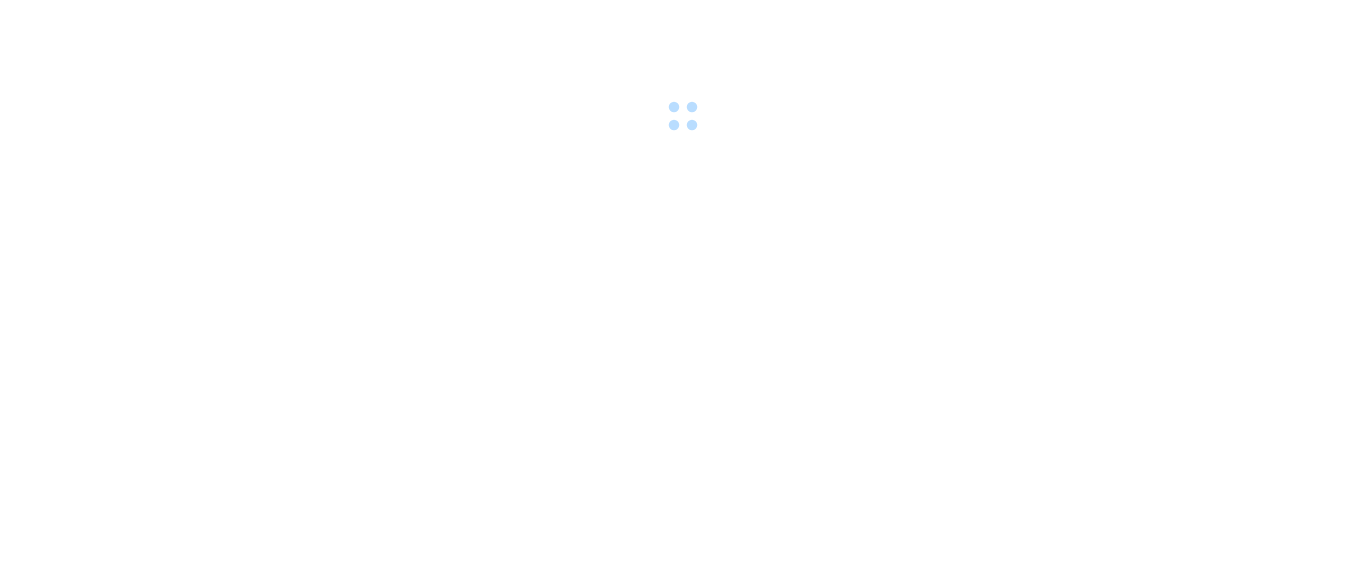 scroll, scrollTop: 0, scrollLeft: 0, axis: both 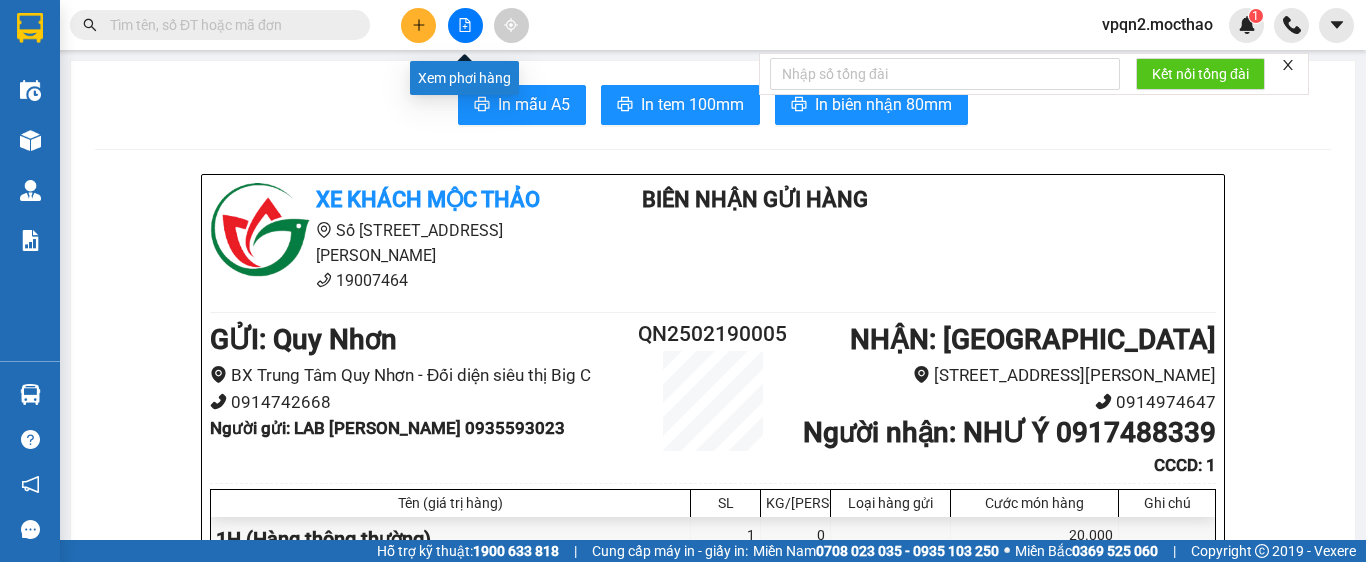 click at bounding box center (465, 25) 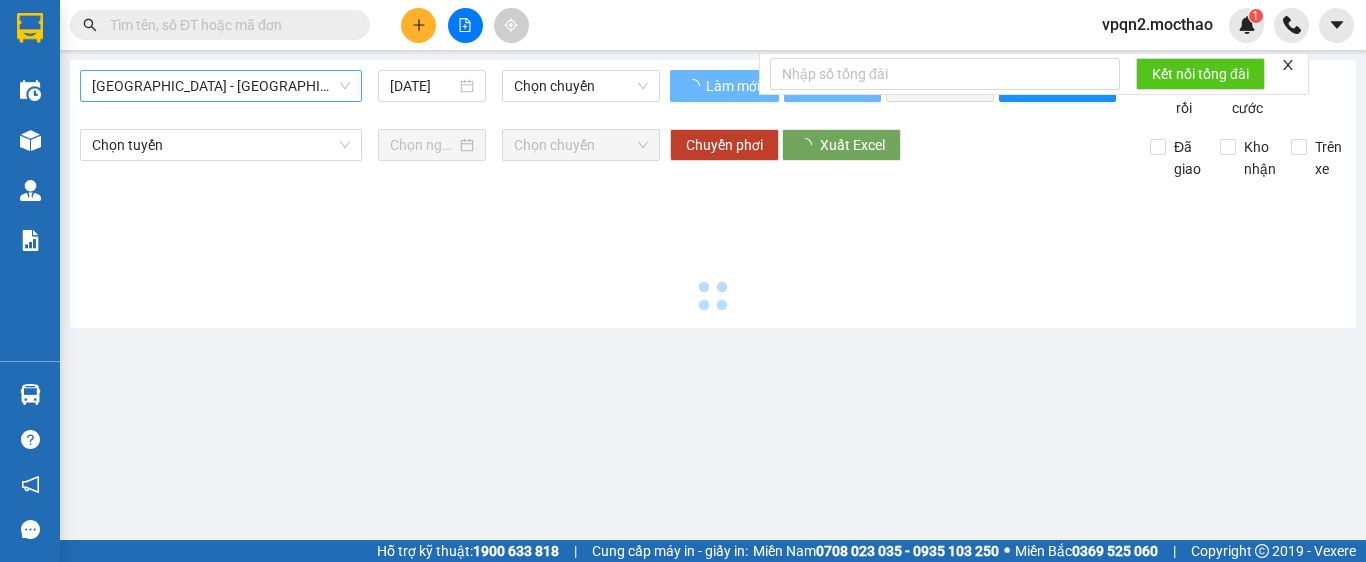 click on "Sài Gòn - Tuy Hòa" at bounding box center [221, 86] 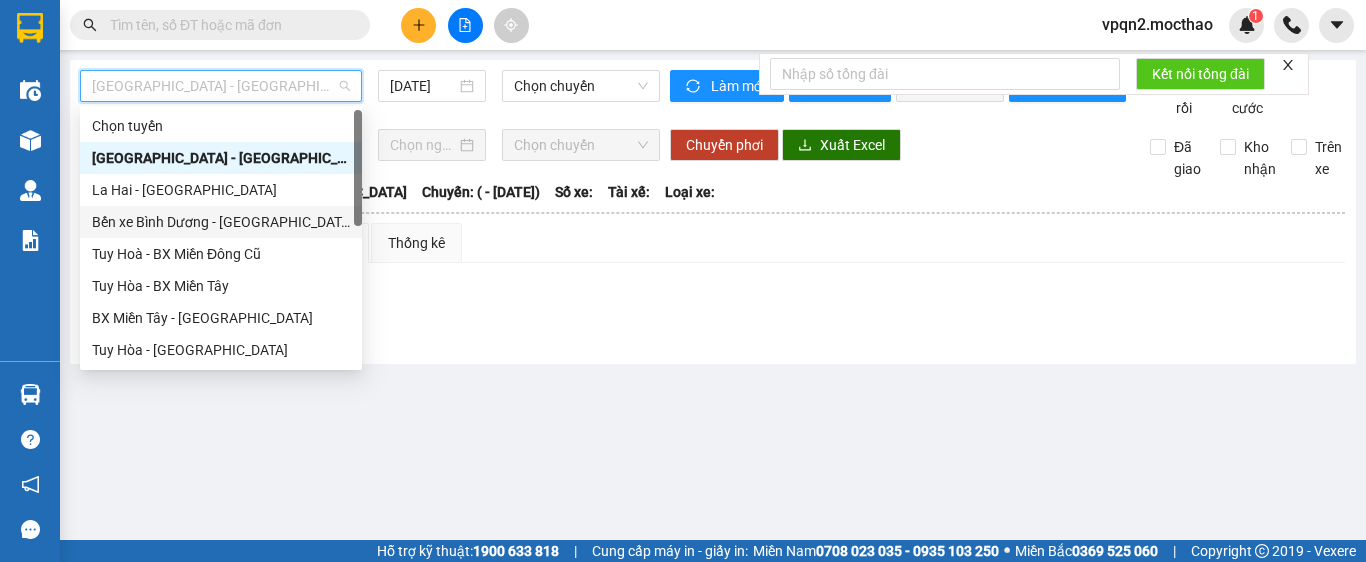 scroll, scrollTop: 300, scrollLeft: 0, axis: vertical 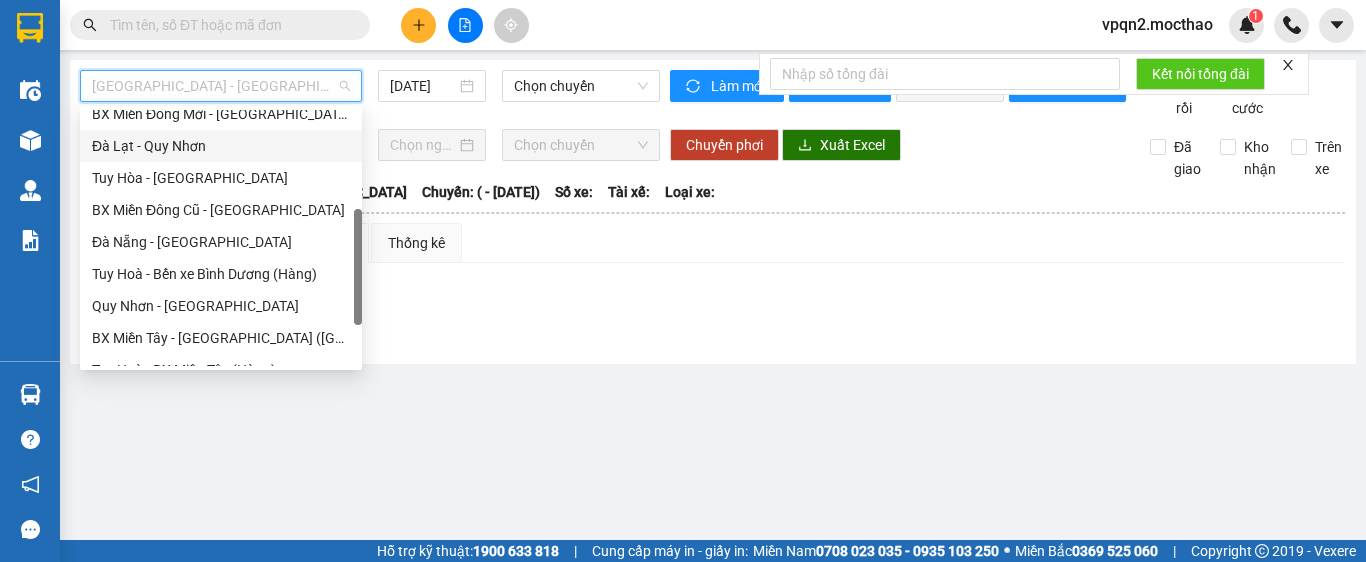 drag, startPoint x: 164, startPoint y: 138, endPoint x: 323, endPoint y: 115, distance: 160.6549 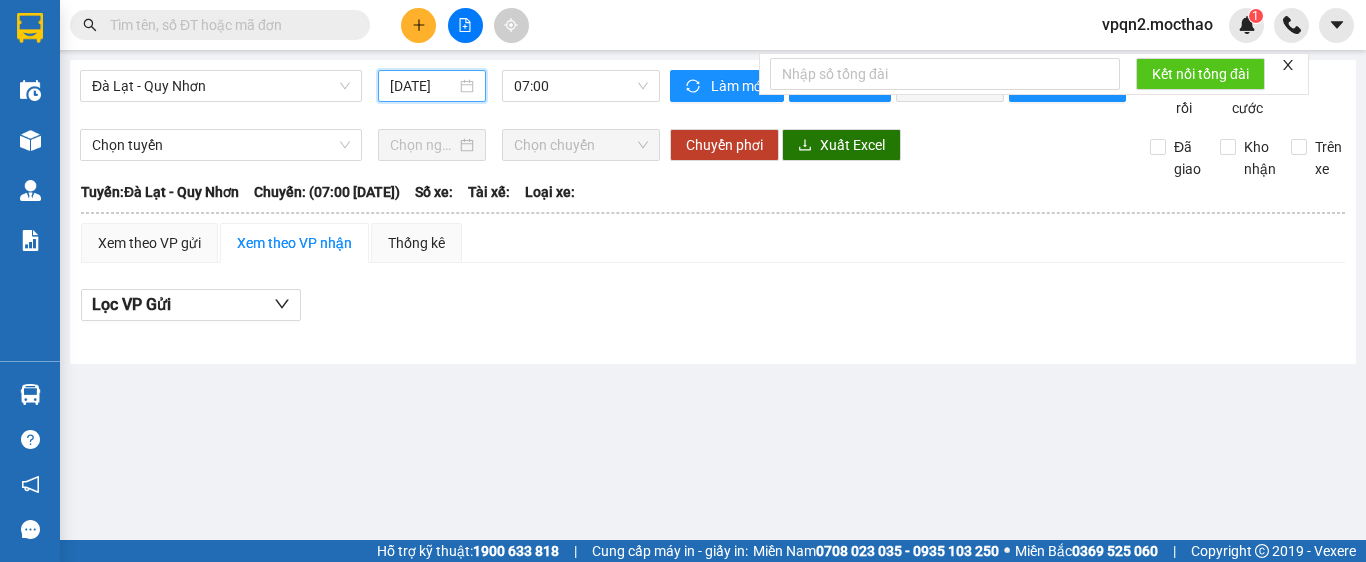 click on "14/07/2025" at bounding box center (423, 86) 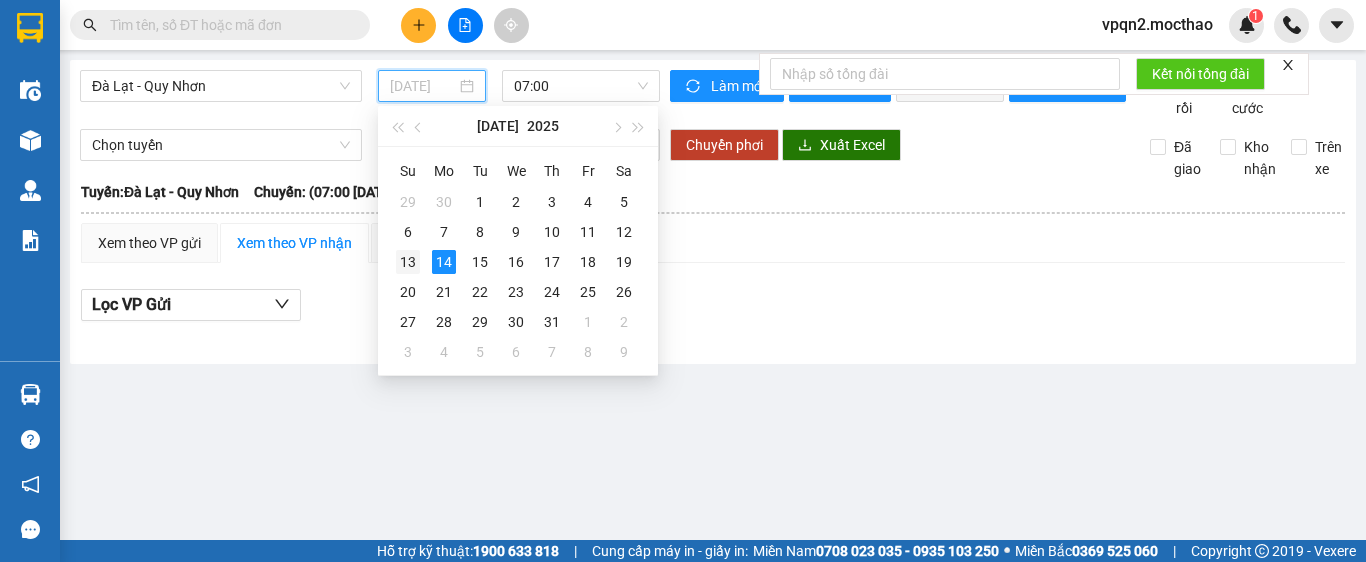 drag, startPoint x: 411, startPoint y: 260, endPoint x: 543, endPoint y: 84, distance: 220 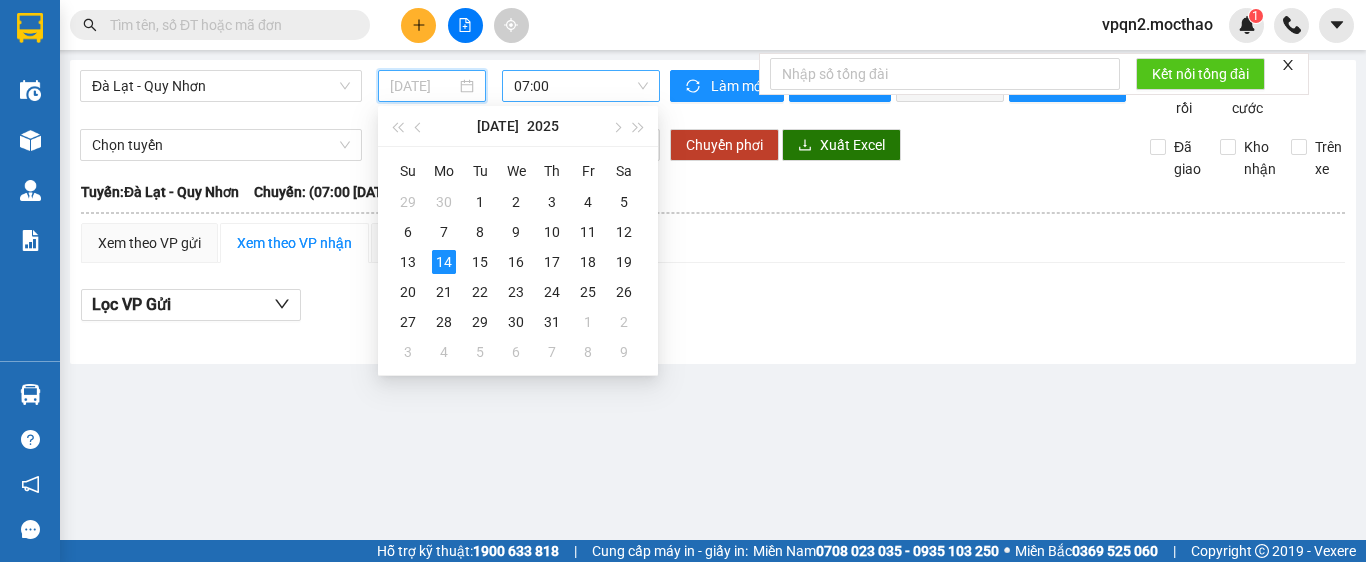 type on "13/07/2025" 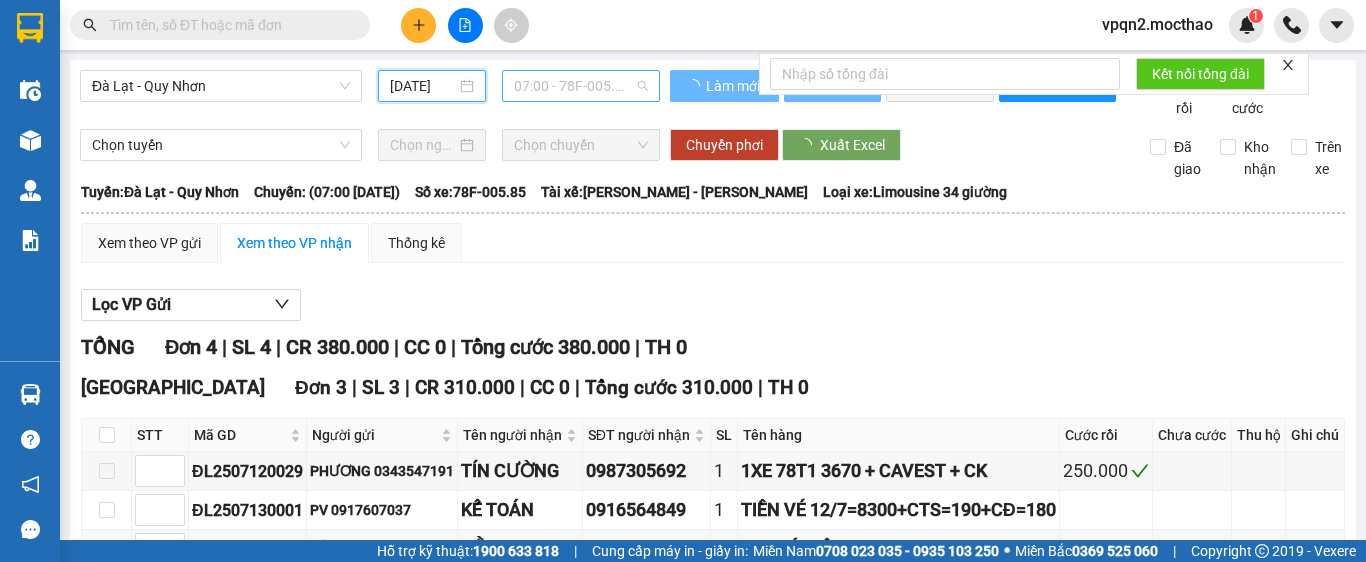 click on "07:00     - 78F-005.85" at bounding box center [581, 86] 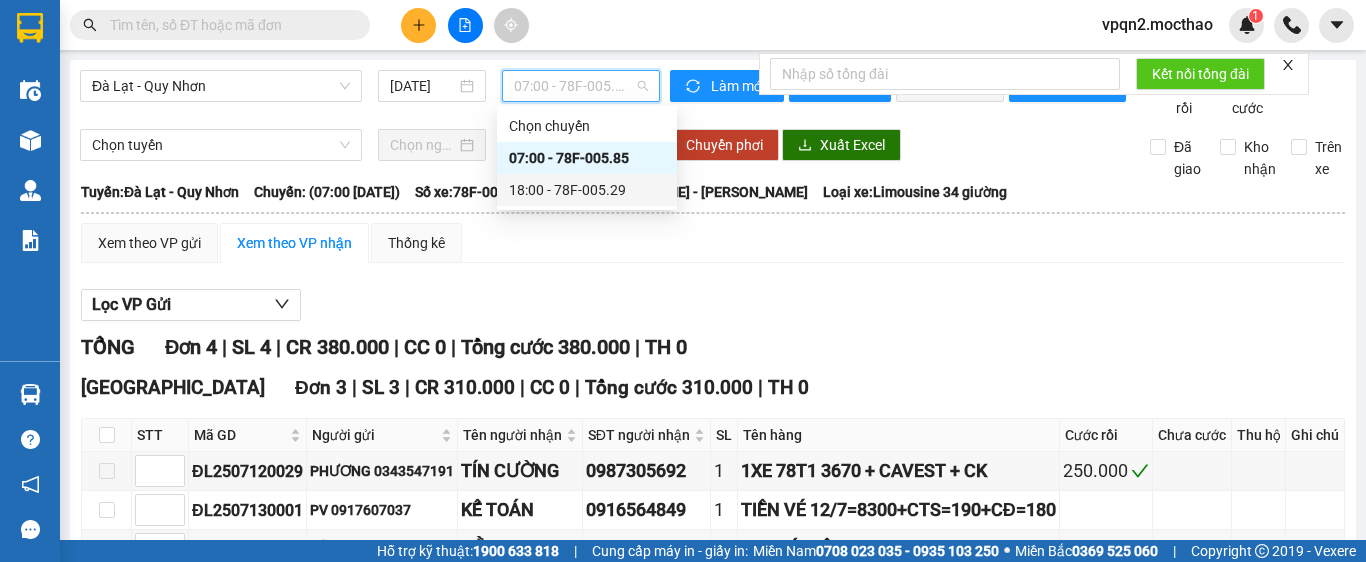 drag, startPoint x: 561, startPoint y: 188, endPoint x: 613, endPoint y: 67, distance: 131.70042 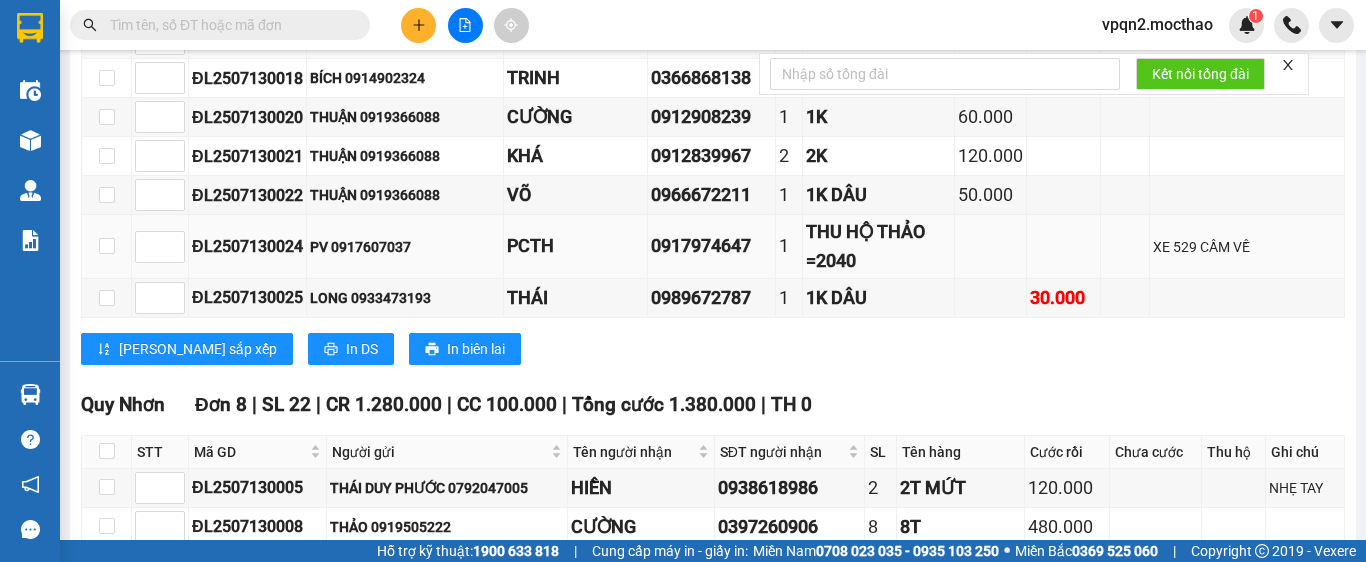 scroll, scrollTop: 1000, scrollLeft: 0, axis: vertical 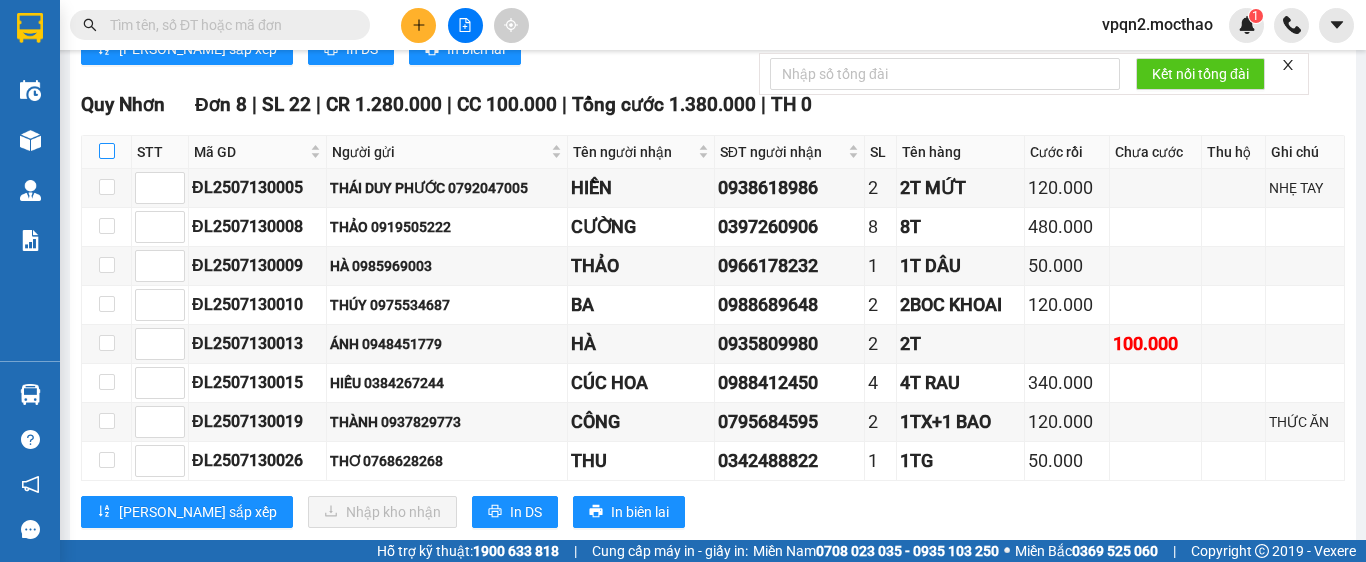 click at bounding box center (107, 151) 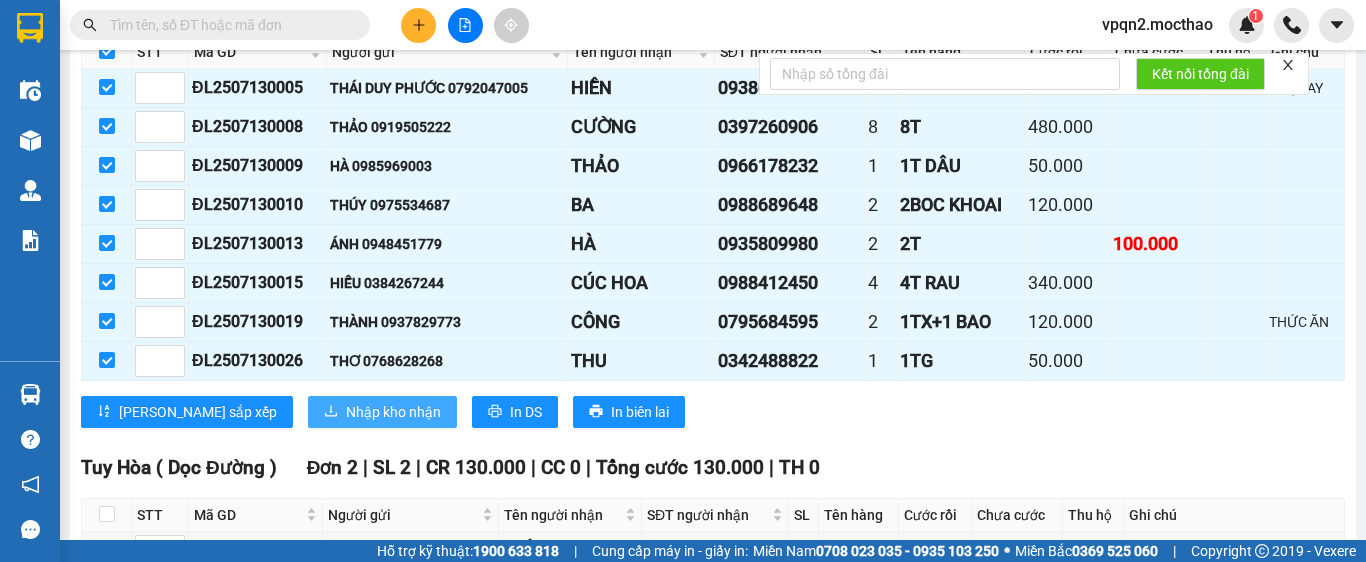 scroll, scrollTop: 1200, scrollLeft: 0, axis: vertical 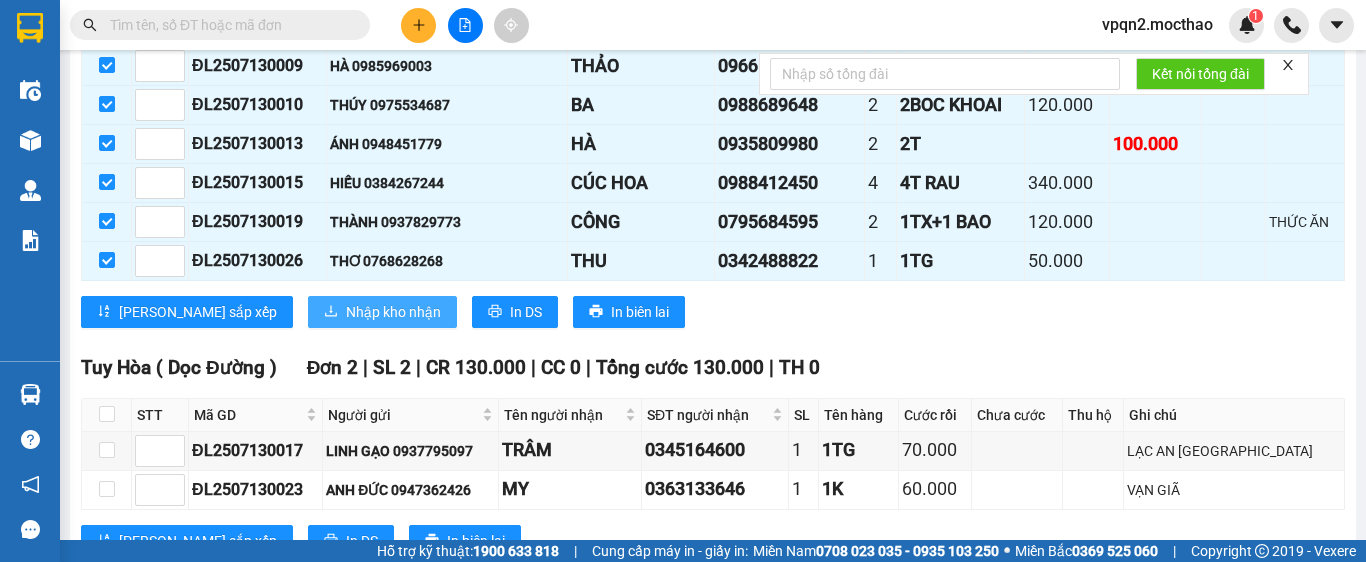 click on "Nhập kho nhận" at bounding box center (393, 312) 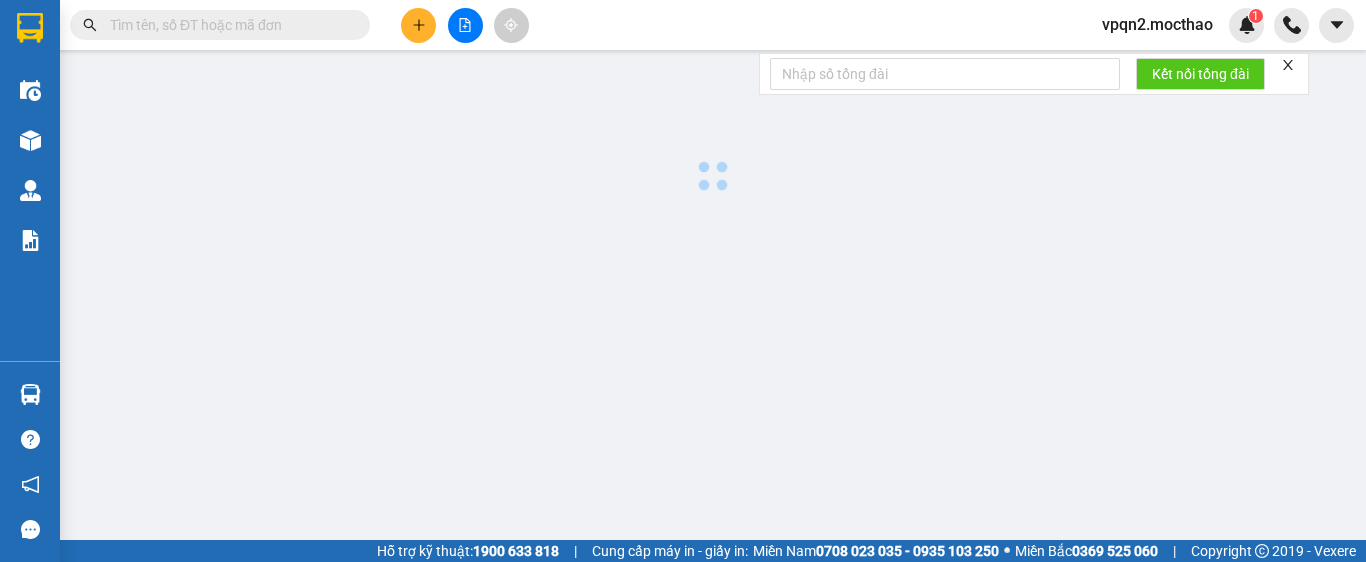 scroll, scrollTop: 0, scrollLeft: 0, axis: both 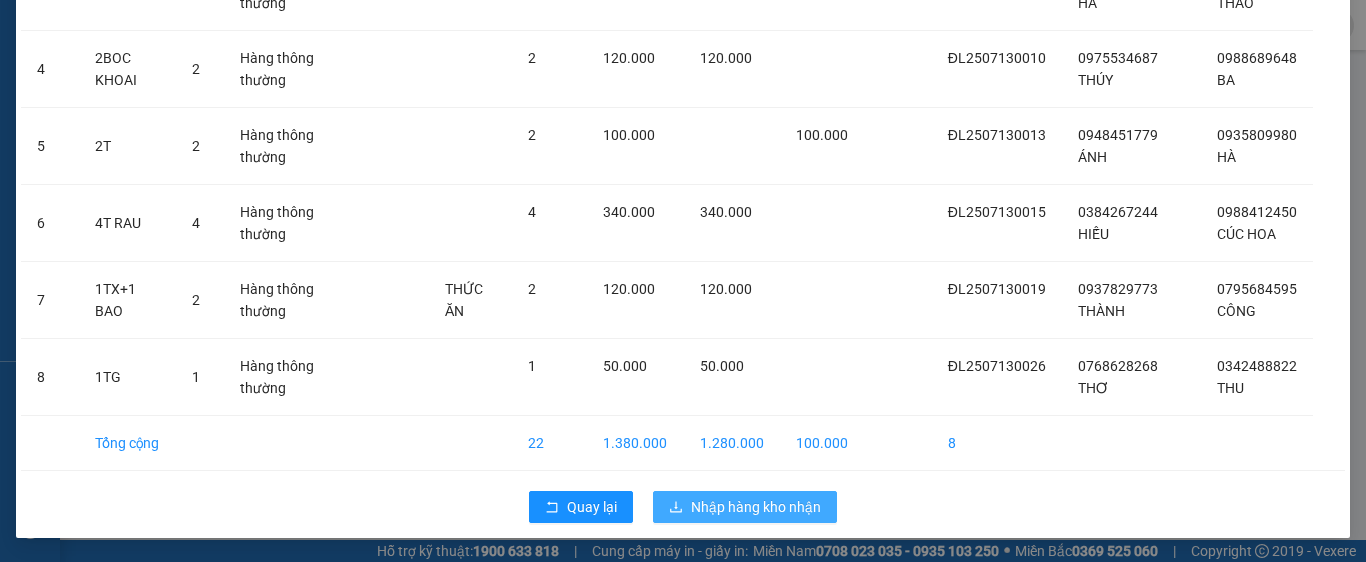 click on "Nhập hàng kho nhận" at bounding box center [756, 507] 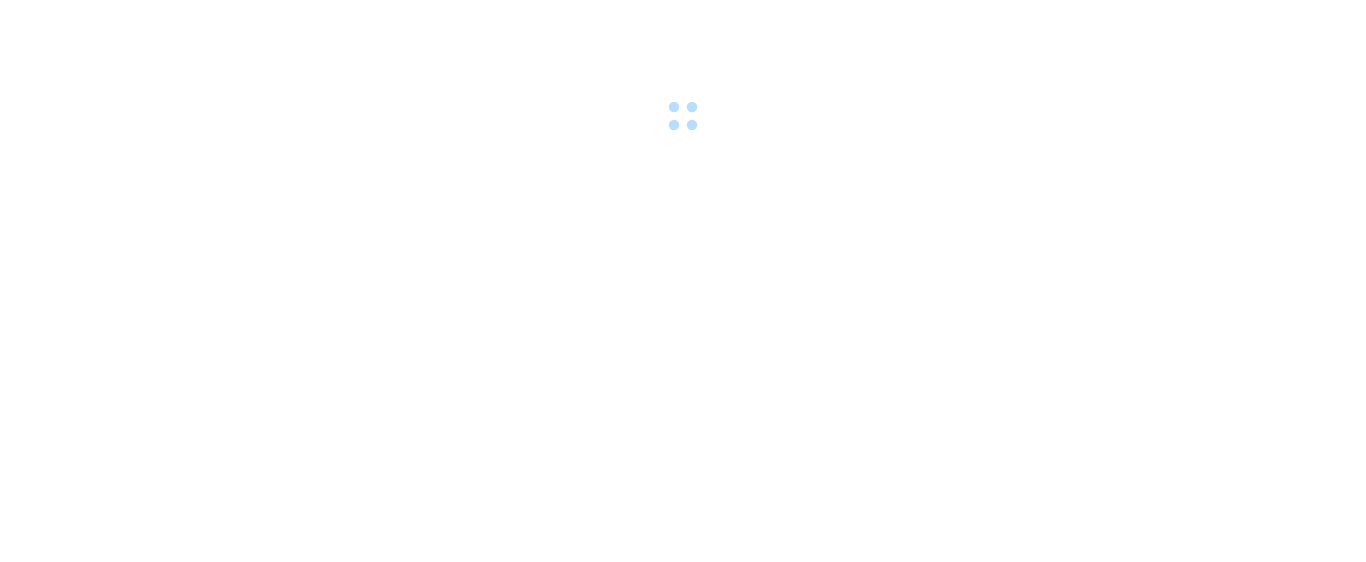 scroll, scrollTop: 0, scrollLeft: 0, axis: both 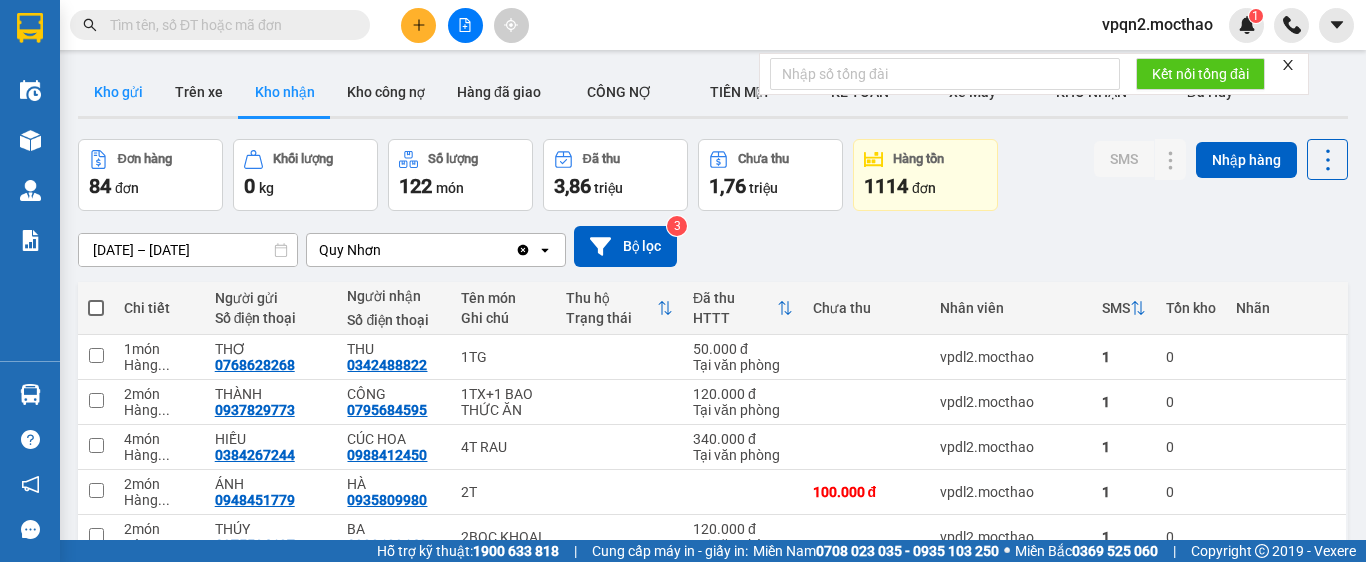 click on "Kho gửi" at bounding box center [118, 92] 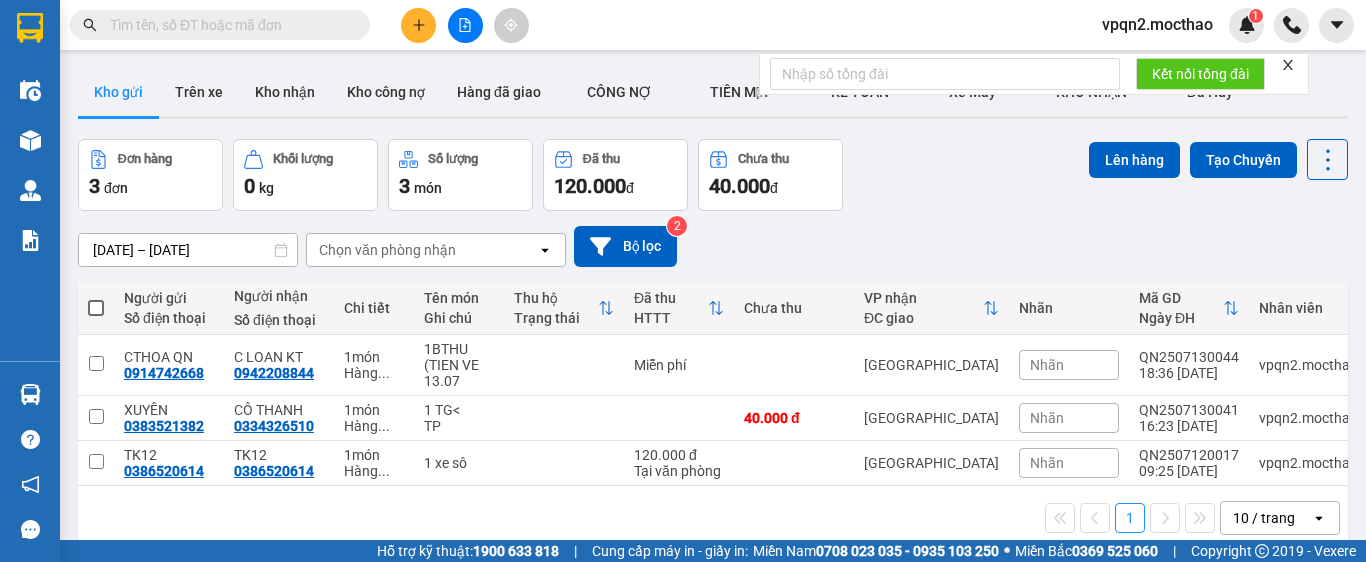 click at bounding box center [220, 25] 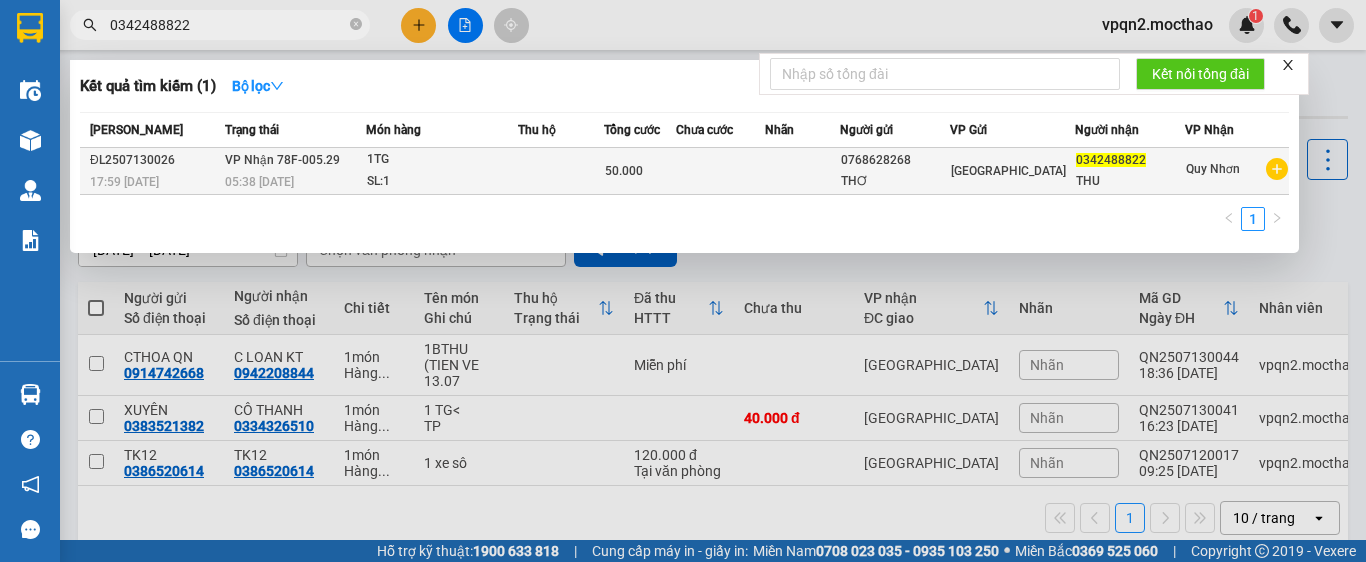 type on "0342488822" 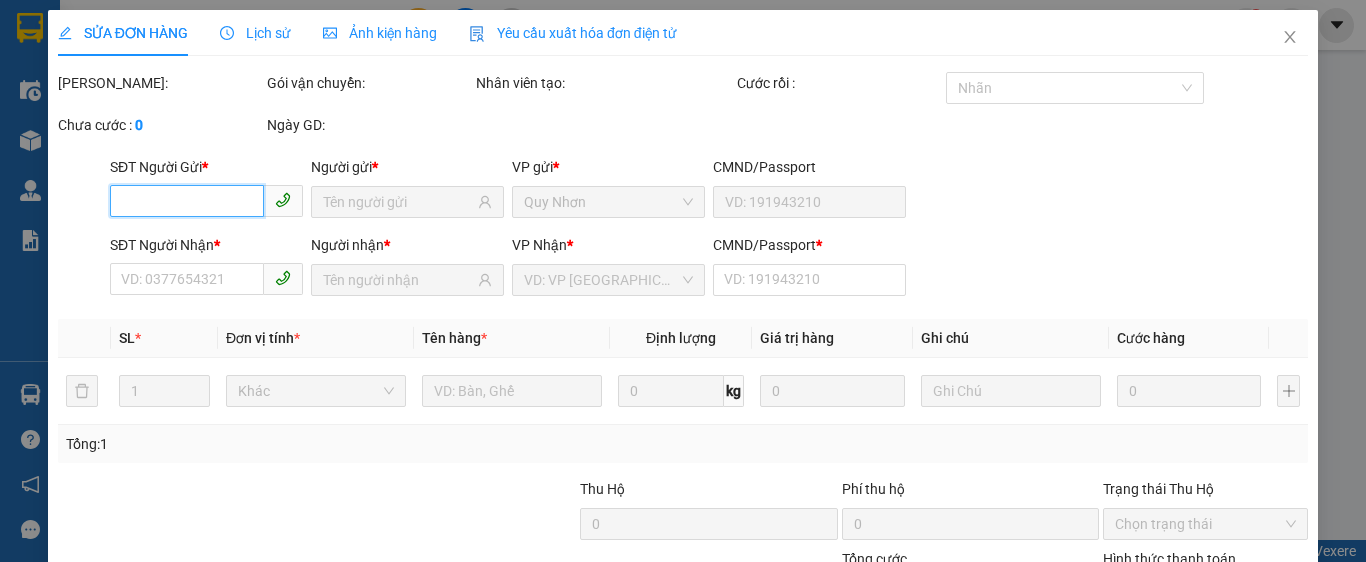 type on "0768628268" 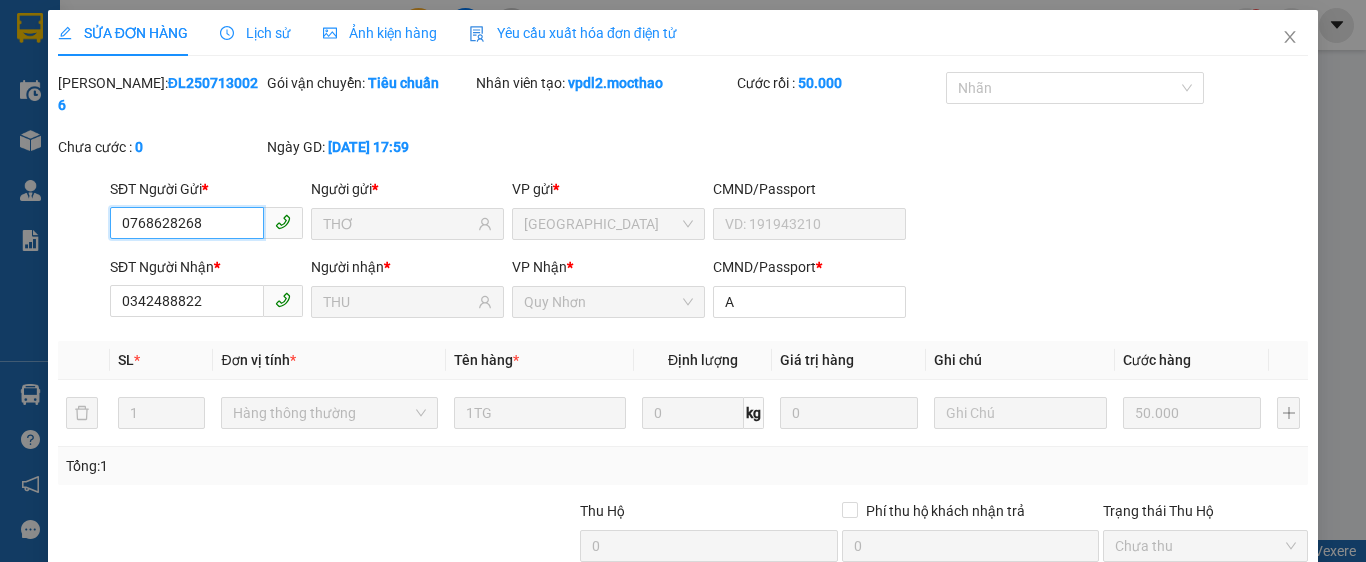 scroll, scrollTop: 182, scrollLeft: 0, axis: vertical 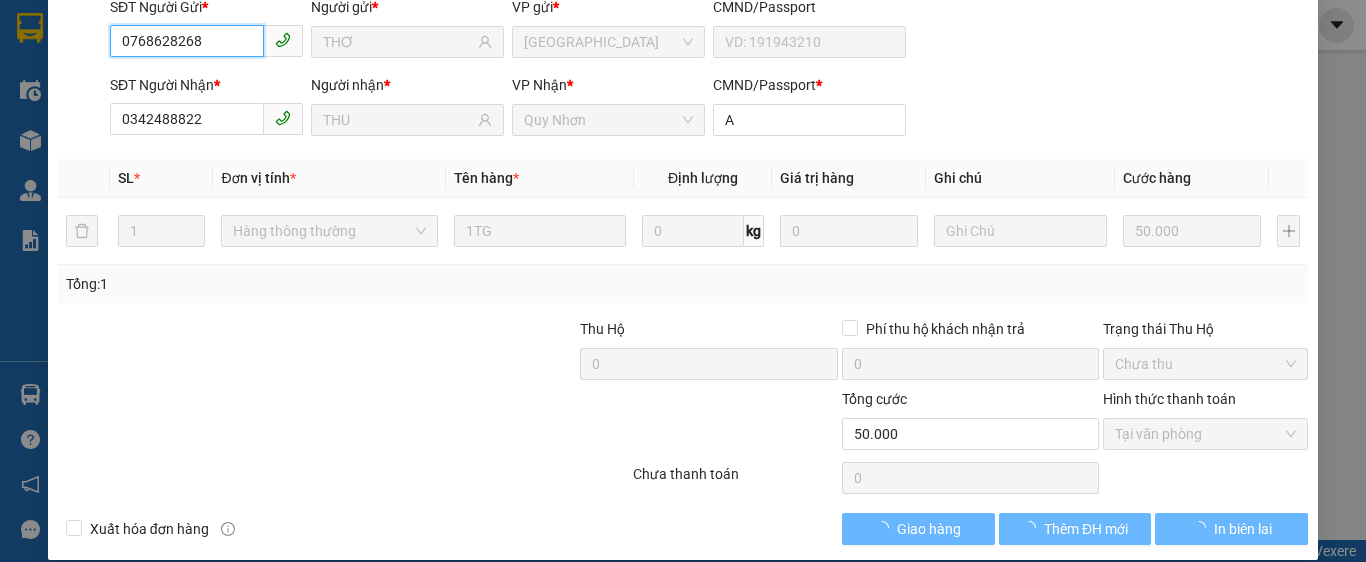 checkbox on "true" 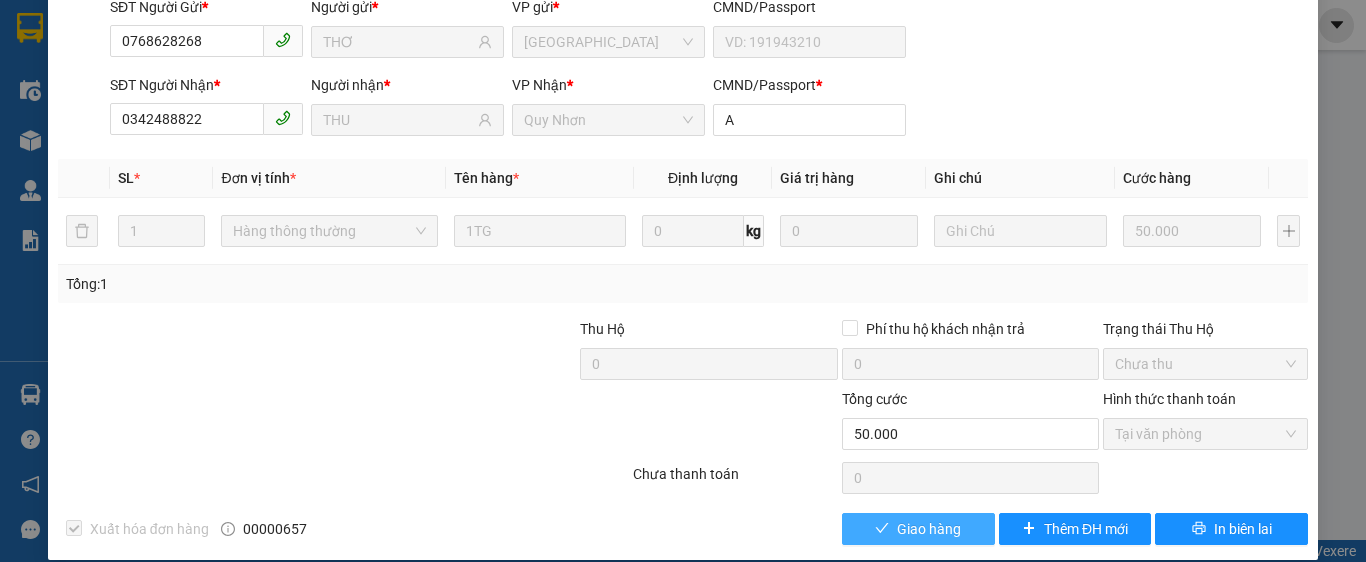 click 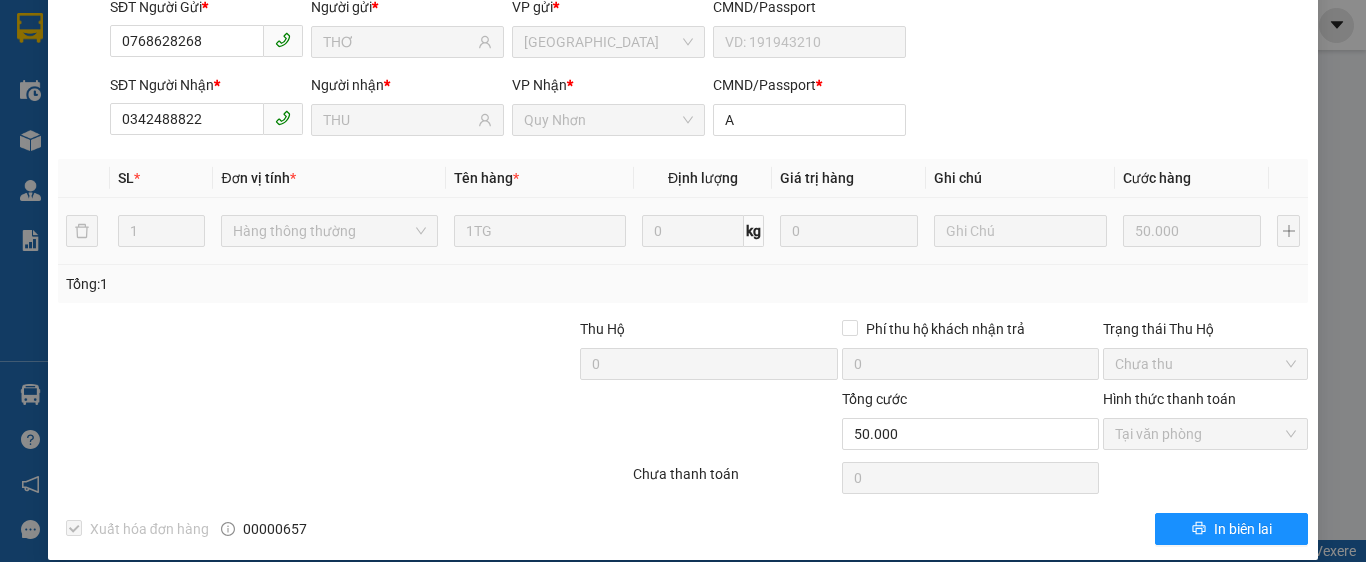 scroll, scrollTop: 0, scrollLeft: 0, axis: both 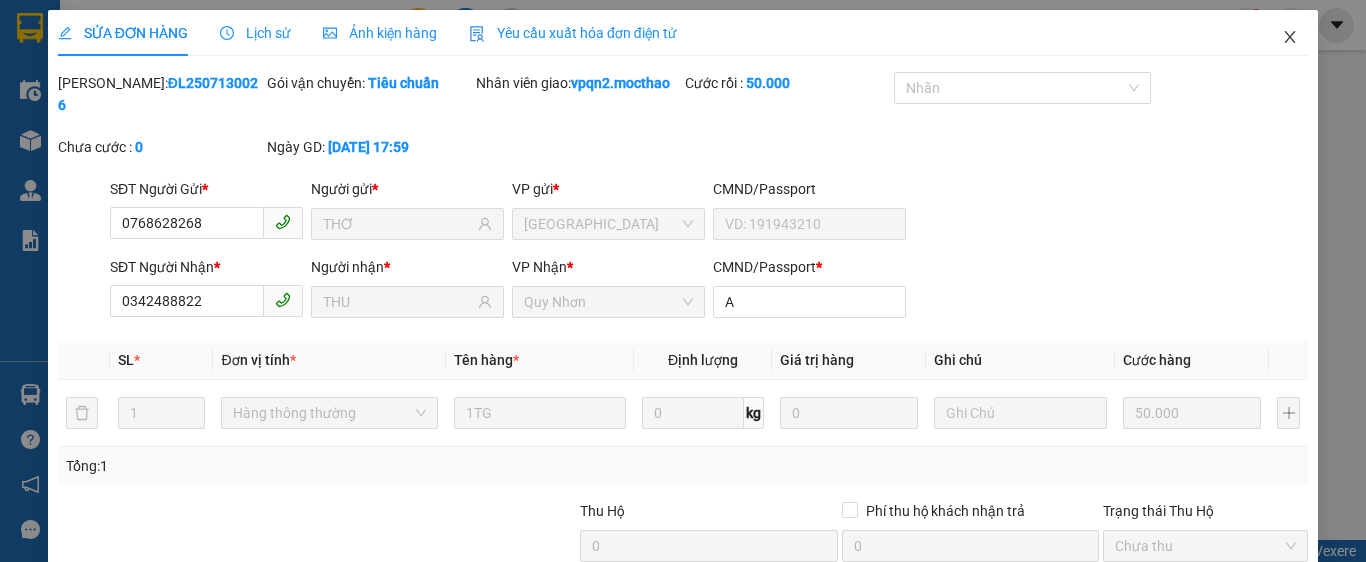 click 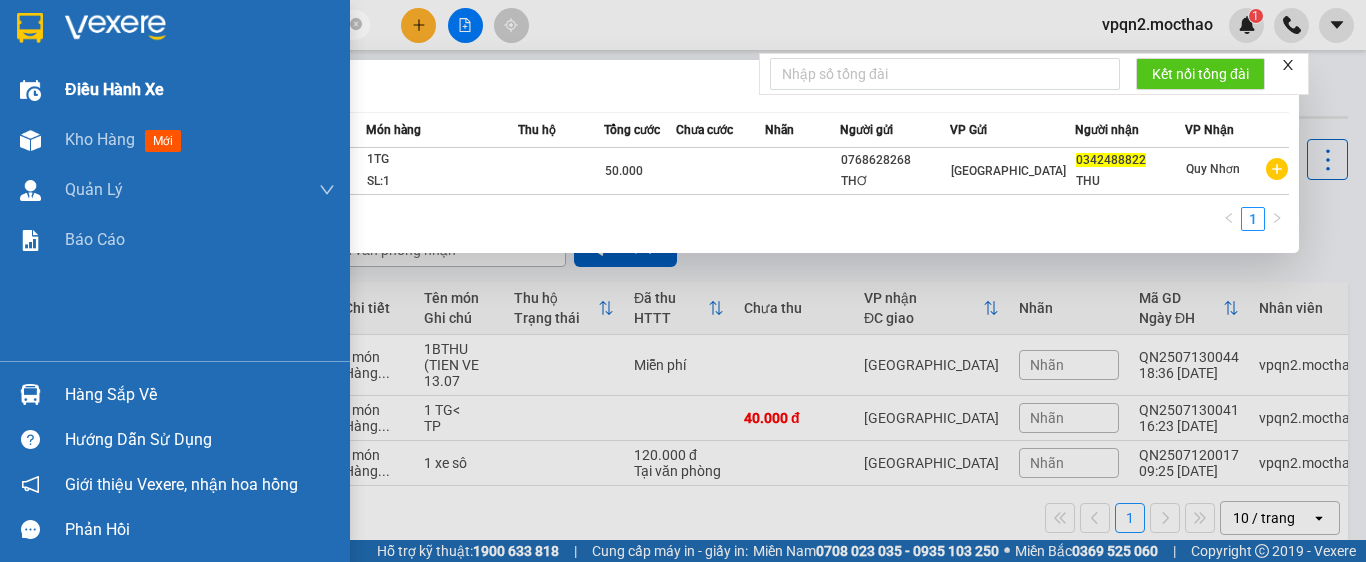 drag, startPoint x: 241, startPoint y: 34, endPoint x: 28, endPoint y: 83, distance: 218.56349 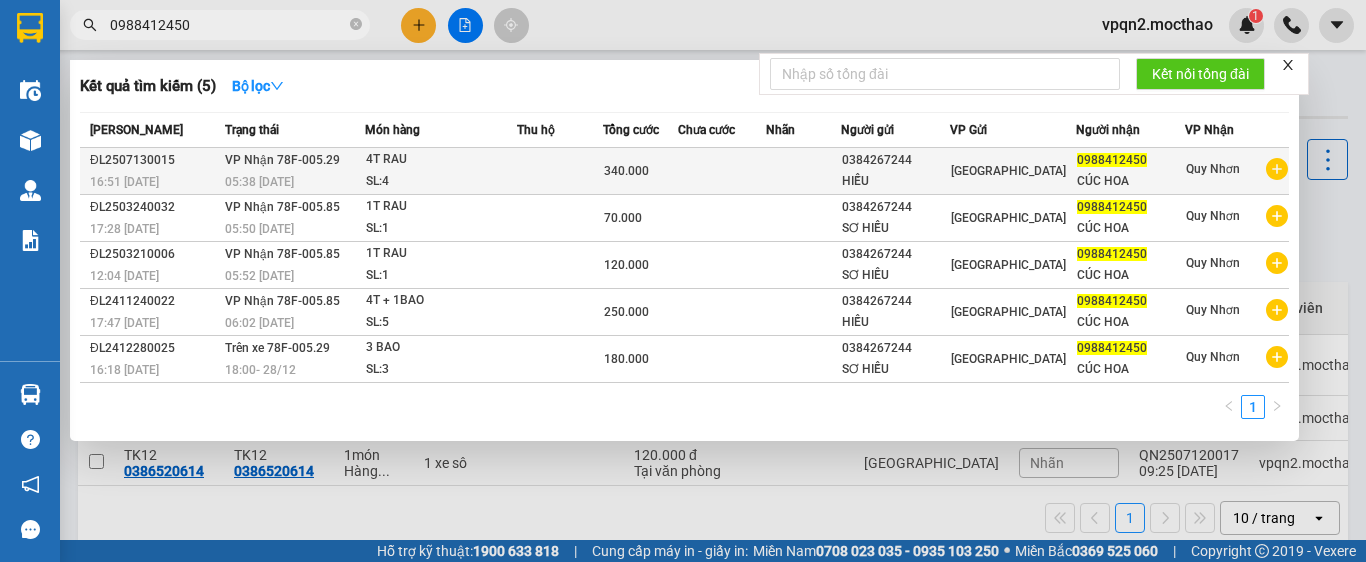 type on "0988412450" 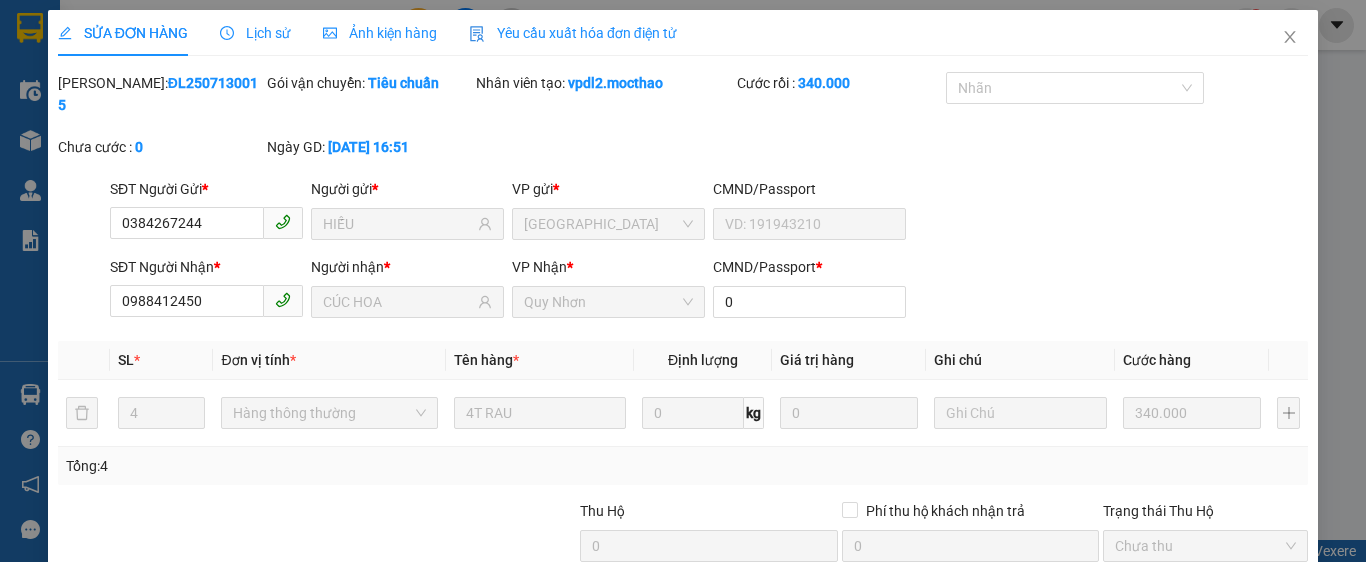 type on "0384267244" 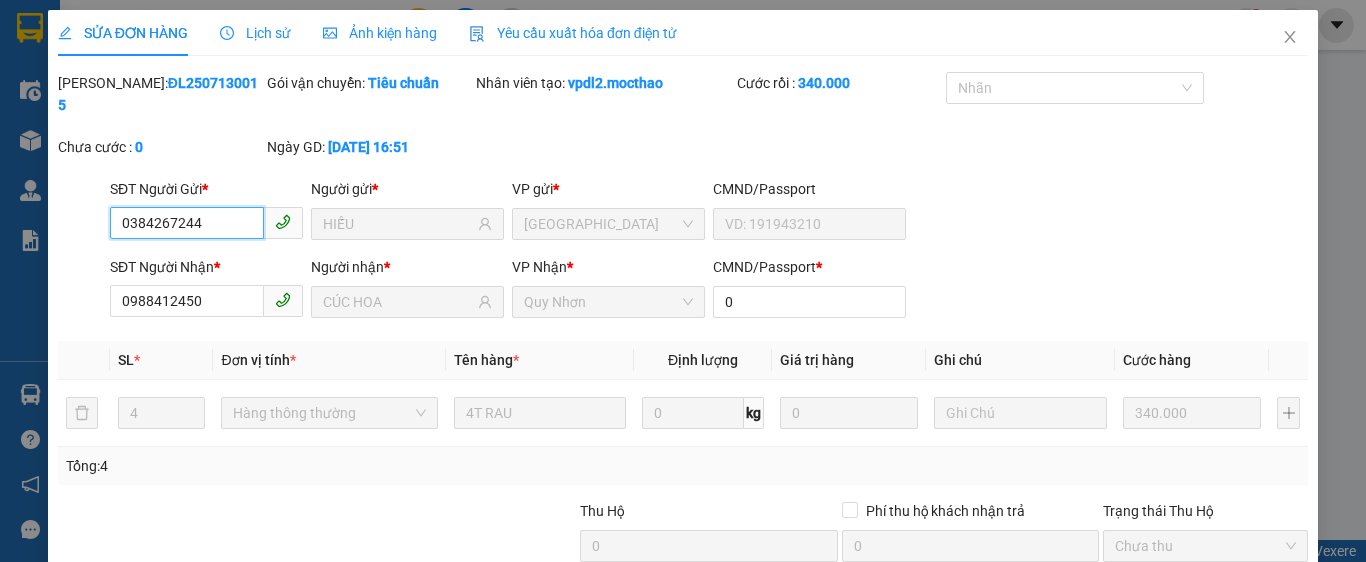 checkbox on "true" 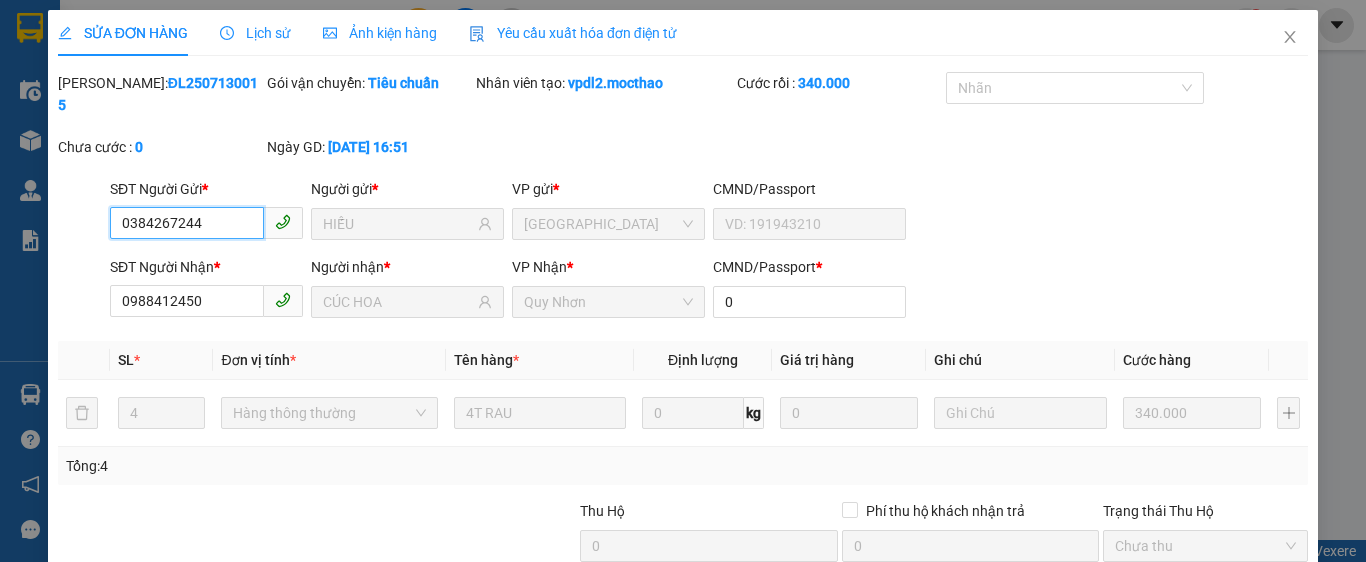 scroll, scrollTop: 182, scrollLeft: 0, axis: vertical 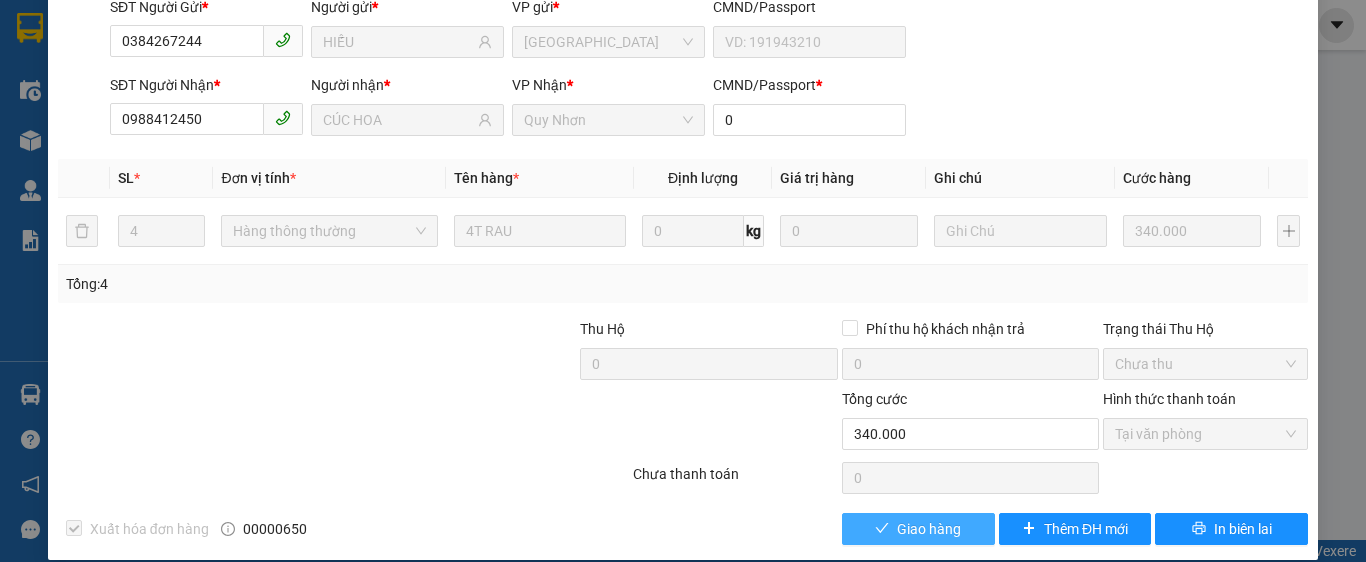 click on "Giao hàng" at bounding box center (929, 529) 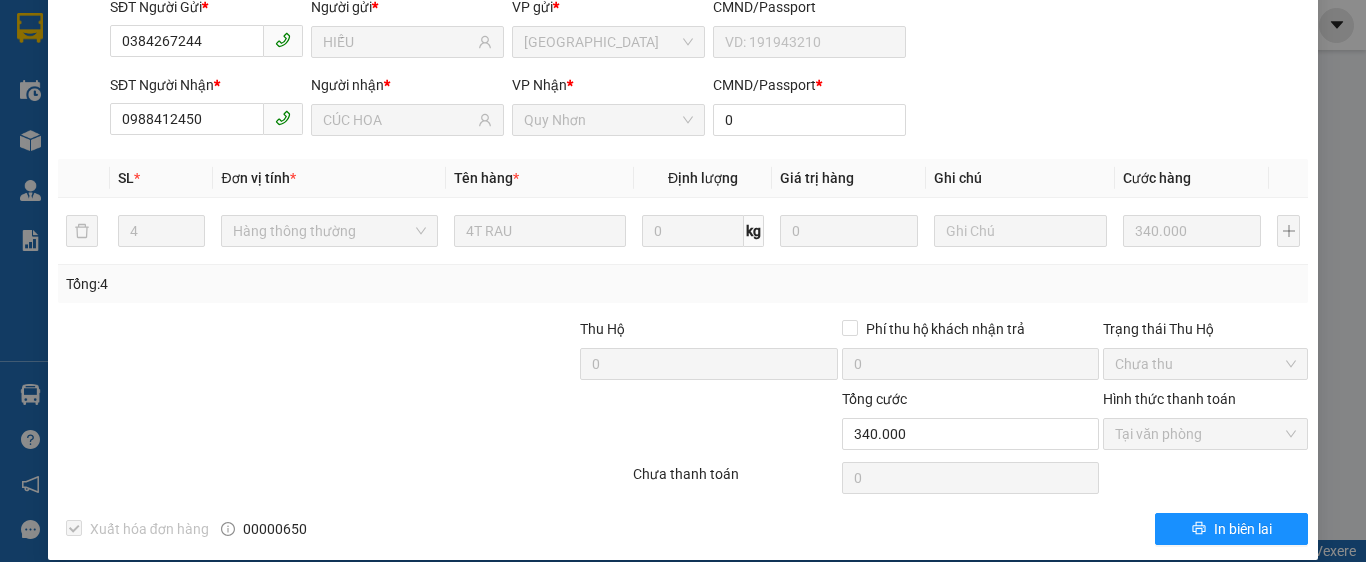 scroll, scrollTop: 0, scrollLeft: 0, axis: both 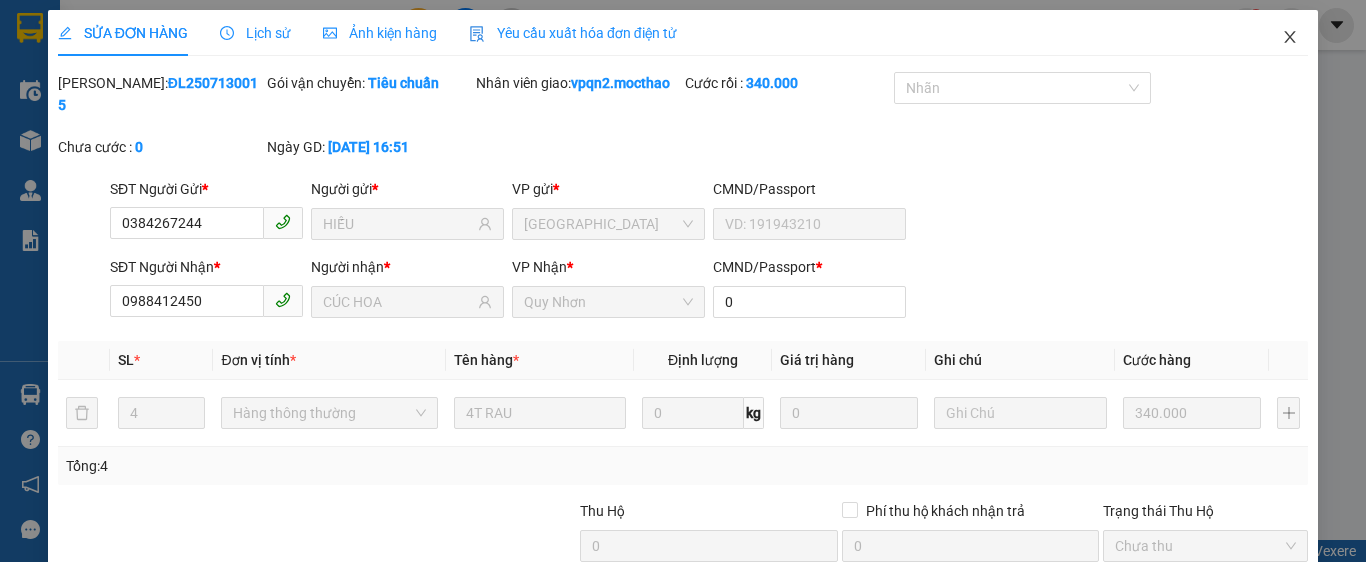 click 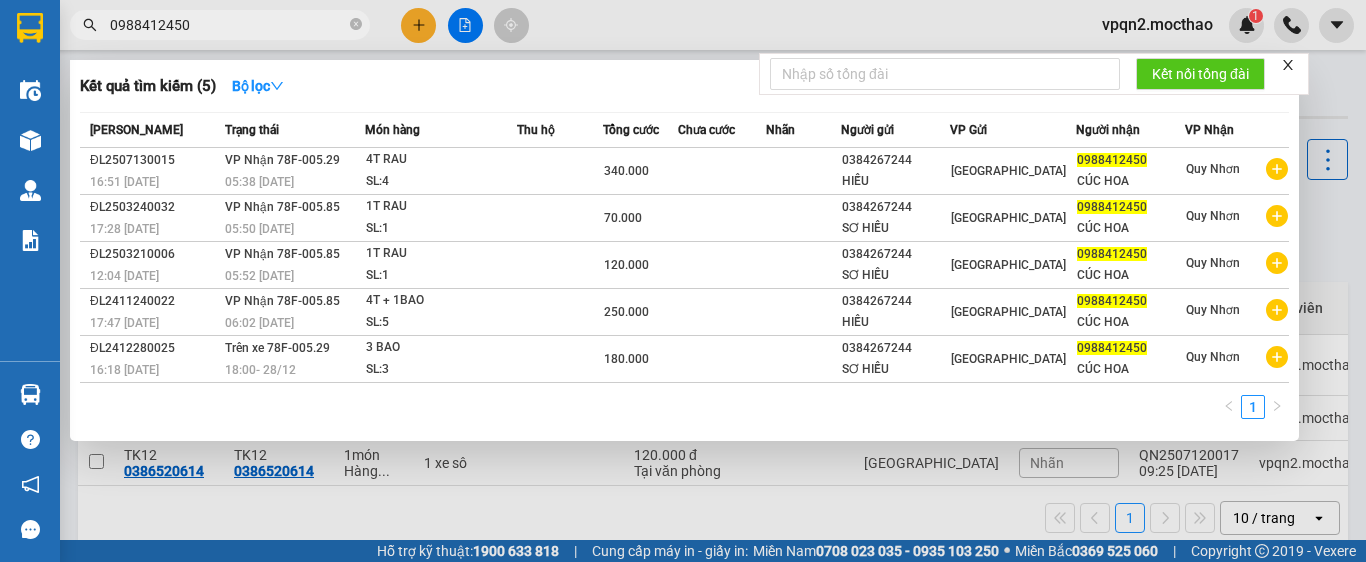 click on "0988412450" at bounding box center [228, 25] 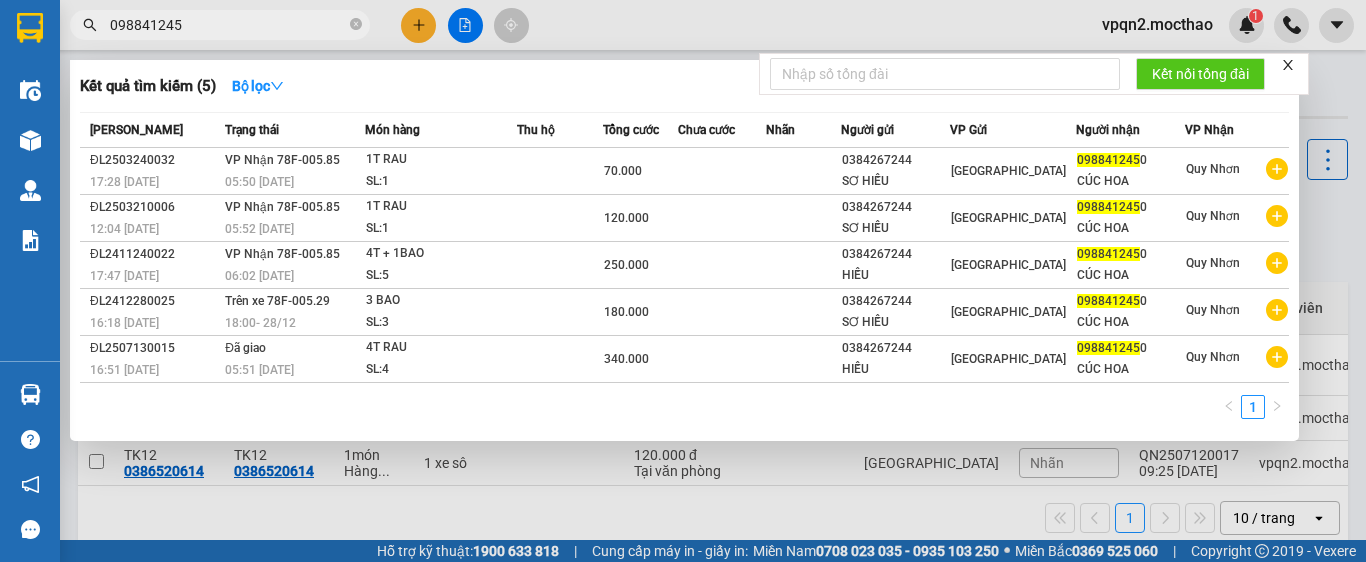 type on "0988412450" 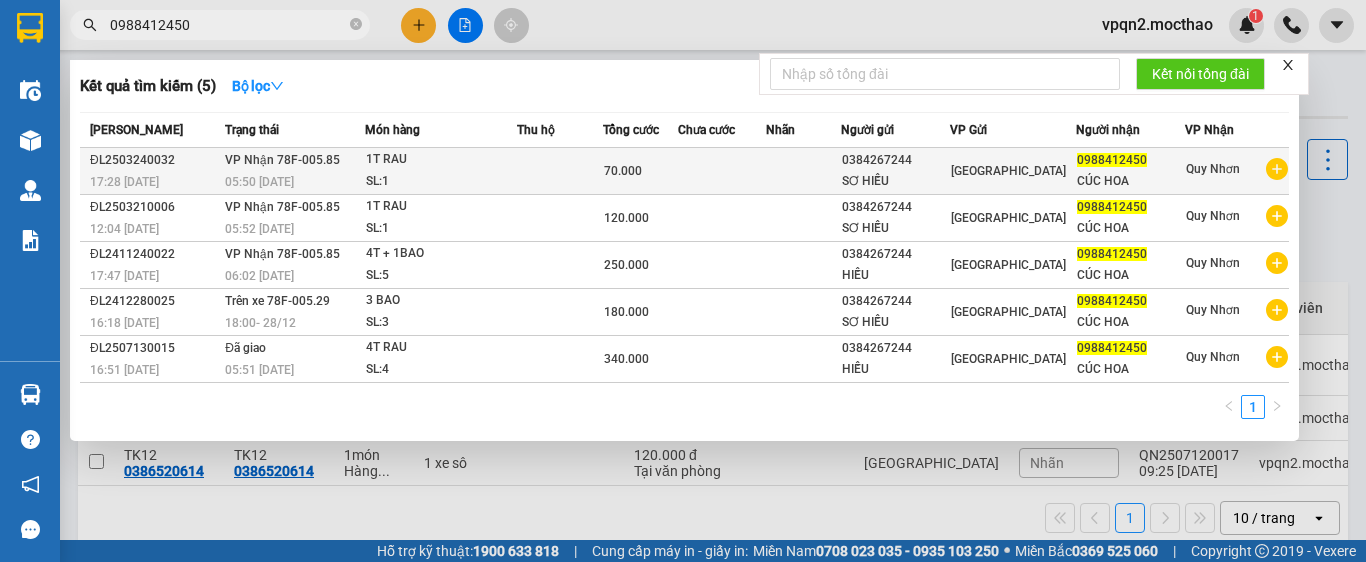 click on "VP Nhận   78F-005.85 05:50 - 25/03" at bounding box center [292, 171] 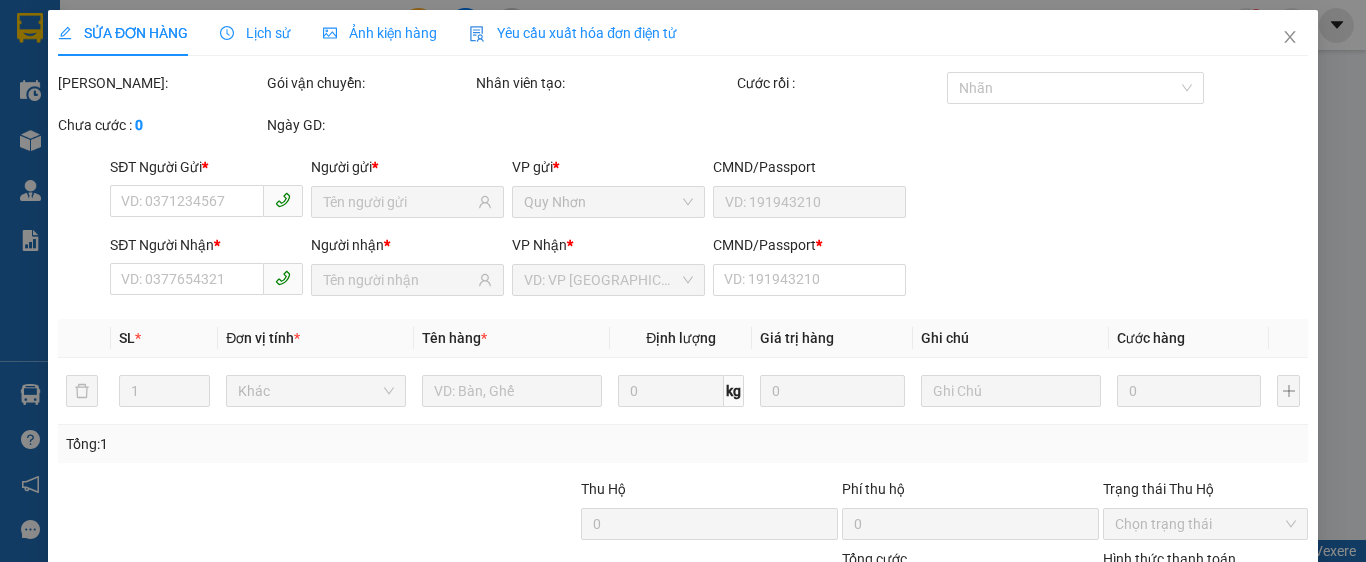 type on "0384267244" 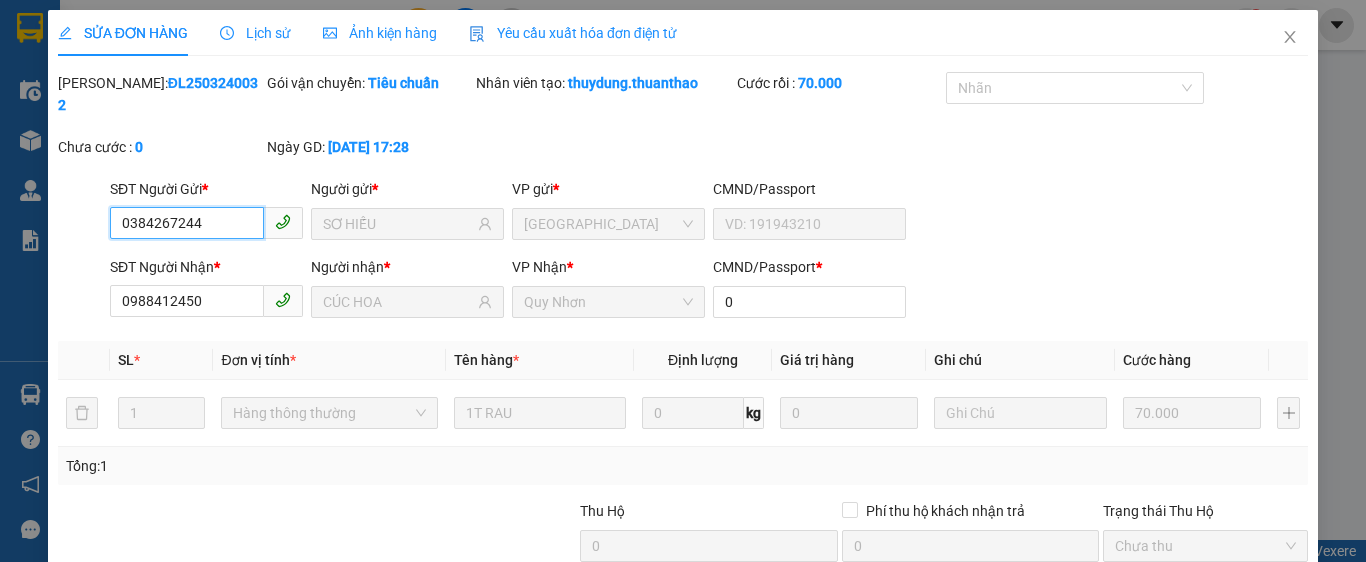 scroll, scrollTop: 182, scrollLeft: 0, axis: vertical 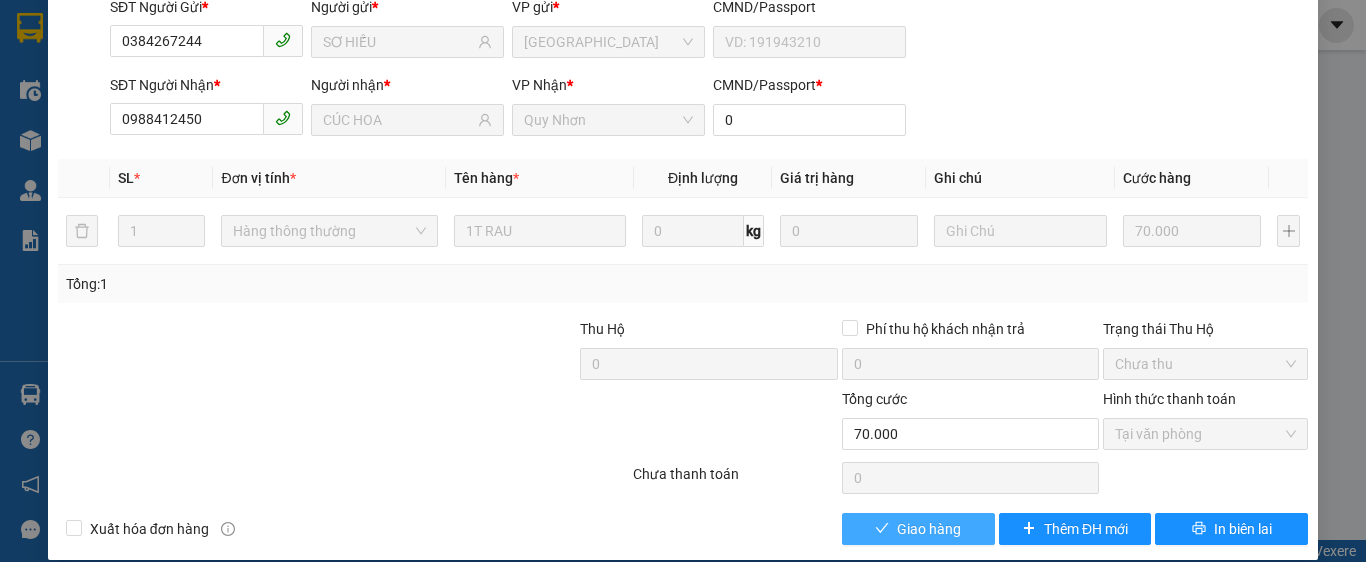 click on "Giao hàng" at bounding box center (918, 529) 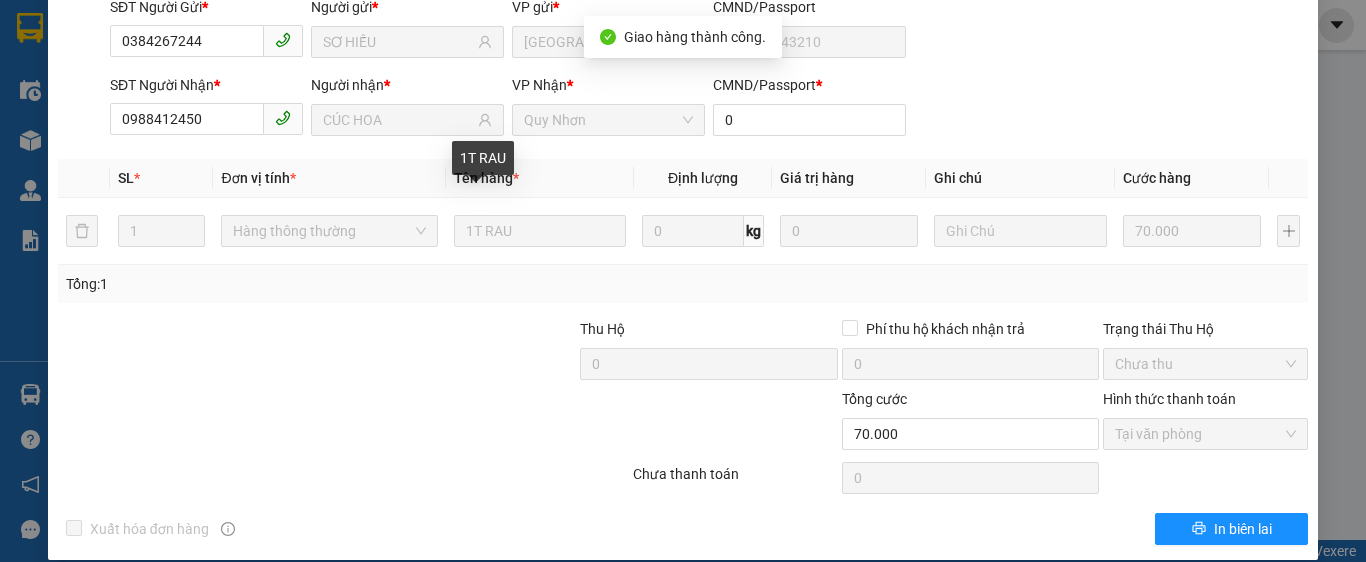 scroll, scrollTop: 0, scrollLeft: 0, axis: both 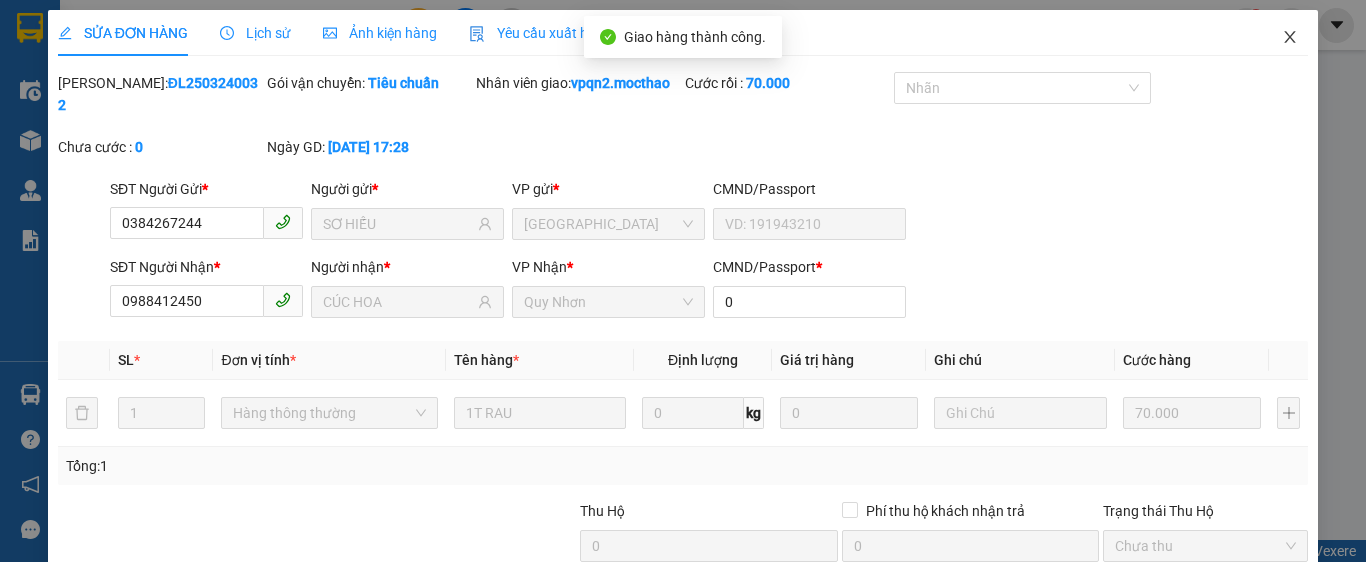 click 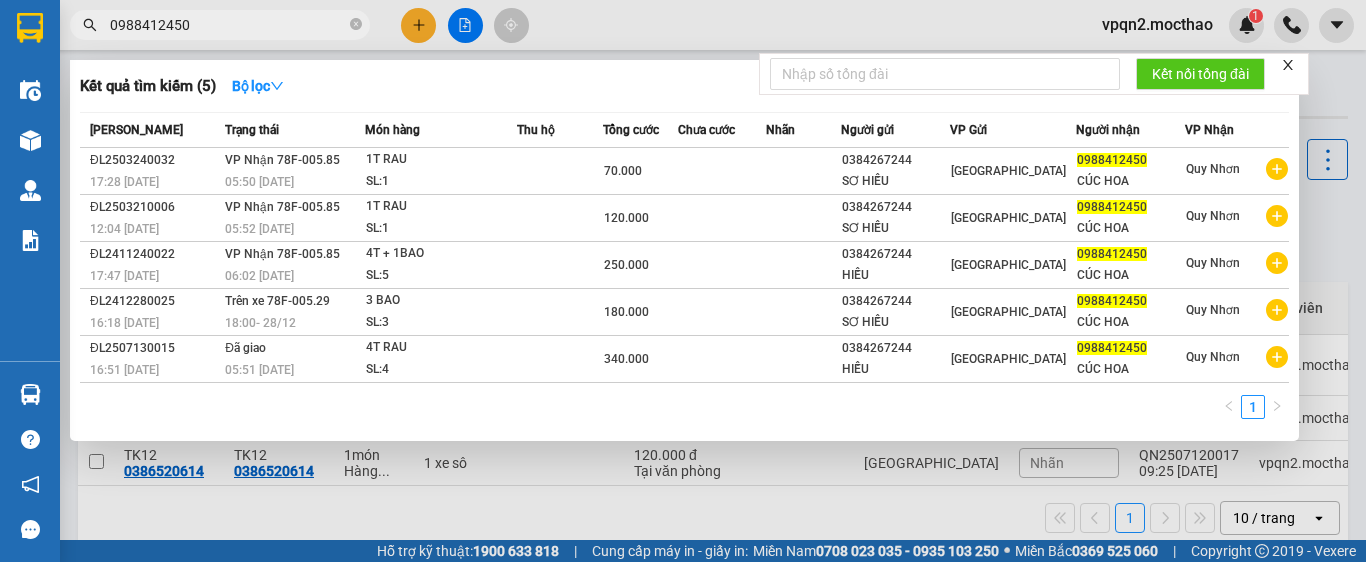 drag, startPoint x: 202, startPoint y: 26, endPoint x: 60, endPoint y: 41, distance: 142.79005 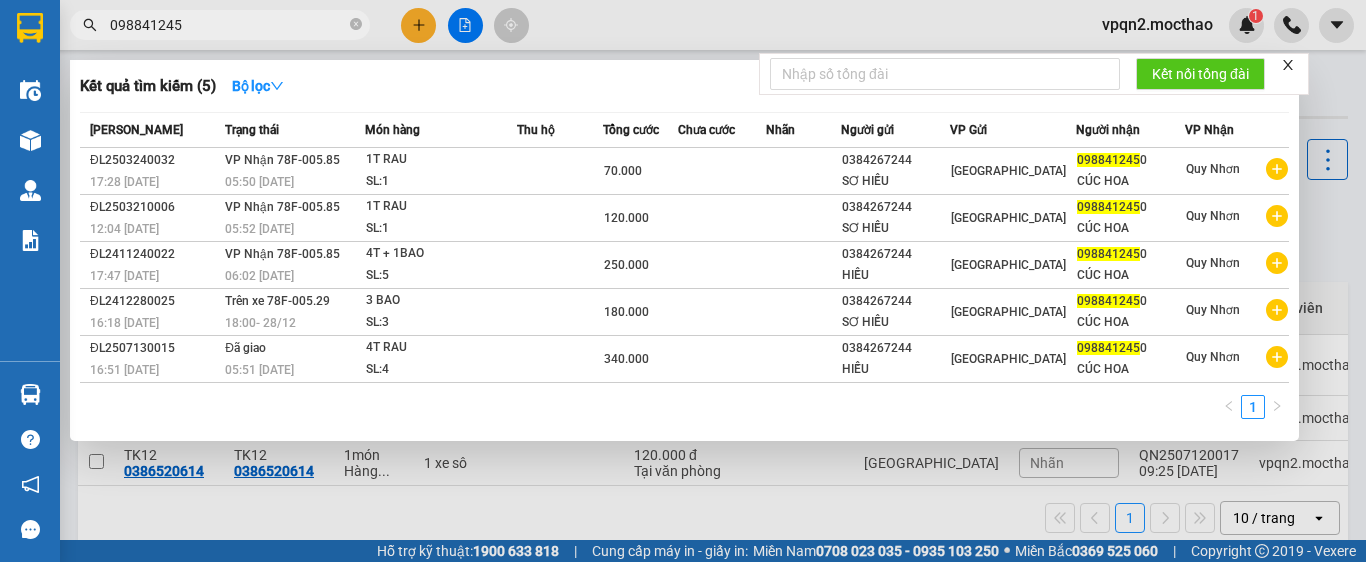 type on "0988412450" 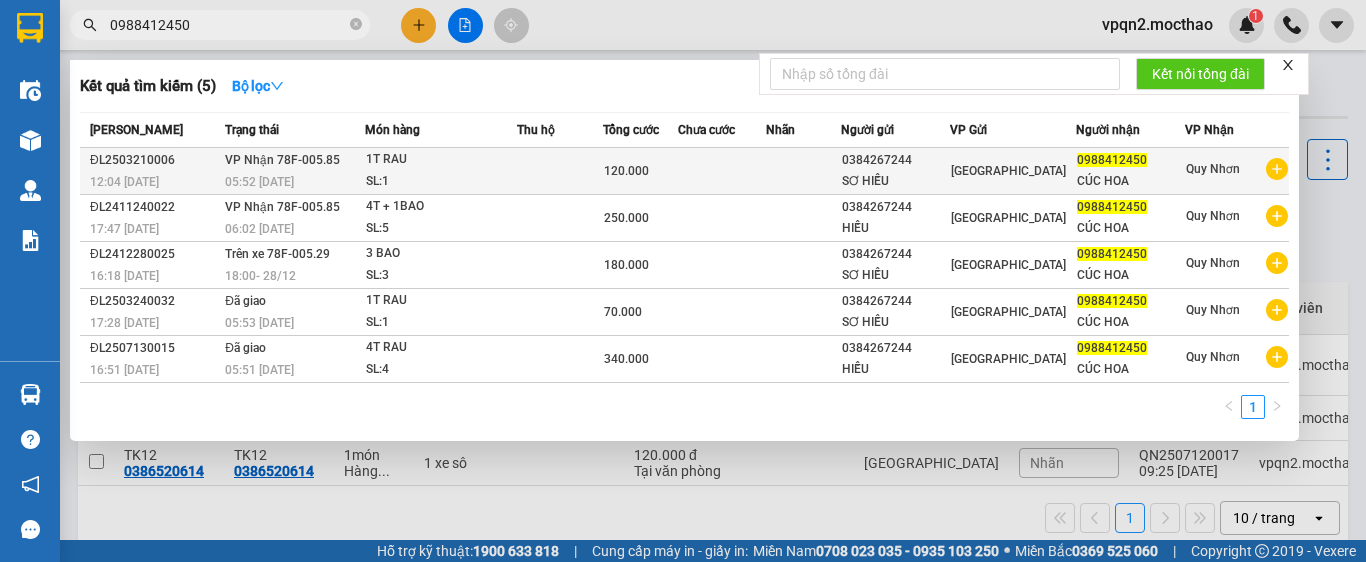 click on "120.000" at bounding box center [626, 171] 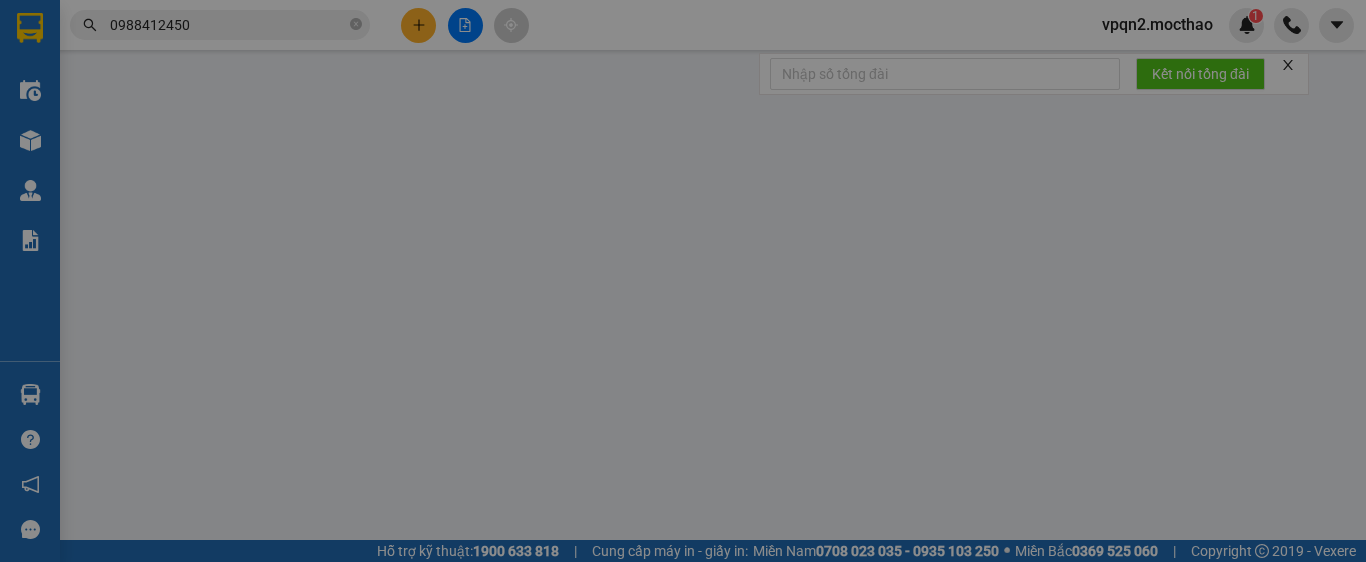 type on "0384267244" 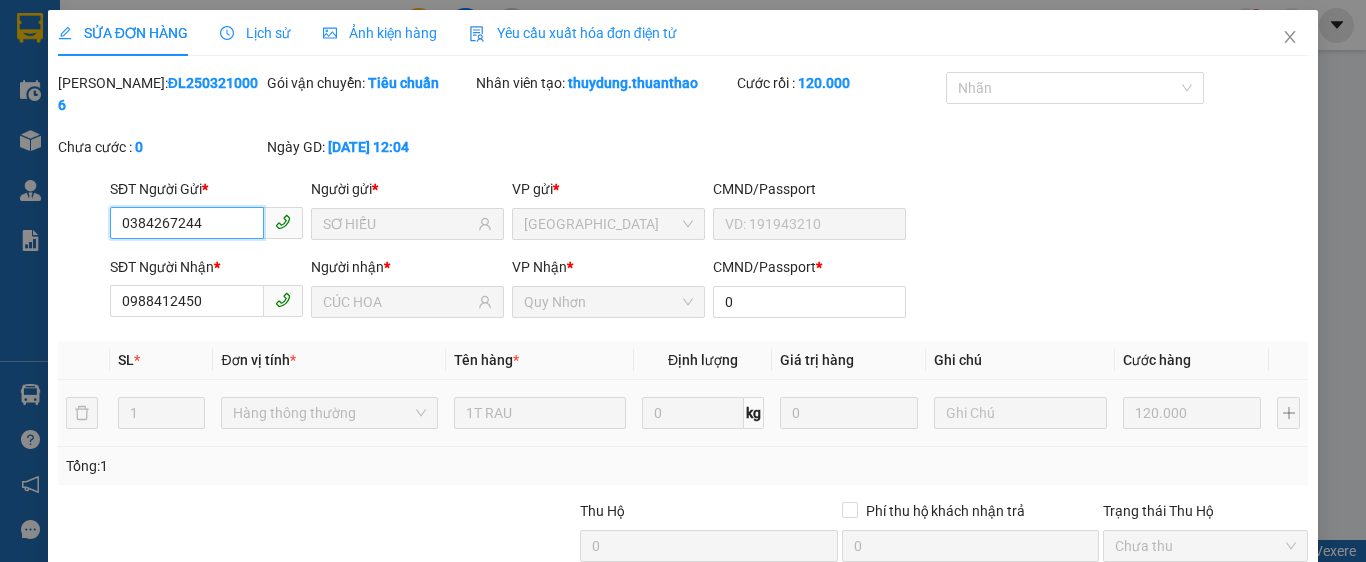 scroll, scrollTop: 182, scrollLeft: 0, axis: vertical 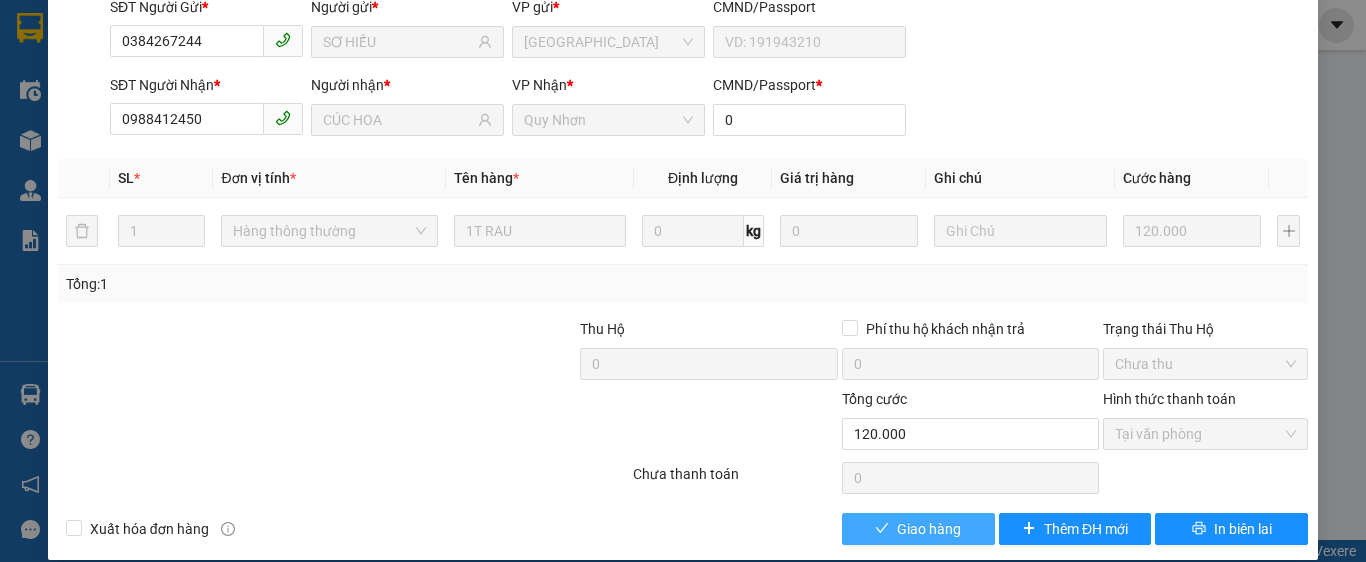 click on "Giao hàng" at bounding box center [929, 529] 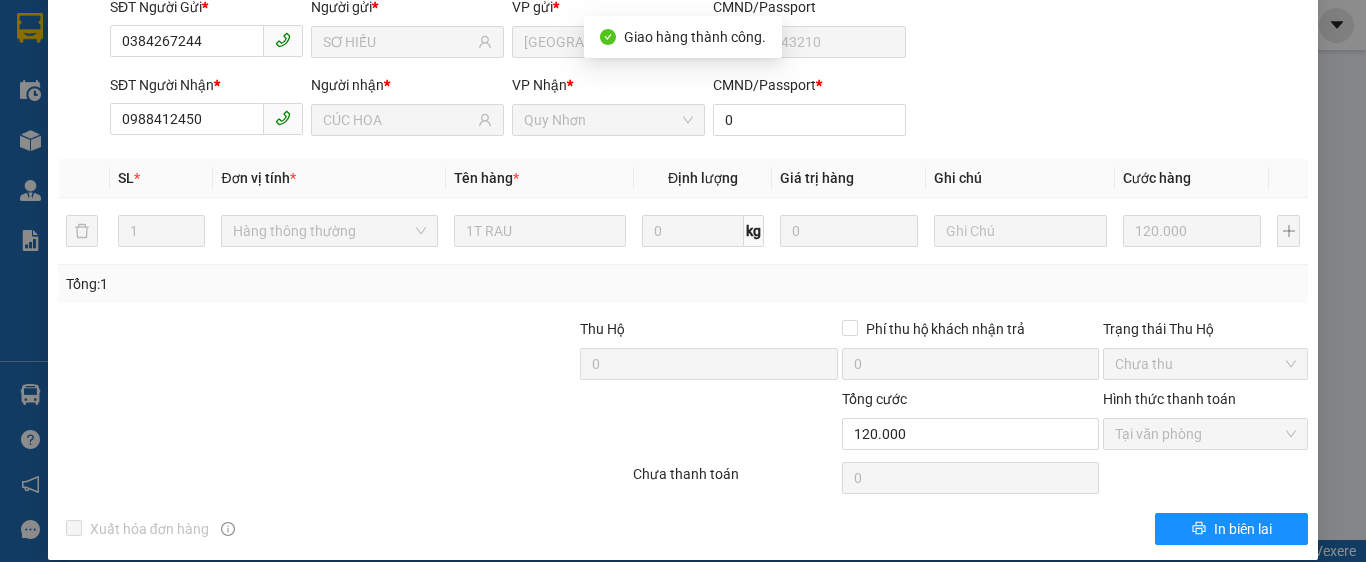 scroll, scrollTop: 0, scrollLeft: 0, axis: both 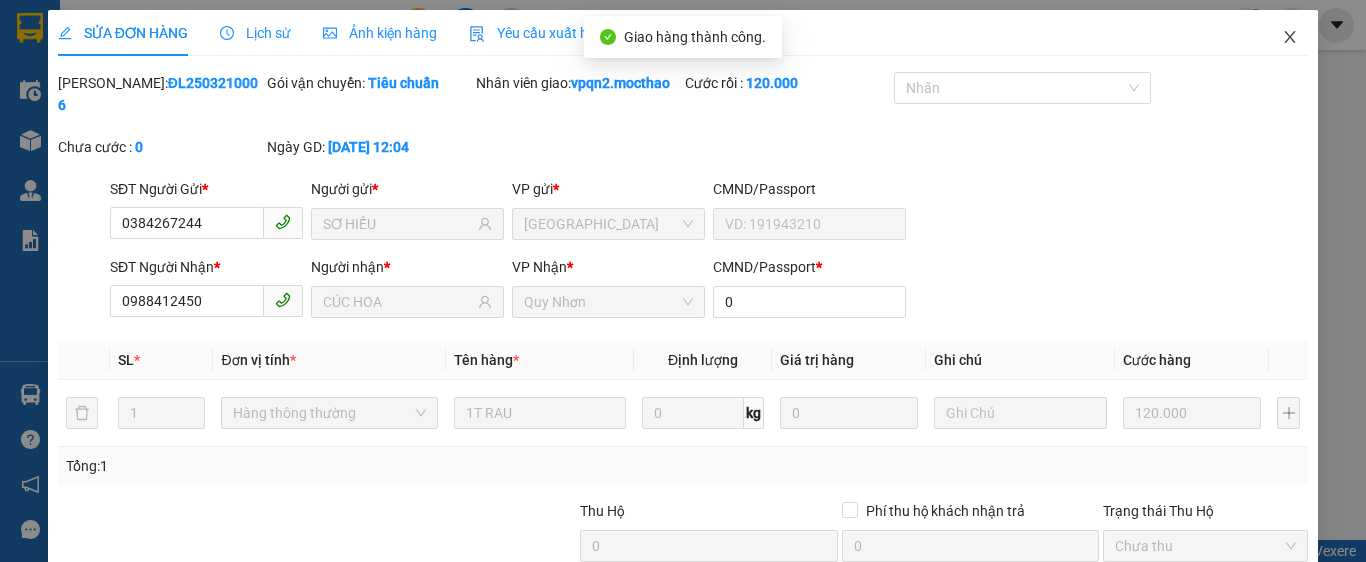 click 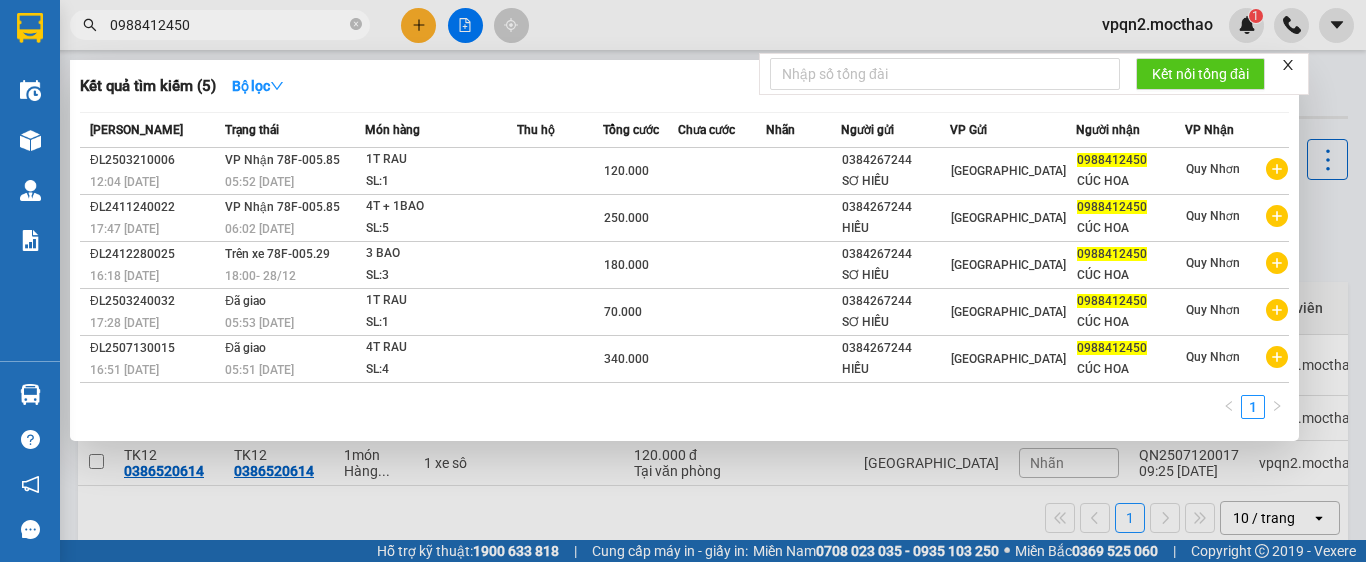 drag, startPoint x: 137, startPoint y: 28, endPoint x: 64, endPoint y: 28, distance: 73 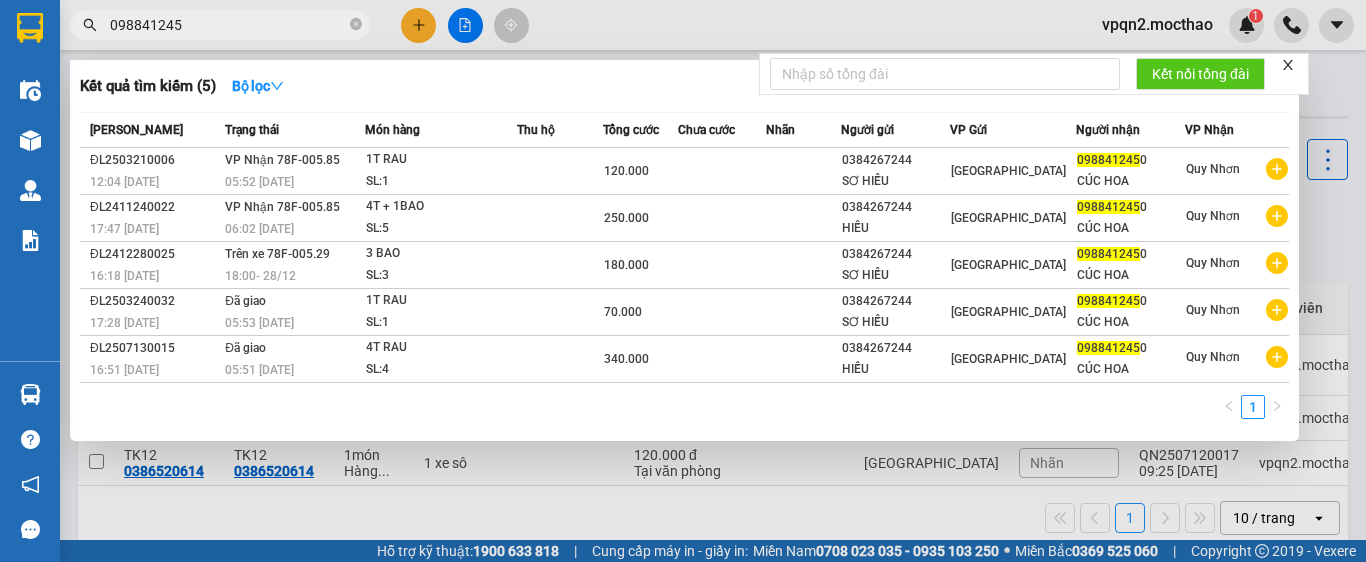 type on "0988412450" 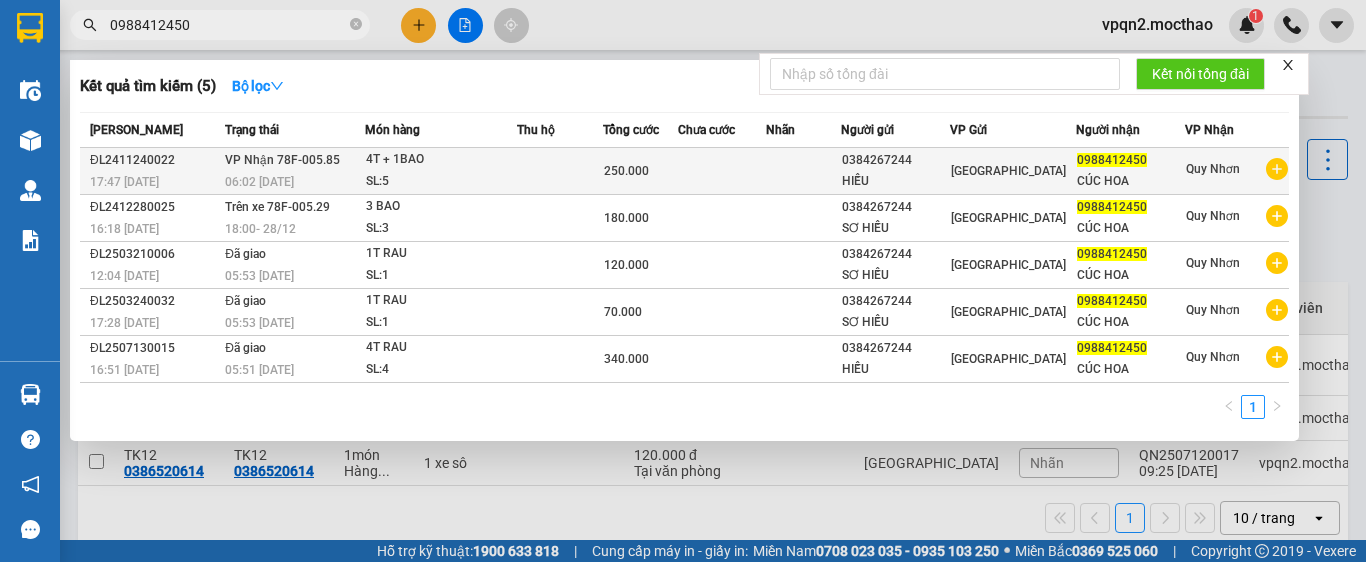 click on "SL:  5" at bounding box center (441, 182) 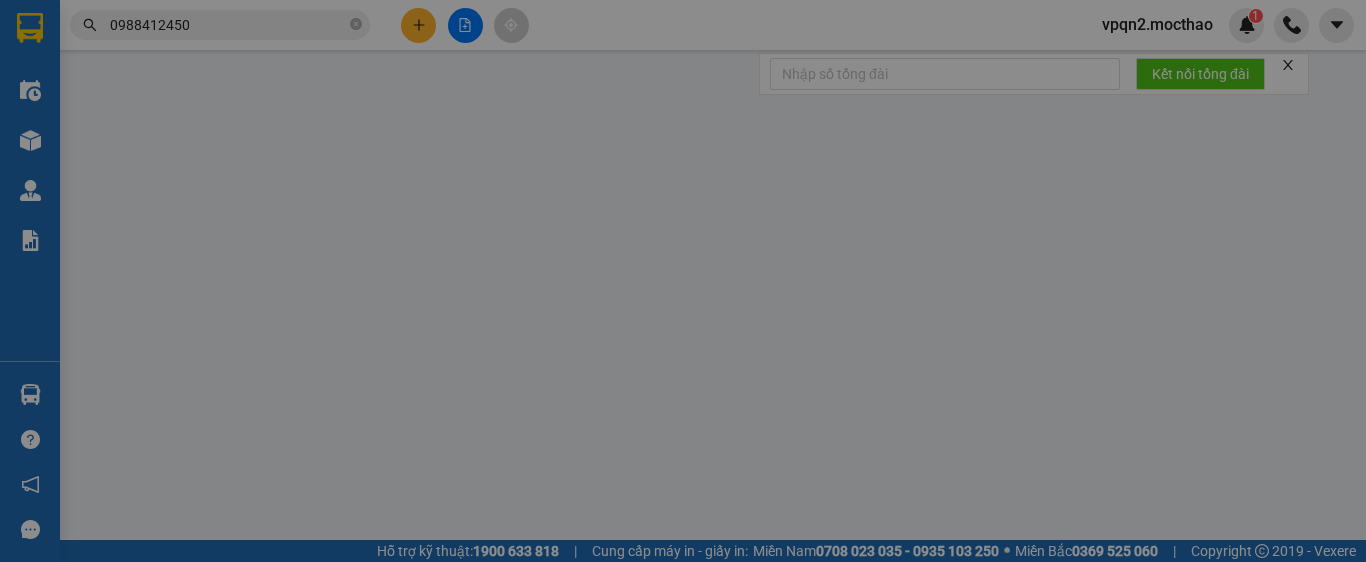 type on "0384267244" 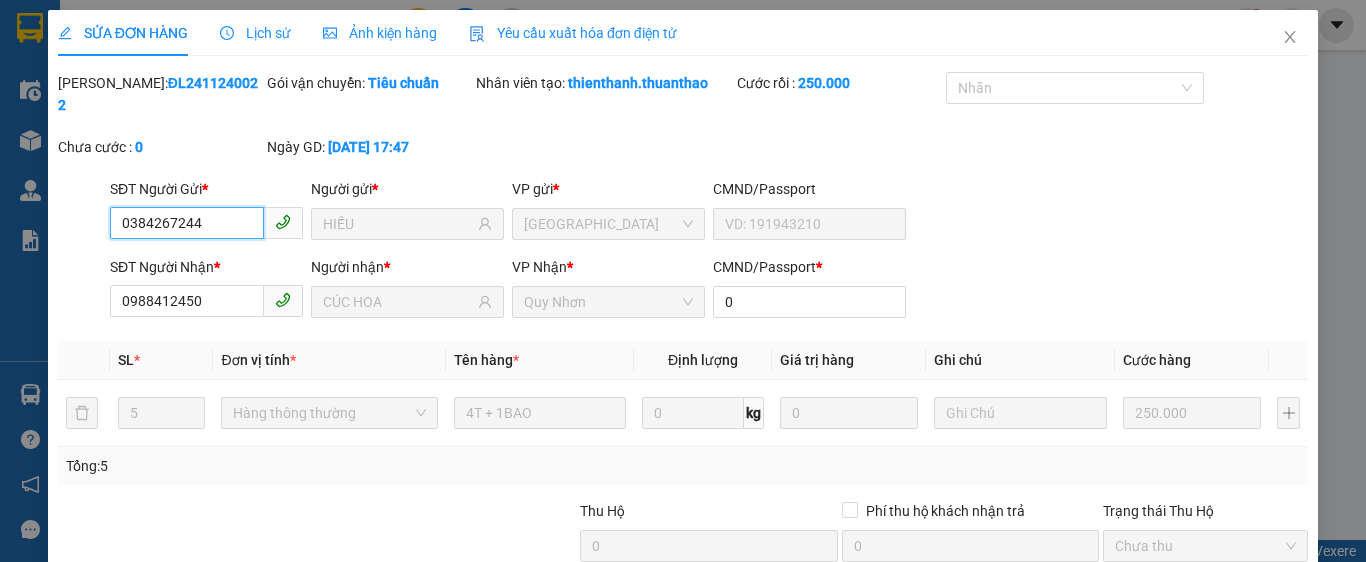 scroll, scrollTop: 182, scrollLeft: 0, axis: vertical 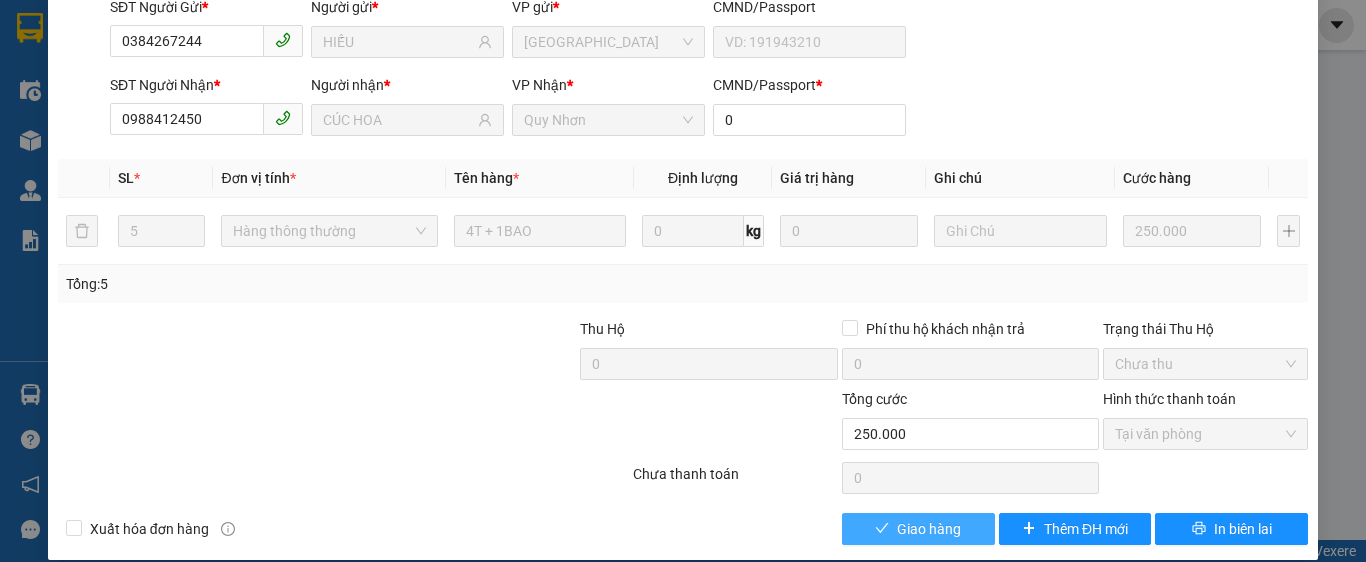 click on "Giao hàng" at bounding box center (918, 529) 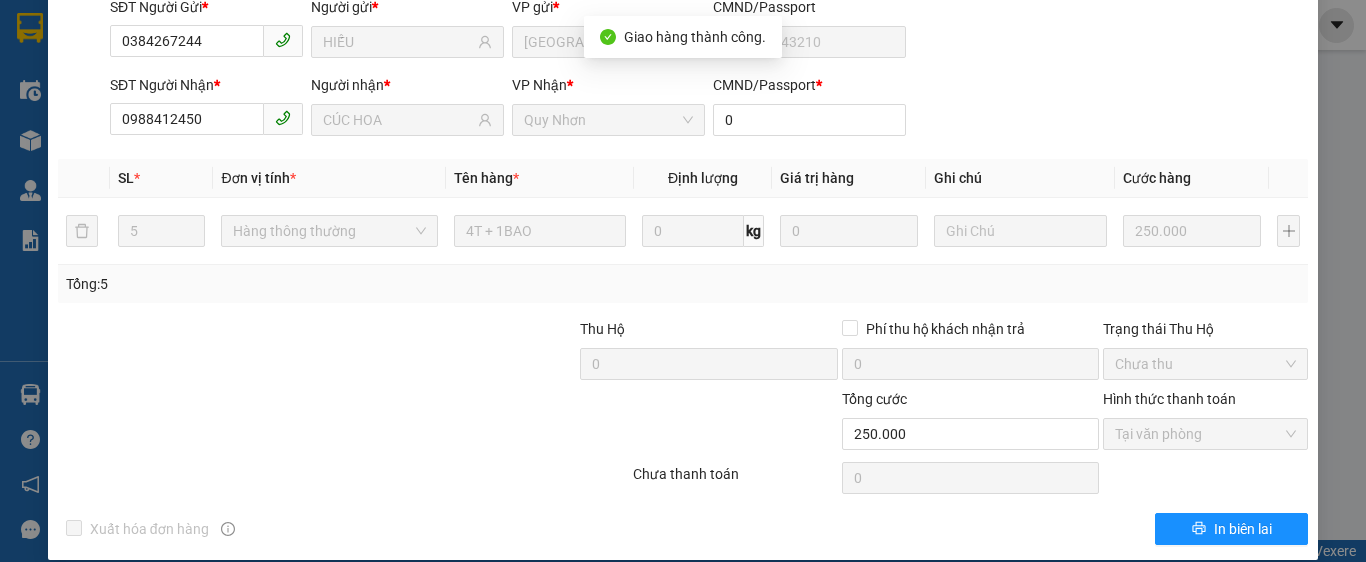 scroll, scrollTop: 0, scrollLeft: 0, axis: both 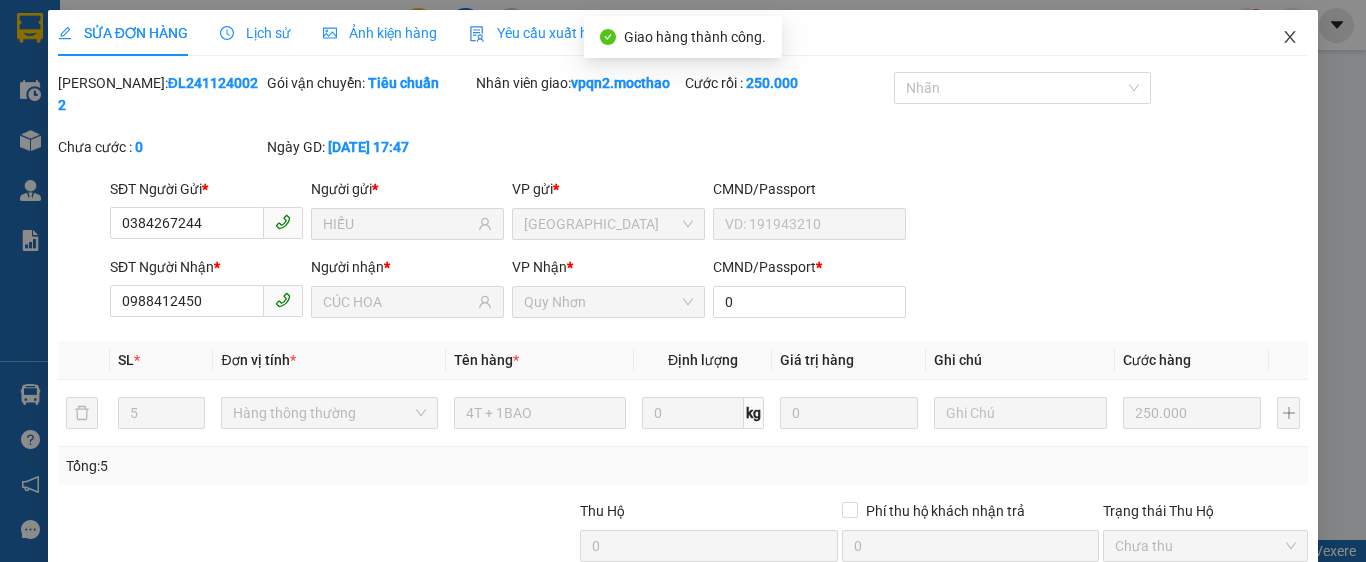 click 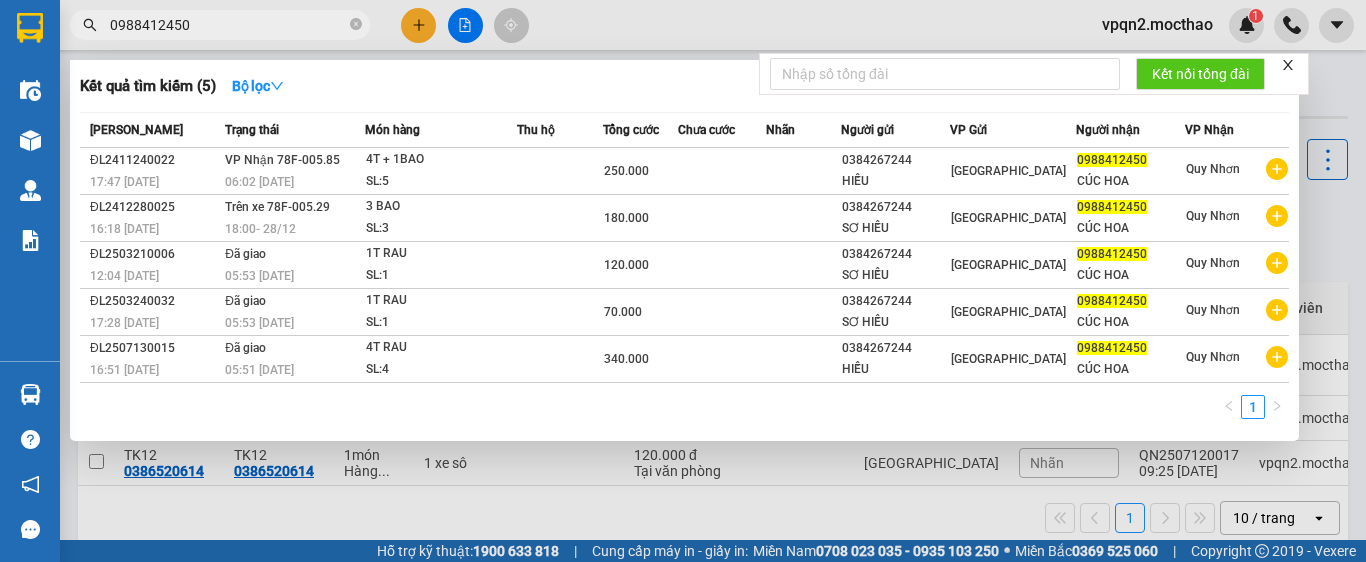drag, startPoint x: 210, startPoint y: 23, endPoint x: 85, endPoint y: 44, distance: 126.751724 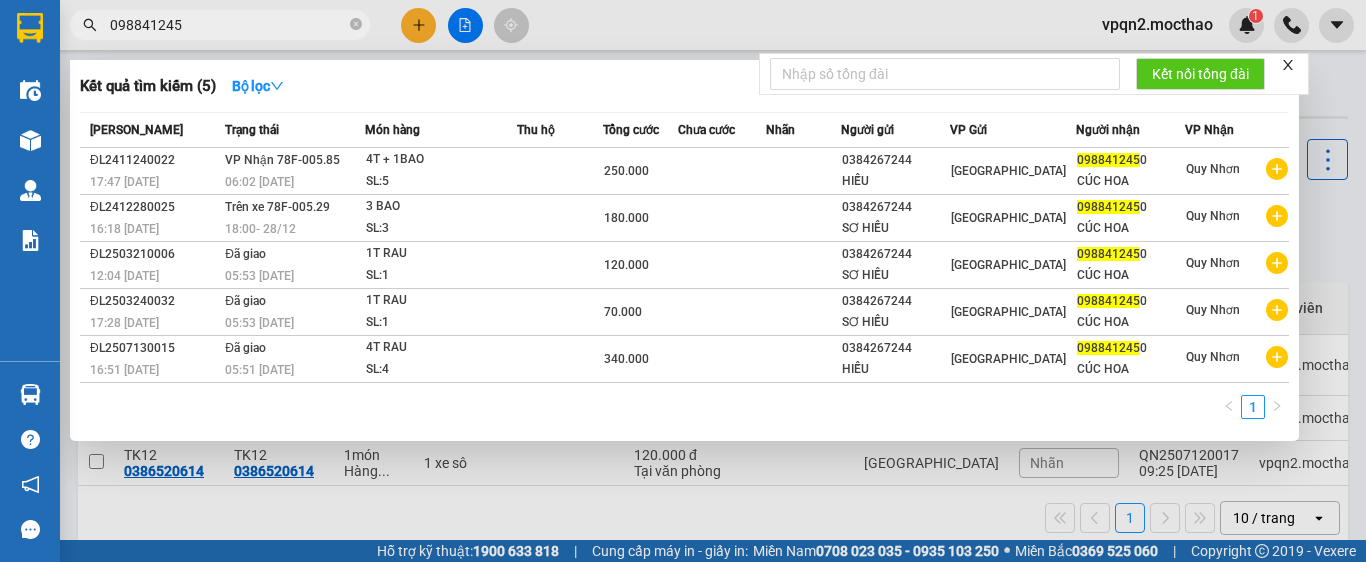 type on "0988412450" 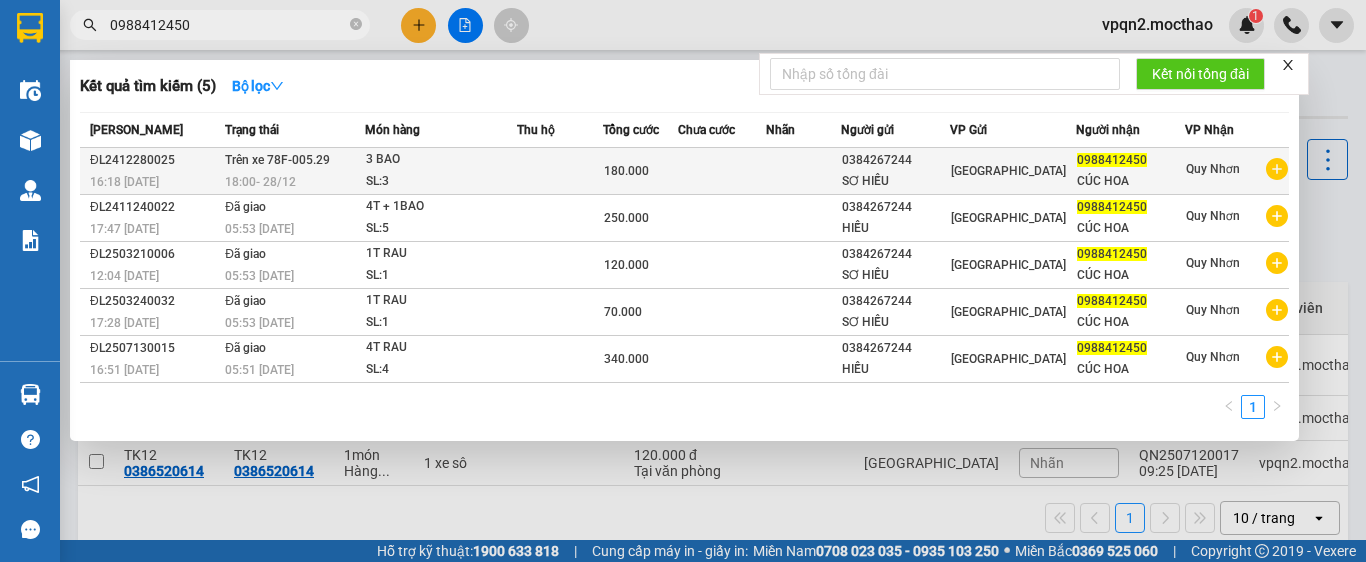 click on "SL:  3" at bounding box center [441, 182] 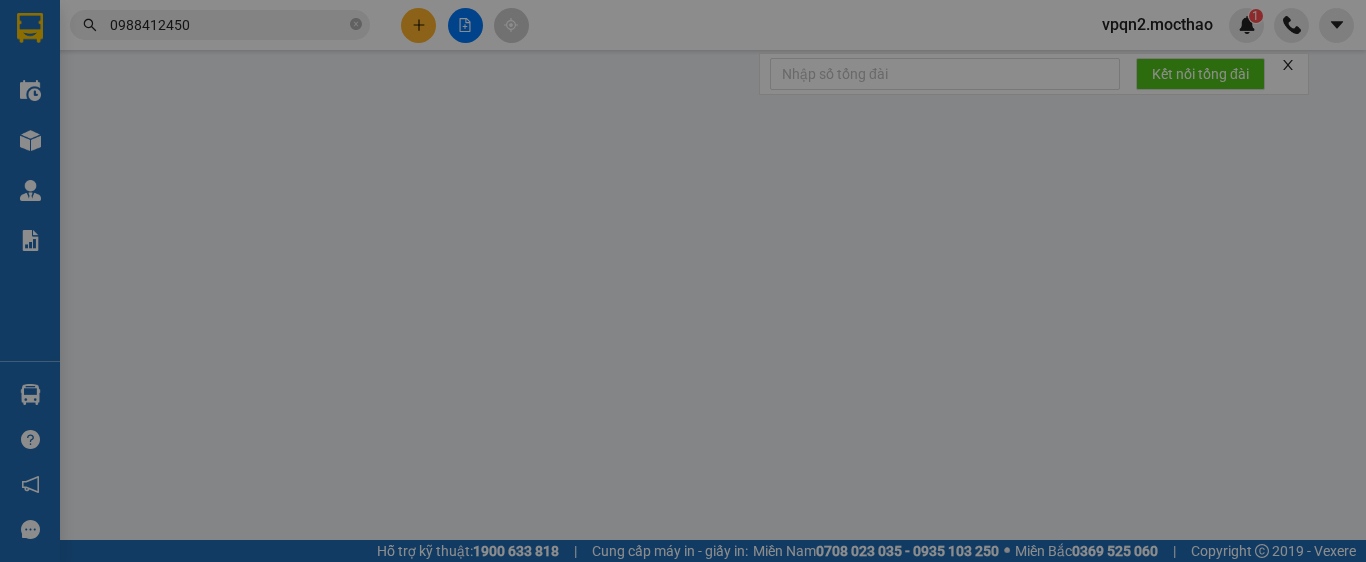 type on "0384267244" 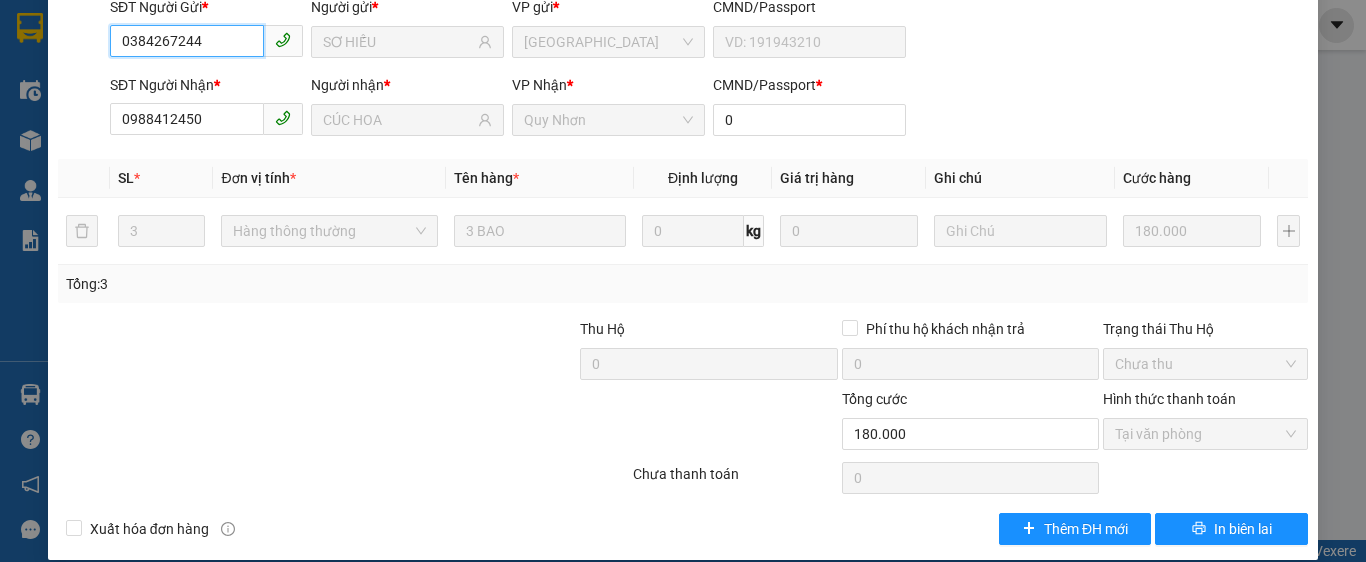 scroll, scrollTop: 0, scrollLeft: 0, axis: both 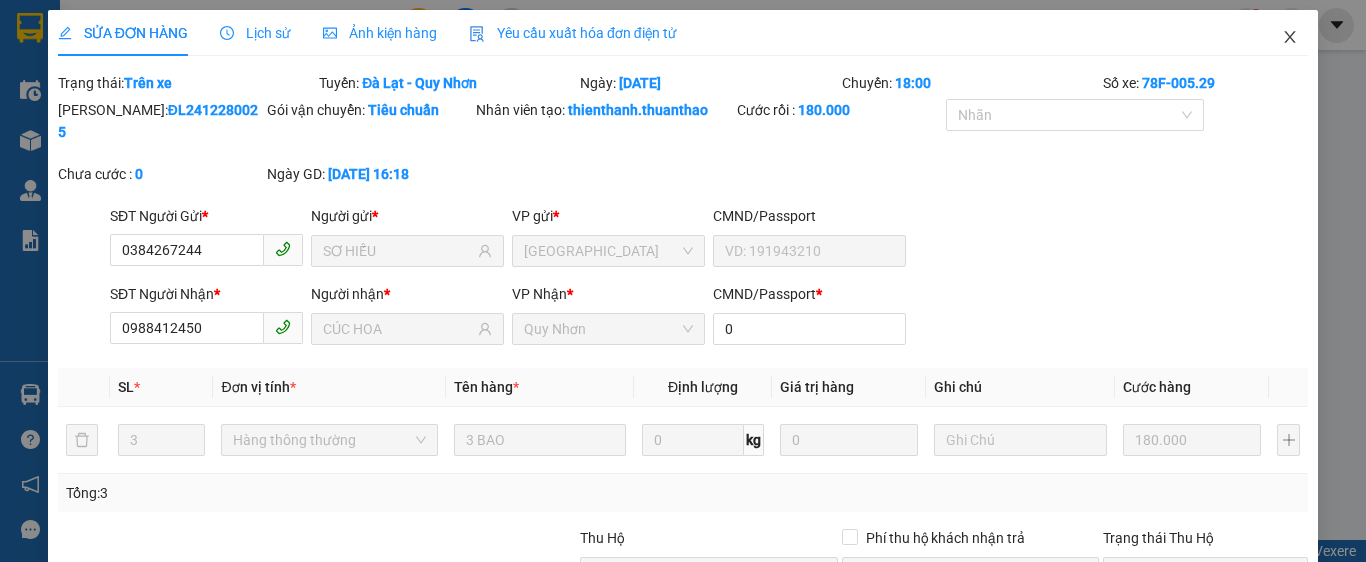 click at bounding box center (1290, 38) 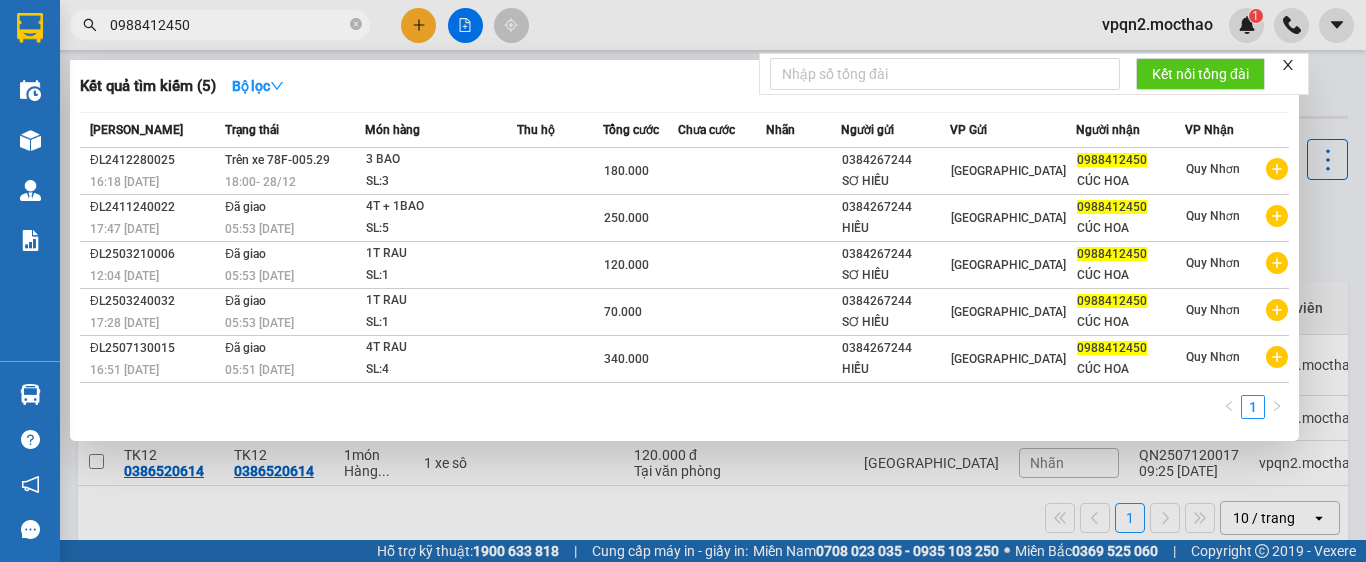 drag, startPoint x: 222, startPoint y: 12, endPoint x: 92, endPoint y: 33, distance: 131.68523 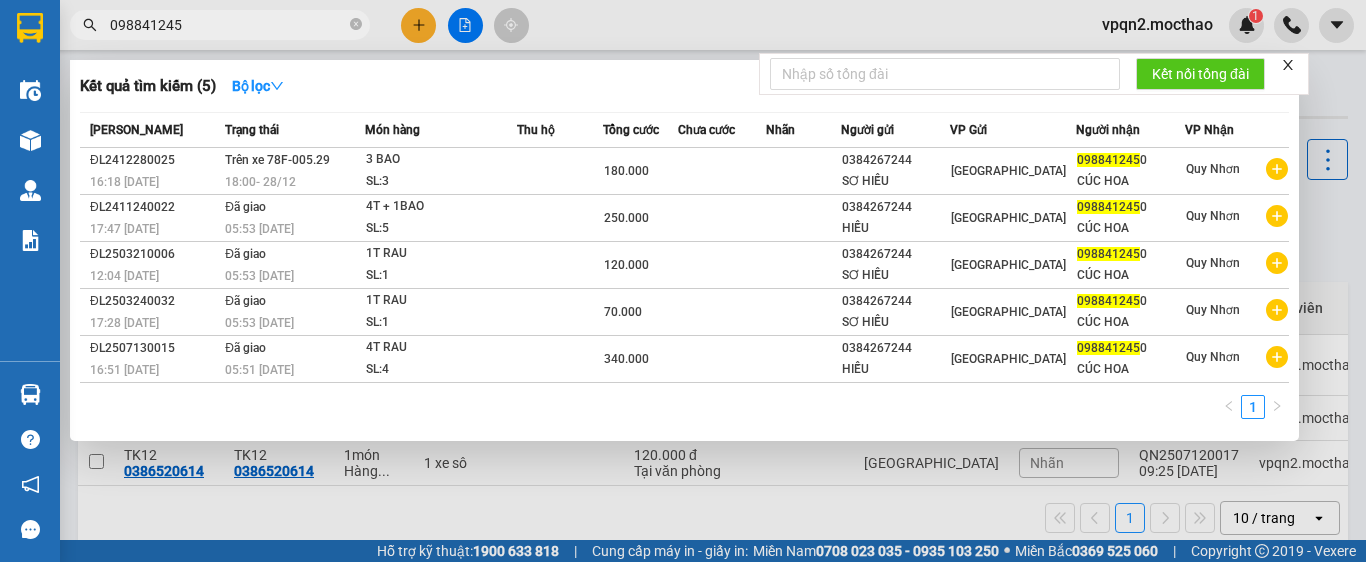 type on "0988412450" 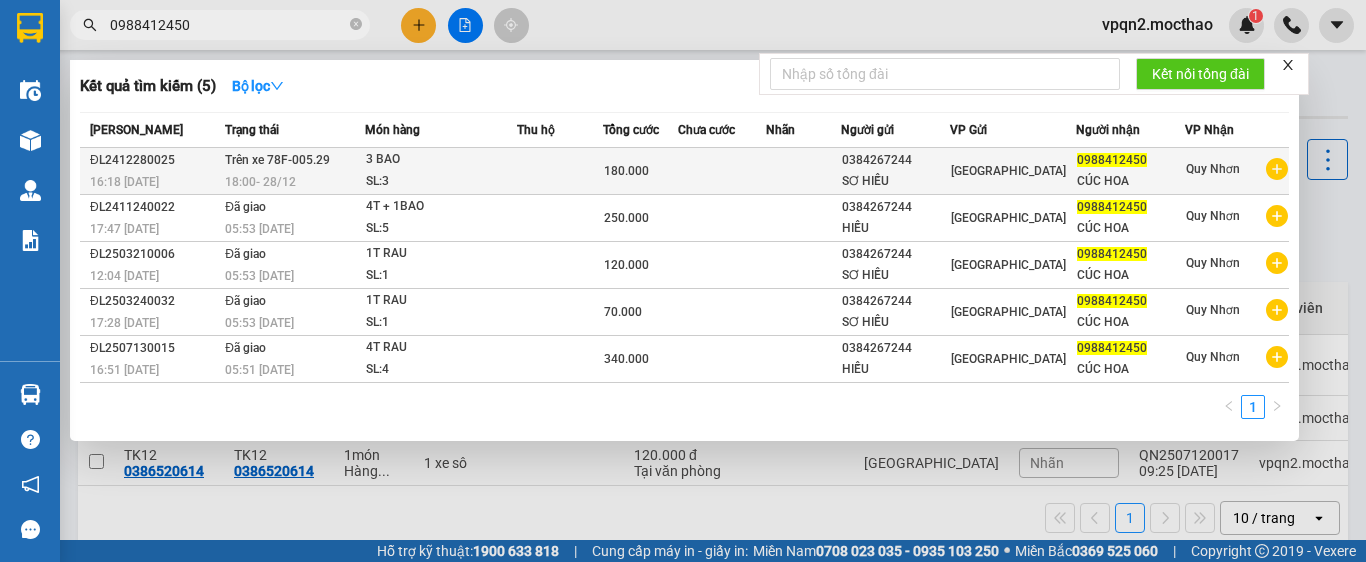 click on "SL:  3" at bounding box center (441, 182) 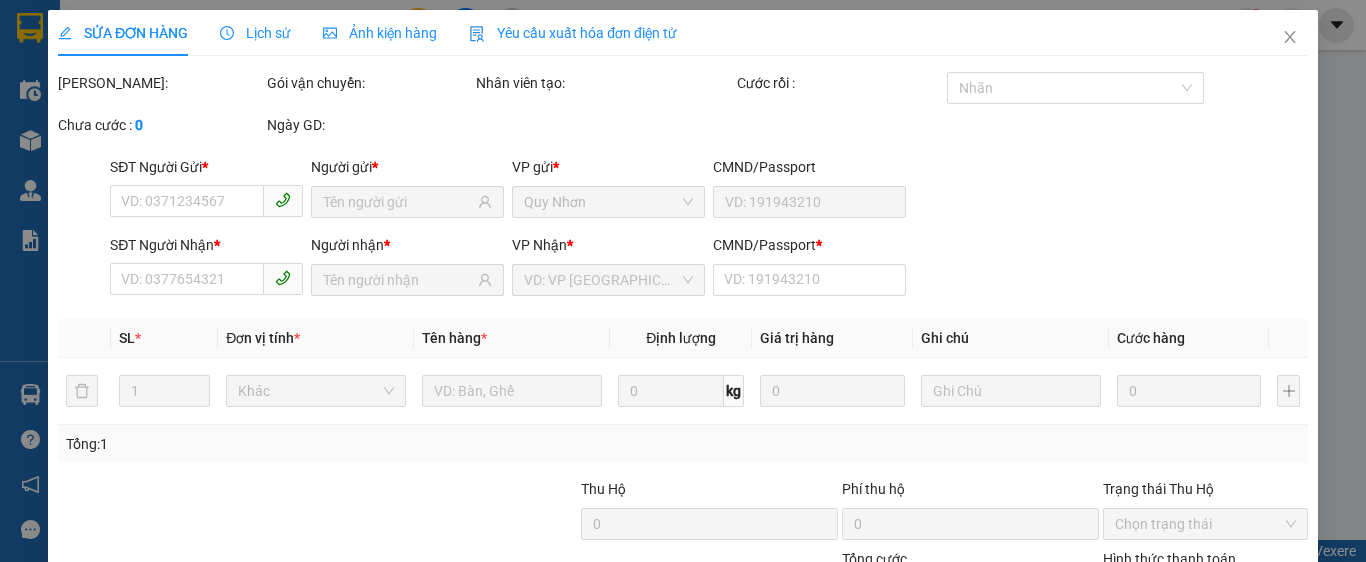 type on "0384267244" 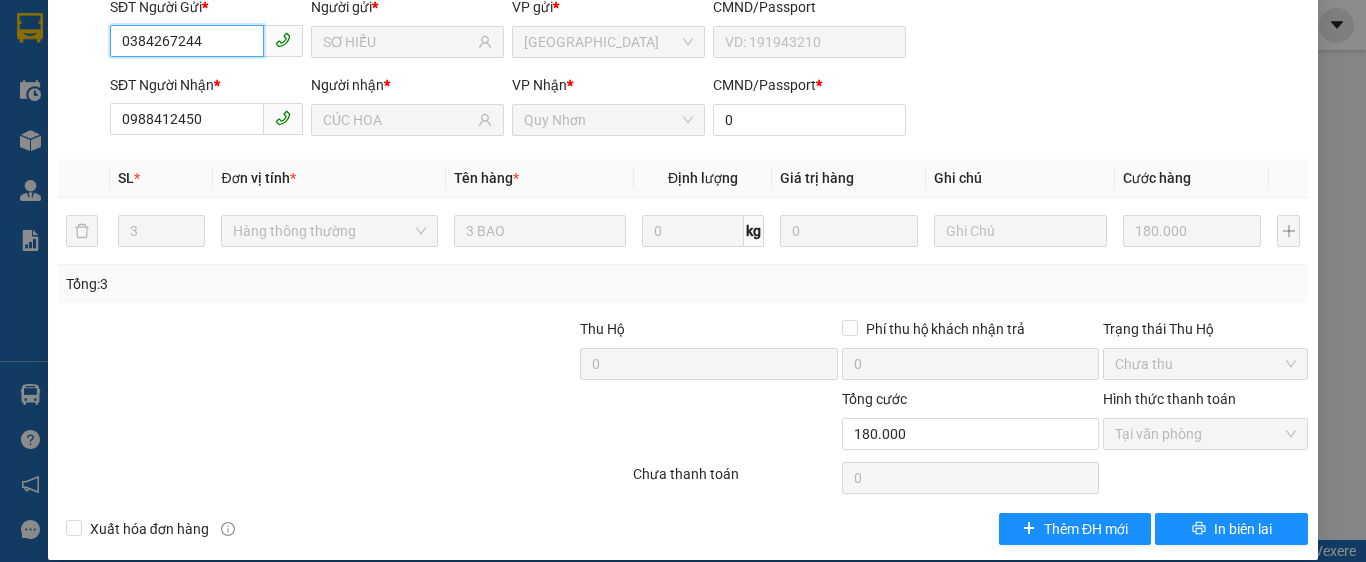 scroll, scrollTop: 0, scrollLeft: 0, axis: both 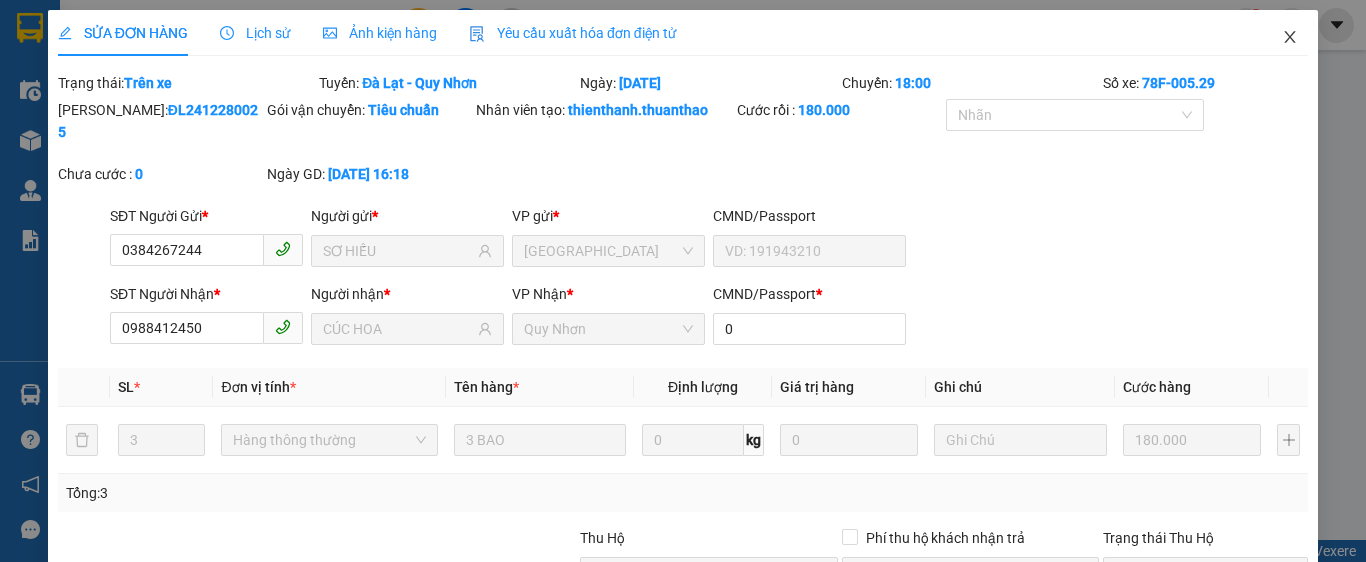 click 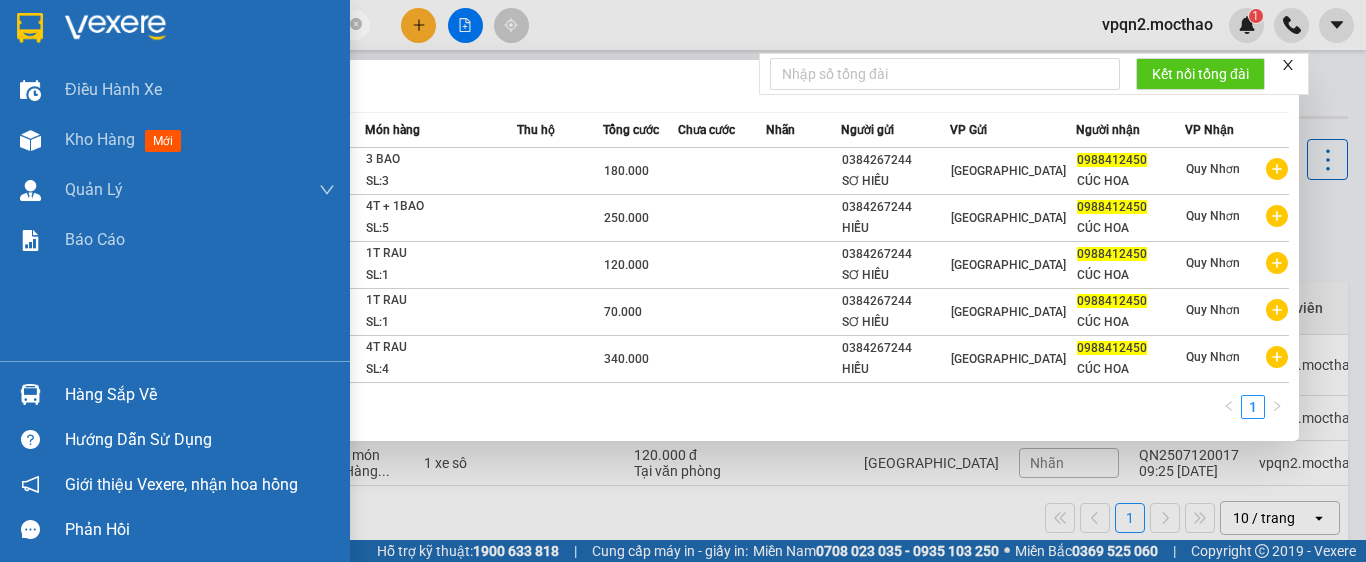 drag, startPoint x: 227, startPoint y: 21, endPoint x: 54, endPoint y: 51, distance: 175.5819 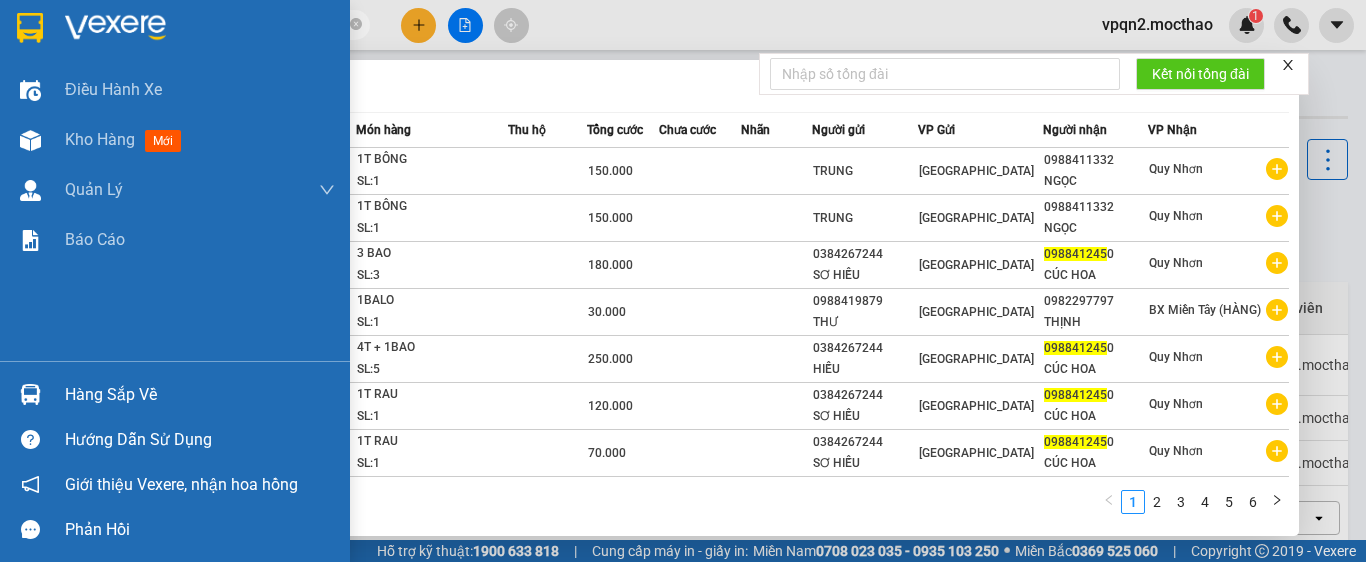 type on "0988412450" 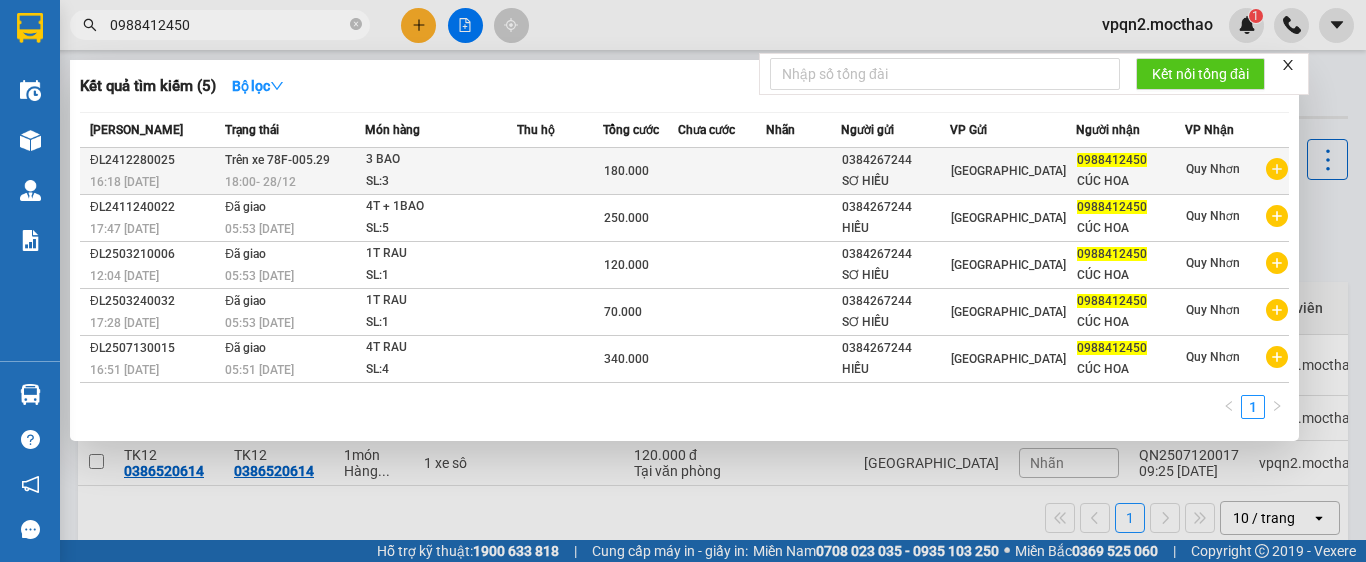 click on "Trên xe   78F-005.29" at bounding box center (277, 160) 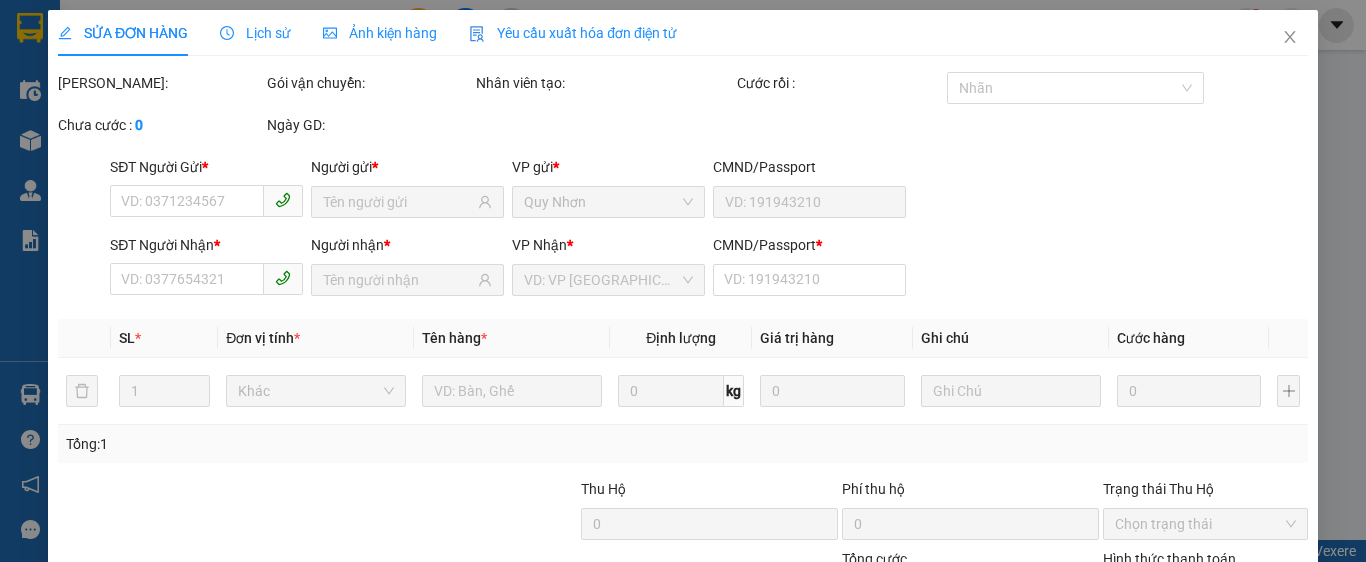 type on "0384267244" 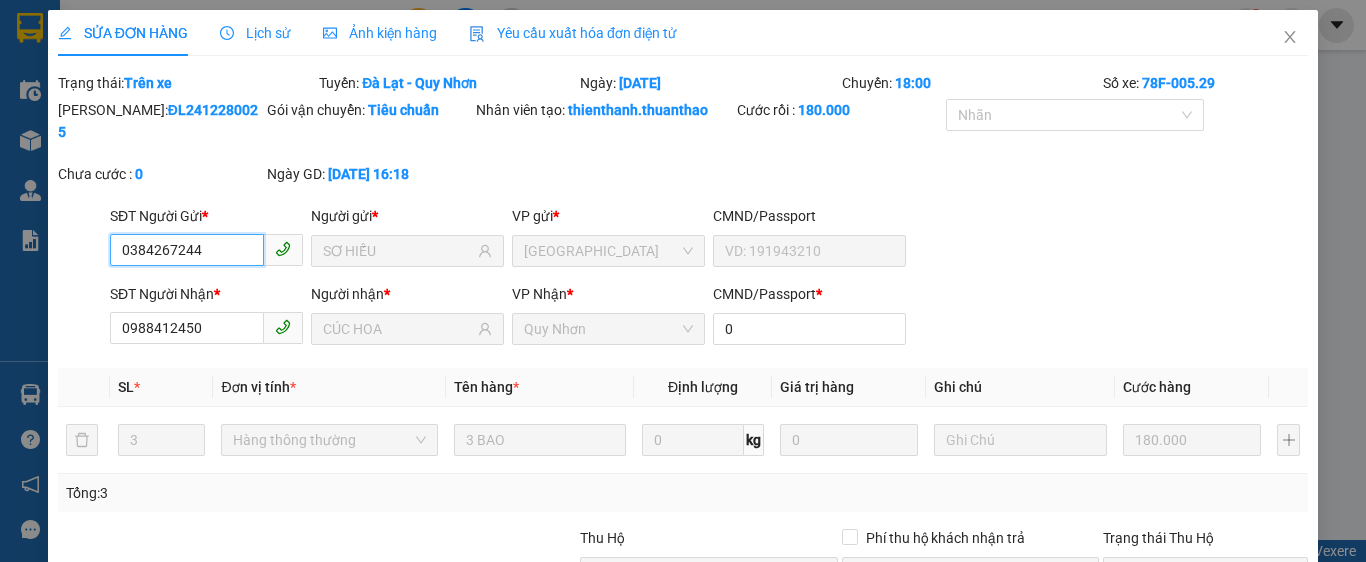 scroll, scrollTop: 209, scrollLeft: 0, axis: vertical 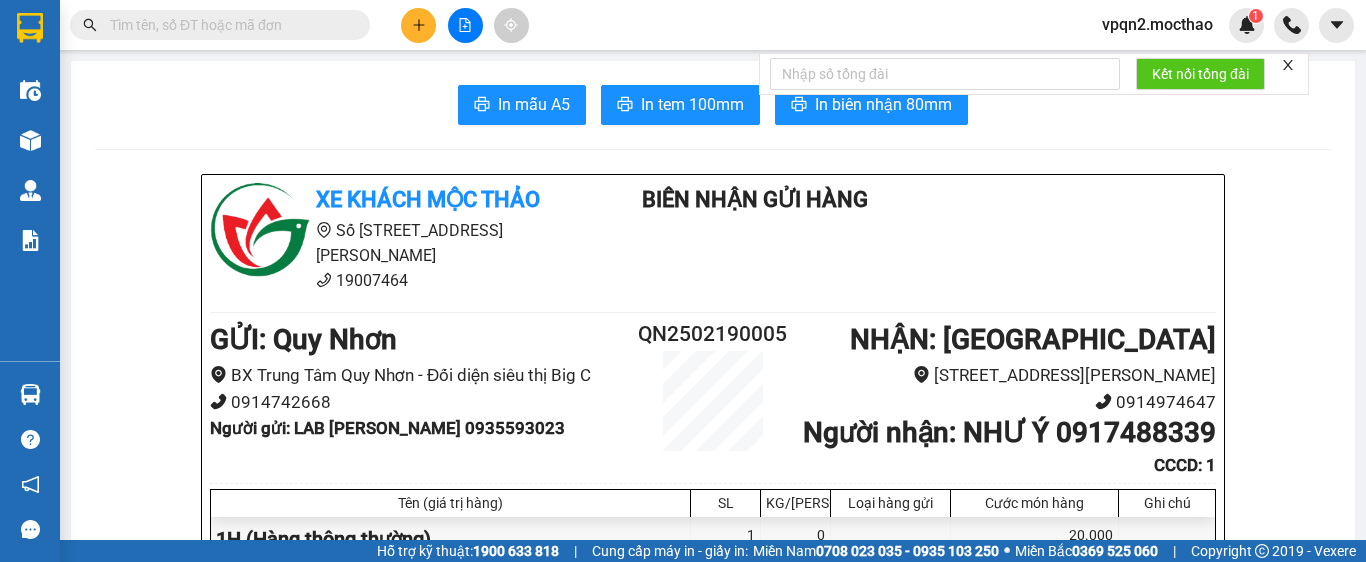 click at bounding box center (220, 25) 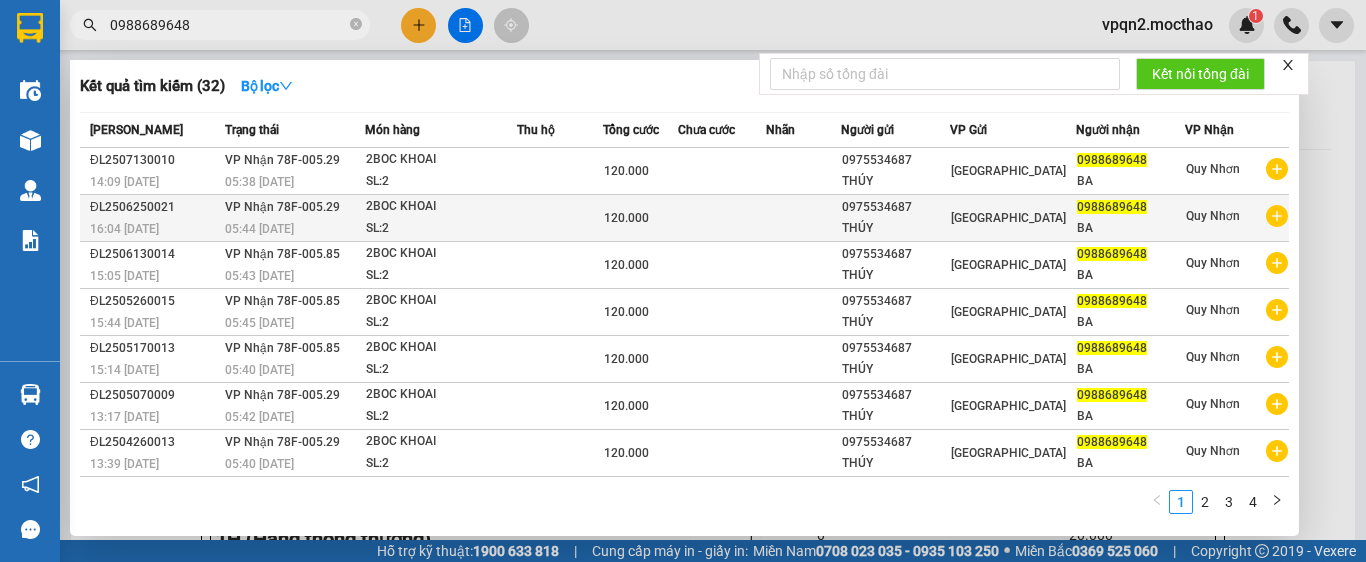 type on "0988689648" 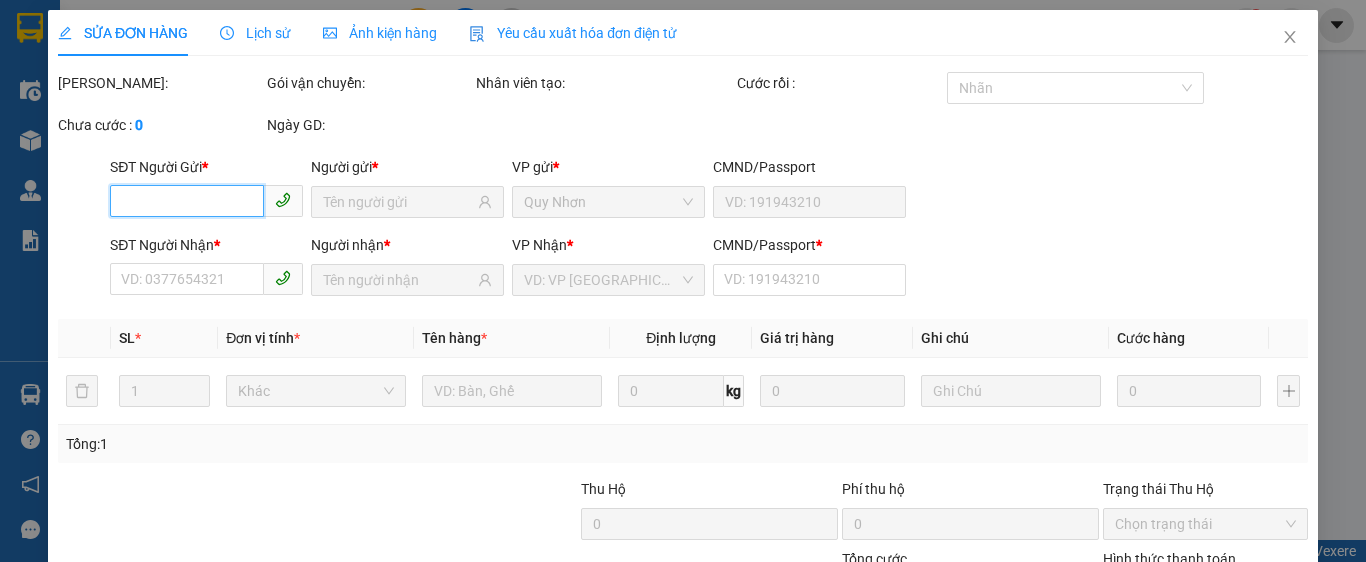 type on "0975534687" 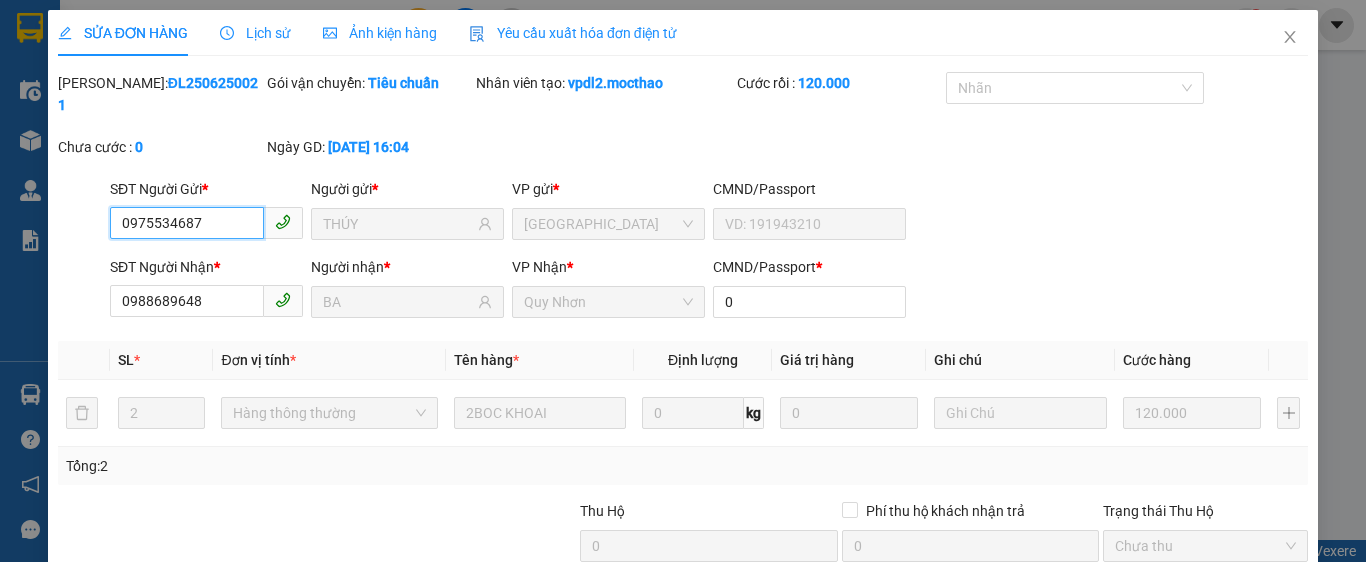 scroll, scrollTop: 182, scrollLeft: 0, axis: vertical 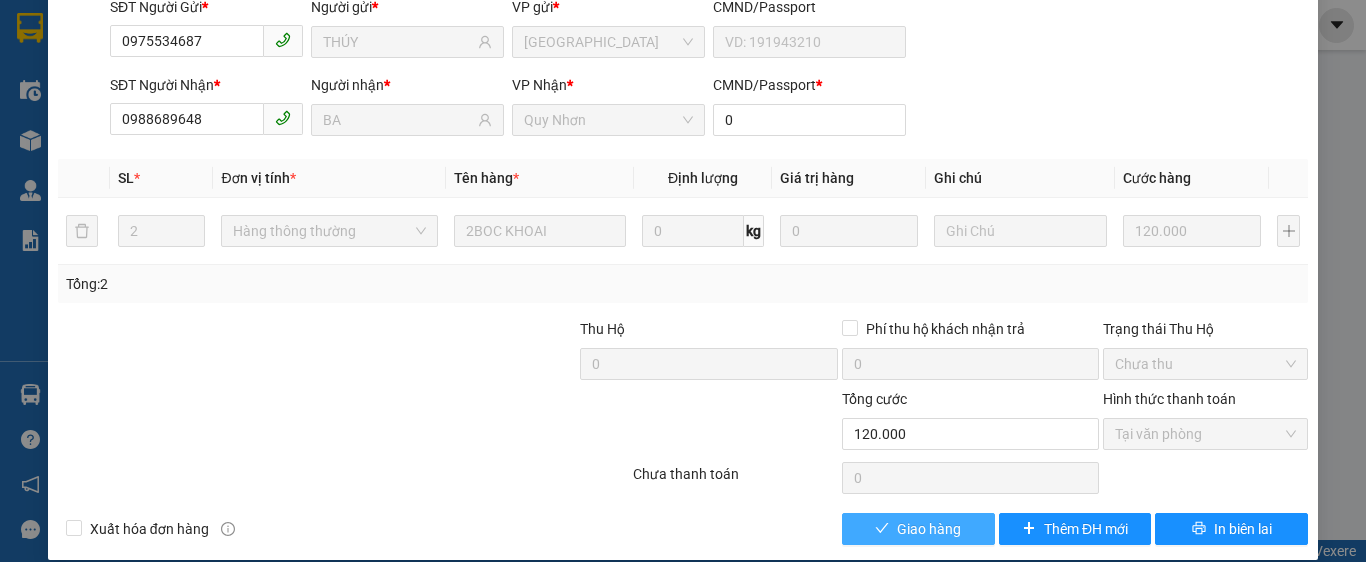 click on "Giao hàng" at bounding box center [929, 529] 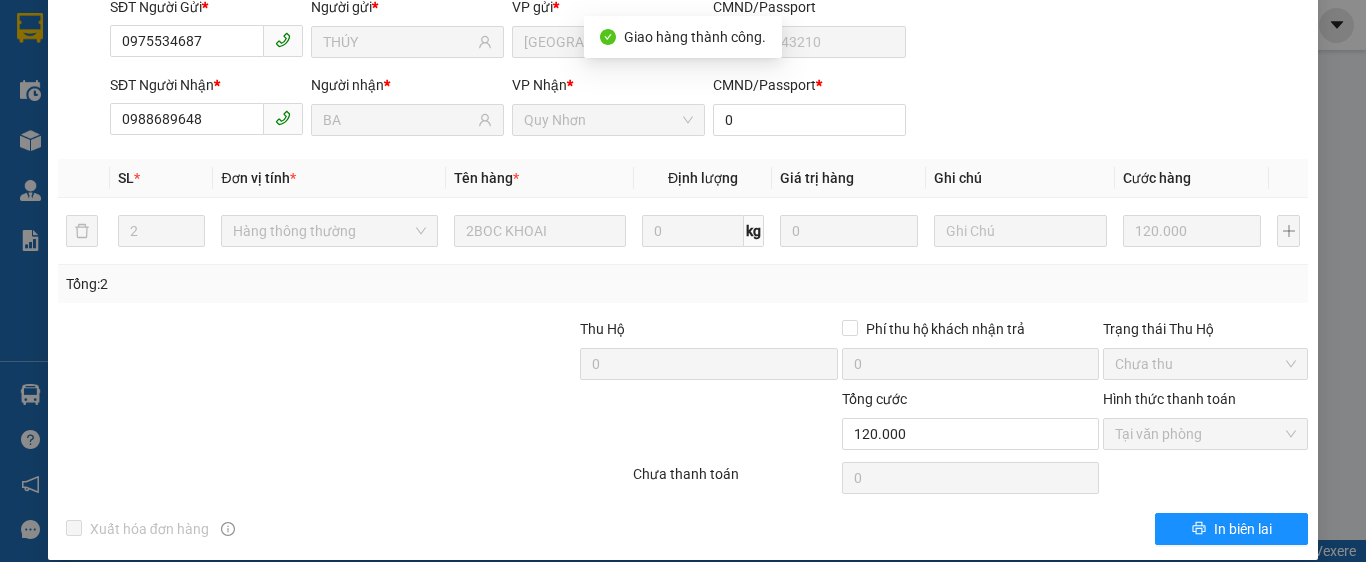 scroll, scrollTop: 0, scrollLeft: 0, axis: both 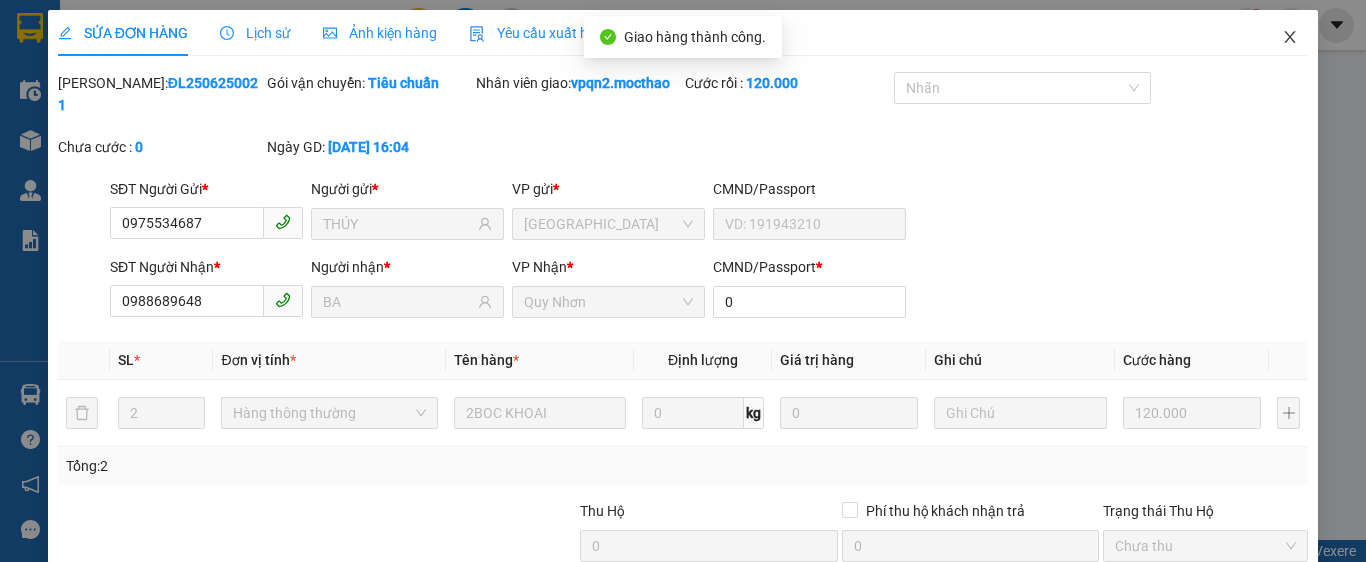 click 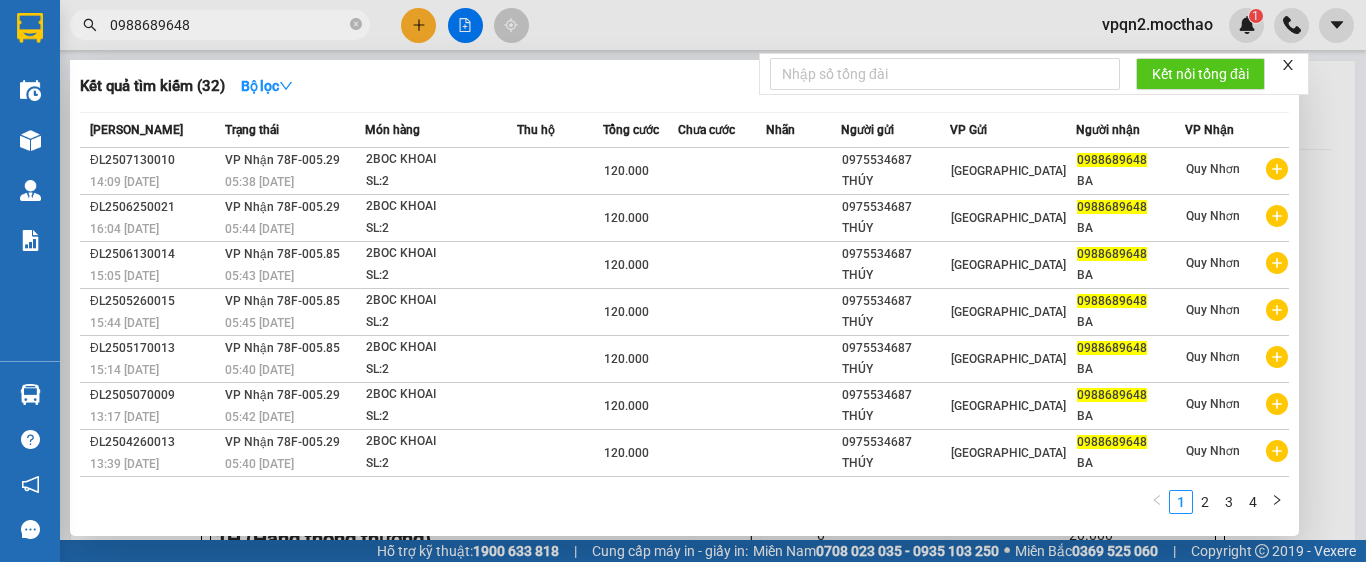 drag, startPoint x: 247, startPoint y: 31, endPoint x: 78, endPoint y: 63, distance: 172.00291 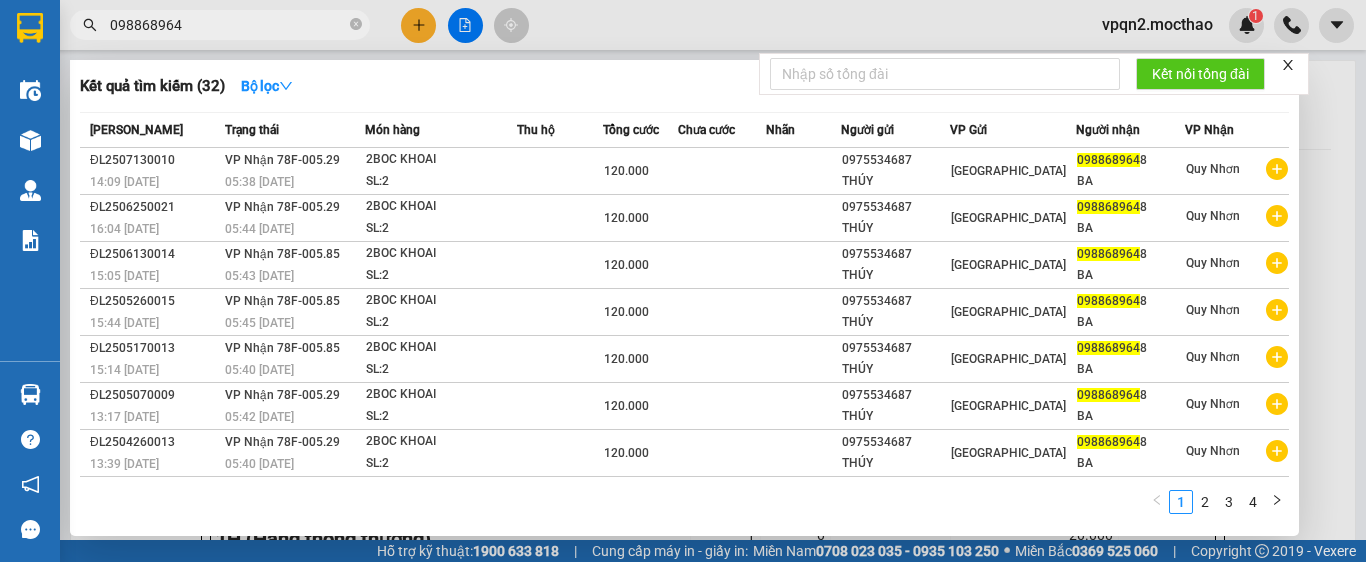 type on "0988689648" 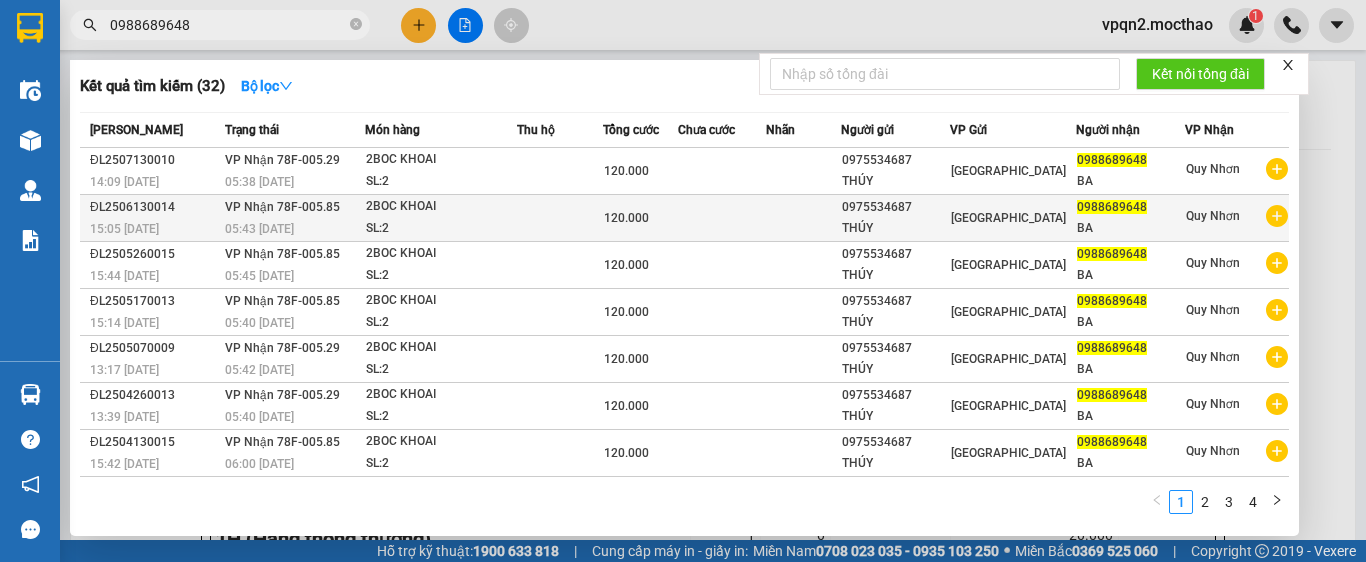 click on "05:43 [DATE]" at bounding box center (259, 229) 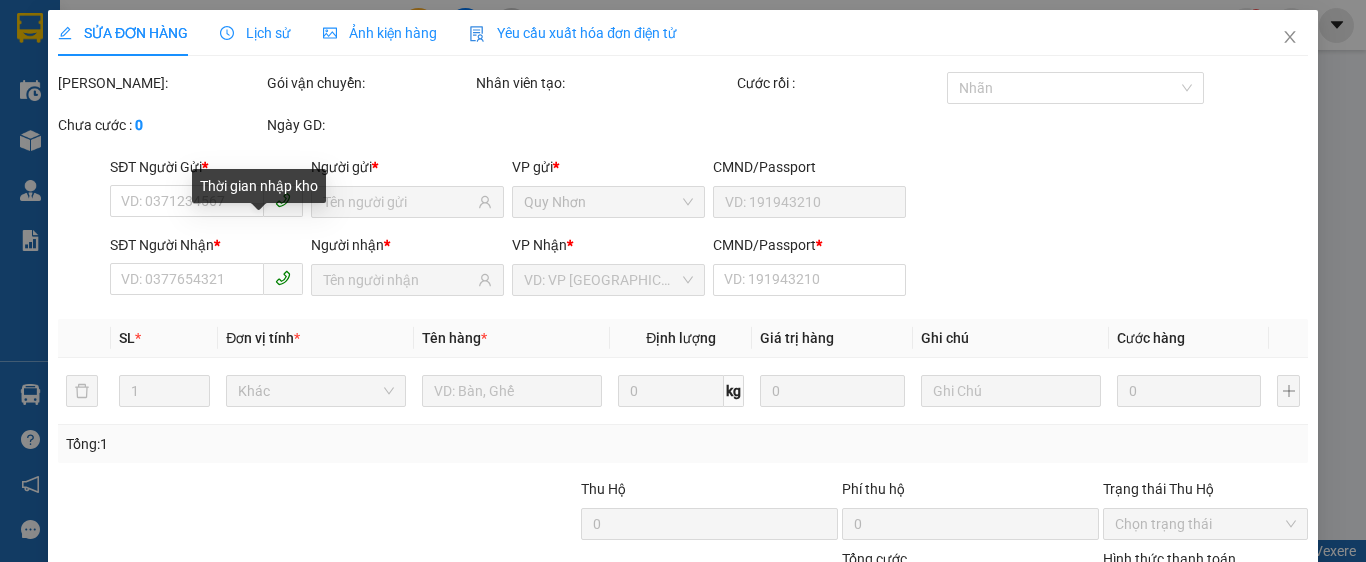 type on "0975534687" 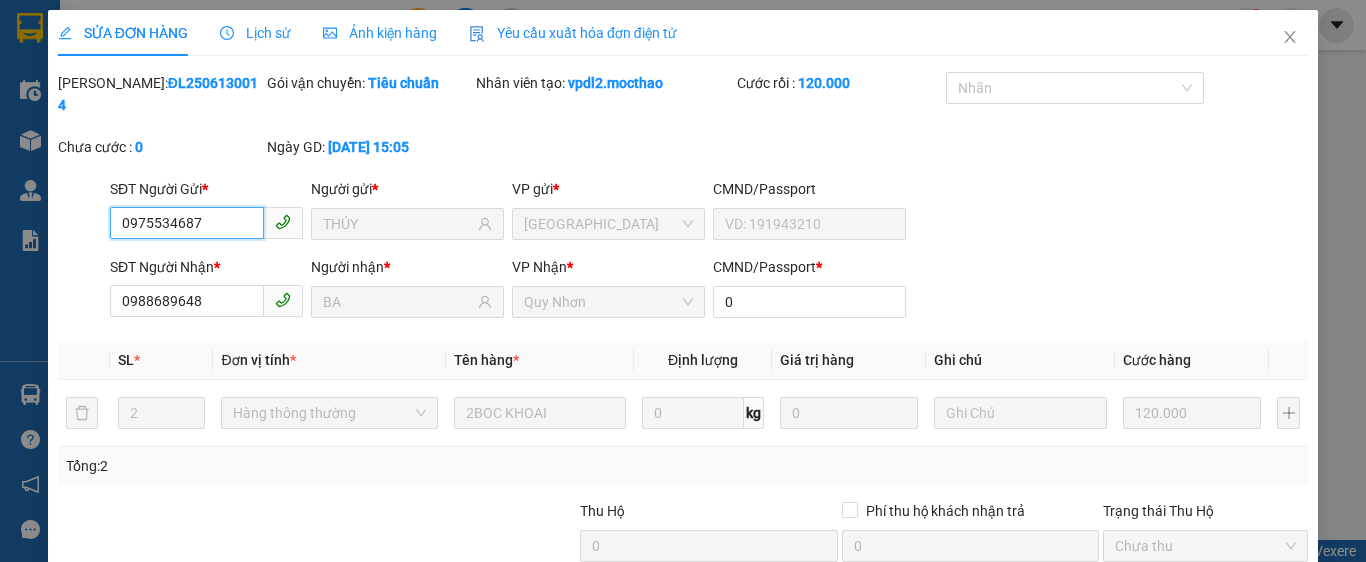 scroll, scrollTop: 182, scrollLeft: 0, axis: vertical 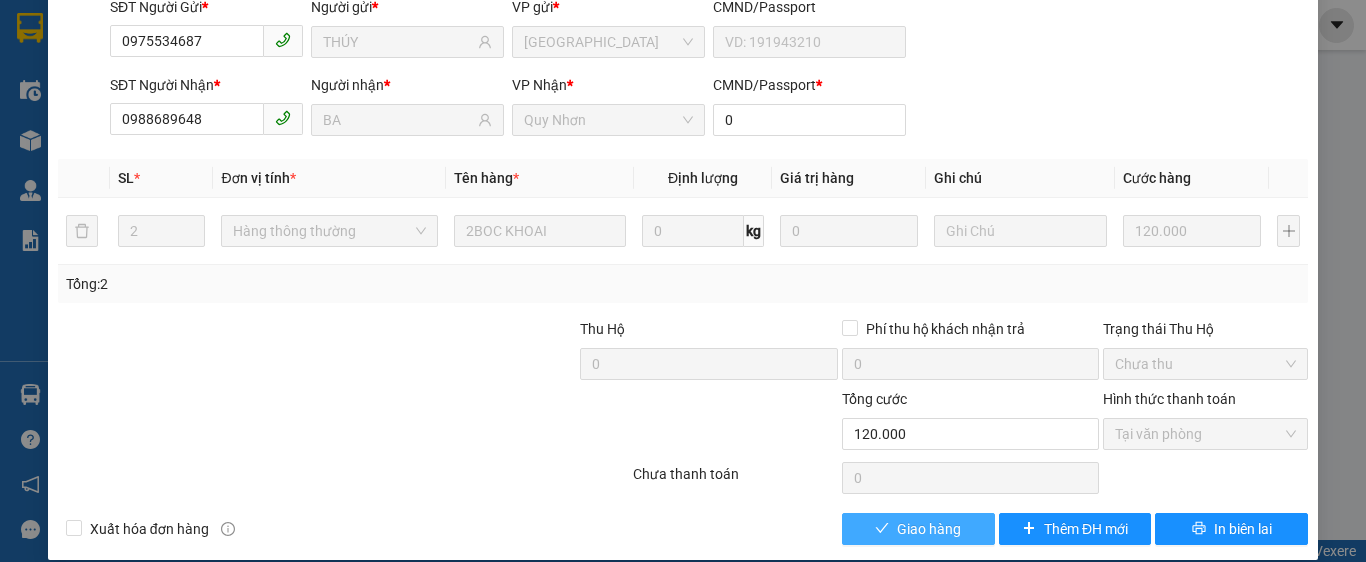 click 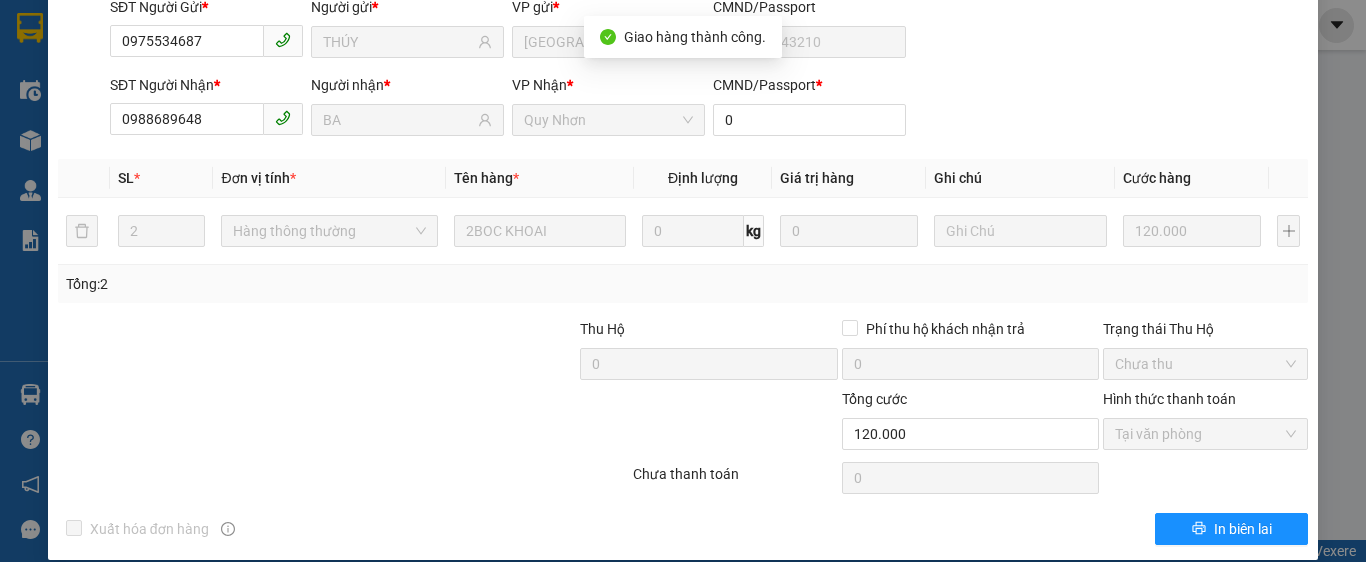scroll, scrollTop: 0, scrollLeft: 0, axis: both 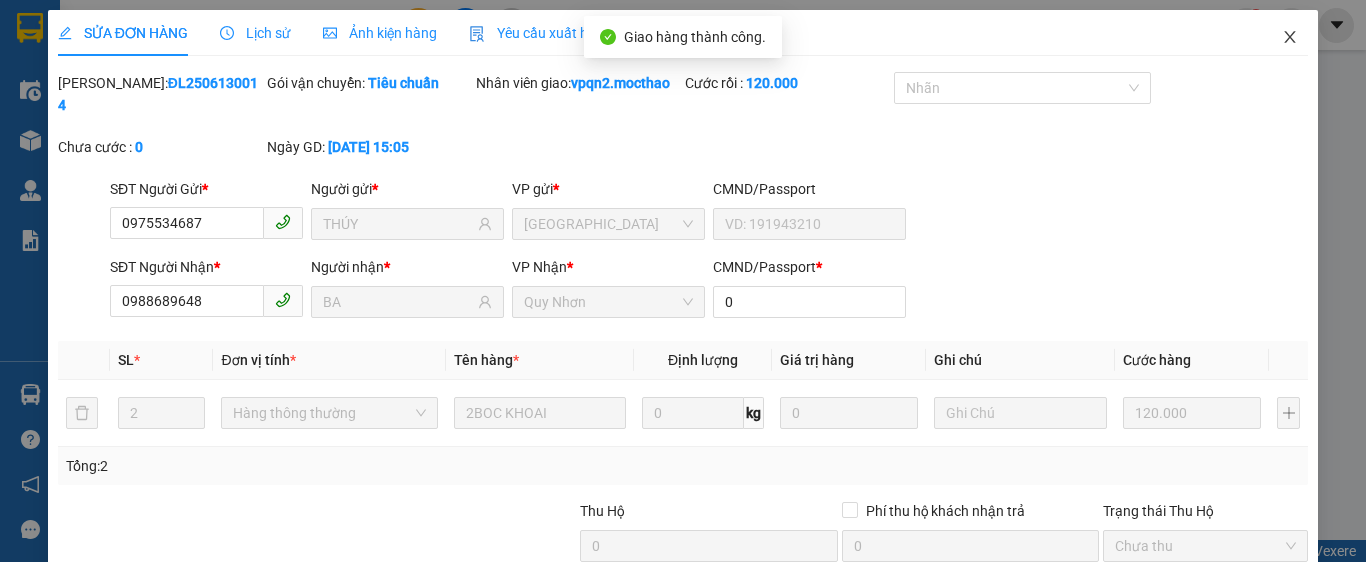 click 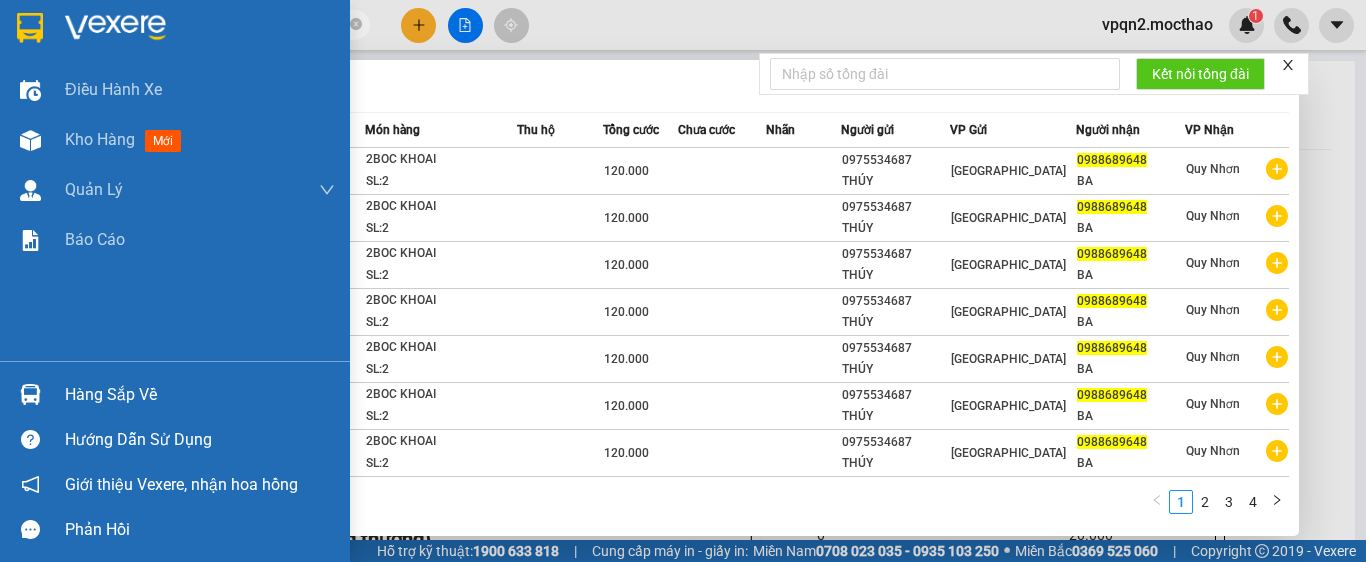 drag, startPoint x: 197, startPoint y: 22, endPoint x: 4, endPoint y: 61, distance: 196.90099 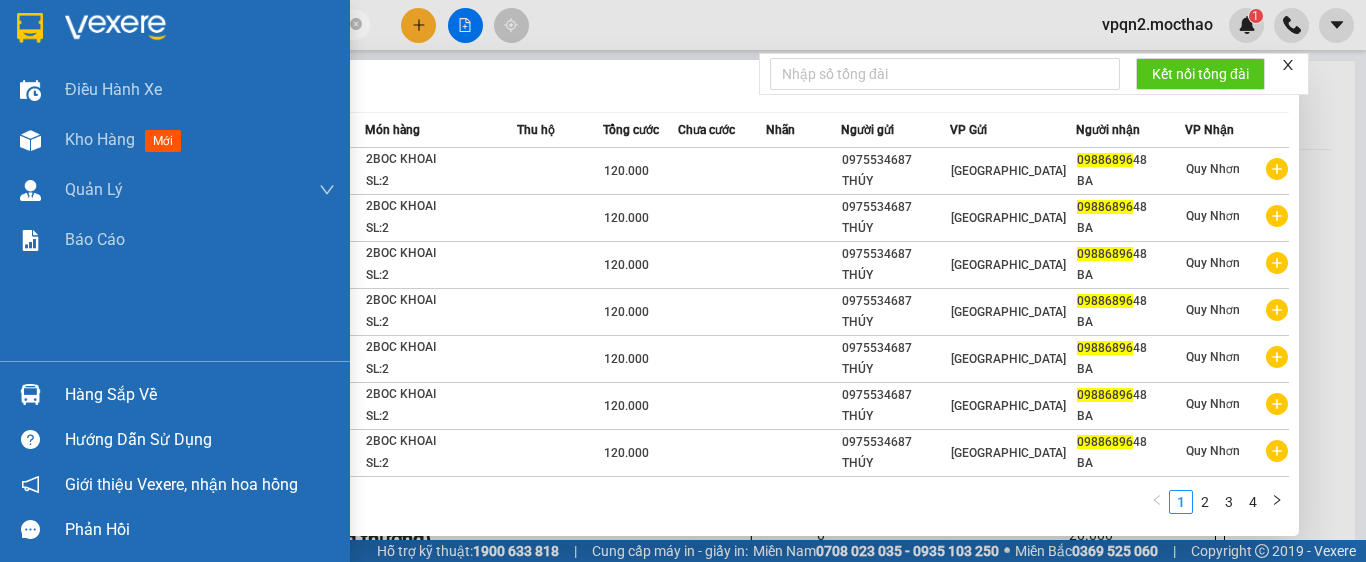 type on "0988689648" 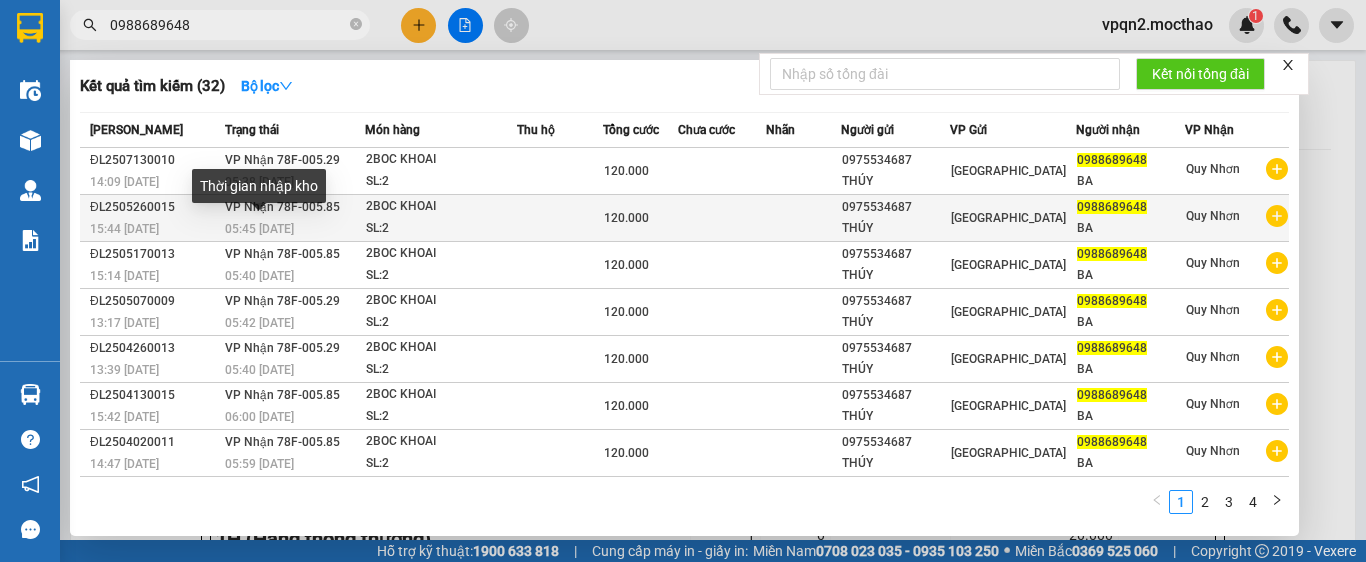 click on "05:45 [DATE]" at bounding box center [259, 229] 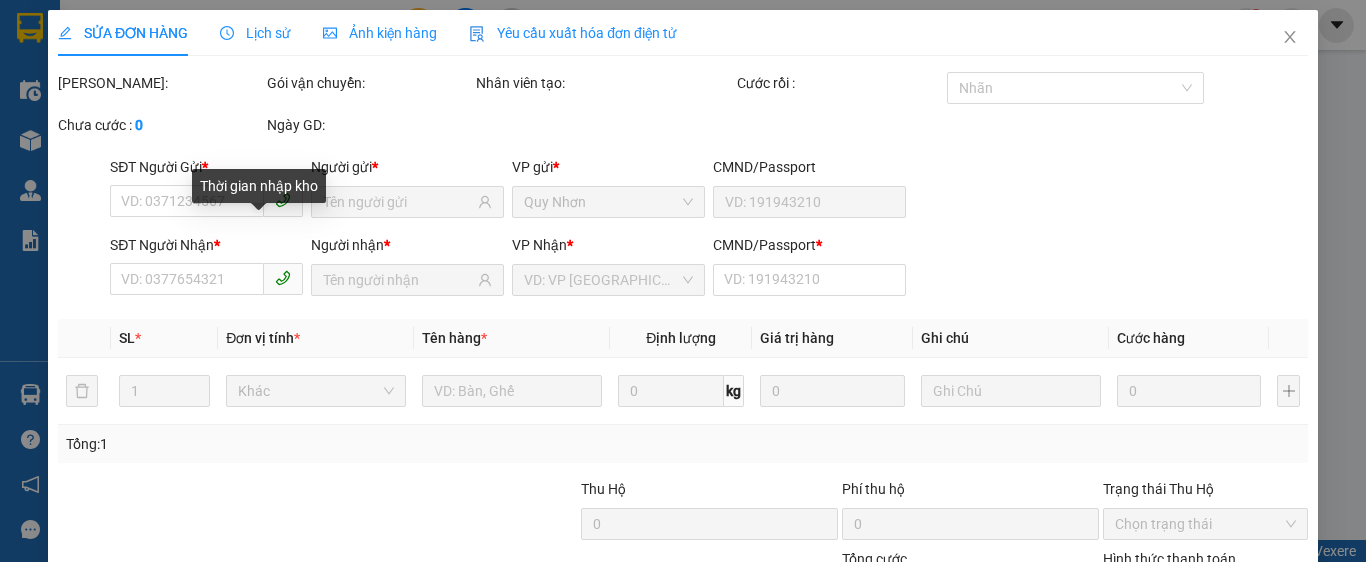 type on "0975534687" 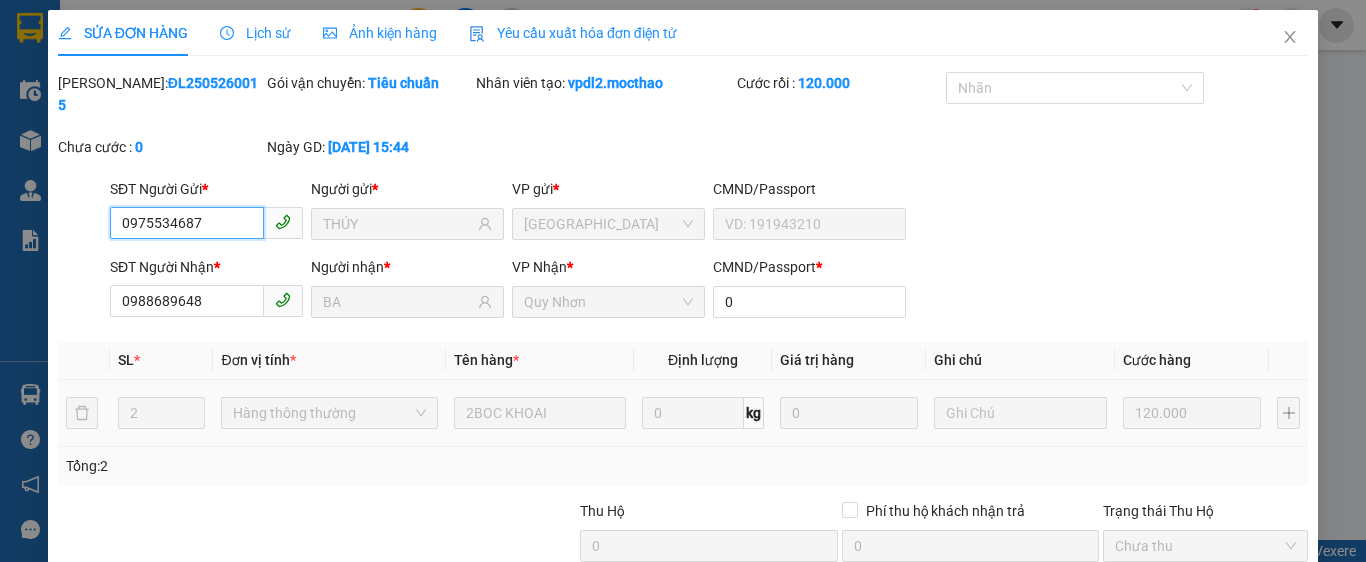 scroll, scrollTop: 182, scrollLeft: 0, axis: vertical 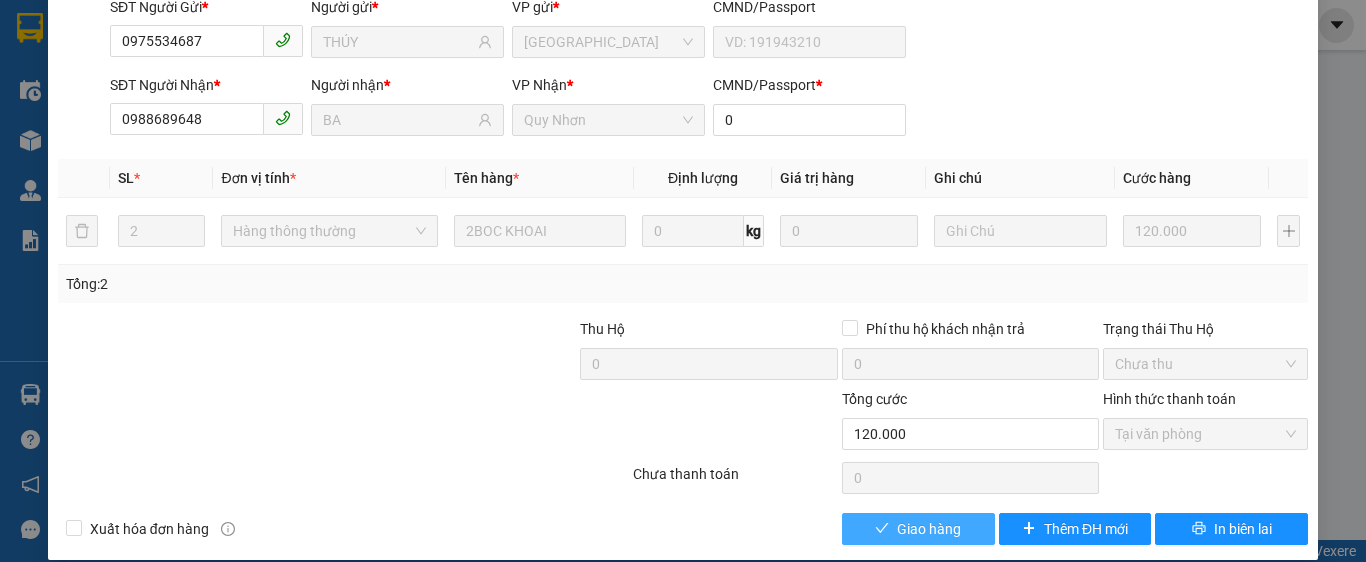 click on "Giao hàng" at bounding box center (929, 529) 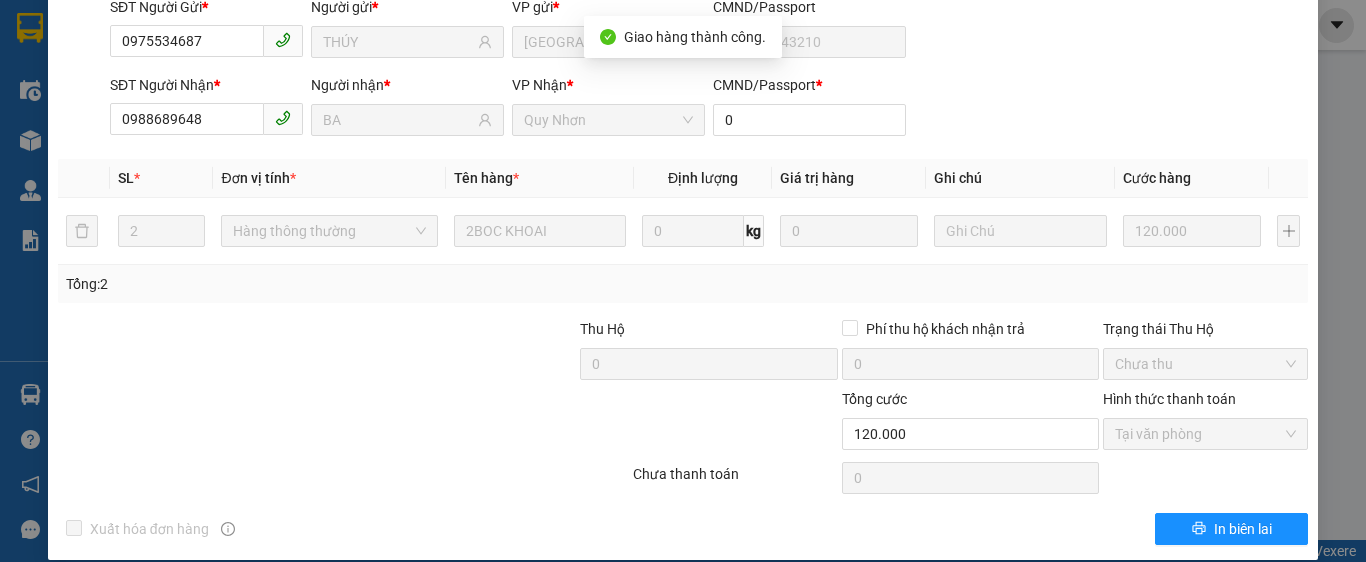 scroll, scrollTop: 0, scrollLeft: 0, axis: both 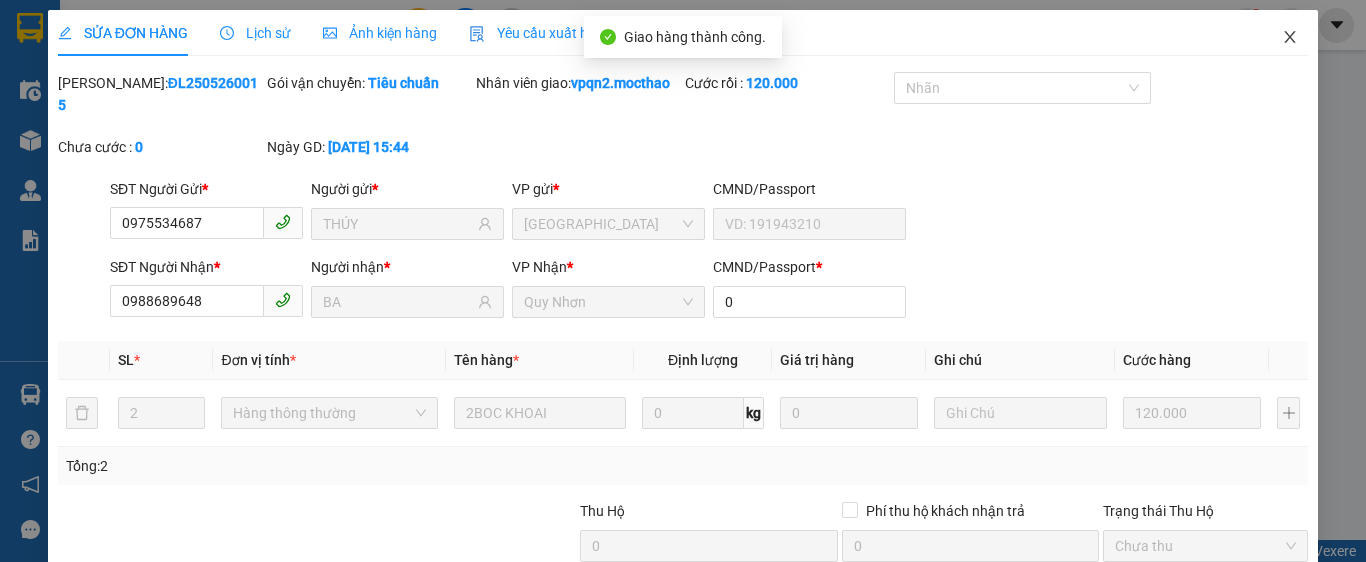 click 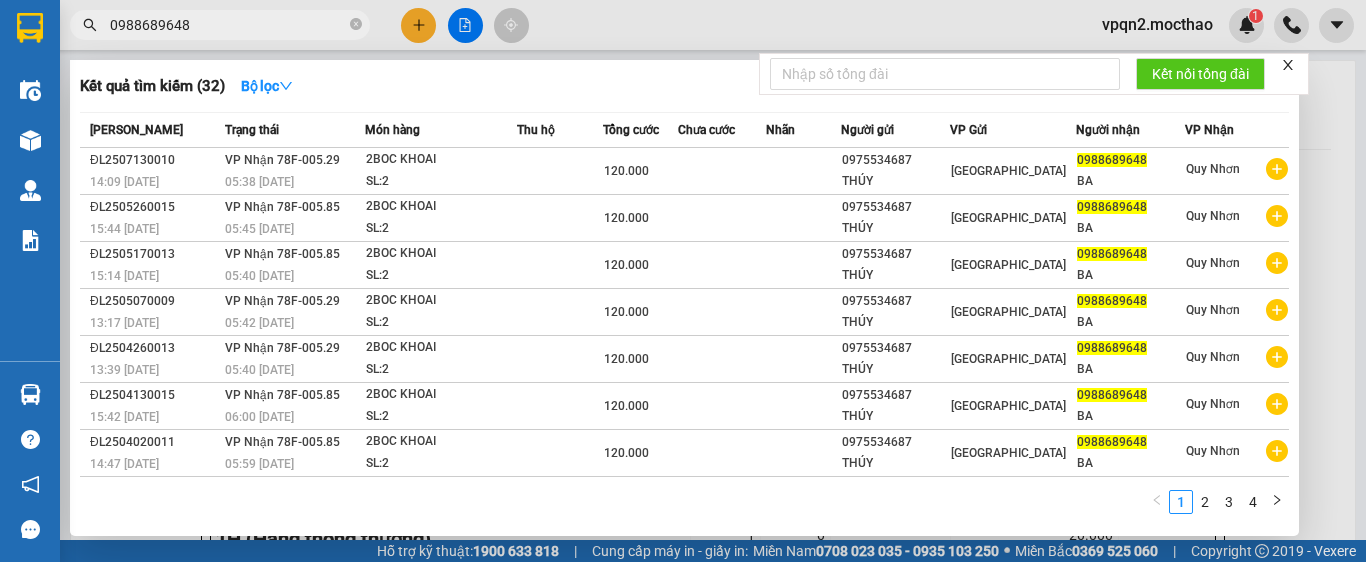 drag, startPoint x: 208, startPoint y: 27, endPoint x: 79, endPoint y: 50, distance: 131.03435 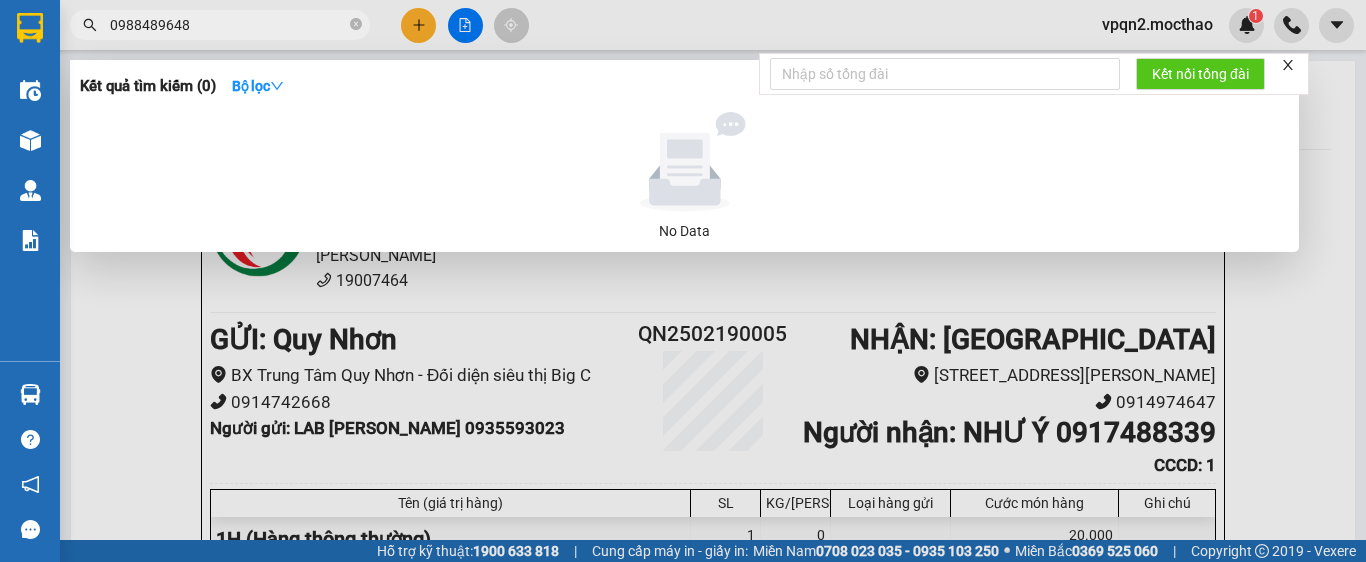 click on "0988489648" at bounding box center [228, 25] 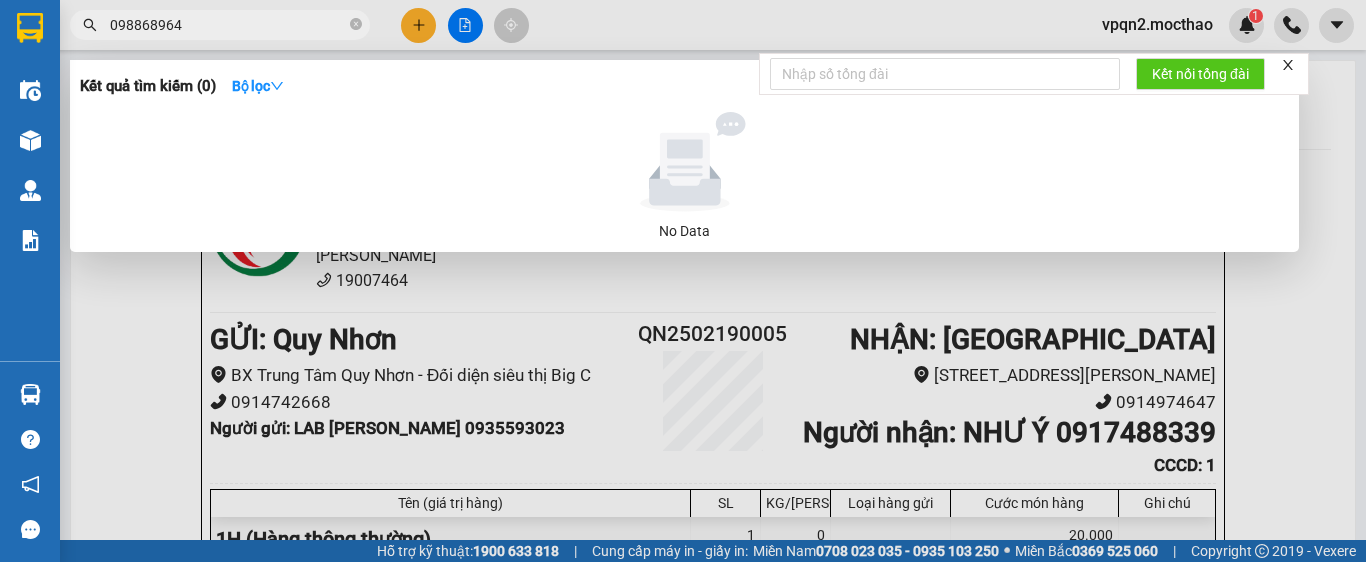 type on "0988689648" 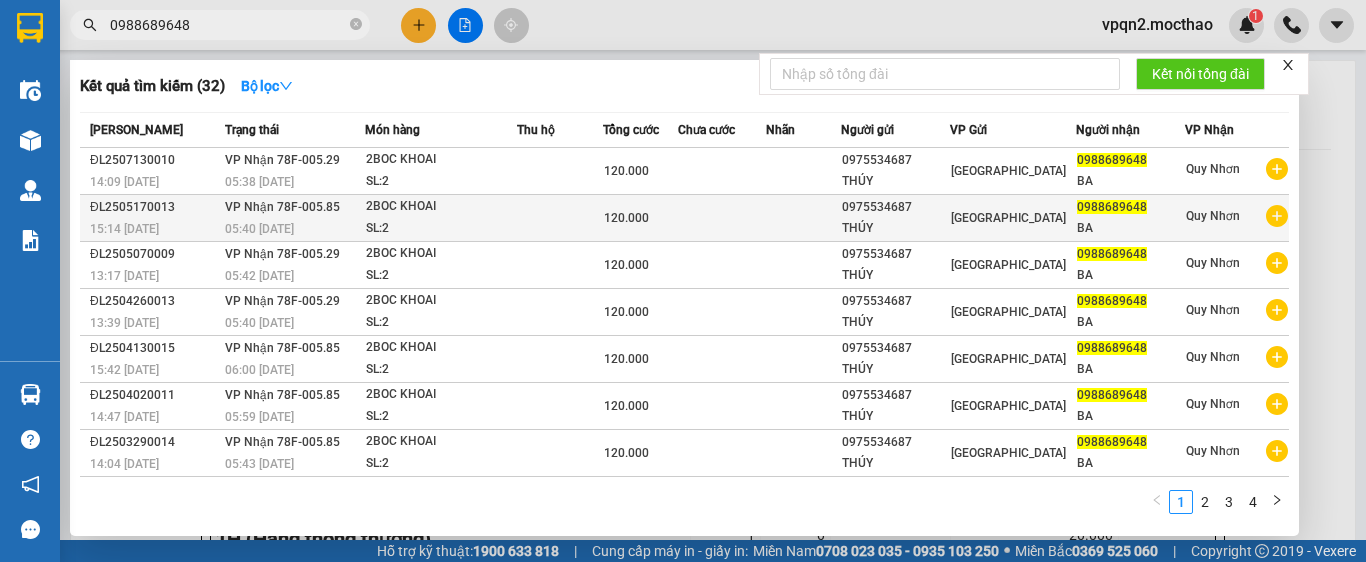 click on "05:40 [DATE]" at bounding box center [294, 229] 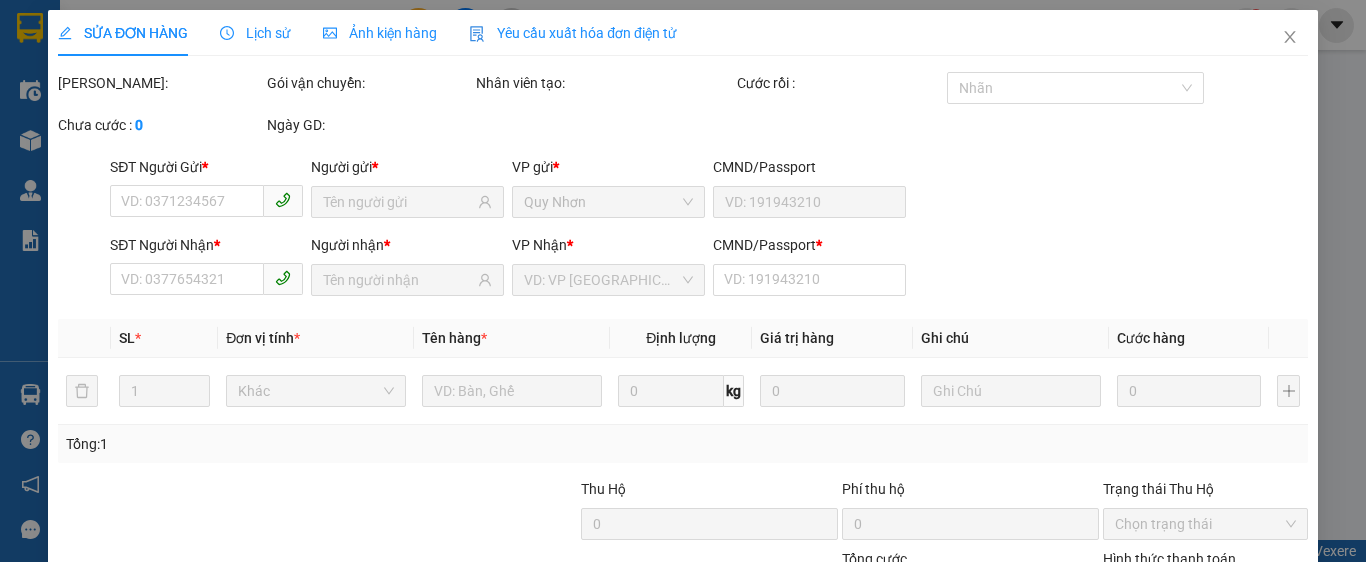 type on "0975534687" 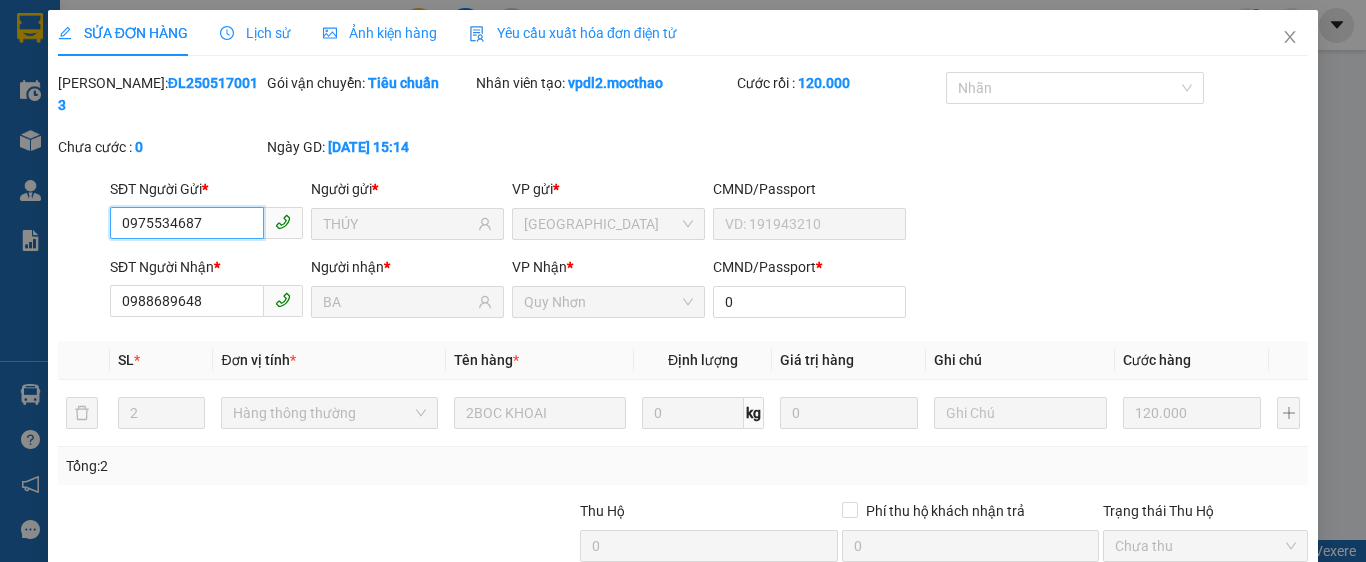 scroll, scrollTop: 173, scrollLeft: 0, axis: vertical 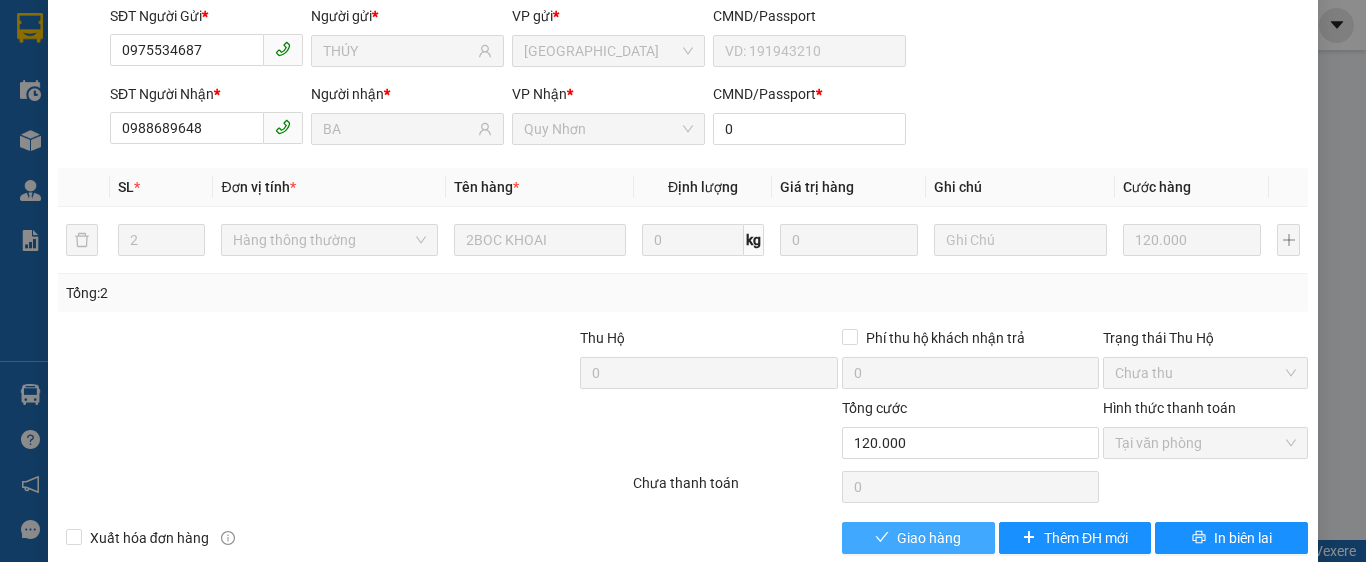 click on "Giao hàng" at bounding box center (929, 538) 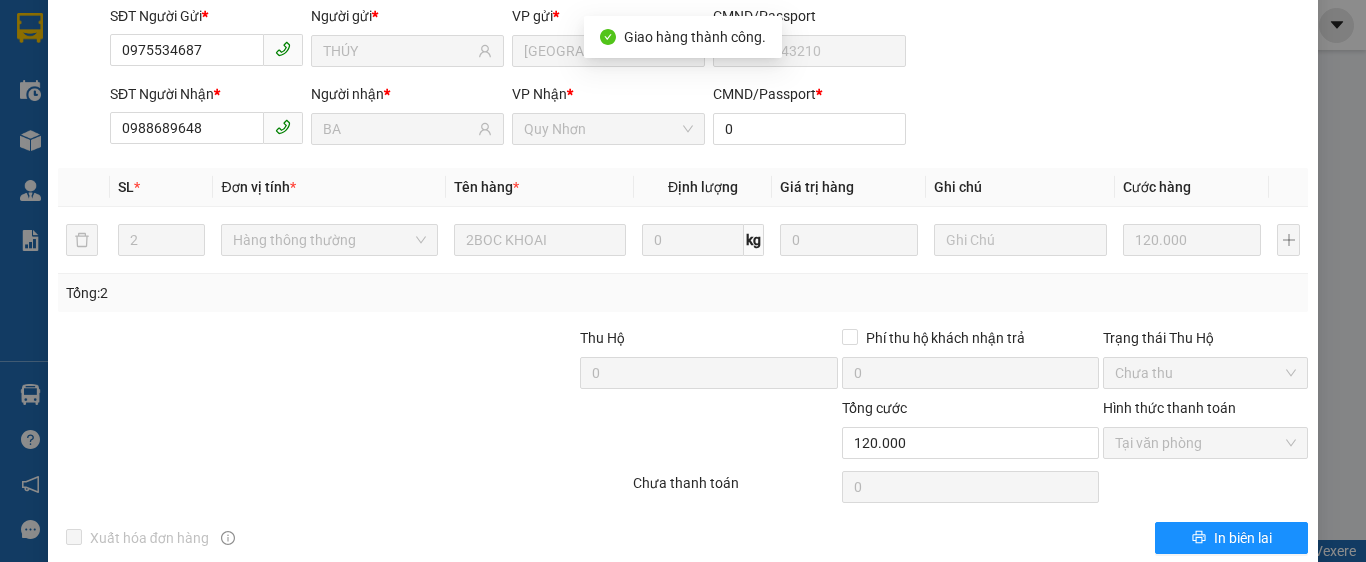 scroll, scrollTop: 0, scrollLeft: 0, axis: both 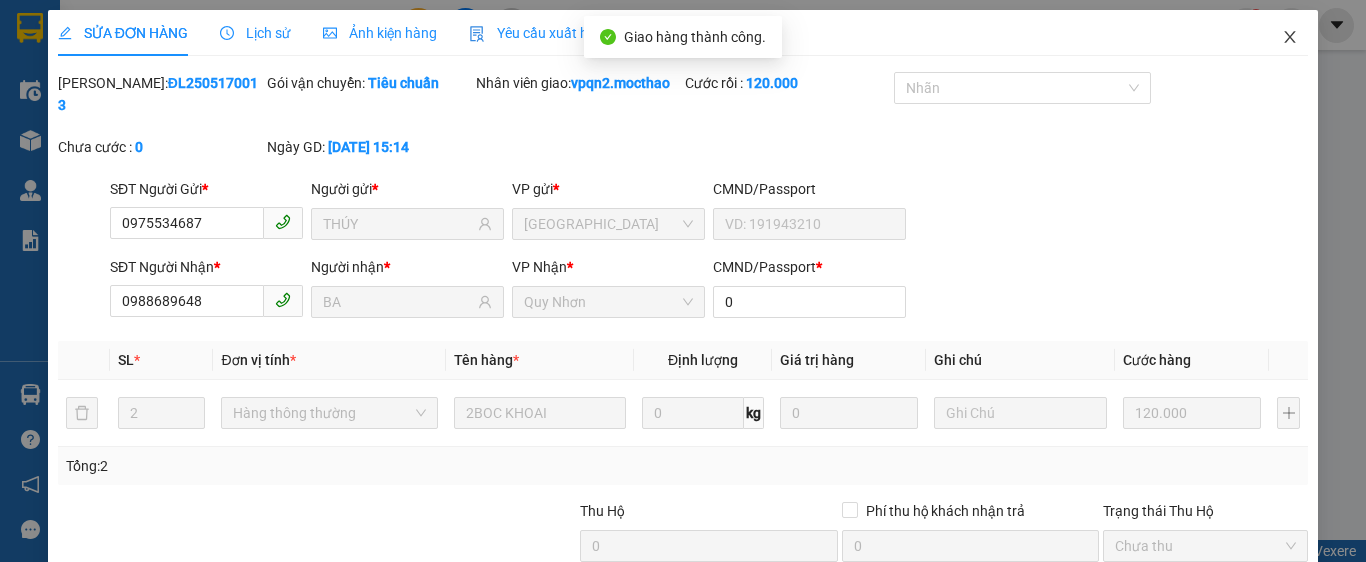 click 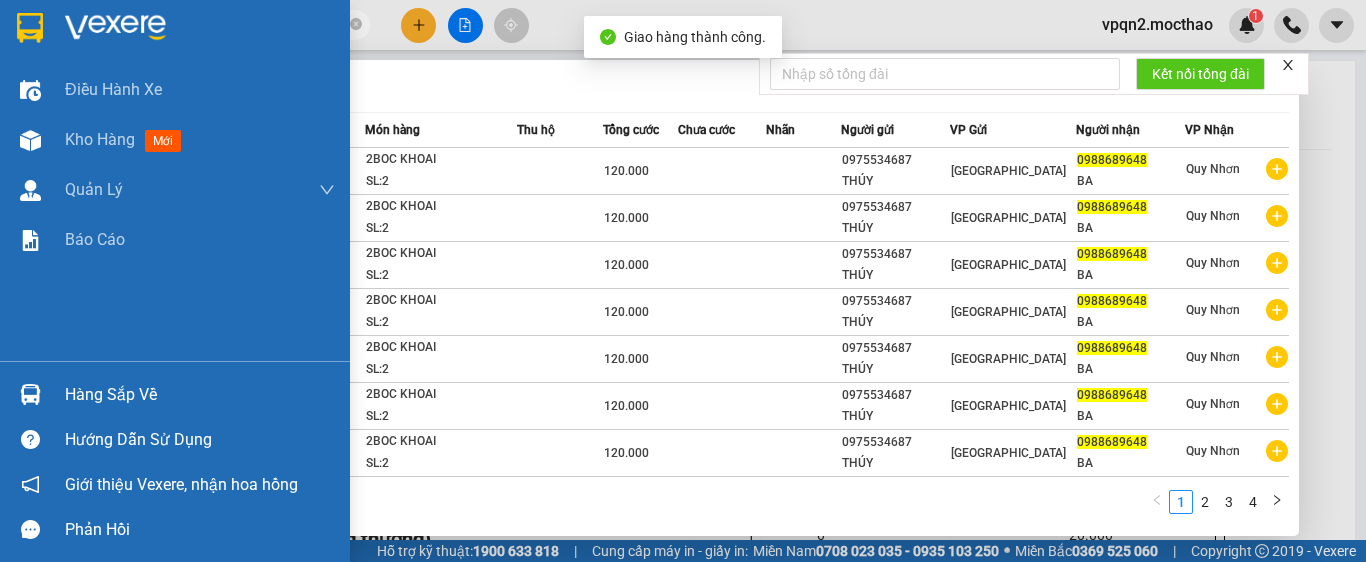 drag, startPoint x: 204, startPoint y: 21, endPoint x: 14, endPoint y: 57, distance: 193.38045 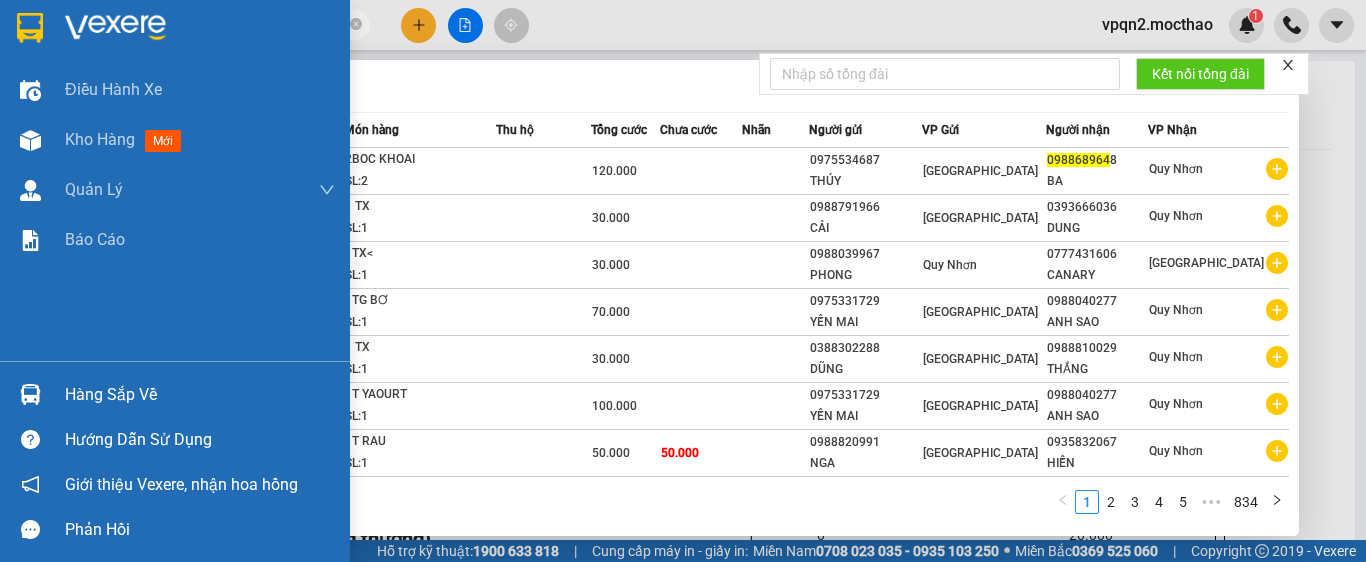 type on "0988689648" 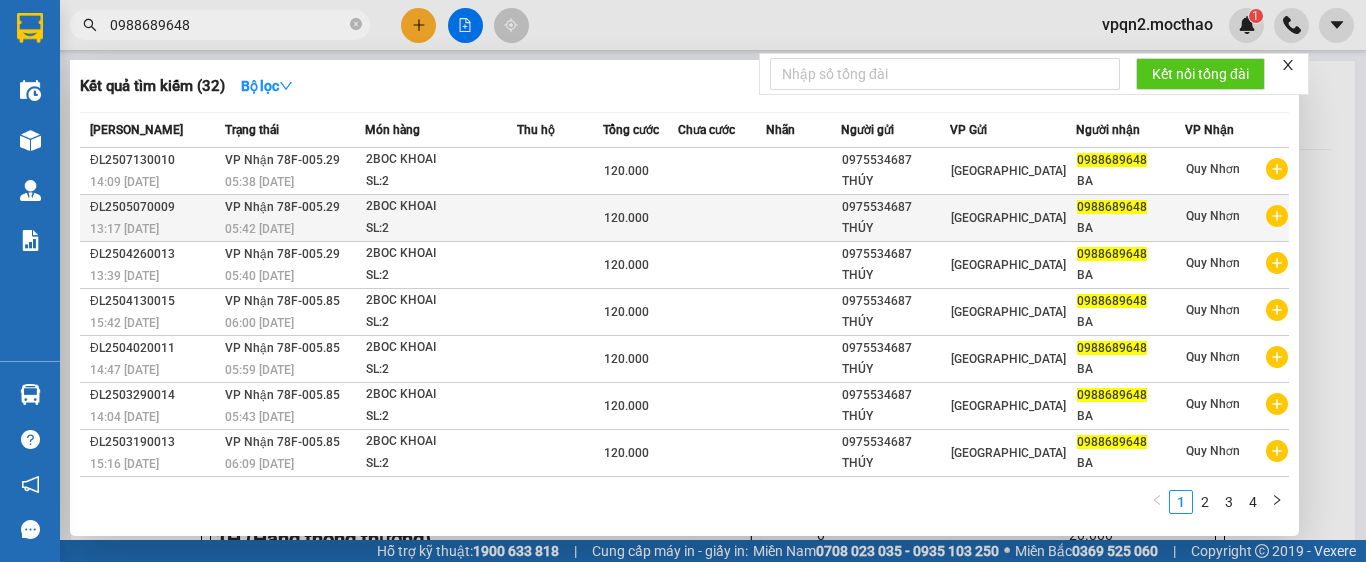 click on "05:42 [DATE]" at bounding box center (294, 229) 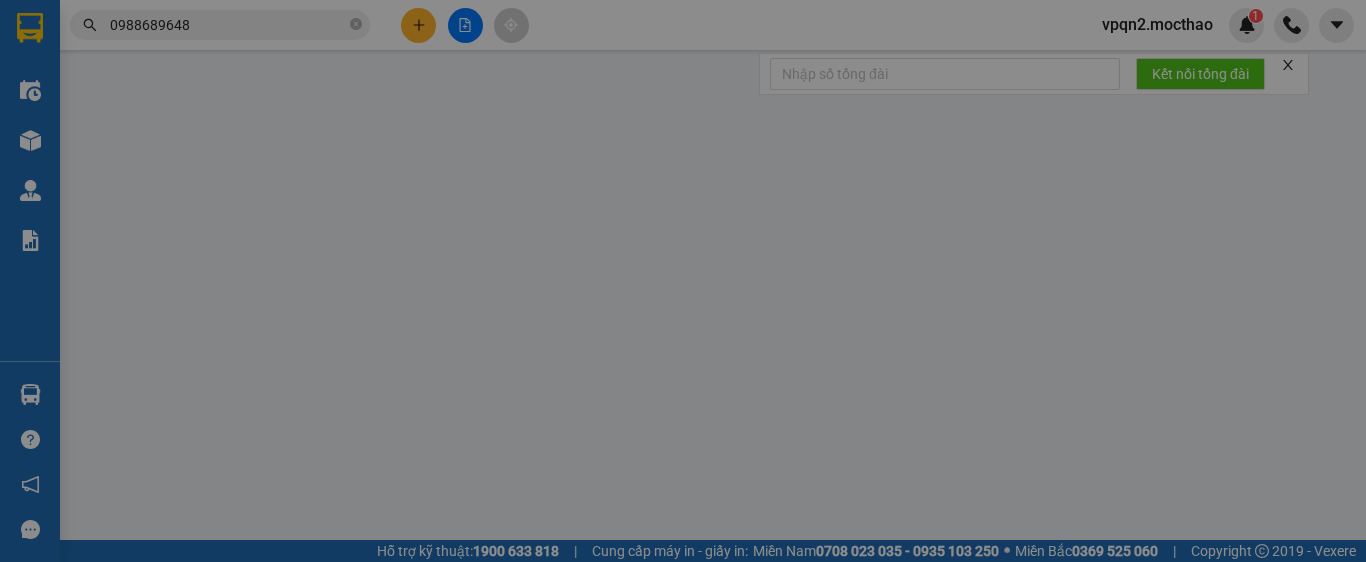 type on "0975534687" 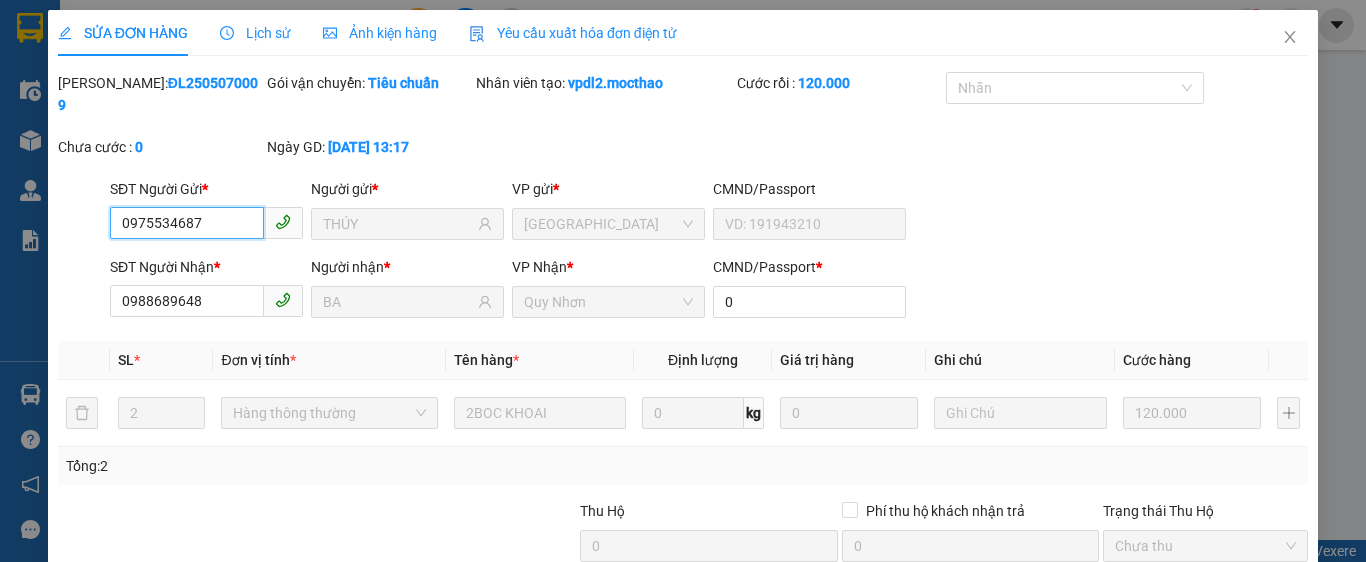 scroll, scrollTop: 182, scrollLeft: 0, axis: vertical 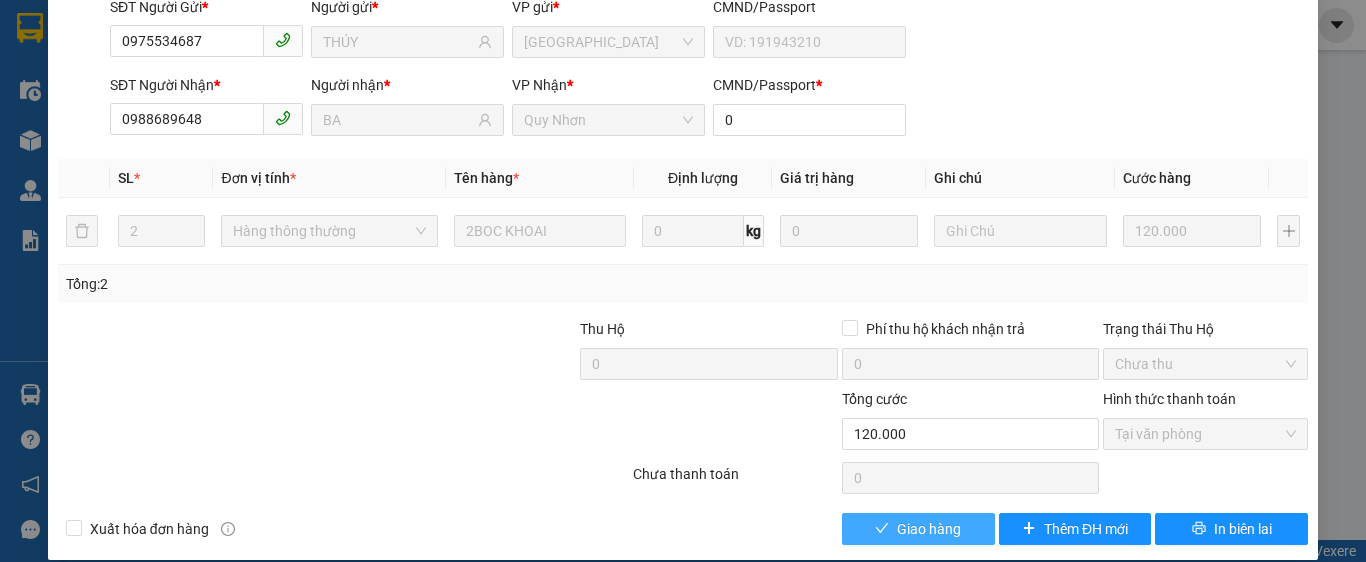 click 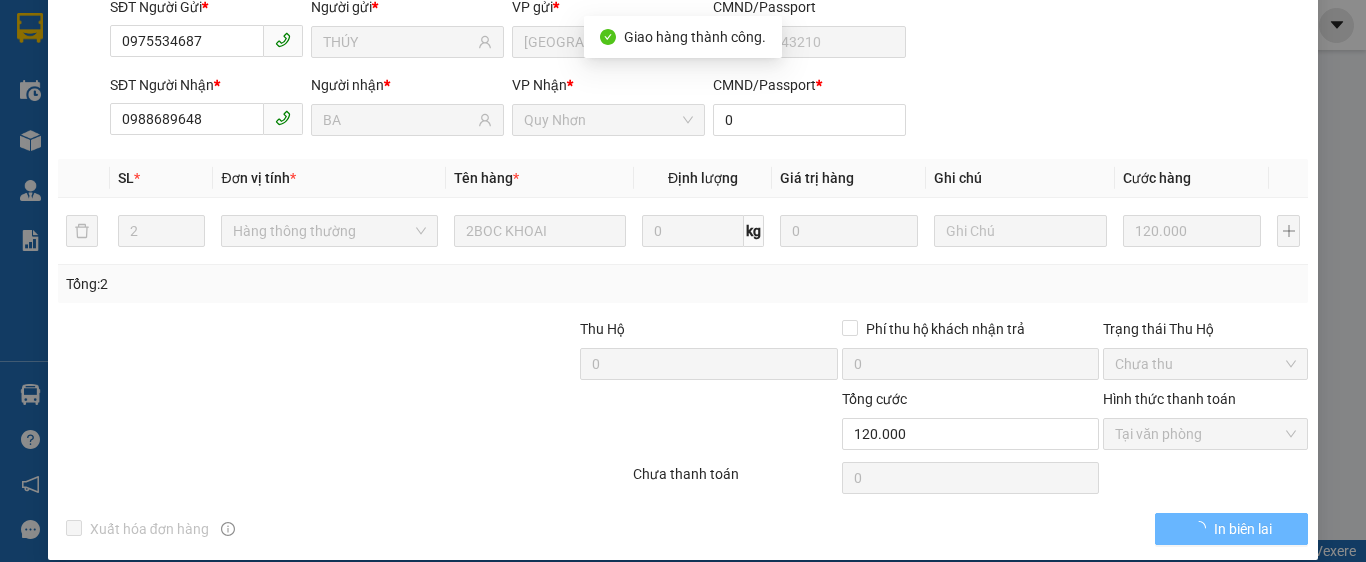 scroll, scrollTop: 0, scrollLeft: 0, axis: both 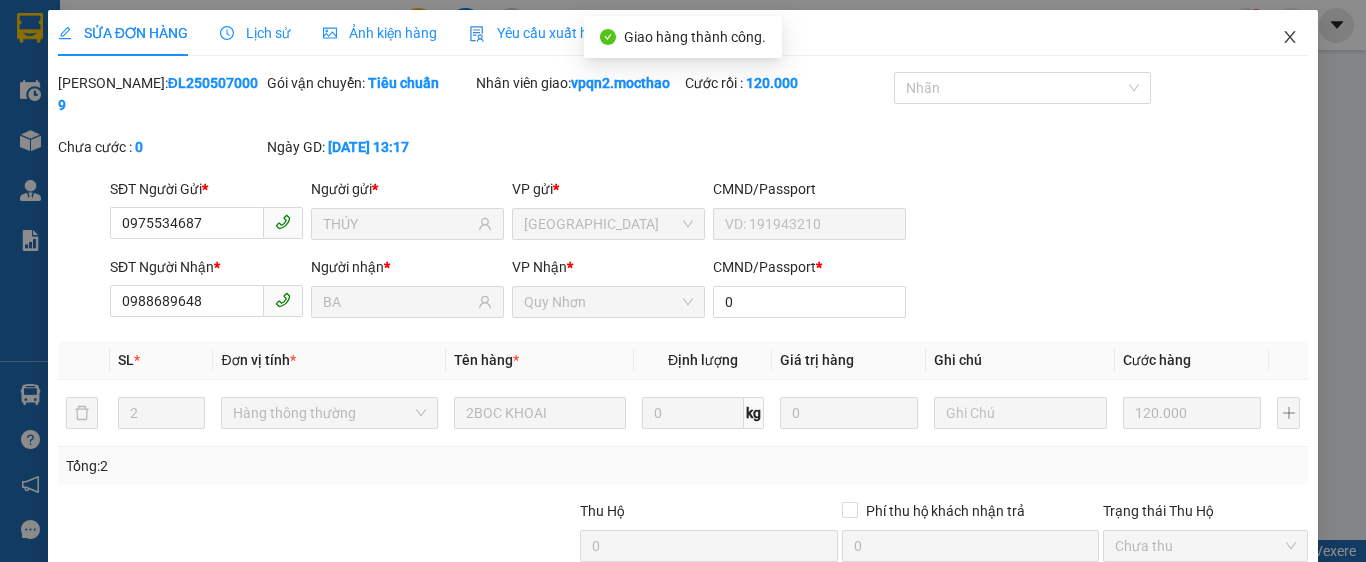 click 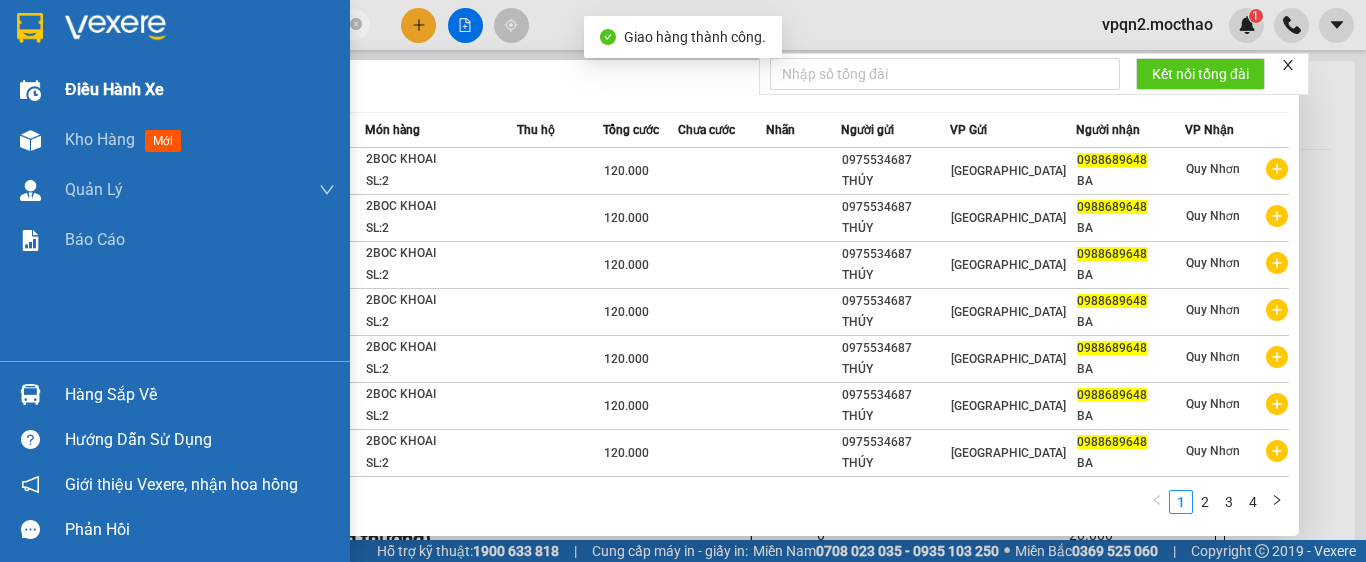 drag, startPoint x: 209, startPoint y: 31, endPoint x: 4, endPoint y: 67, distance: 208.13698 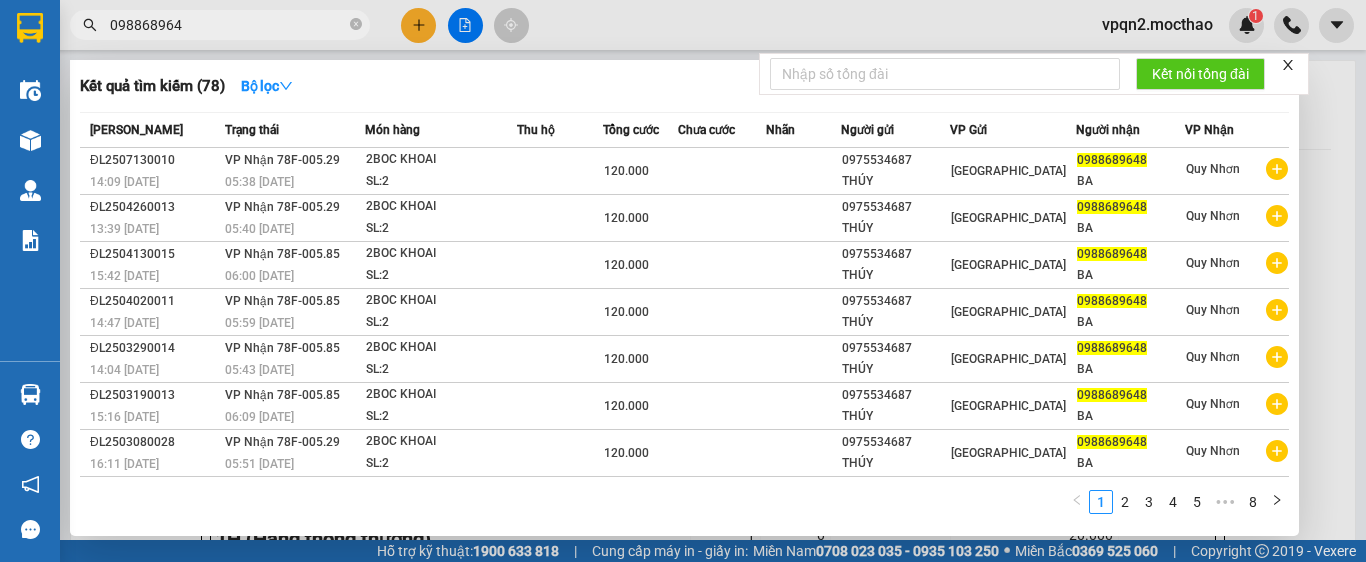 type on "0988689648" 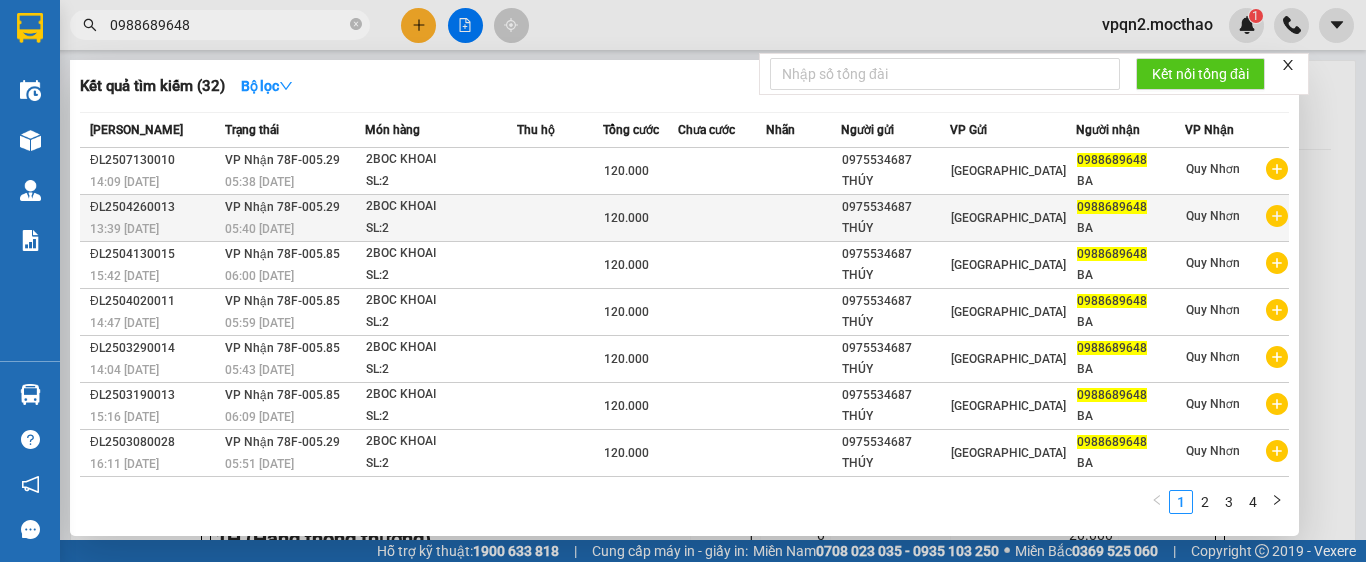 click on "05:40 [DATE]" at bounding box center [294, 229] 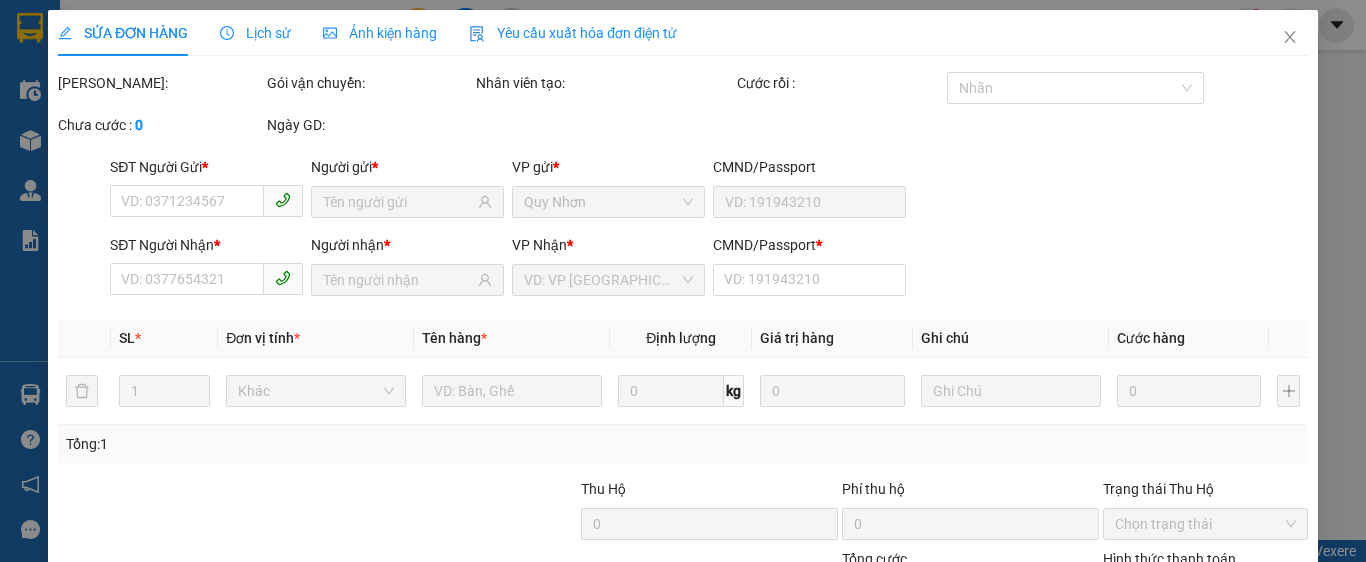 type on "0975534687" 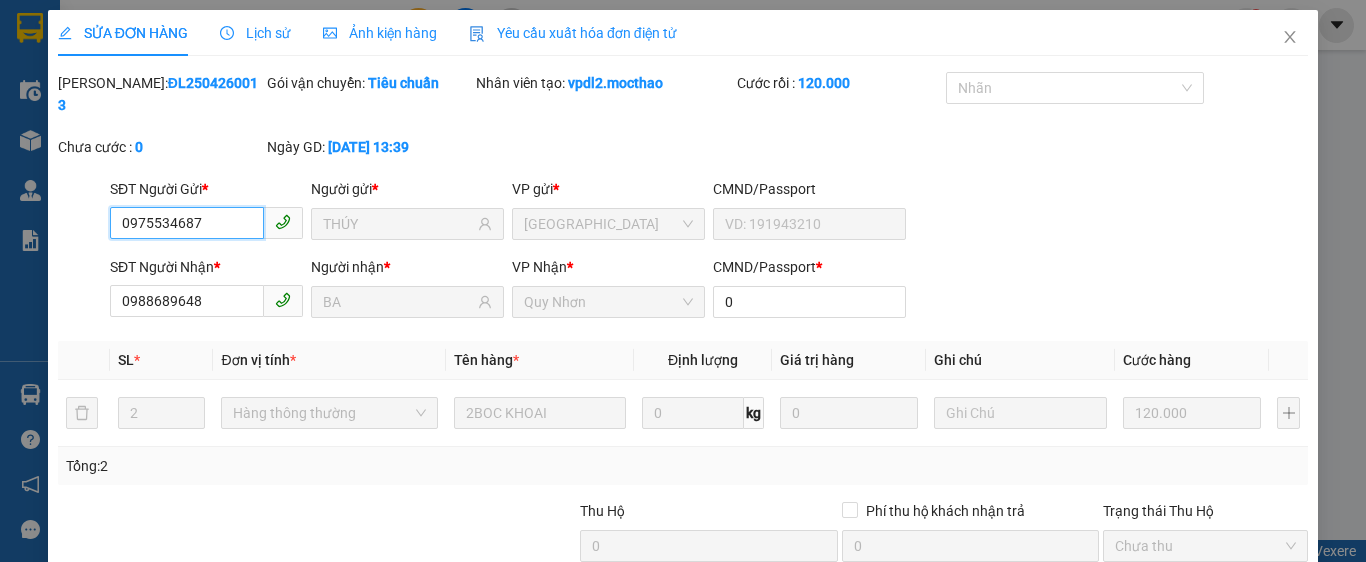 scroll, scrollTop: 182, scrollLeft: 0, axis: vertical 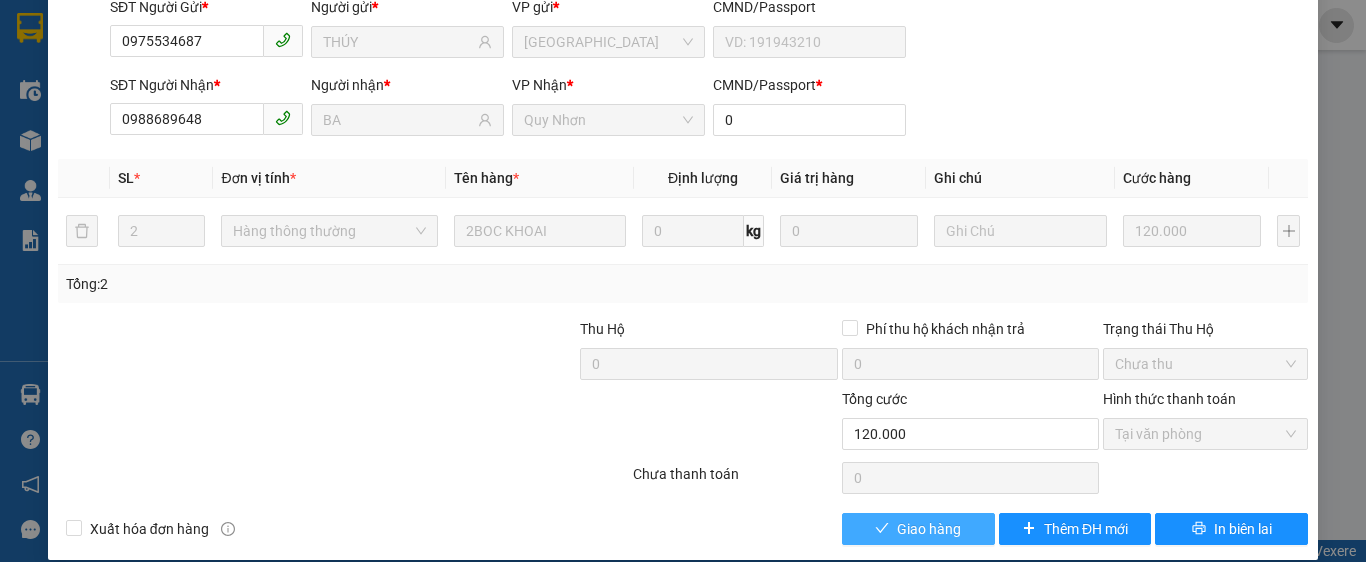 click on "Giao hàng" at bounding box center [929, 529] 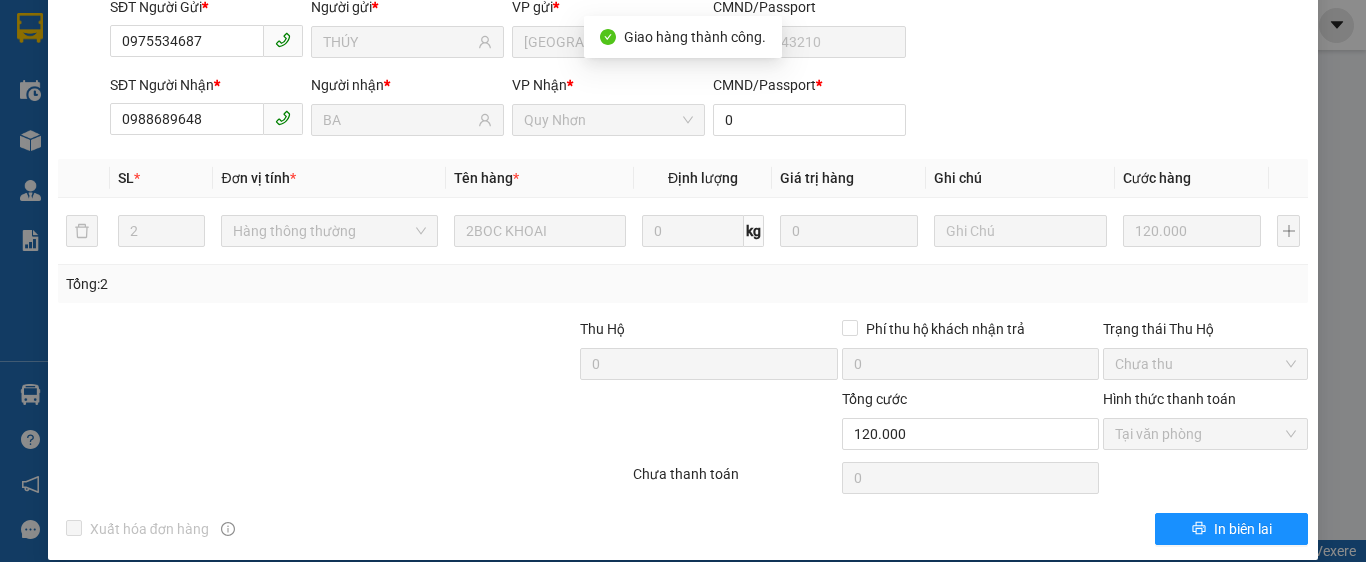 scroll, scrollTop: 0, scrollLeft: 0, axis: both 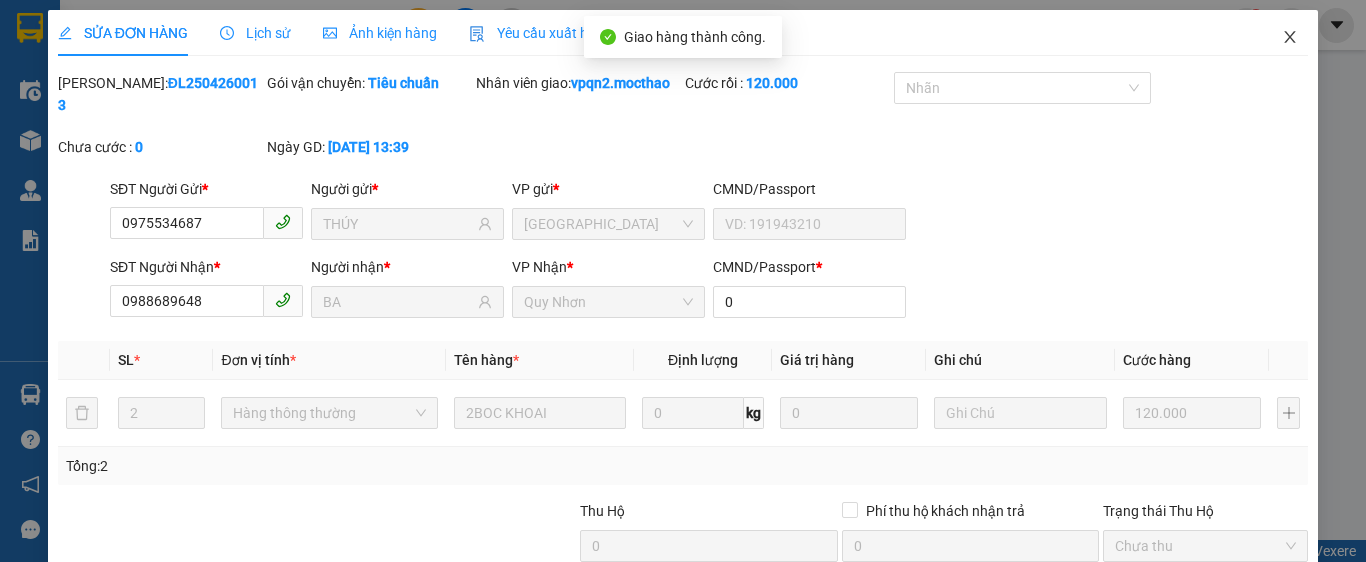 click 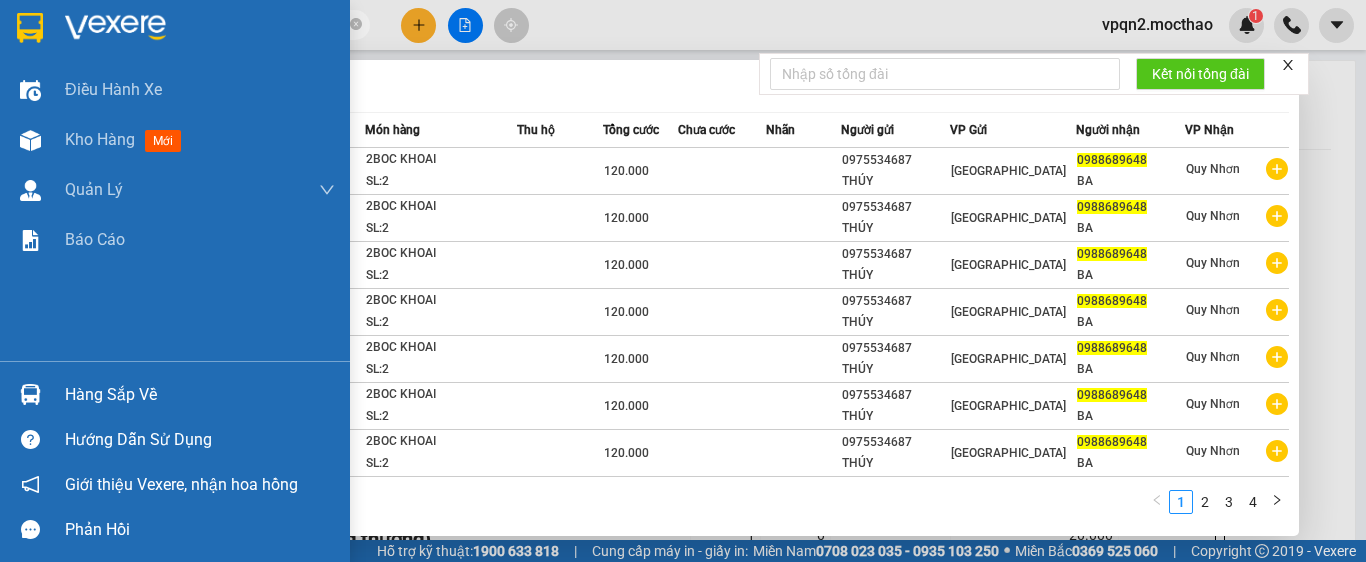 drag, startPoint x: 198, startPoint y: 25, endPoint x: 27, endPoint y: 56, distance: 173.78723 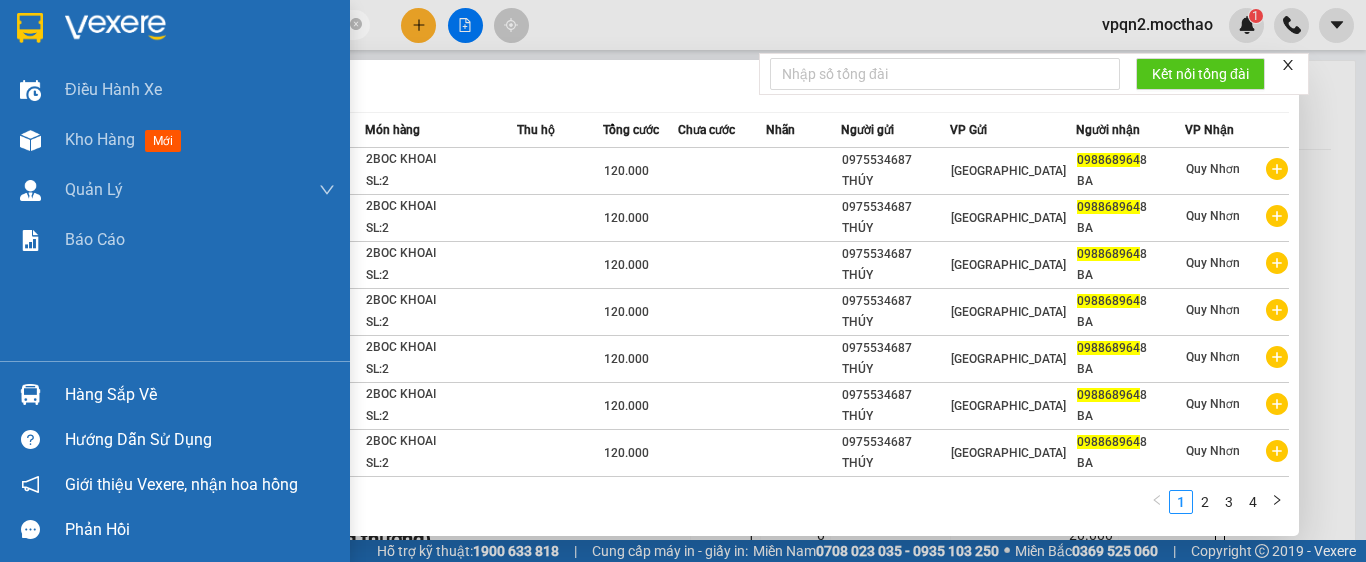 type on "0988689648" 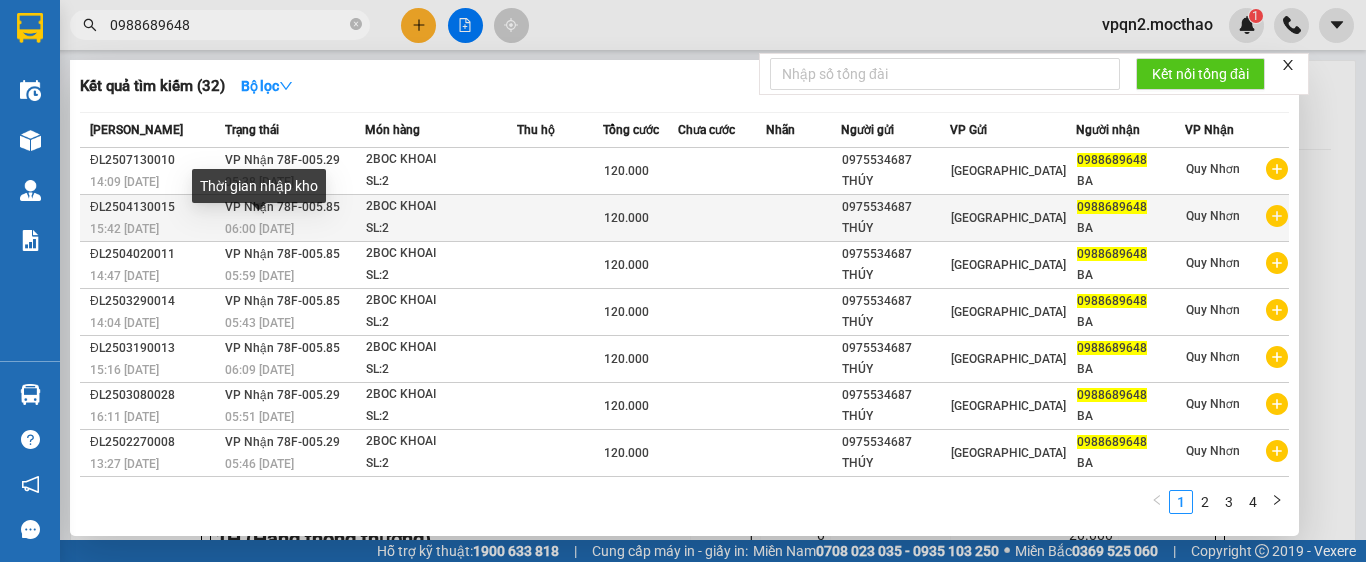 click on "06:00 [DATE]" at bounding box center [259, 229] 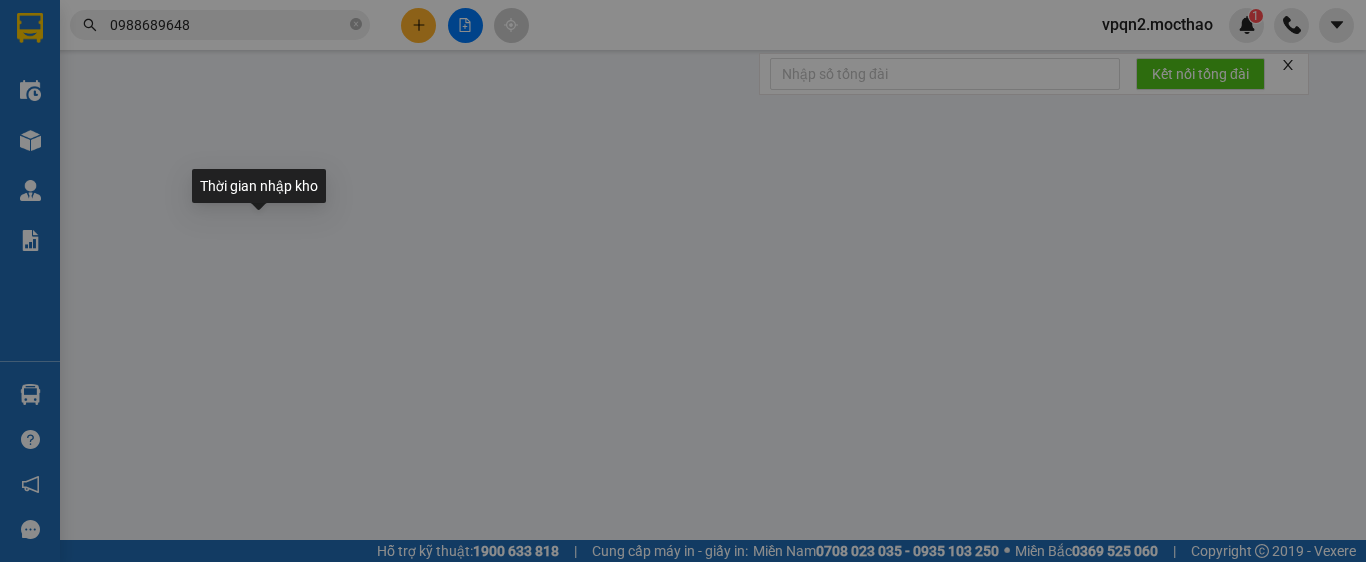 type on "0975534687" 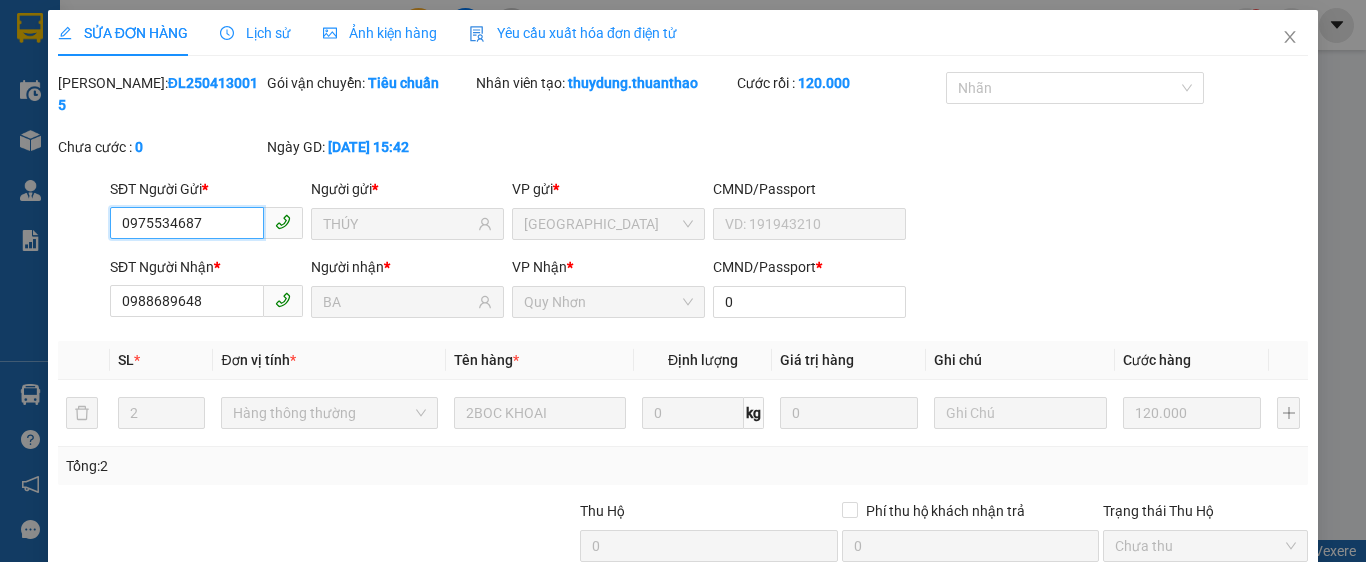 scroll, scrollTop: 182, scrollLeft: 0, axis: vertical 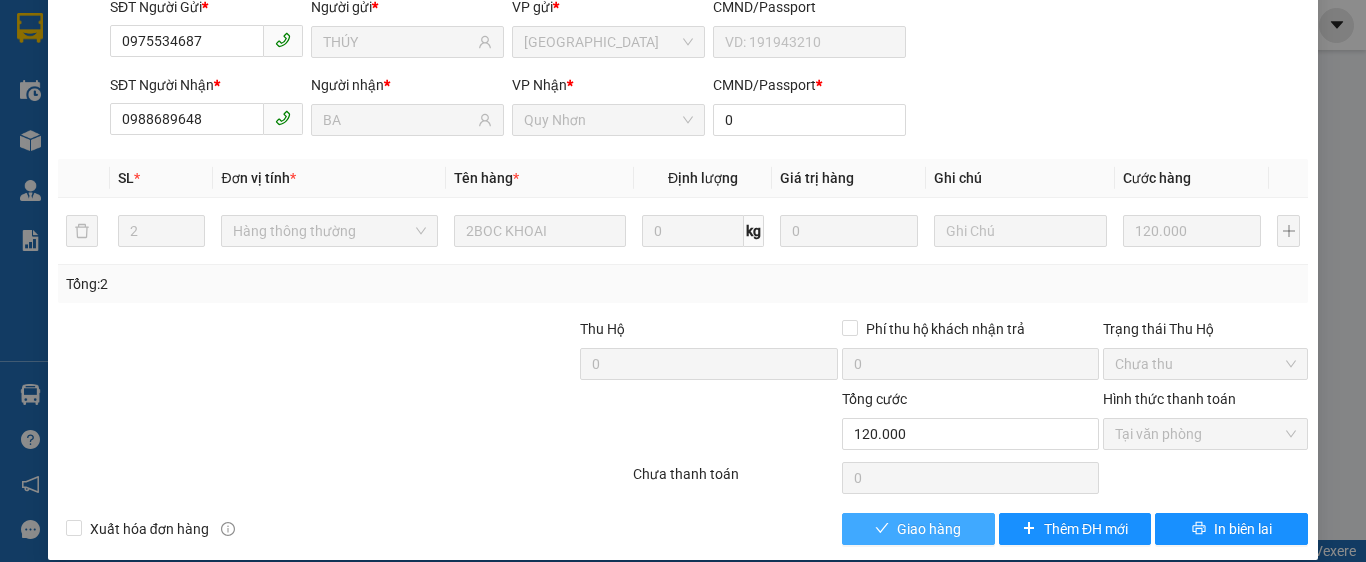 click on "Giao hàng" at bounding box center [918, 529] 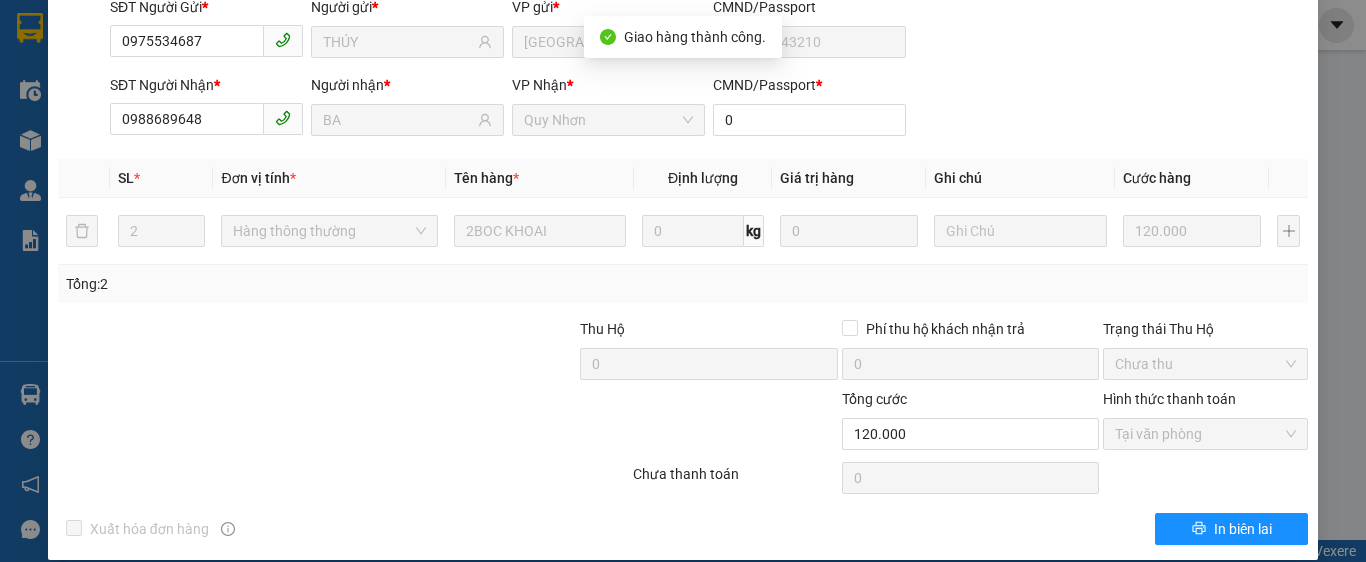scroll, scrollTop: 0, scrollLeft: 0, axis: both 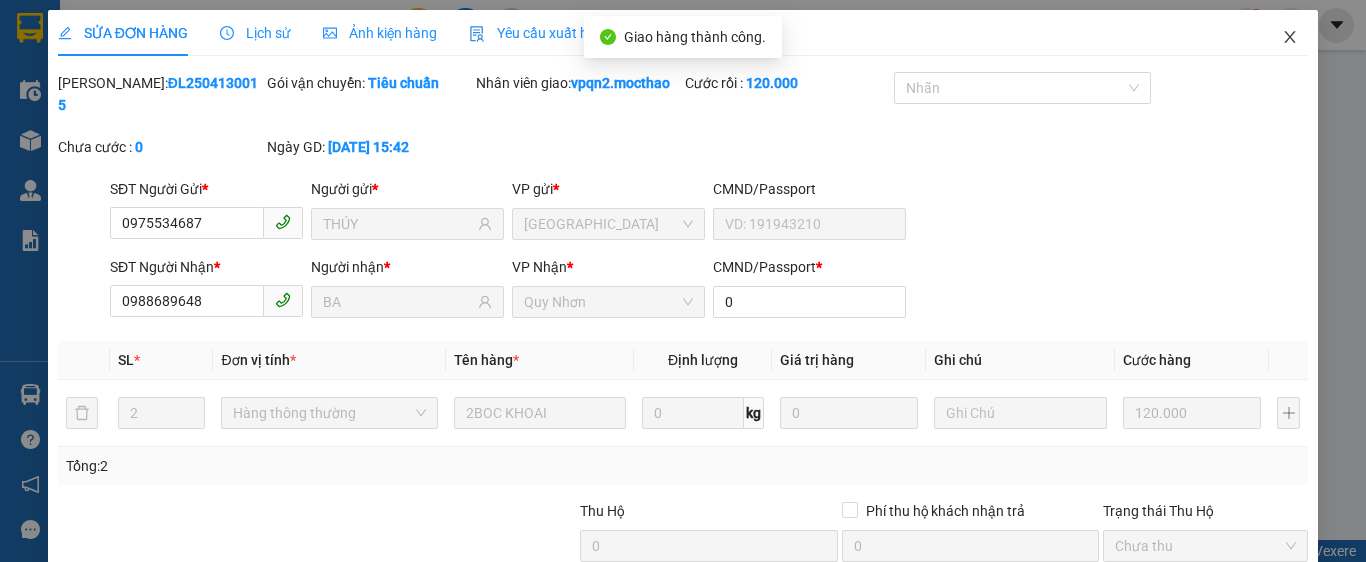 click 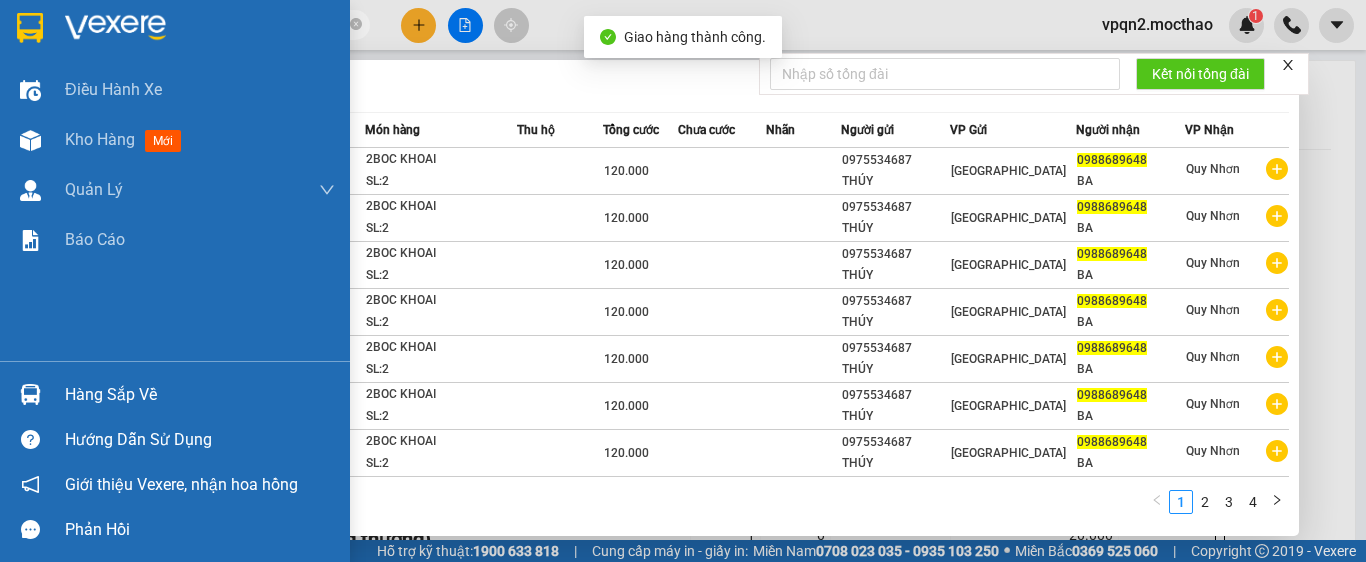 drag, startPoint x: 203, startPoint y: 15, endPoint x: 55, endPoint y: 44, distance: 150.81445 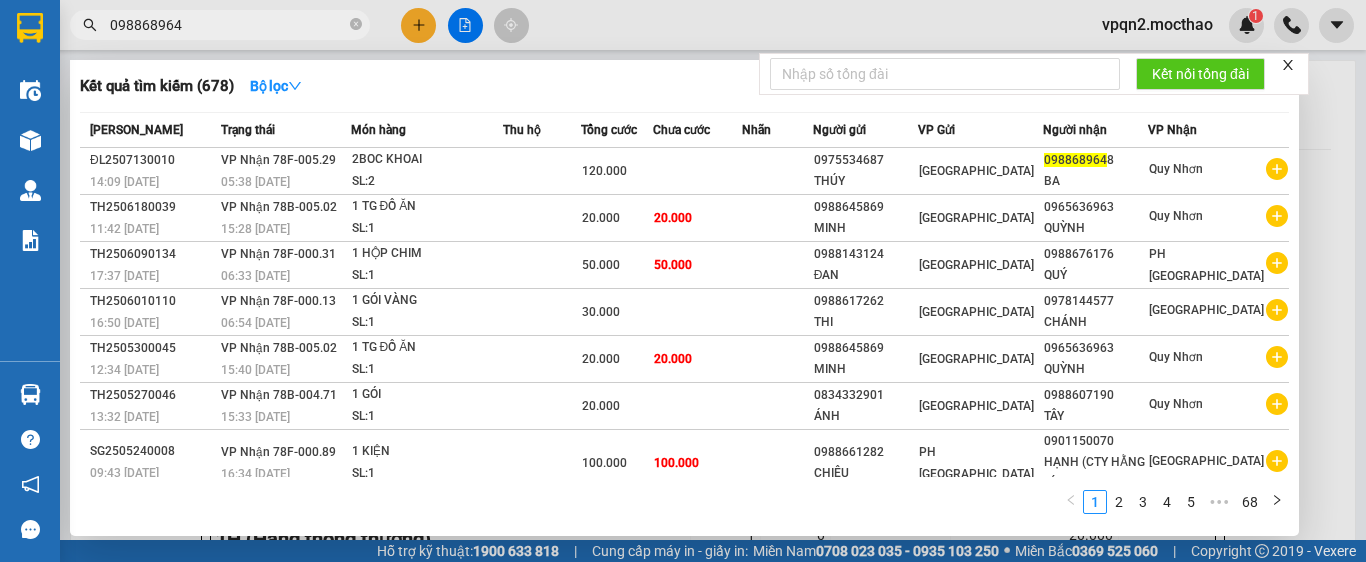 type on "0988689648" 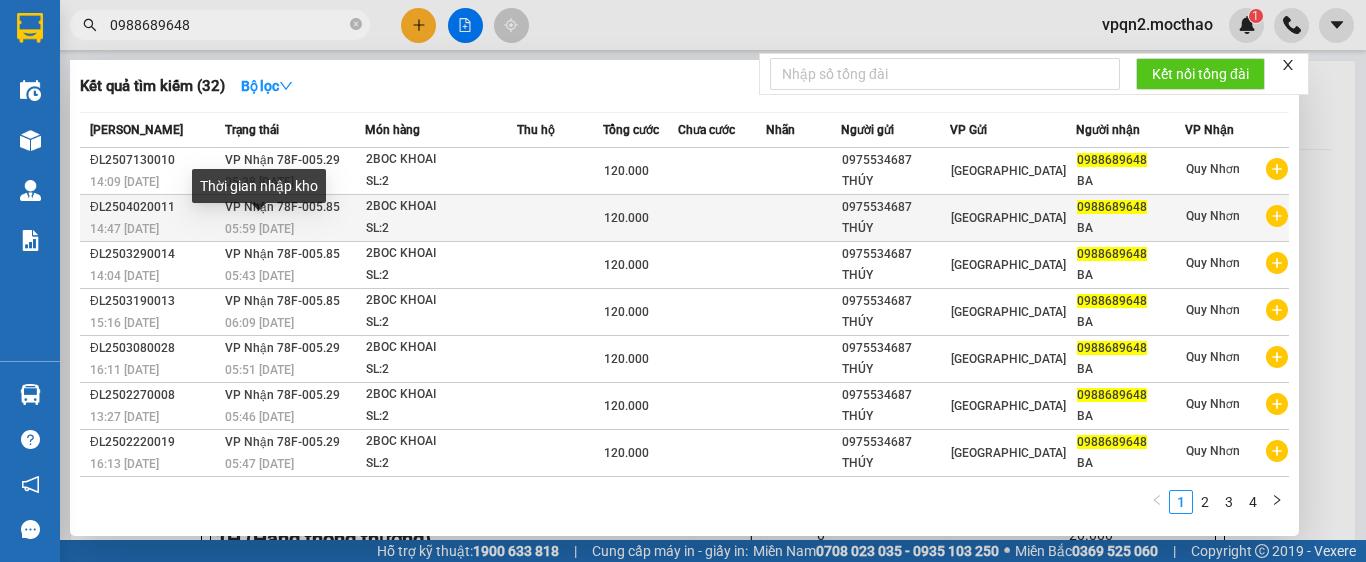 click on "05:59 [DATE]" at bounding box center [259, 229] 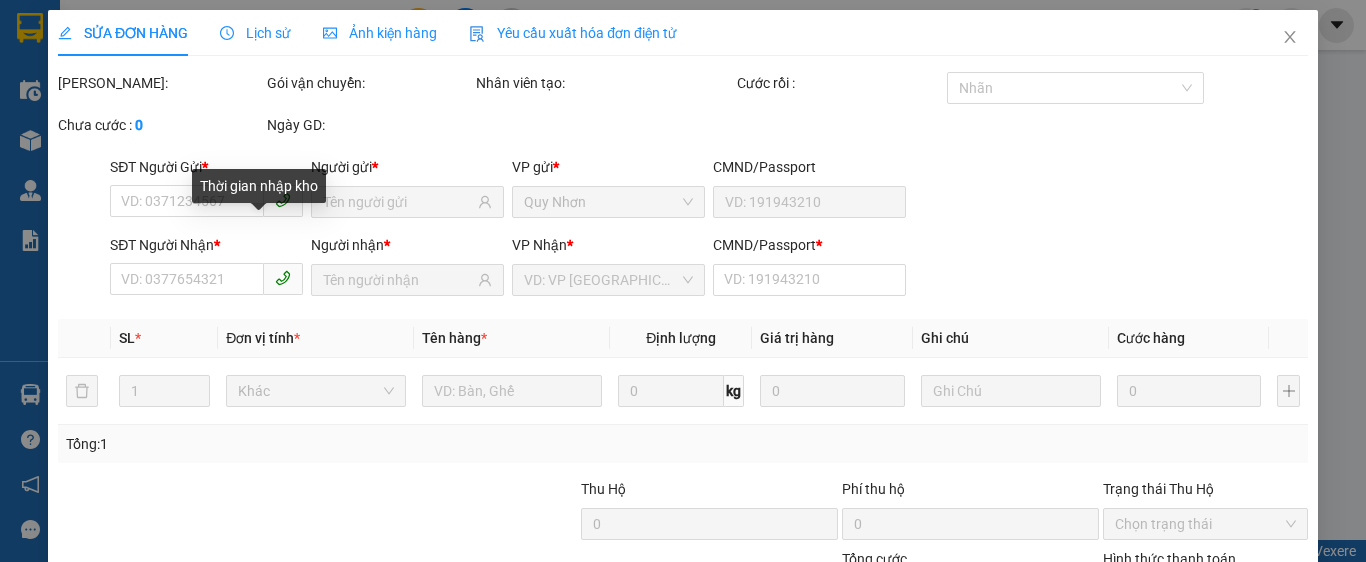 type on "0975534687" 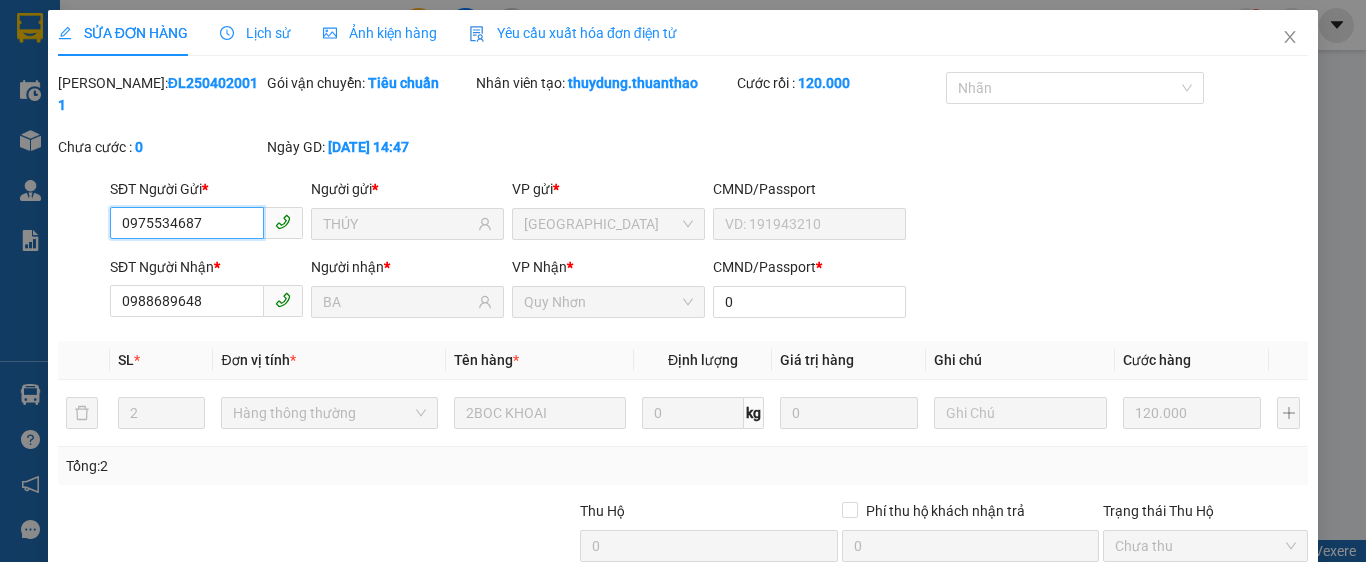 scroll, scrollTop: 182, scrollLeft: 0, axis: vertical 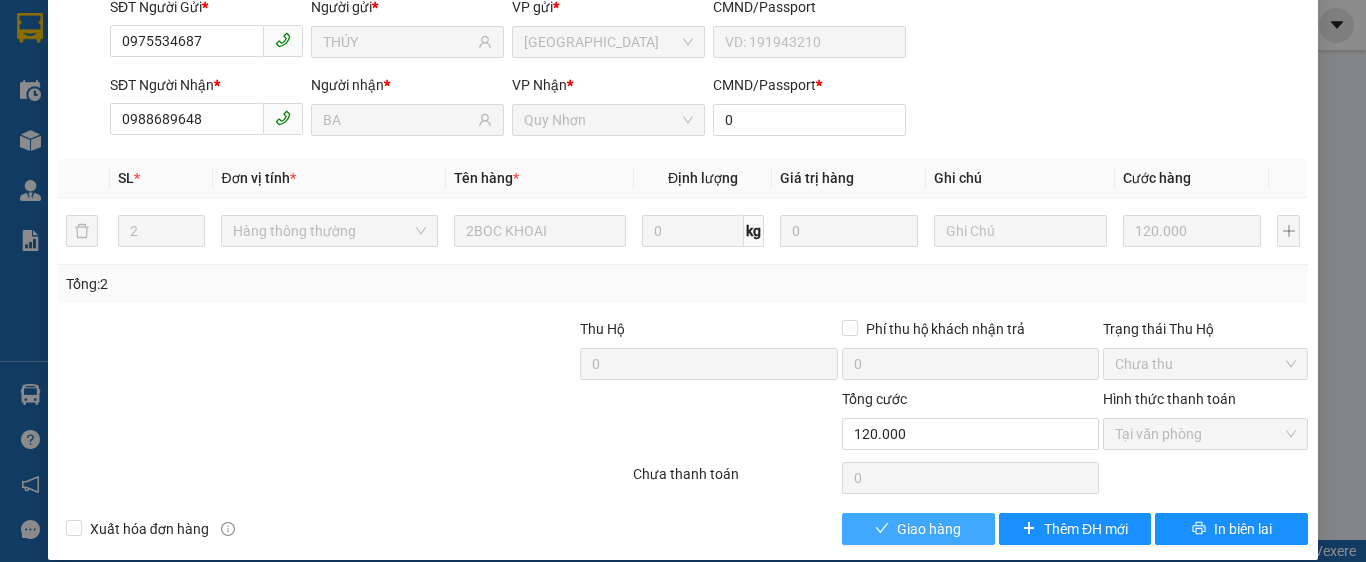 click 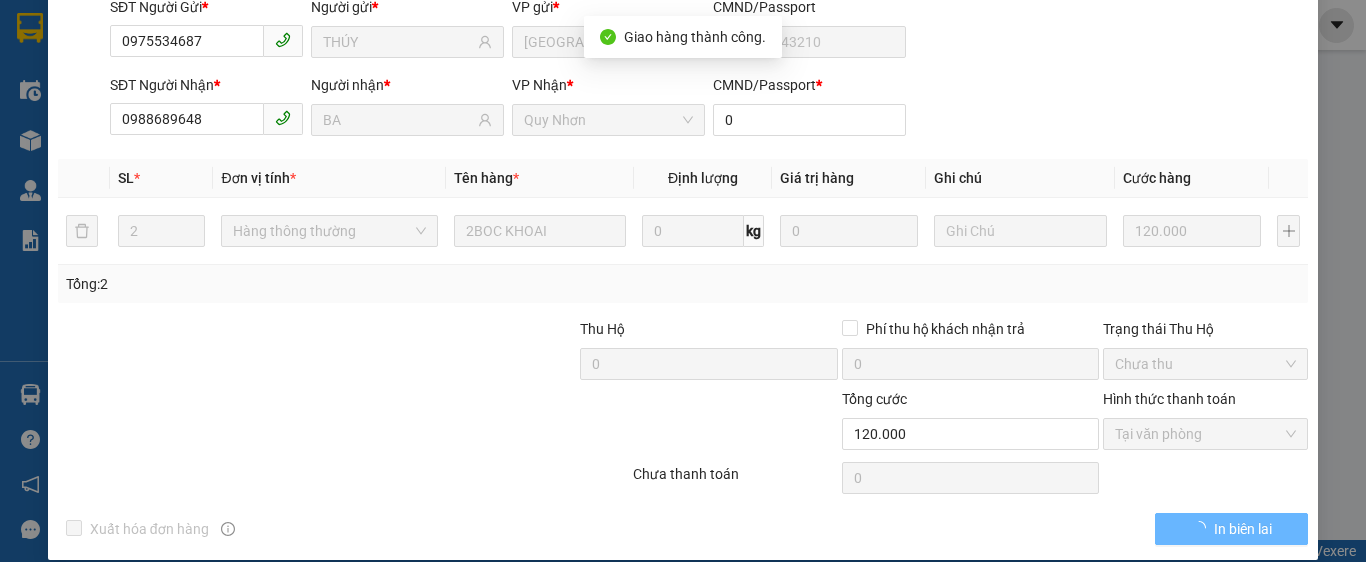 scroll, scrollTop: 0, scrollLeft: 0, axis: both 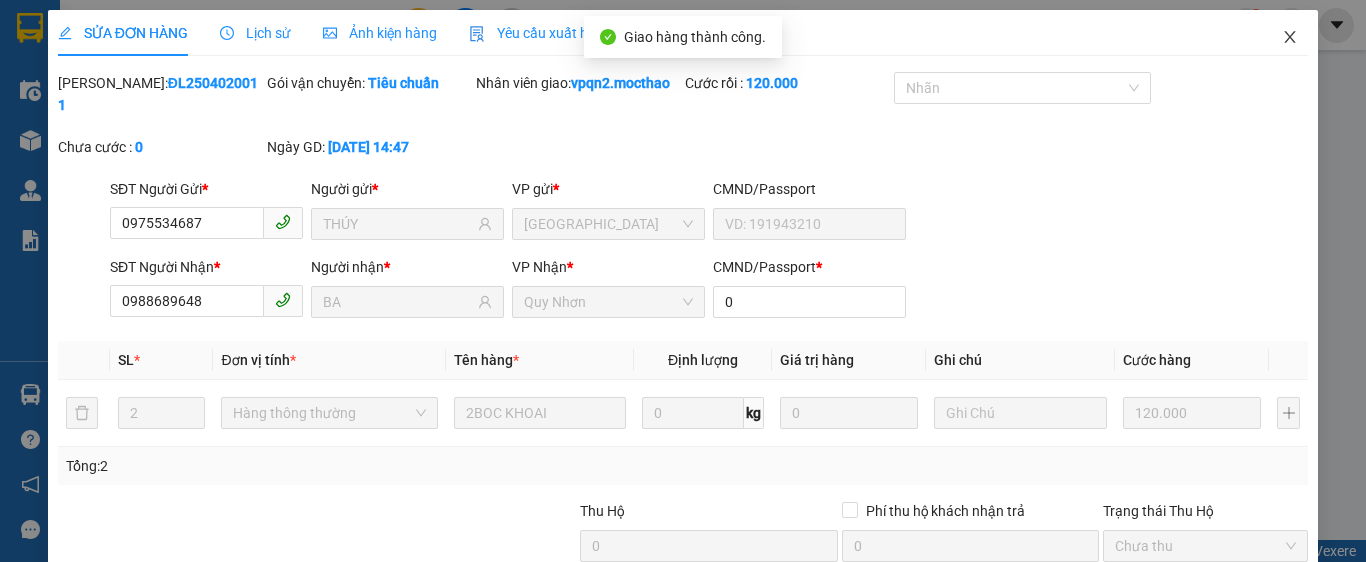 click 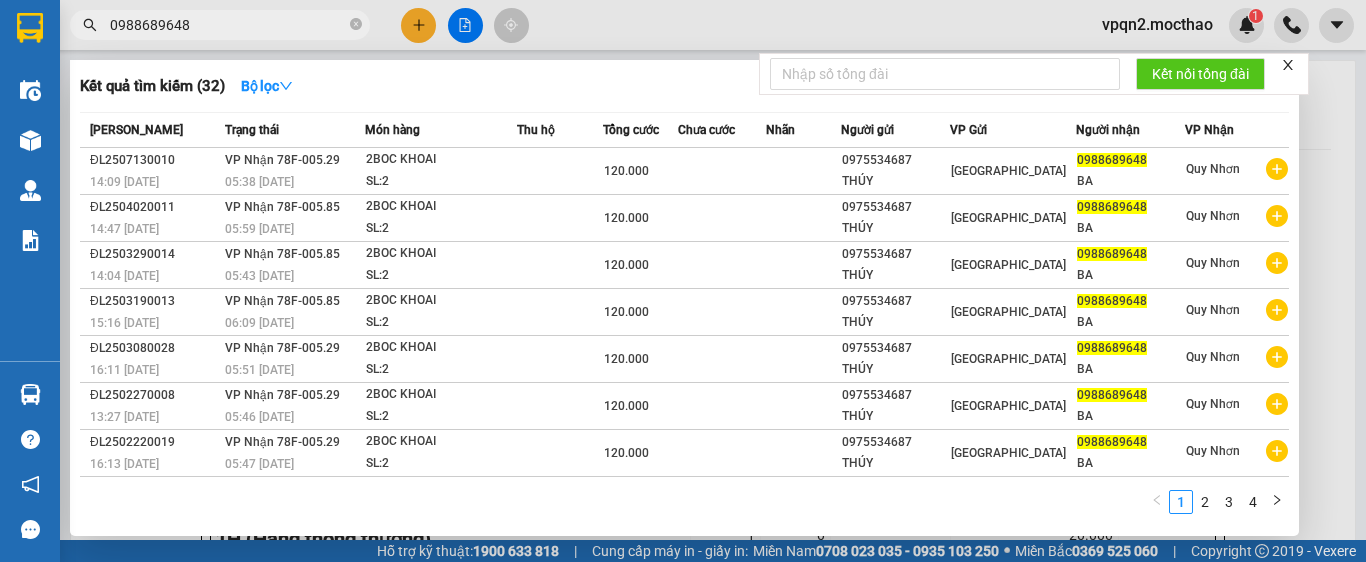 drag, startPoint x: 215, startPoint y: 31, endPoint x: 70, endPoint y: 54, distance: 146.8128 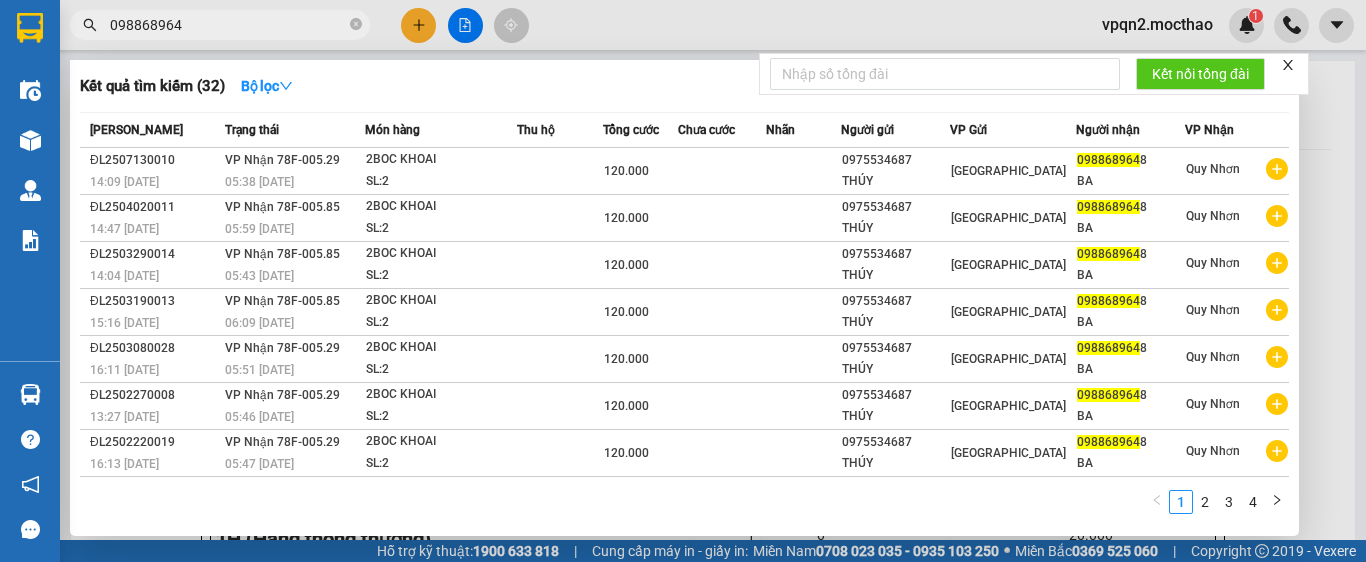 type on "0988689648" 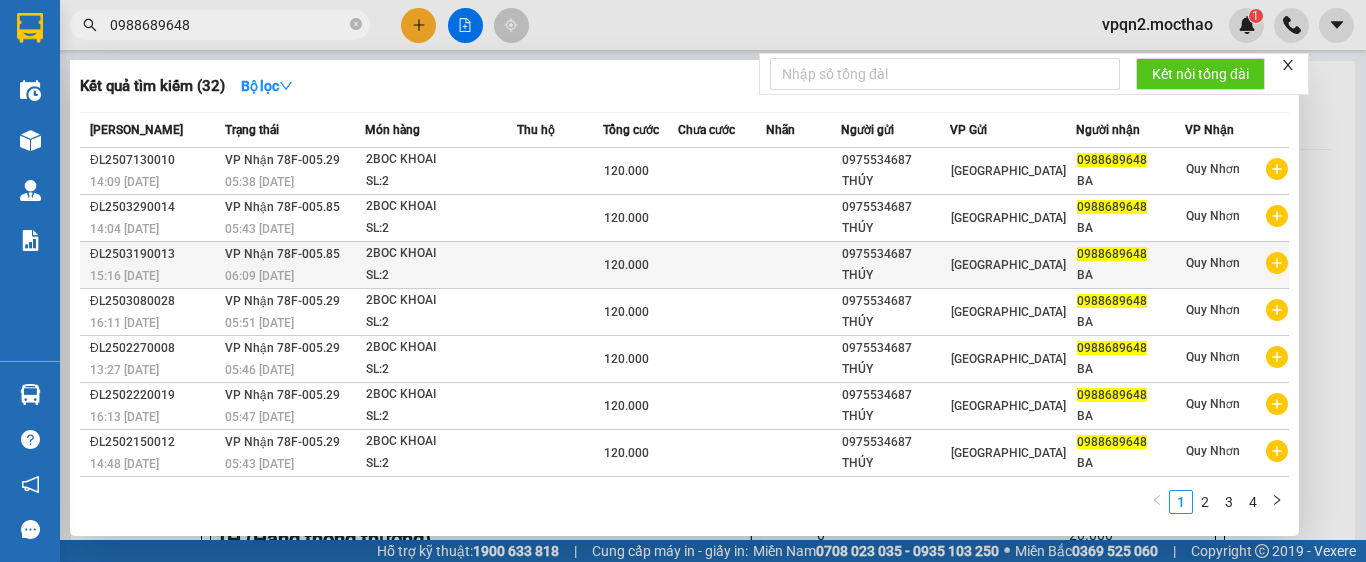 click on "VP Nhận   78F-005.85 06:09 [DATE]" at bounding box center [292, 265] 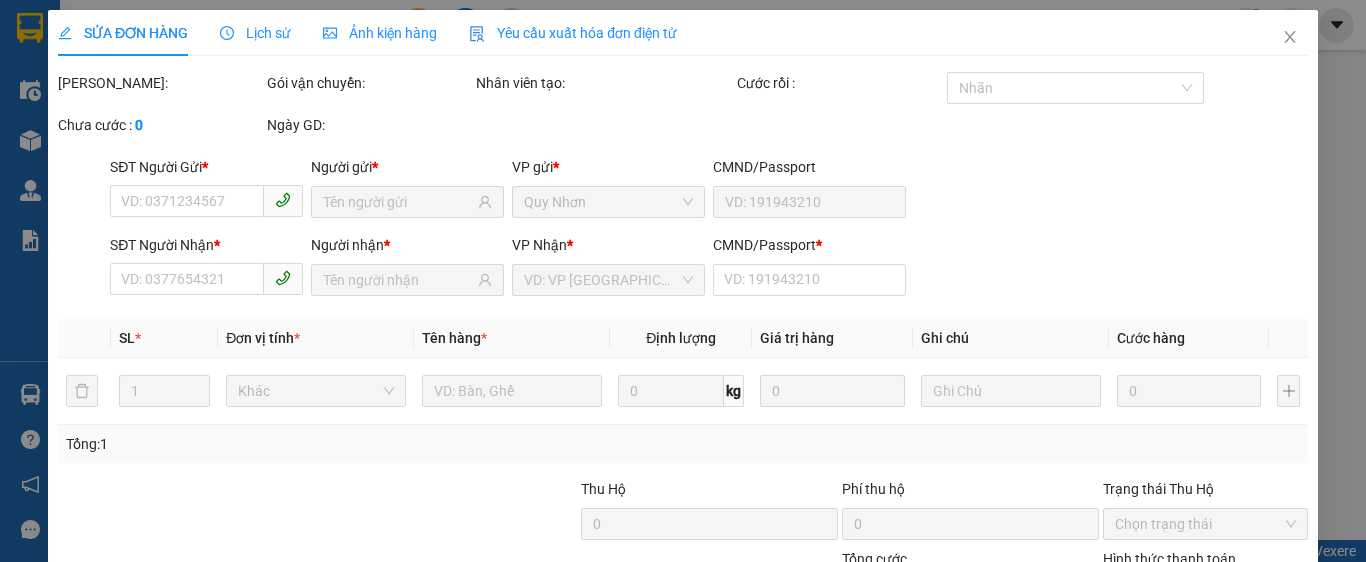 type on "0975534687" 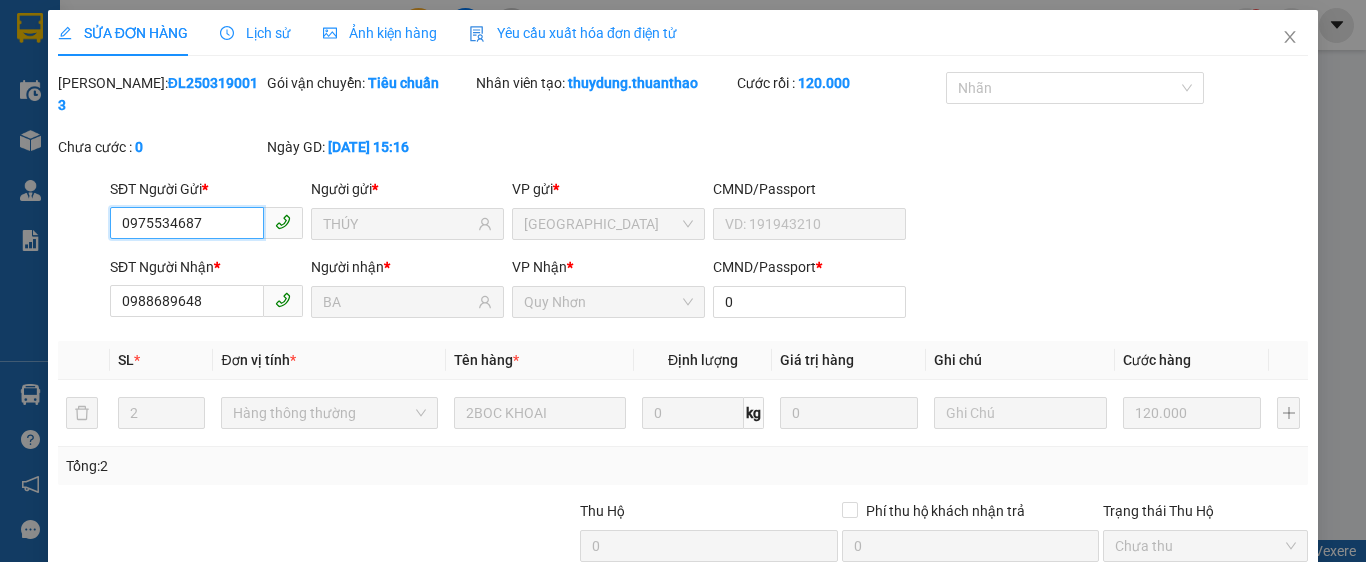 scroll, scrollTop: 182, scrollLeft: 0, axis: vertical 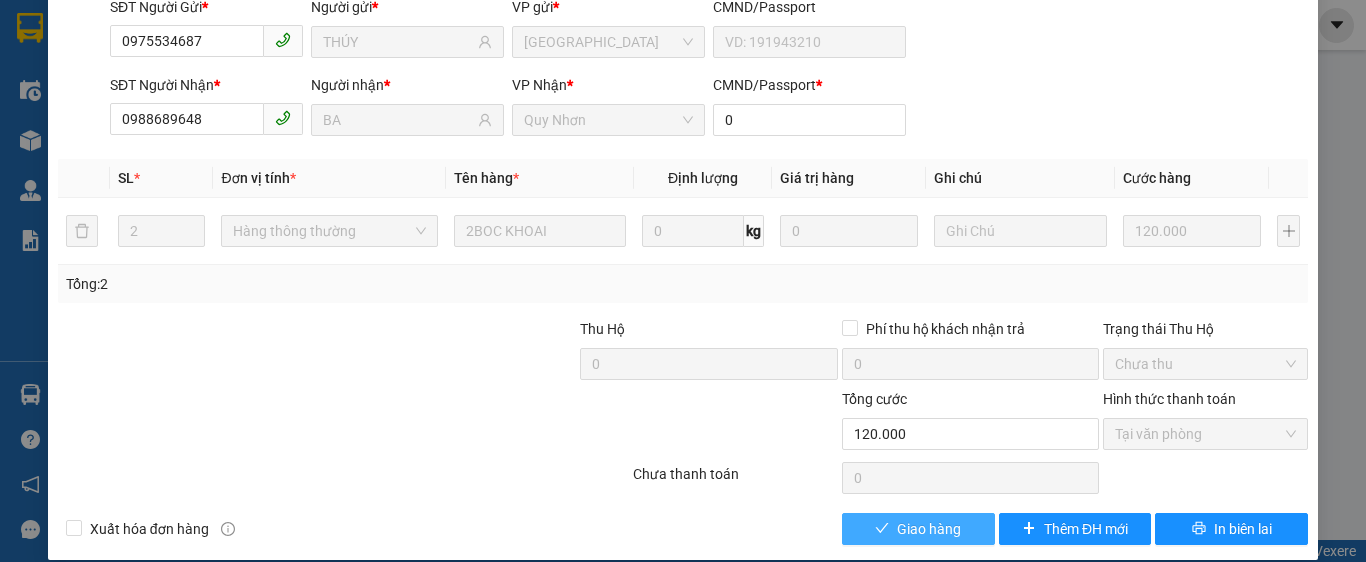 click 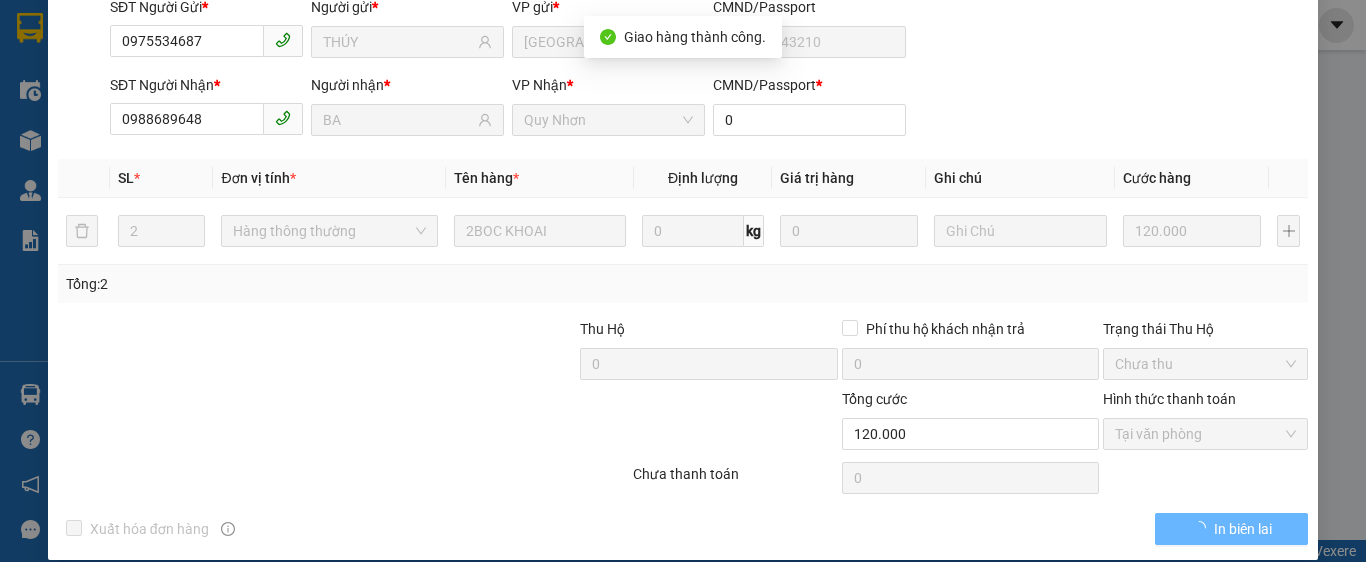 scroll, scrollTop: 0, scrollLeft: 0, axis: both 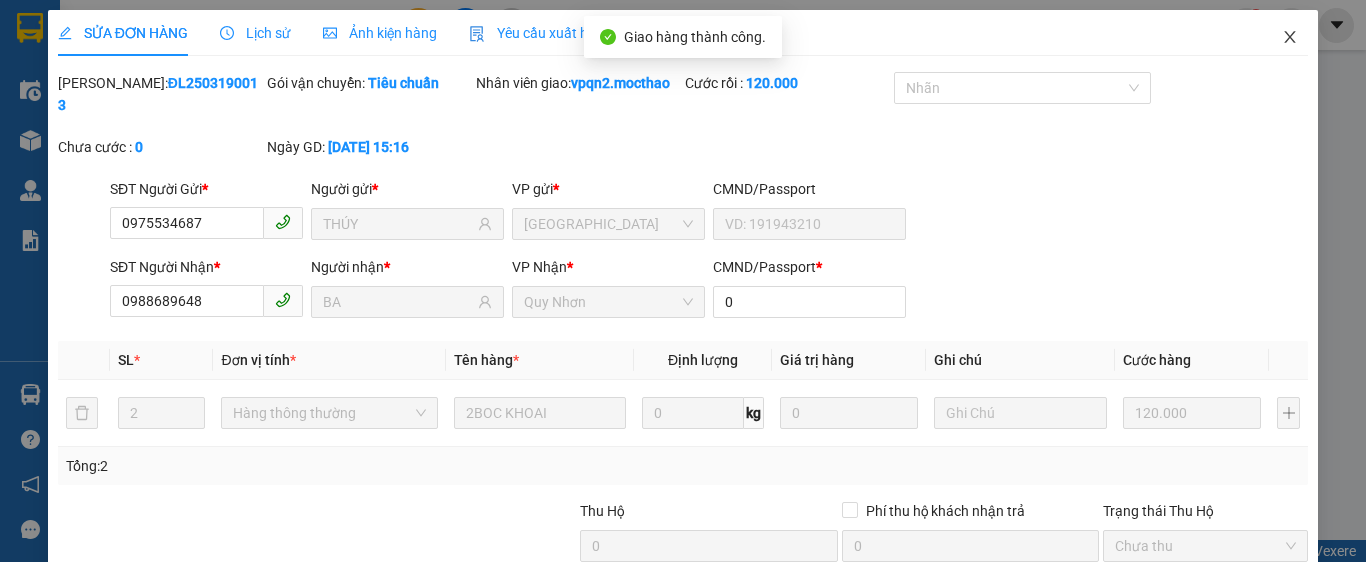 click 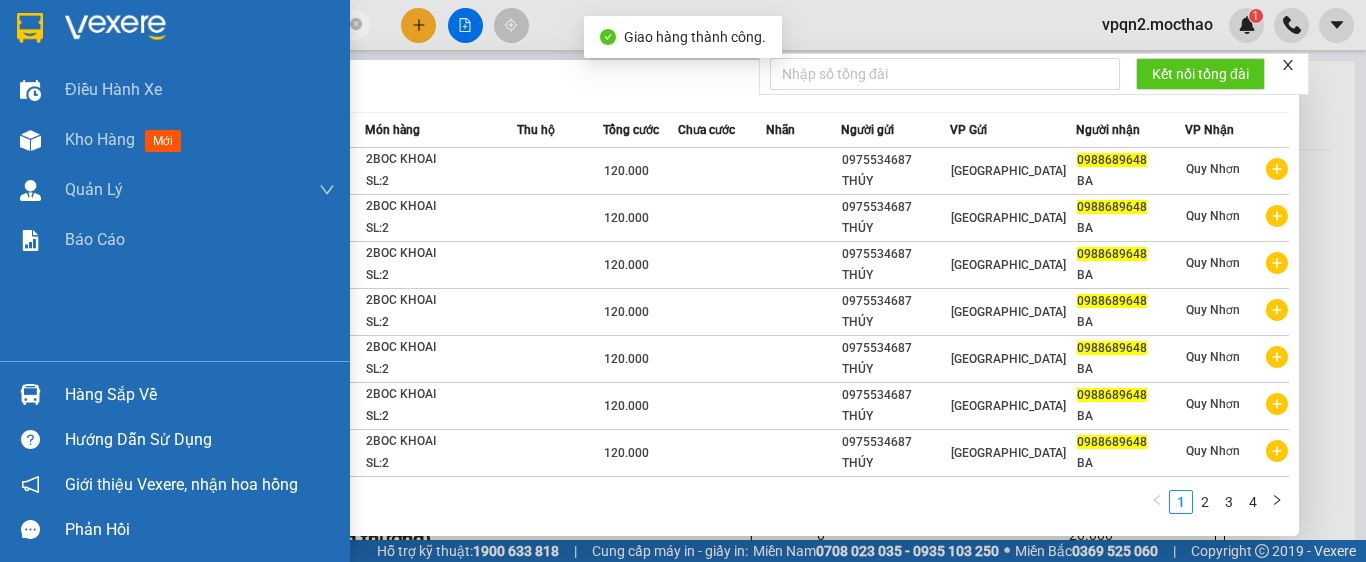 drag, startPoint x: 186, startPoint y: 30, endPoint x: 53, endPoint y: 42, distance: 133.54025 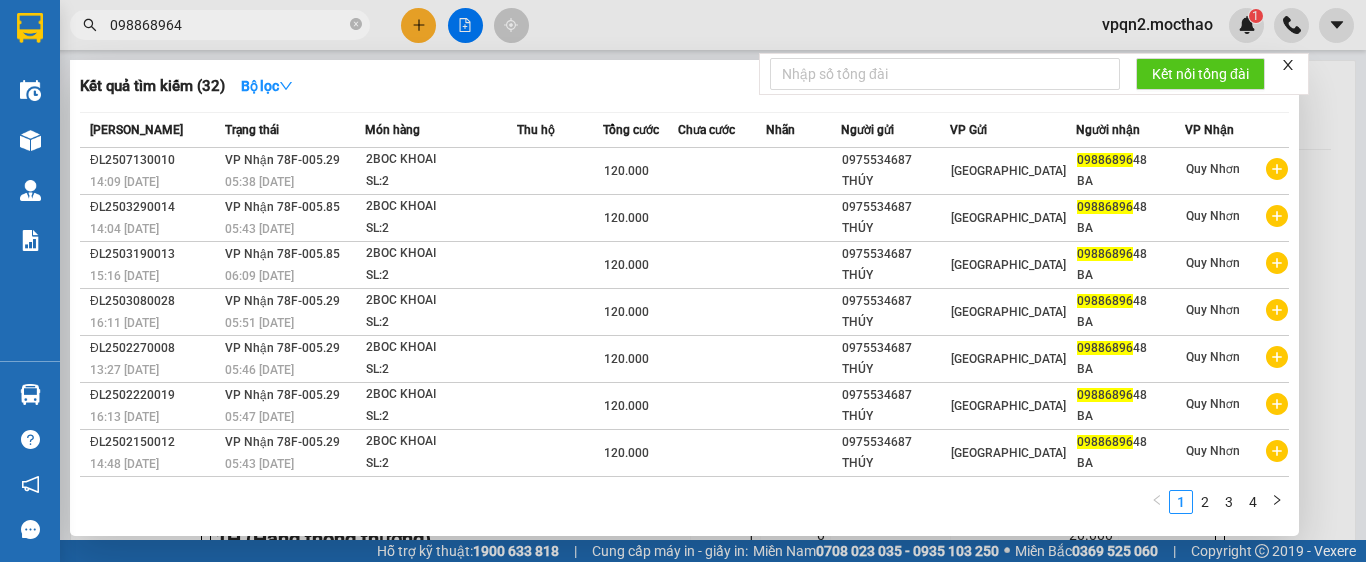 type on "0988689648" 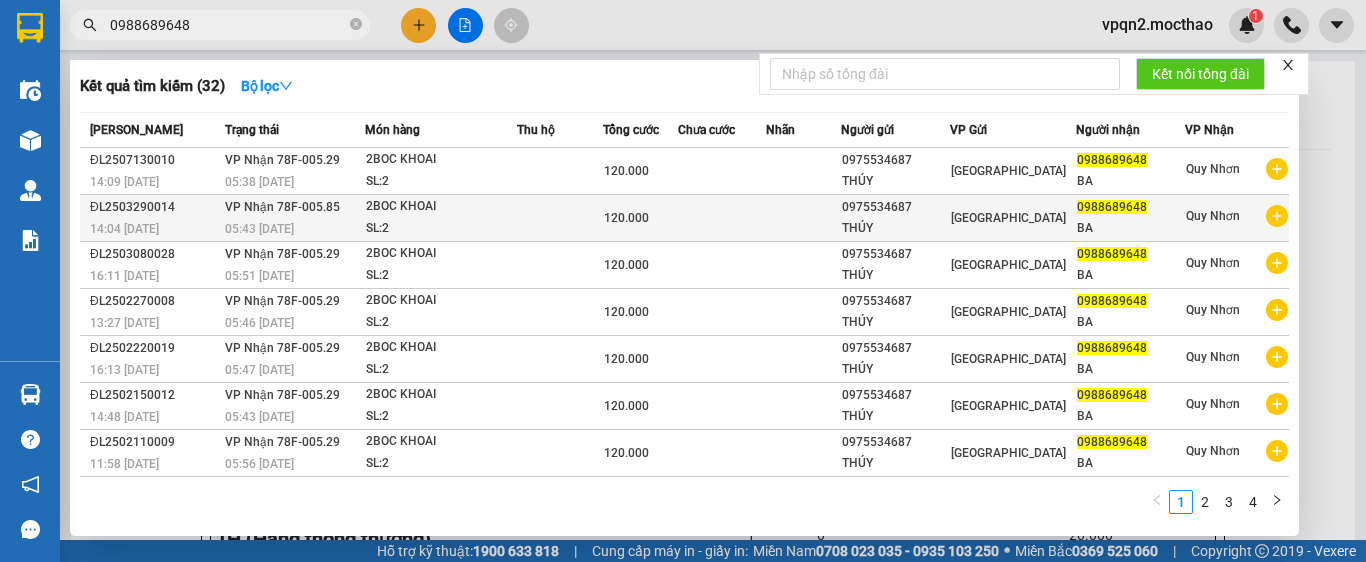 click on "05:43 [DATE]" at bounding box center [294, 229] 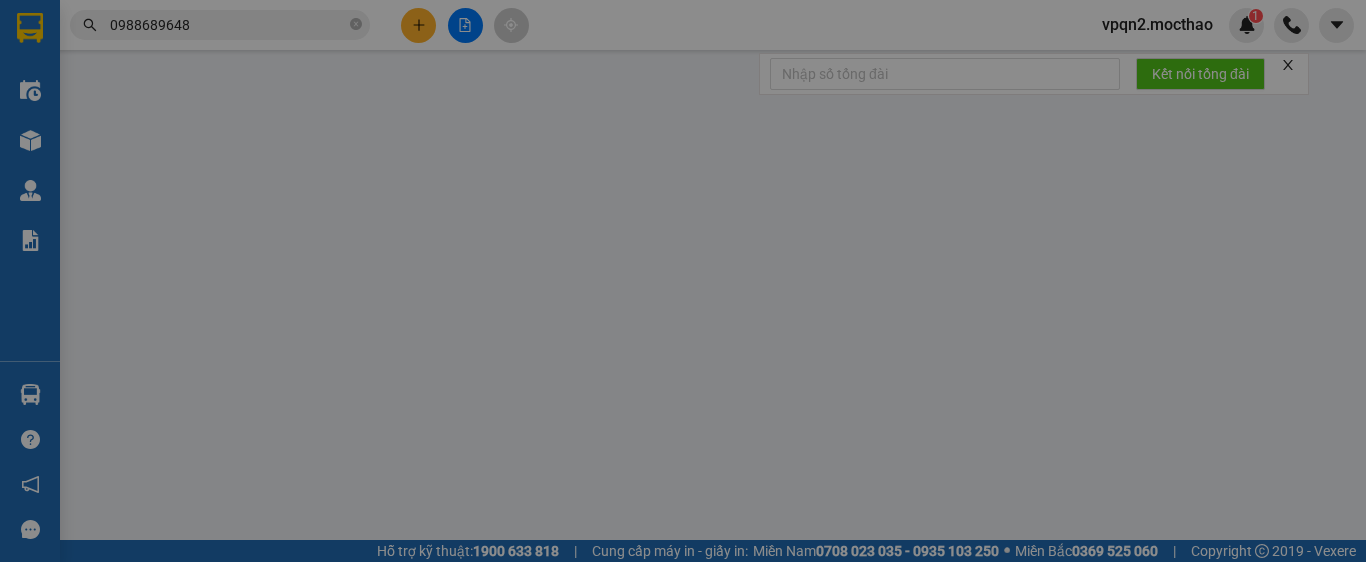 type on "0975534687" 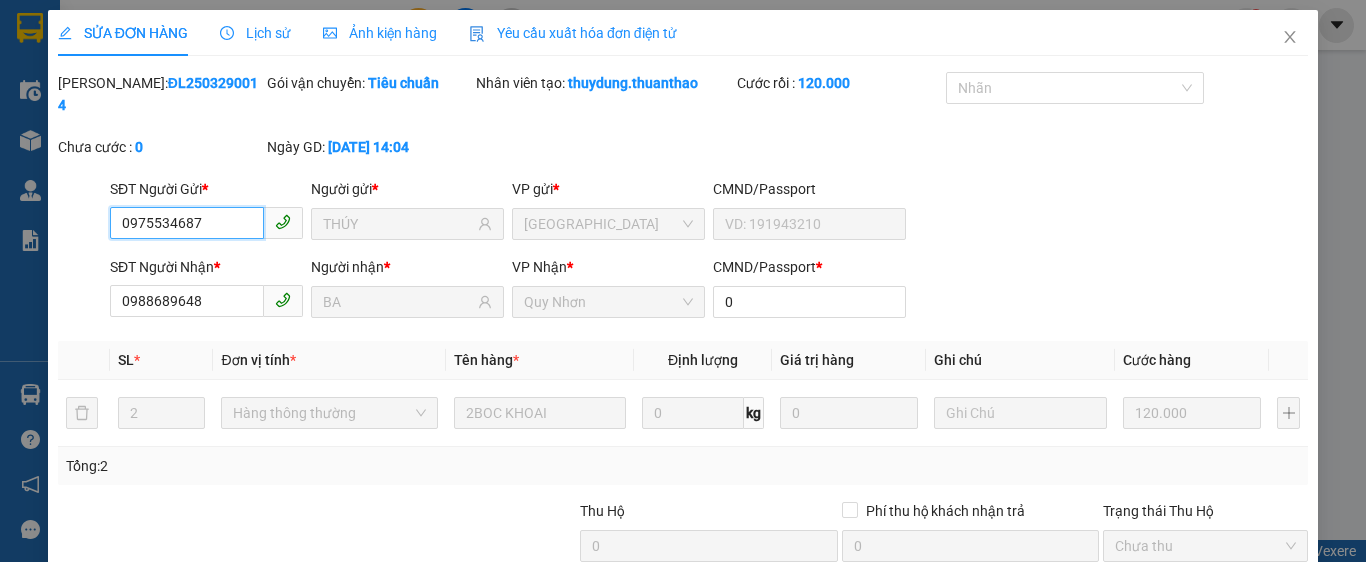 scroll, scrollTop: 182, scrollLeft: 0, axis: vertical 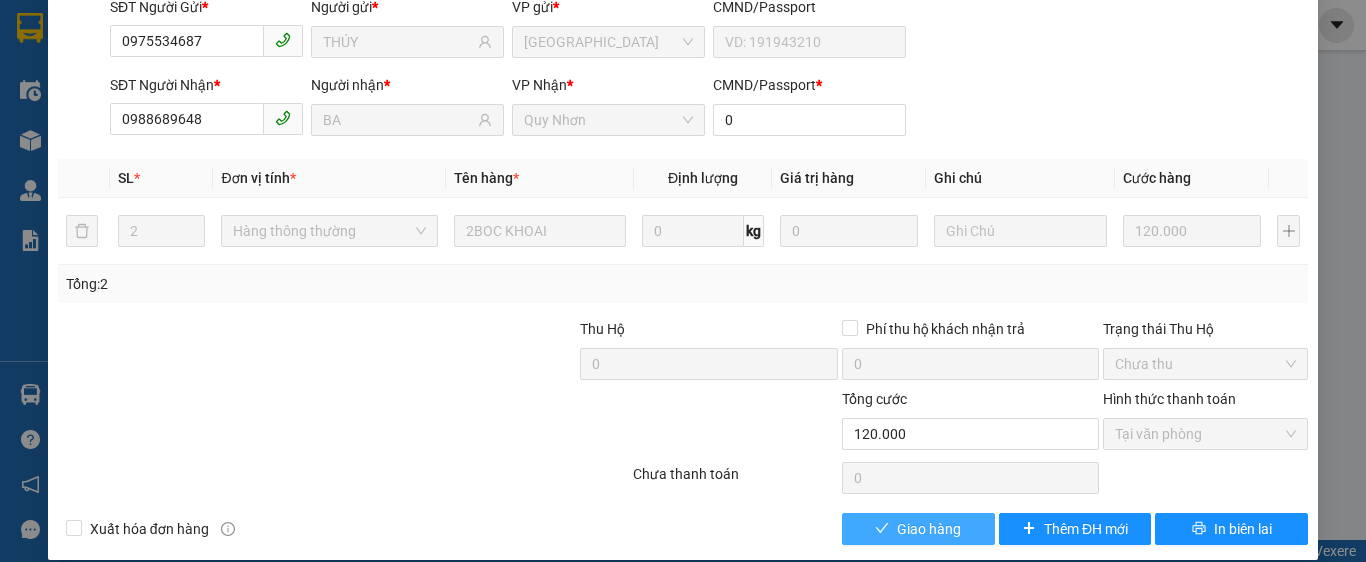 click on "Giao hàng" at bounding box center [929, 529] 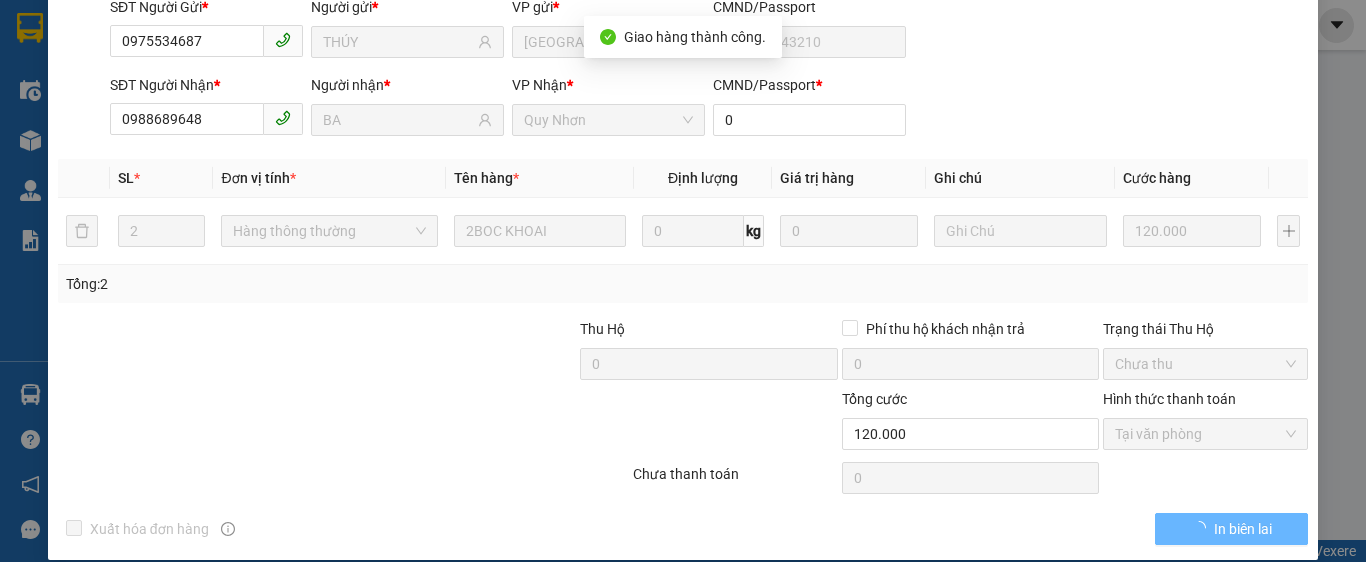 scroll, scrollTop: 0, scrollLeft: 0, axis: both 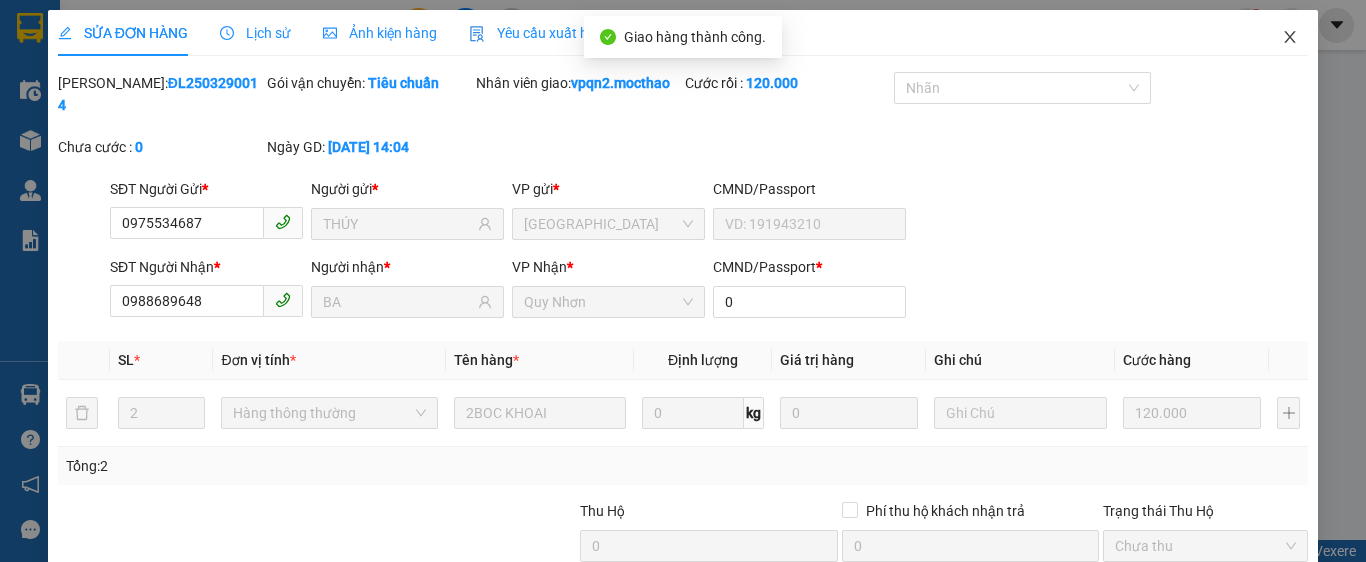 click 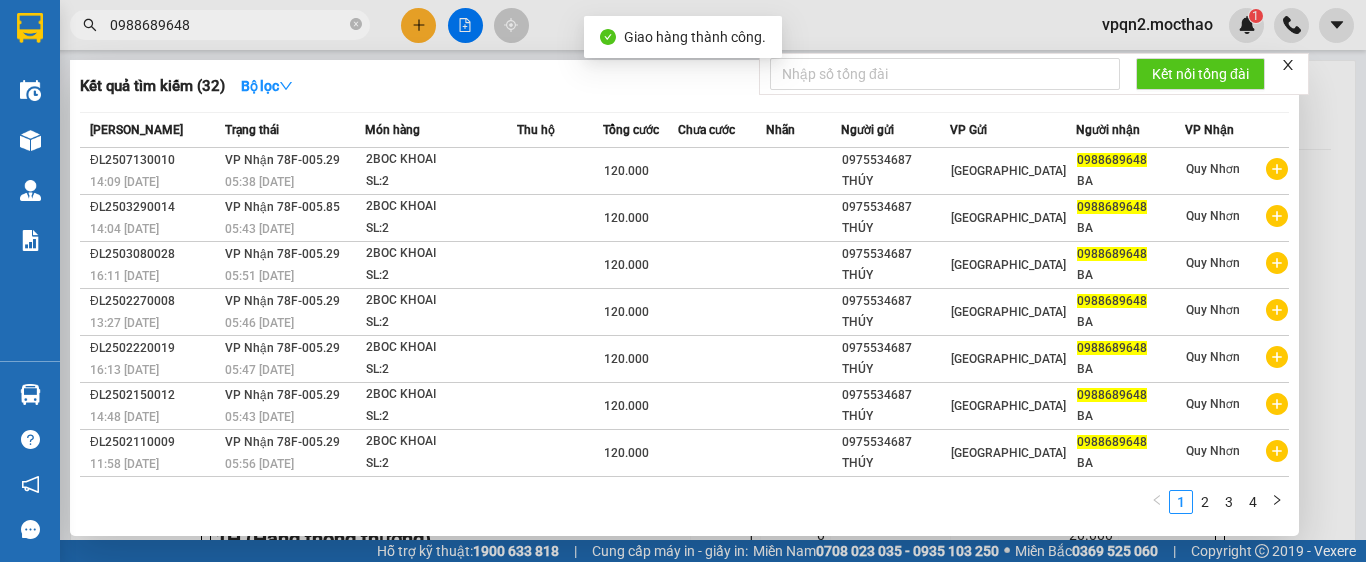 drag, startPoint x: 213, startPoint y: 29, endPoint x: 55, endPoint y: 52, distance: 159.66527 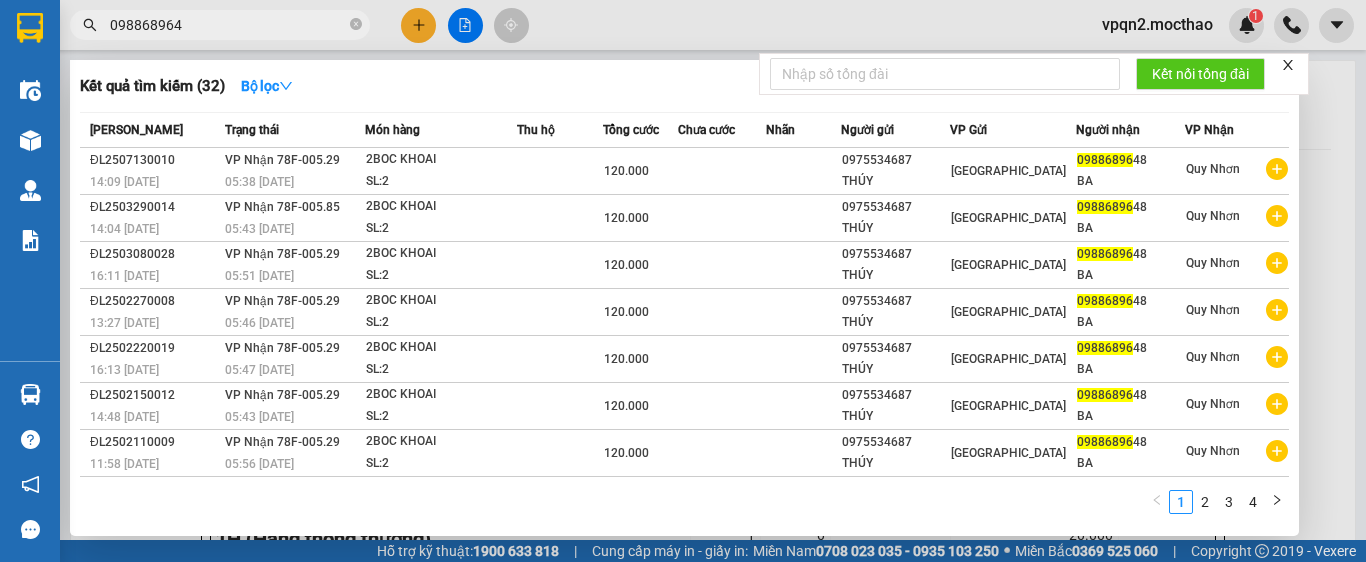 type on "0988689648" 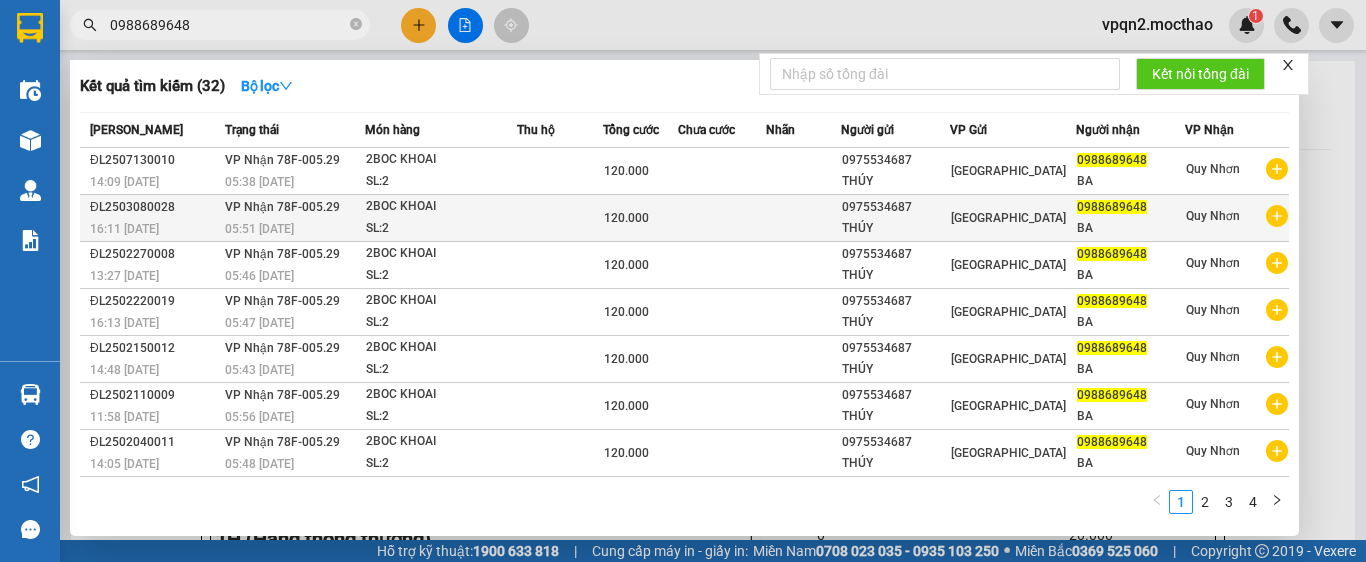 click on "05:51 [DATE]" at bounding box center [294, 229] 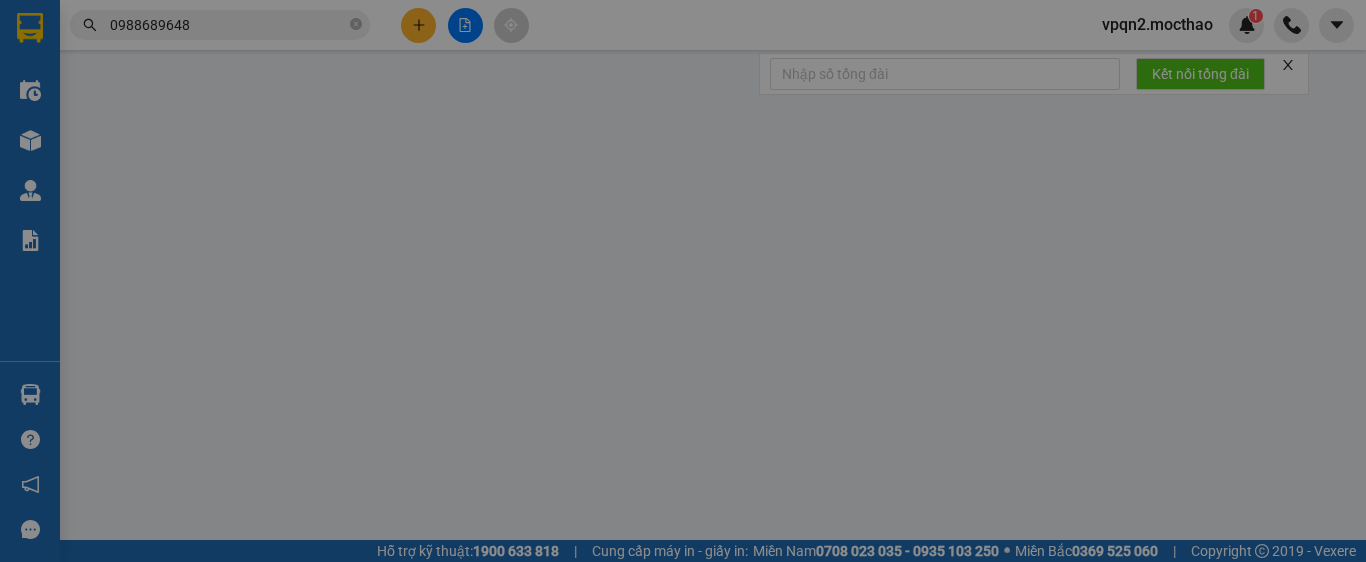 type on "0975534687" 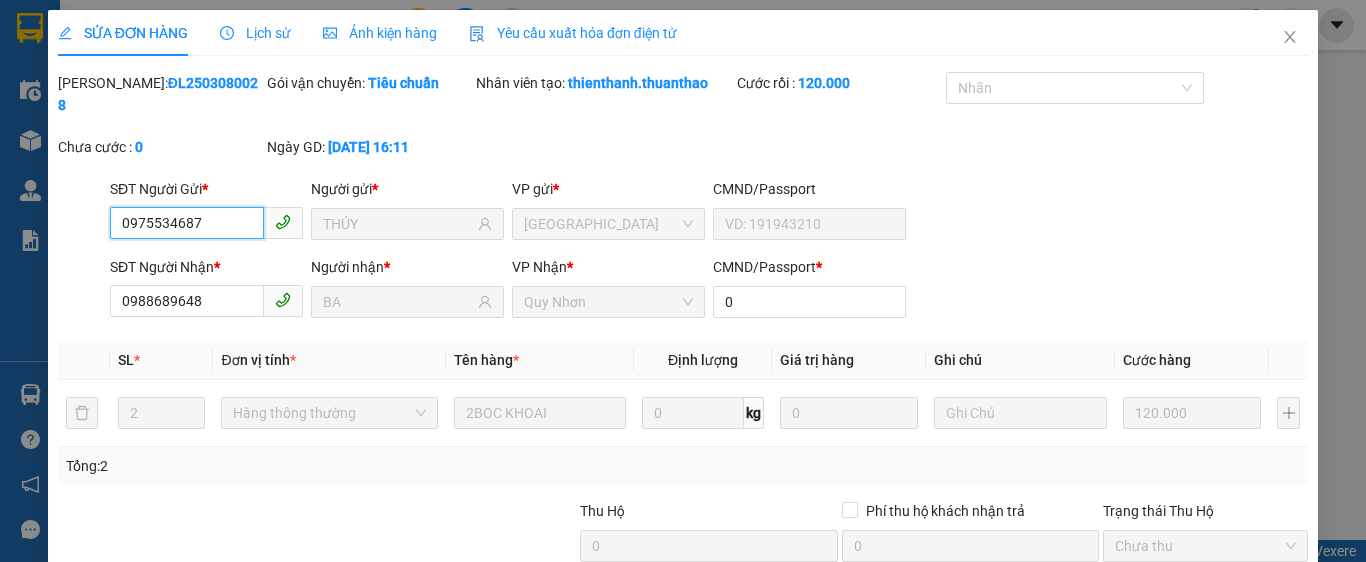 scroll, scrollTop: 182, scrollLeft: 0, axis: vertical 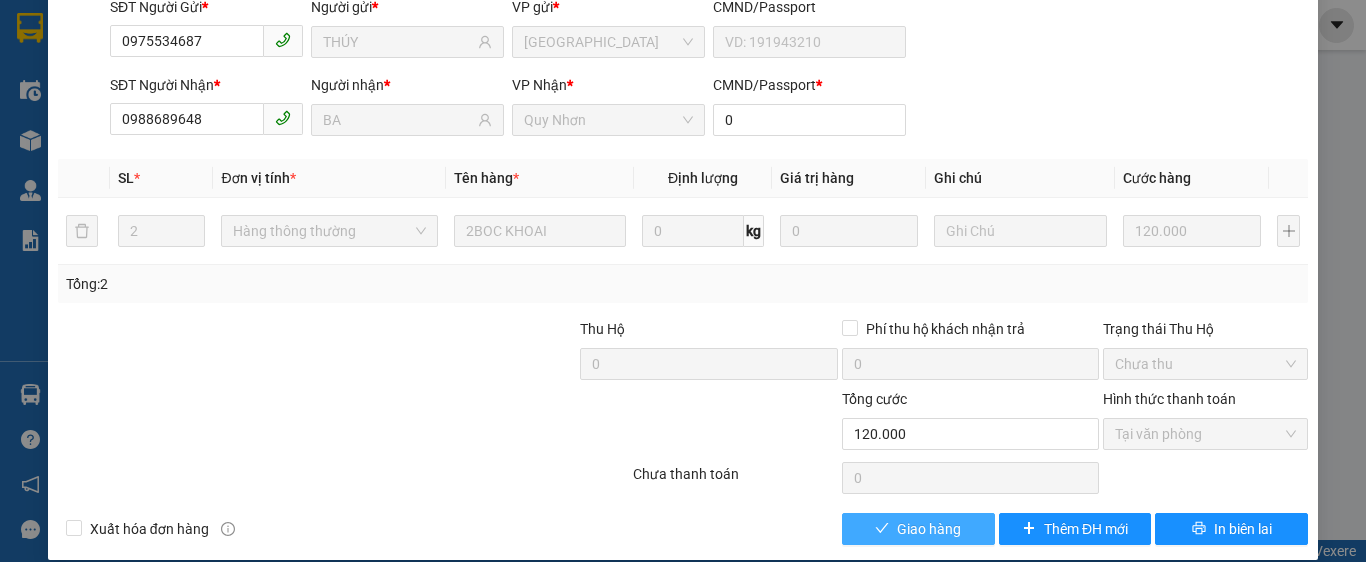 click on "Giao hàng" at bounding box center [929, 529] 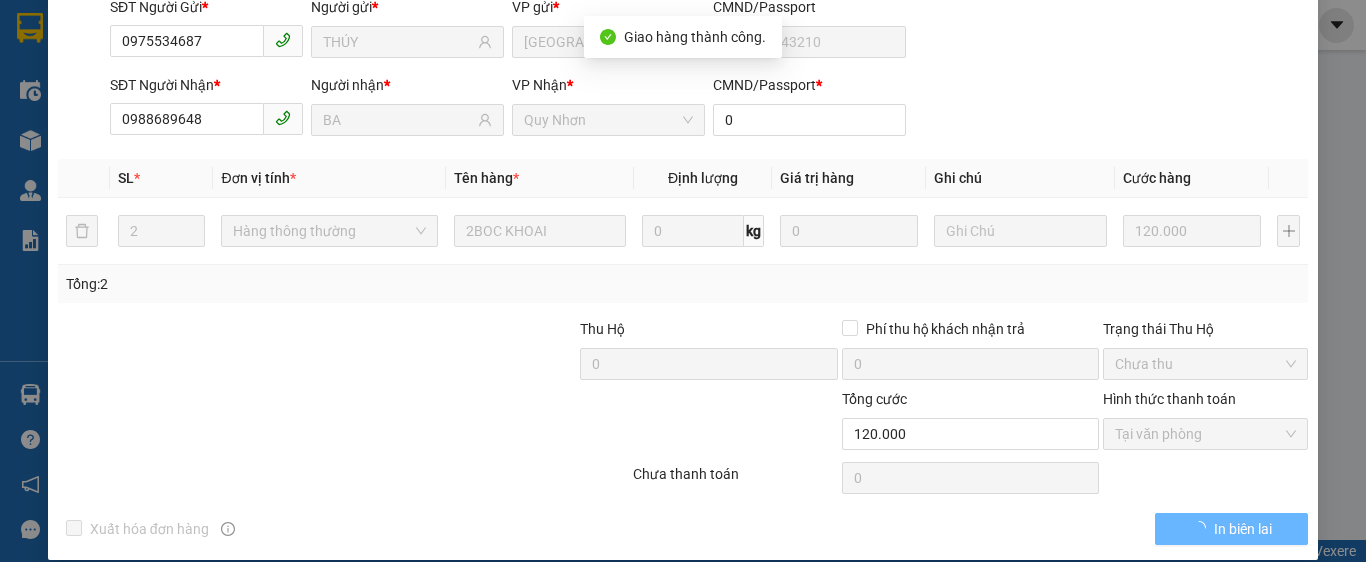 scroll, scrollTop: 0, scrollLeft: 0, axis: both 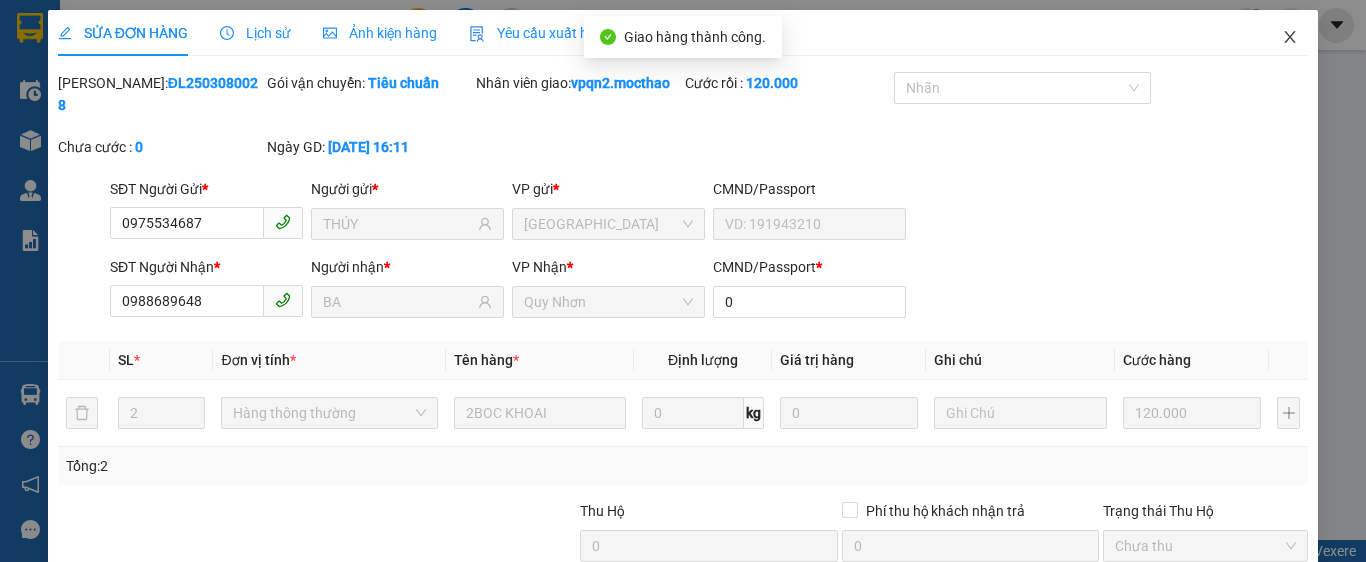 click 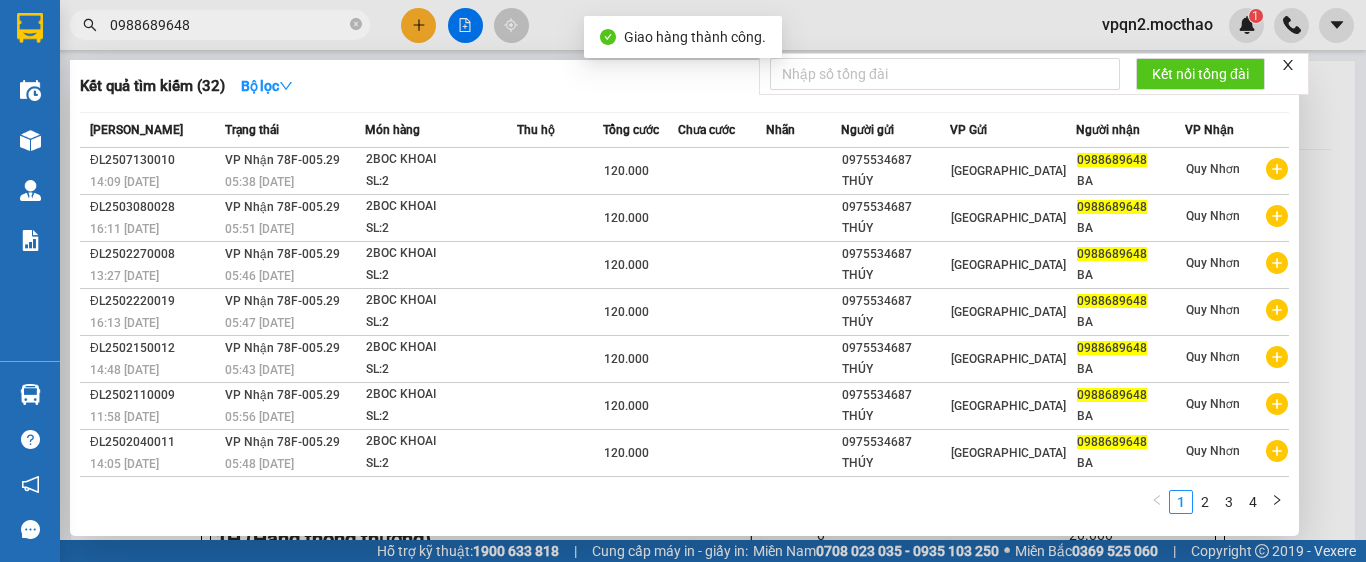 drag, startPoint x: 226, startPoint y: 26, endPoint x: 72, endPoint y: 52, distance: 156.17938 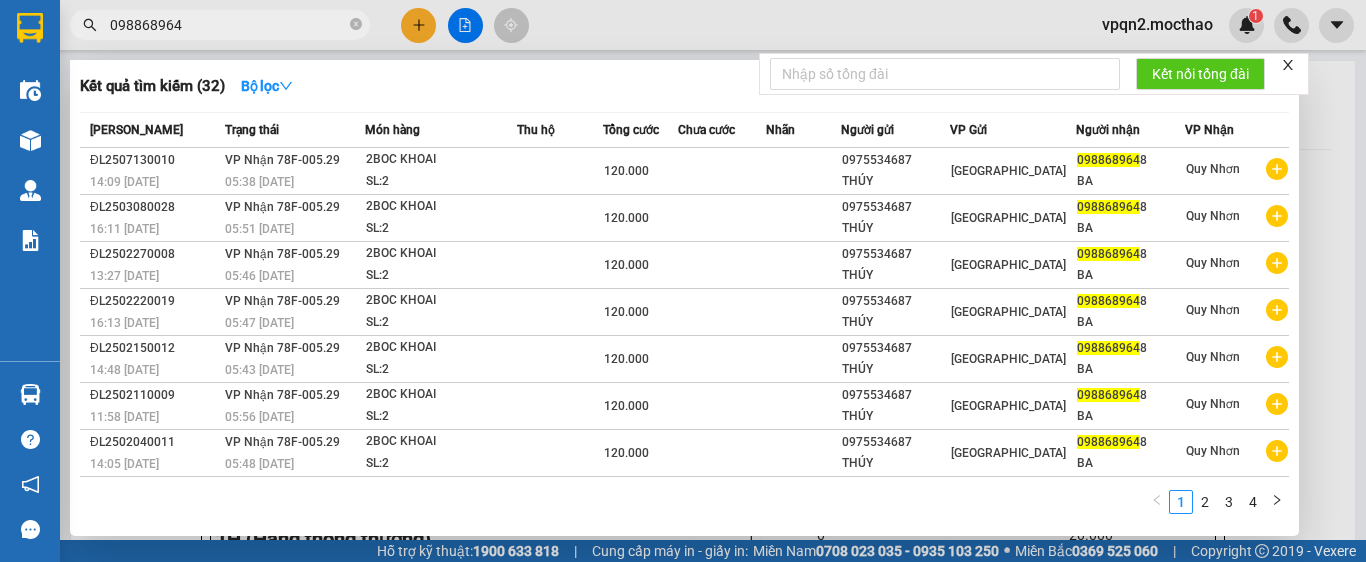 type on "0988689648" 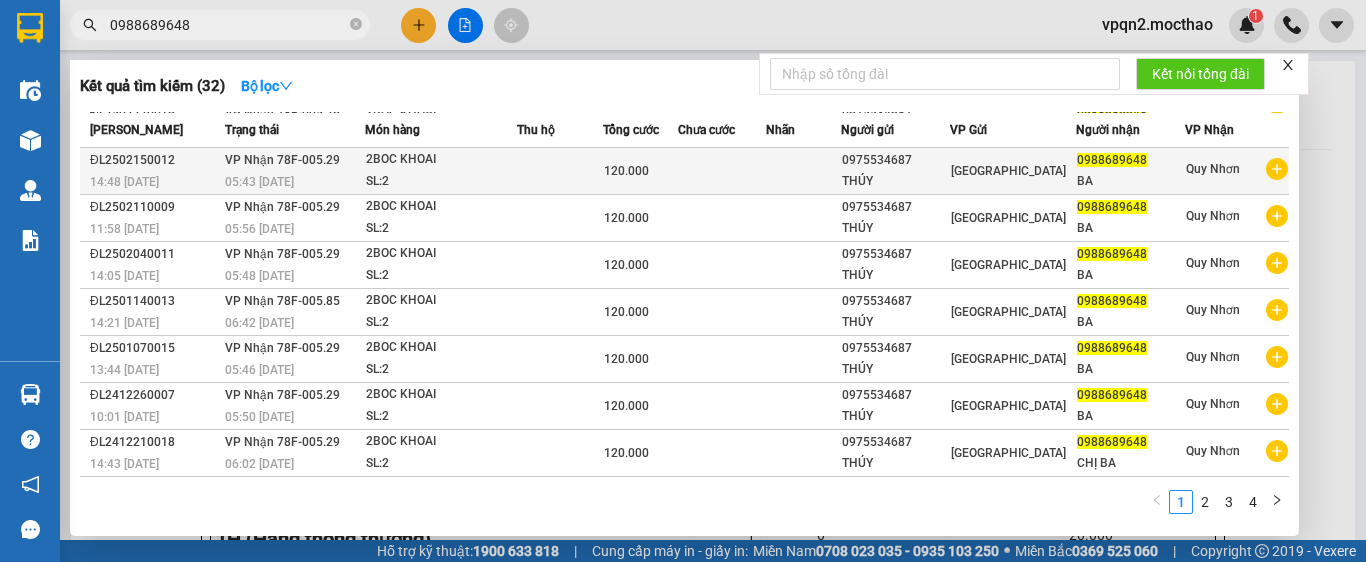 scroll, scrollTop: 0, scrollLeft: 0, axis: both 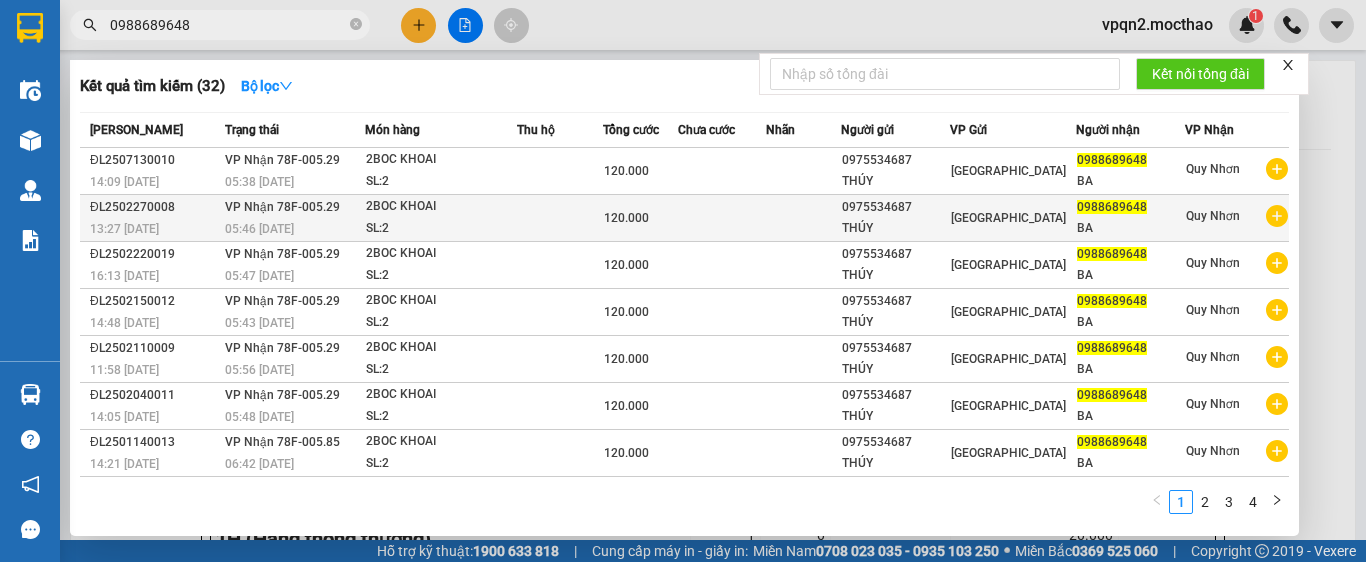 click on "05:46 [DATE]" at bounding box center [294, 229] 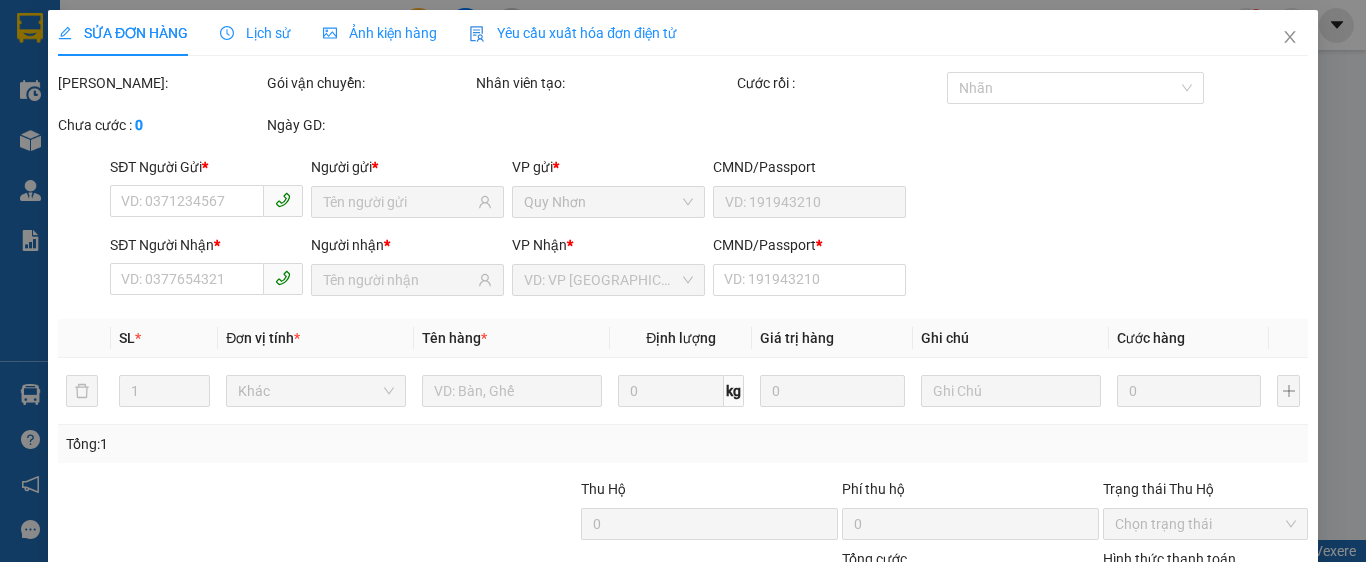 type on "0975534687" 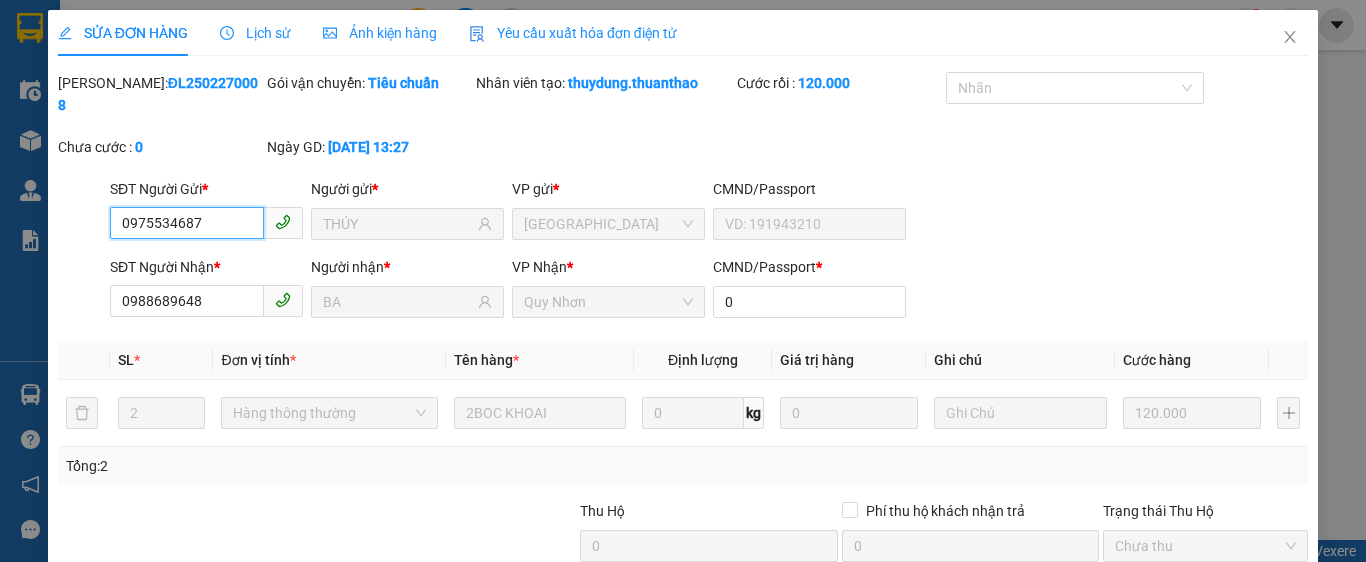 scroll, scrollTop: 182, scrollLeft: 0, axis: vertical 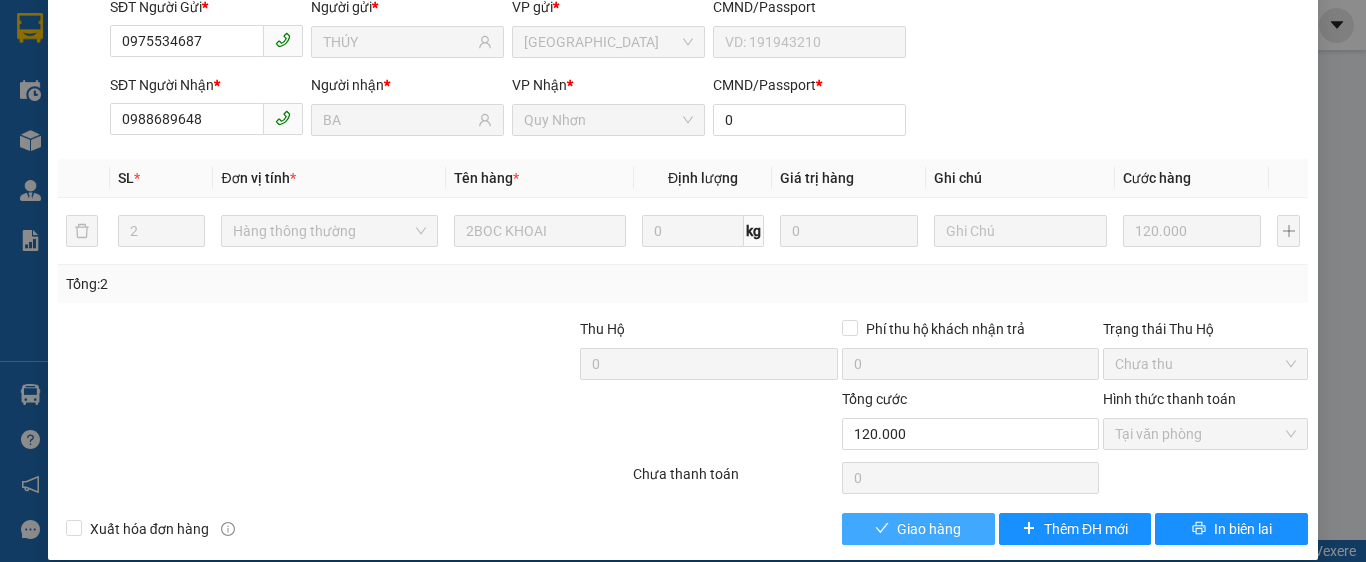 click on "Giao hàng" at bounding box center [929, 529] 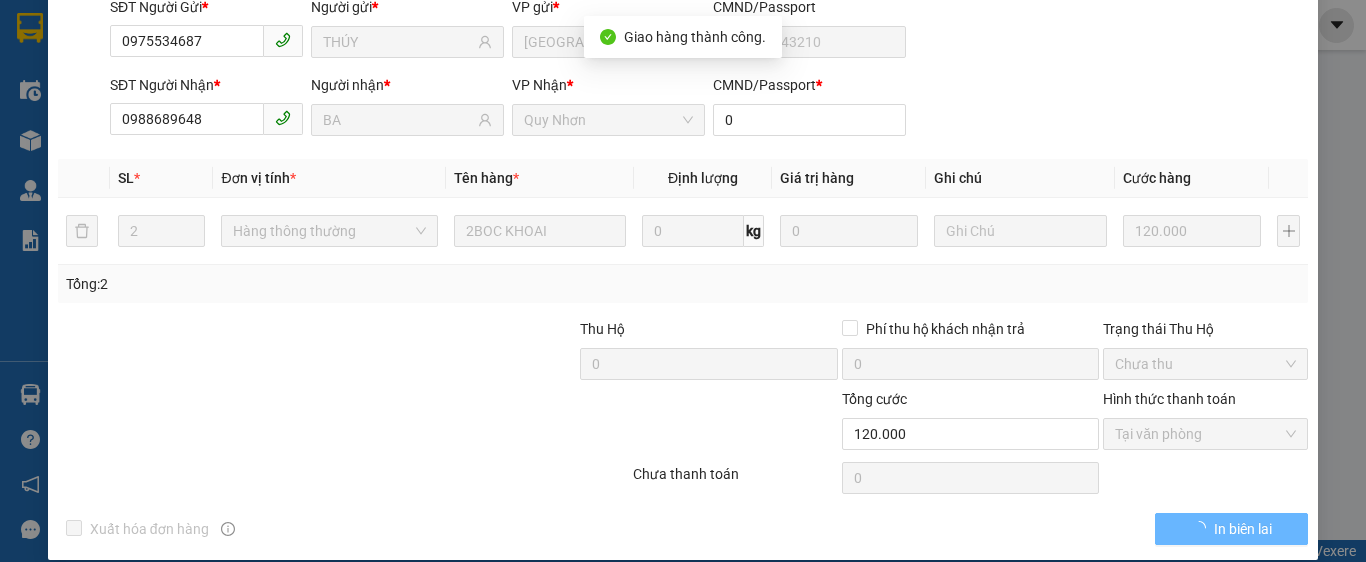 scroll, scrollTop: 0, scrollLeft: 0, axis: both 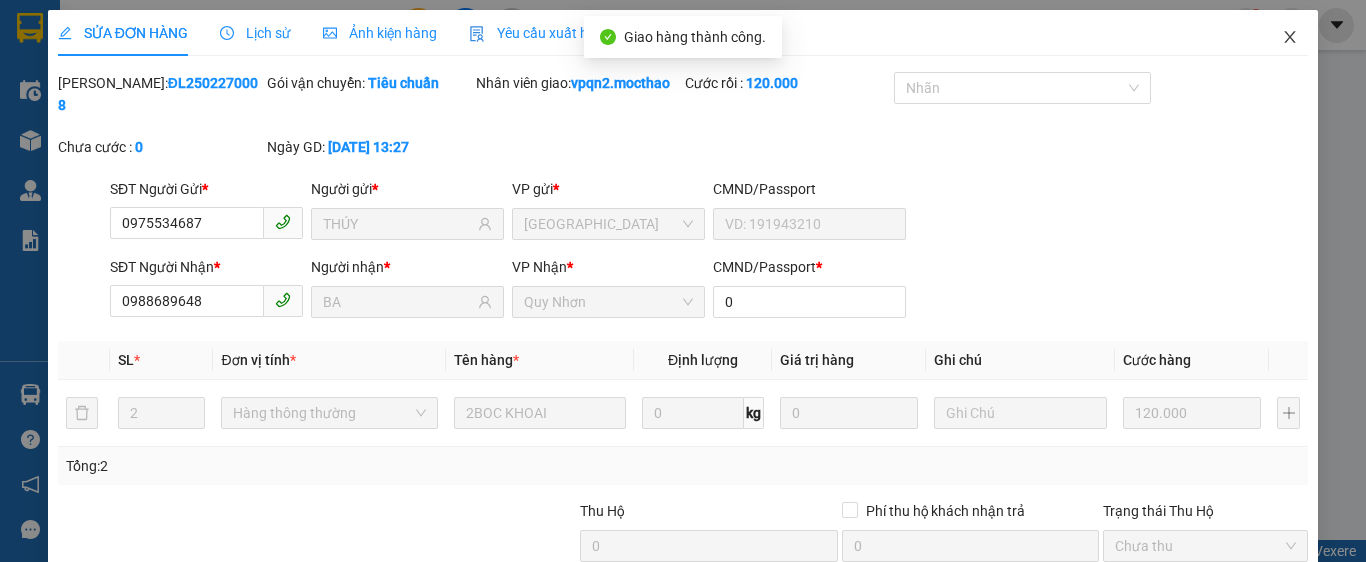 click 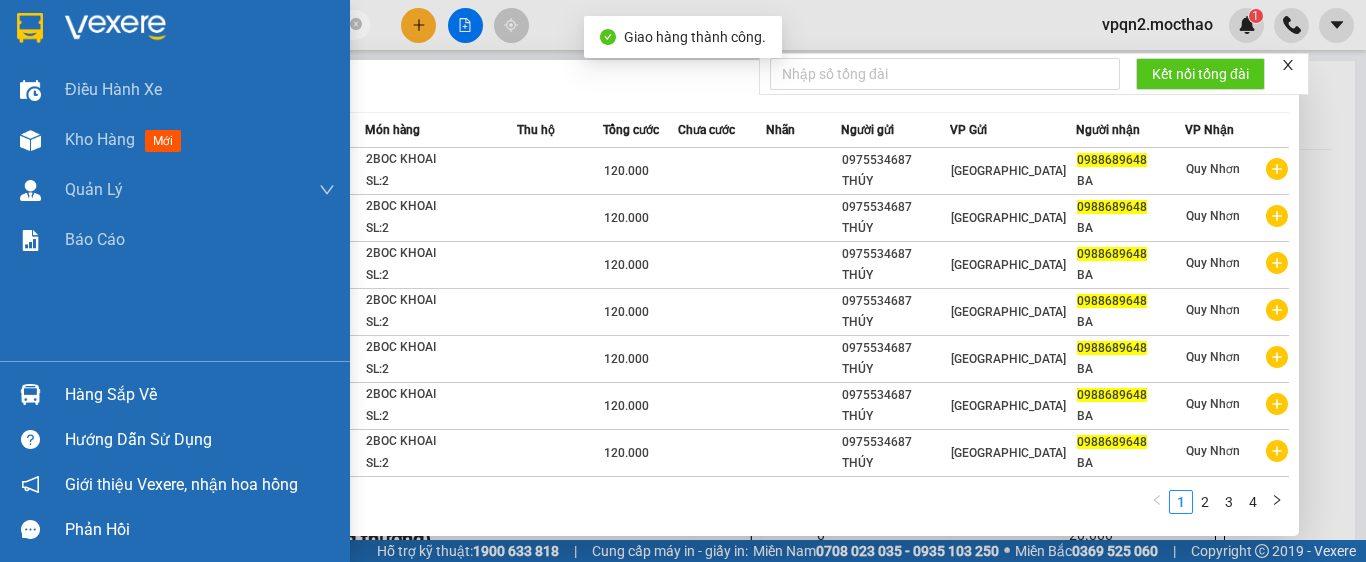 drag, startPoint x: 197, startPoint y: 29, endPoint x: 56, endPoint y: 35, distance: 141.12761 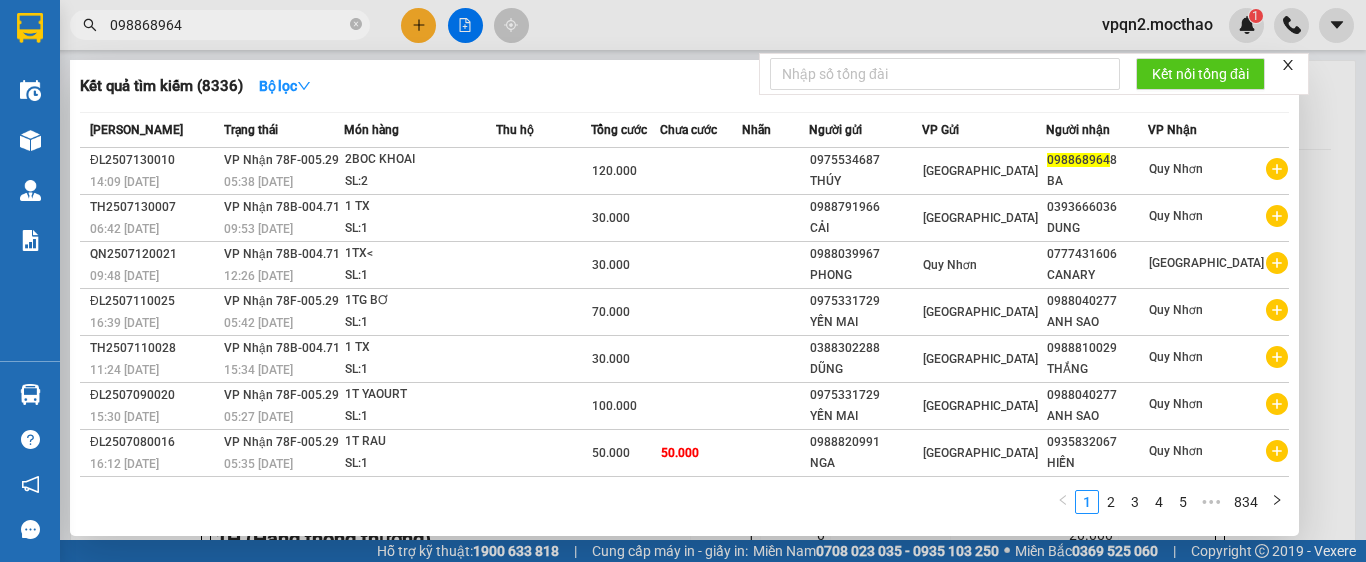 type on "0988689648" 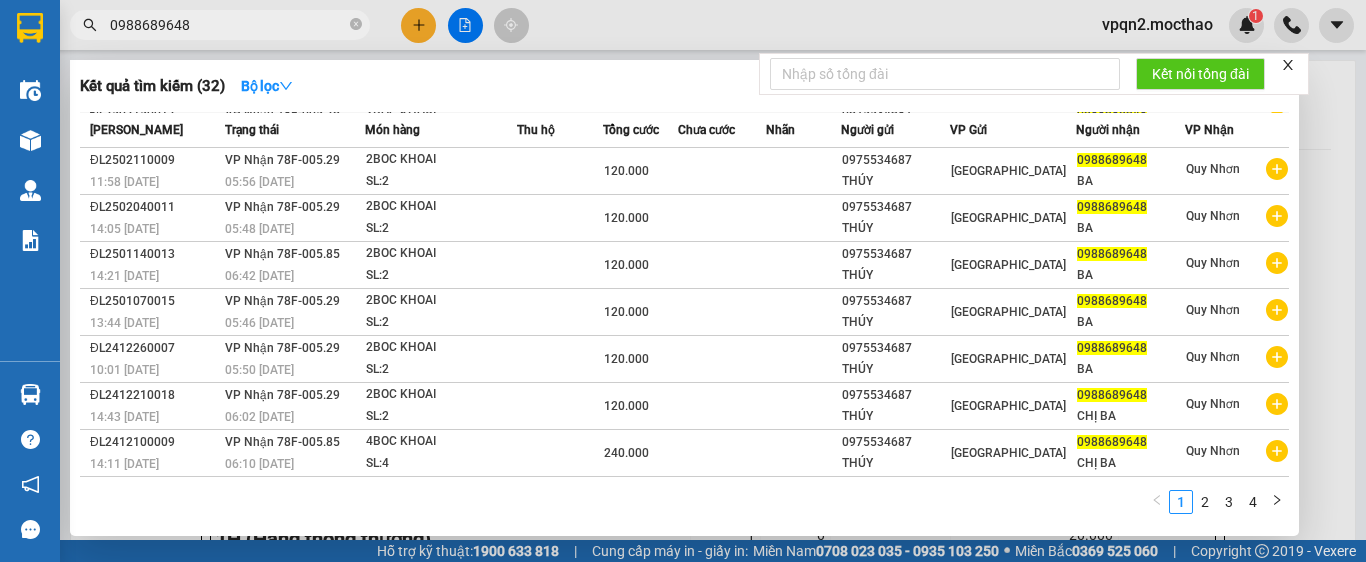 scroll, scrollTop: 0, scrollLeft: 0, axis: both 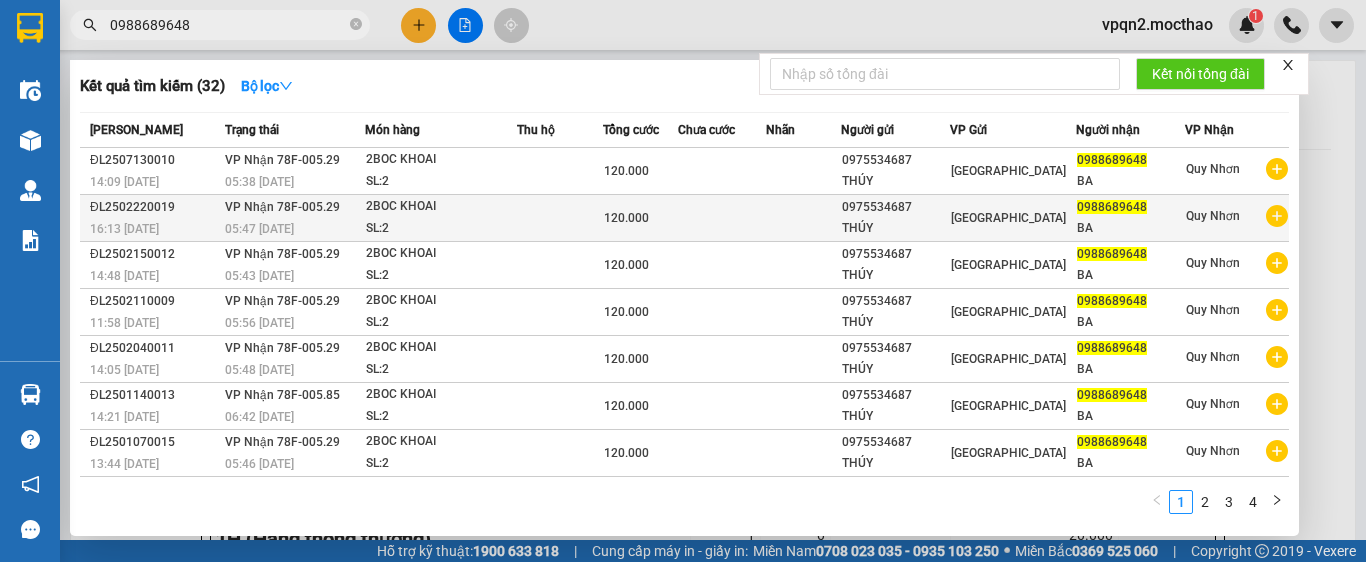 click on "VP Nhận   78F-005.29 05:47 [DATE]" at bounding box center (292, 218) 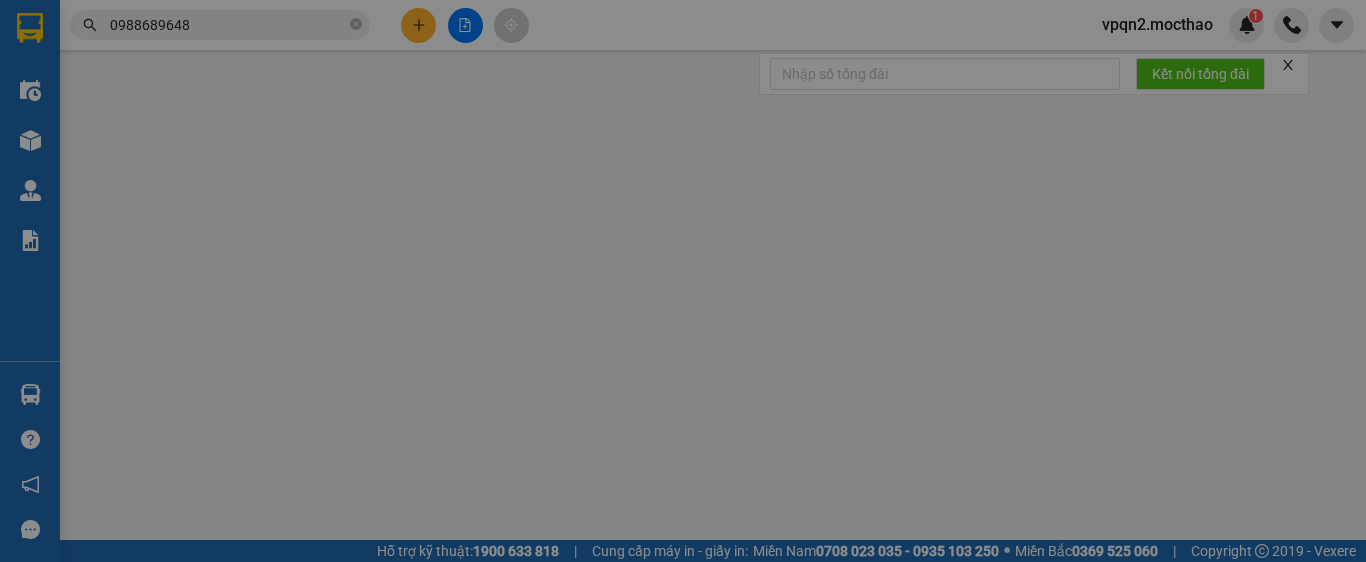type on "0975534687" 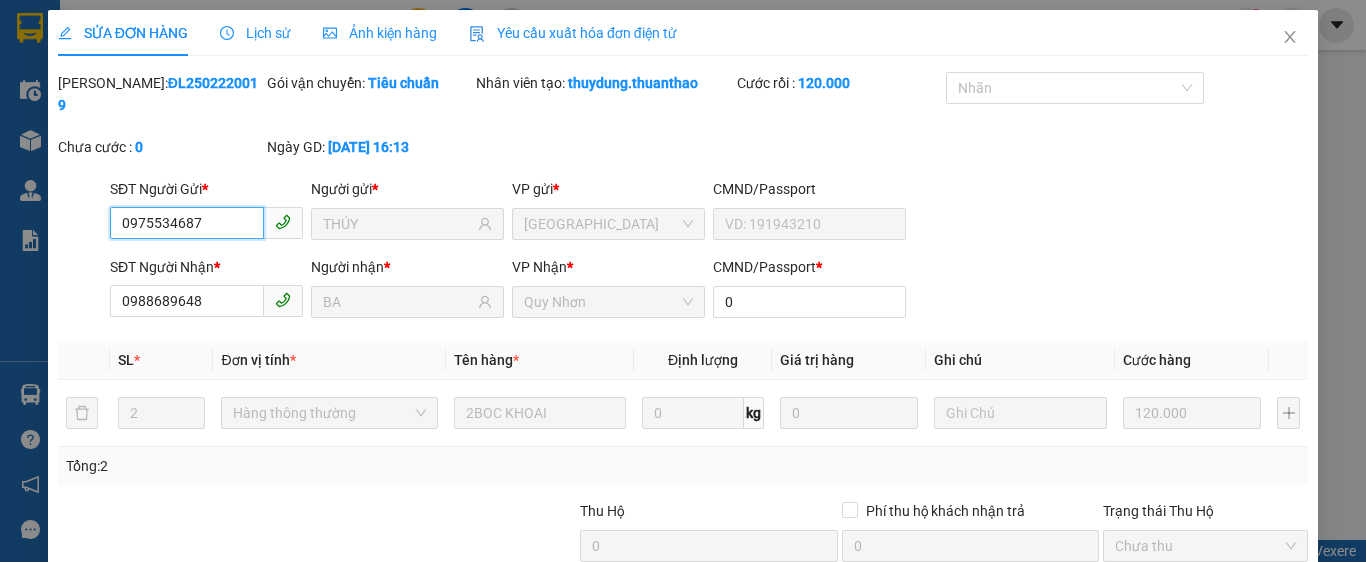 scroll, scrollTop: 182, scrollLeft: 0, axis: vertical 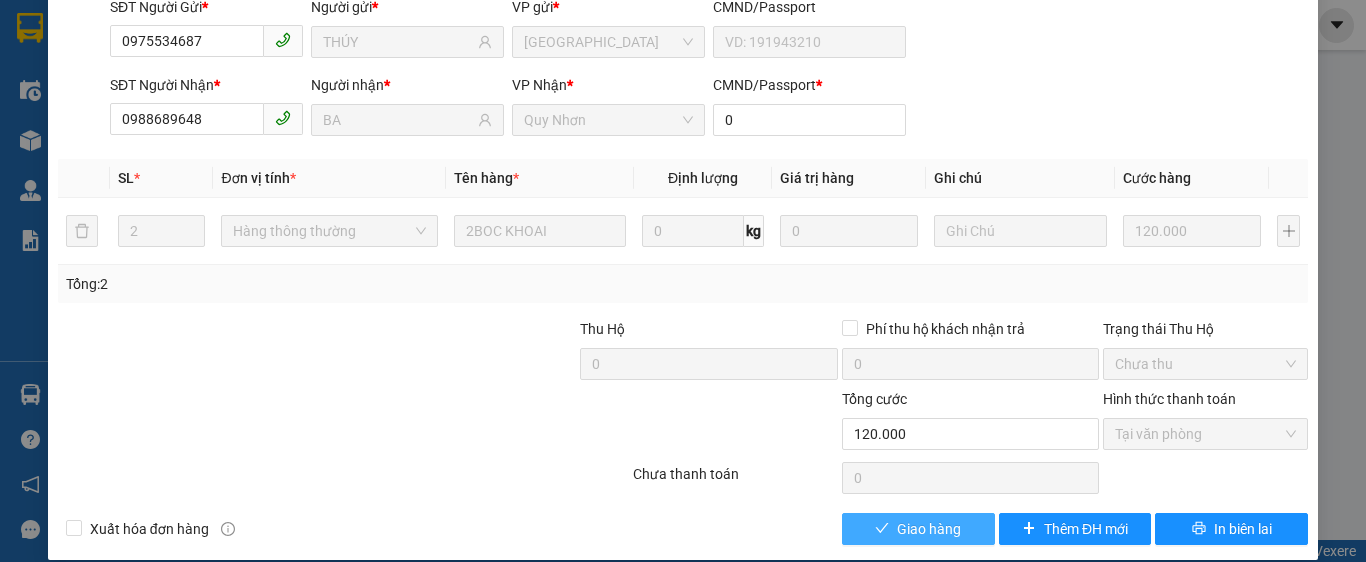 click on "Giao hàng" at bounding box center (929, 529) 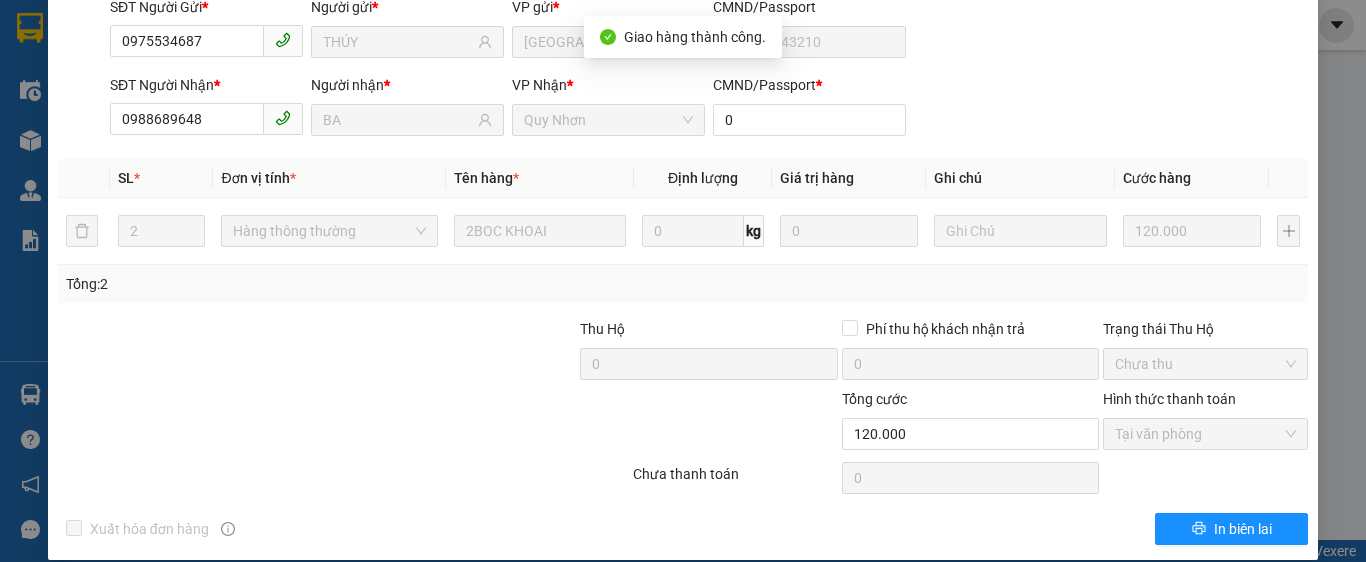 scroll, scrollTop: 0, scrollLeft: 0, axis: both 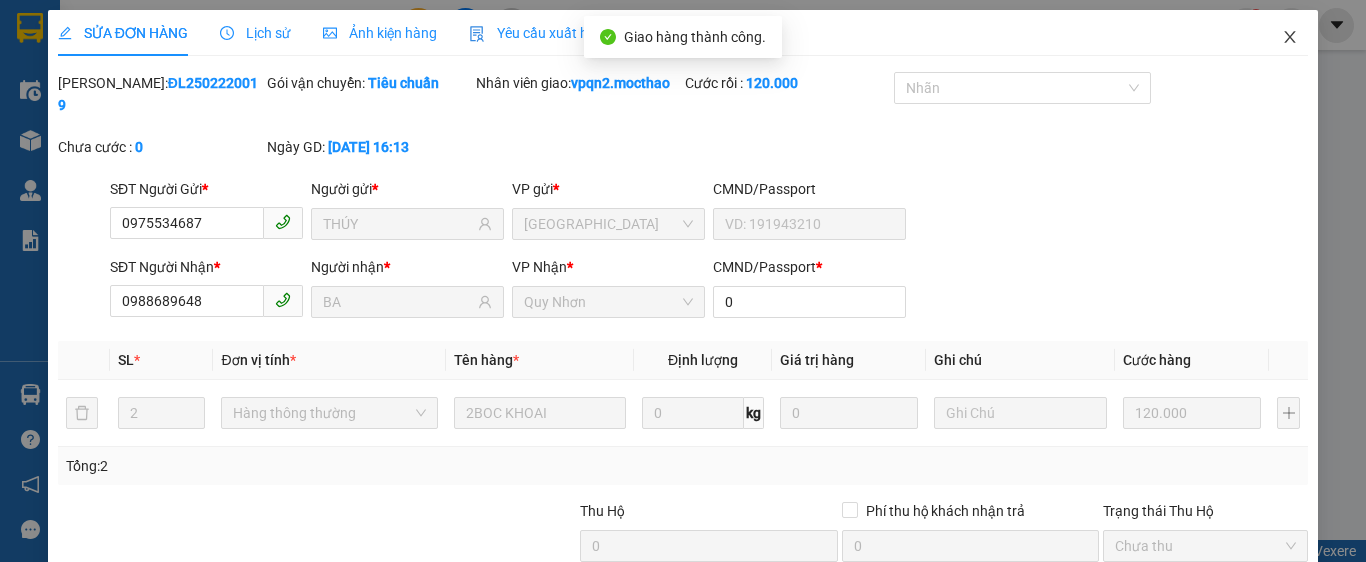 click 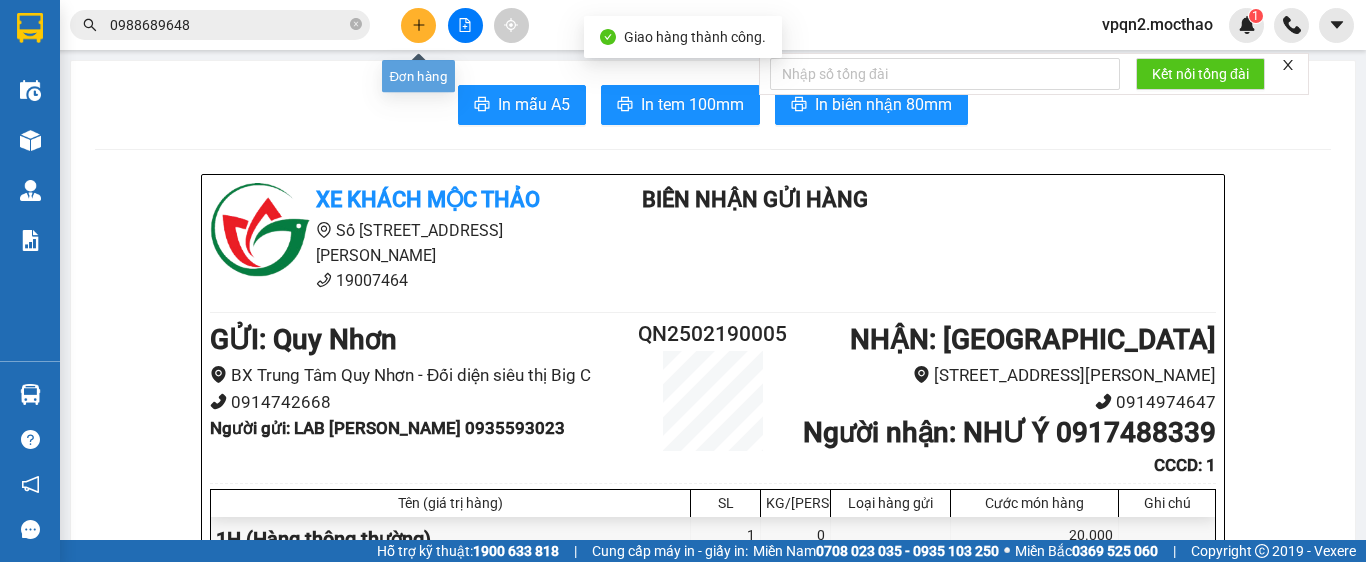click 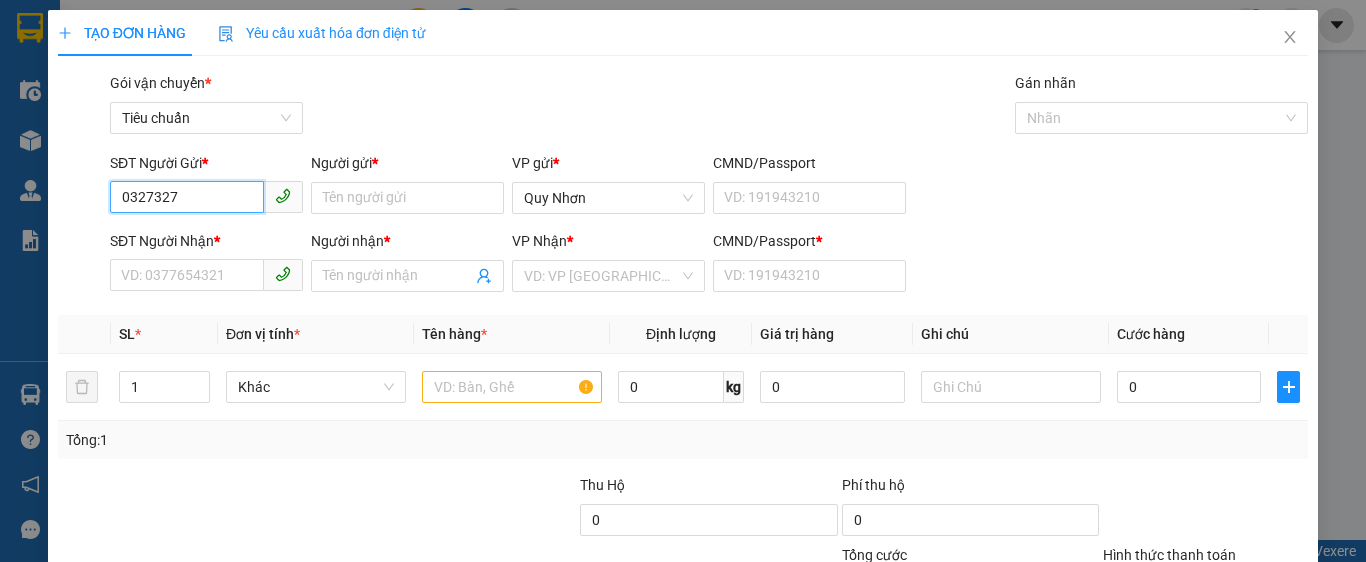 drag, startPoint x: 149, startPoint y: 202, endPoint x: 223, endPoint y: 202, distance: 74 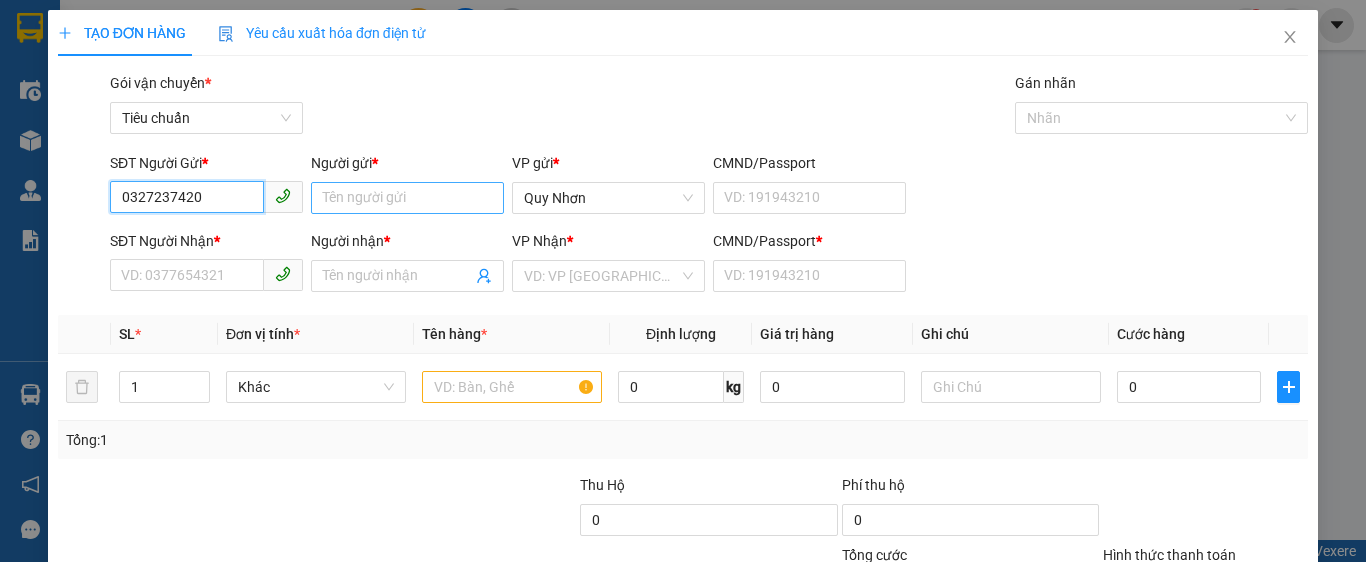 type on "0327237420" 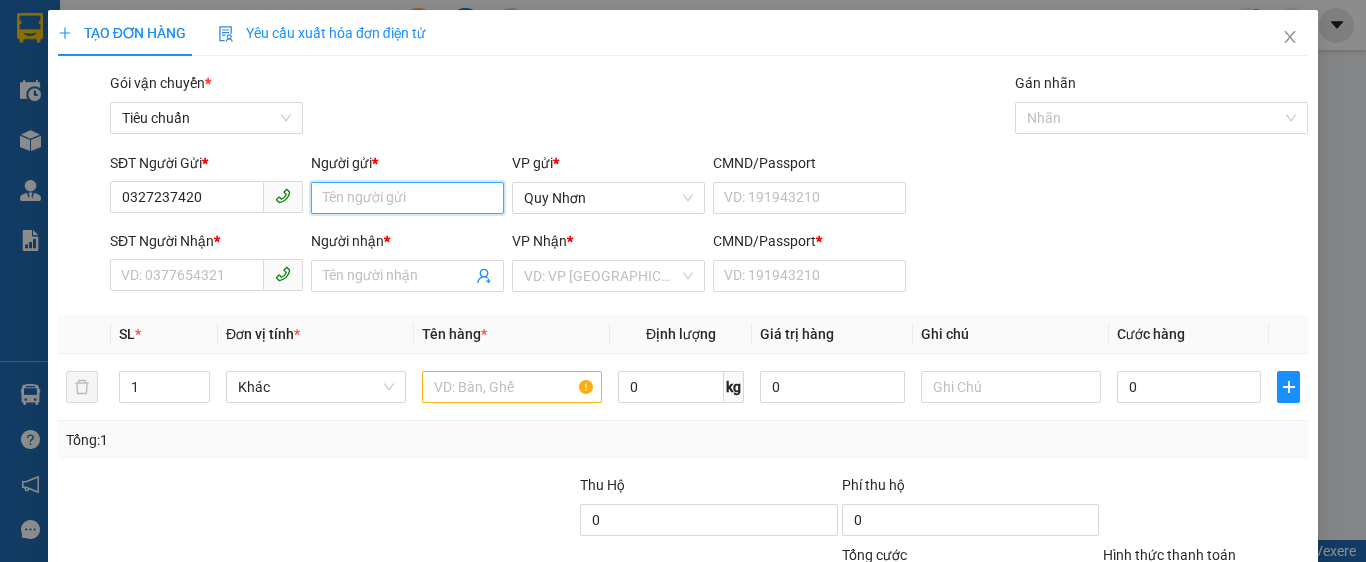 click on "Người gửi  *" at bounding box center (407, 198) 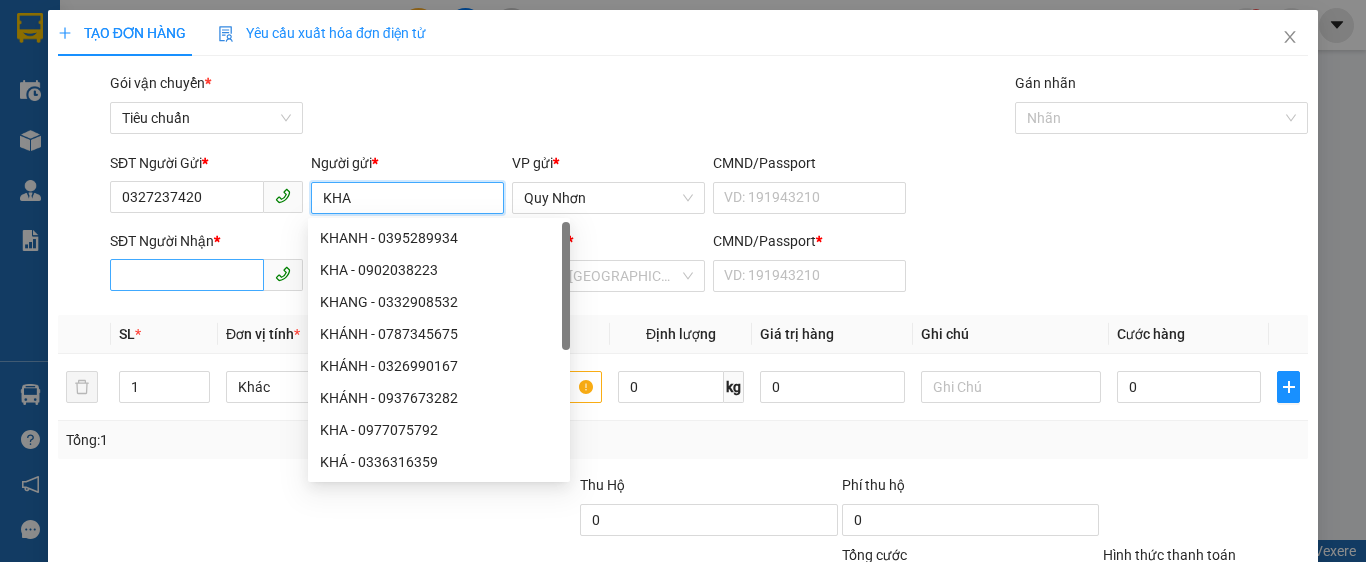 type on "KHA" 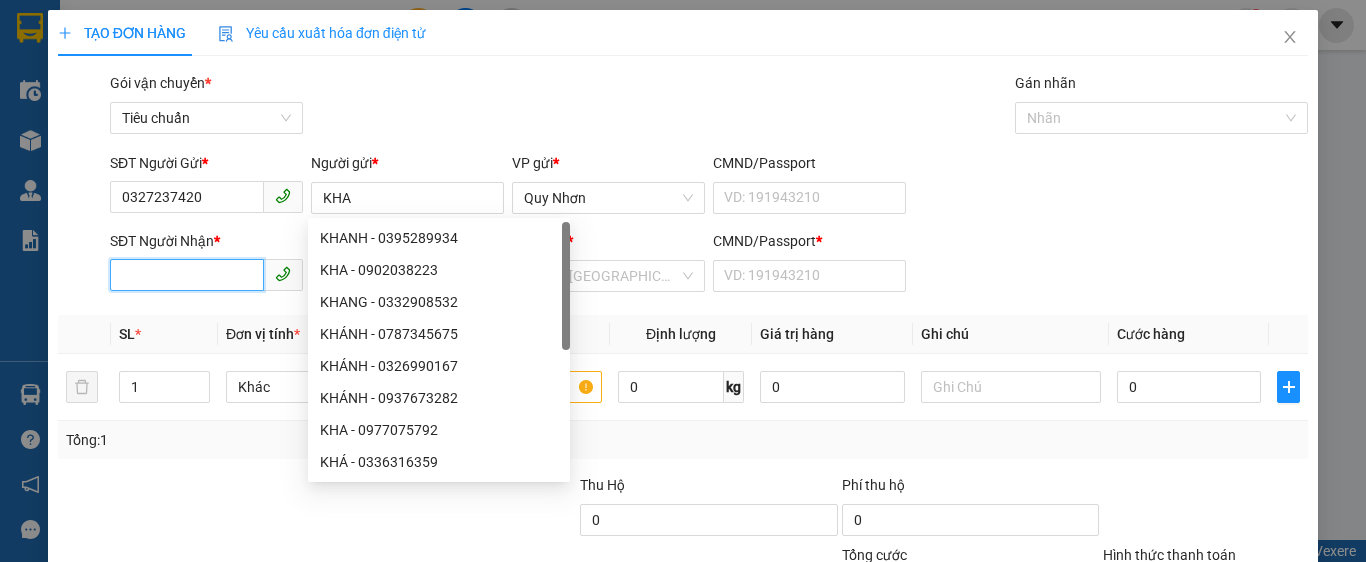 click on "SĐT Người Nhận  *" at bounding box center [187, 275] 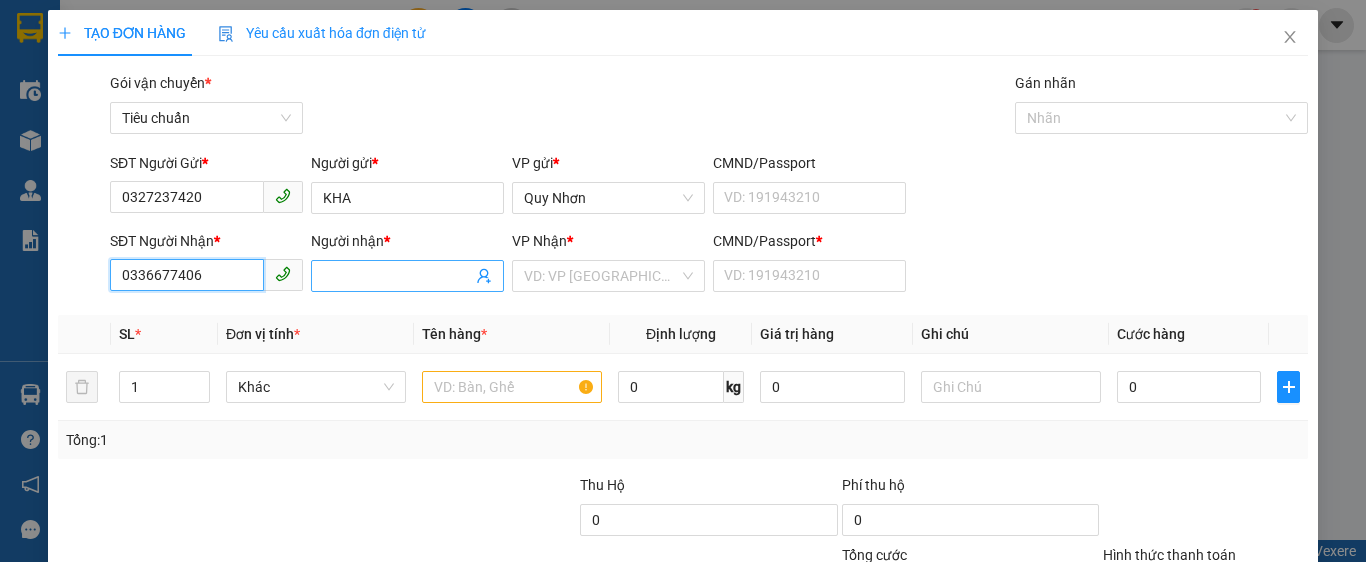 type on "0336677406" 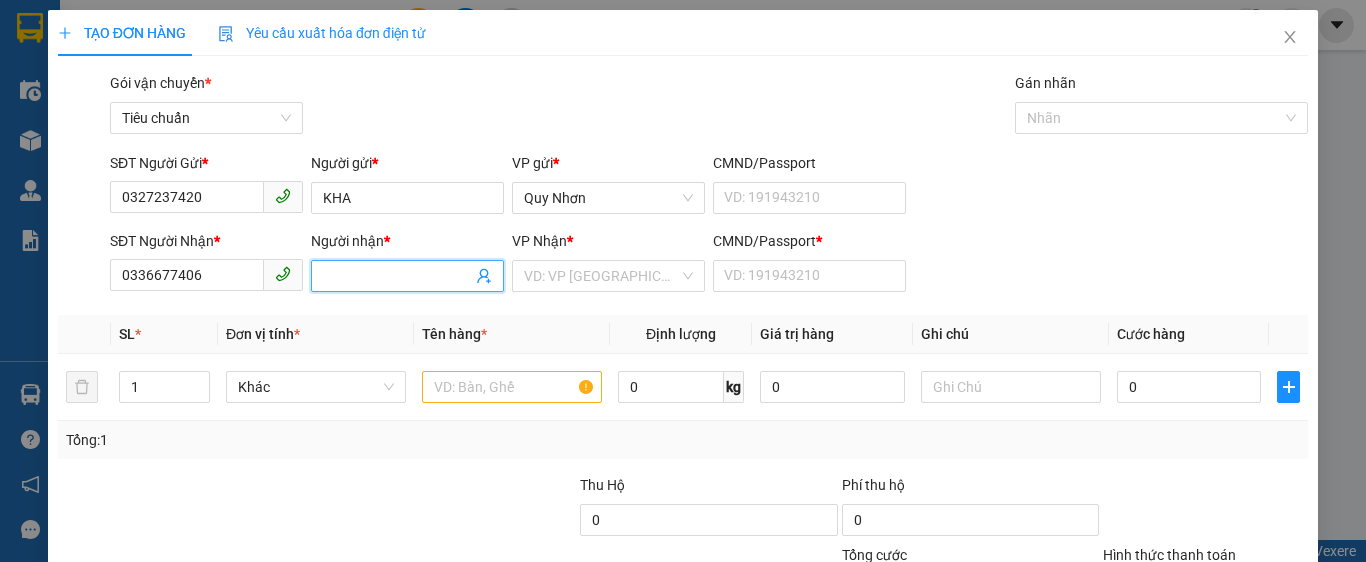 click on "Người nhận  *" at bounding box center (397, 276) 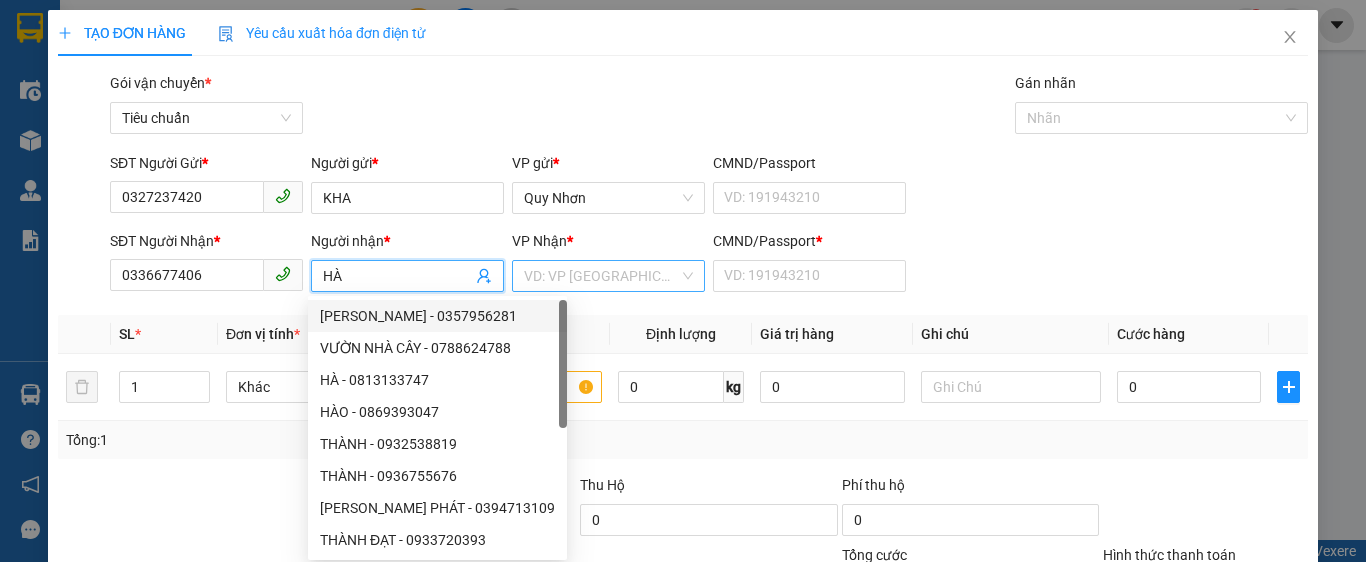 type on "HÀ" 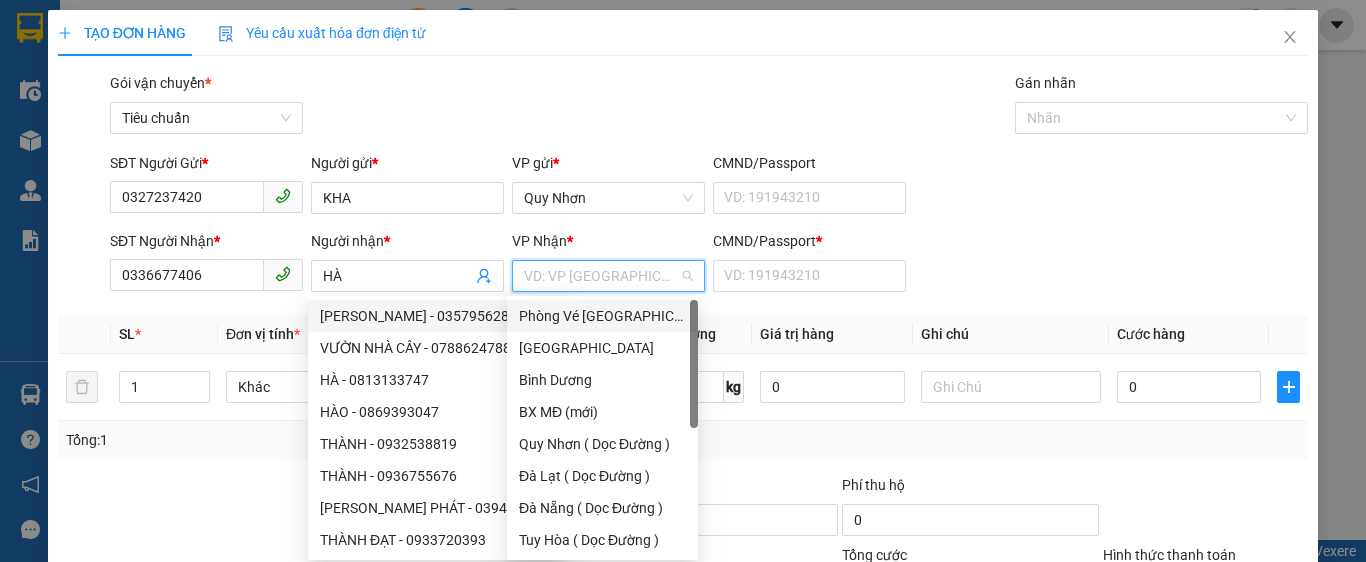 click at bounding box center [601, 276] 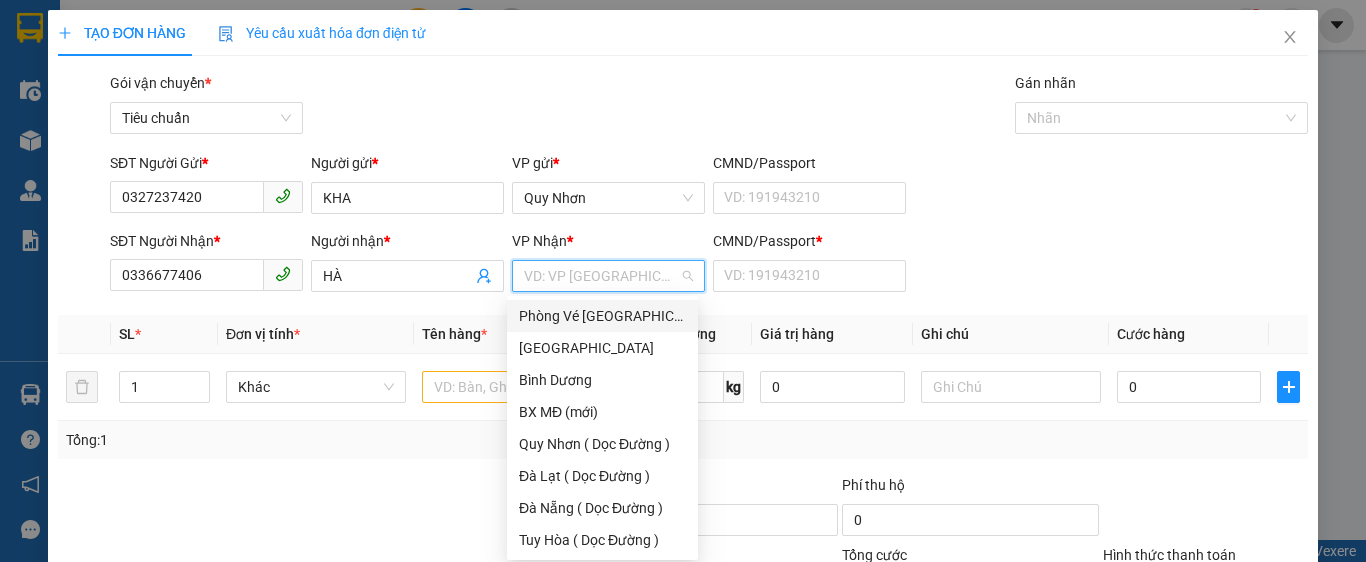 type on "D" 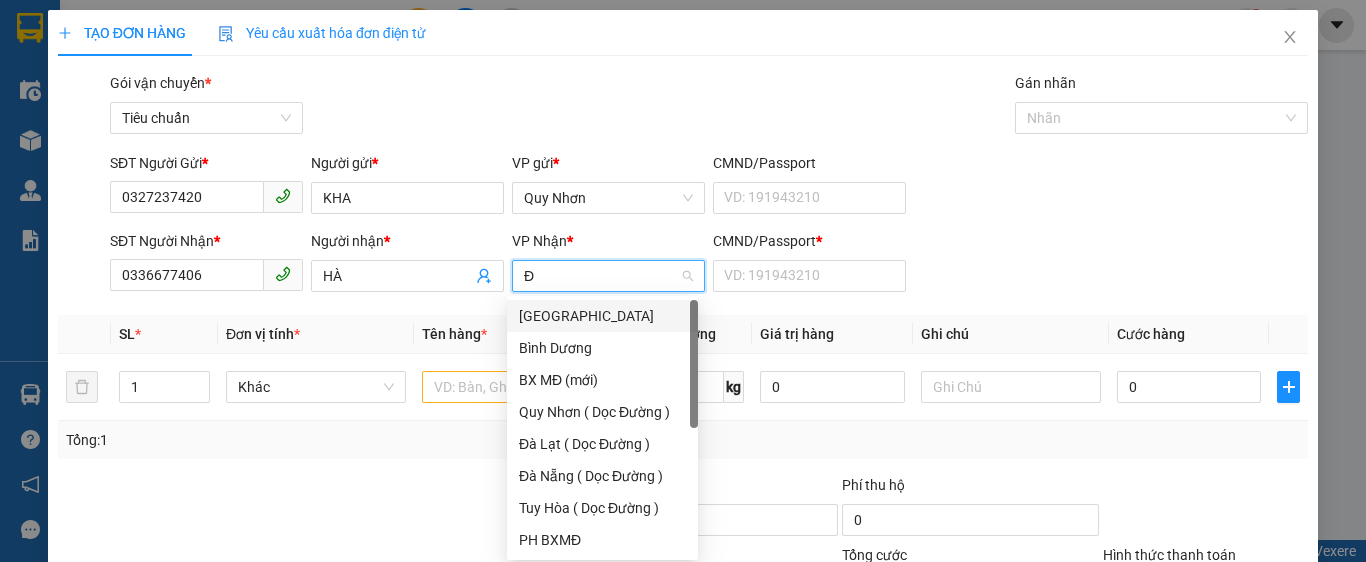 type on "ĐA" 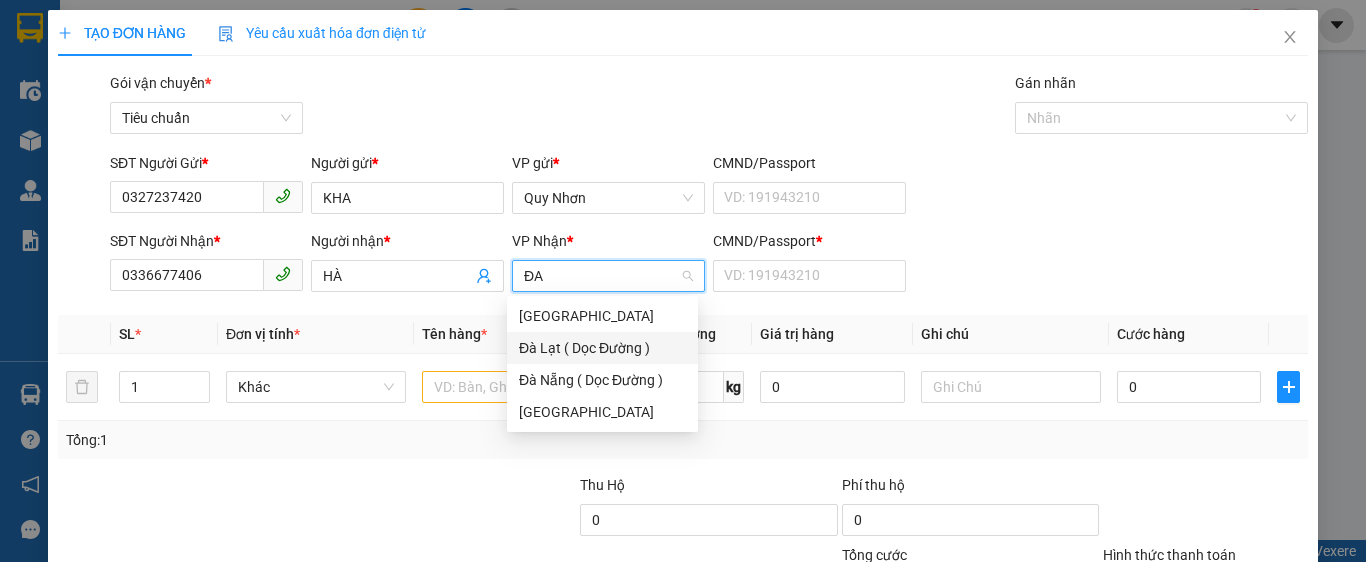 click on "Đà Lạt ( Dọc Đường )" at bounding box center (602, 348) 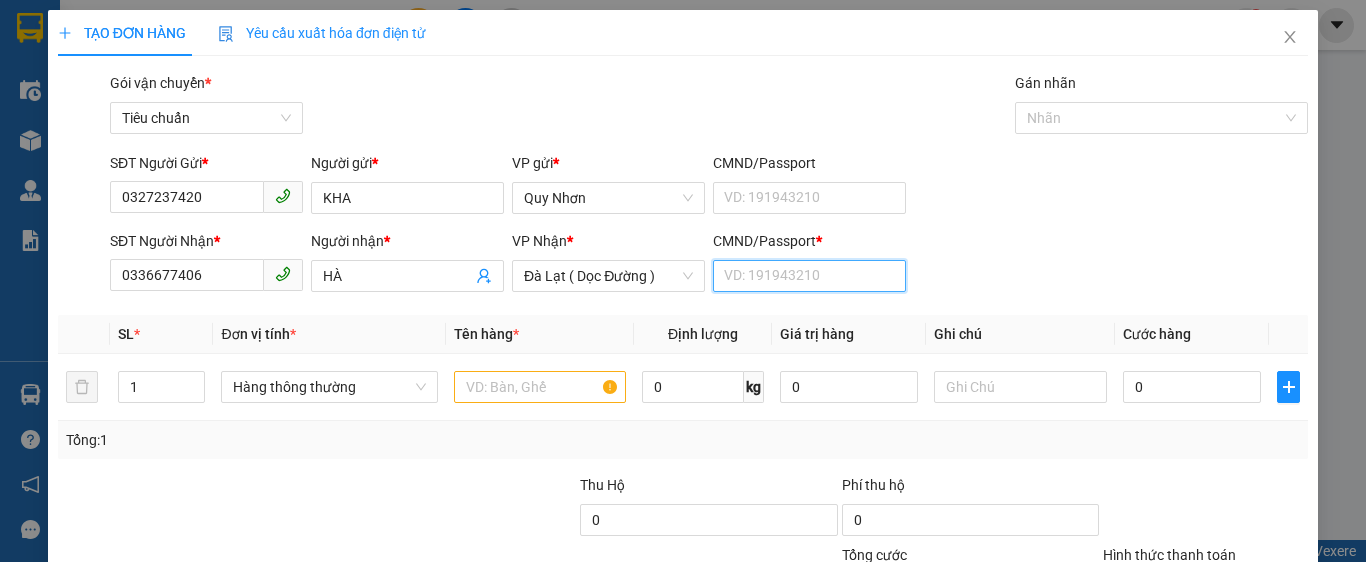 click on "CMND/Passport  *" at bounding box center [809, 276] 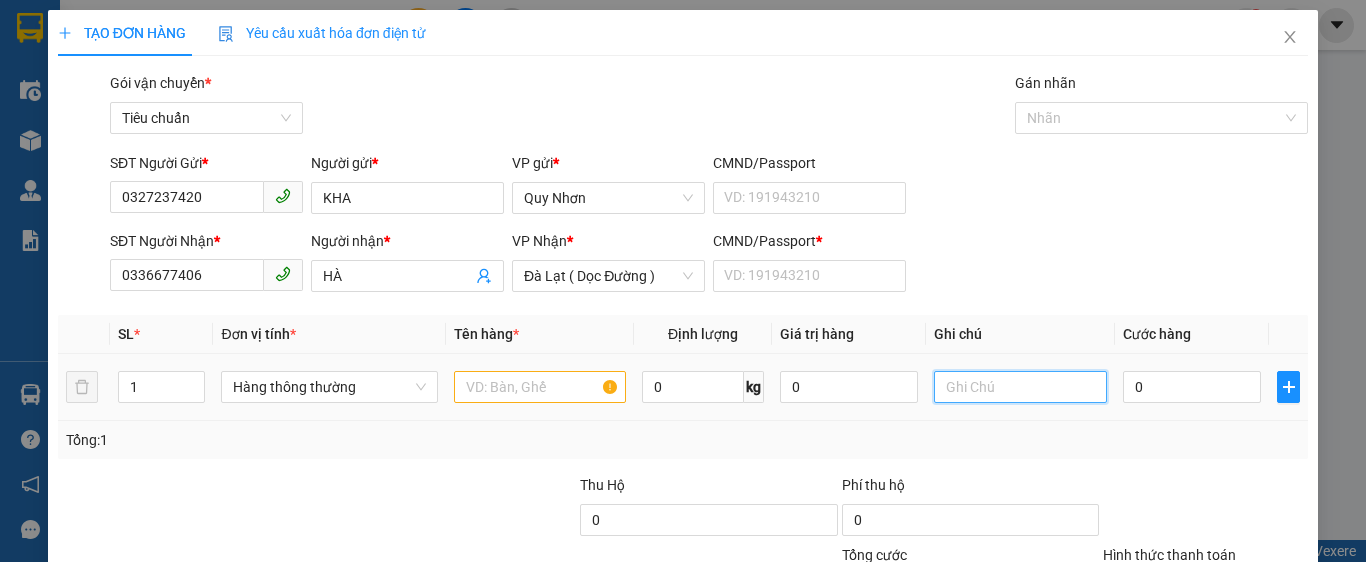 click at bounding box center [1020, 387] 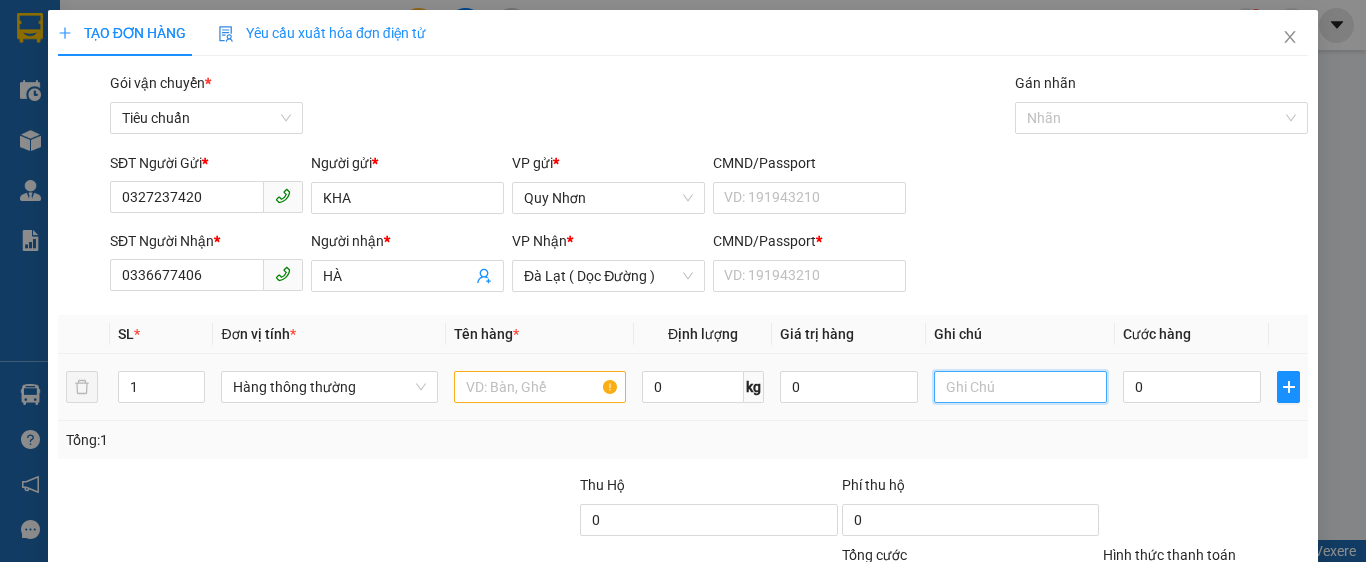 type on "d" 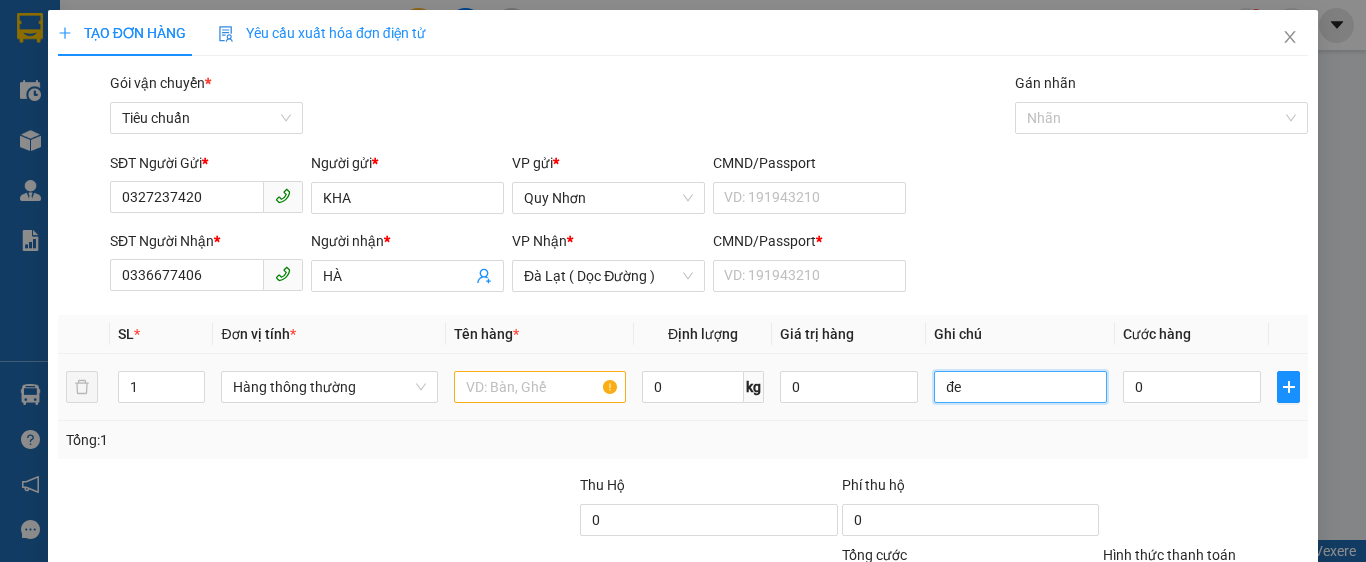 type on "đ" 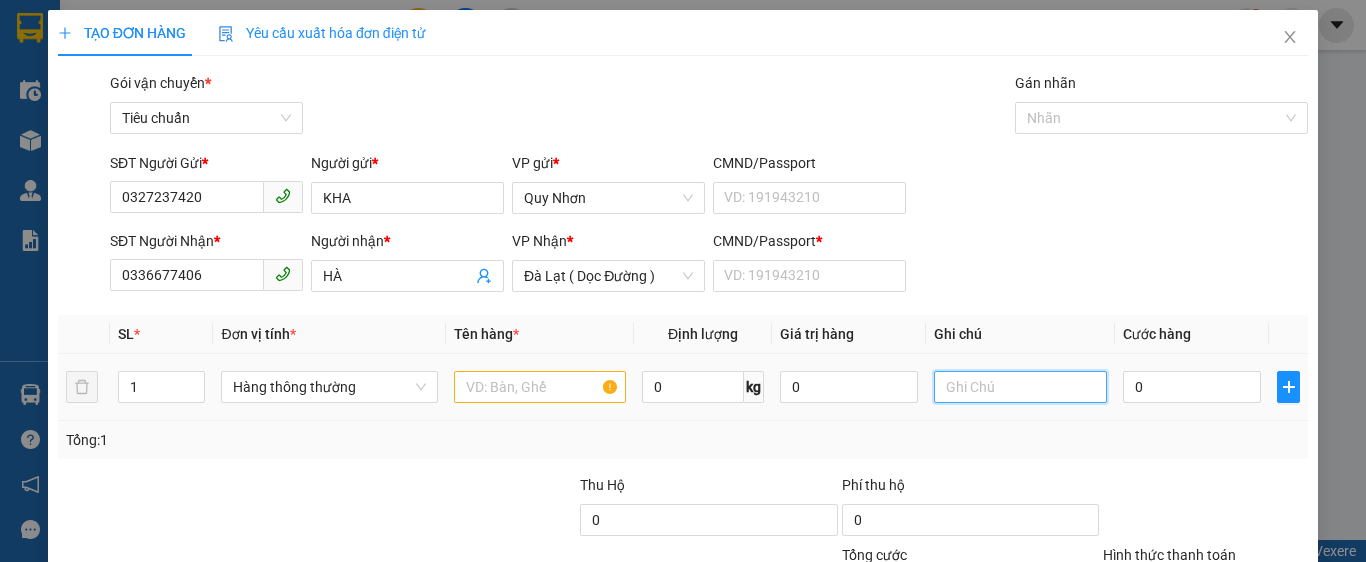 type on "D" 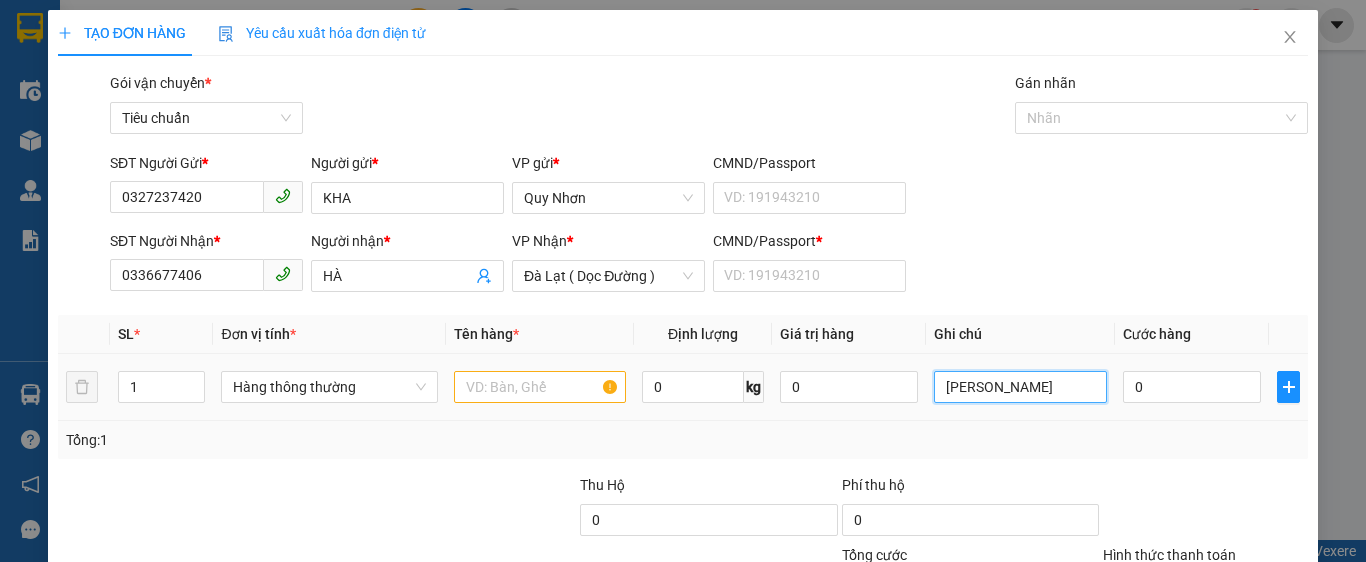 type on "[PERSON_NAME]" 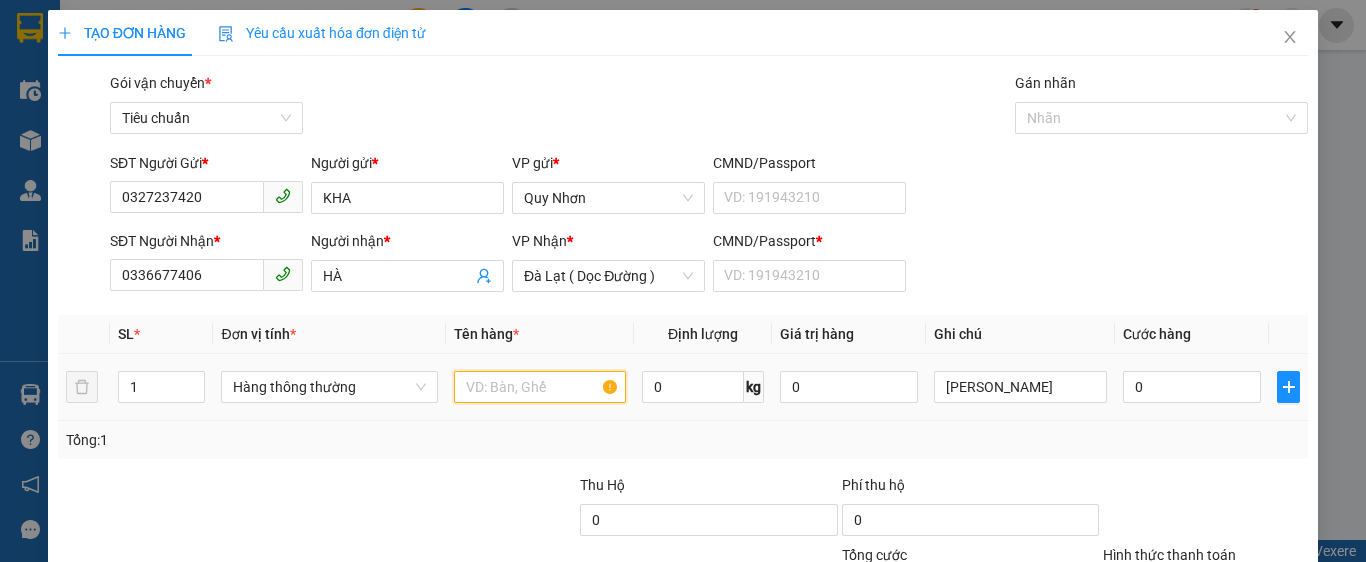 click at bounding box center [540, 387] 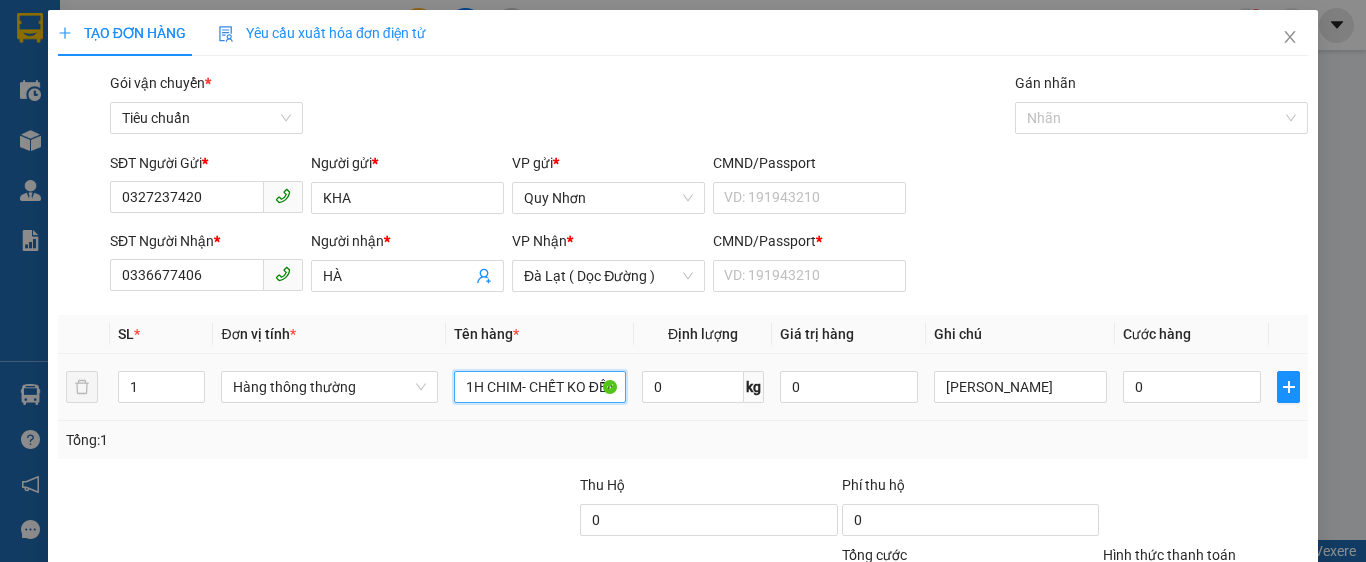 scroll, scrollTop: 0, scrollLeft: 5, axis: horizontal 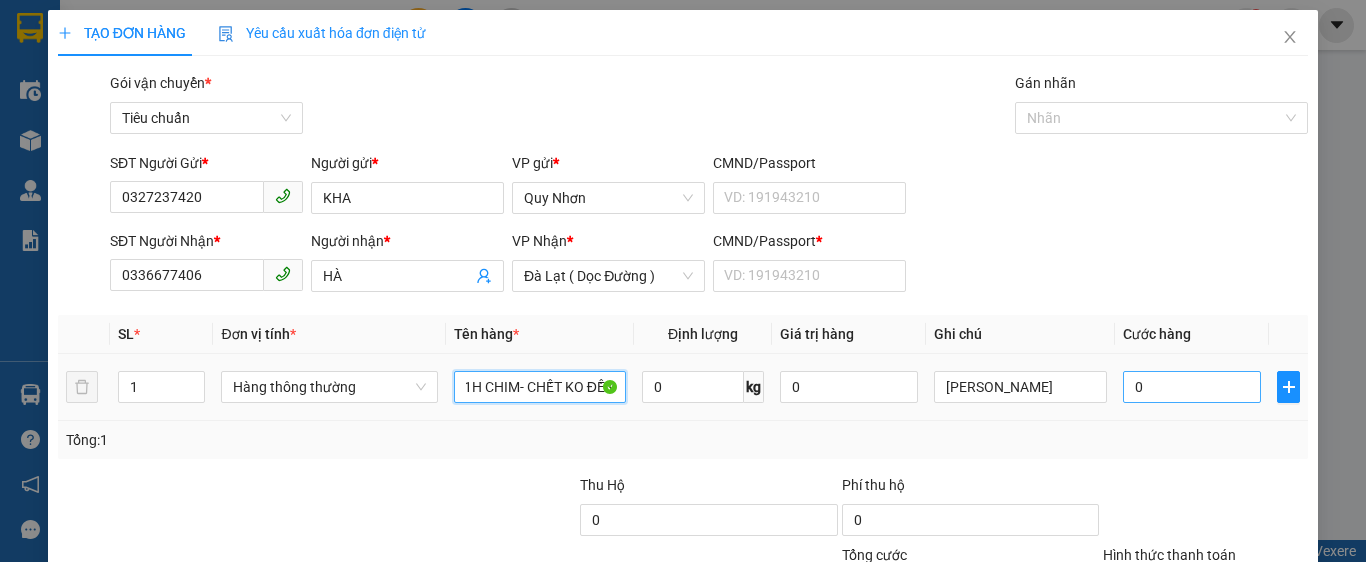 type on "1H CHIM- CHẾT KO ĐỀN" 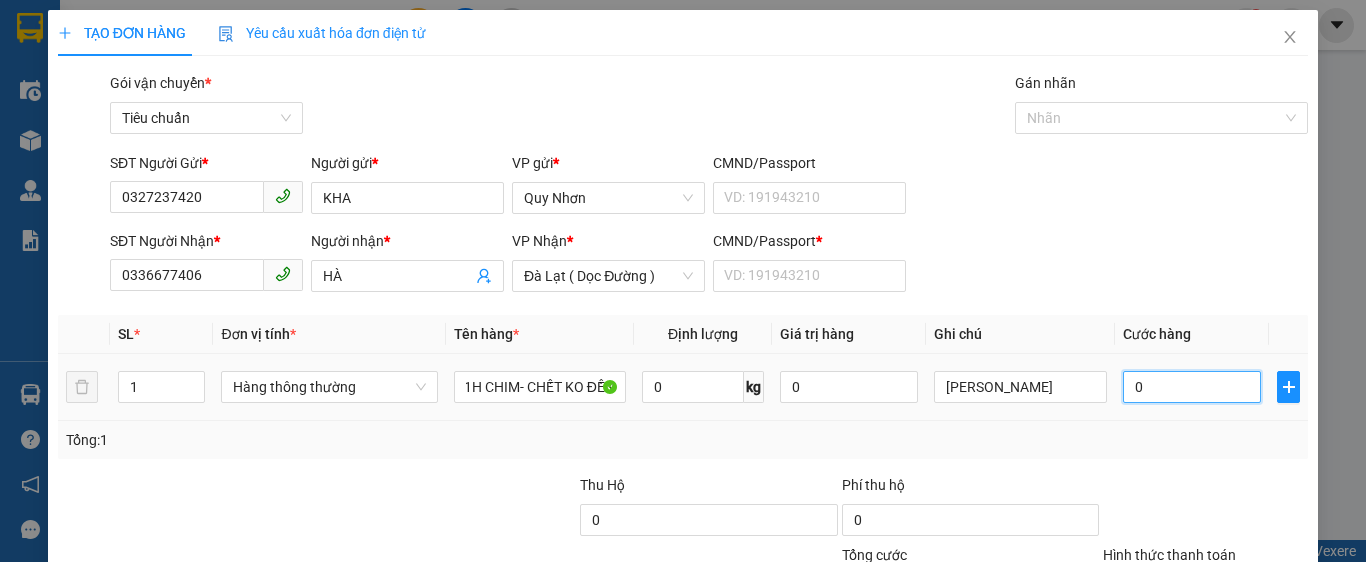 click on "0" at bounding box center [1192, 387] 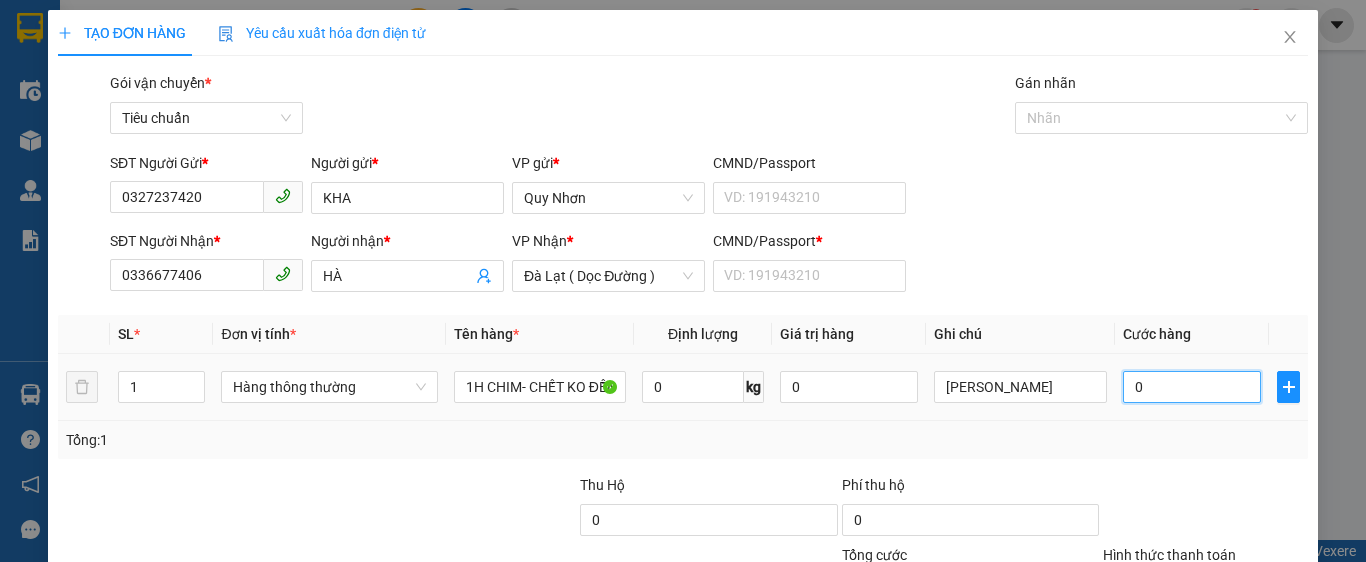 type on "8" 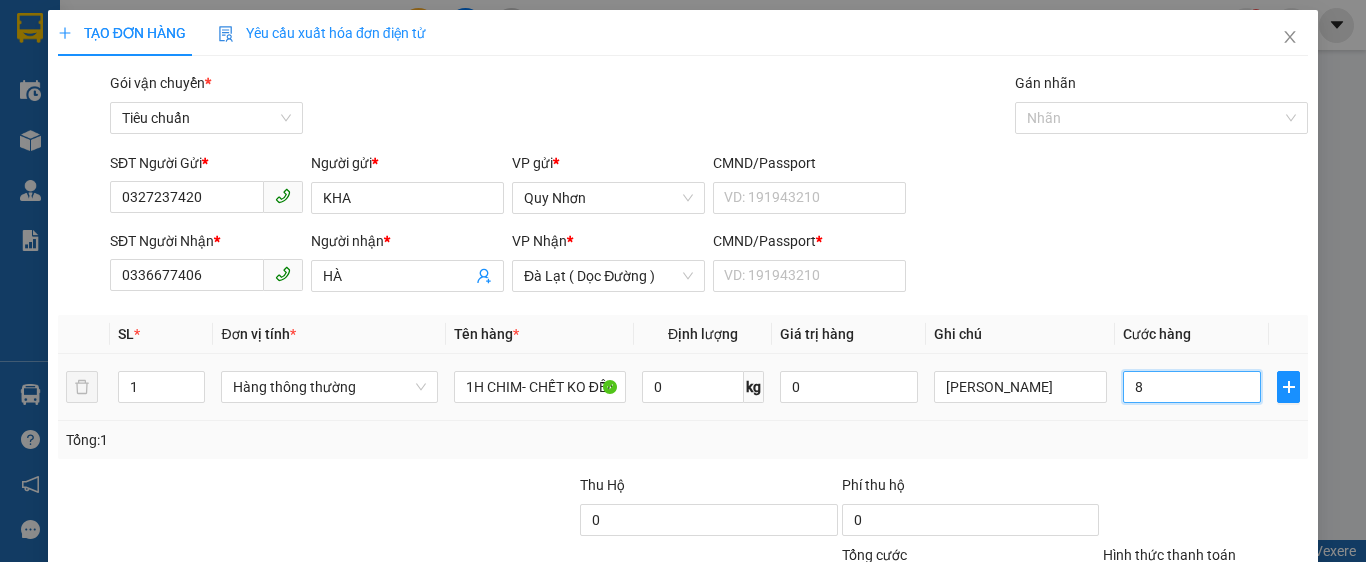 type on "80" 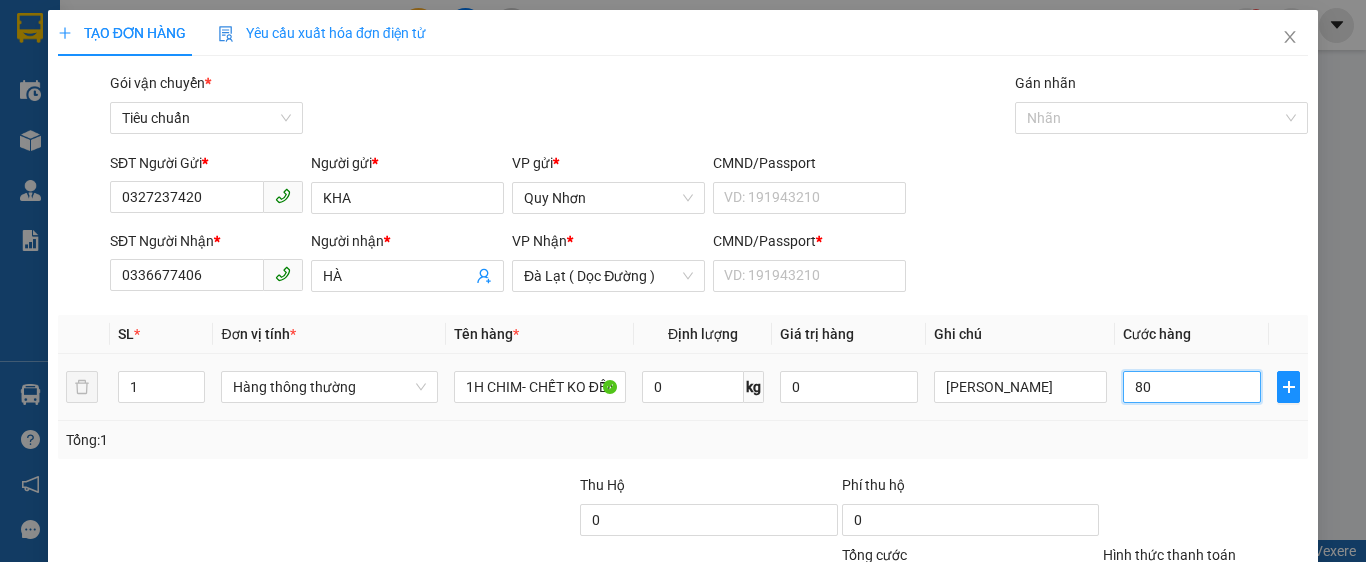 type on "800" 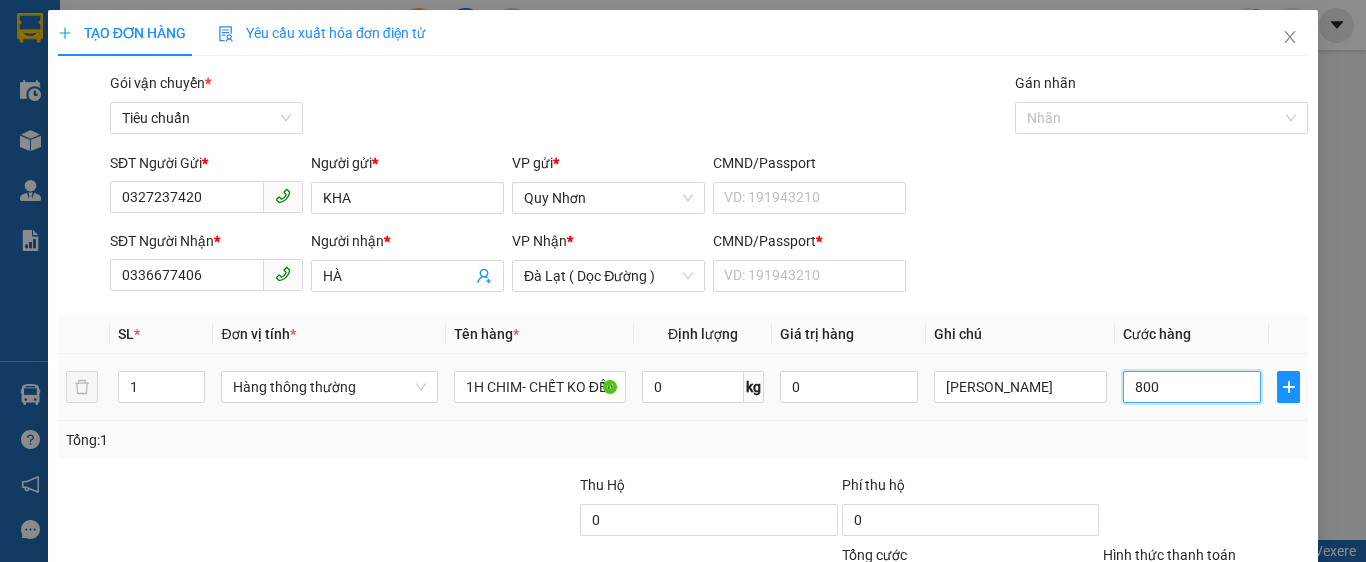 type on "8.000" 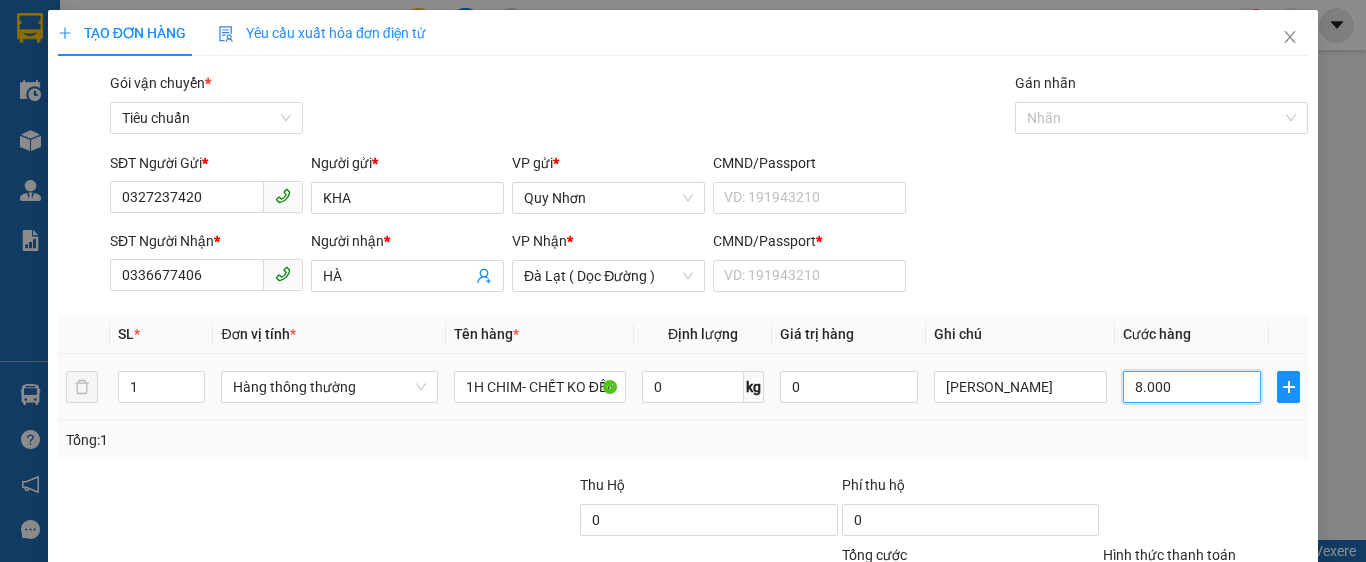 type on "80.000" 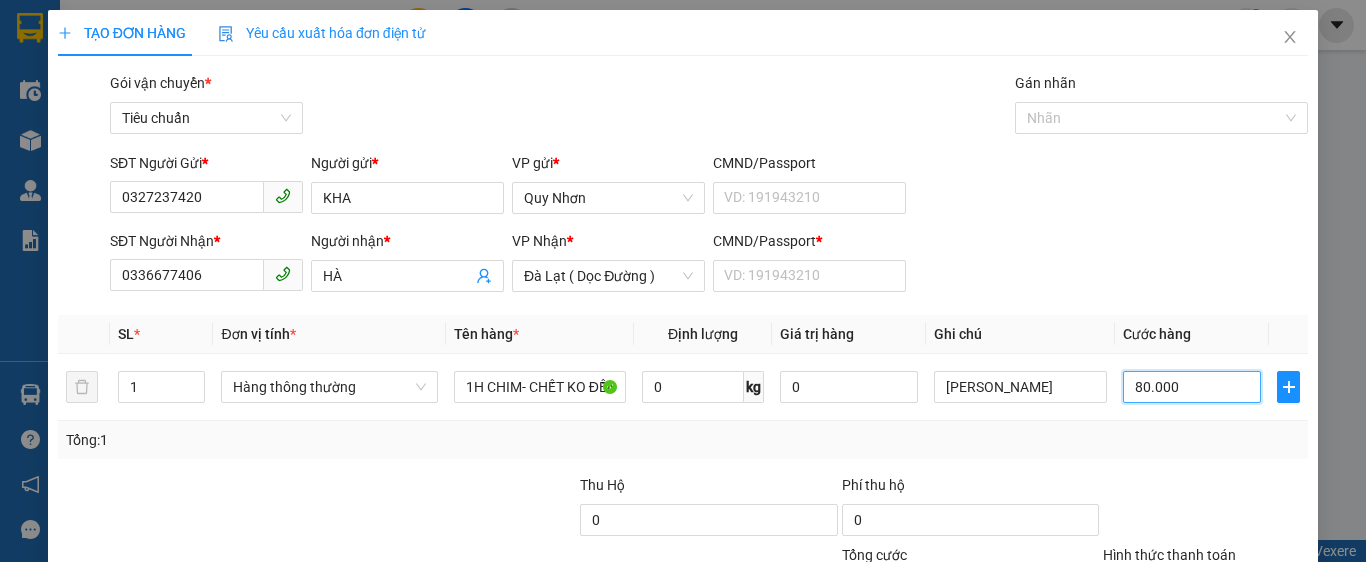 scroll, scrollTop: 178, scrollLeft: 0, axis: vertical 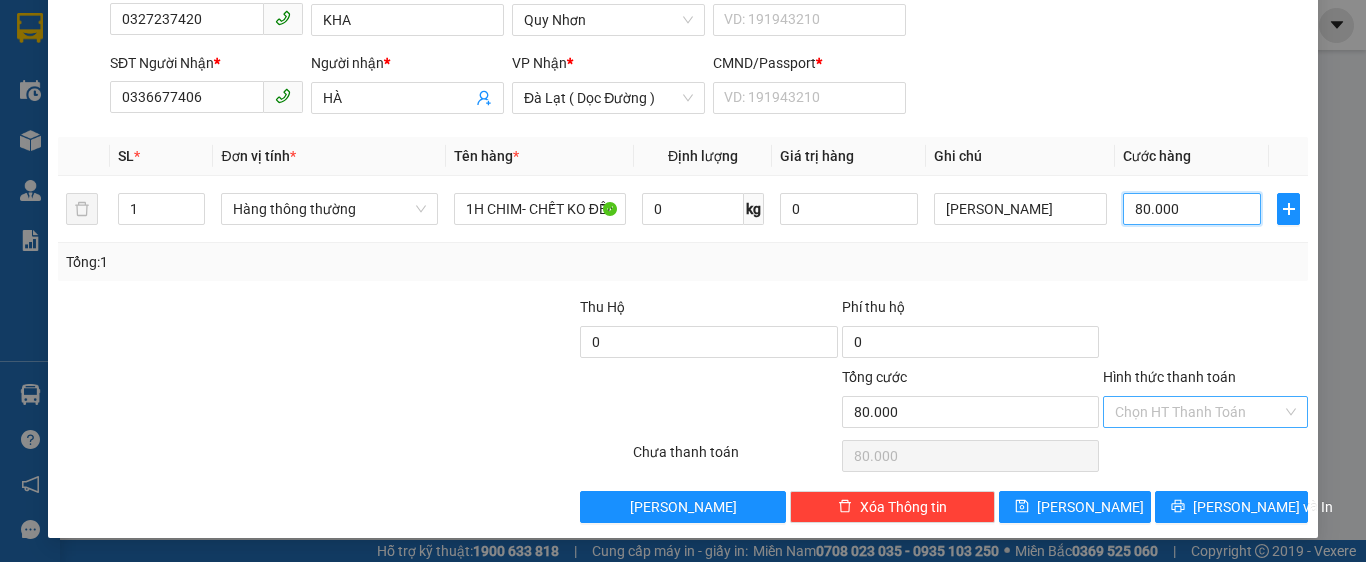 type on "80.000" 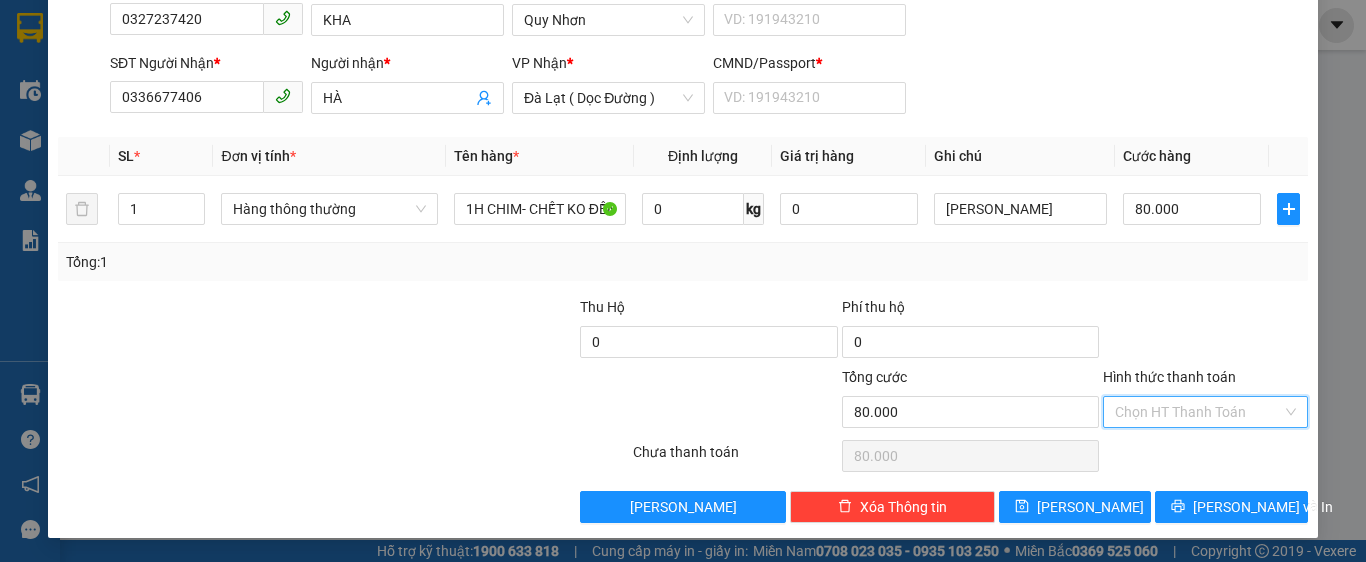 click on "Hình thức thanh toán" at bounding box center [1198, 412] 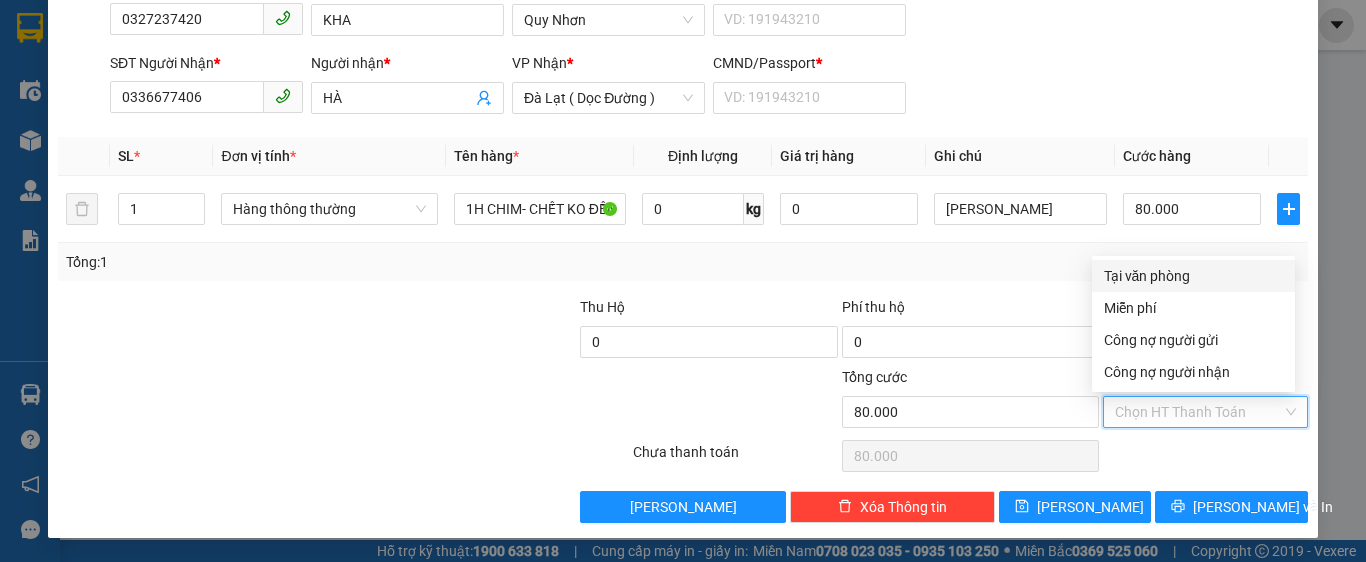 click on "Tại văn phòng" at bounding box center [1193, 276] 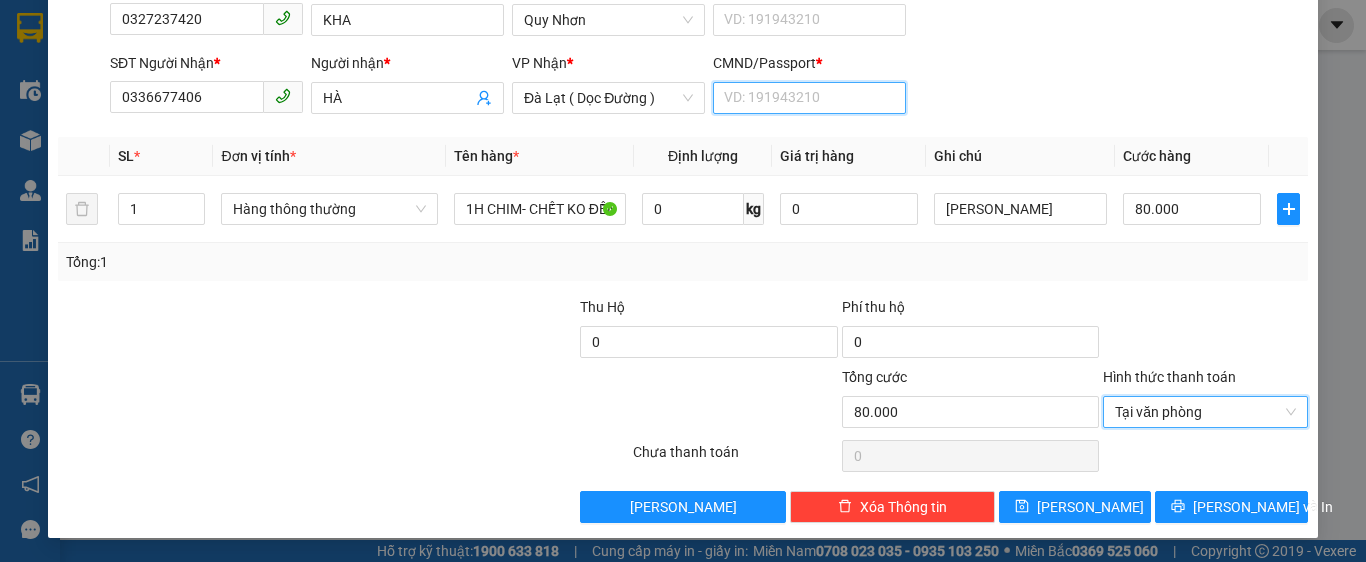 click on "CMND/Passport  *" at bounding box center (809, 98) 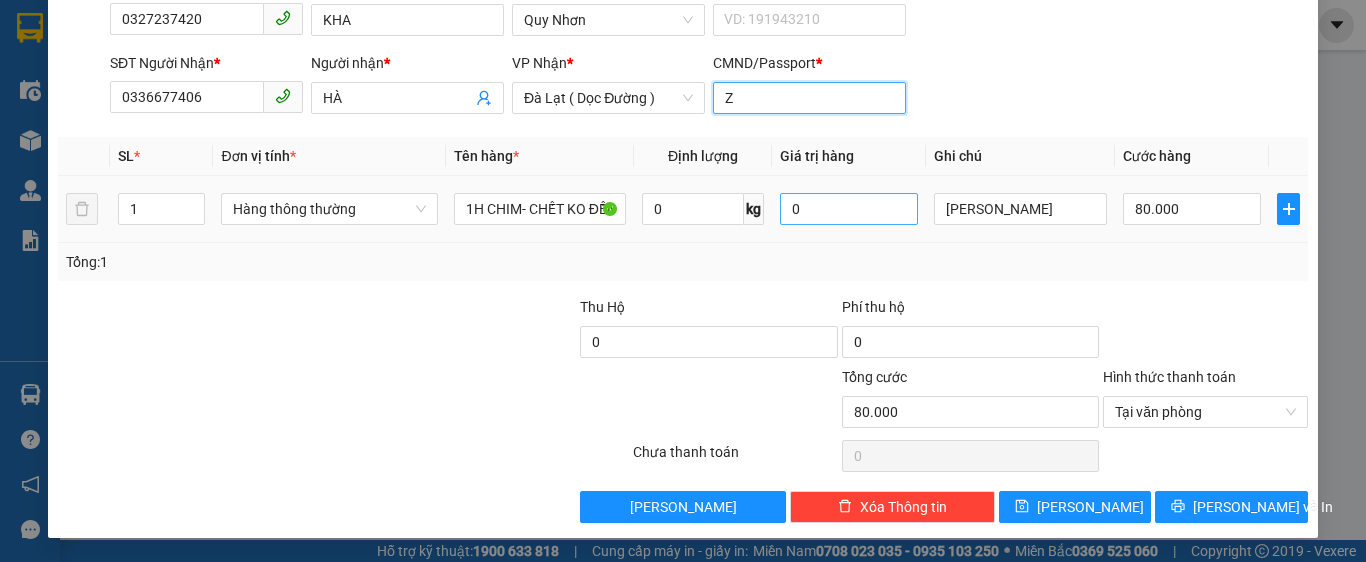 type on "Z" 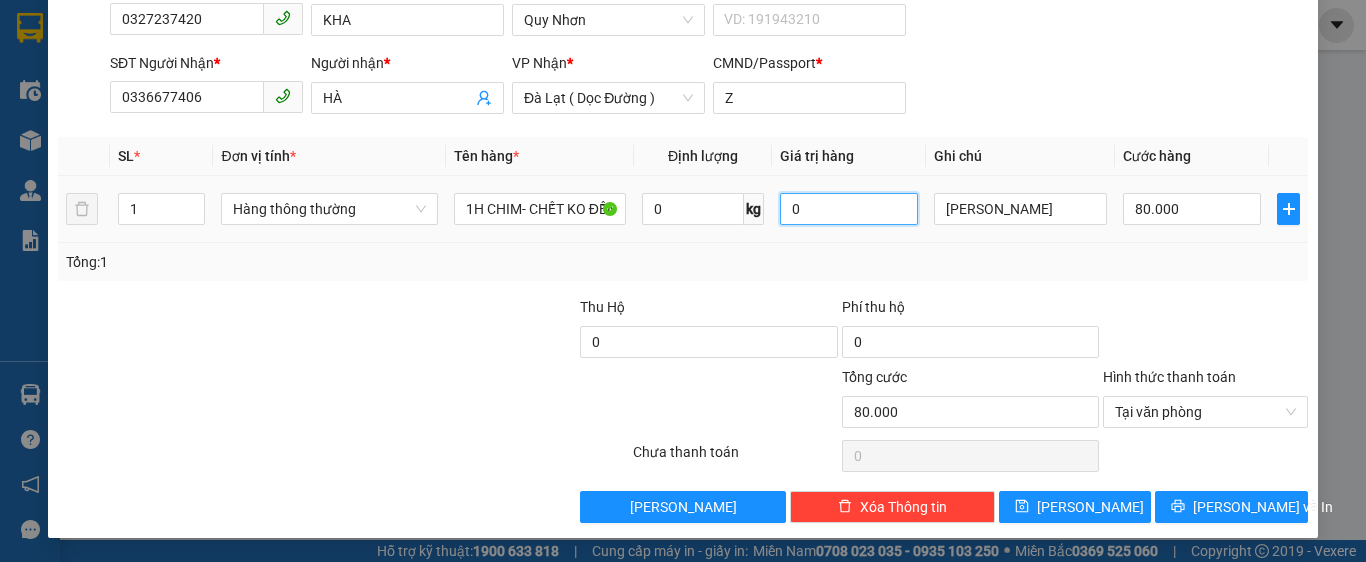 click on "0" at bounding box center [849, 209] 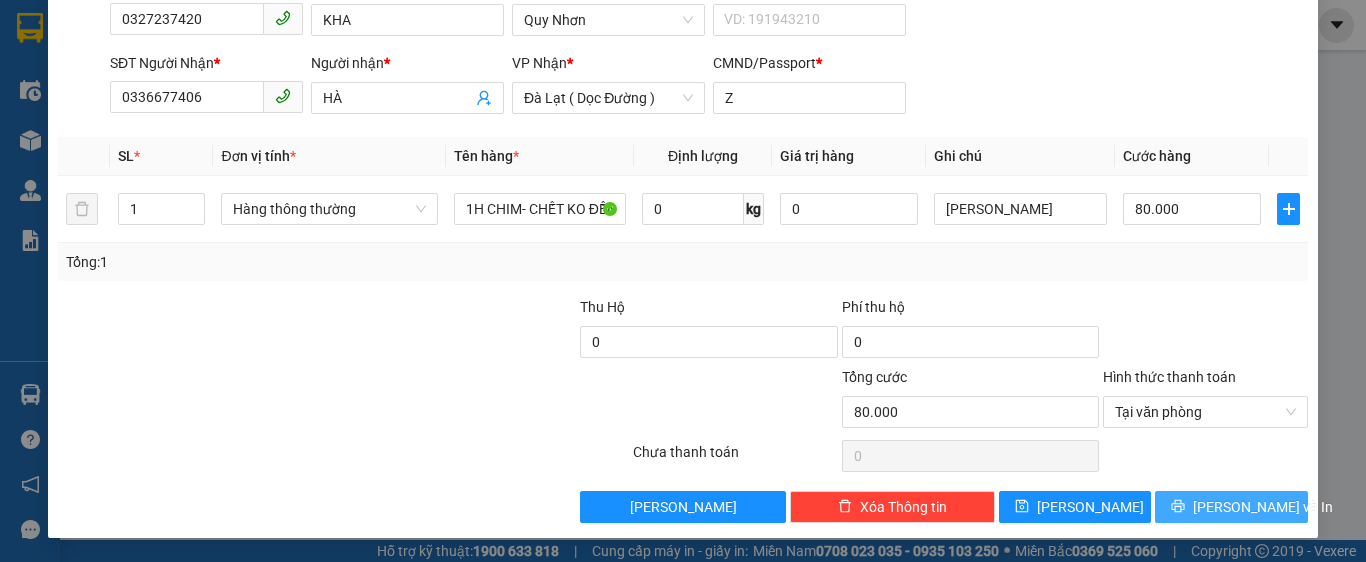 type on "0" 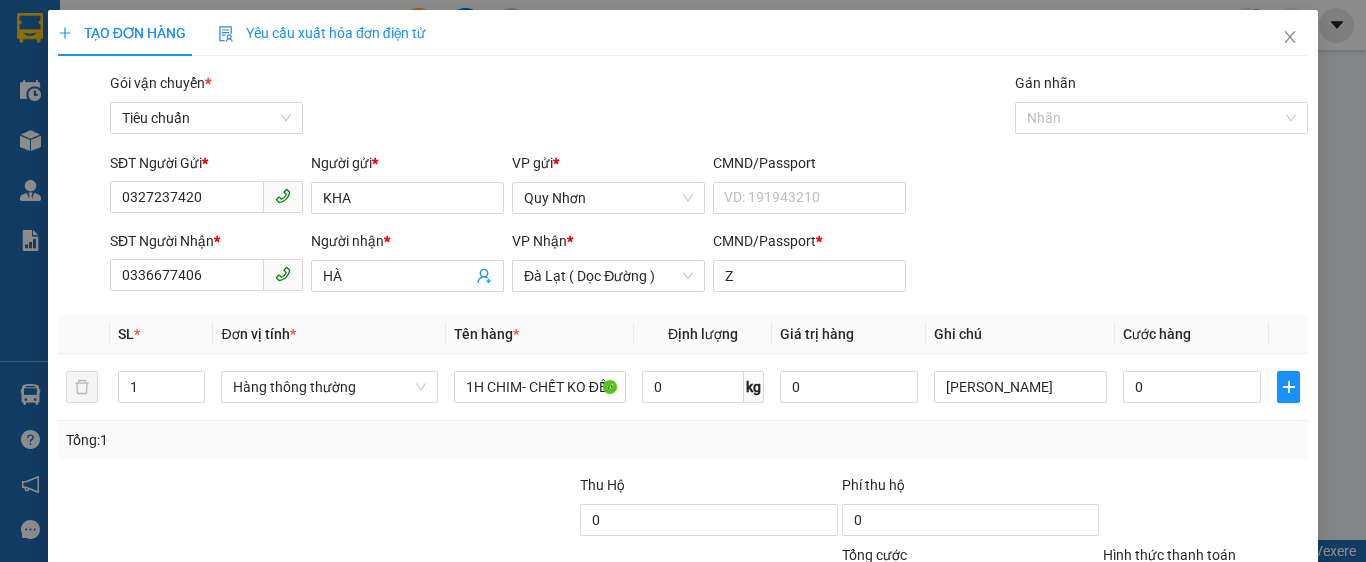 scroll, scrollTop: 178, scrollLeft: 0, axis: vertical 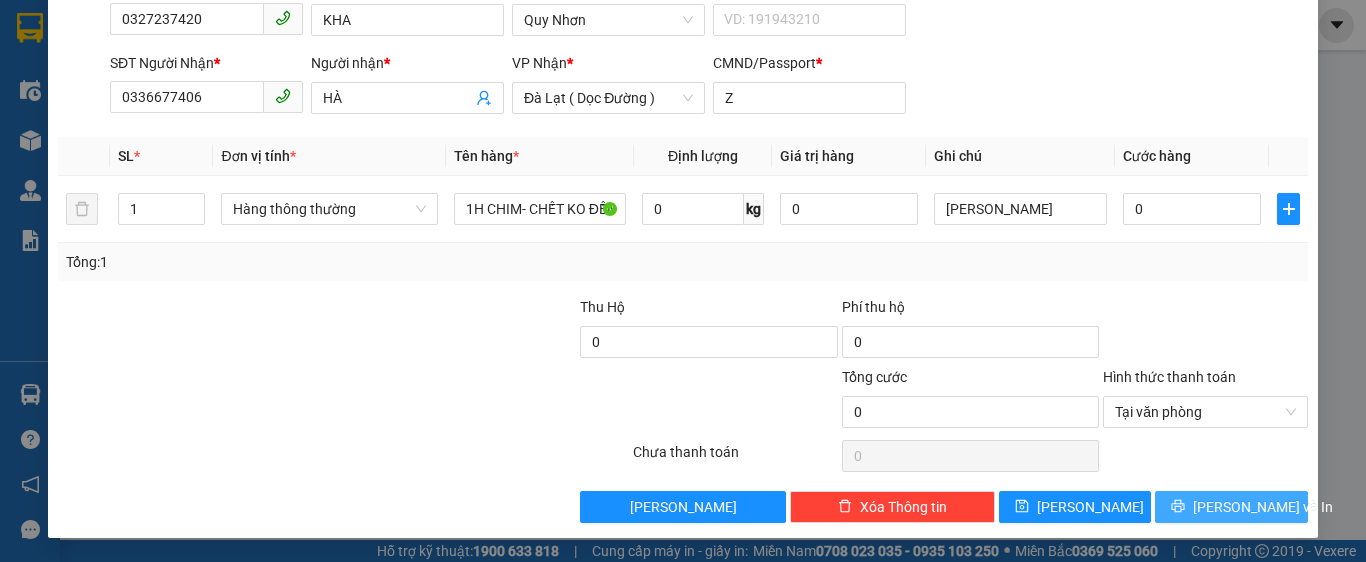 click 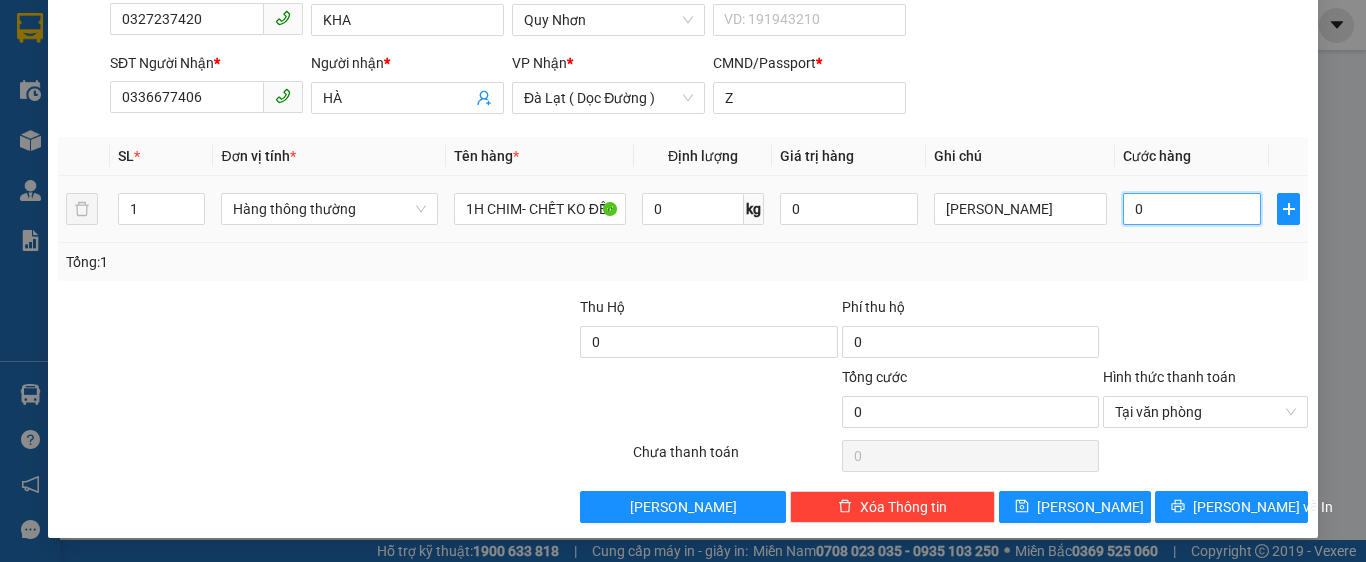 click on "0" at bounding box center [1192, 209] 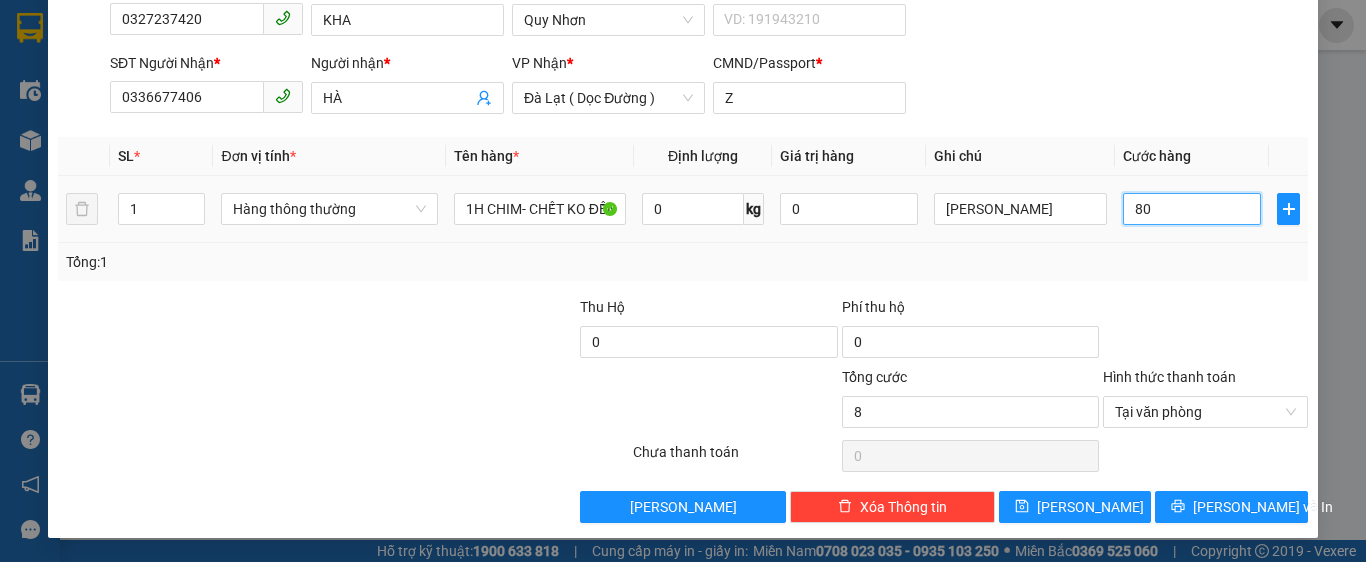type on "801" 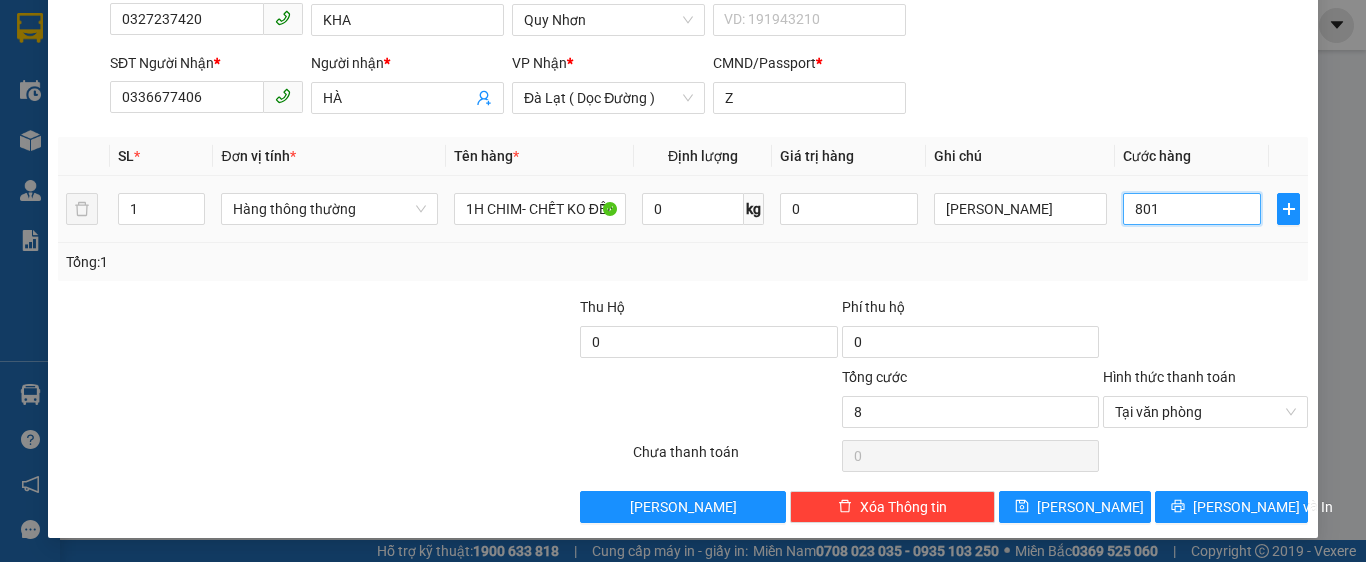 type on "801" 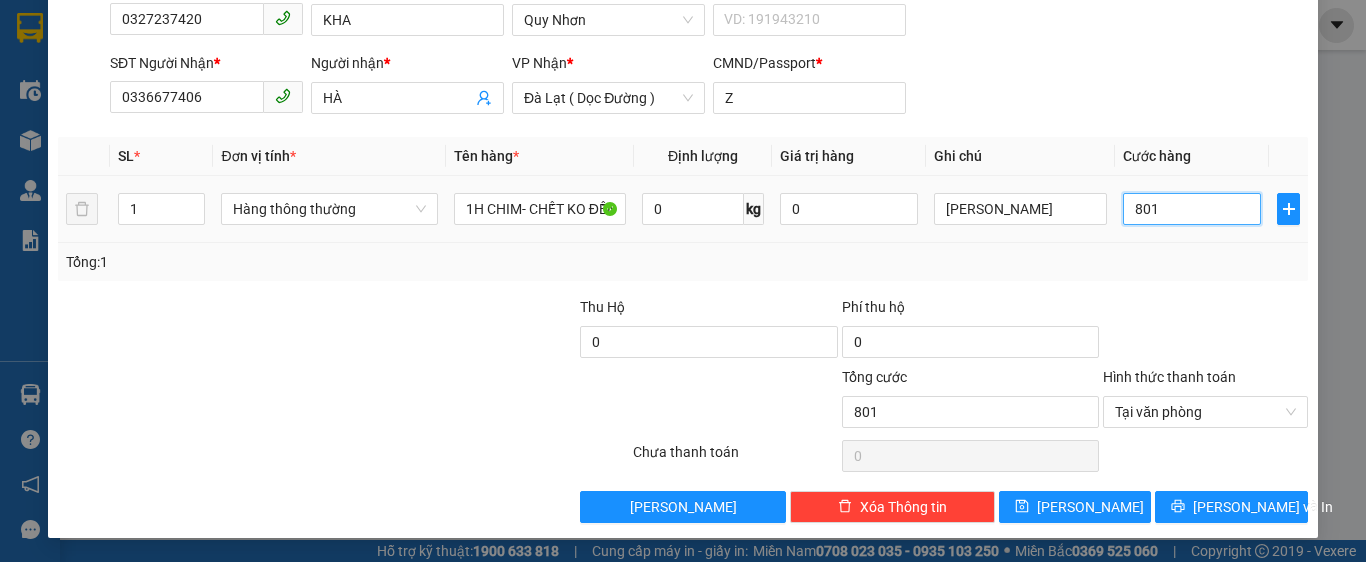 type on "8.010" 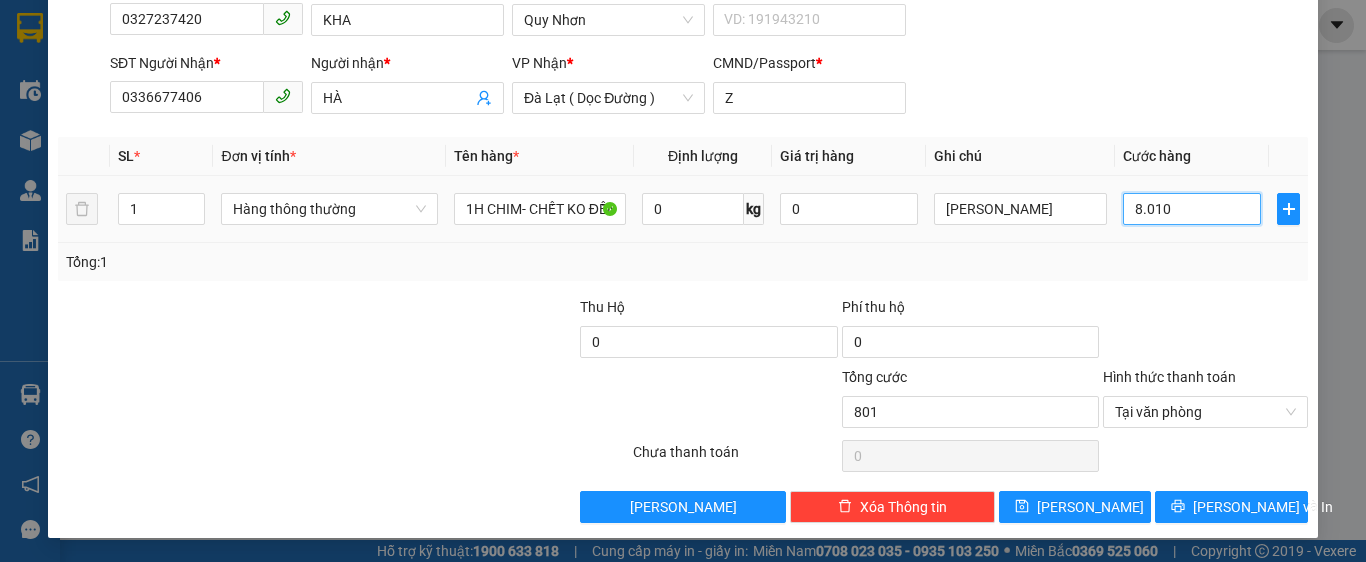 type on "8.010" 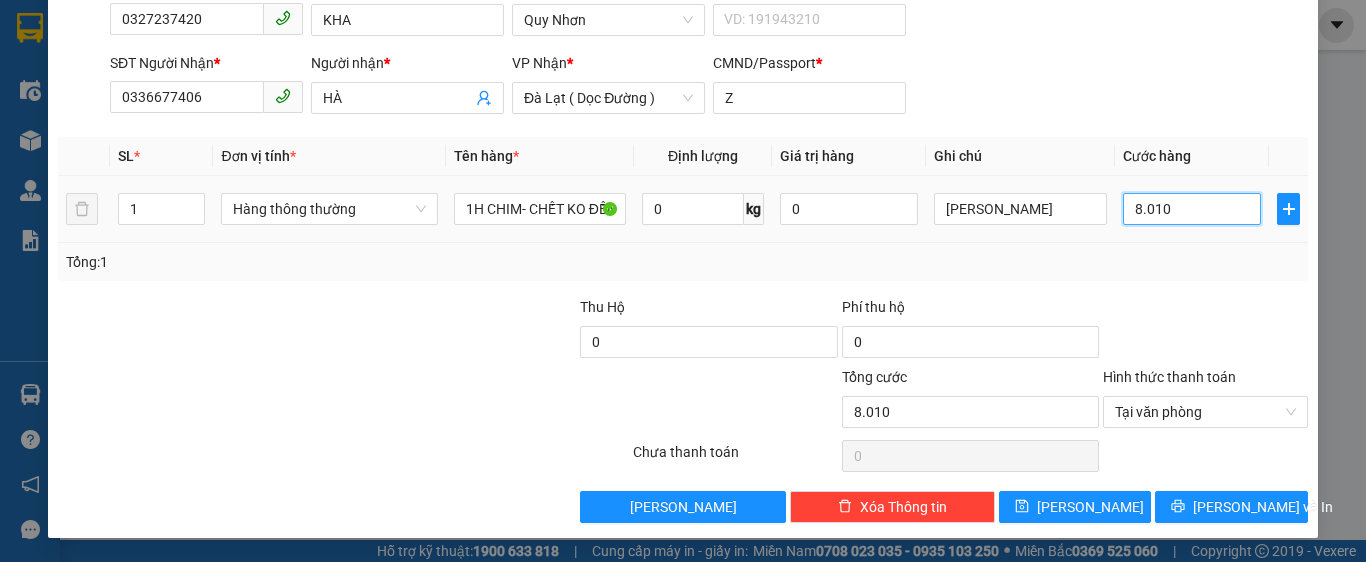 type on "80.100" 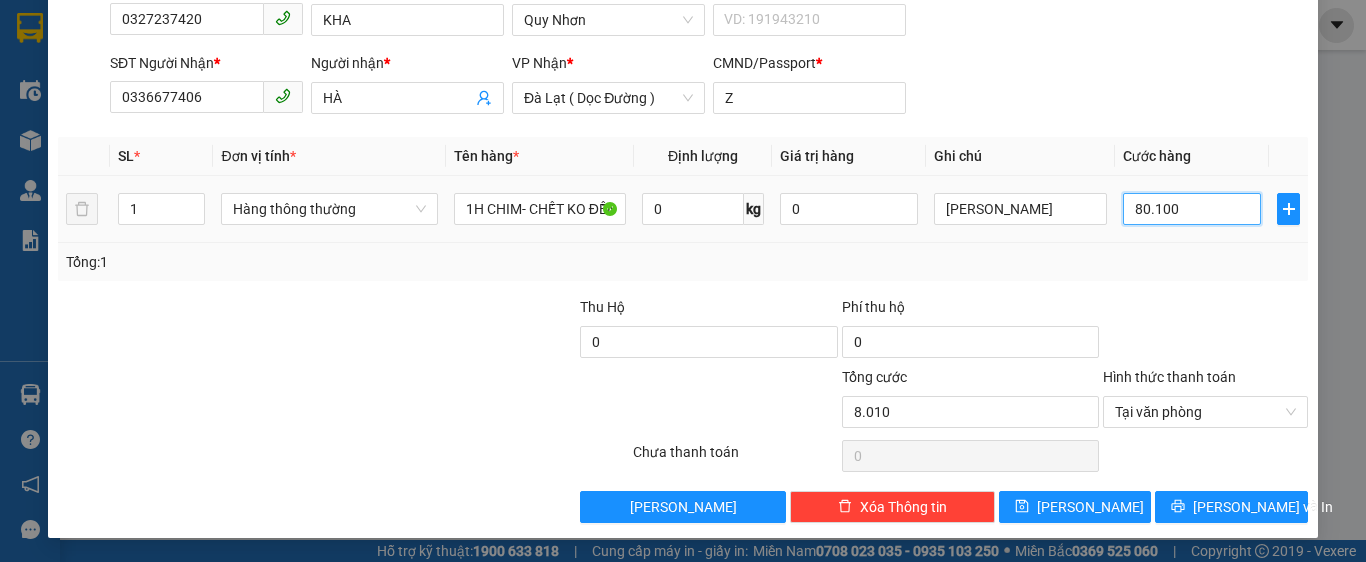 type on "80.100" 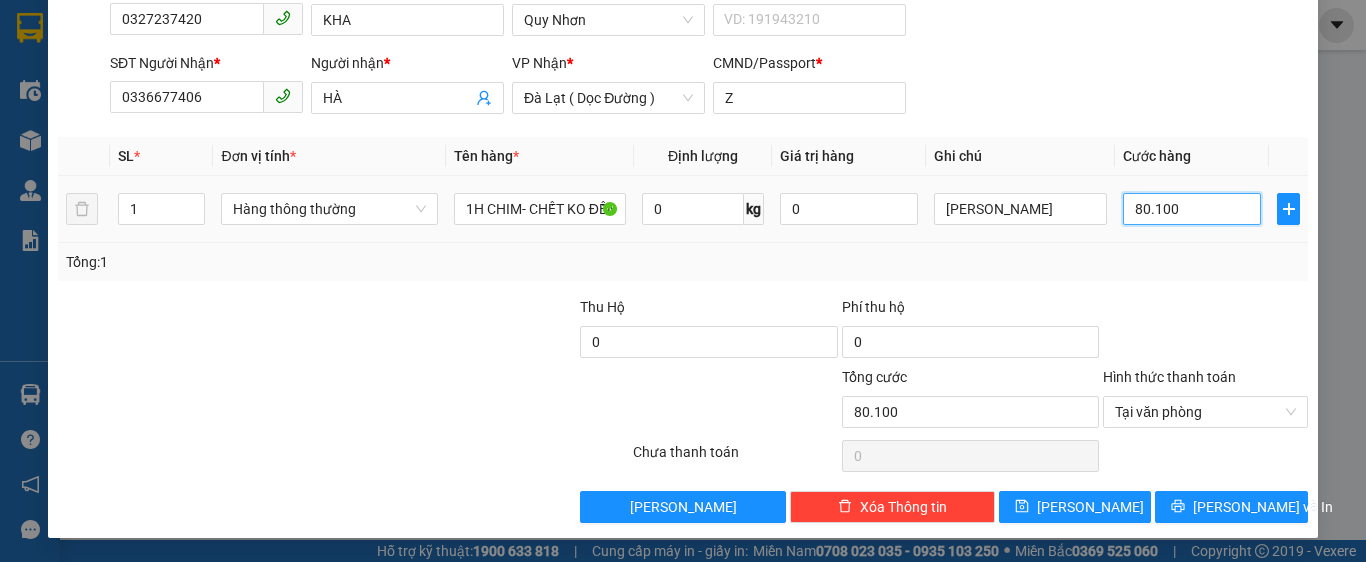 type on "801.000" 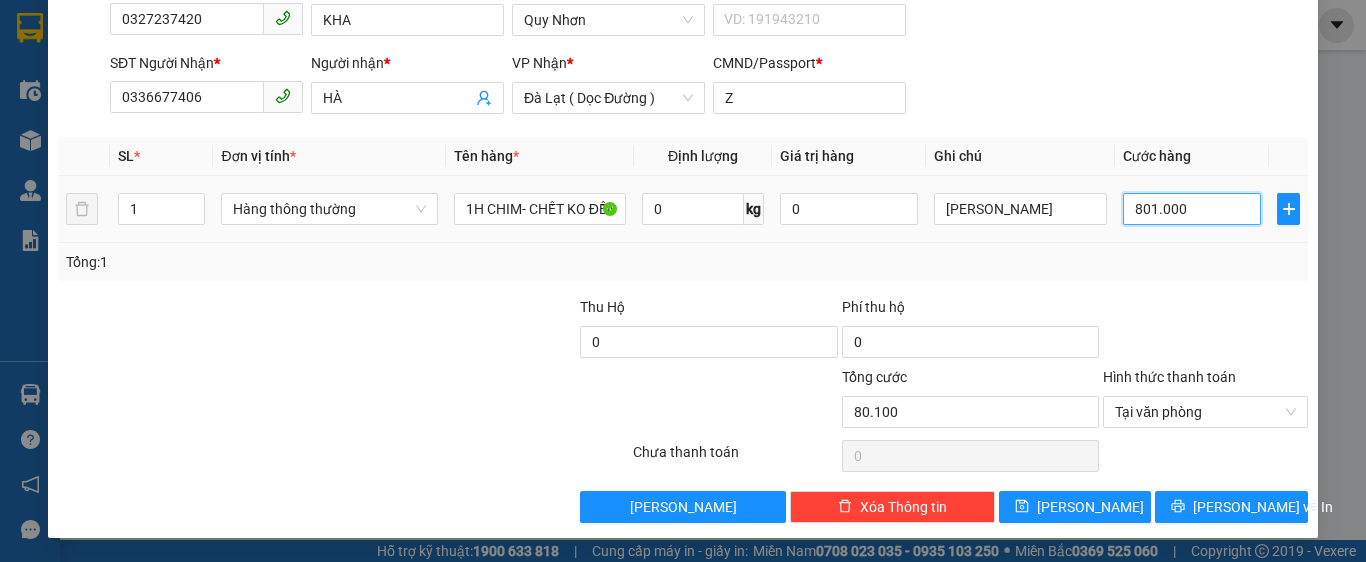 type on "801.000" 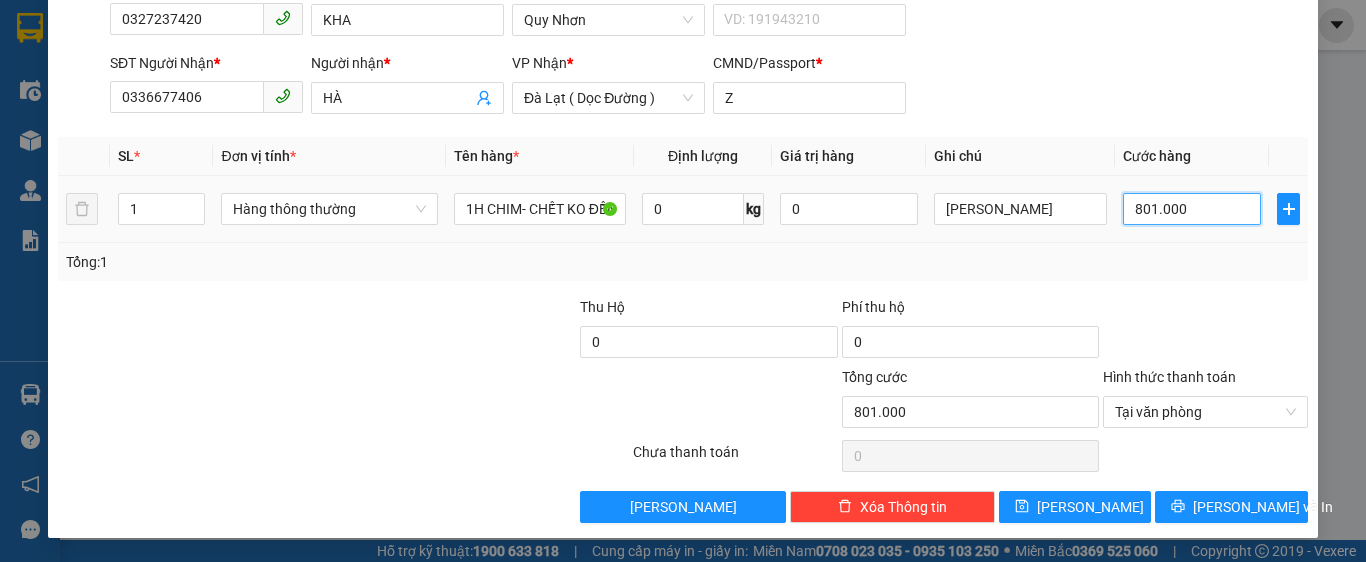 drag, startPoint x: 1120, startPoint y: 217, endPoint x: 1236, endPoint y: 221, distance: 116.06895 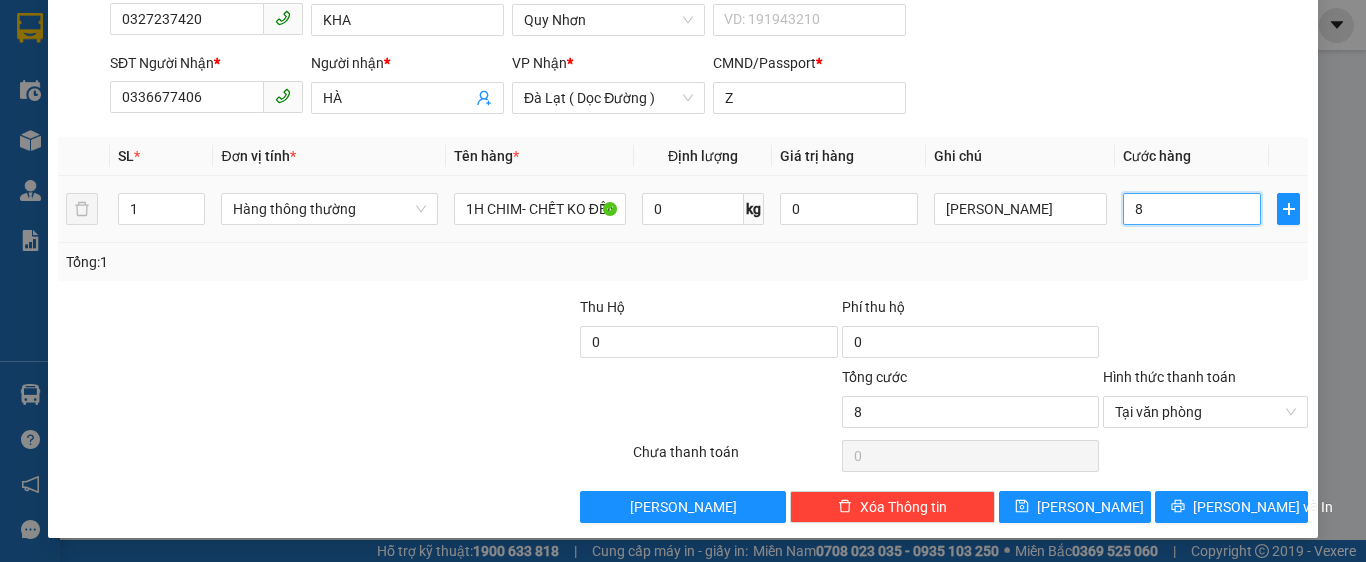 type on "80" 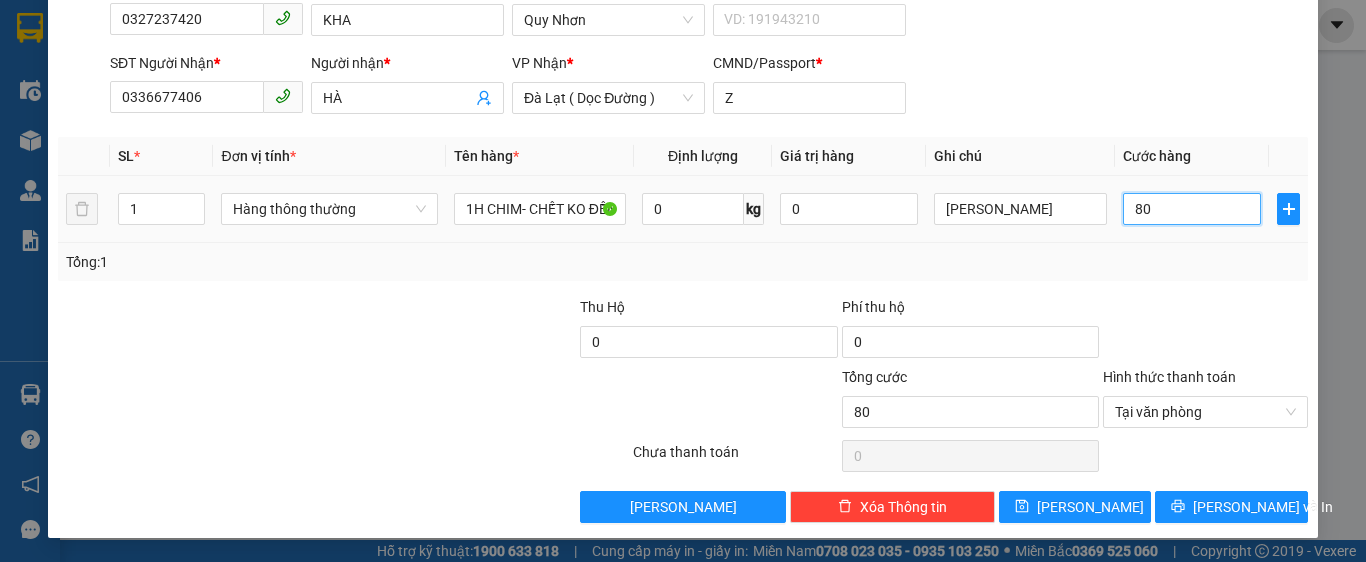 type on "800" 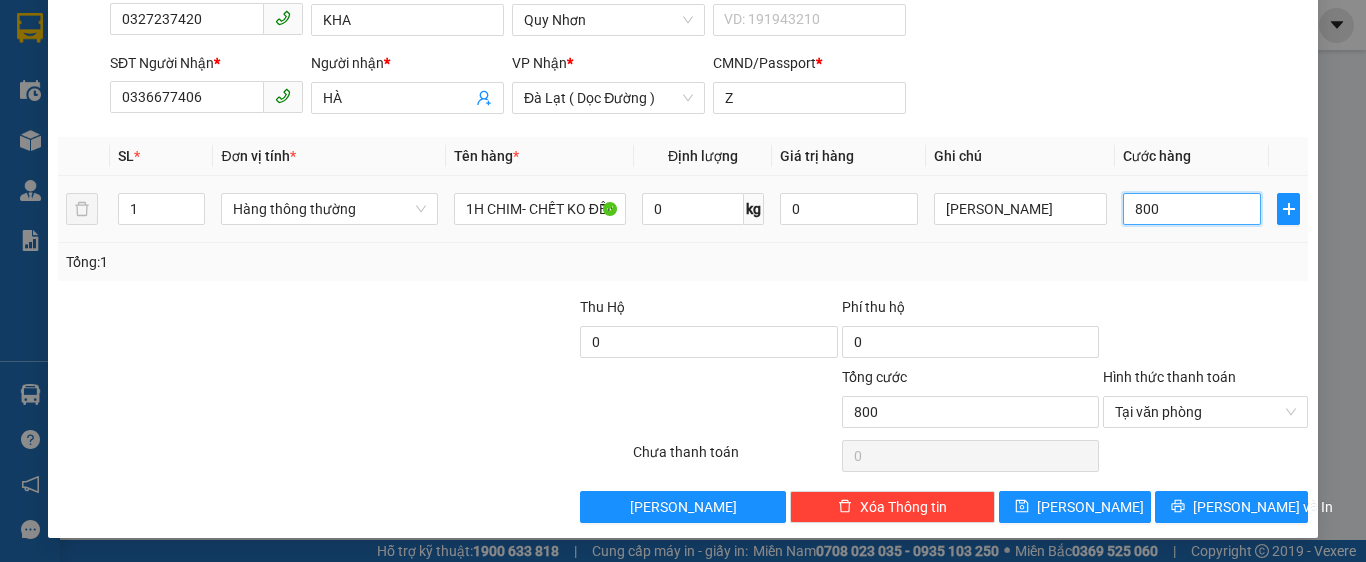 type on "8.000" 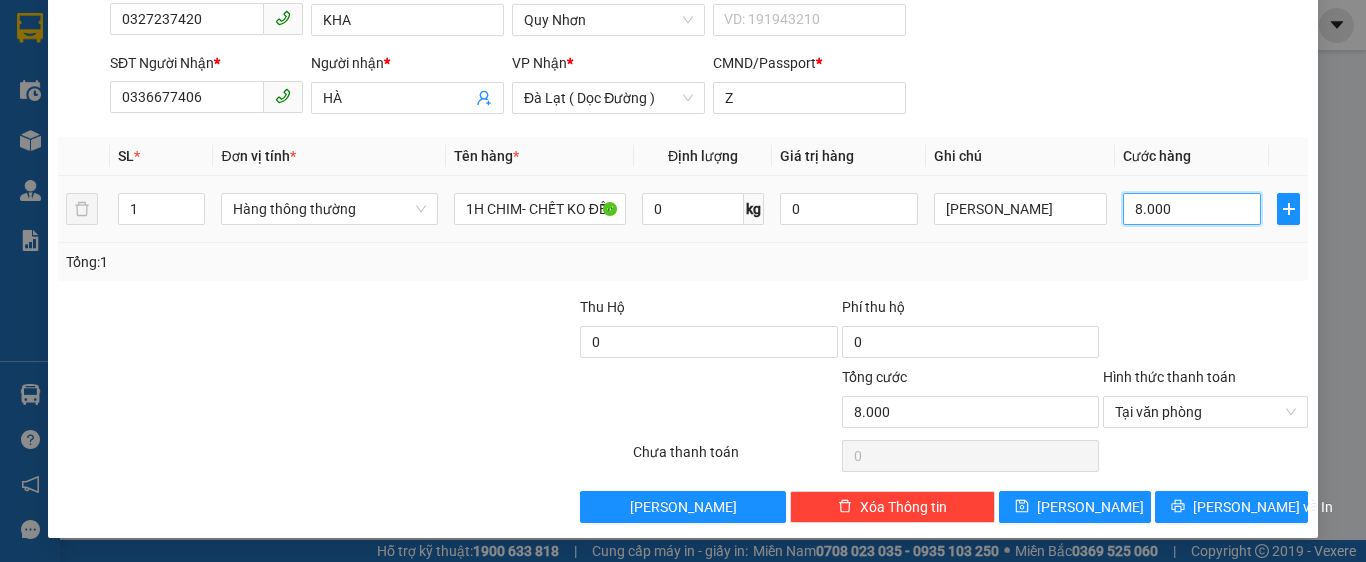 type on "80.000" 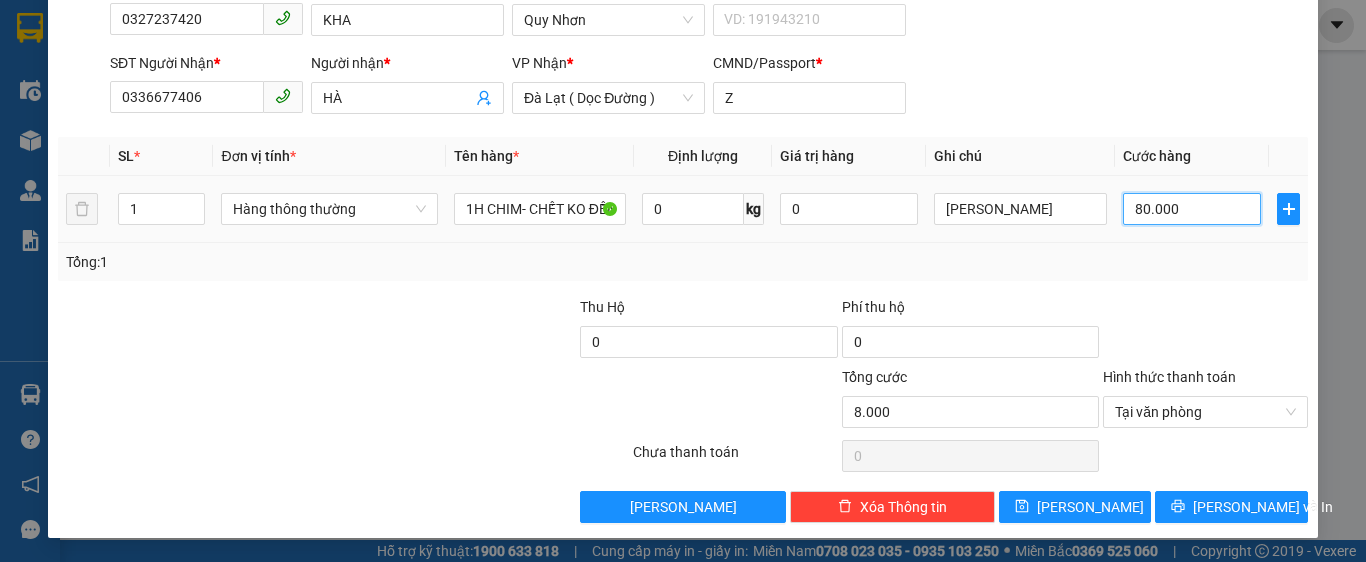 type on "80.000" 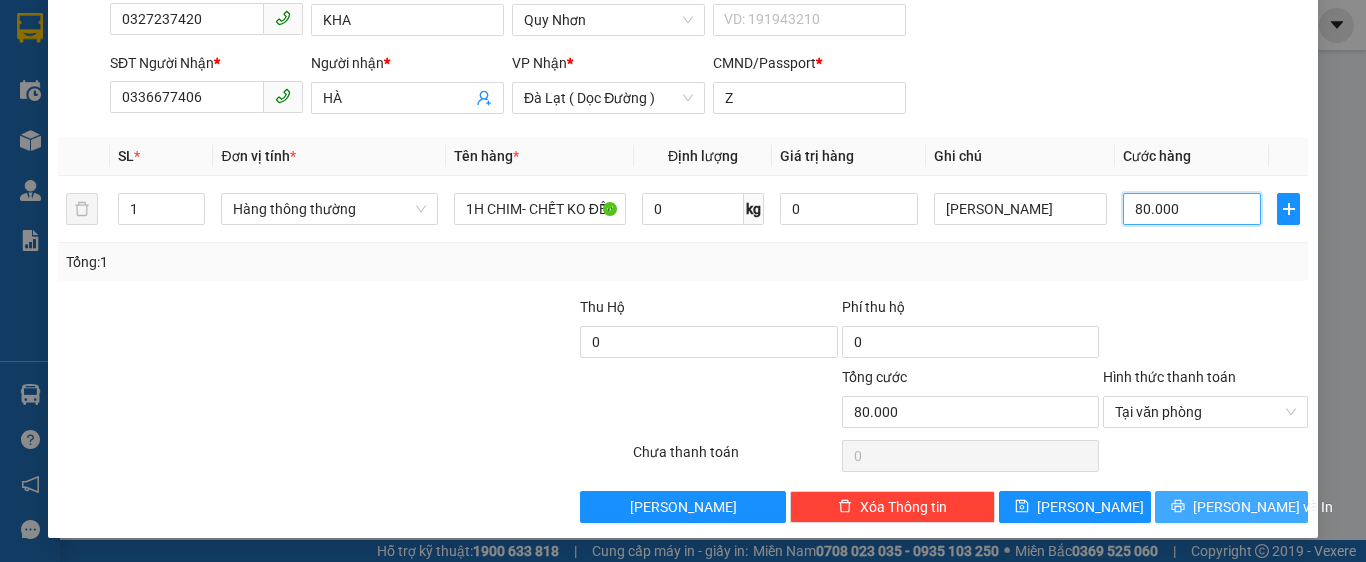 type on "80.000" 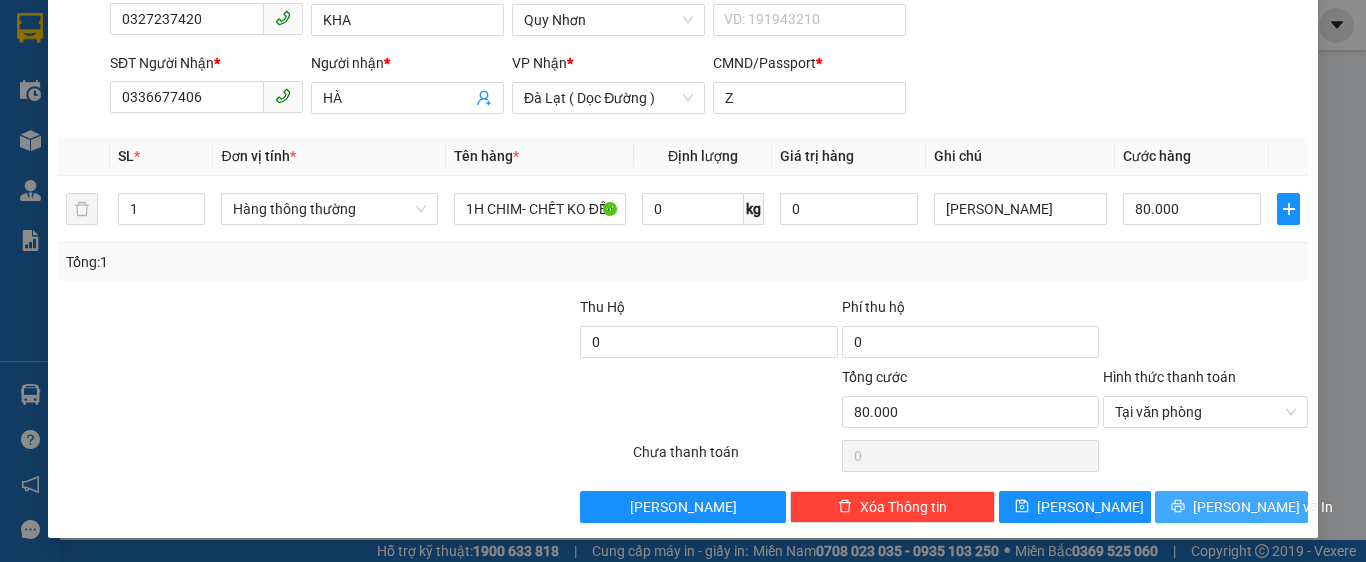 click on "[PERSON_NAME] và In" at bounding box center (1263, 507) 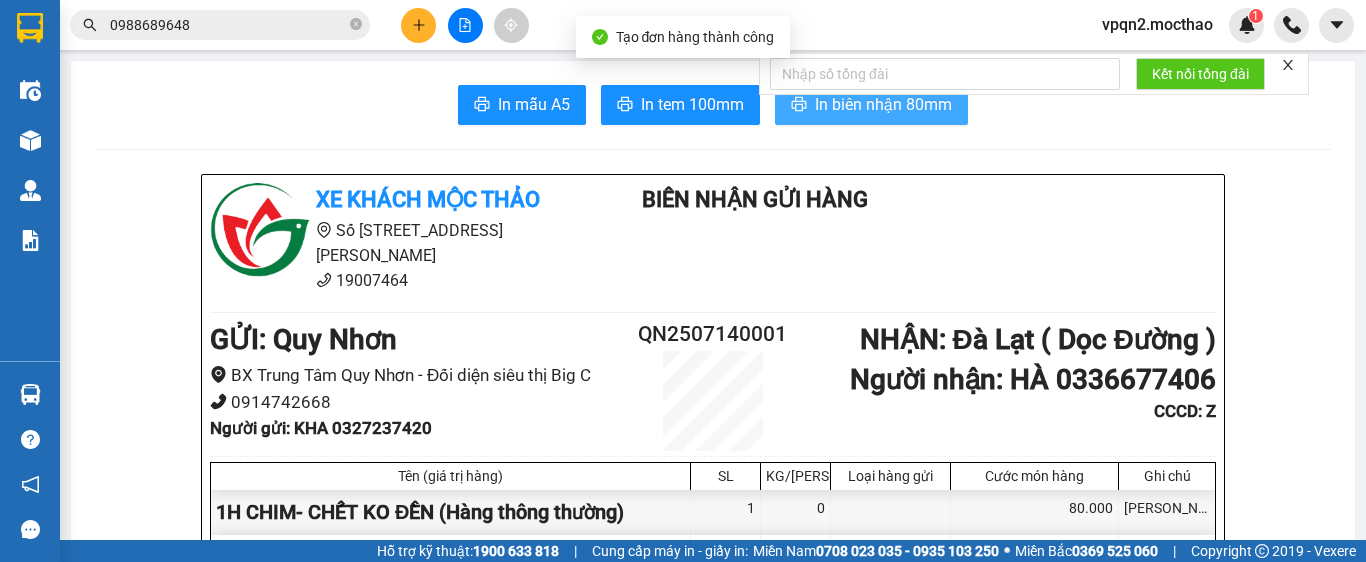 click on "In biên nhận 80mm" at bounding box center [883, 104] 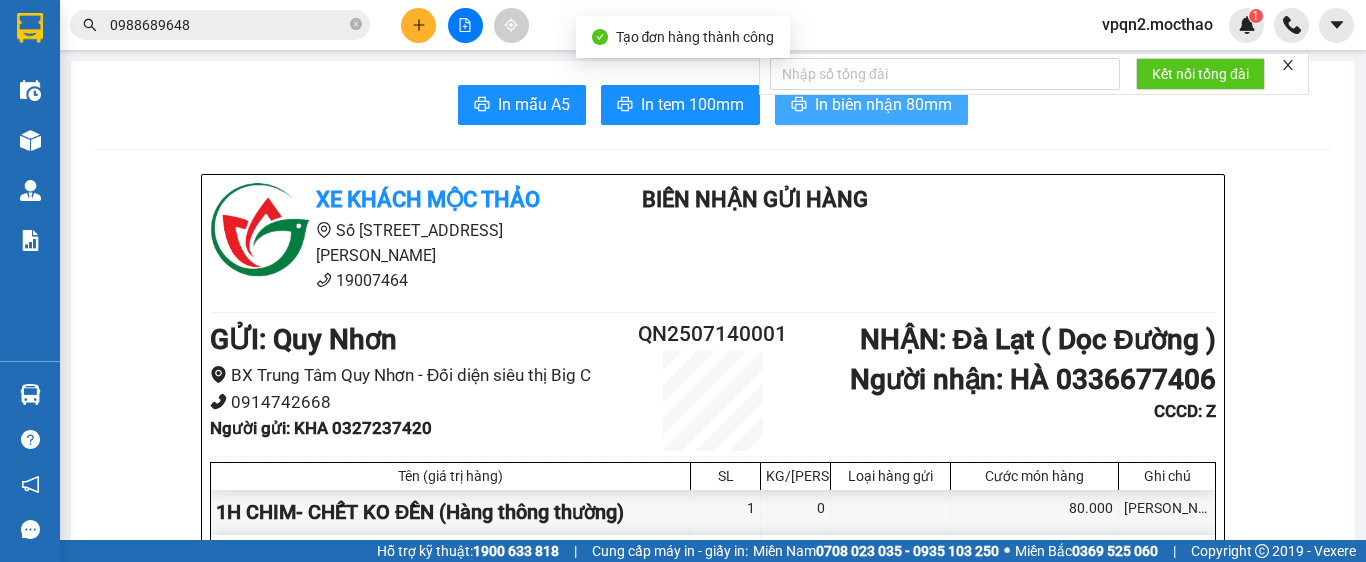 scroll, scrollTop: 0, scrollLeft: 0, axis: both 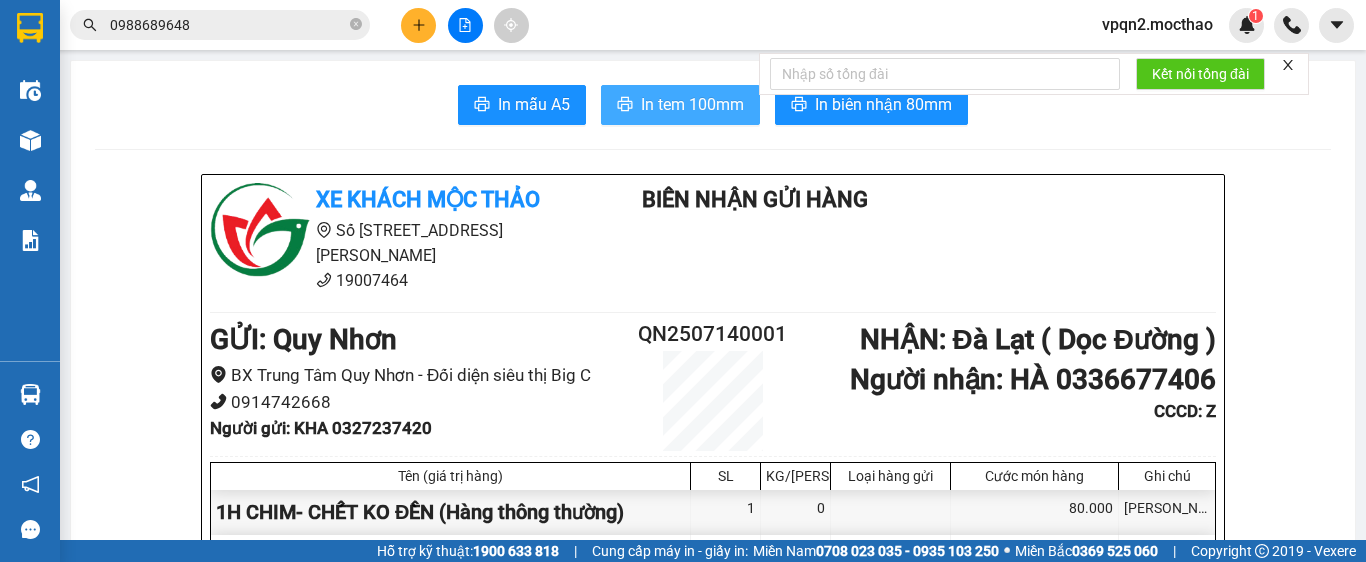 click on "In tem 100mm" at bounding box center [692, 104] 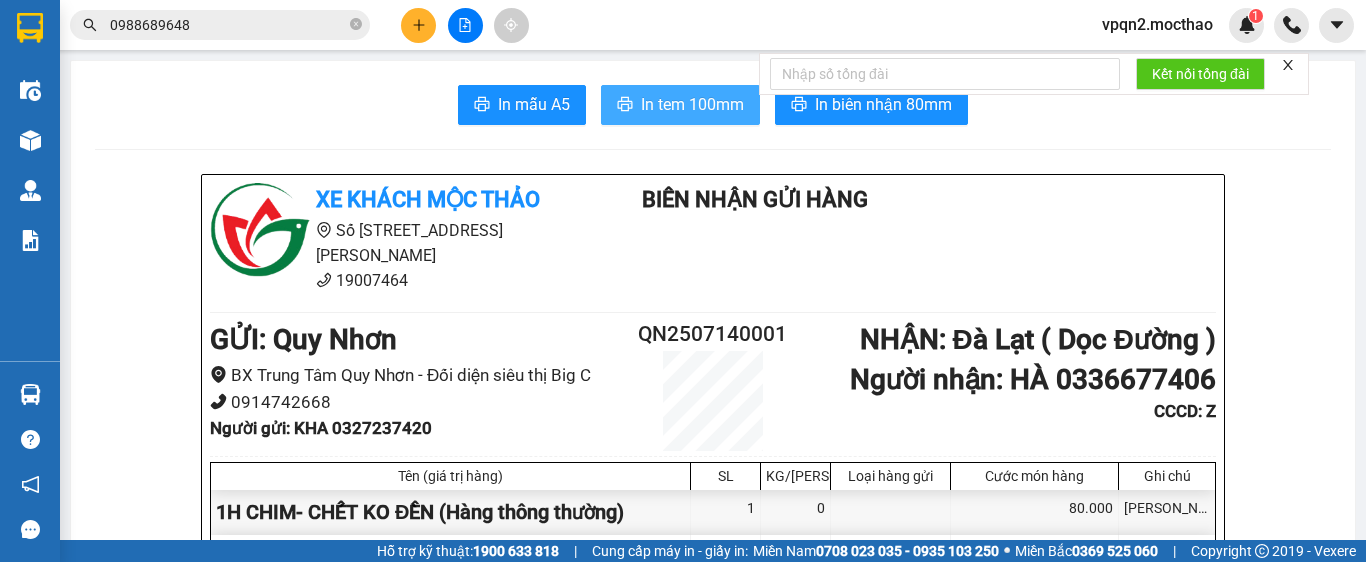 scroll, scrollTop: 0, scrollLeft: 0, axis: both 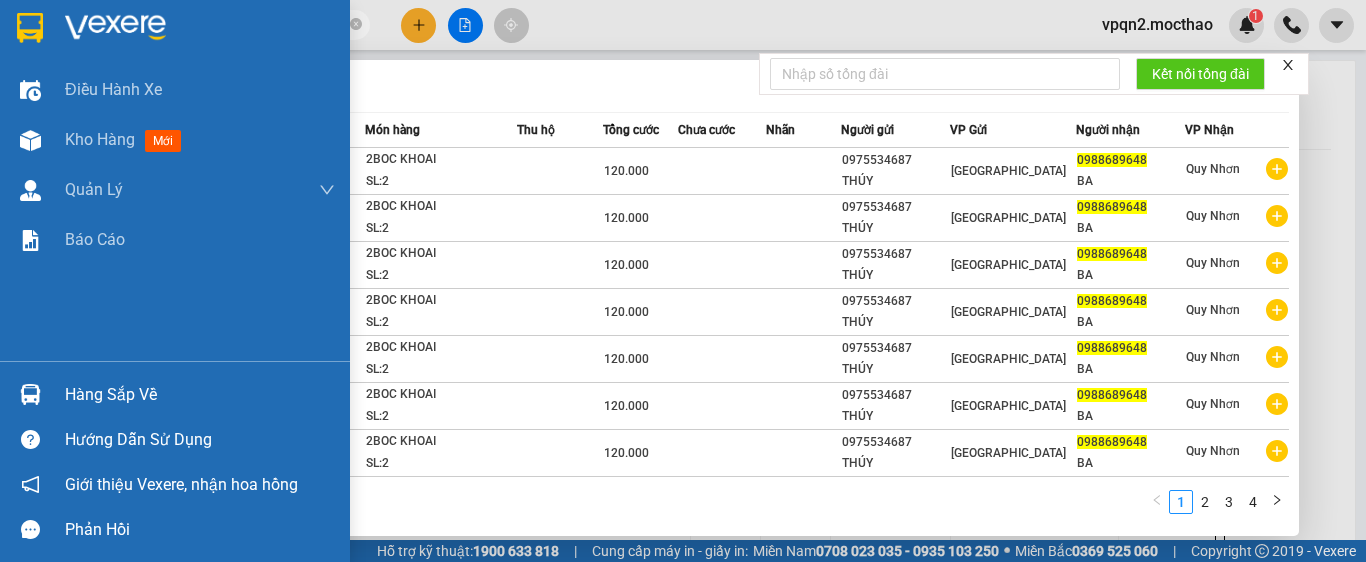 drag, startPoint x: 223, startPoint y: 27, endPoint x: 40, endPoint y: 54, distance: 184.98108 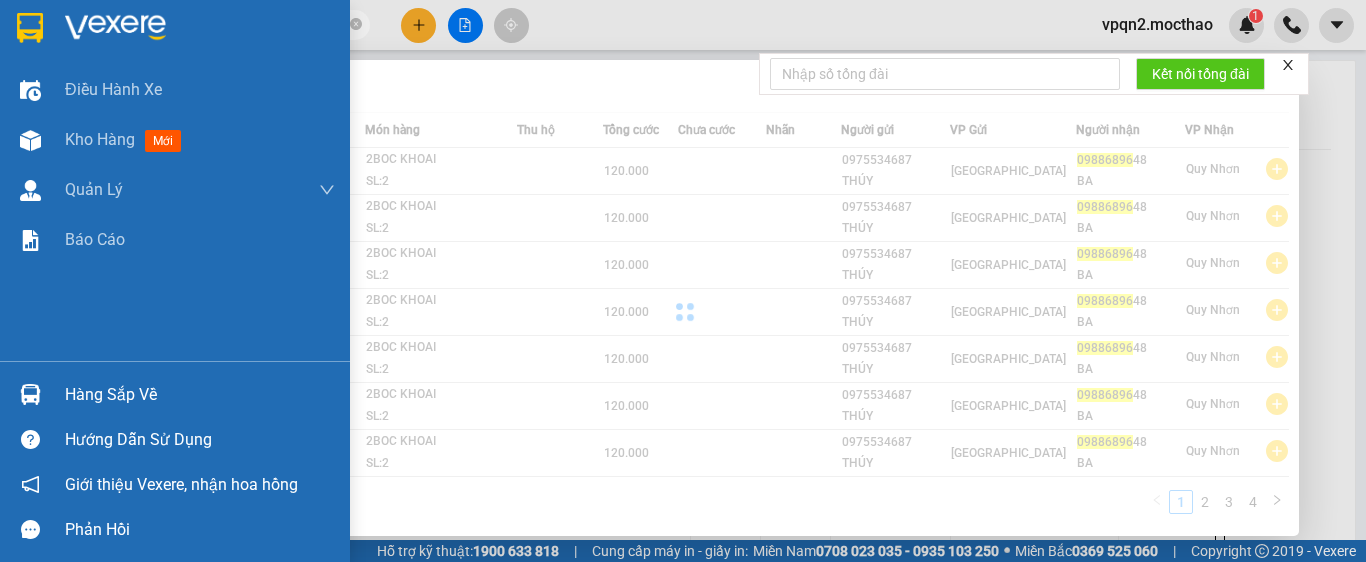 type on "0988689648" 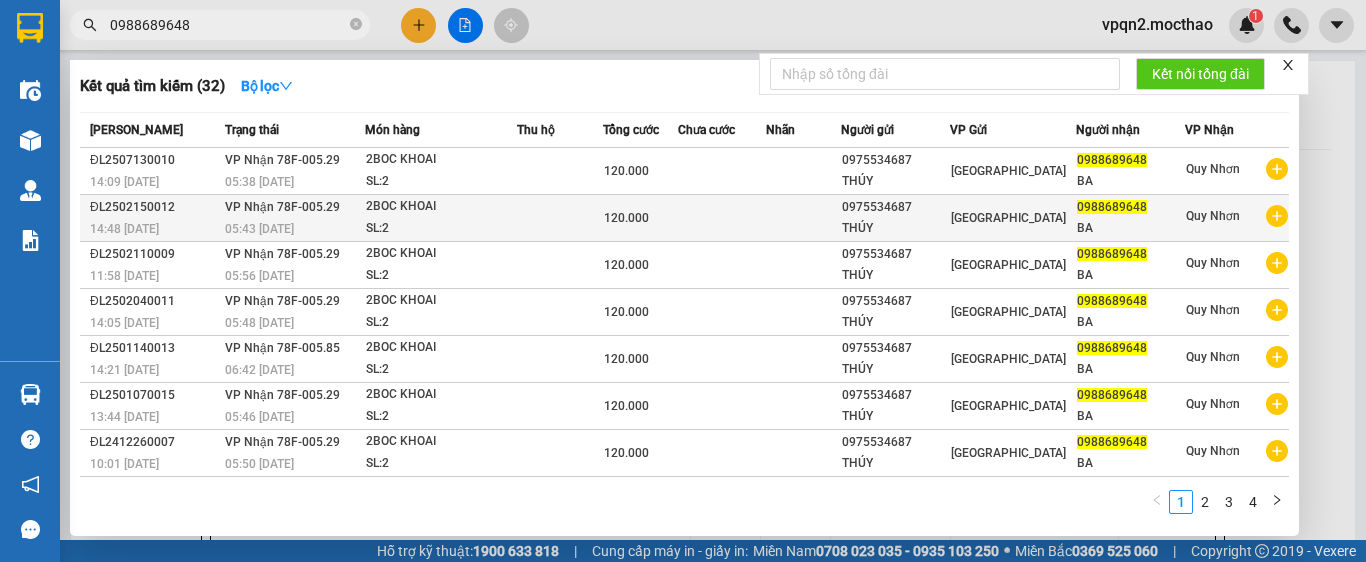 click on "05:43 [DATE]" at bounding box center (259, 229) 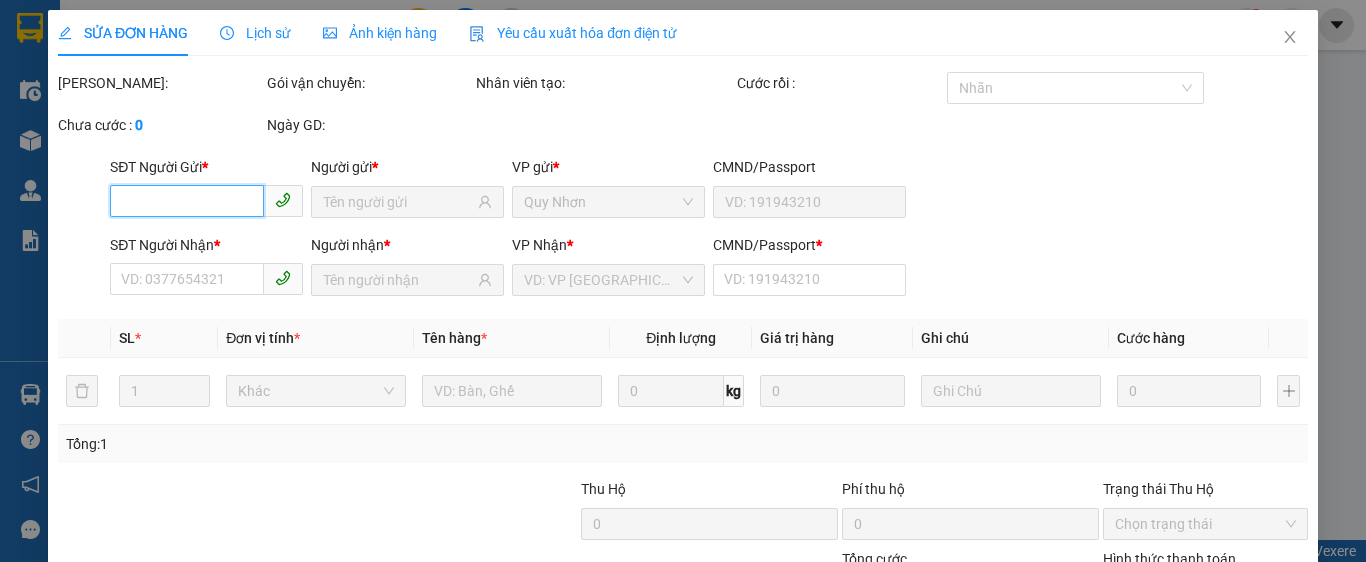 type on "0975534687" 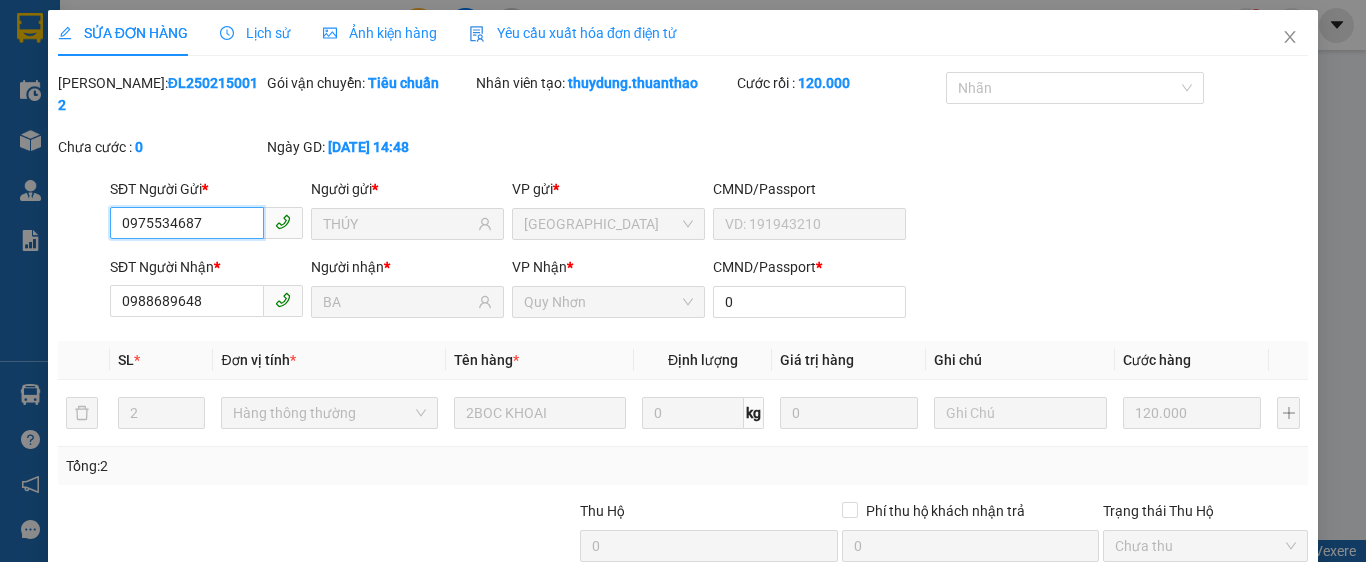 scroll, scrollTop: 182, scrollLeft: 0, axis: vertical 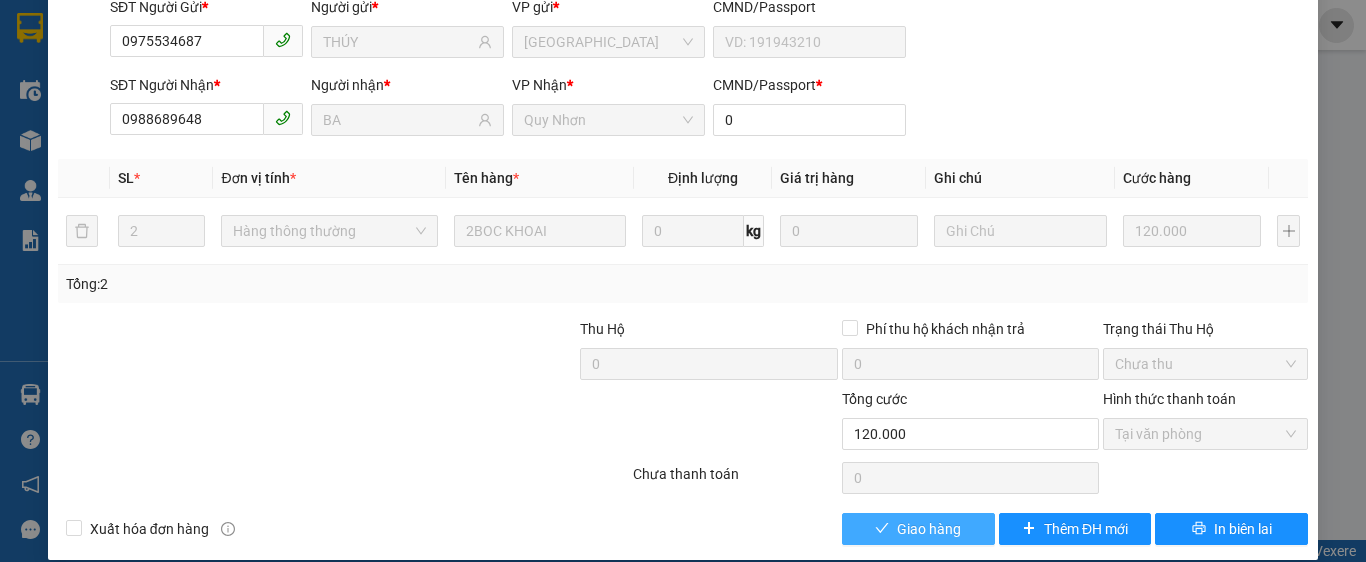 click on "Giao hàng" at bounding box center [929, 529] 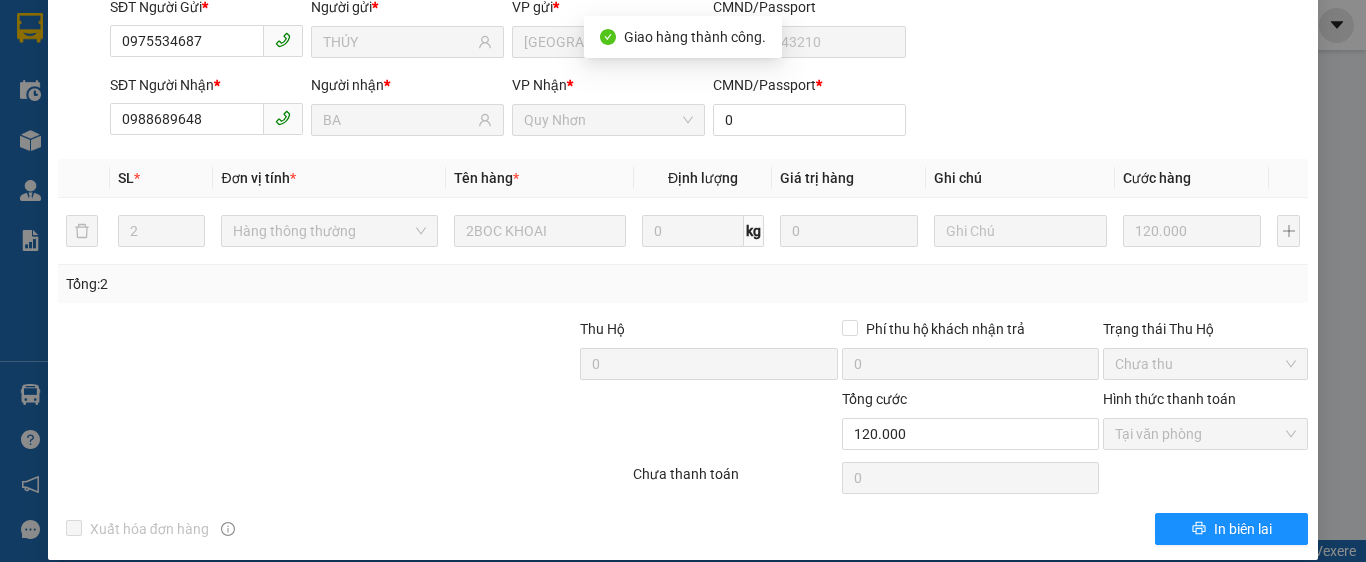 scroll, scrollTop: 0, scrollLeft: 0, axis: both 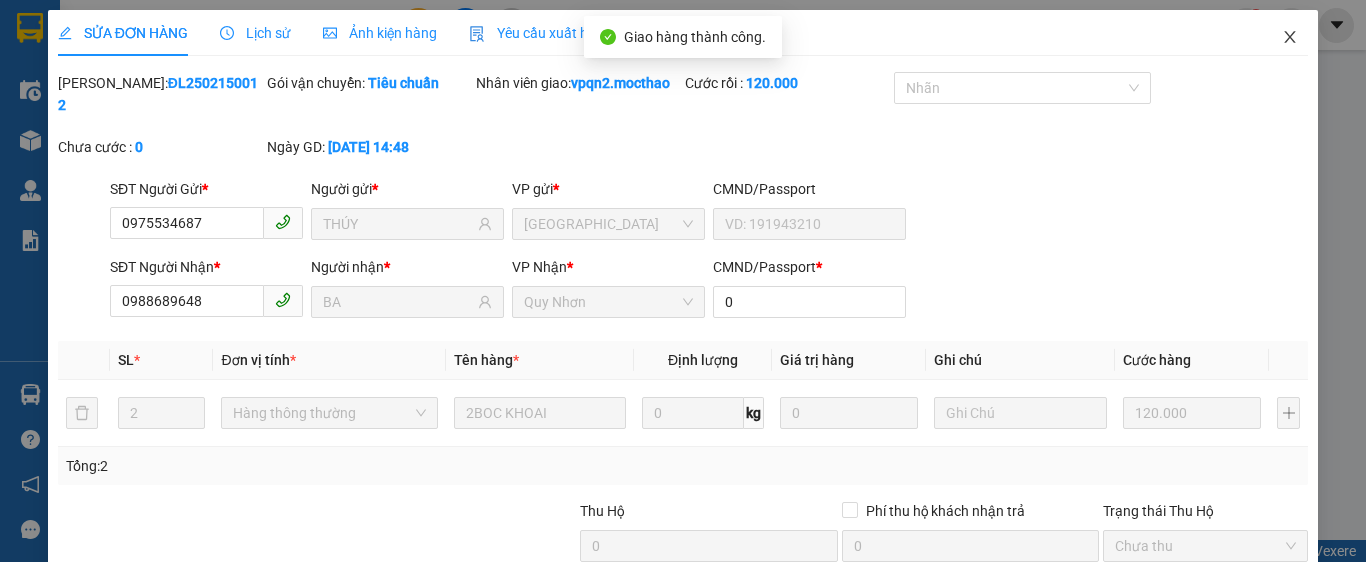 click 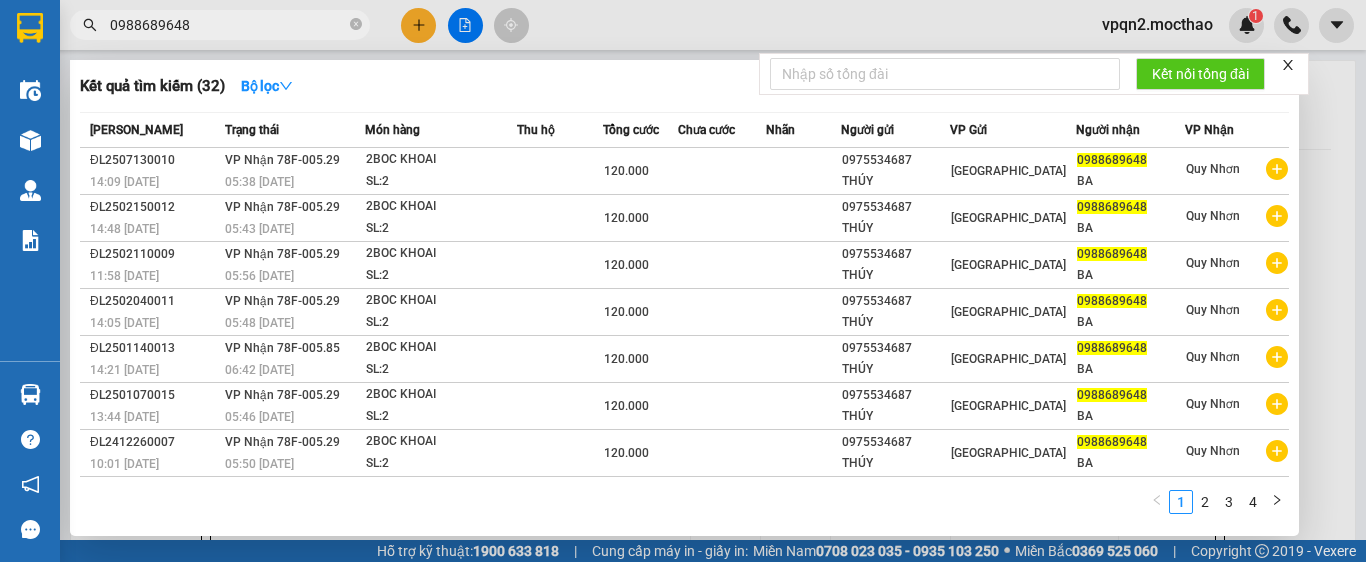 drag, startPoint x: 188, startPoint y: 27, endPoint x: 58, endPoint y: 54, distance: 132.77425 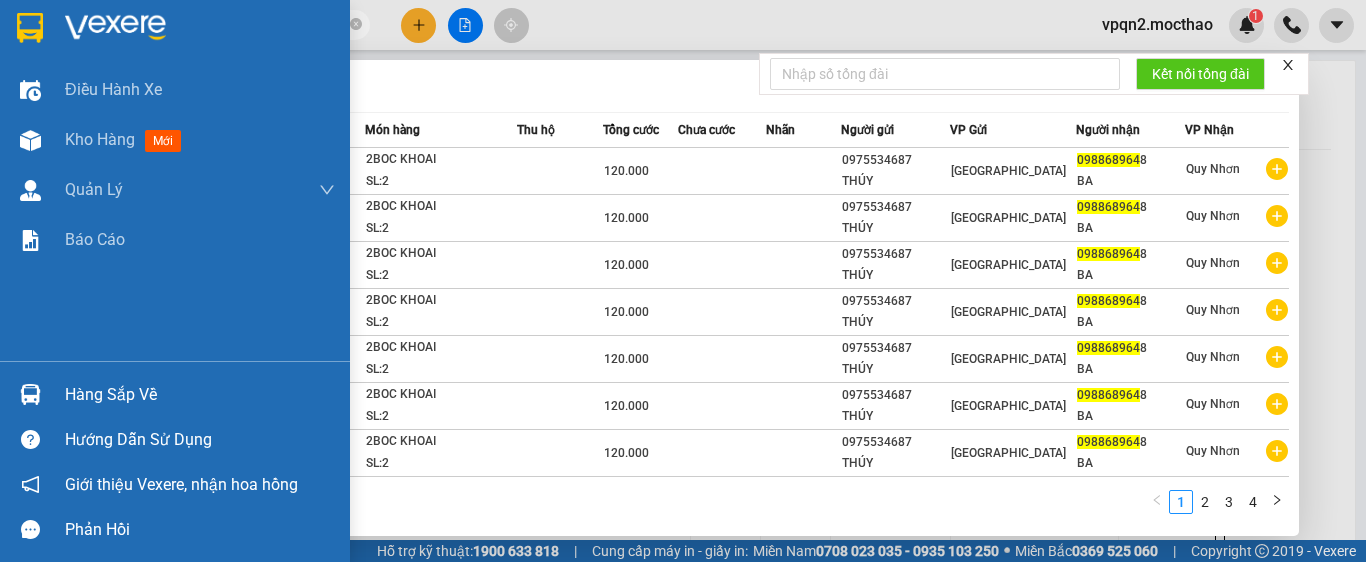 type on "0988689648" 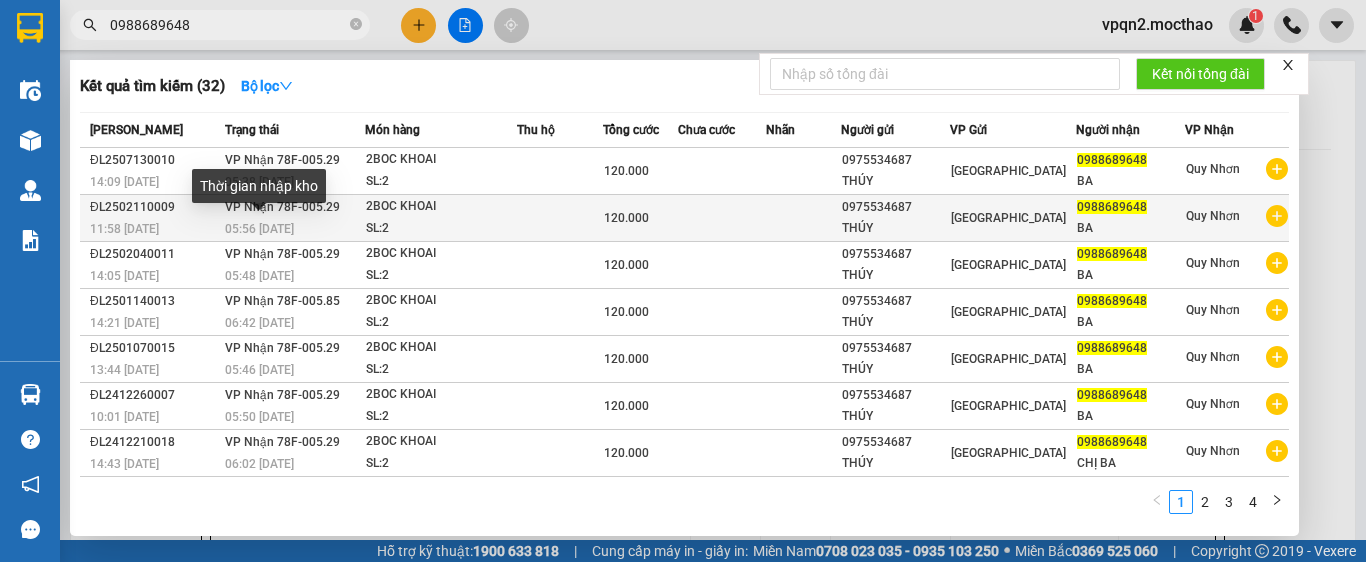 click on "05:56 [DATE]" at bounding box center [259, 229] 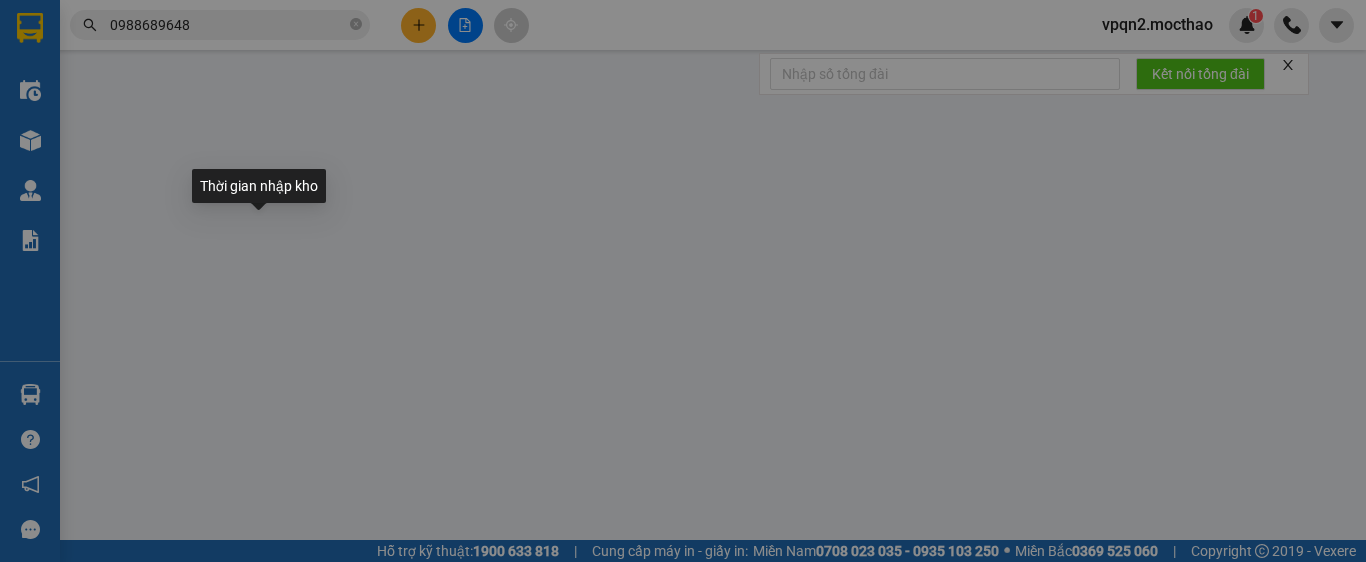 type on "0975534687" 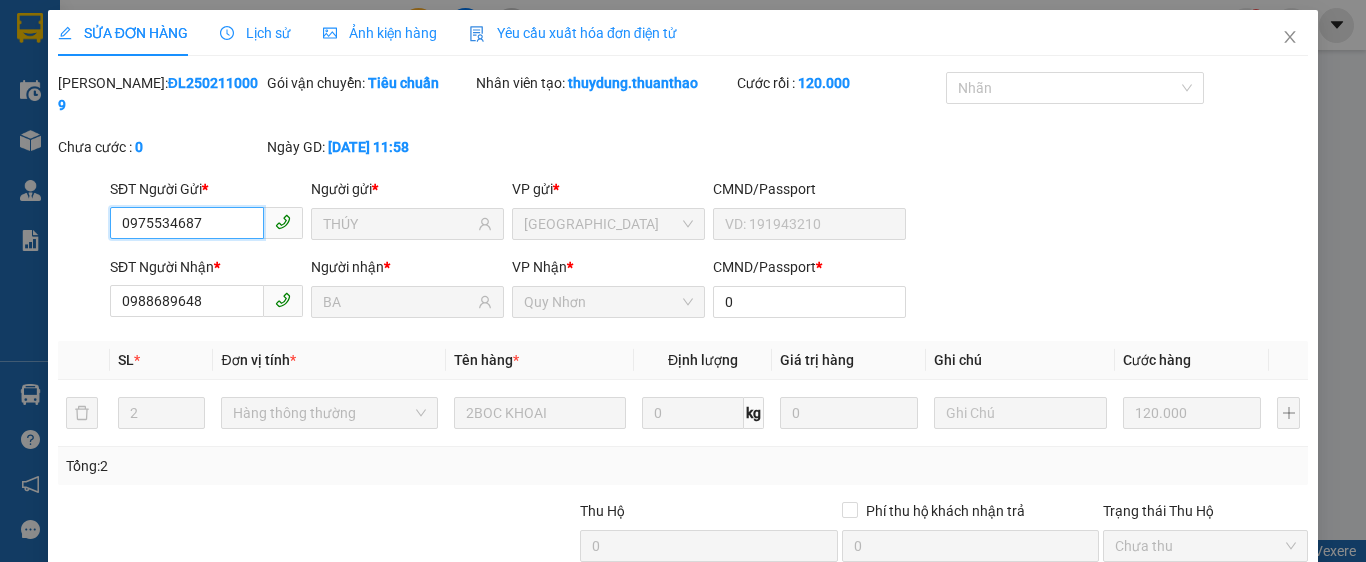 scroll, scrollTop: 182, scrollLeft: 0, axis: vertical 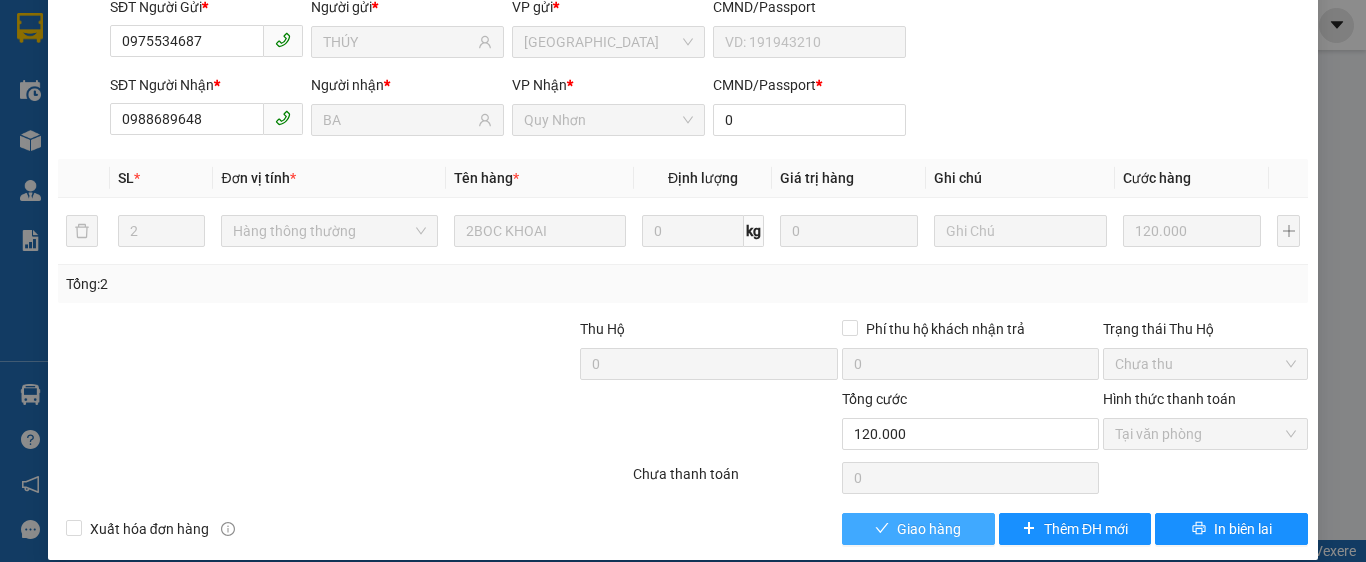 click on "Giao hàng" at bounding box center (929, 529) 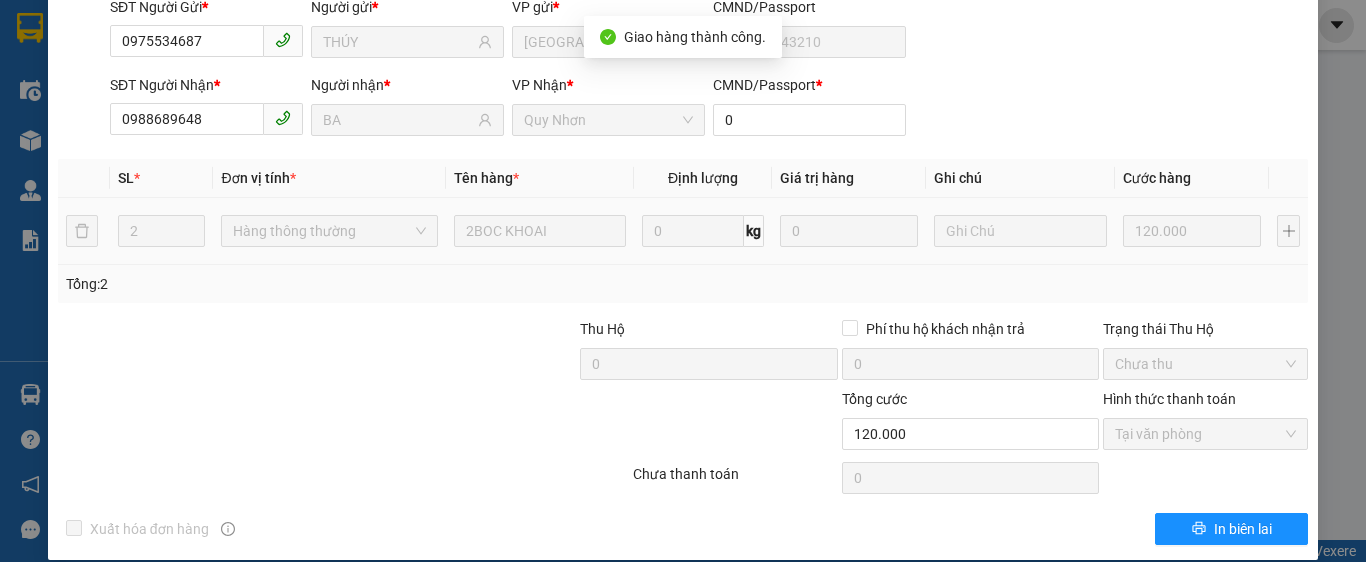 scroll, scrollTop: 0, scrollLeft: 0, axis: both 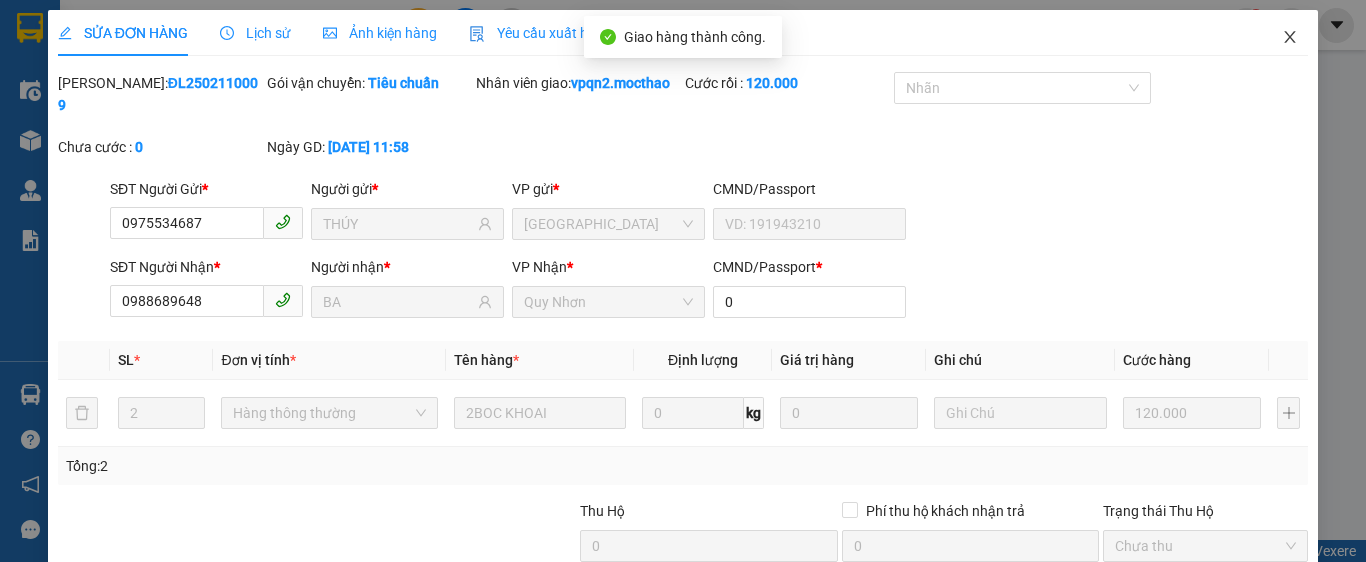 click 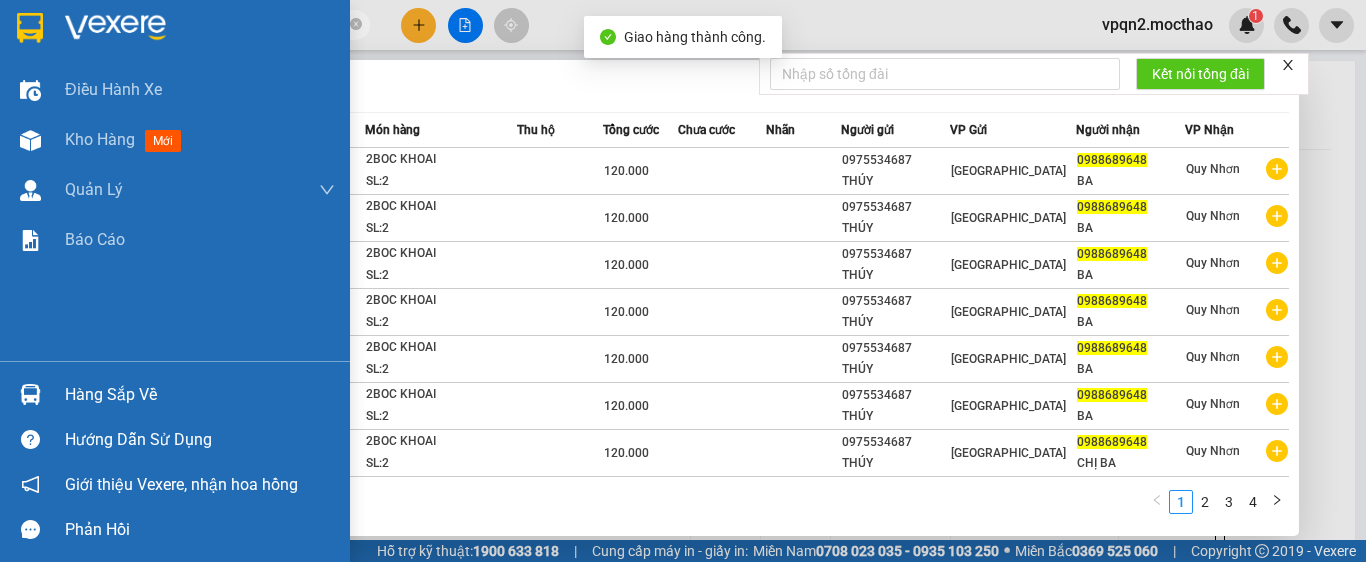 click on "Kết quả tìm kiếm ( 32 )  Bộ lọc  Mã ĐH Trạng thái Món hàng Thu hộ Tổng cước Chưa cước Nhãn Người gửi VP Gửi Người nhận VP Nhận ĐL2507130010 14:09 [DATE] VP Nhận   78F-005.29 05:38 [DATE] 2BOC KHOAI SL:  2 120.000 0975534687 THÚY Đà Lạt 0988689648 BA  Quy Nhơn ĐL2502110009 11:58 [DATE] VP Nhận   78F-005.29 05:56 [DATE] 2BOC KHOAI SL:  2 120.000 0975534687 THÚY [GEOGRAPHIC_DATA] 0988689648 [GEOGRAPHIC_DATA] ĐL2502040011 14:05 [DATE] VP Nhận   78F-005.29 05:48 [DATE] 2BOC KHOAI SL:  2 120.000 0975534687 THÚY [GEOGRAPHIC_DATA] 0988689648 [GEOGRAPHIC_DATA] ĐL2501140013 14:21 [DATE] VP Nhận   78F-005.85 06:42 [DATE] 2BOC KHOAI SL:  2 120.000 0975534687 THÚY [GEOGRAPHIC_DATA] 0988689648 [GEOGRAPHIC_DATA] ĐL2501070015 13:44 [DATE] VP Nhận   78F-005.29 05:46 [DATE] 2BOC KHOAI SL:  2 120.000 0975534687 THÚY [GEOGRAPHIC_DATA] 0988689648 [GEOGRAPHIC_DATA] ĐL2412260007 10:01 [DATE] VP Nhận   78F-005.29 05:50 [DATE] 2BOC KHOAI SL:  2 120.000 0975534687 THÚY [GEOGRAPHIC_DATA] 0988689648 BA" at bounding box center [683, 281] 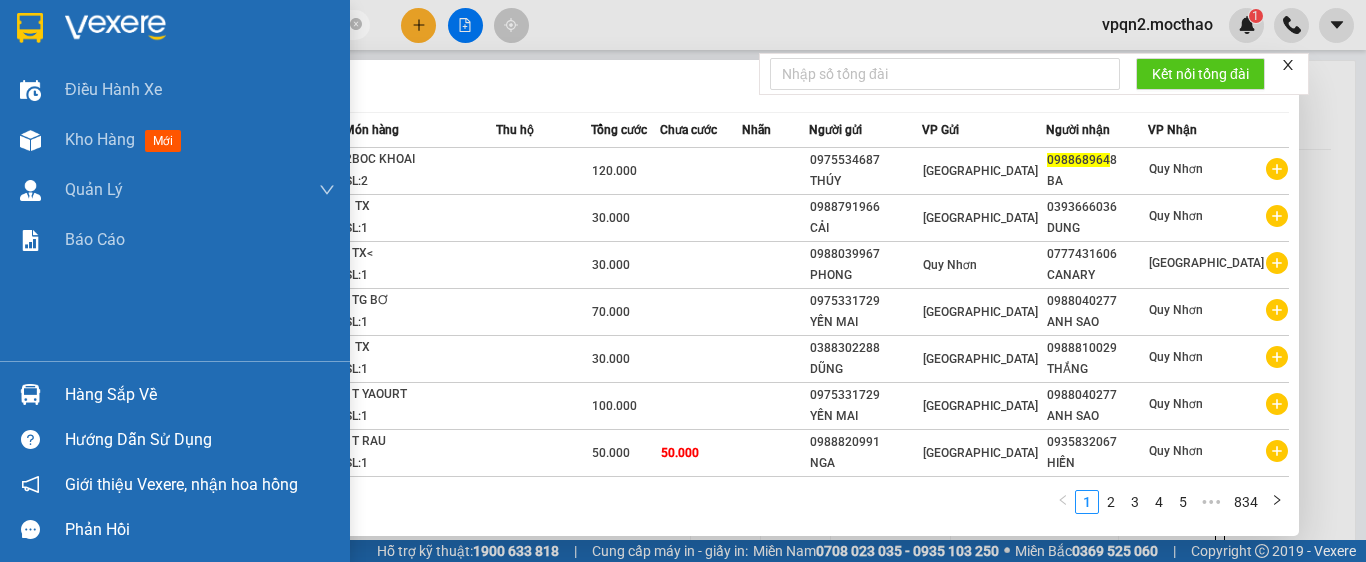 type on "0988689648" 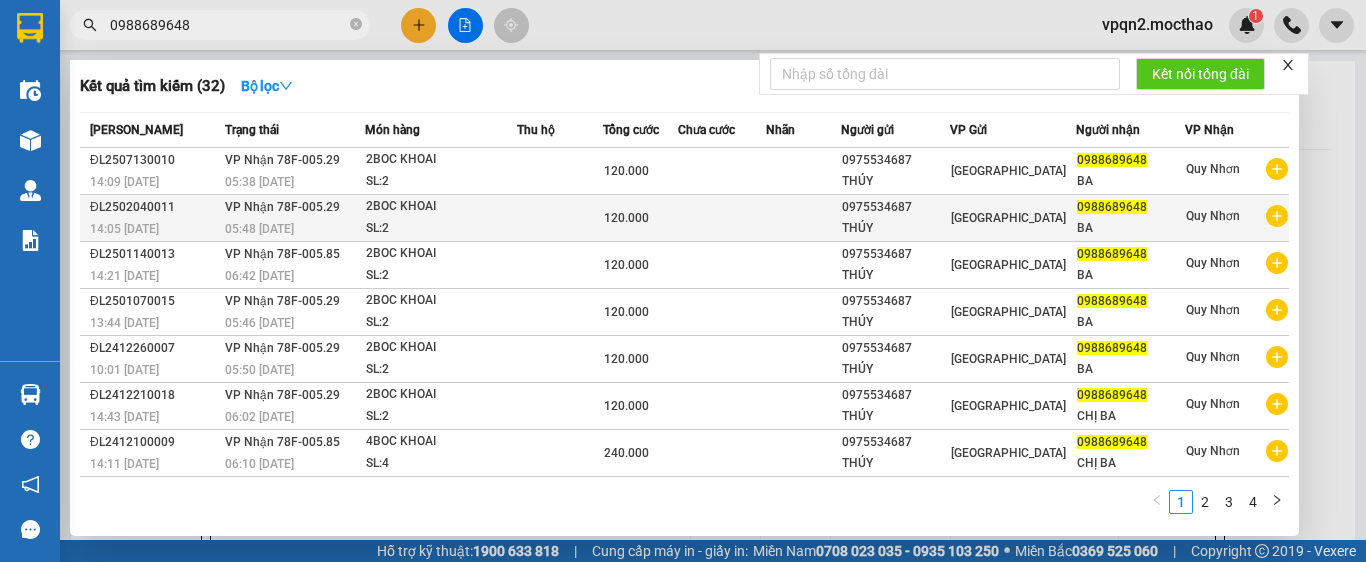click on "05:48 [DATE]" at bounding box center [294, 229] 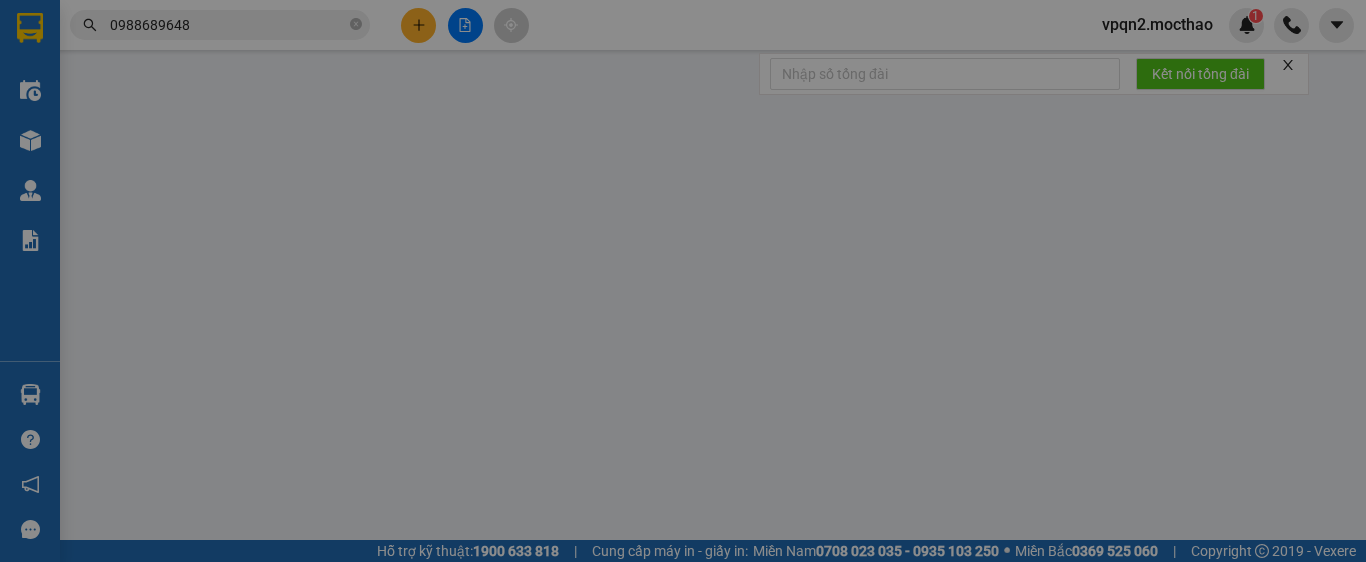 type on "0975534687" 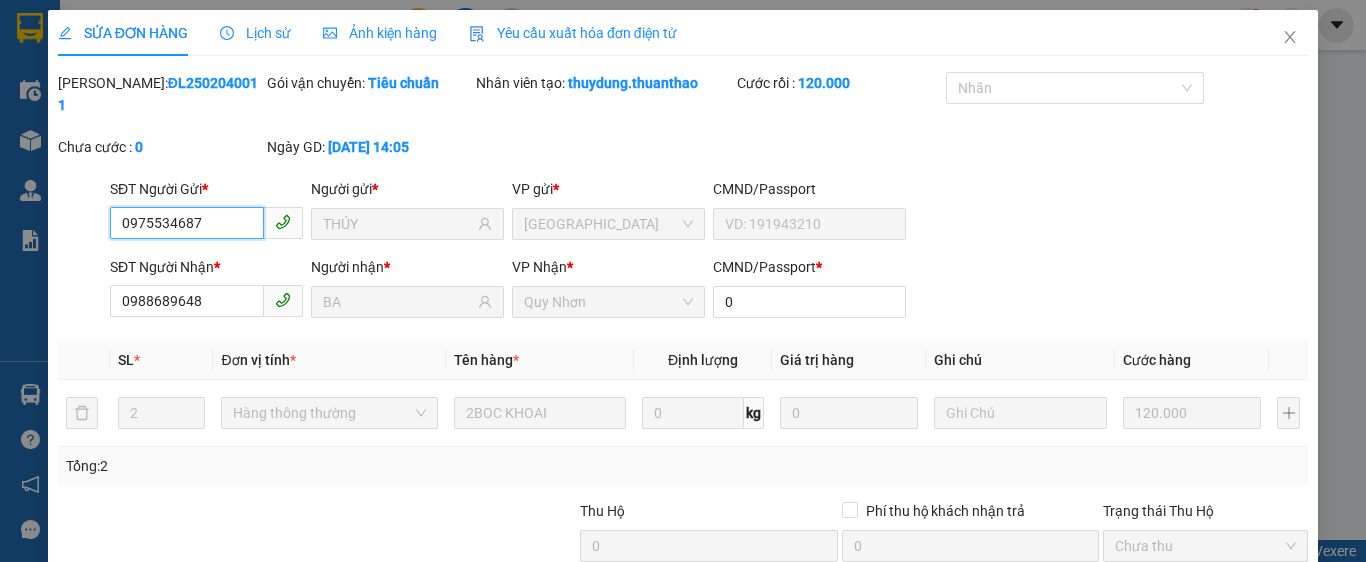 scroll, scrollTop: 182, scrollLeft: 0, axis: vertical 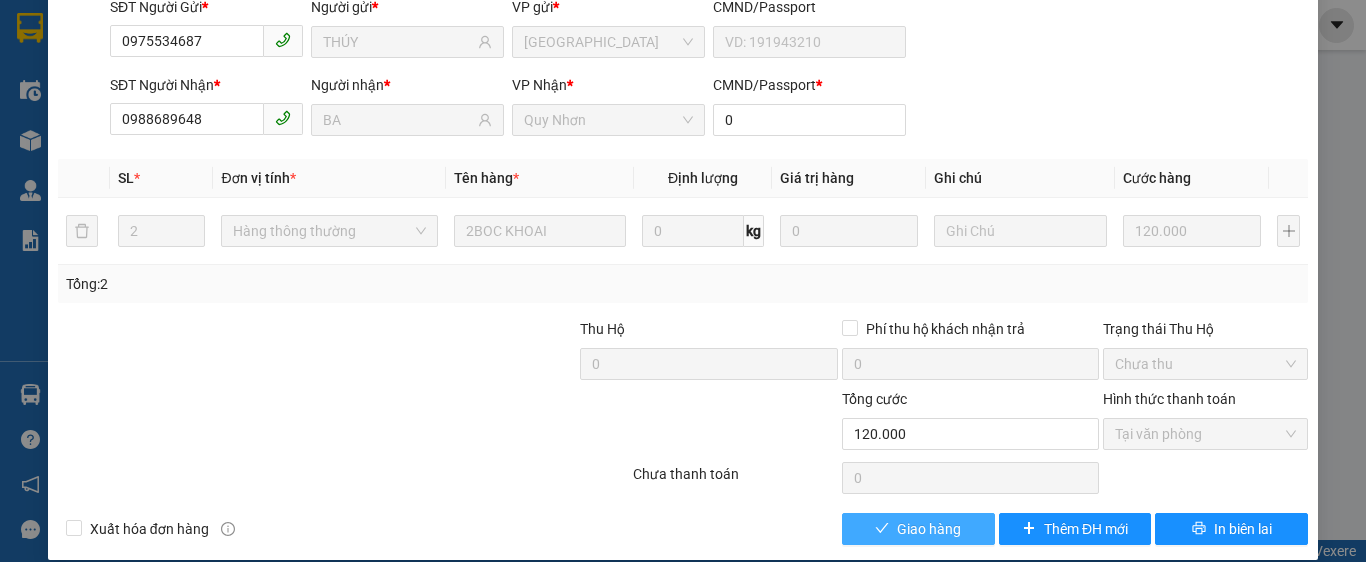 click on "Giao hàng" at bounding box center [929, 529] 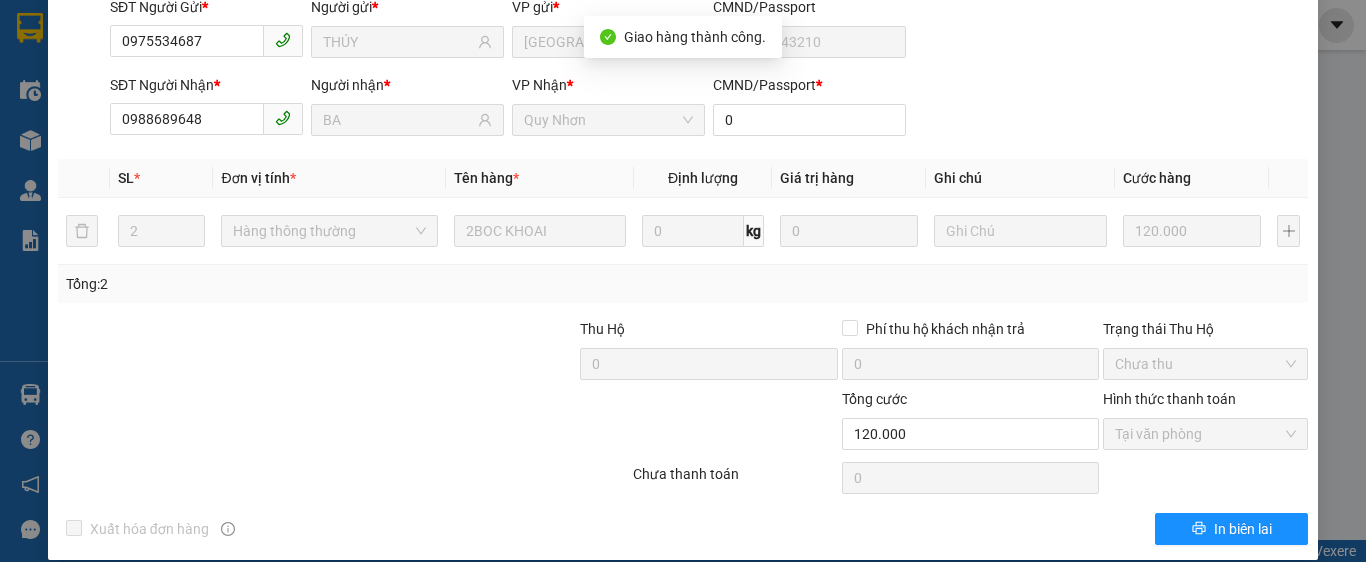 scroll, scrollTop: 0, scrollLeft: 0, axis: both 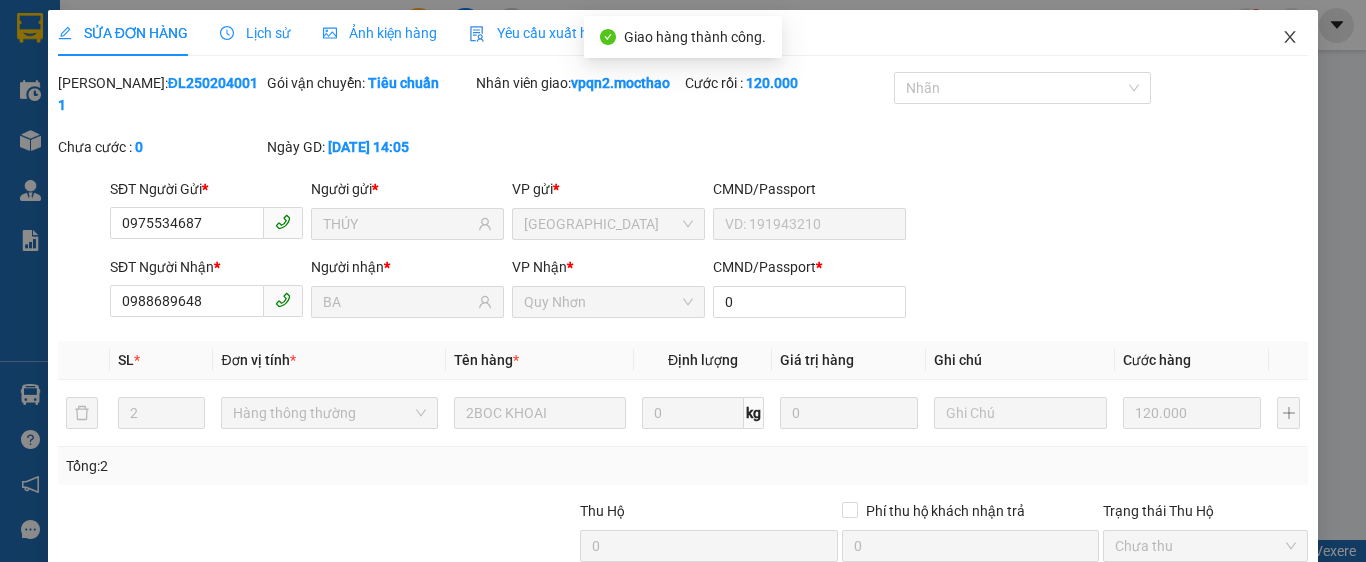 click 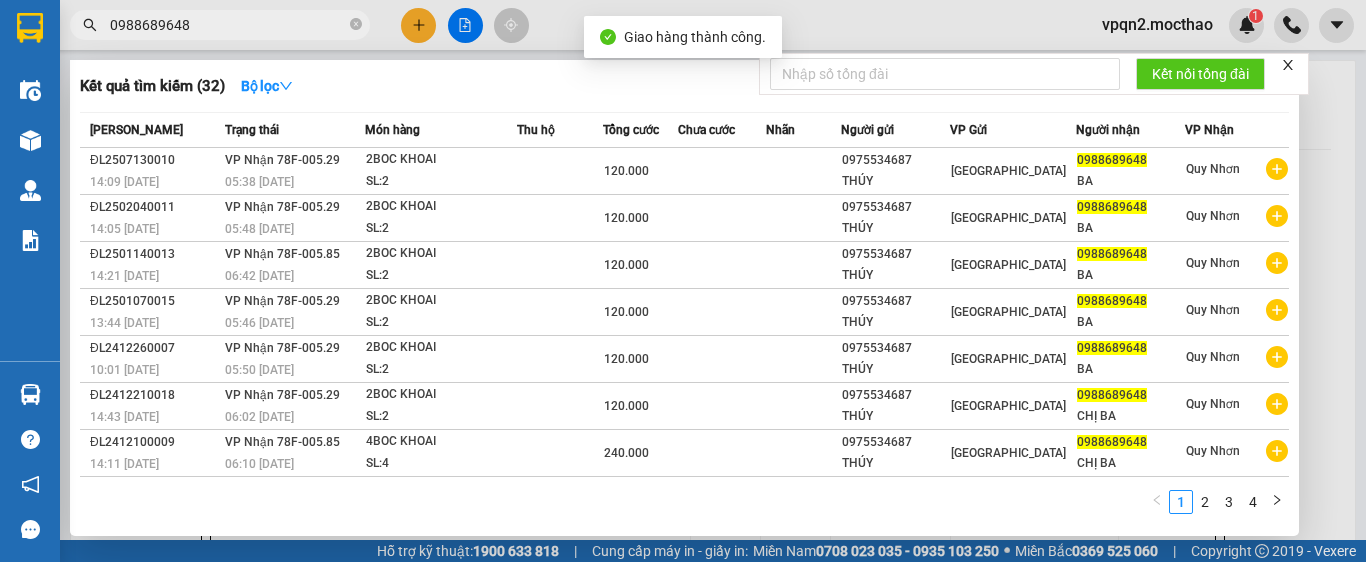 drag, startPoint x: 221, startPoint y: 26, endPoint x: 40, endPoint y: 58, distance: 183.80696 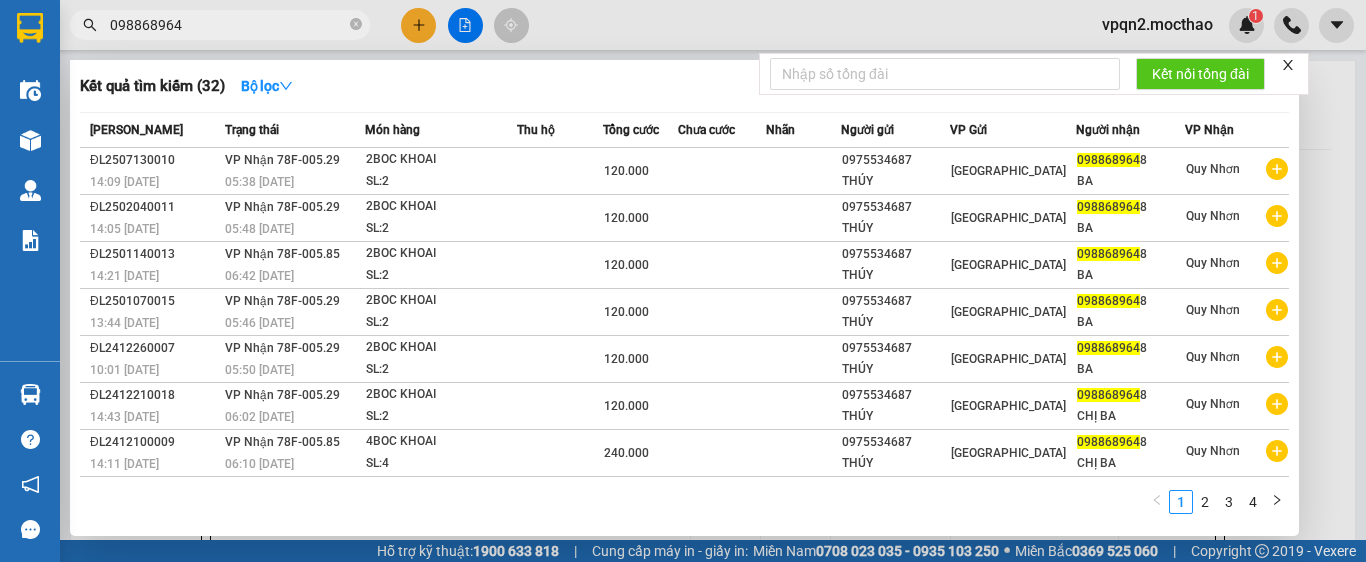 type on "0988689648" 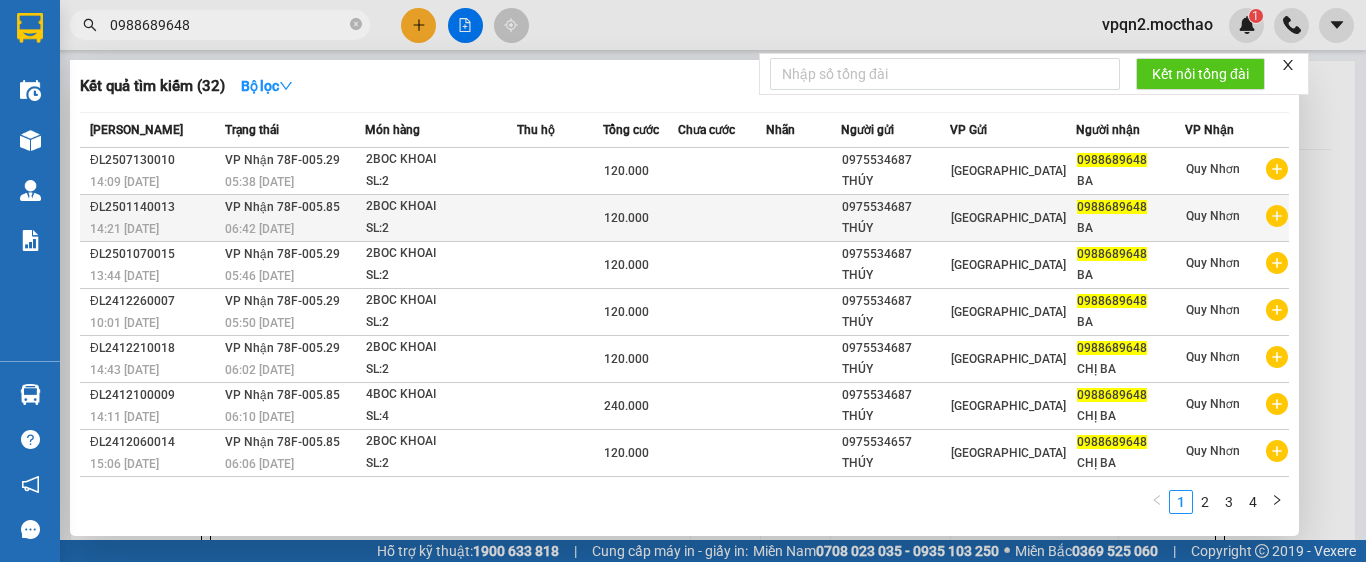 click on "06:42 [DATE]" at bounding box center (294, 229) 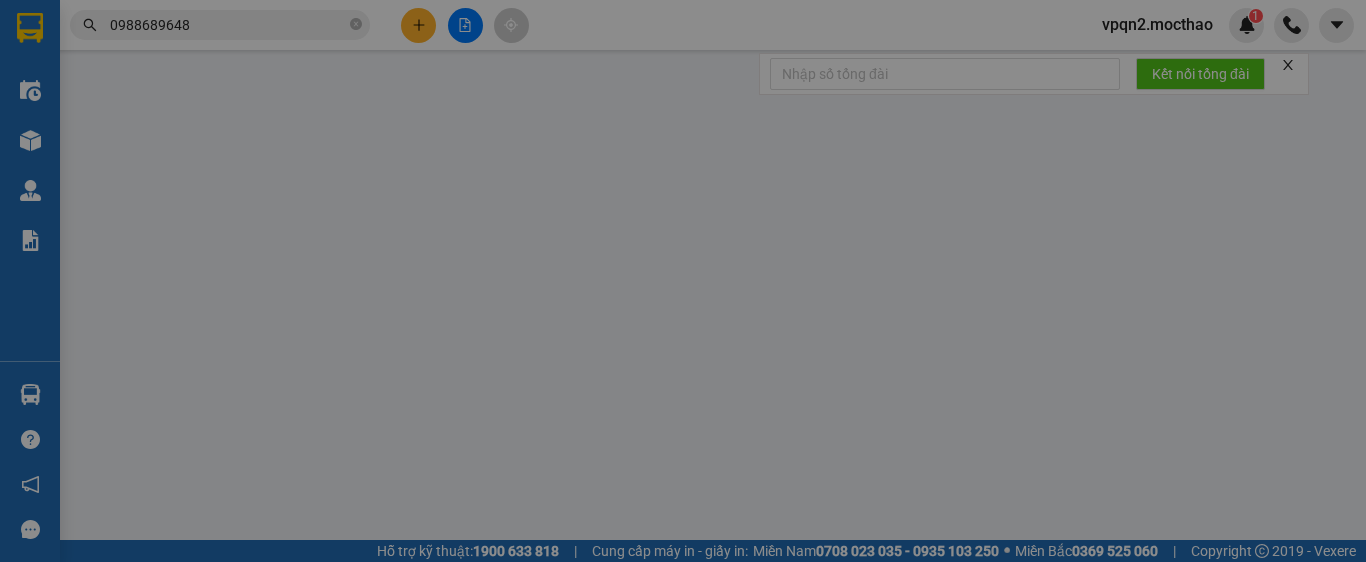 type on "0975534687" 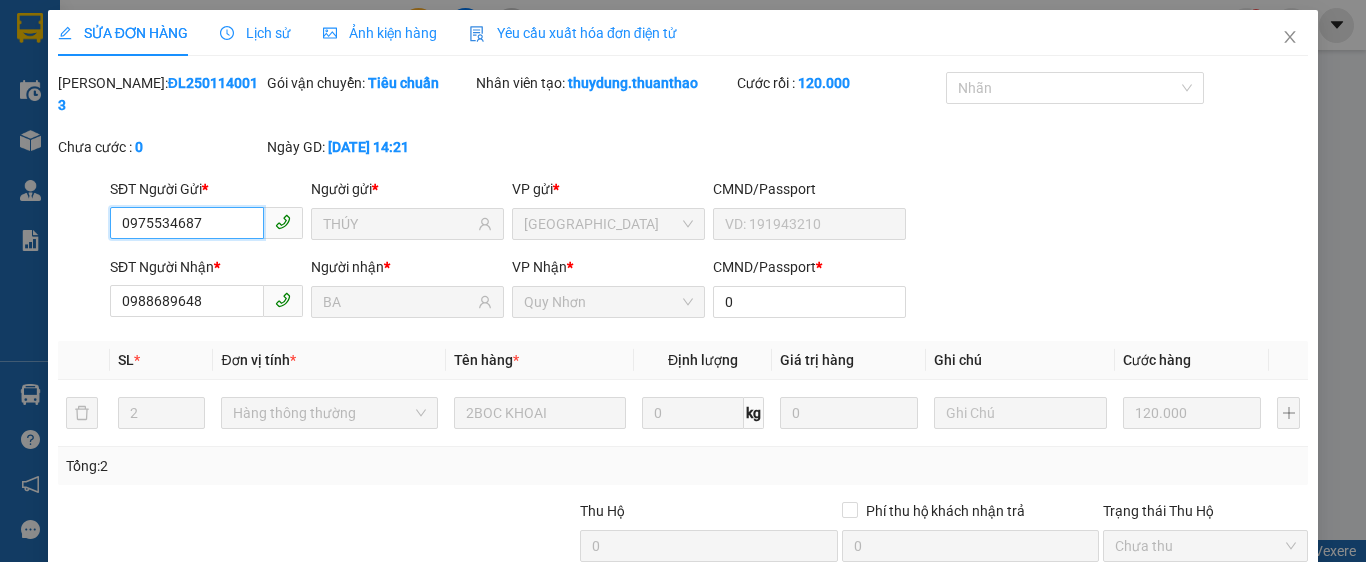scroll, scrollTop: 182, scrollLeft: 0, axis: vertical 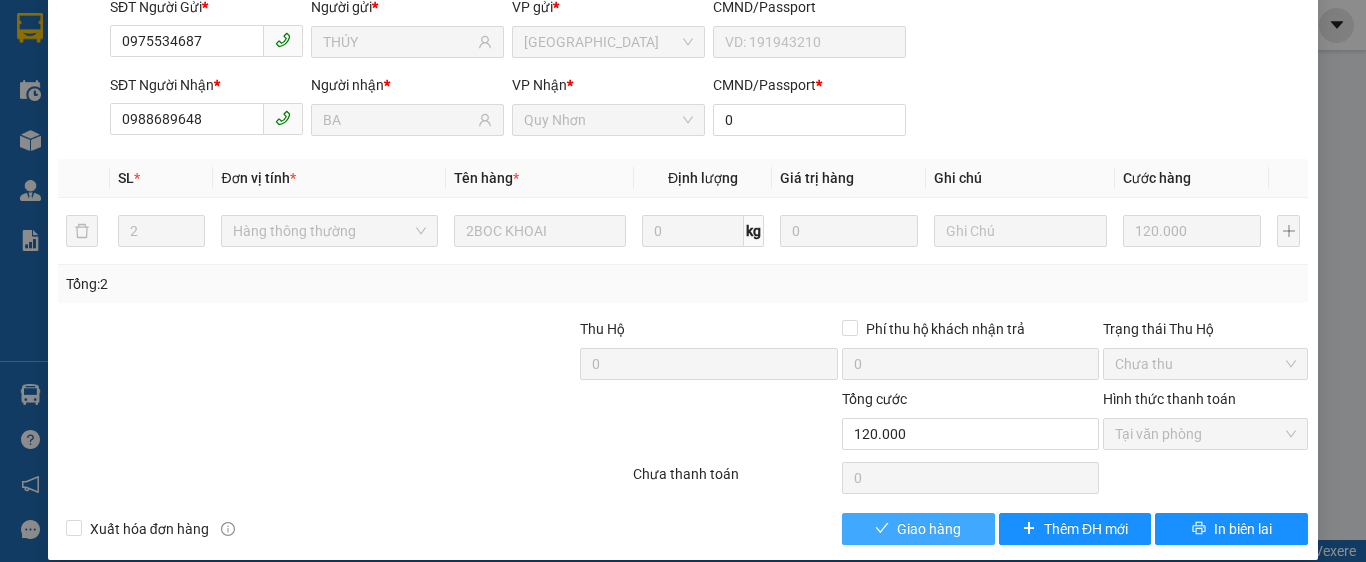 click on "Giao hàng" at bounding box center [929, 529] 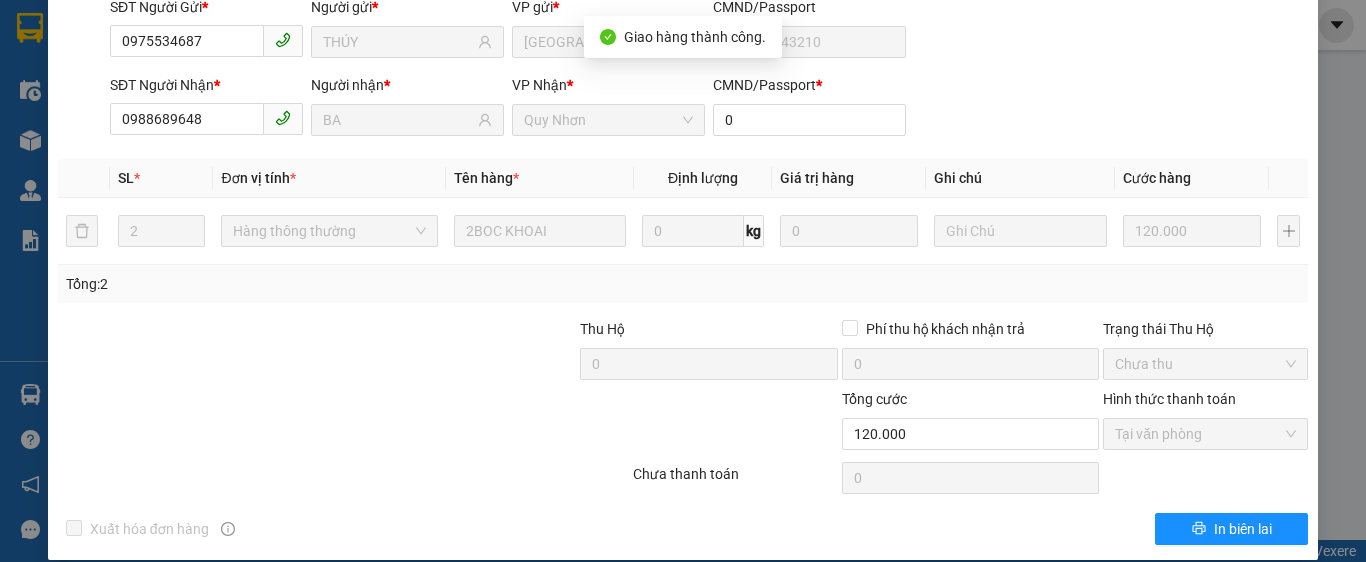 scroll, scrollTop: 0, scrollLeft: 0, axis: both 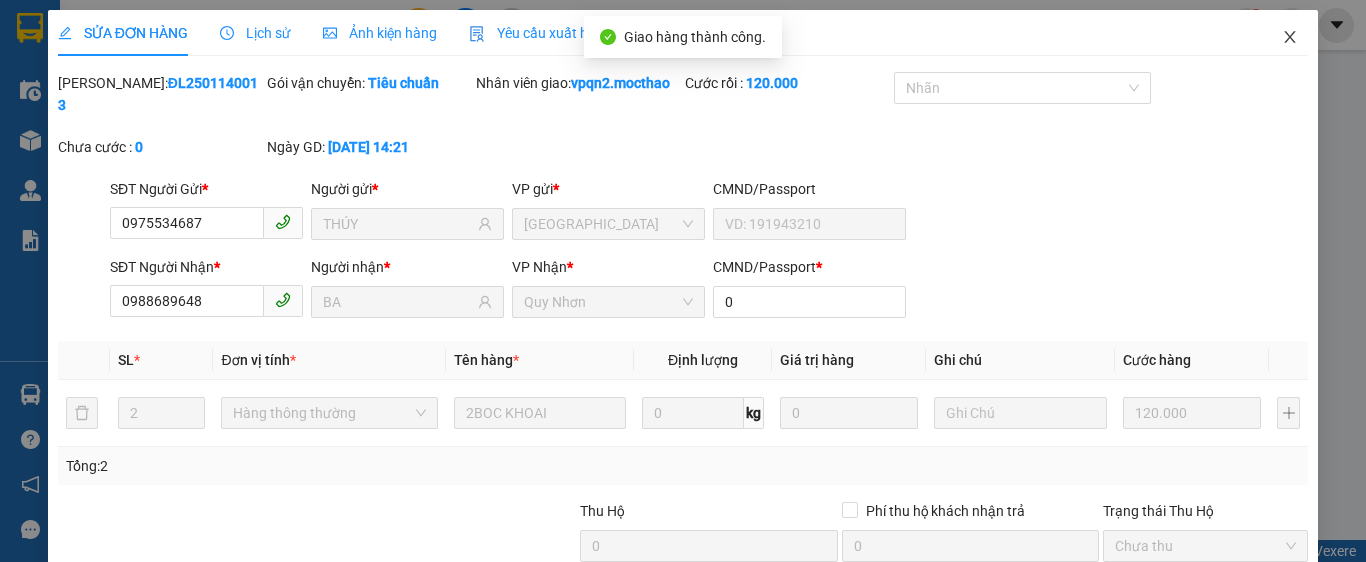 drag, startPoint x: 1277, startPoint y: 30, endPoint x: 504, endPoint y: 59, distance: 773.5438 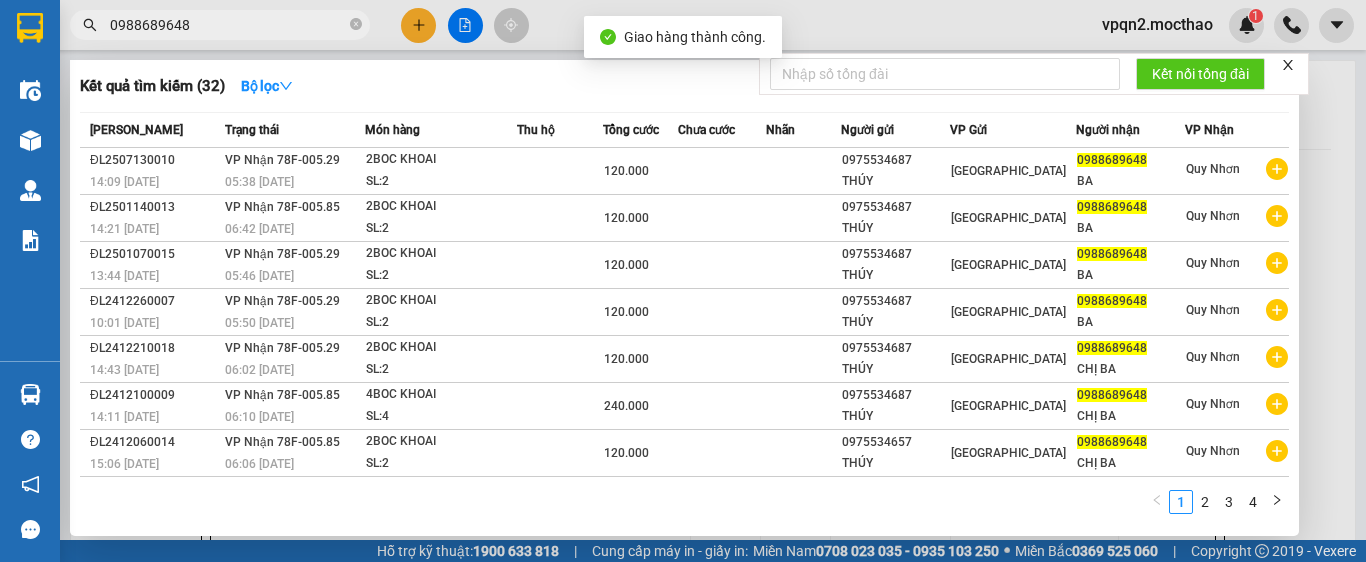 drag, startPoint x: 216, startPoint y: 20, endPoint x: 18, endPoint y: 54, distance: 200.89798 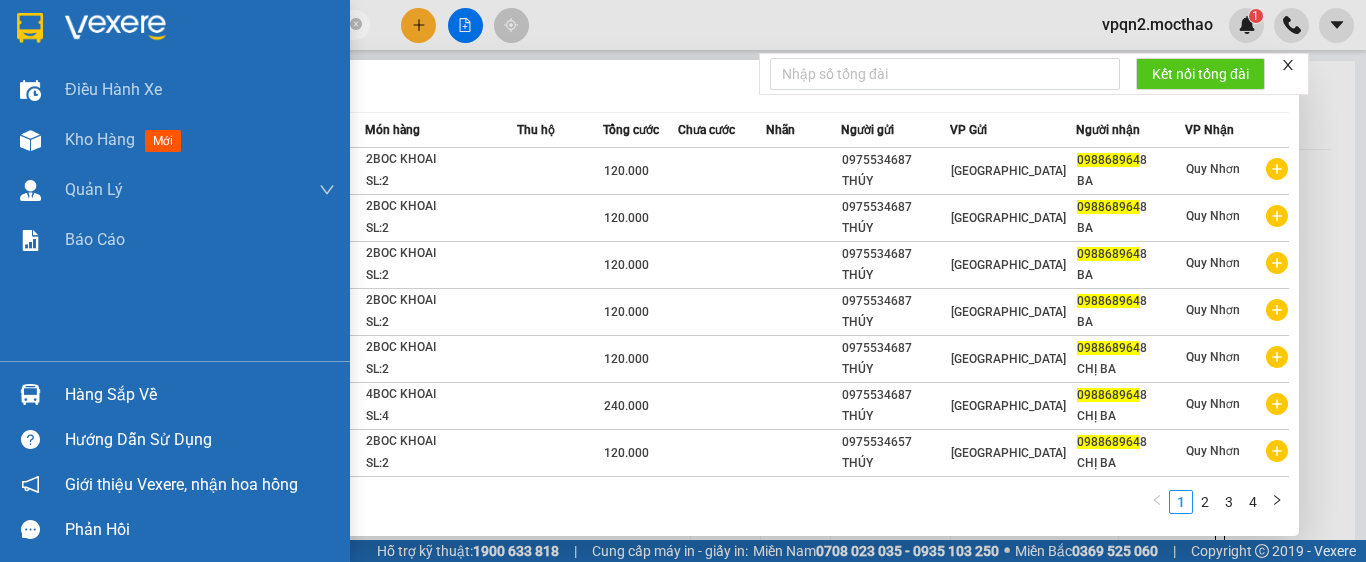 type on "0988689648" 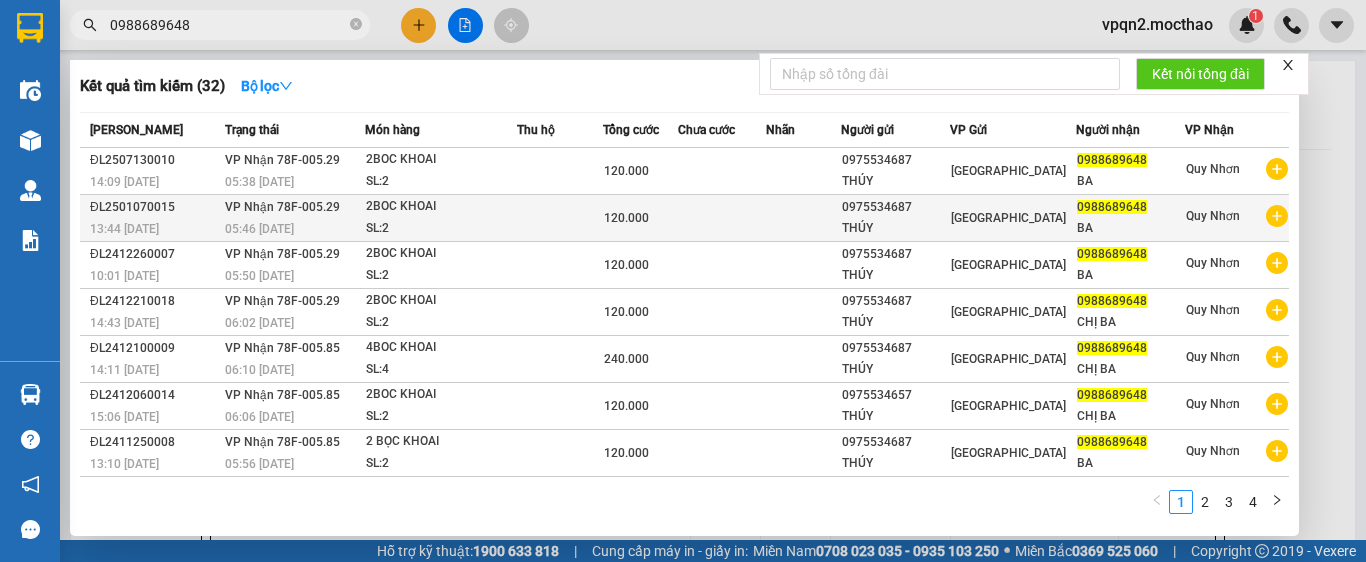 click on "05:46 [DATE]" at bounding box center [294, 229] 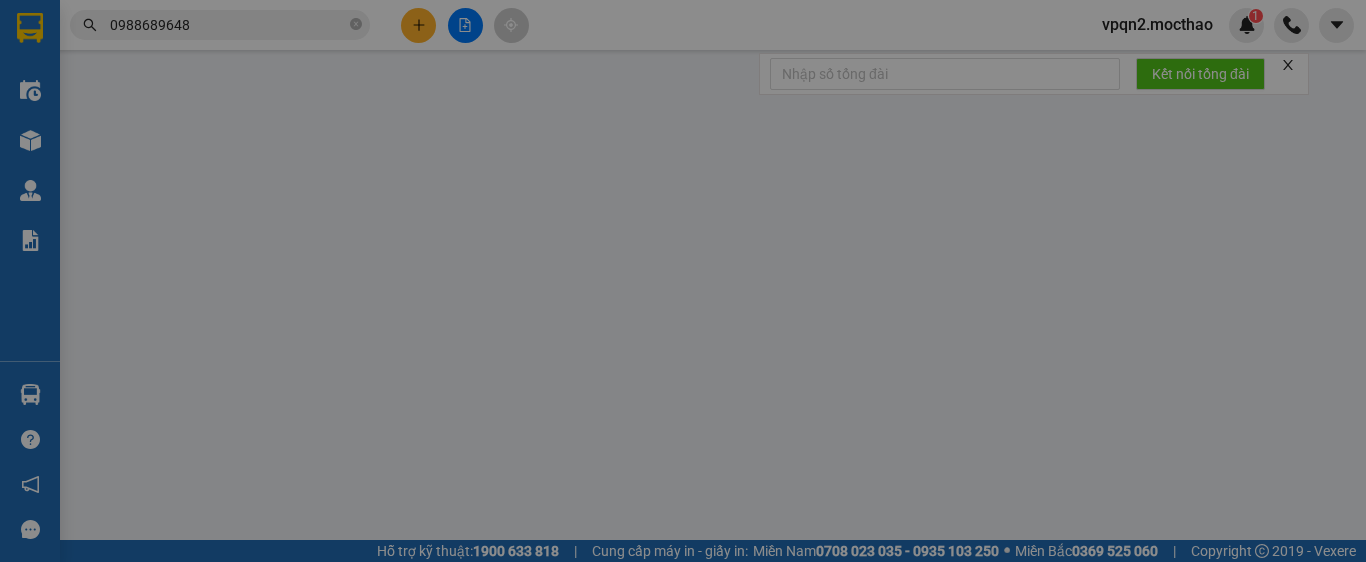 type on "0975534687" 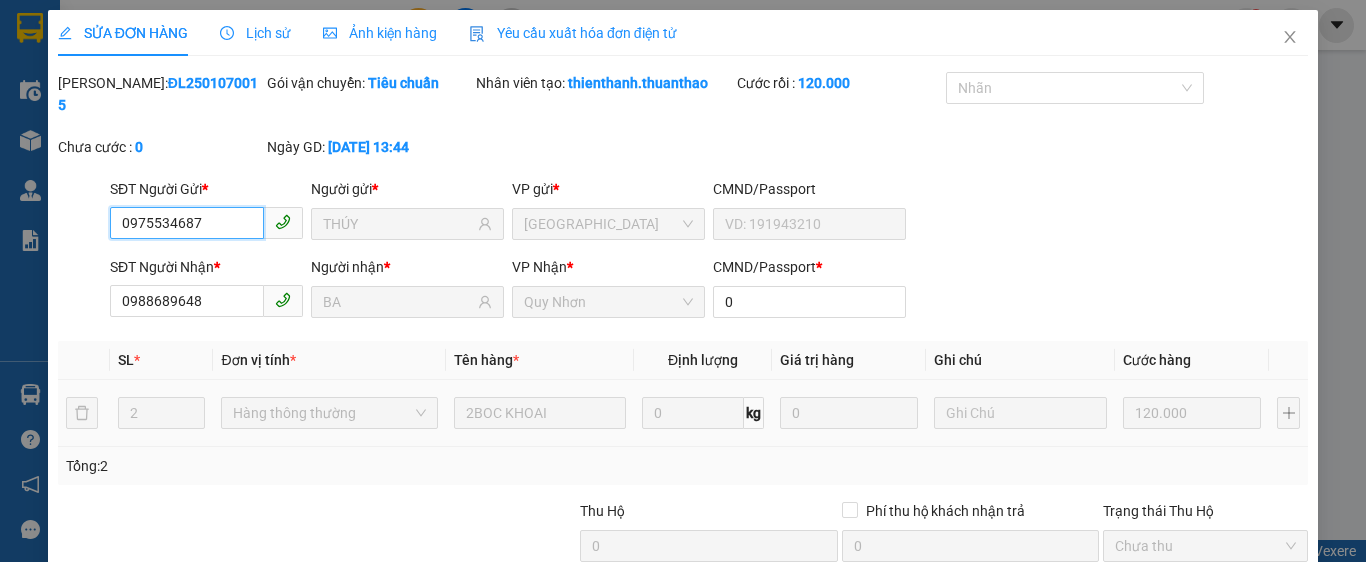 scroll, scrollTop: 182, scrollLeft: 0, axis: vertical 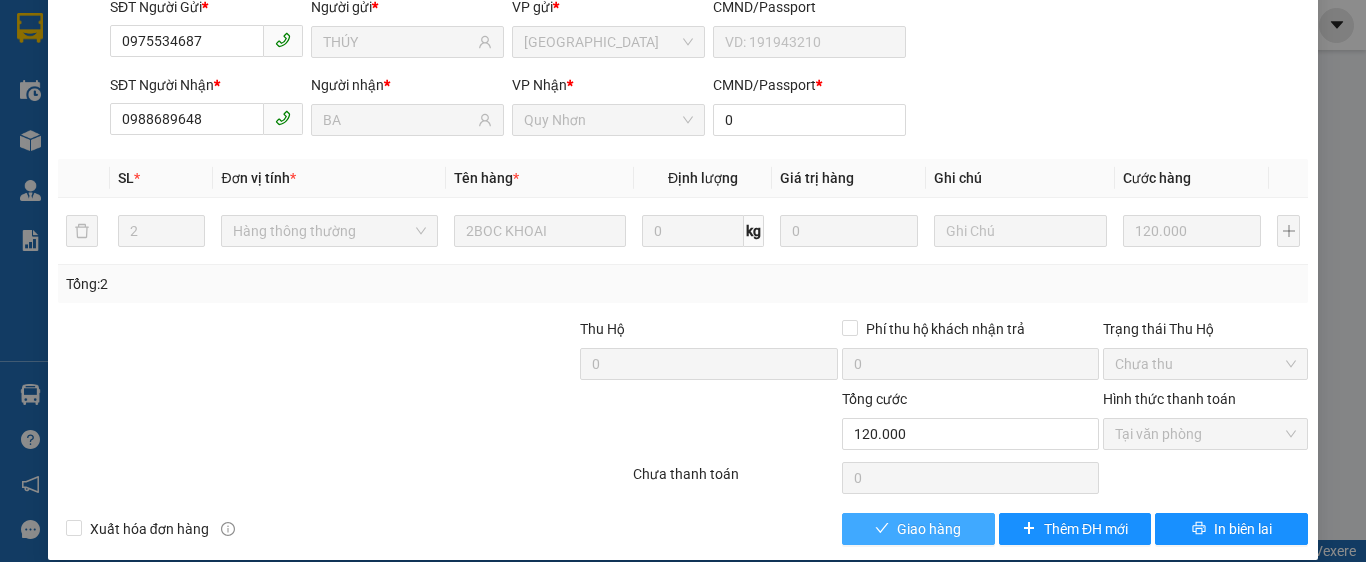 click on "Giao hàng" at bounding box center (929, 529) 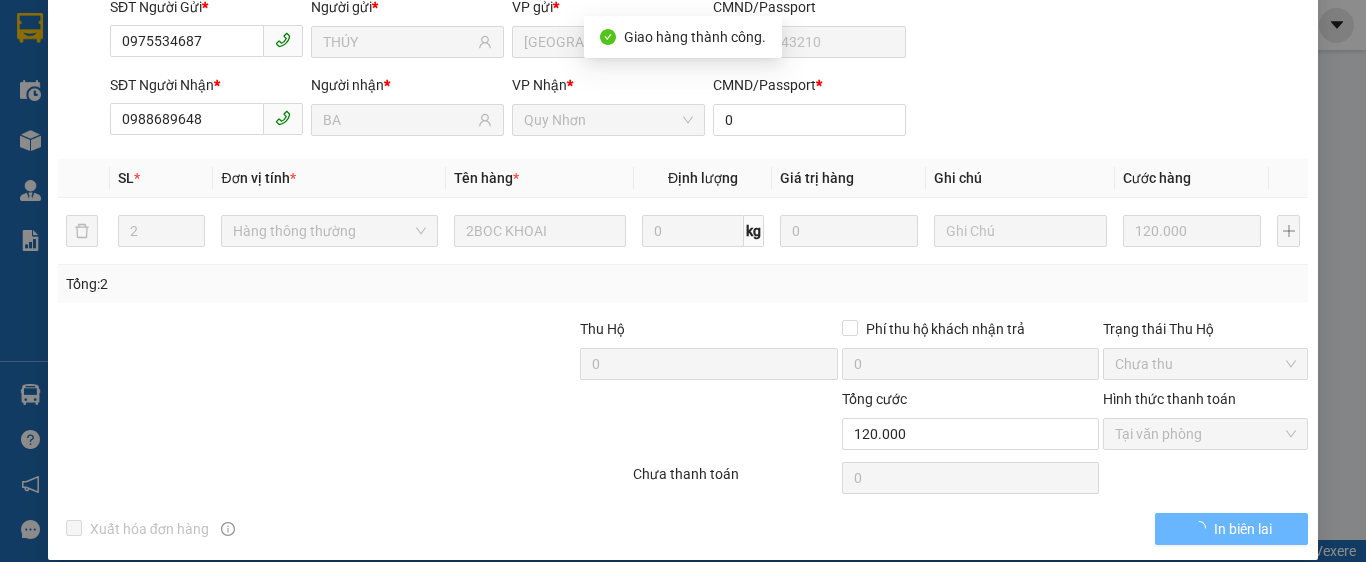 scroll, scrollTop: 0, scrollLeft: 0, axis: both 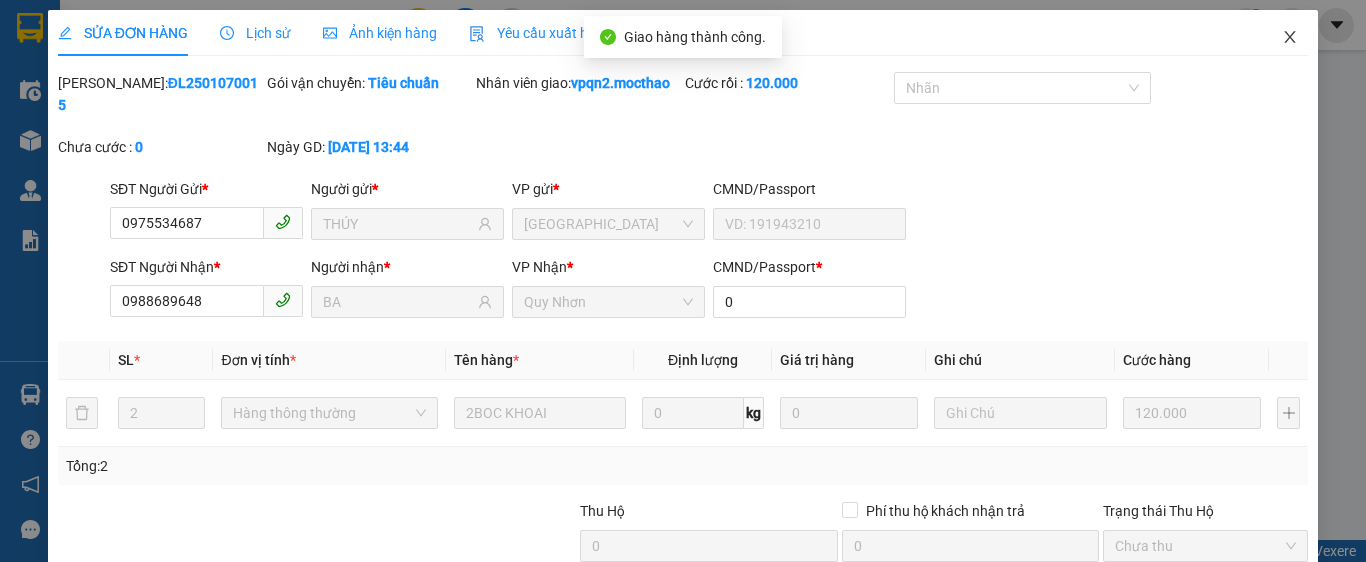 click 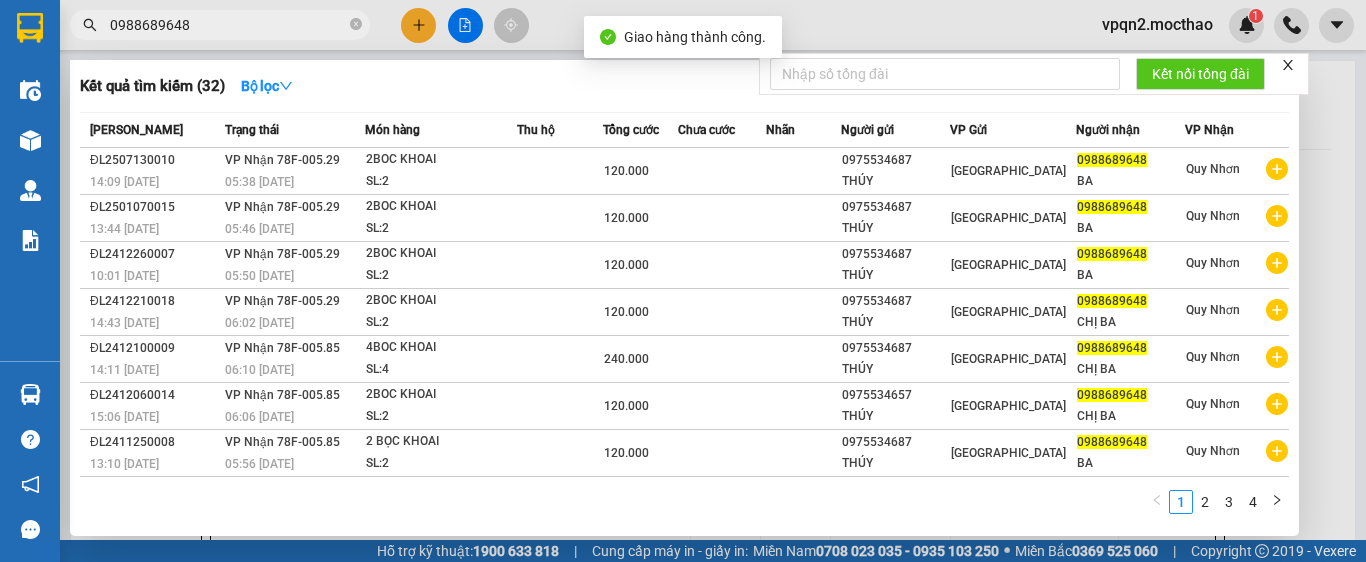 drag, startPoint x: 145, startPoint y: 34, endPoint x: 39, endPoint y: 56, distance: 108.25895 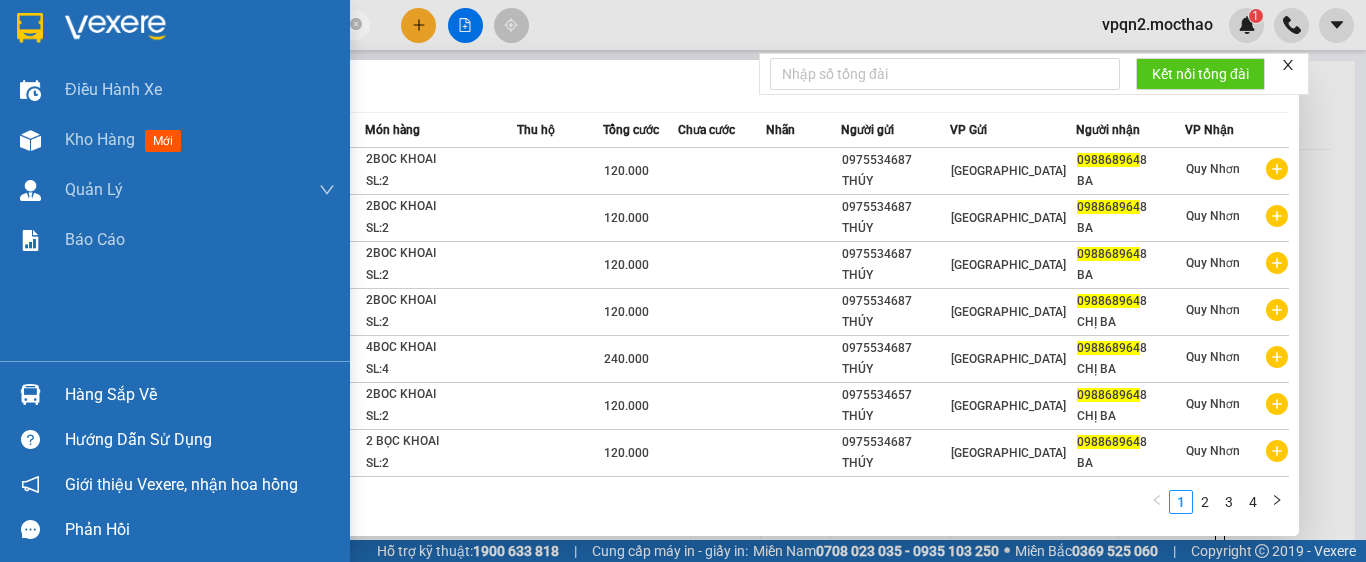 type on "0988689648" 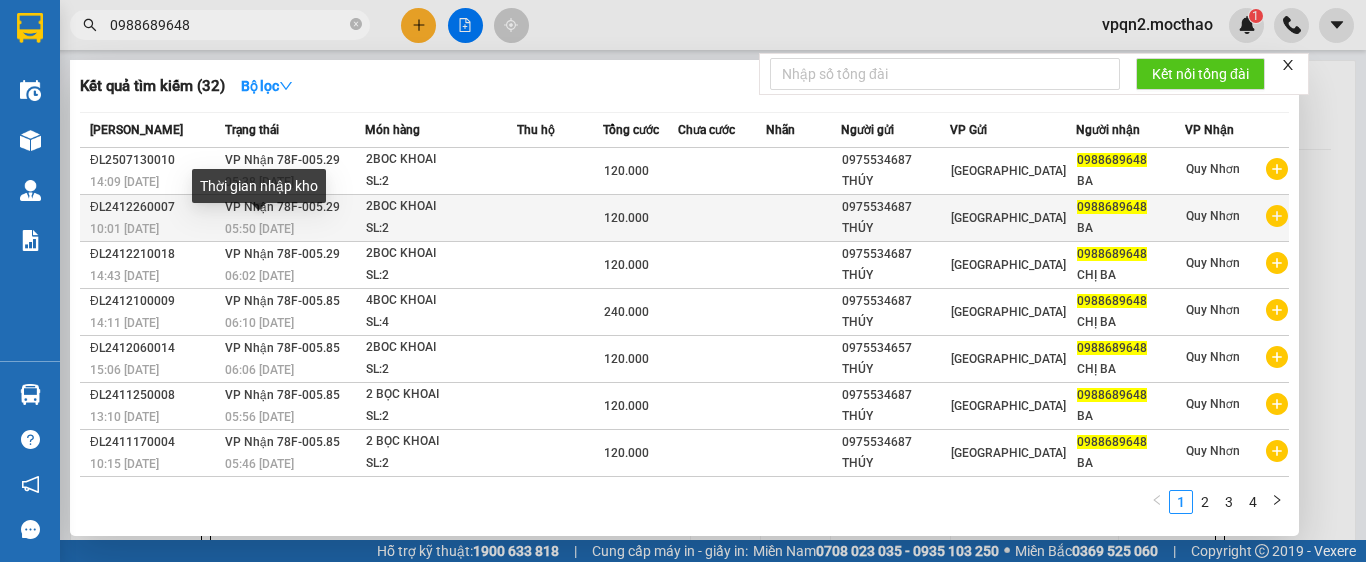 click on "05:50 [DATE]" at bounding box center (259, 229) 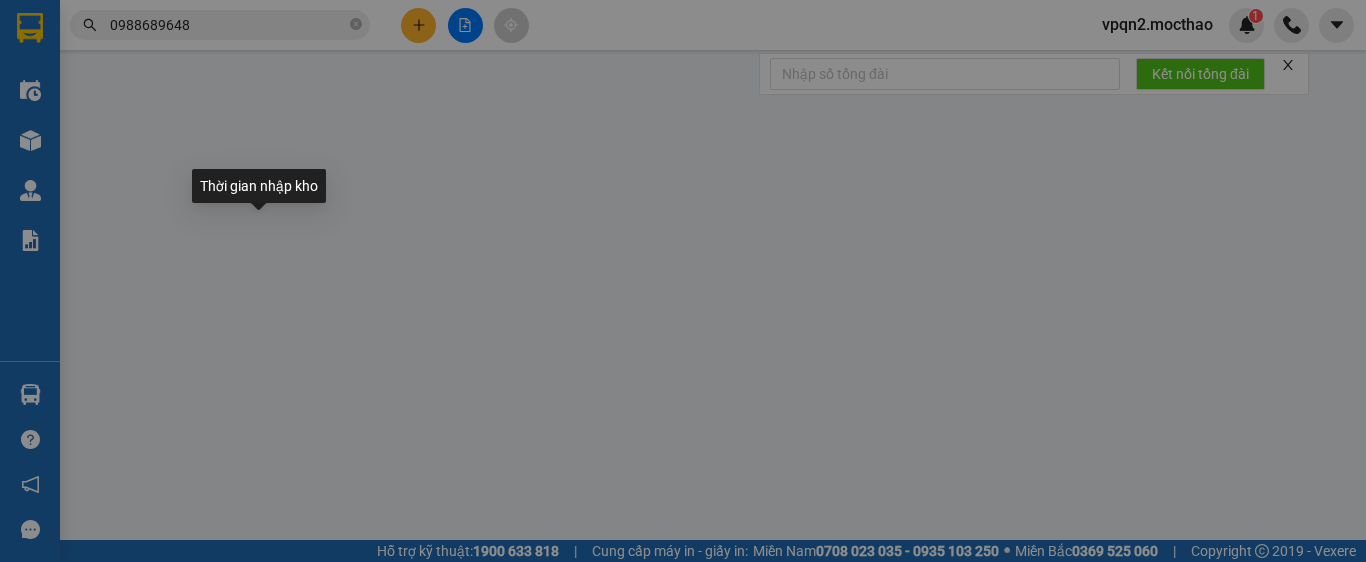 type on "0975534687" 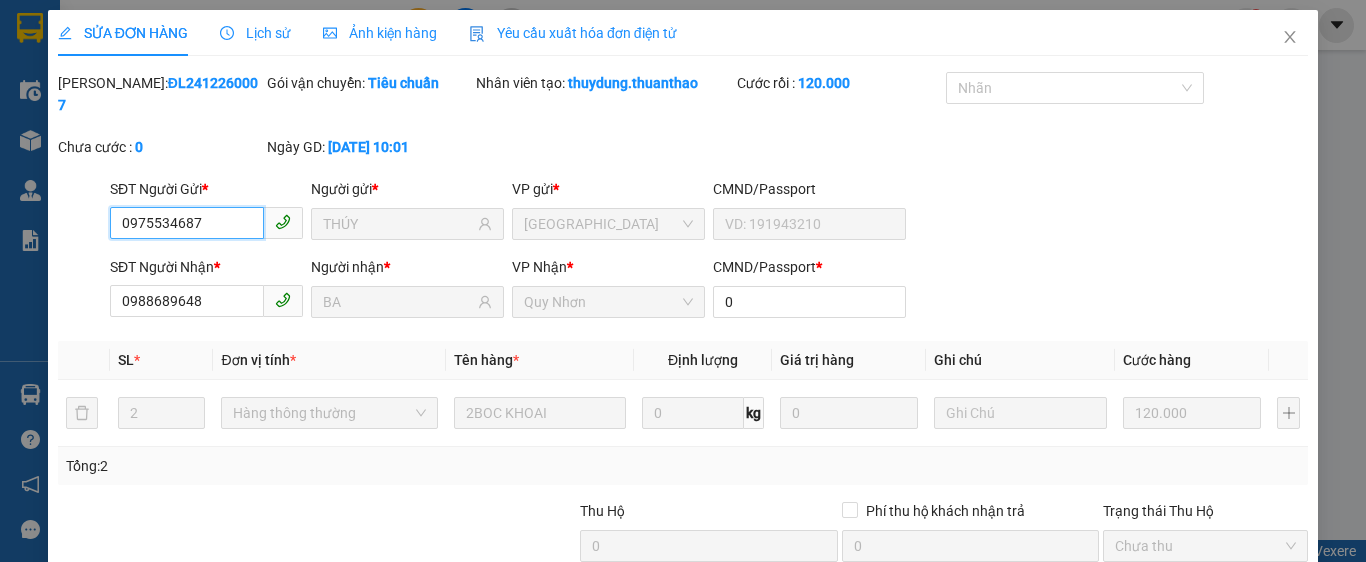 scroll, scrollTop: 182, scrollLeft: 0, axis: vertical 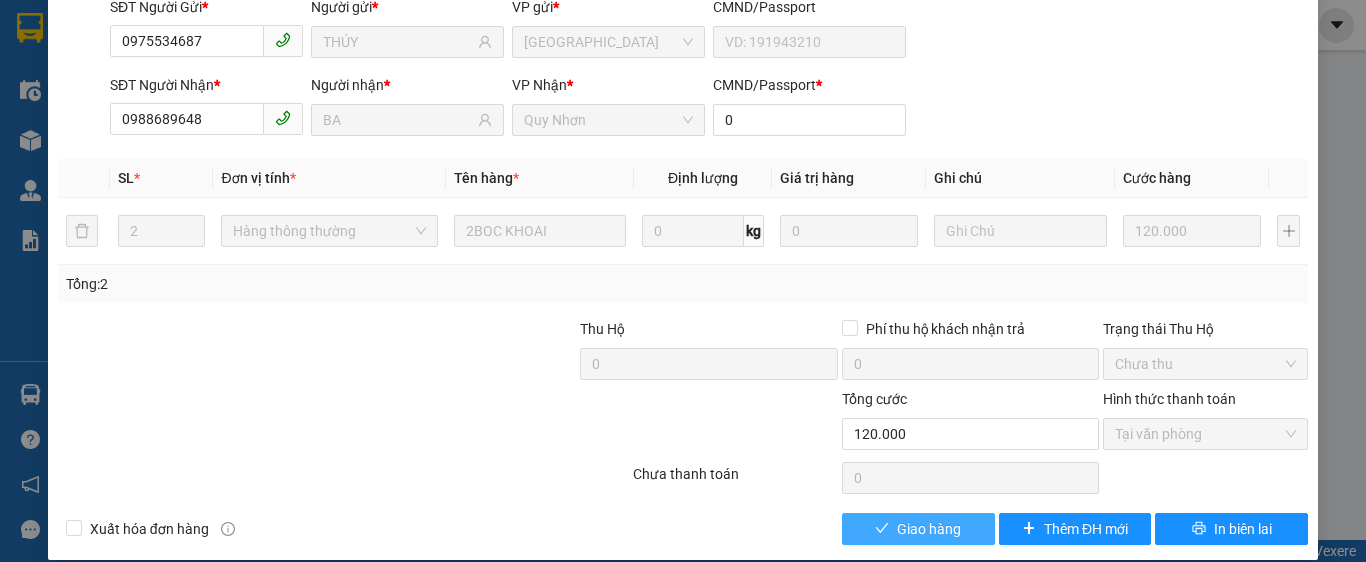 click on "Giao hàng" at bounding box center [918, 529] 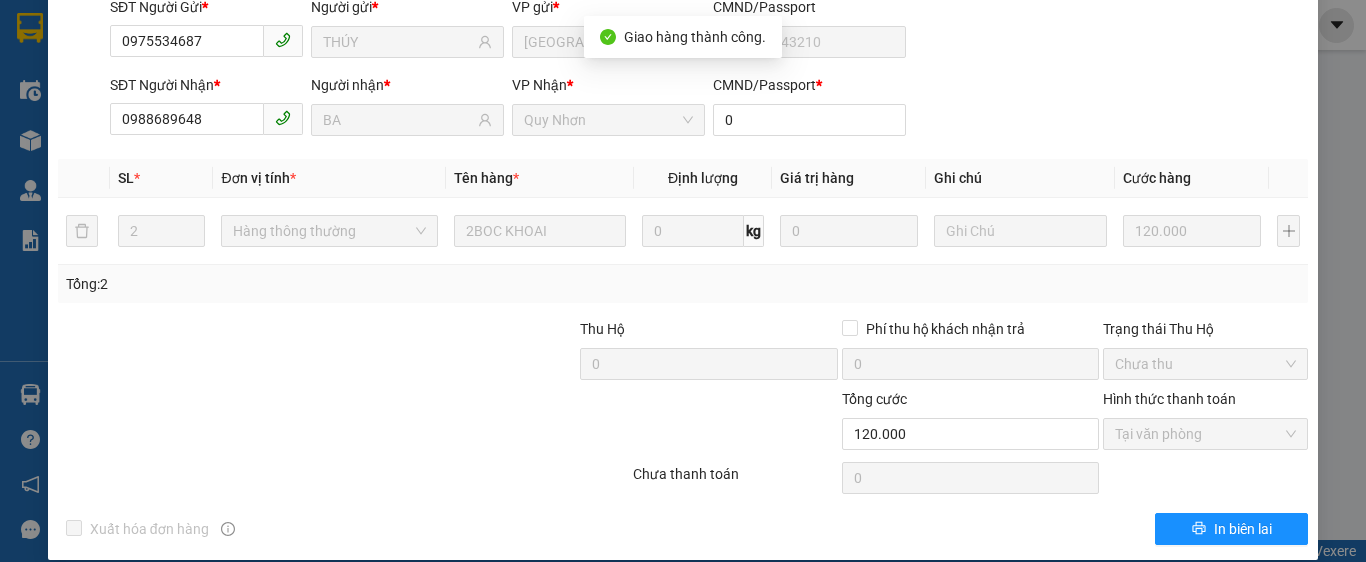 scroll, scrollTop: 0, scrollLeft: 0, axis: both 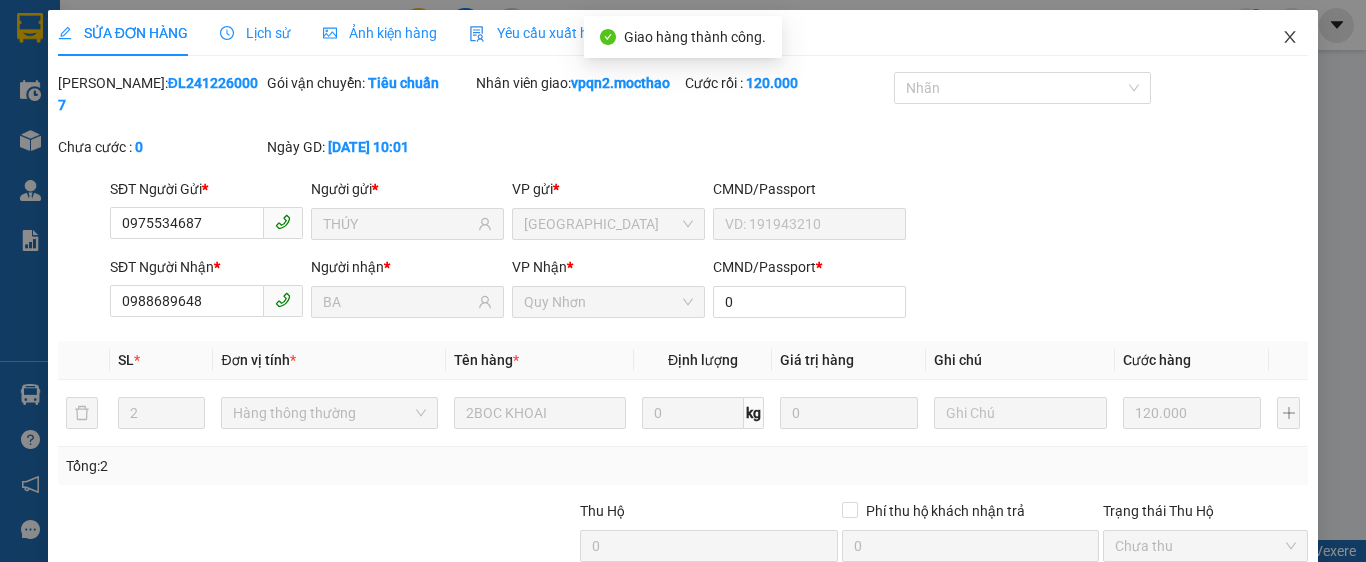 click 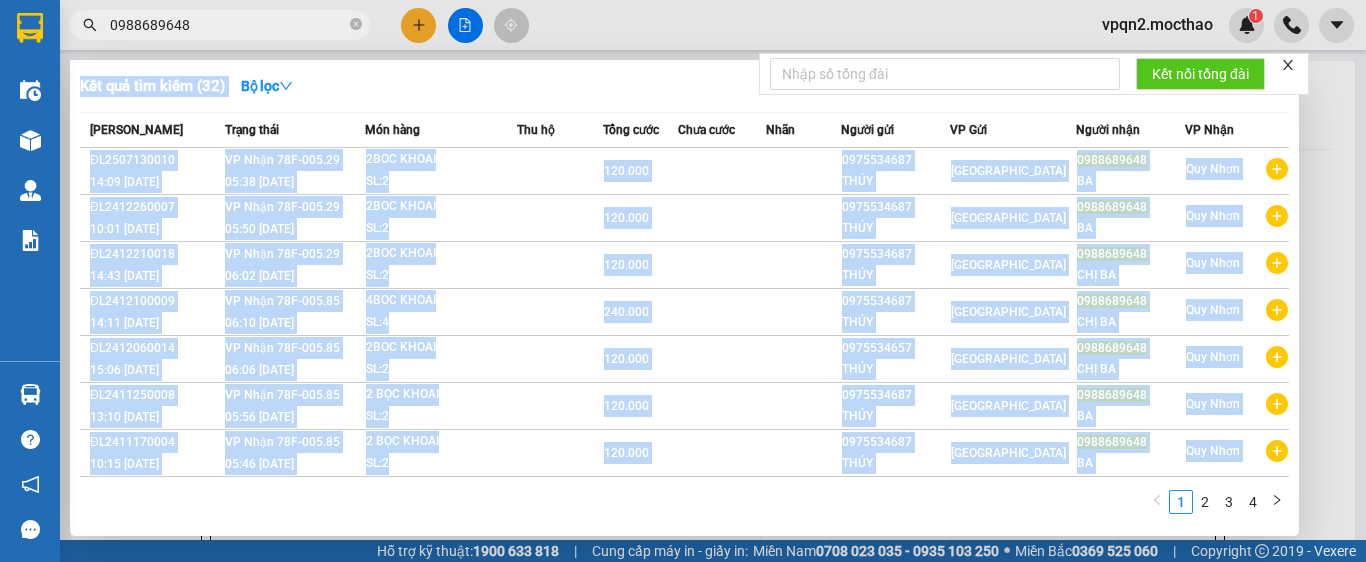 drag, startPoint x: 247, startPoint y: 15, endPoint x: 118, endPoint y: 41, distance: 131.59407 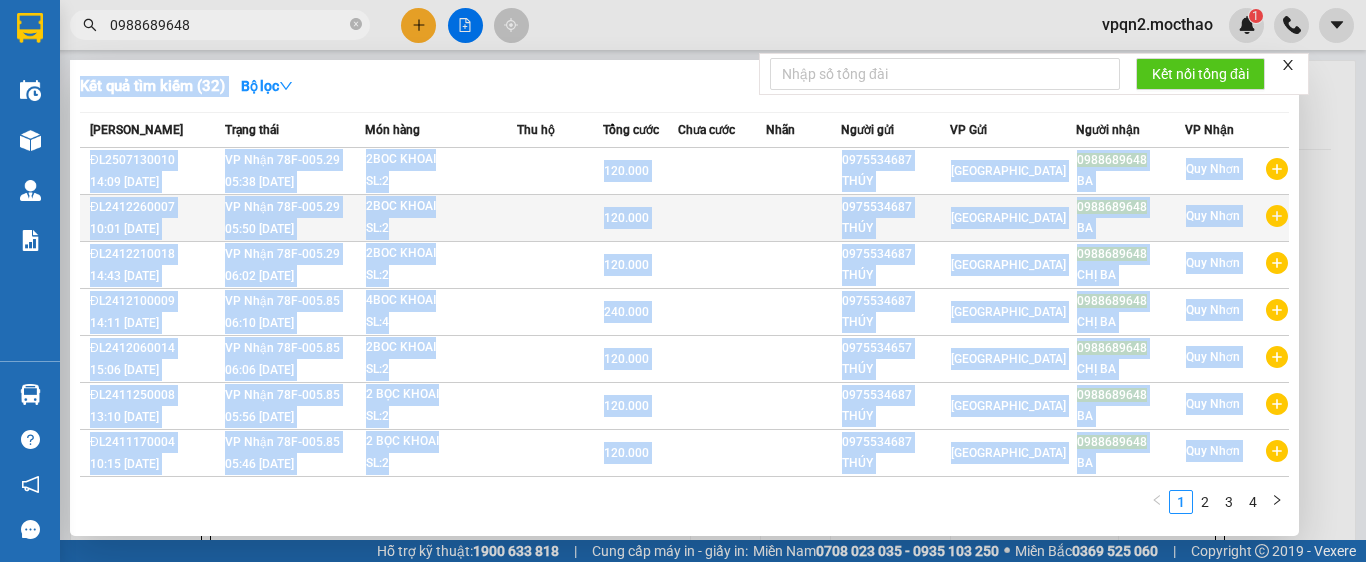 click on "2BOC KHOAI" at bounding box center (441, 207) 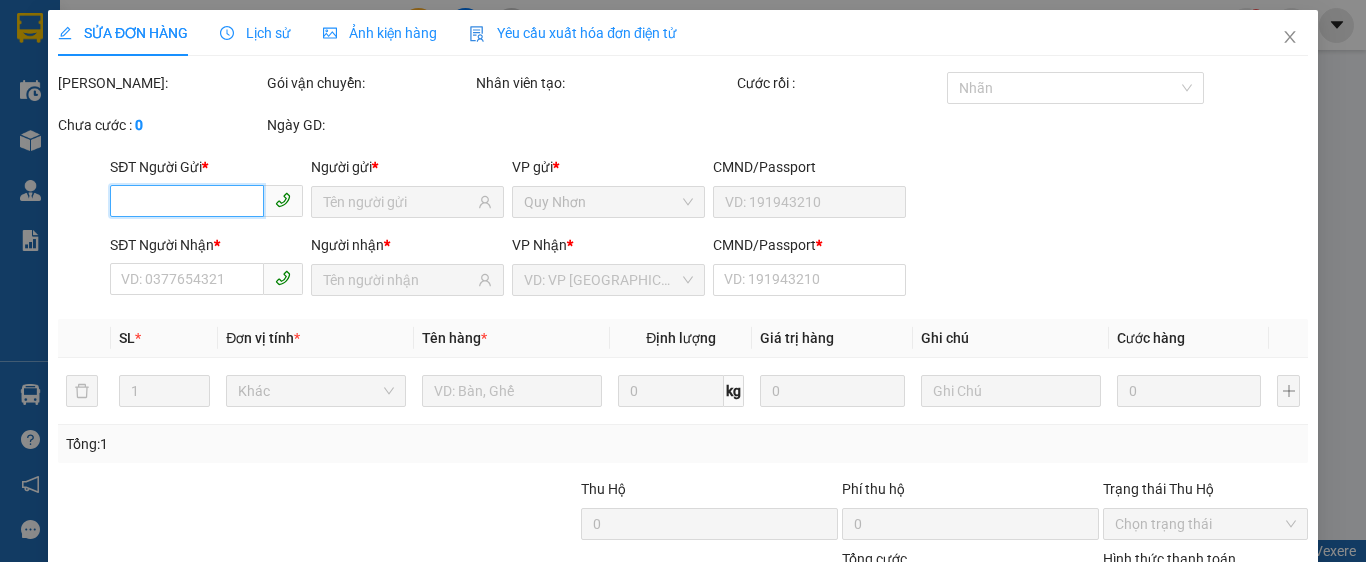 type on "0975534687" 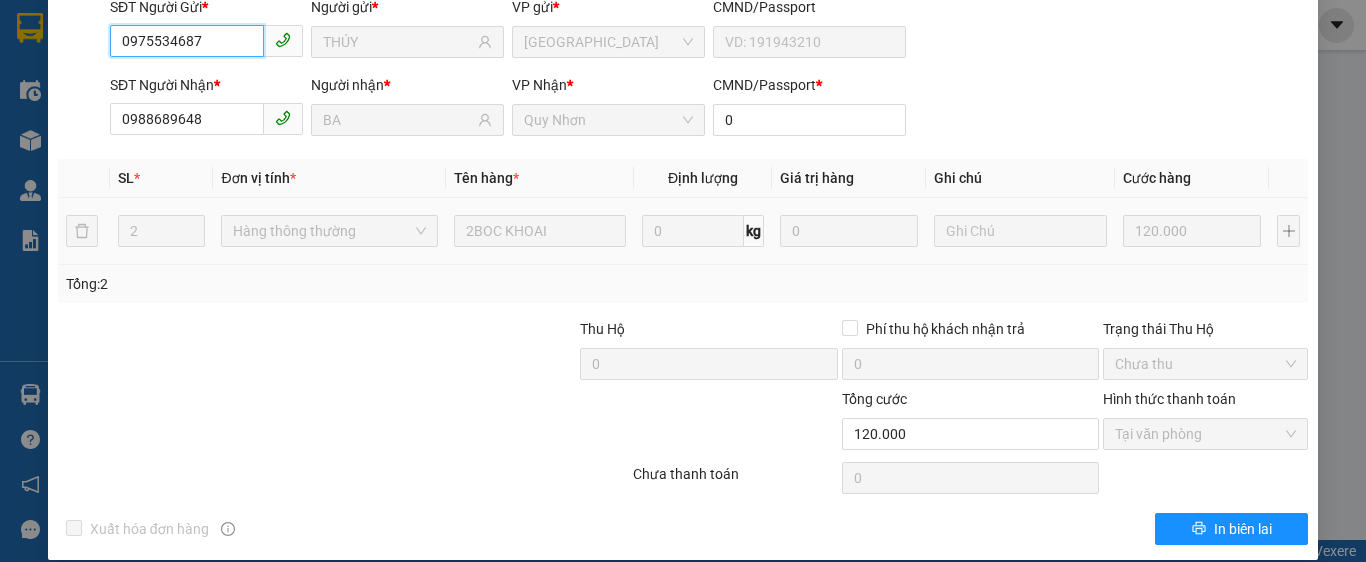 scroll, scrollTop: 0, scrollLeft: 0, axis: both 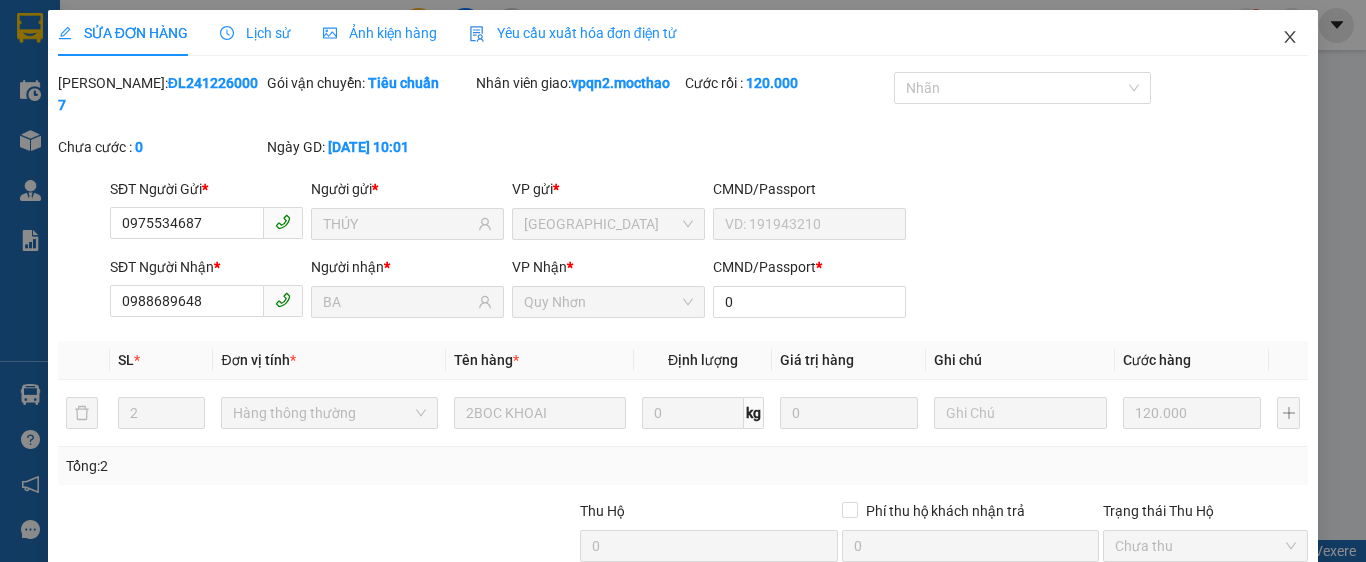 click 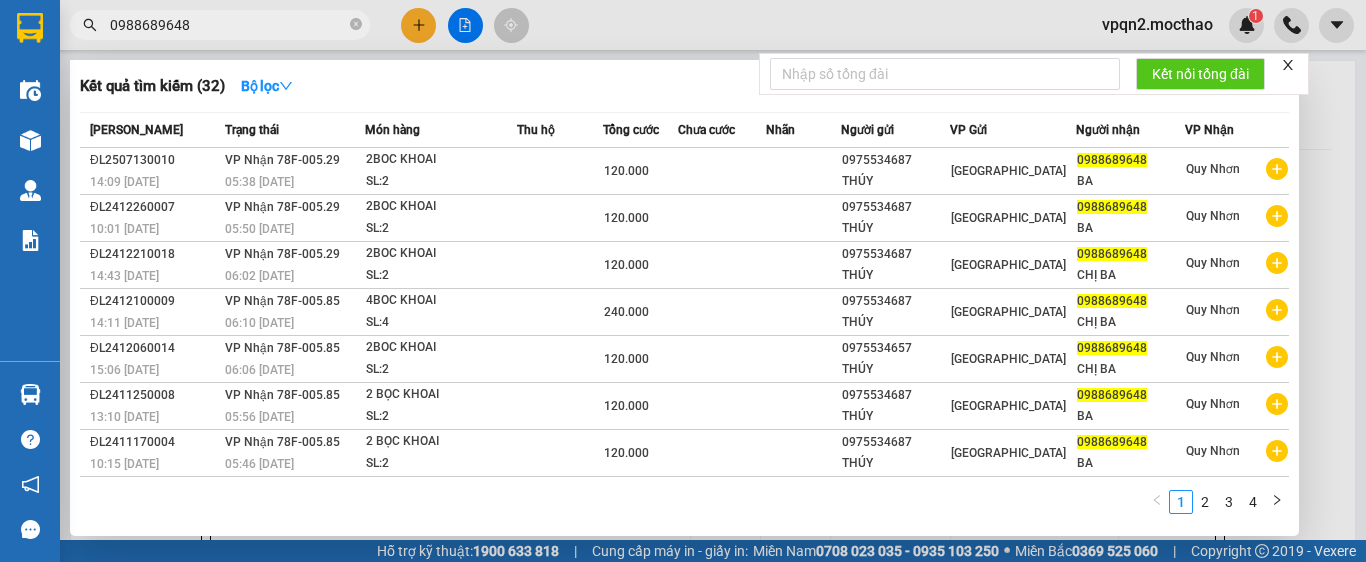 drag, startPoint x: 201, startPoint y: 18, endPoint x: 72, endPoint y: 43, distance: 131.40015 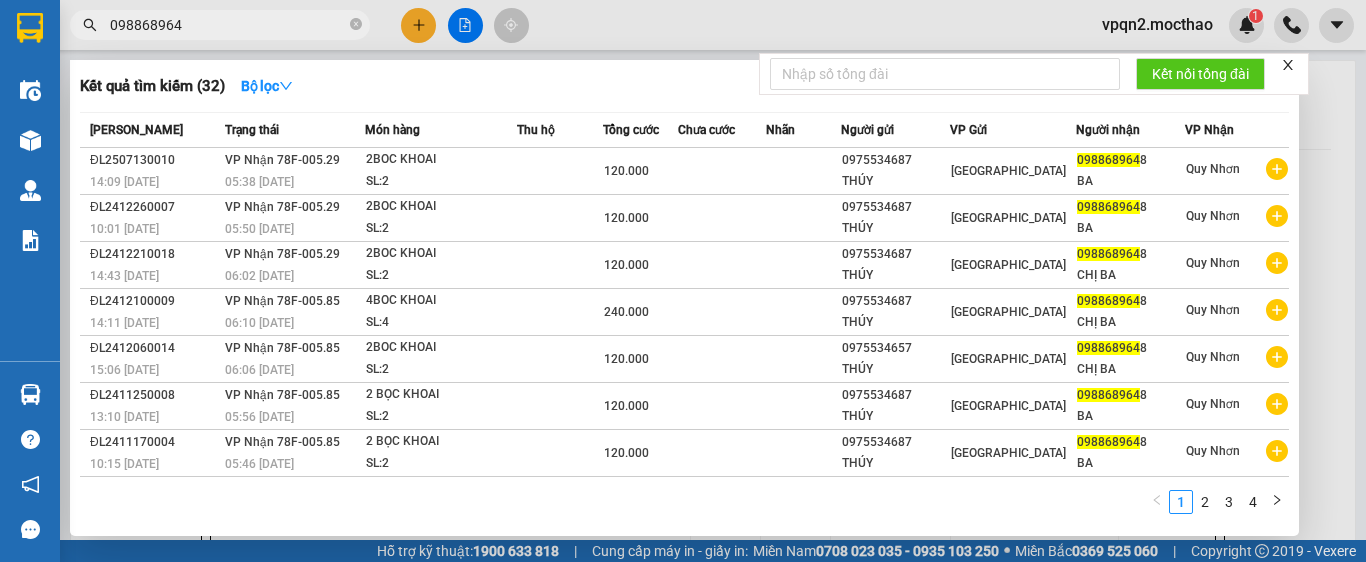 type on "0988689648" 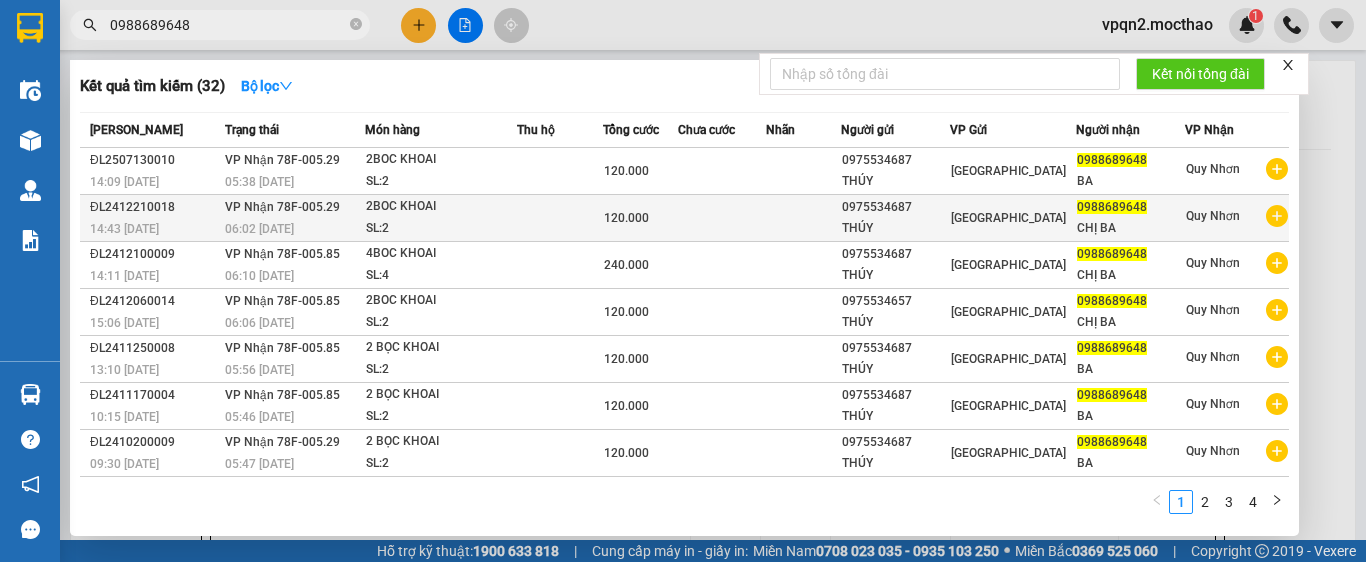 click on "06:02 [DATE]" at bounding box center (294, 229) 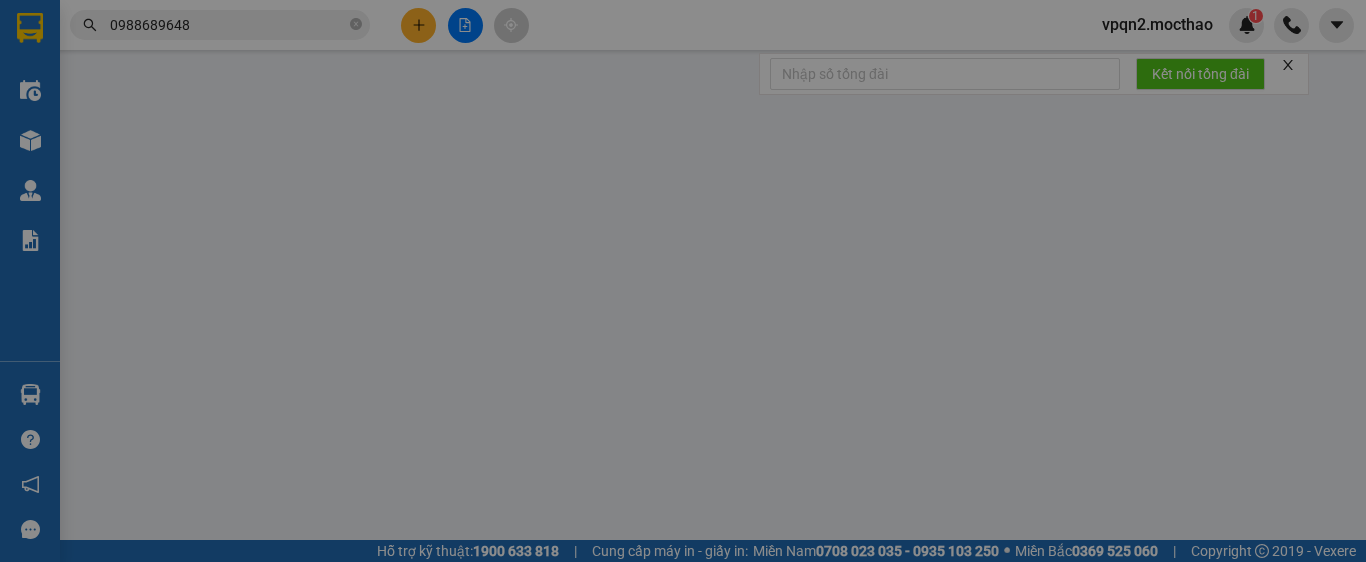 type on "0975534687" 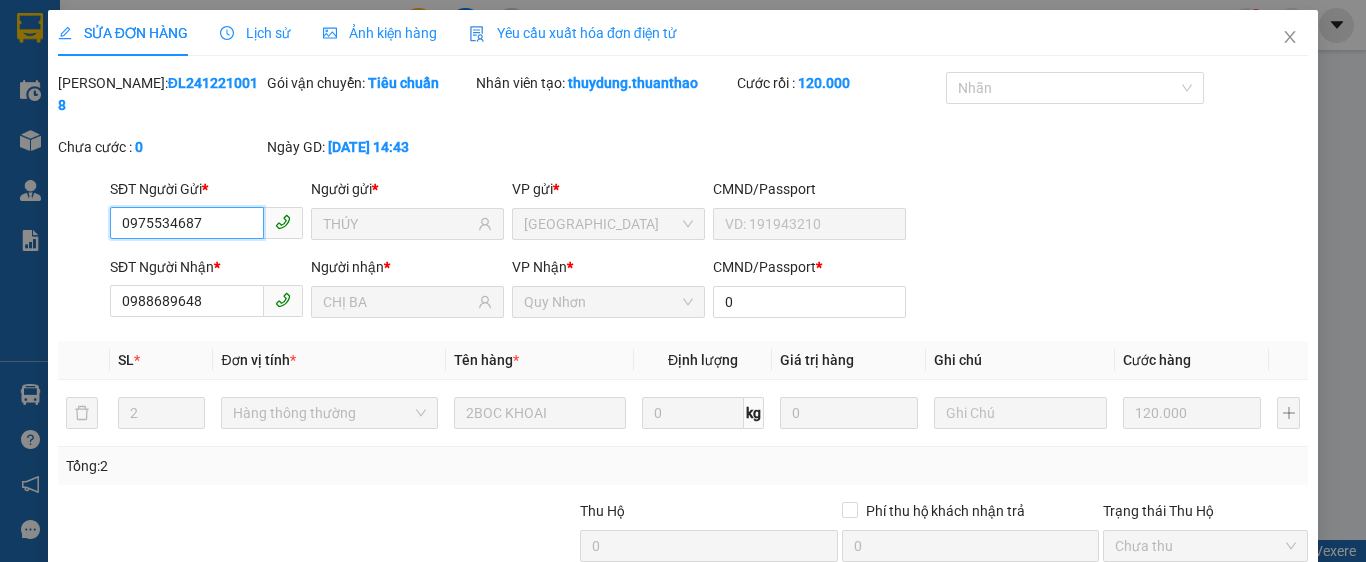 scroll, scrollTop: 182, scrollLeft: 0, axis: vertical 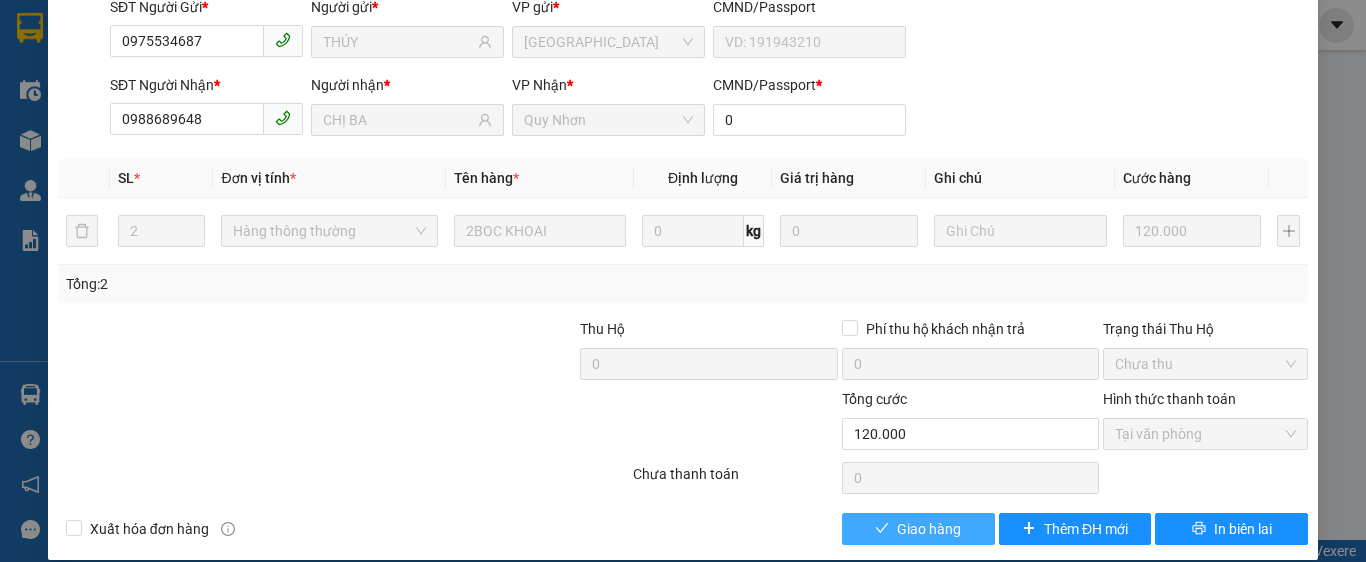 click on "Giao hàng" at bounding box center (929, 529) 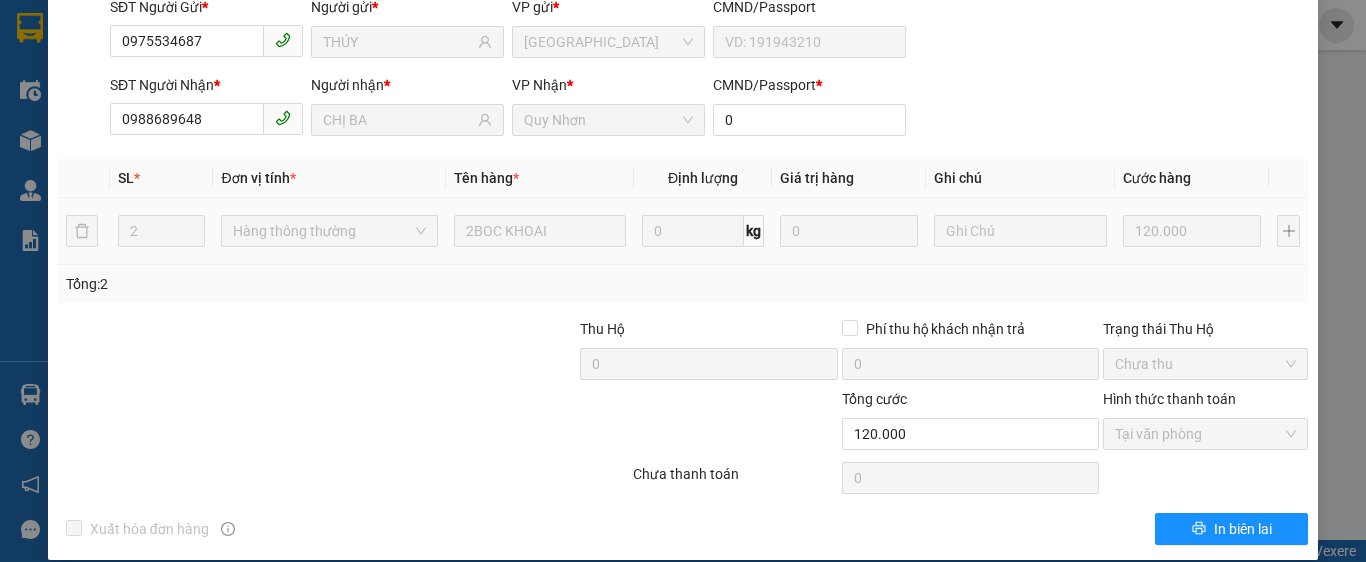 scroll, scrollTop: 0, scrollLeft: 0, axis: both 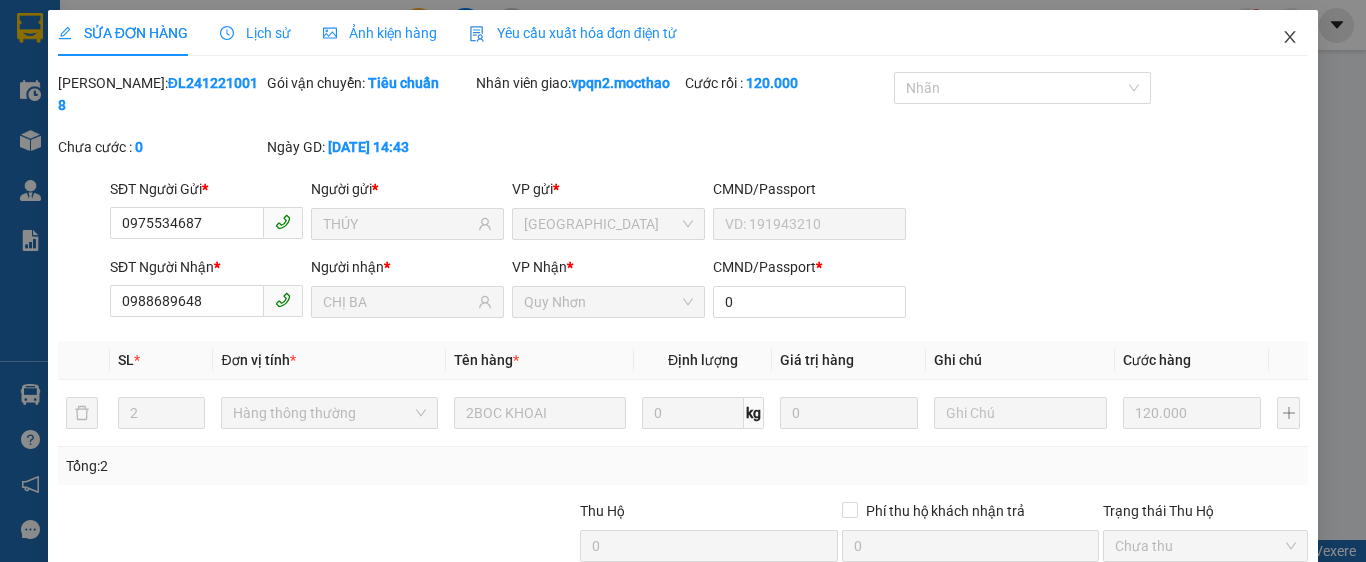 drag, startPoint x: 1280, startPoint y: 36, endPoint x: 723, endPoint y: 24, distance: 557.1293 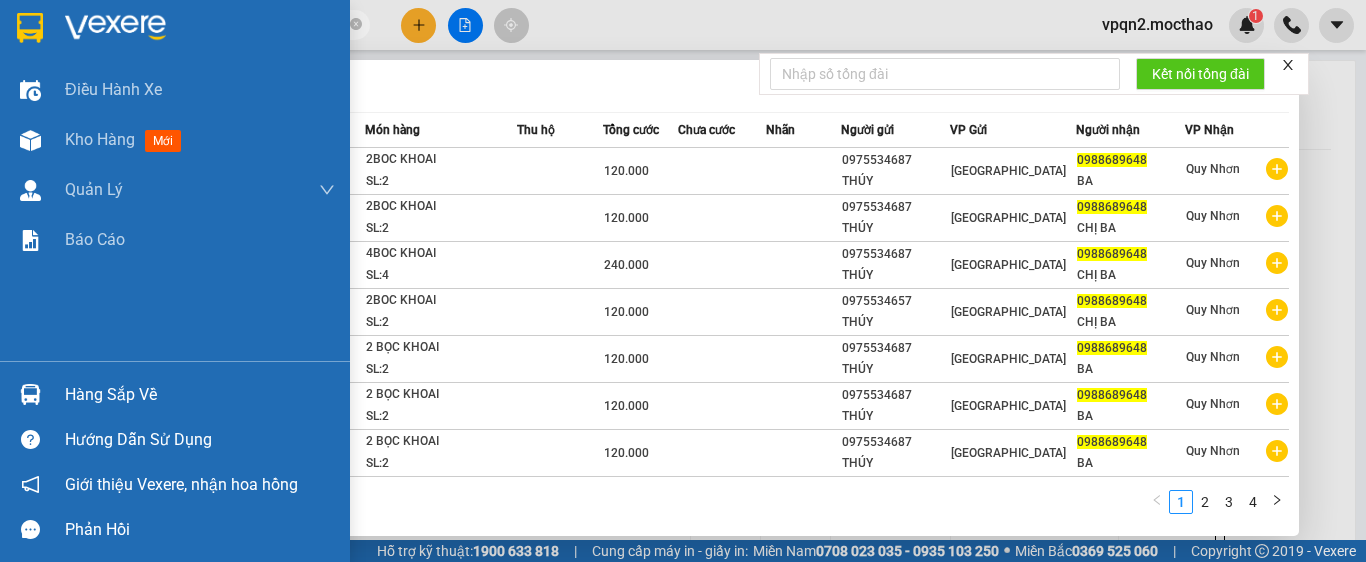drag, startPoint x: 209, startPoint y: 19, endPoint x: 4, endPoint y: 64, distance: 209.88092 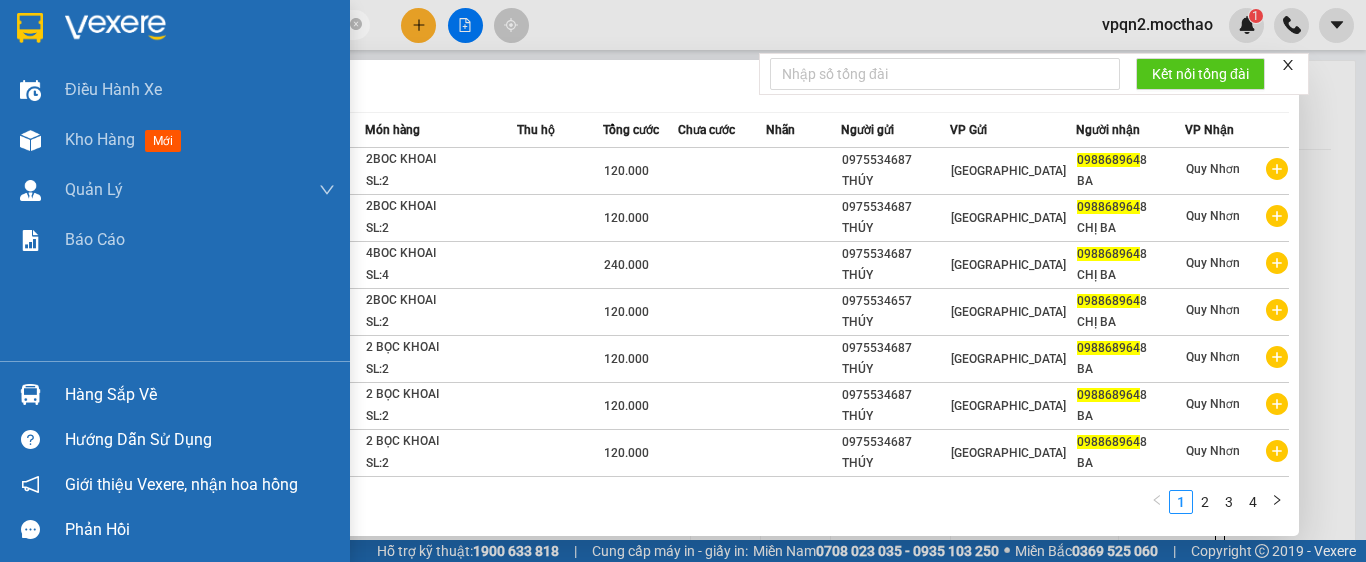 type on "0988689648" 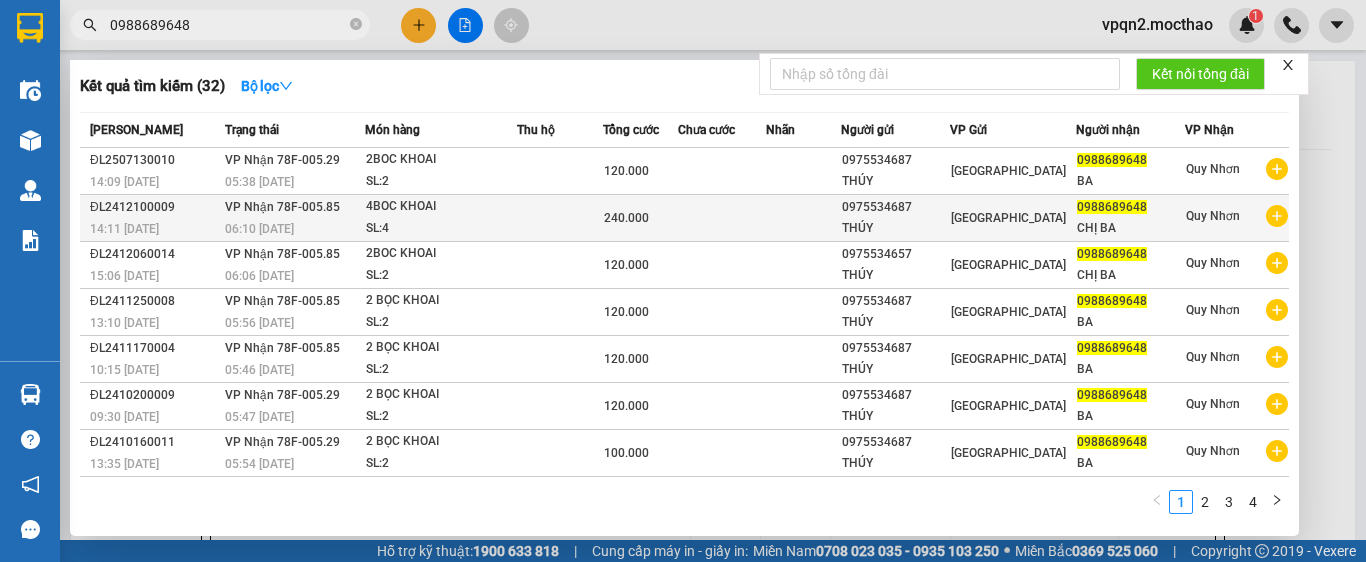click on "06:10 [DATE]" at bounding box center [294, 229] 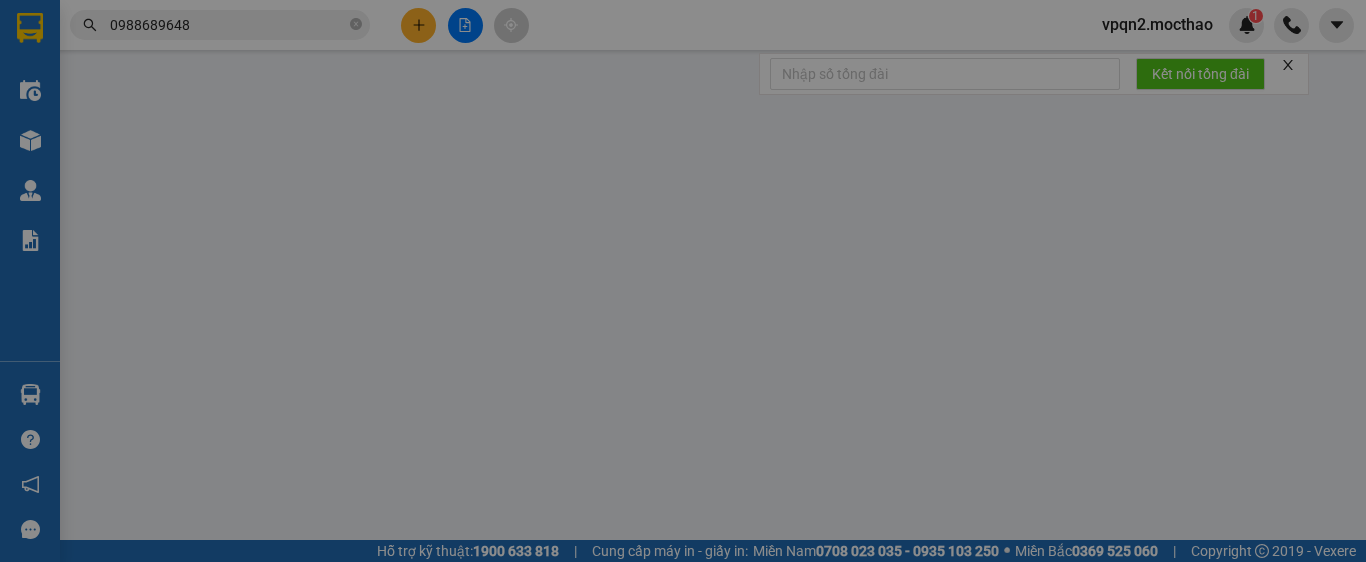 type 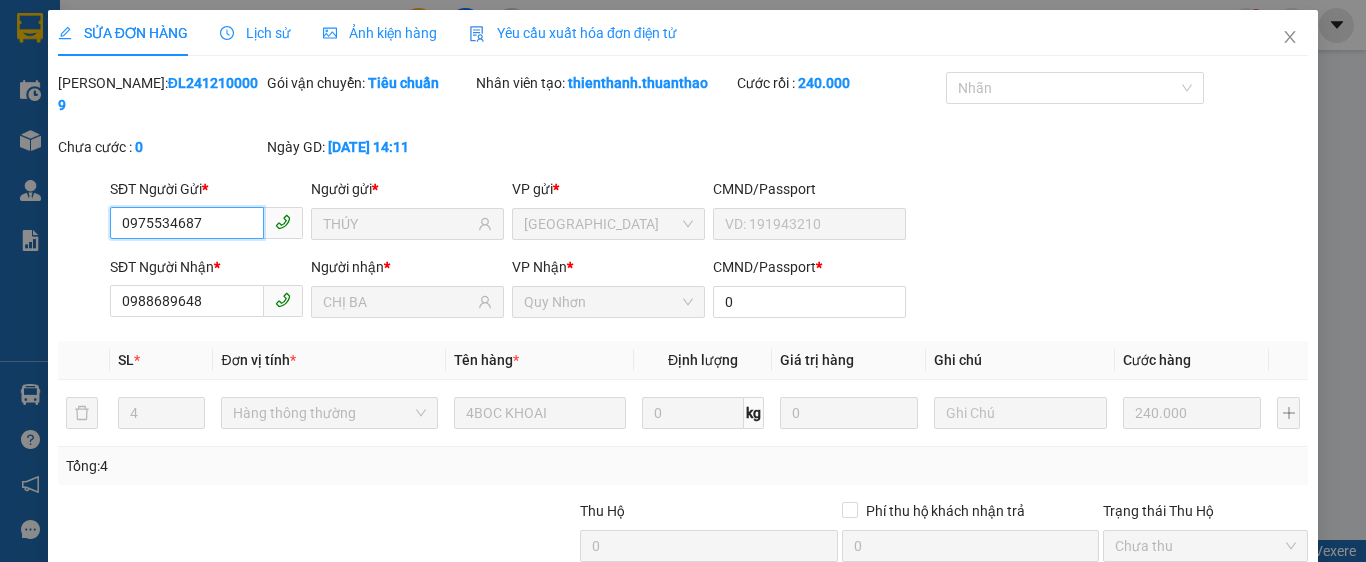 scroll, scrollTop: 182, scrollLeft: 0, axis: vertical 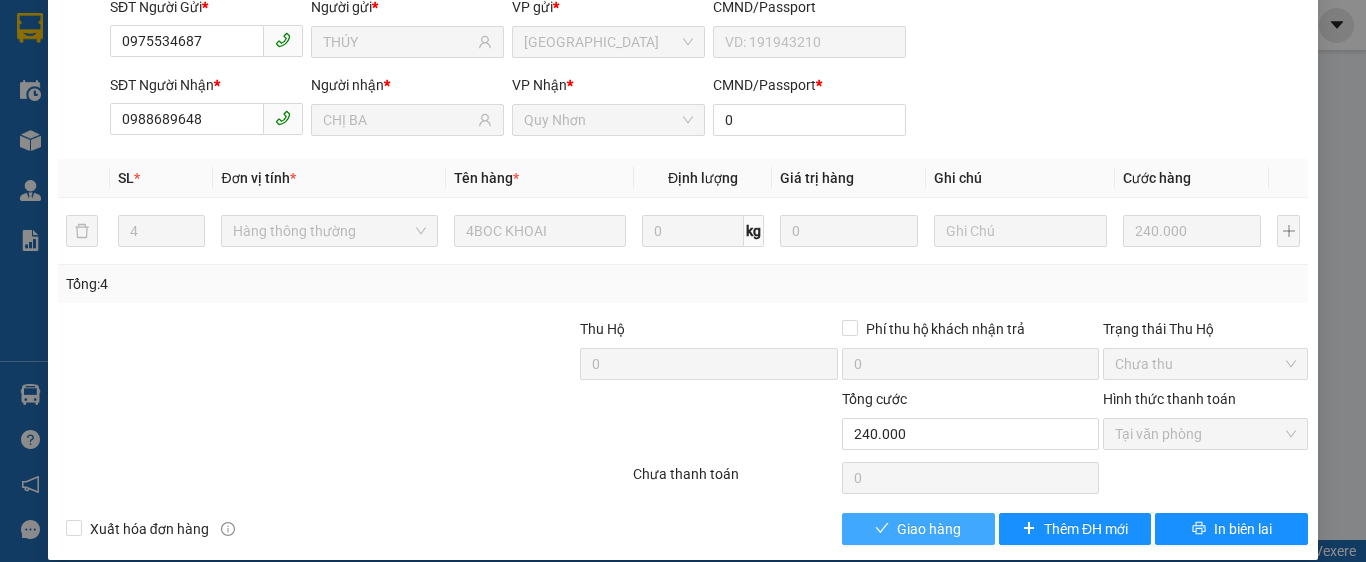 click on "Giao hàng" at bounding box center [918, 529] 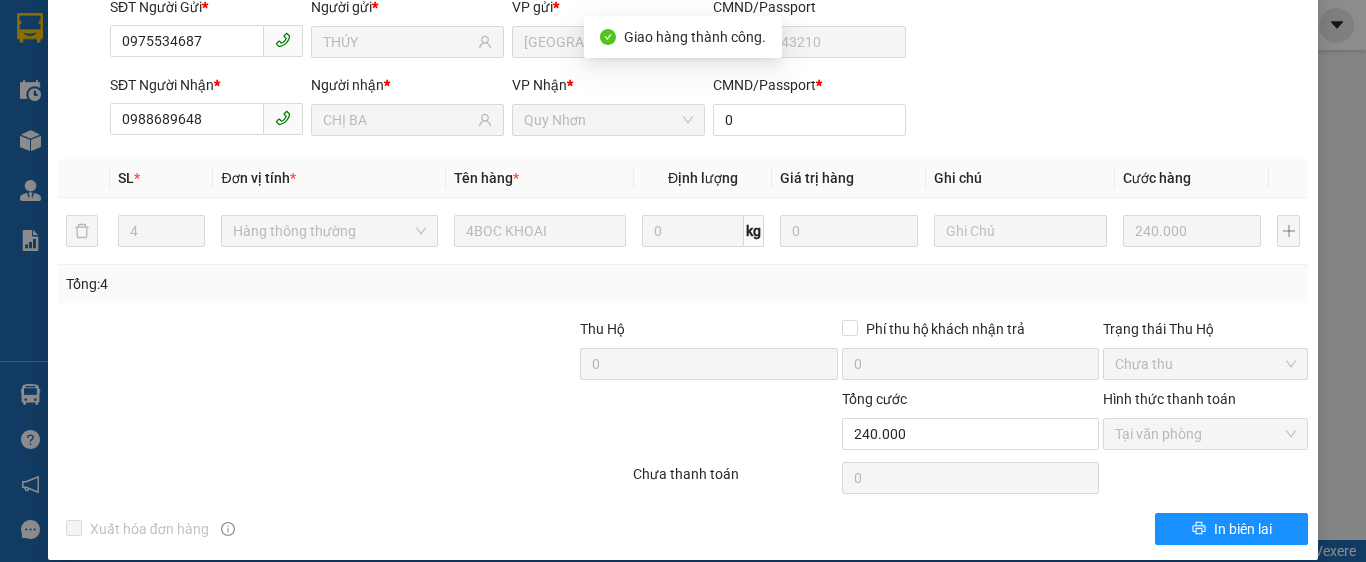 scroll, scrollTop: 0, scrollLeft: 0, axis: both 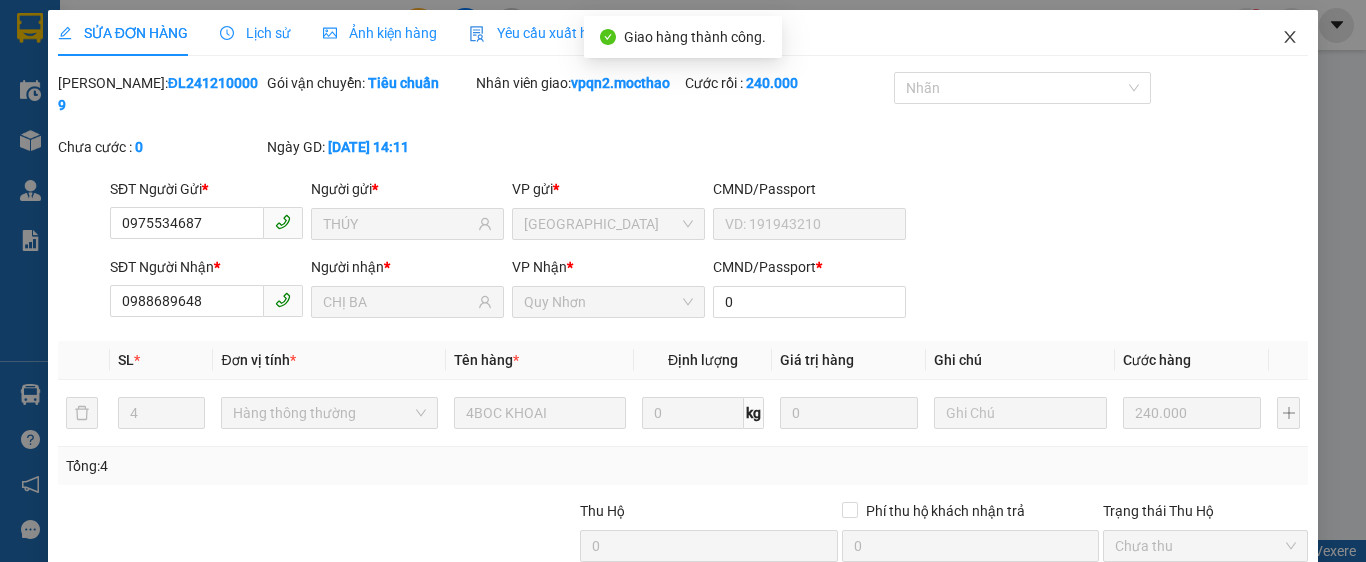 click 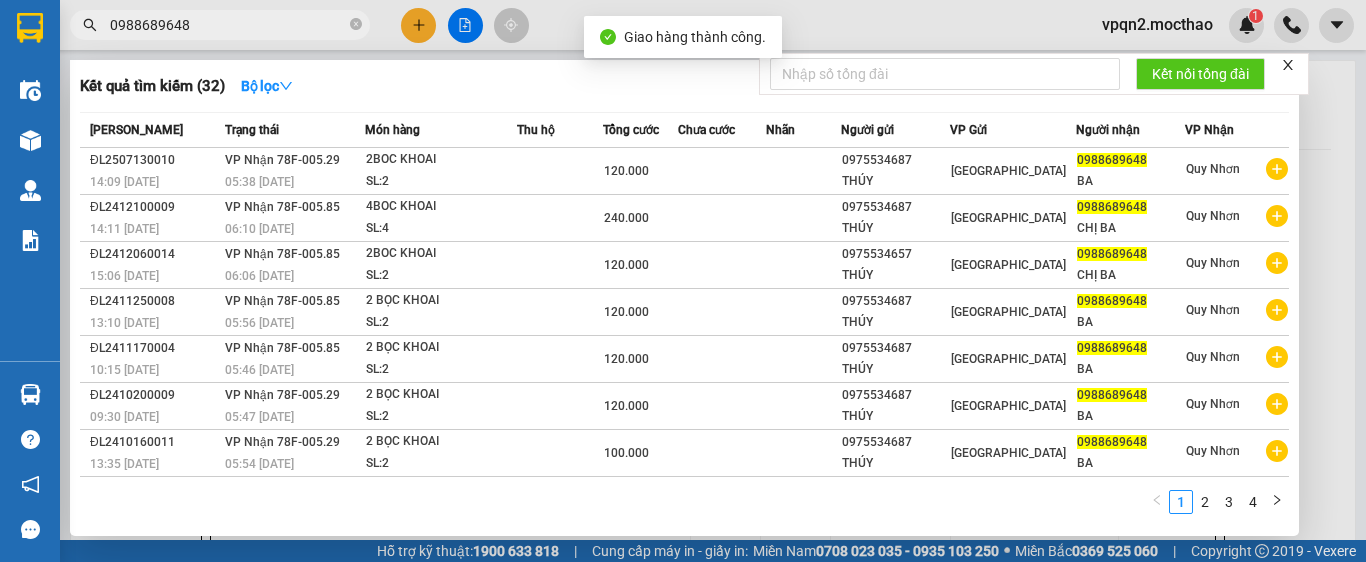 drag, startPoint x: 215, startPoint y: 28, endPoint x: 4, endPoint y: 49, distance: 212.04245 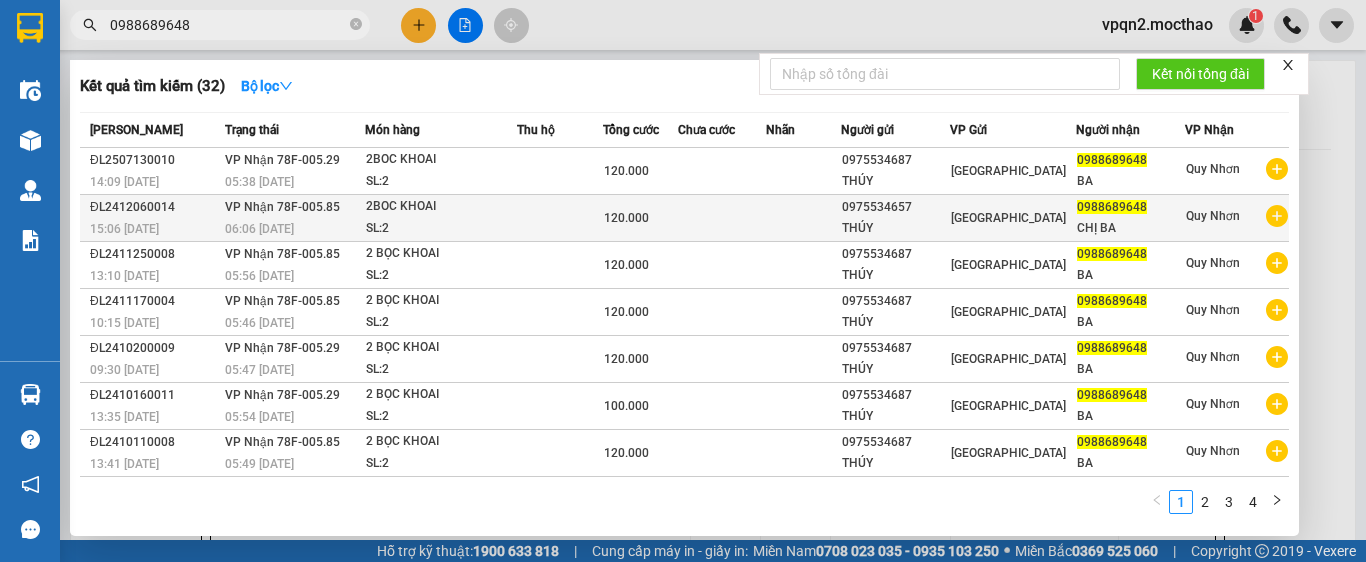 click on "06:06 [DATE]" at bounding box center [259, 229] 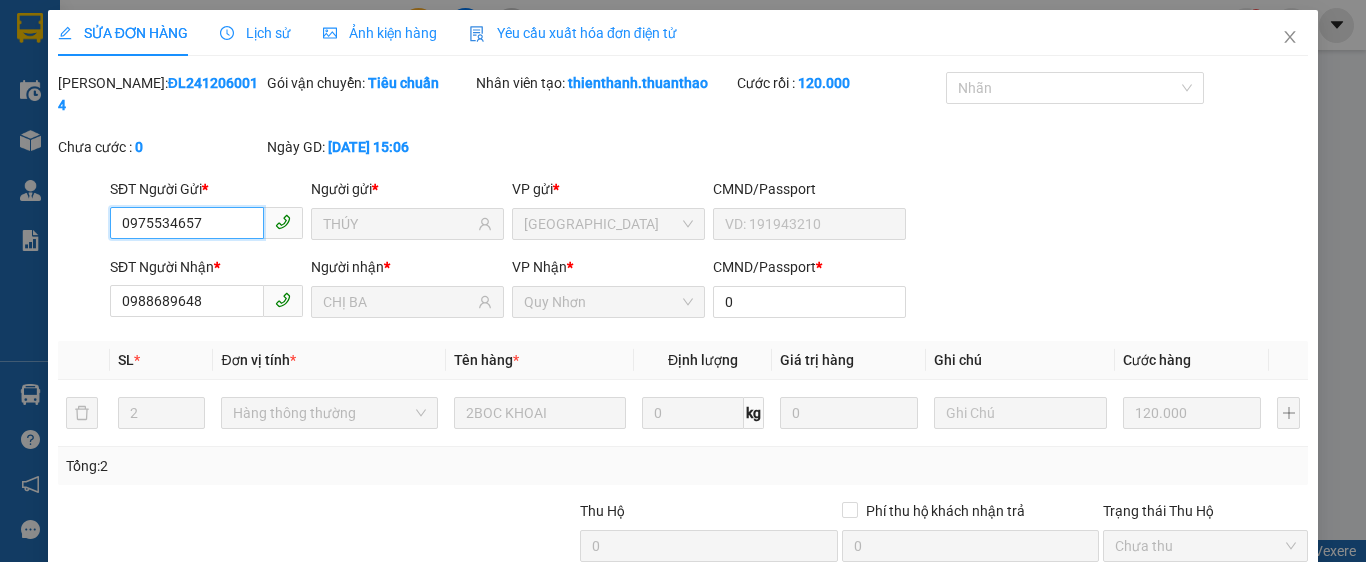 scroll, scrollTop: 182, scrollLeft: 0, axis: vertical 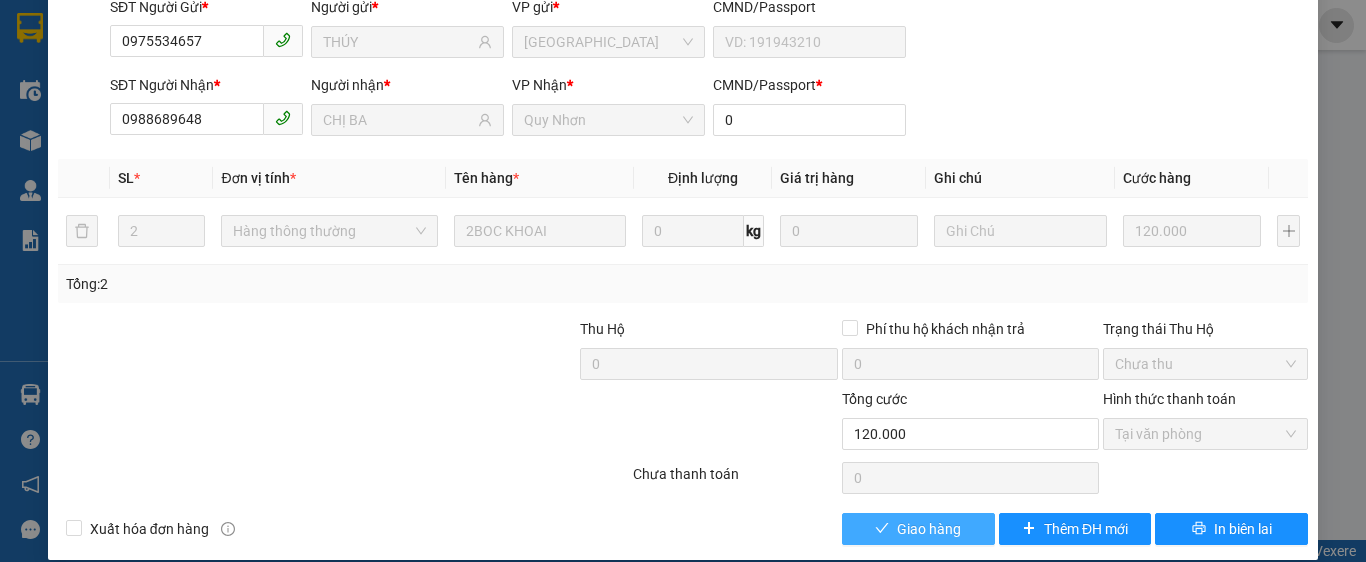 click on "Giao hàng" at bounding box center [929, 529] 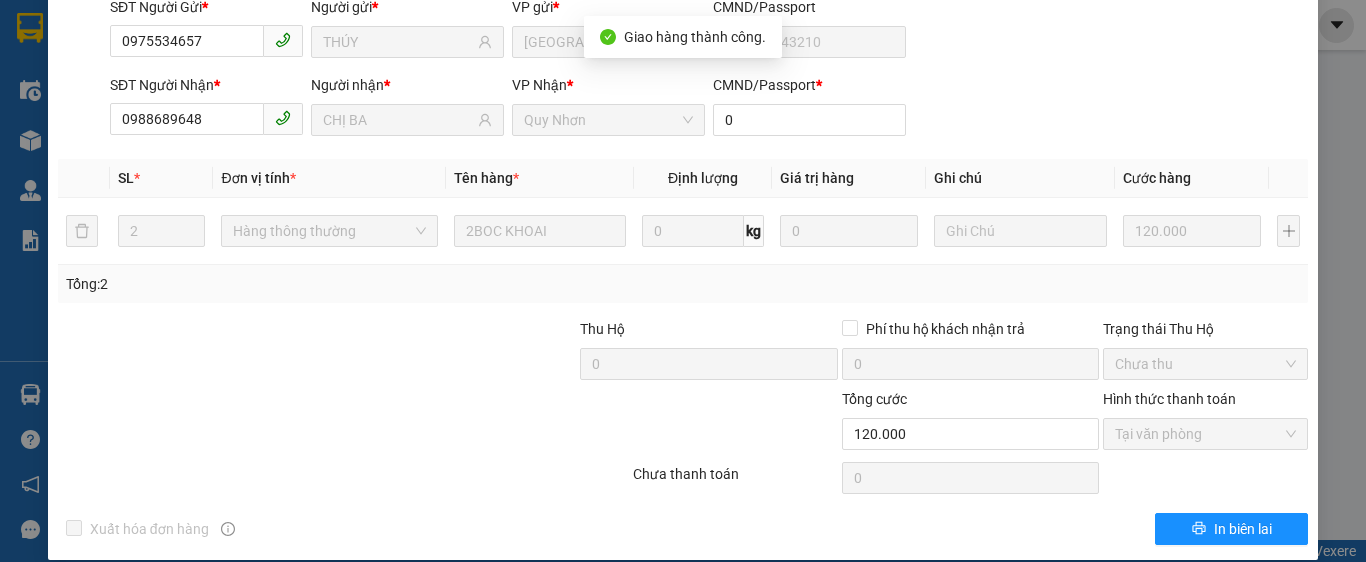 scroll, scrollTop: 0, scrollLeft: 0, axis: both 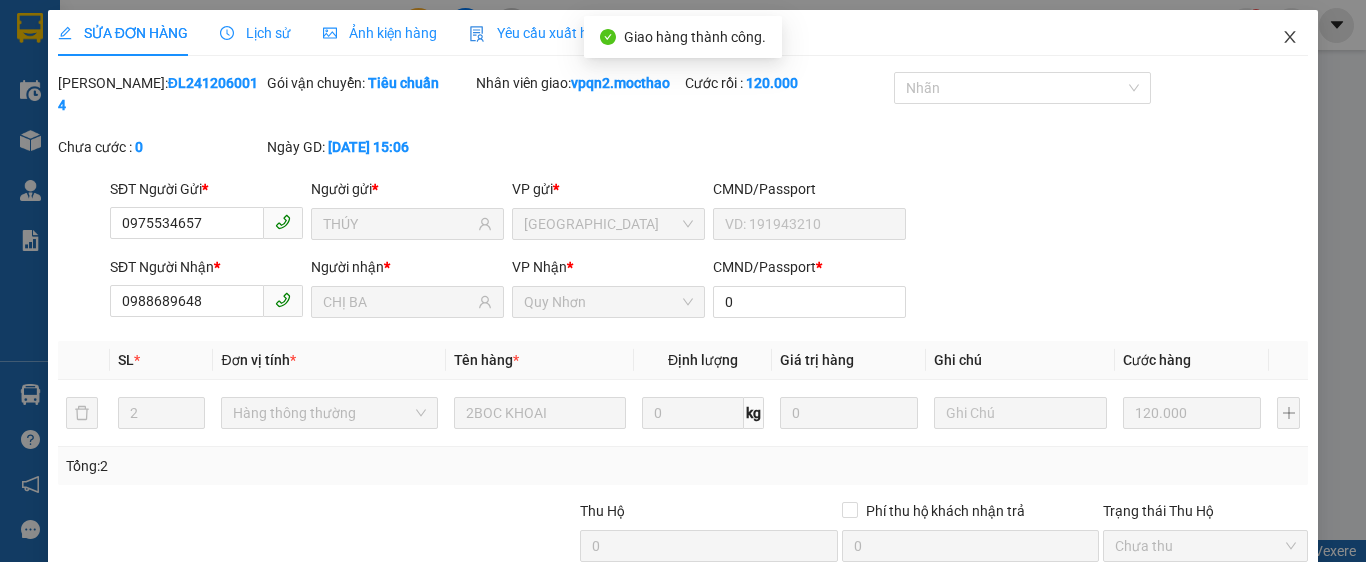 click 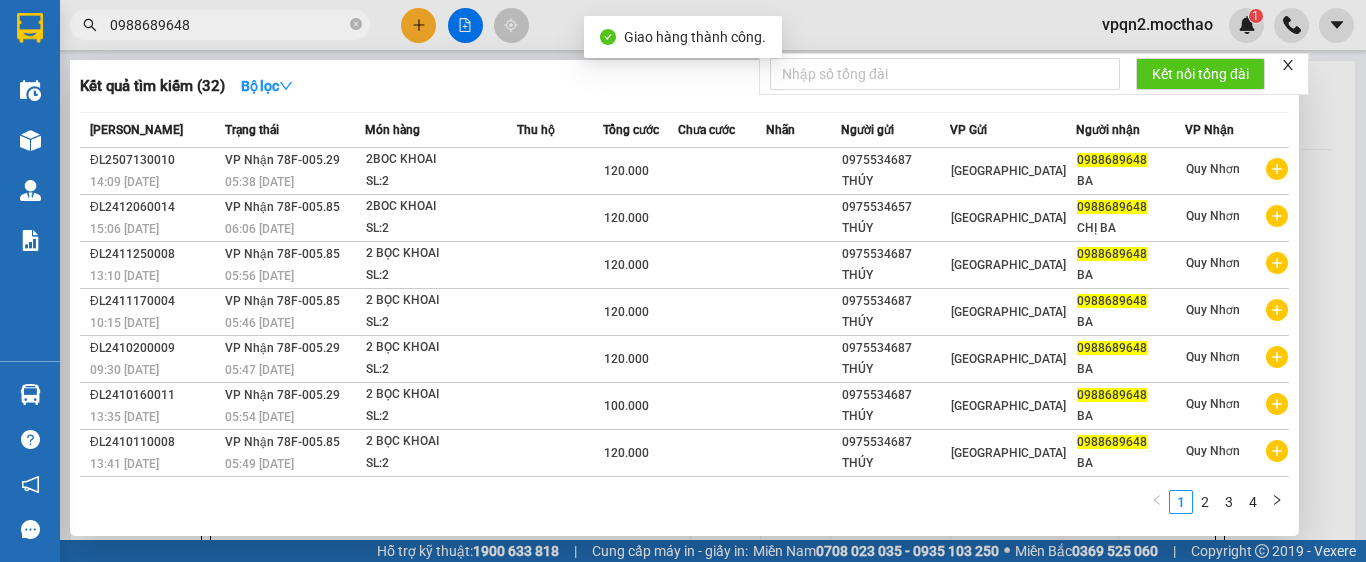 drag, startPoint x: 196, startPoint y: 31, endPoint x: 21, endPoint y: 46, distance: 175.64168 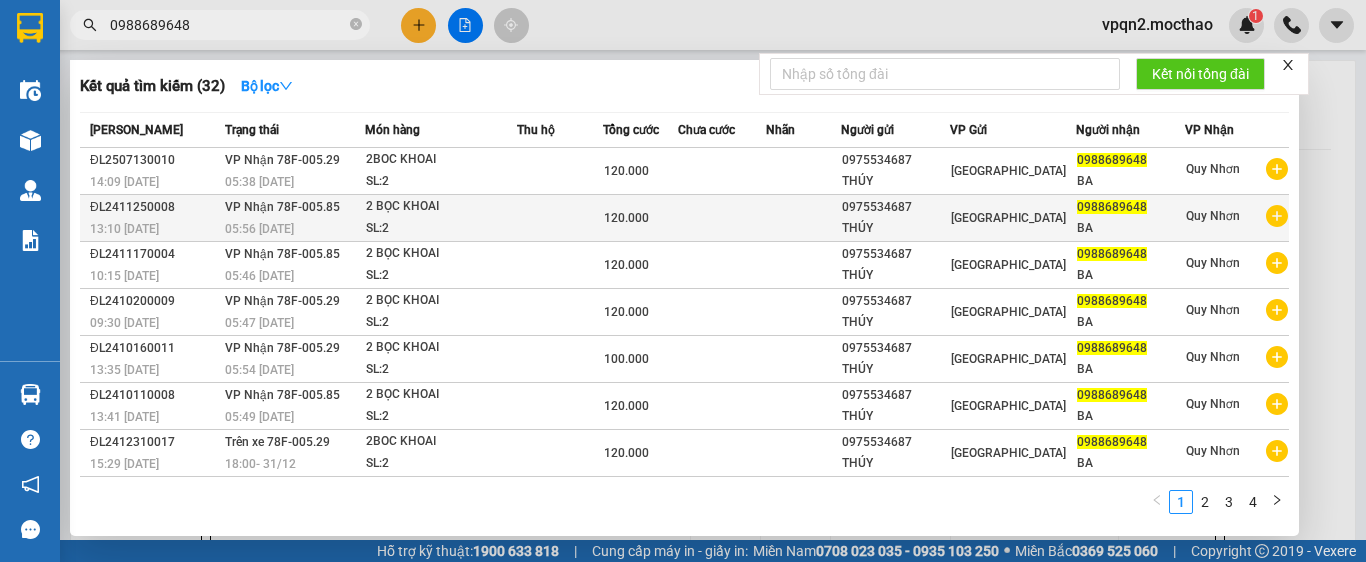 click on "05:56 [DATE]" at bounding box center [294, 229] 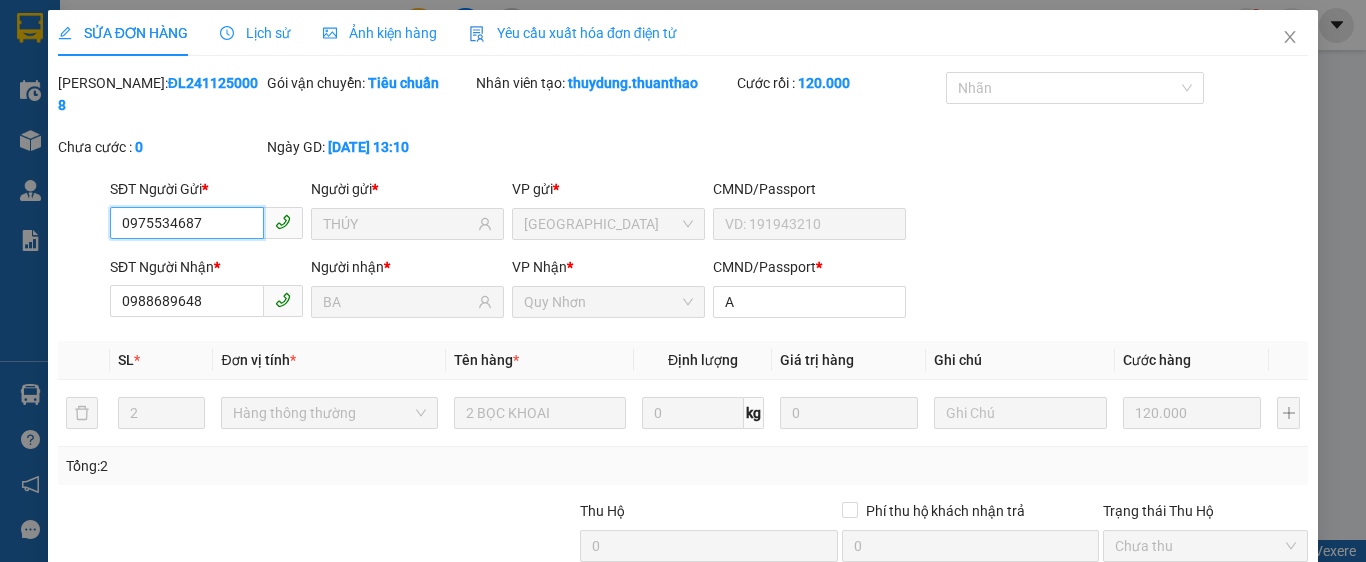 scroll, scrollTop: 182, scrollLeft: 0, axis: vertical 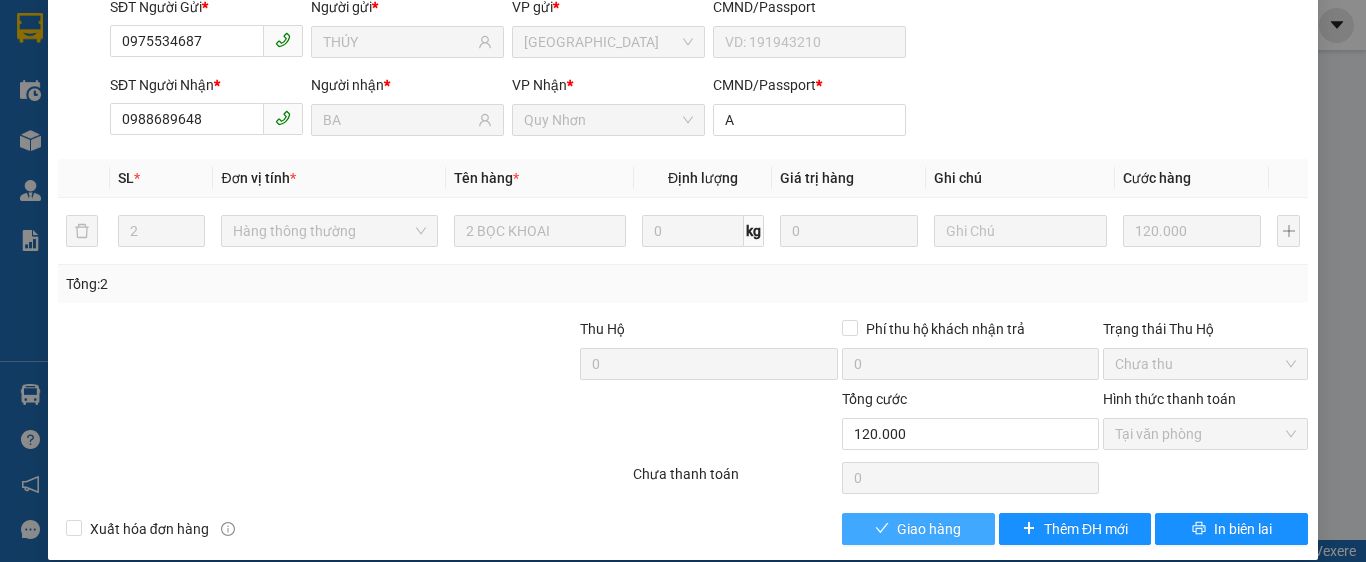 click on "Giao hàng" at bounding box center [929, 529] 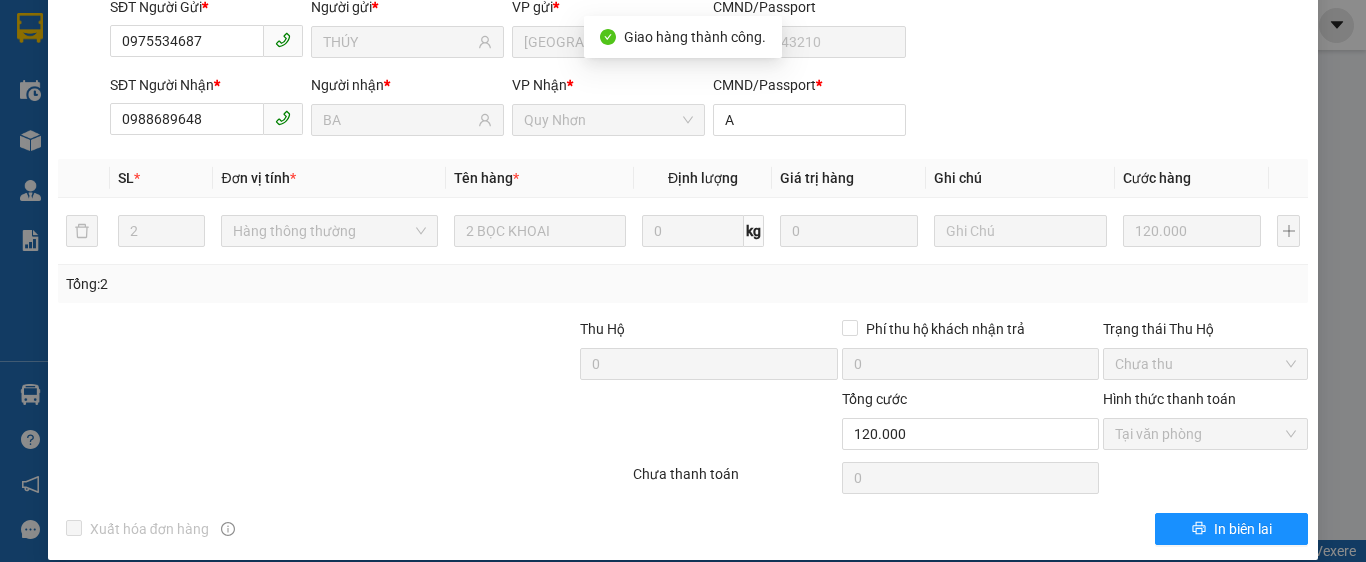 scroll, scrollTop: 0, scrollLeft: 0, axis: both 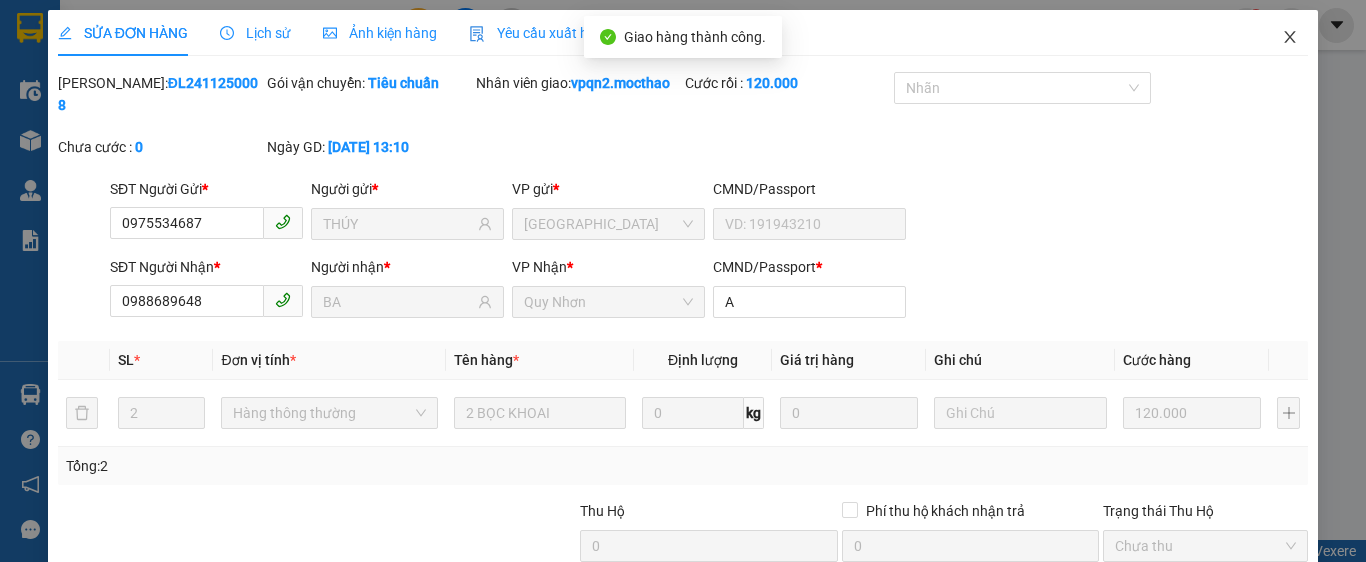click 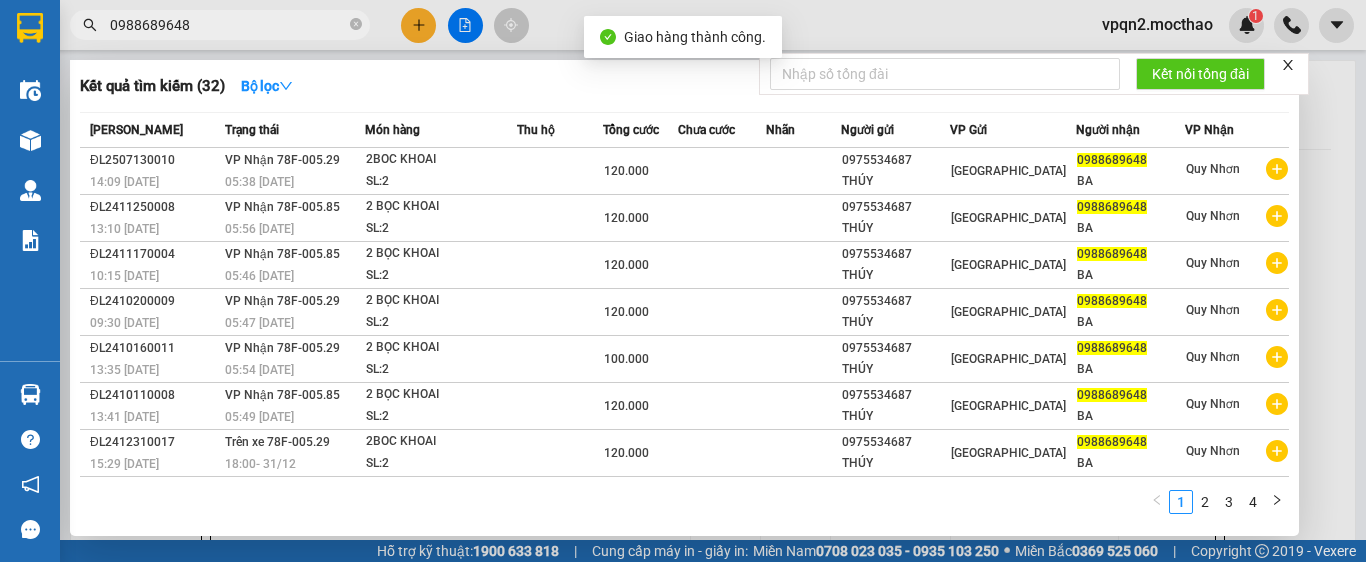 drag, startPoint x: 226, startPoint y: 28, endPoint x: 71, endPoint y: 56, distance: 157.50873 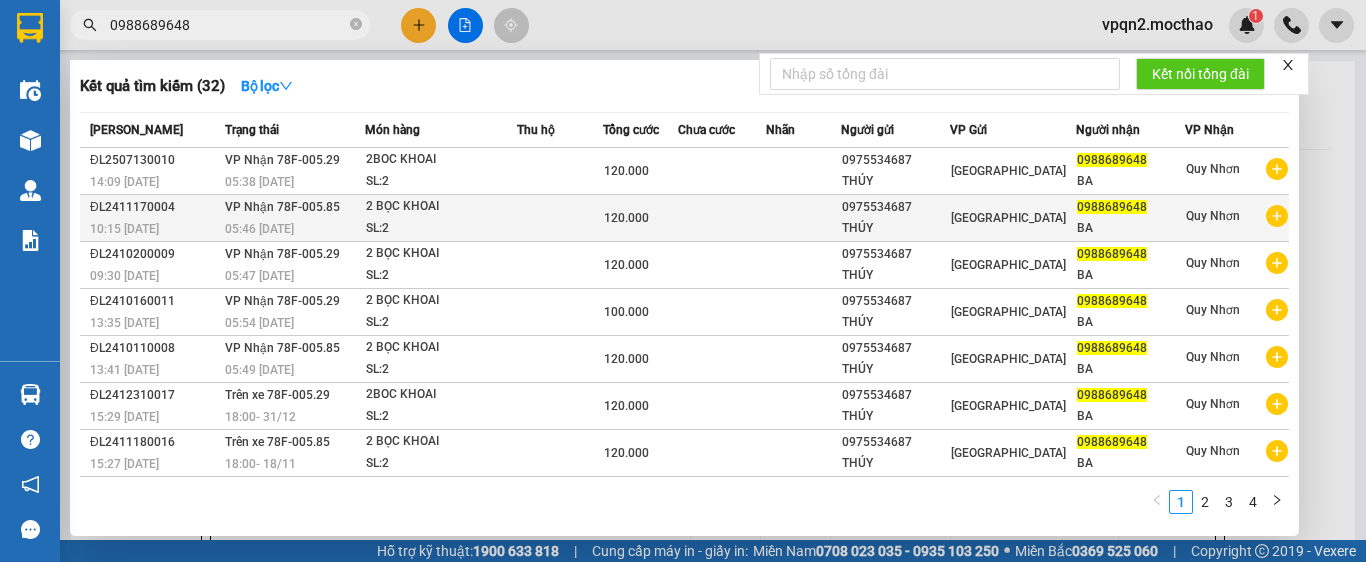 click on "05:46 [DATE]" at bounding box center (294, 229) 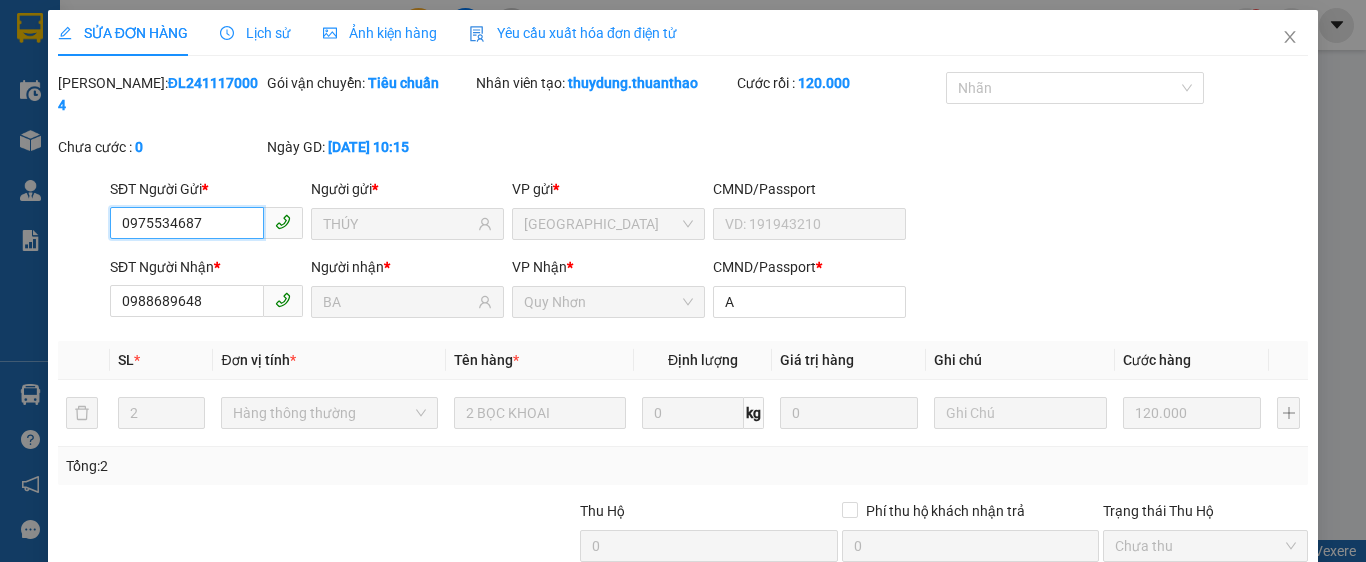 scroll, scrollTop: 182, scrollLeft: 0, axis: vertical 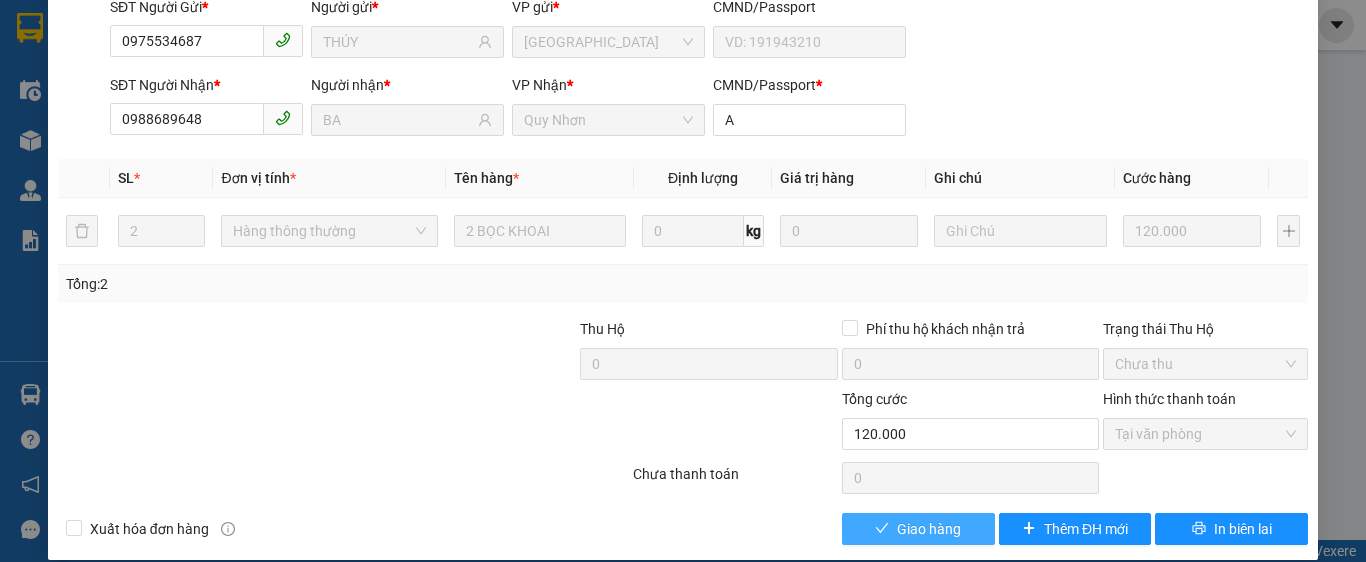 click 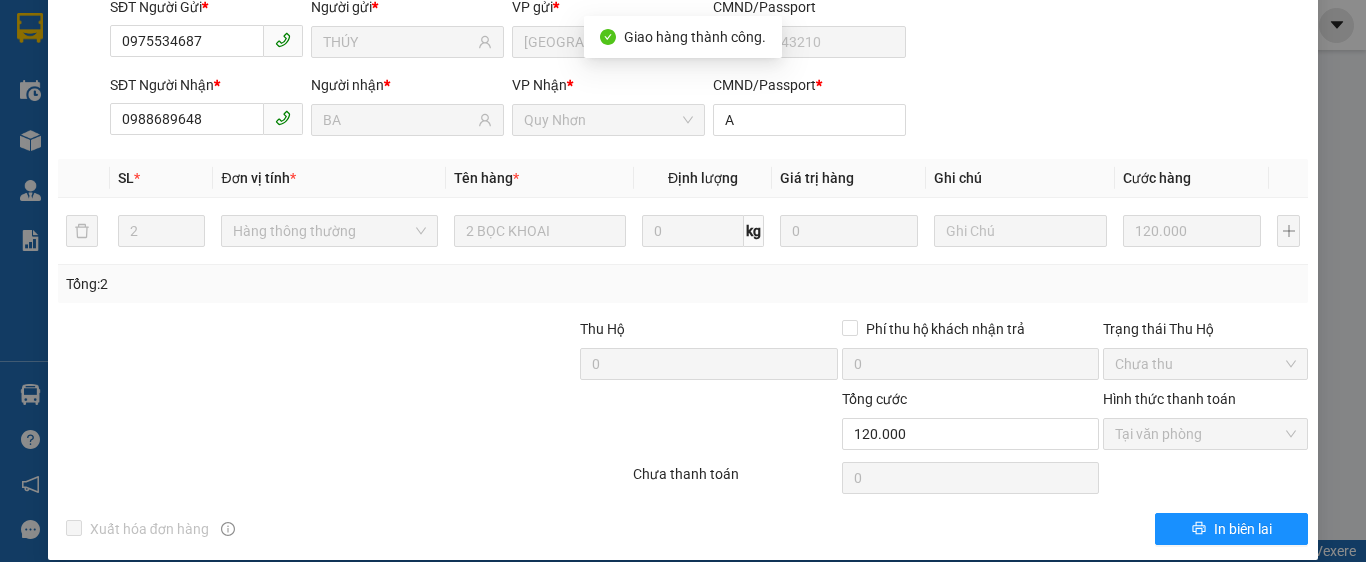 scroll, scrollTop: 0, scrollLeft: 0, axis: both 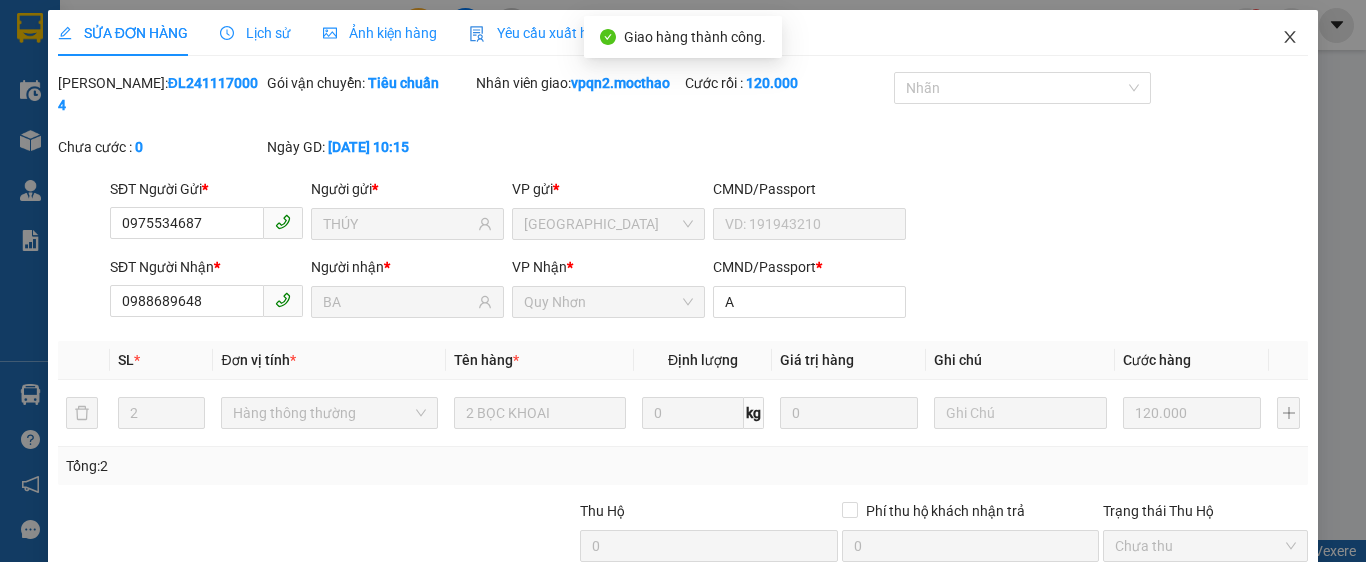 click 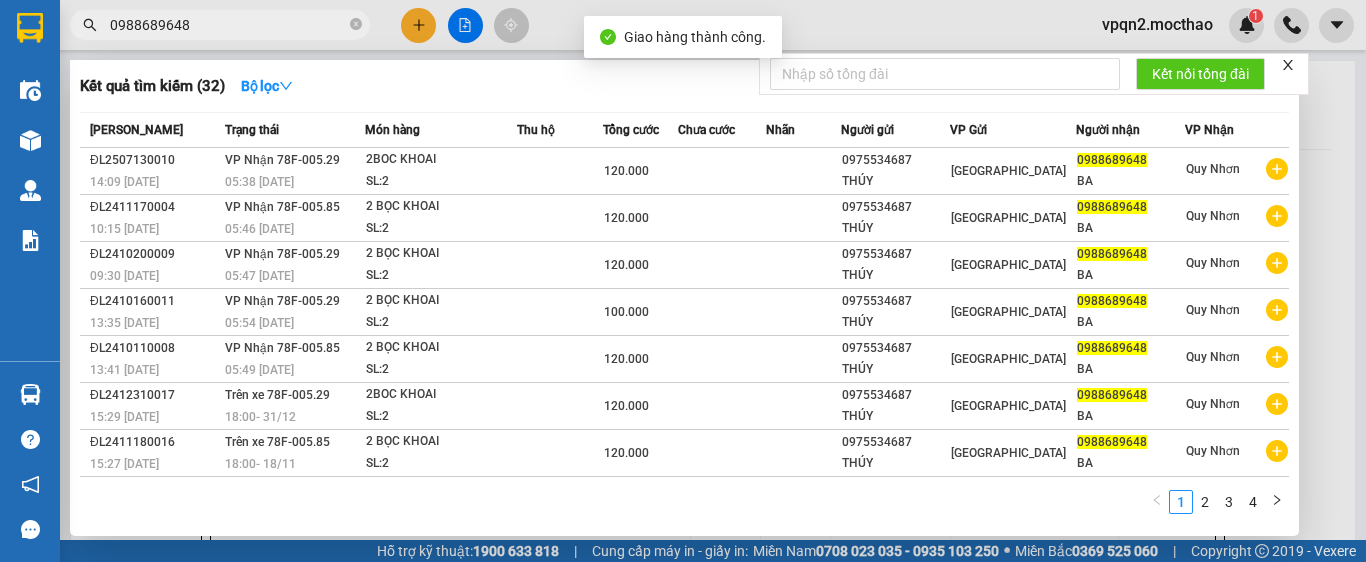 drag, startPoint x: 193, startPoint y: 31, endPoint x: 47, endPoint y: 60, distance: 148.85228 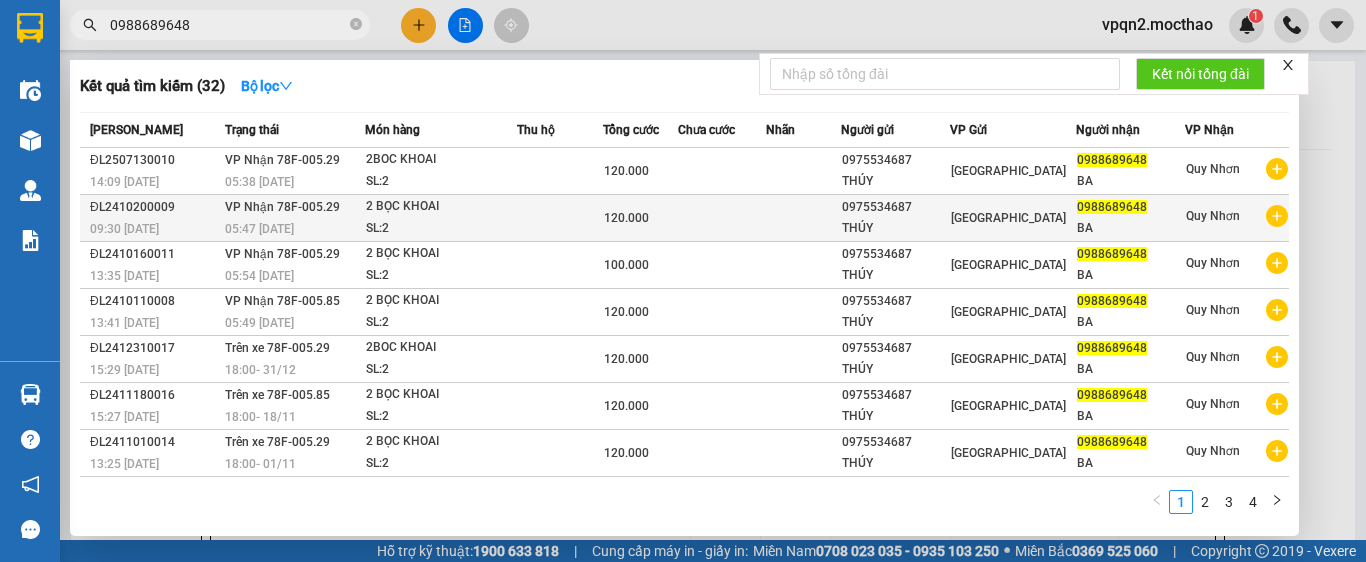 click on "VP Nhận   78F-005.29 05:47 [DATE]" at bounding box center (292, 218) 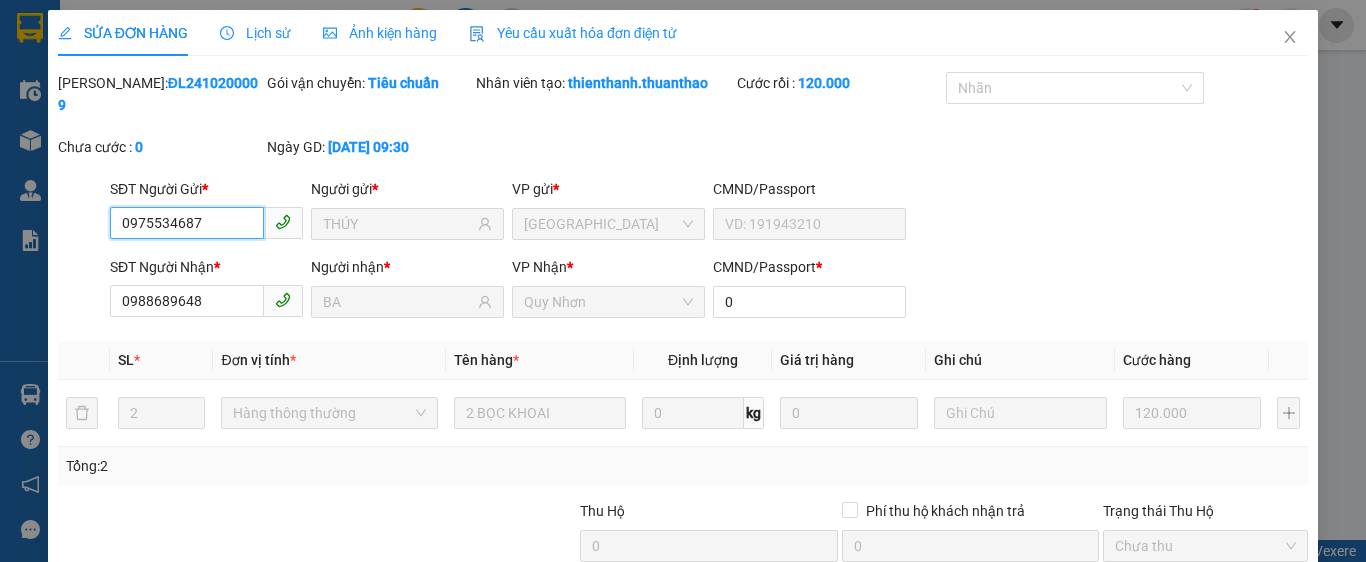 scroll, scrollTop: 182, scrollLeft: 0, axis: vertical 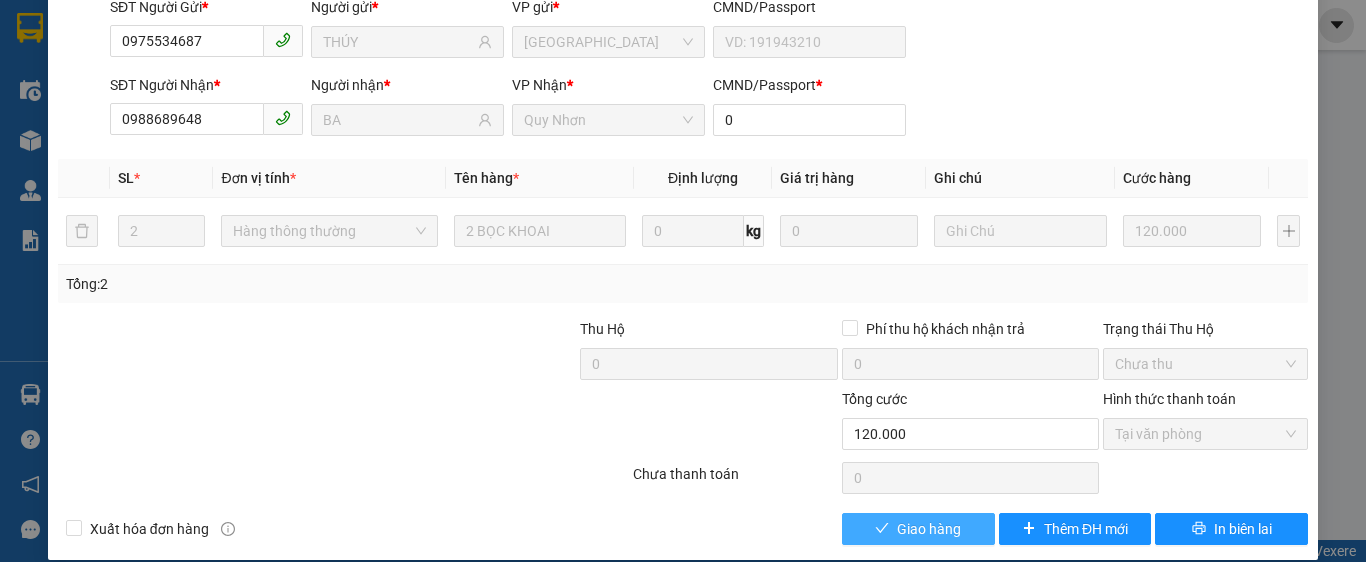 click on "Giao hàng" at bounding box center [929, 529] 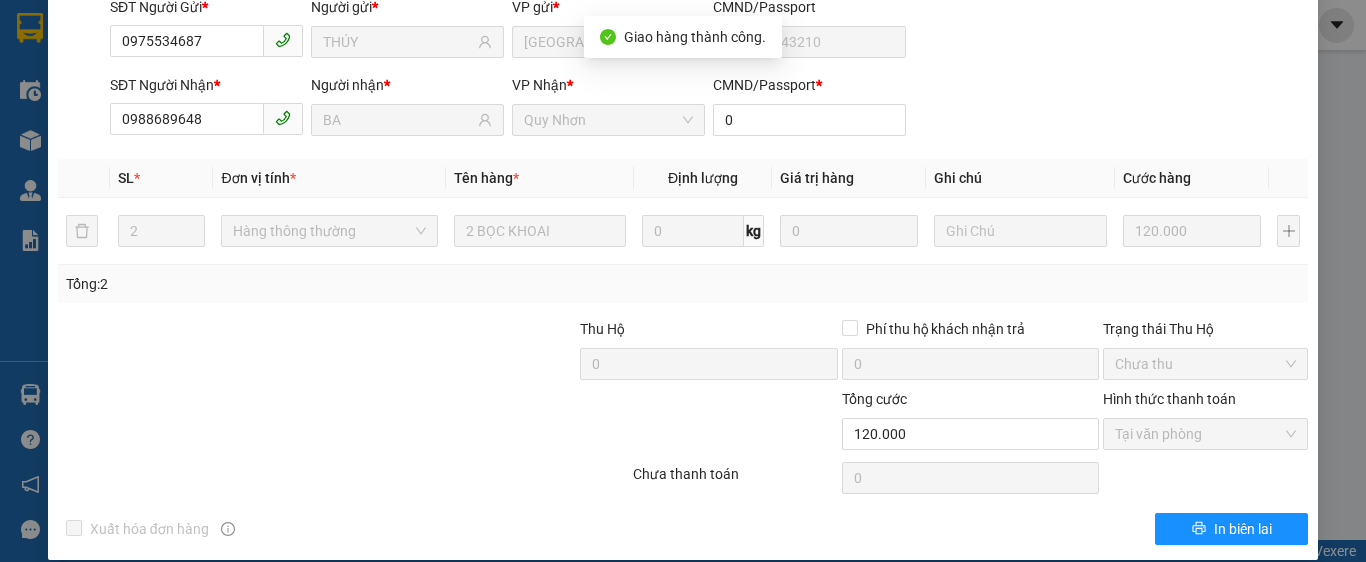 scroll, scrollTop: 0, scrollLeft: 0, axis: both 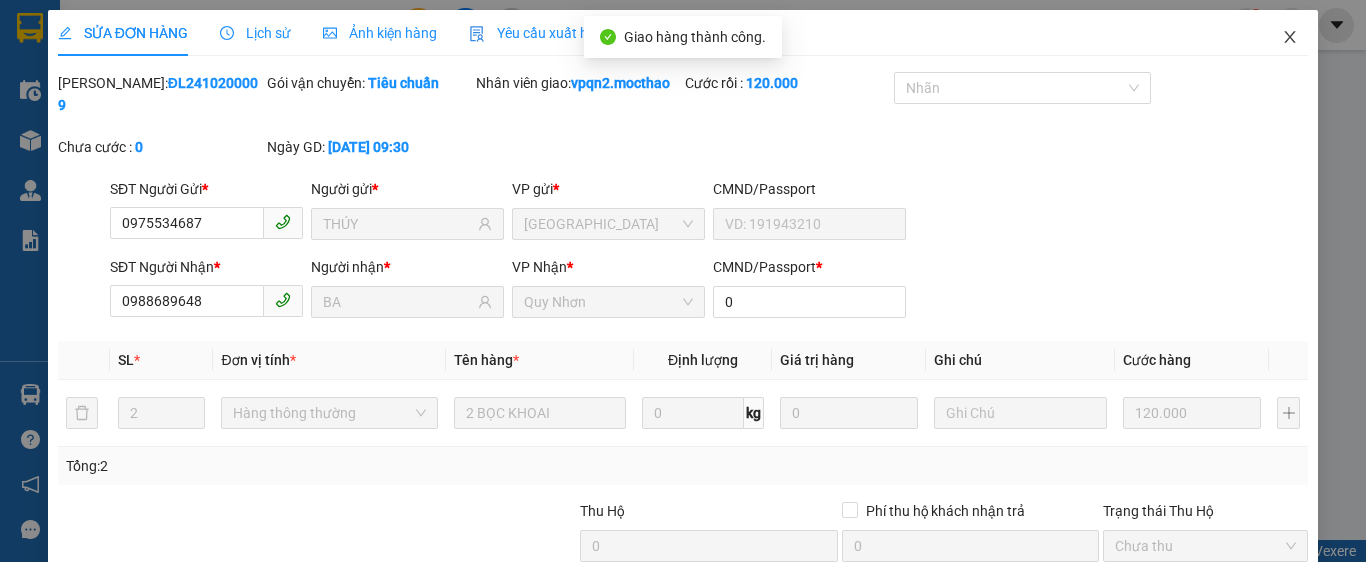 drag, startPoint x: 1276, startPoint y: 40, endPoint x: 996, endPoint y: 89, distance: 284.25516 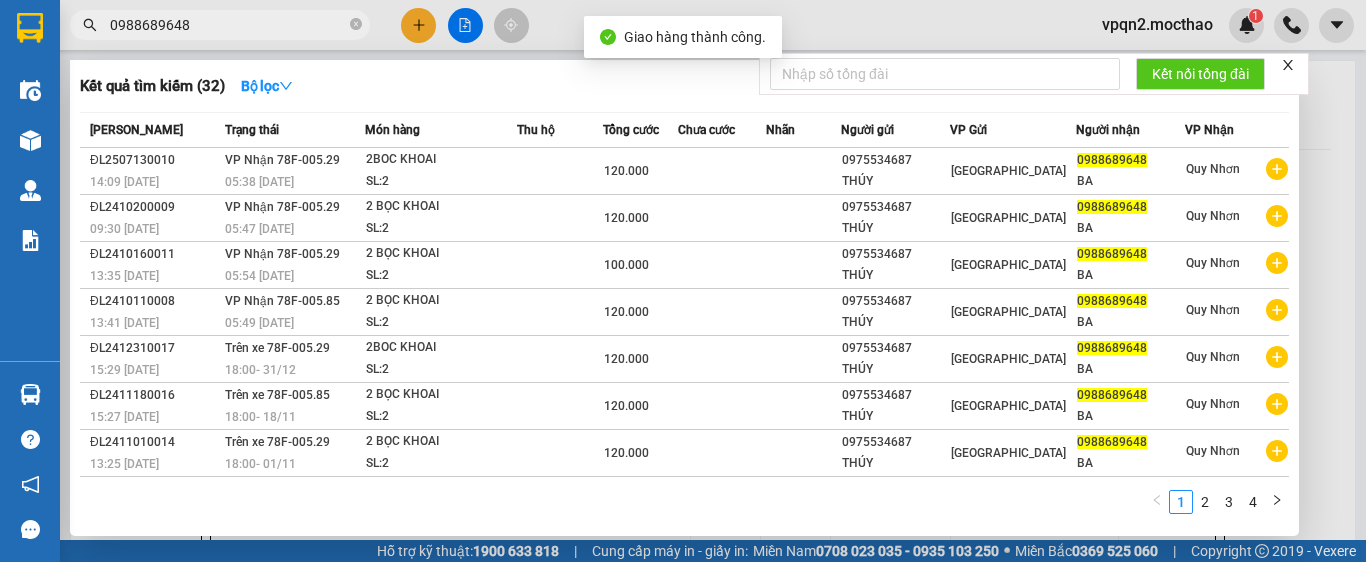 drag, startPoint x: 236, startPoint y: 34, endPoint x: 73, endPoint y: 67, distance: 166.30695 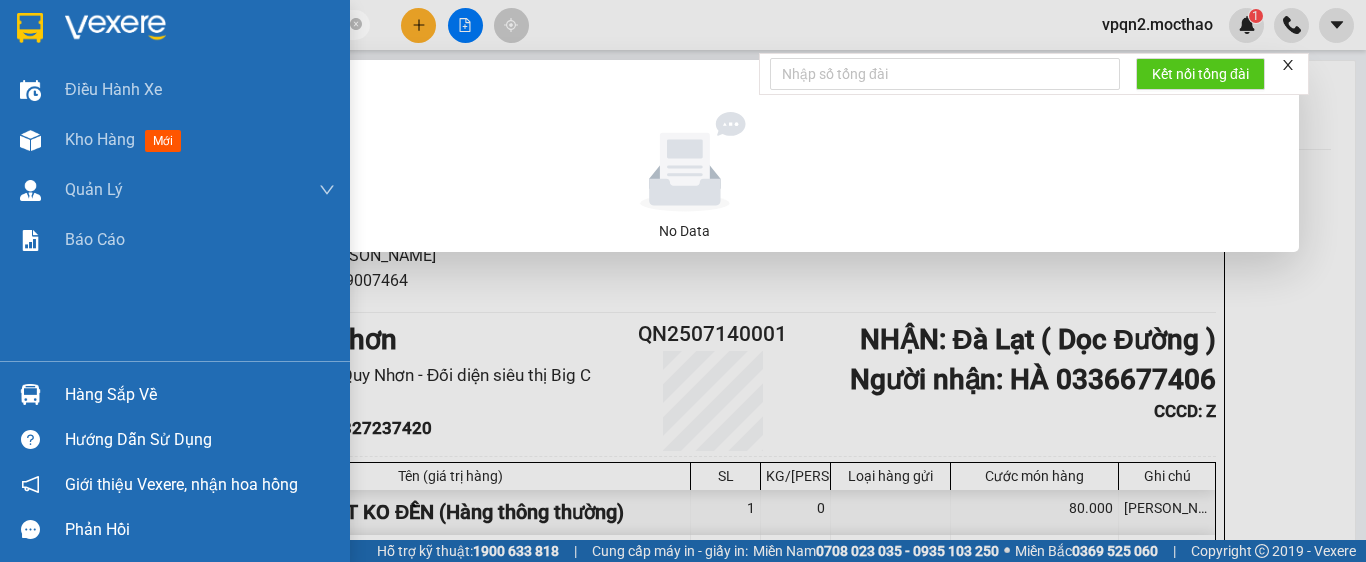 drag, startPoint x: 225, startPoint y: 30, endPoint x: 44, endPoint y: 42, distance: 181.39735 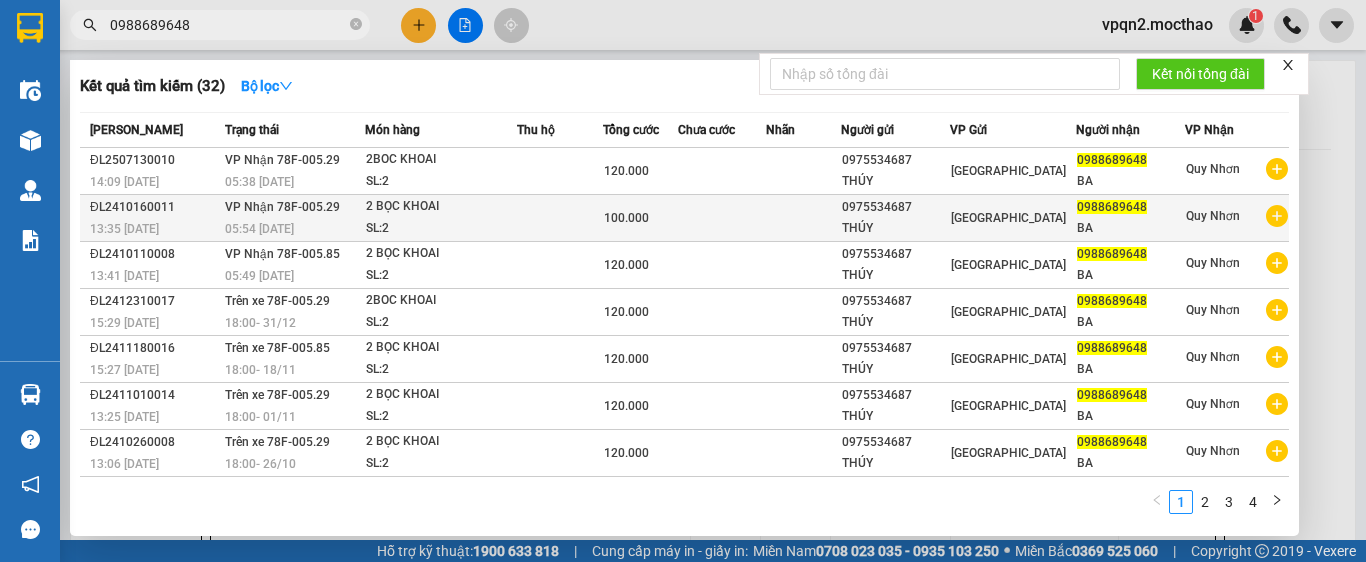 click on "VP Nhận   78F-005.29" at bounding box center (282, 207) 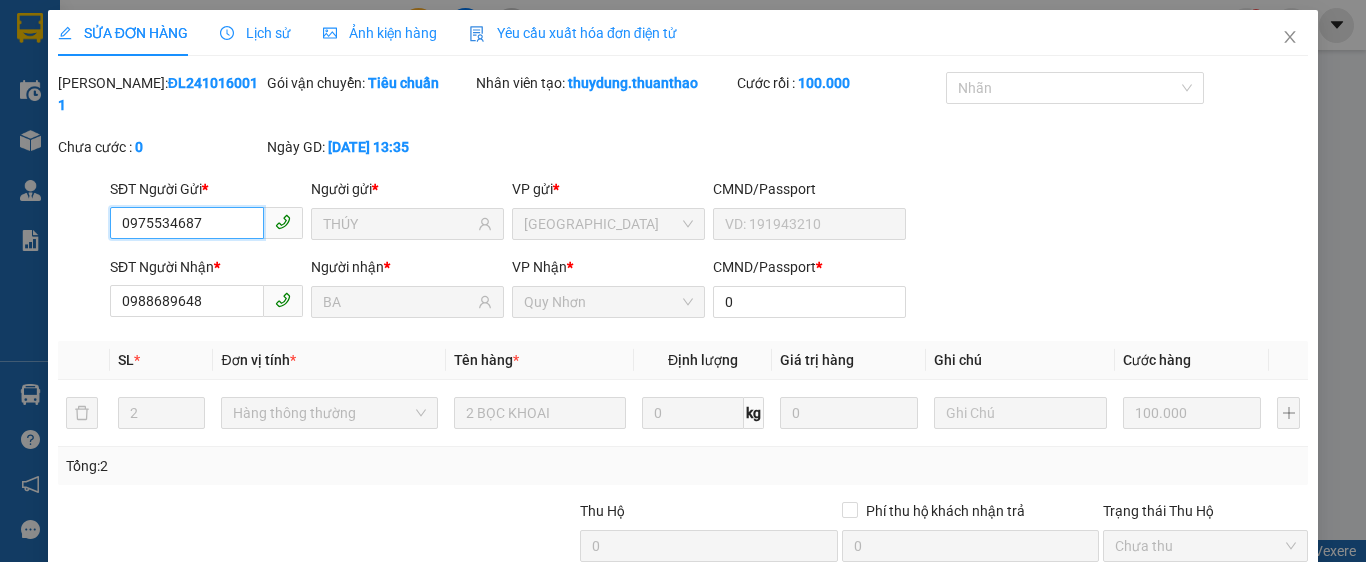 scroll, scrollTop: 182, scrollLeft: 0, axis: vertical 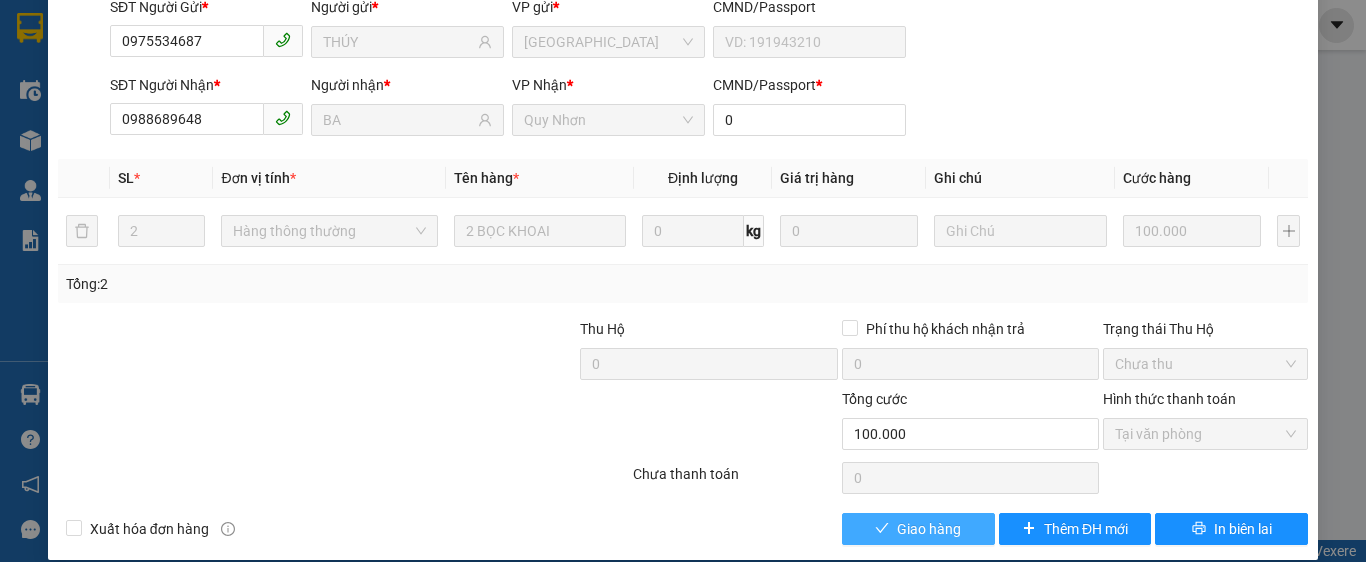 click on "Giao hàng" at bounding box center [929, 529] 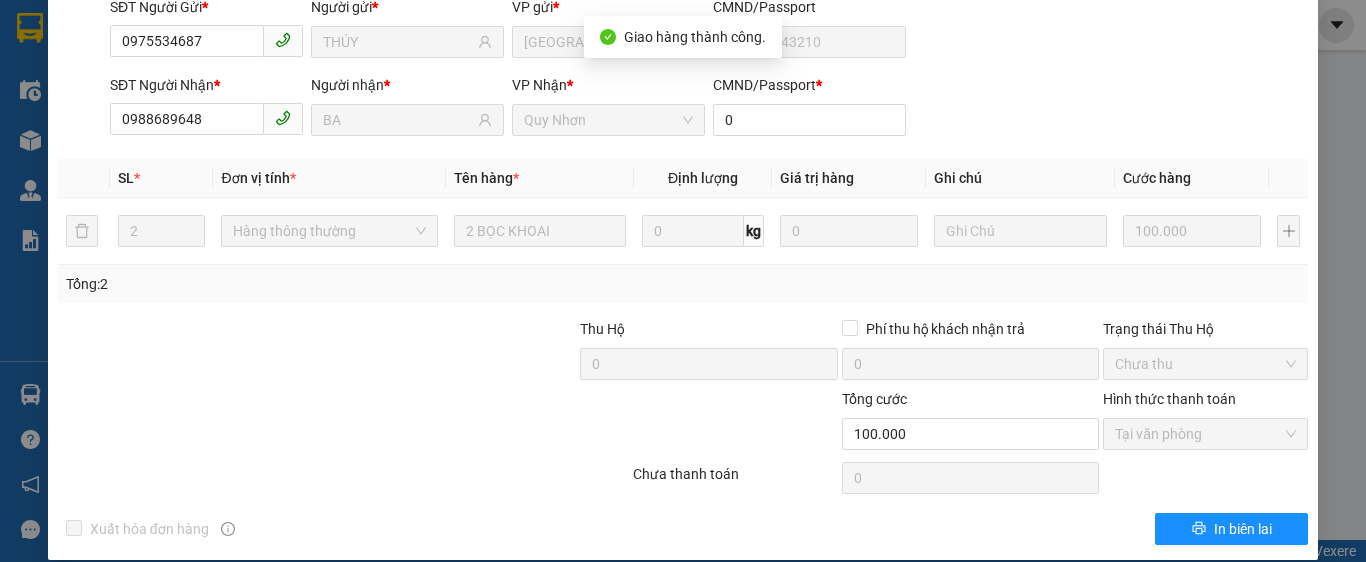 scroll, scrollTop: 0, scrollLeft: 0, axis: both 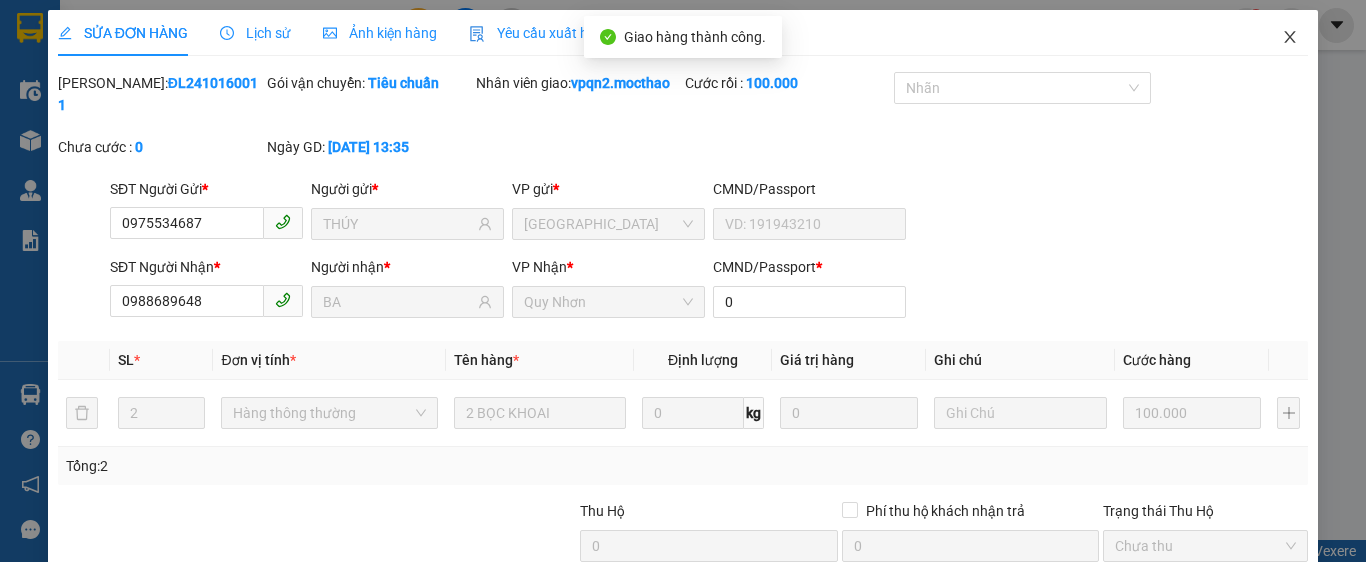 click 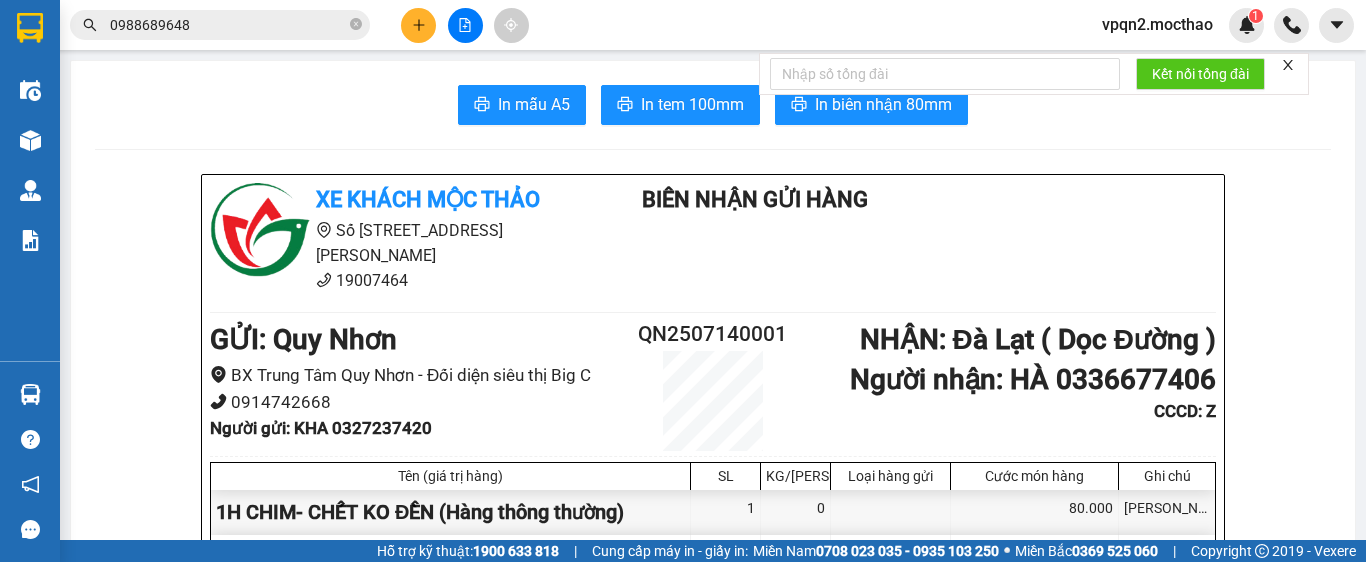 drag, startPoint x: 224, startPoint y: 19, endPoint x: 82, endPoint y: 47, distance: 144.73424 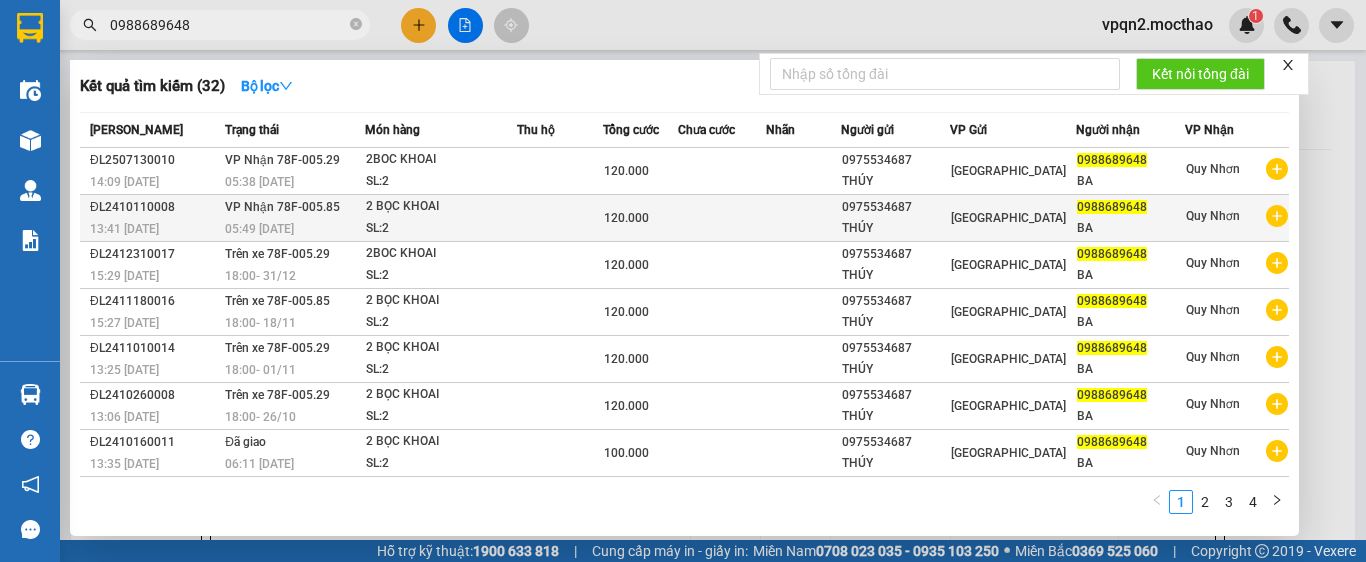 click on "05:49 [DATE]" at bounding box center (294, 229) 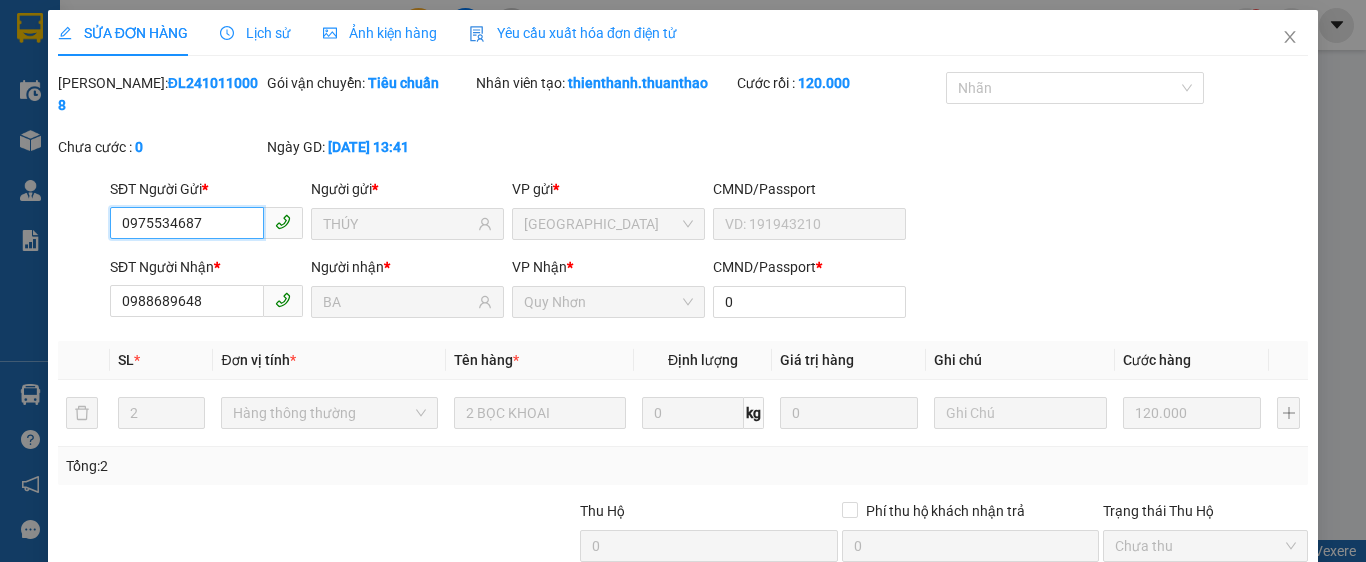 scroll, scrollTop: 182, scrollLeft: 0, axis: vertical 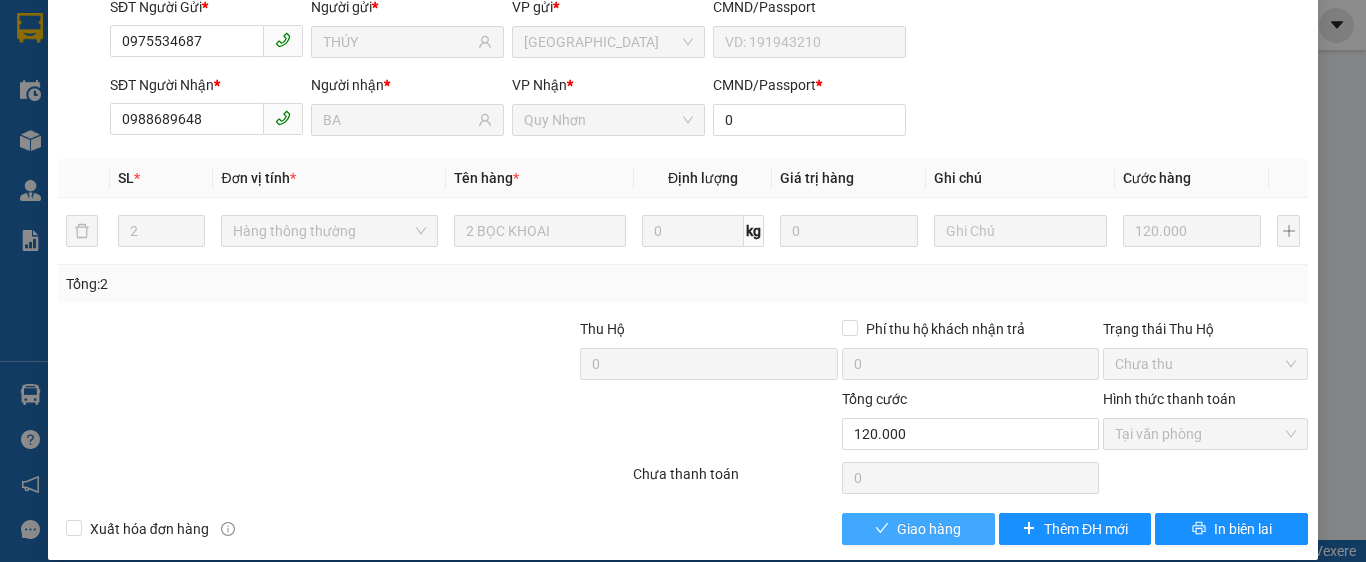 click on "Giao hàng" at bounding box center [929, 529] 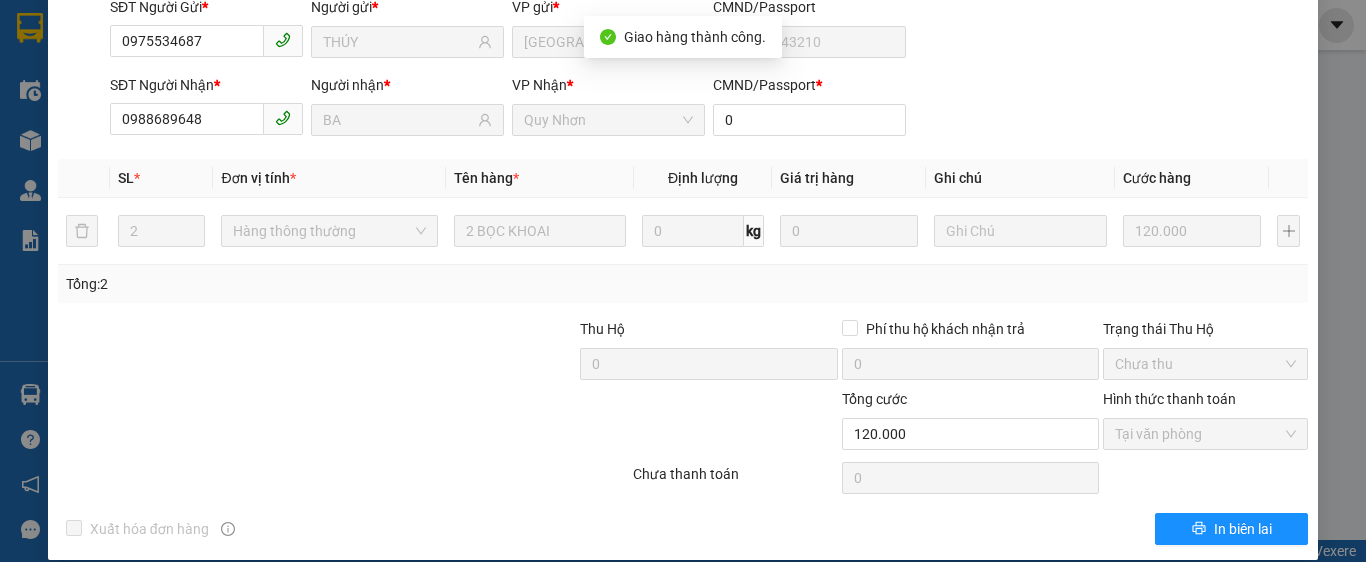 scroll, scrollTop: 0, scrollLeft: 0, axis: both 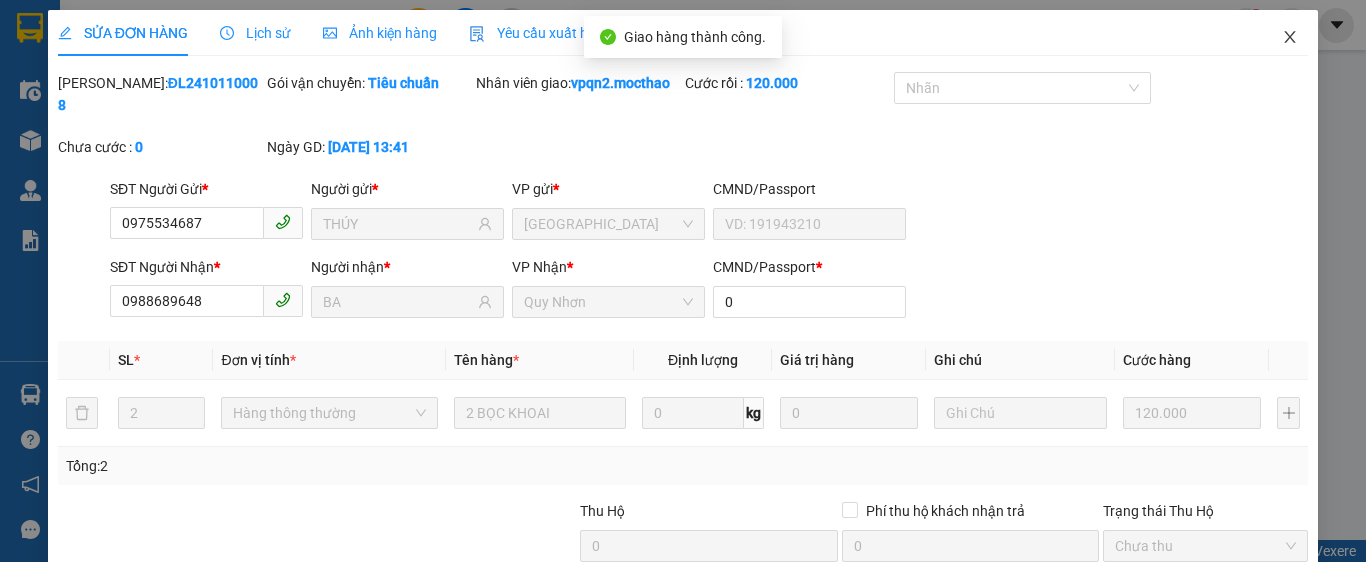 click at bounding box center [1290, 38] 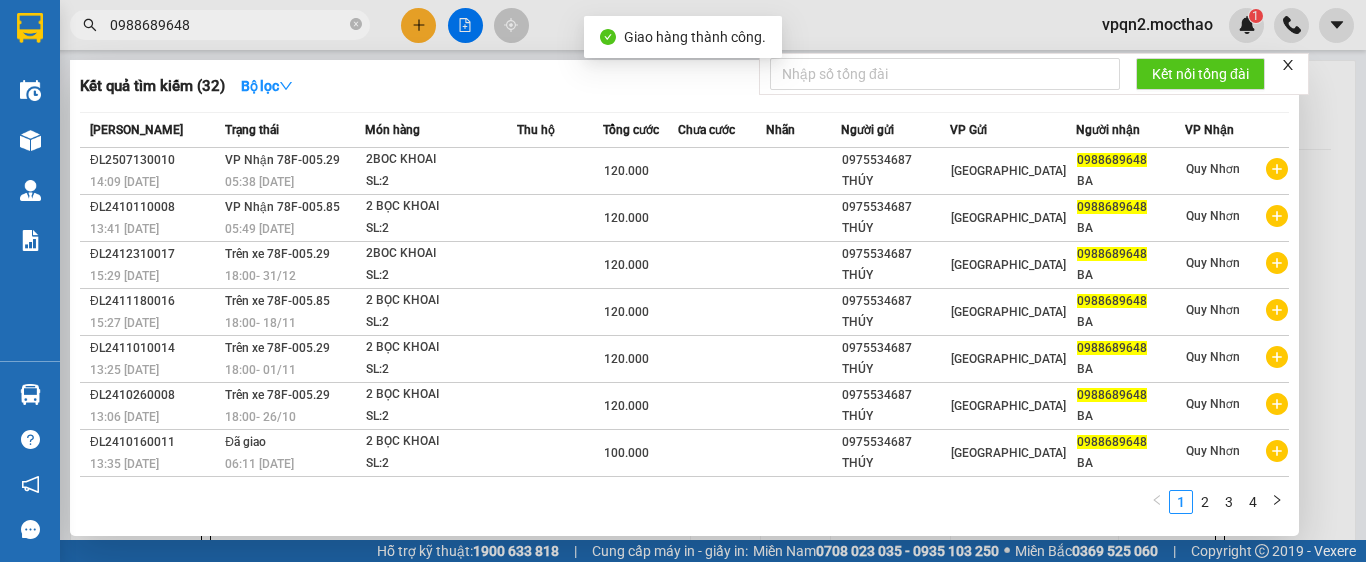 drag, startPoint x: 109, startPoint y: 52, endPoint x: 30, endPoint y: 57, distance: 79.15807 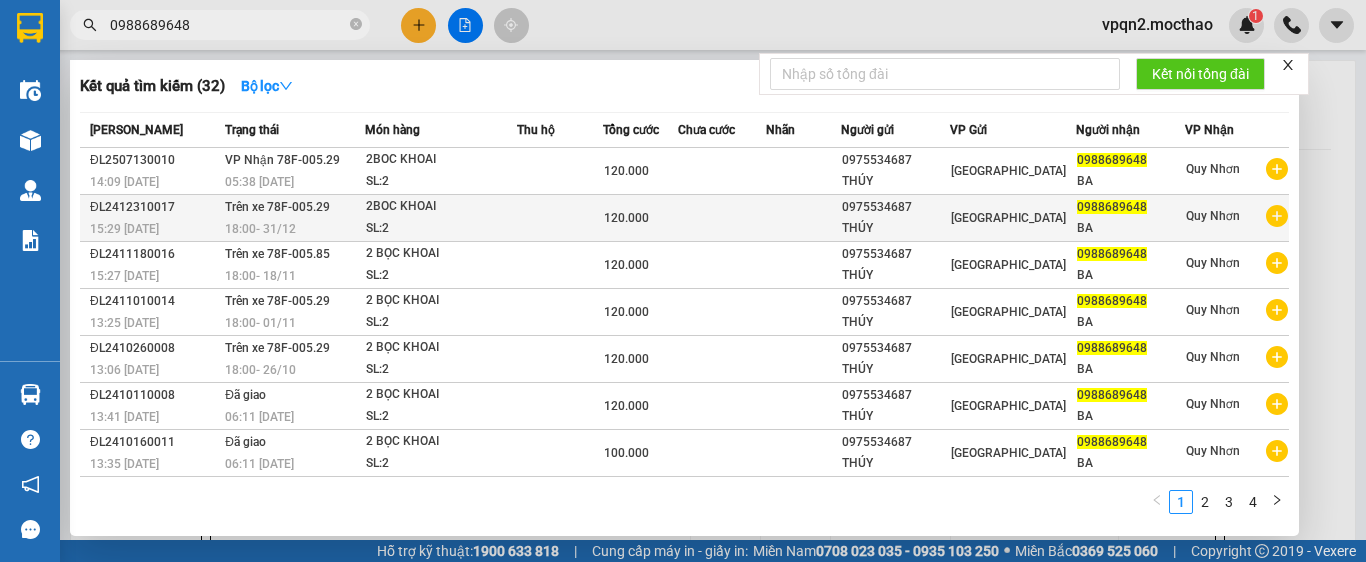 click on "Trên xe   78F-005.29" at bounding box center (277, 206) 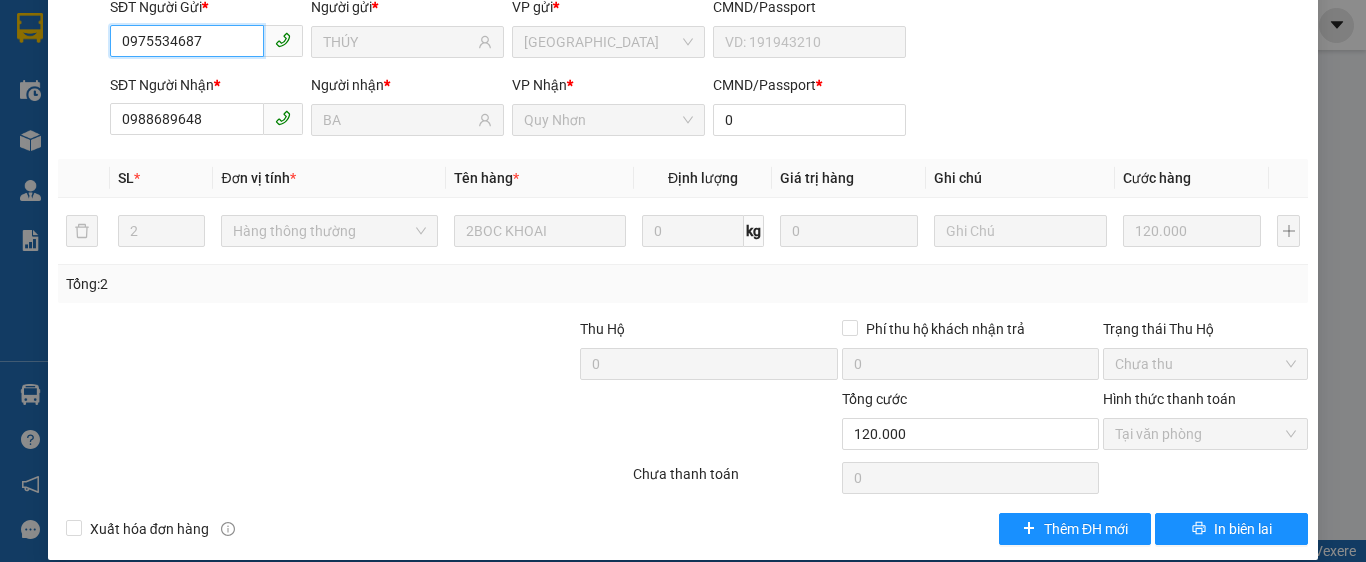scroll, scrollTop: 0, scrollLeft: 0, axis: both 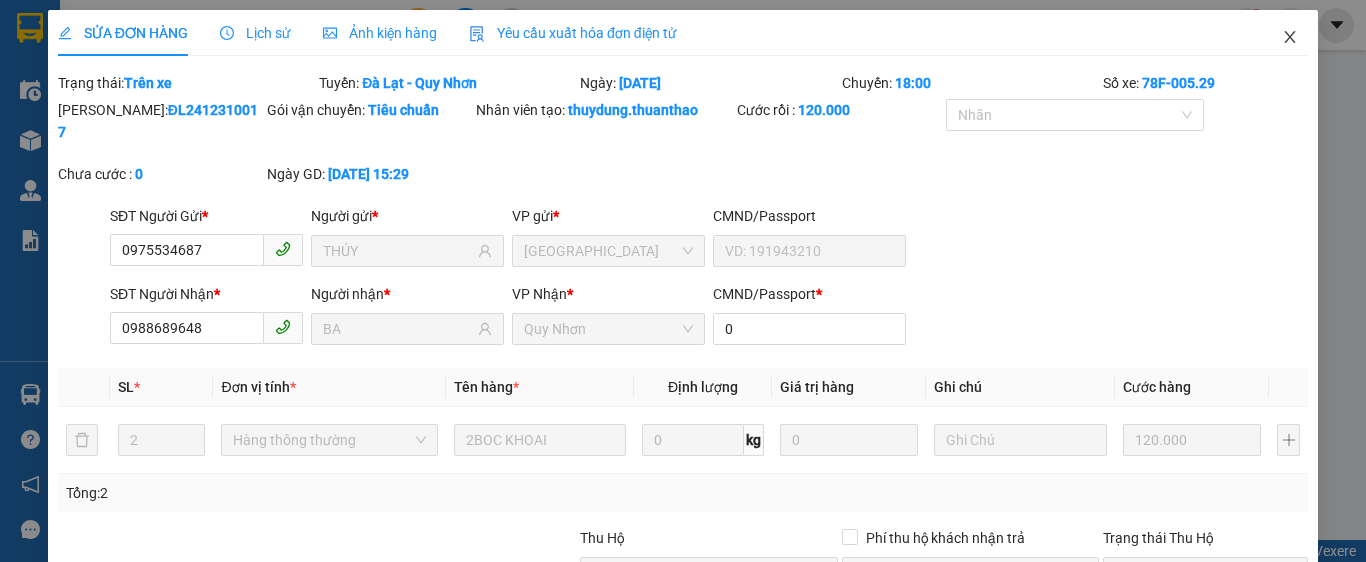 click 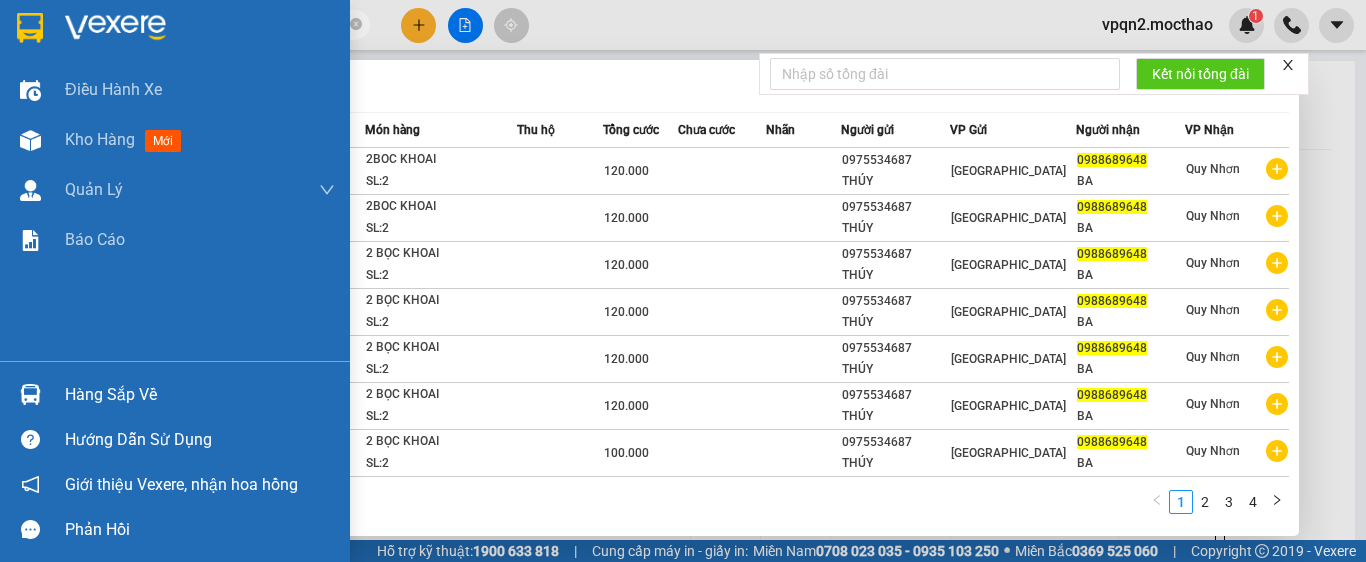 drag, startPoint x: 205, startPoint y: 19, endPoint x: 51, endPoint y: 48, distance: 156.70673 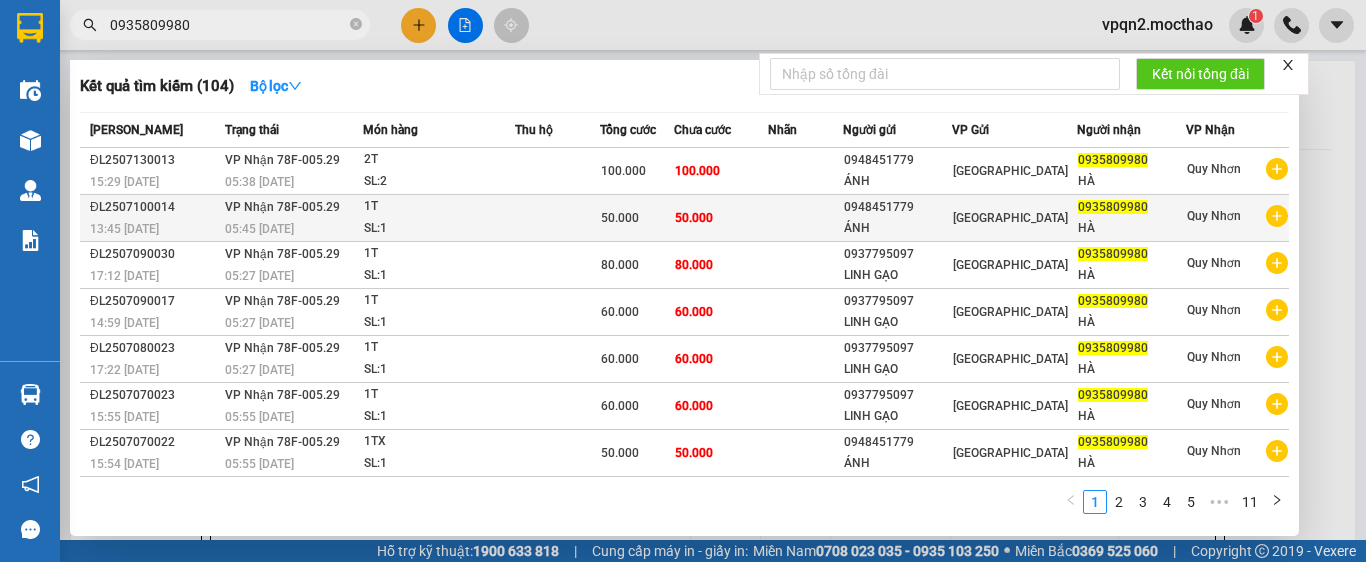 click on "05:45 [DATE]" at bounding box center [294, 229] 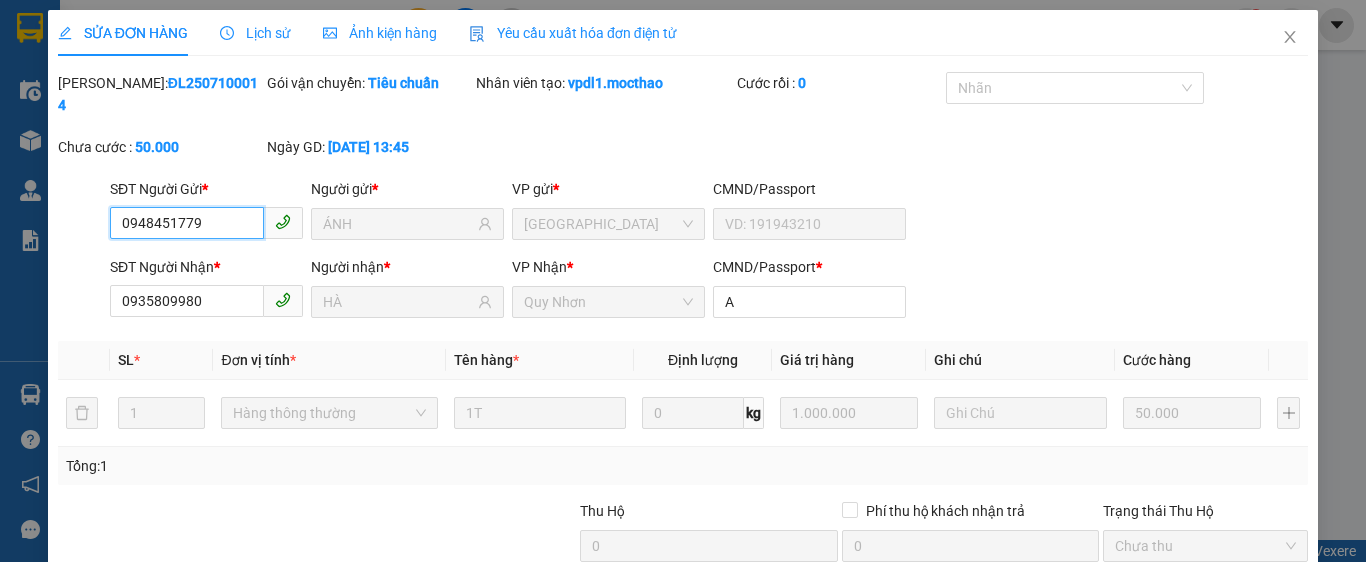 scroll, scrollTop: 182, scrollLeft: 0, axis: vertical 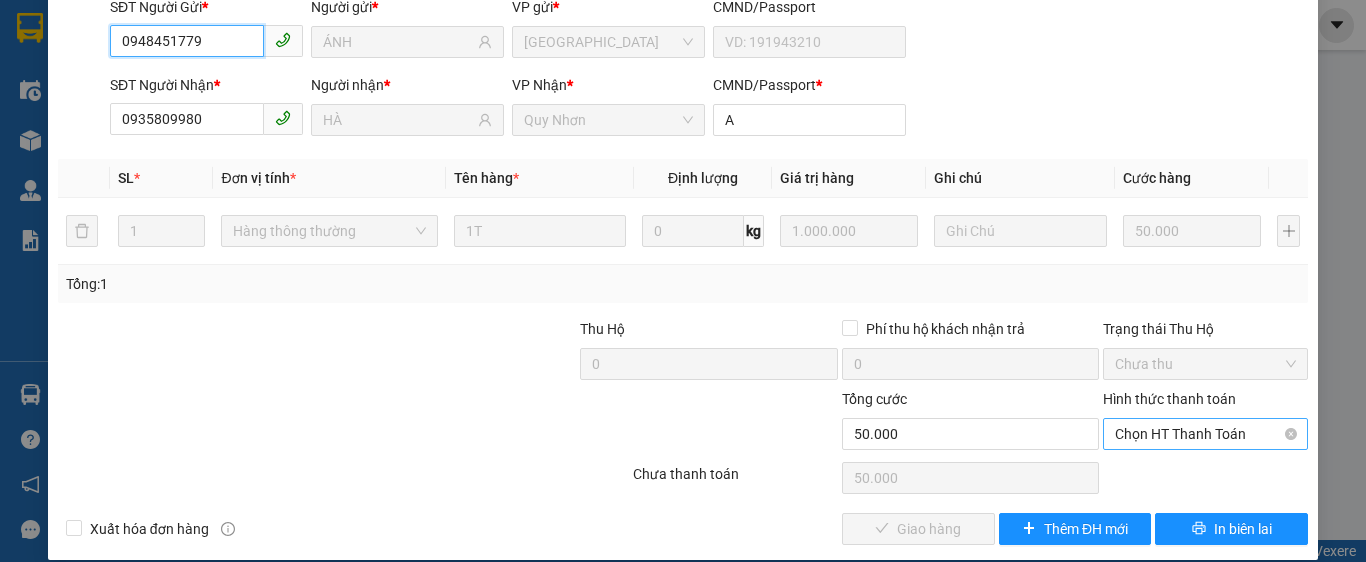 click on "Chọn HT Thanh Toán" at bounding box center (1205, 434) 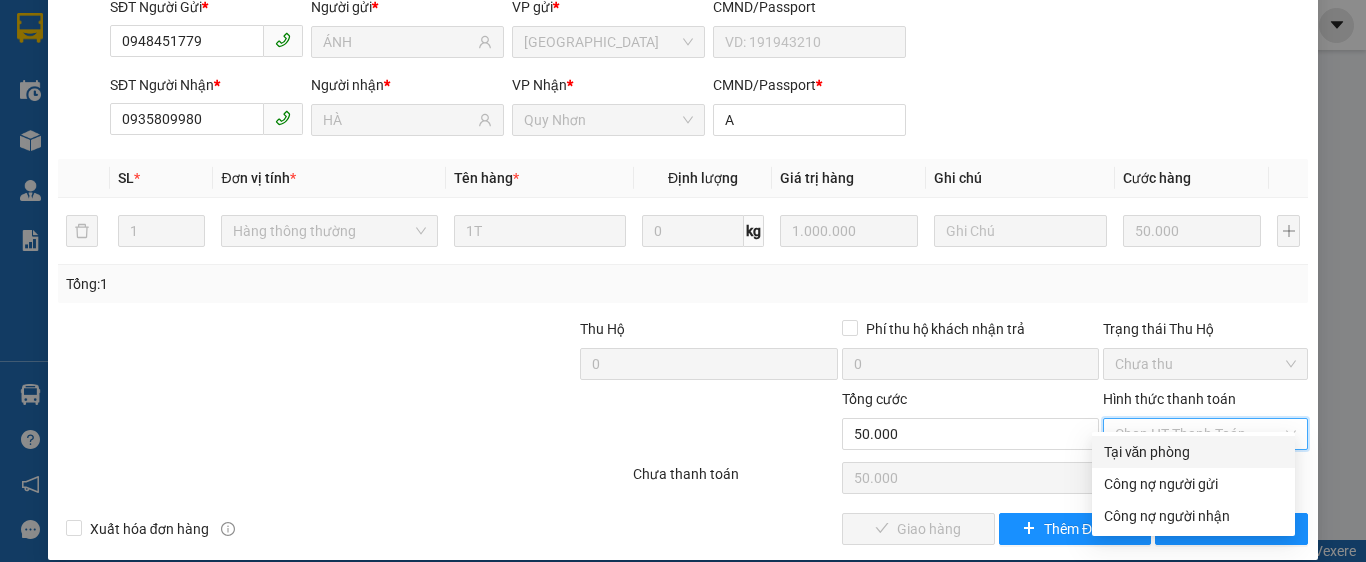 click on "Tại văn phòng" at bounding box center (1193, 452) 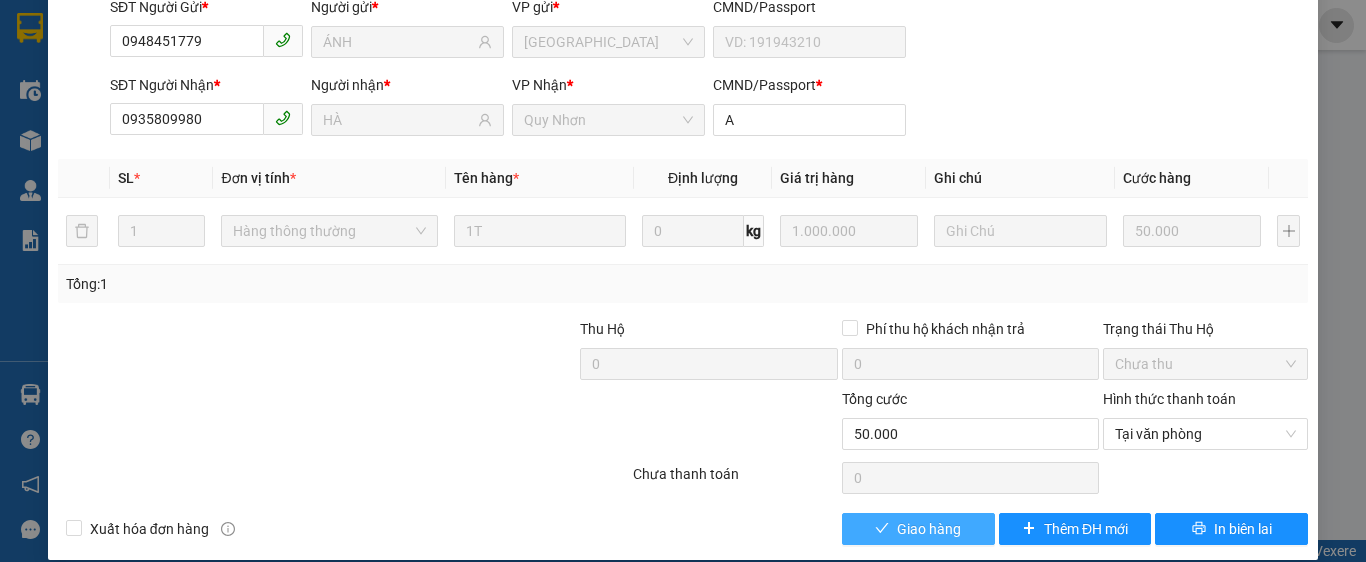 click on "Giao hàng" at bounding box center [929, 529] 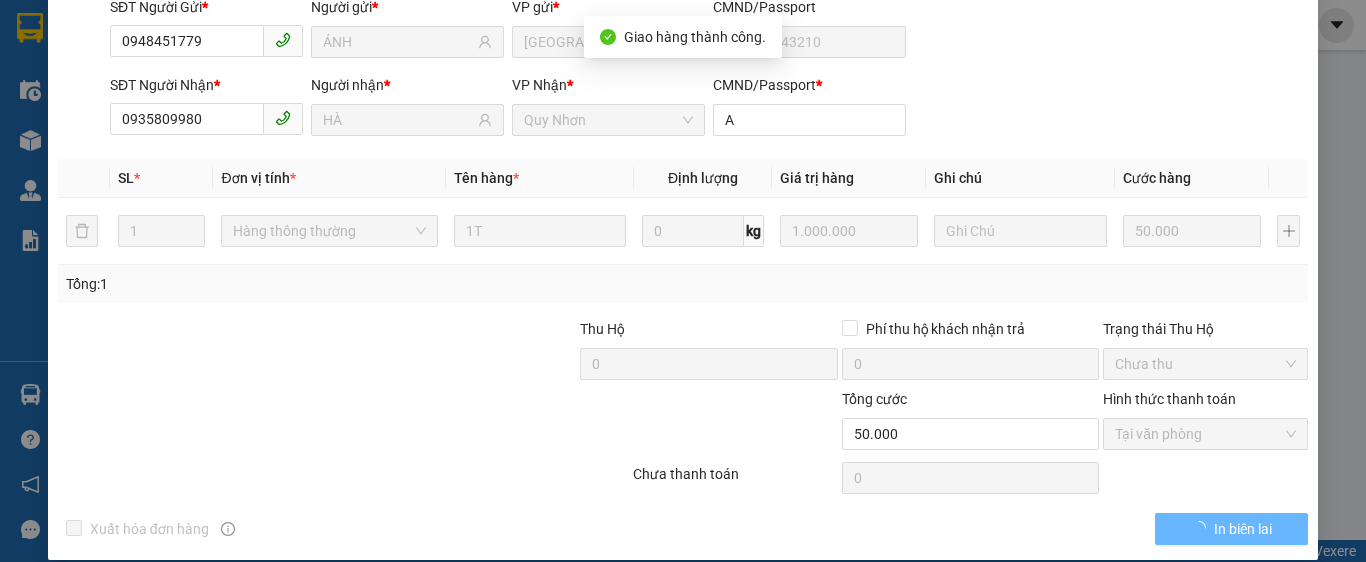 scroll, scrollTop: 0, scrollLeft: 0, axis: both 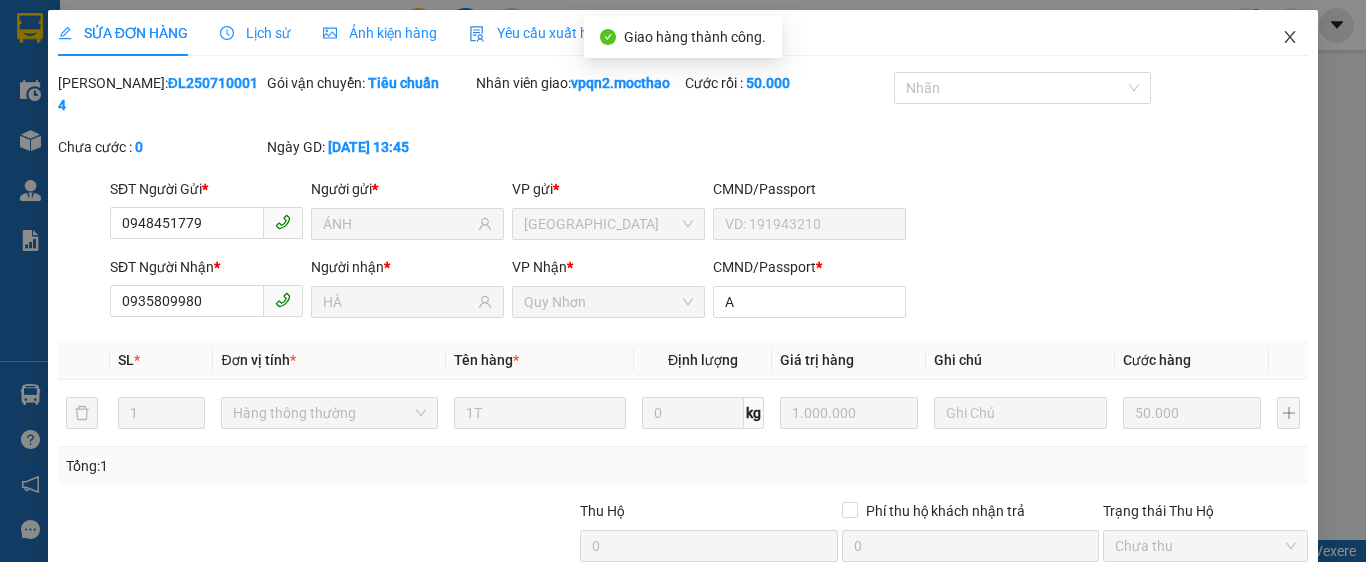 click 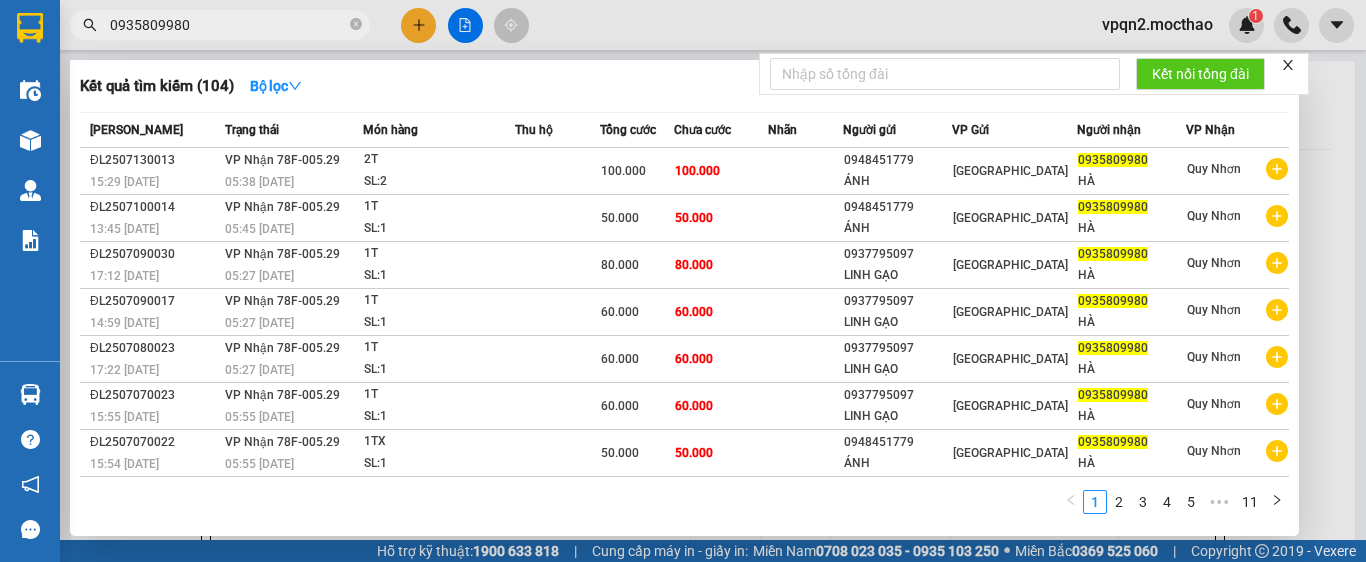 drag, startPoint x: 175, startPoint y: 30, endPoint x: 83, endPoint y: 48, distance: 93.74433 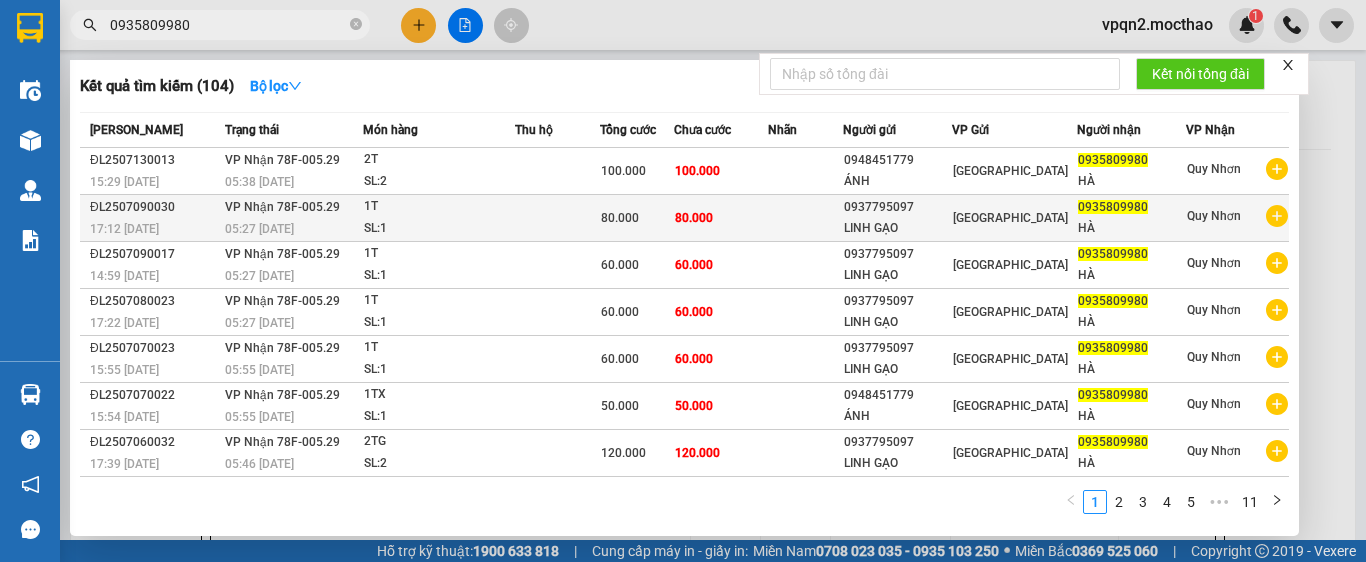 click on "05:27 [DATE]" at bounding box center (294, 229) 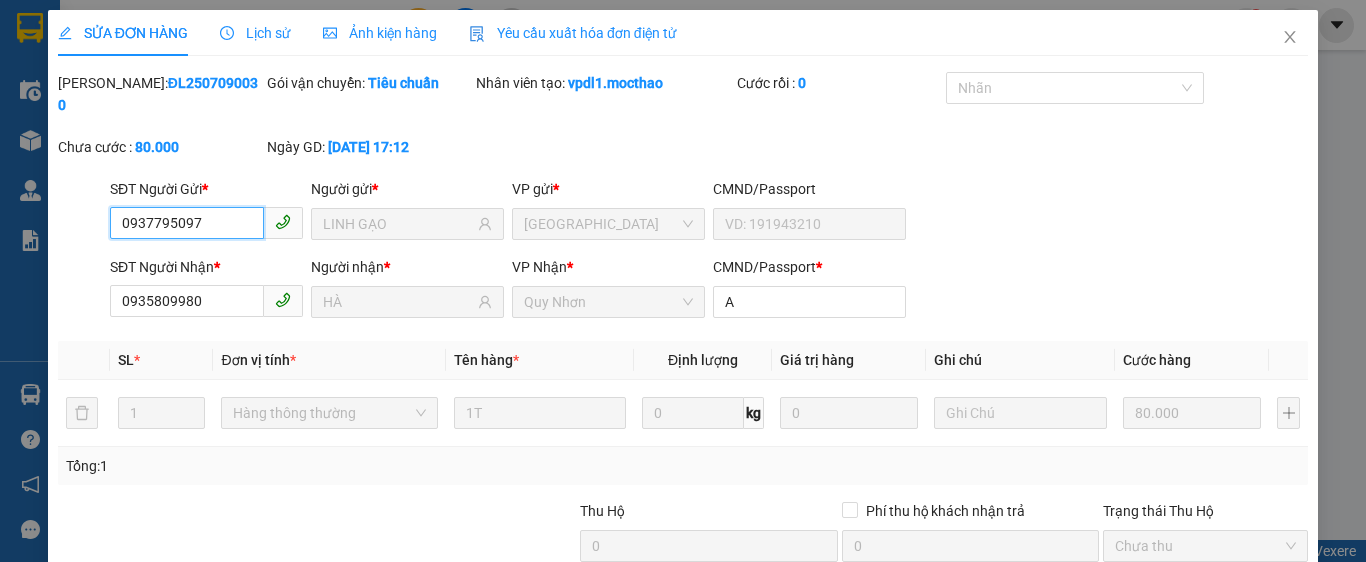 scroll, scrollTop: 182, scrollLeft: 0, axis: vertical 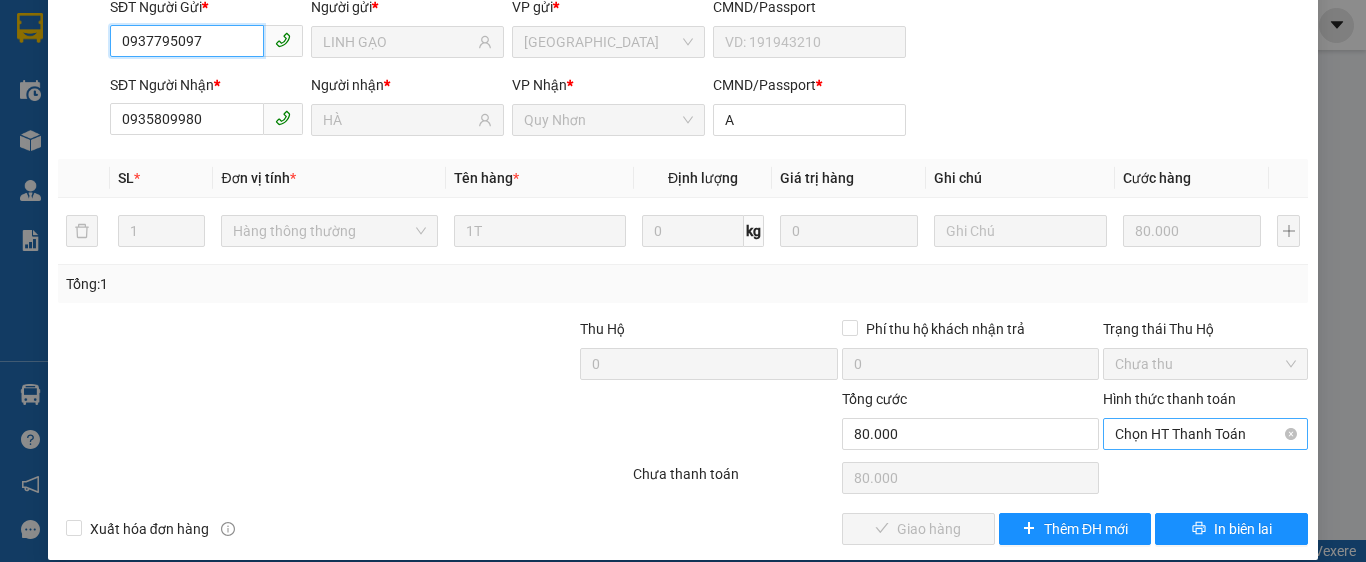 click on "Chọn HT Thanh Toán" at bounding box center [1205, 434] 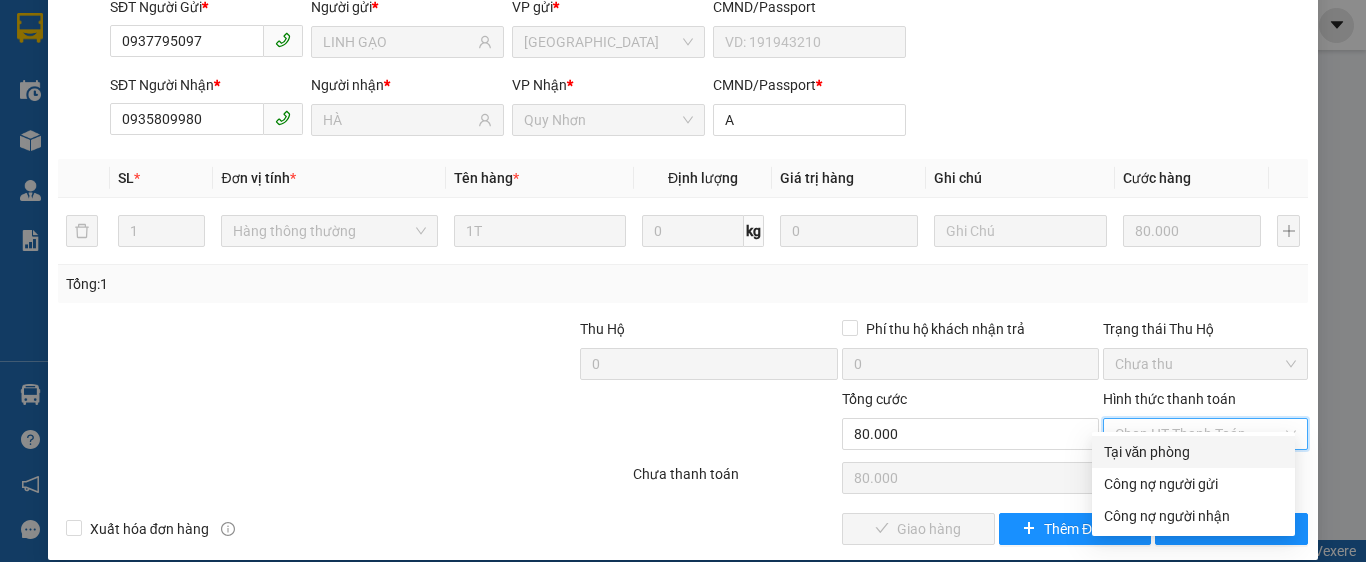 click on "Tại văn phòng" at bounding box center [1193, 452] 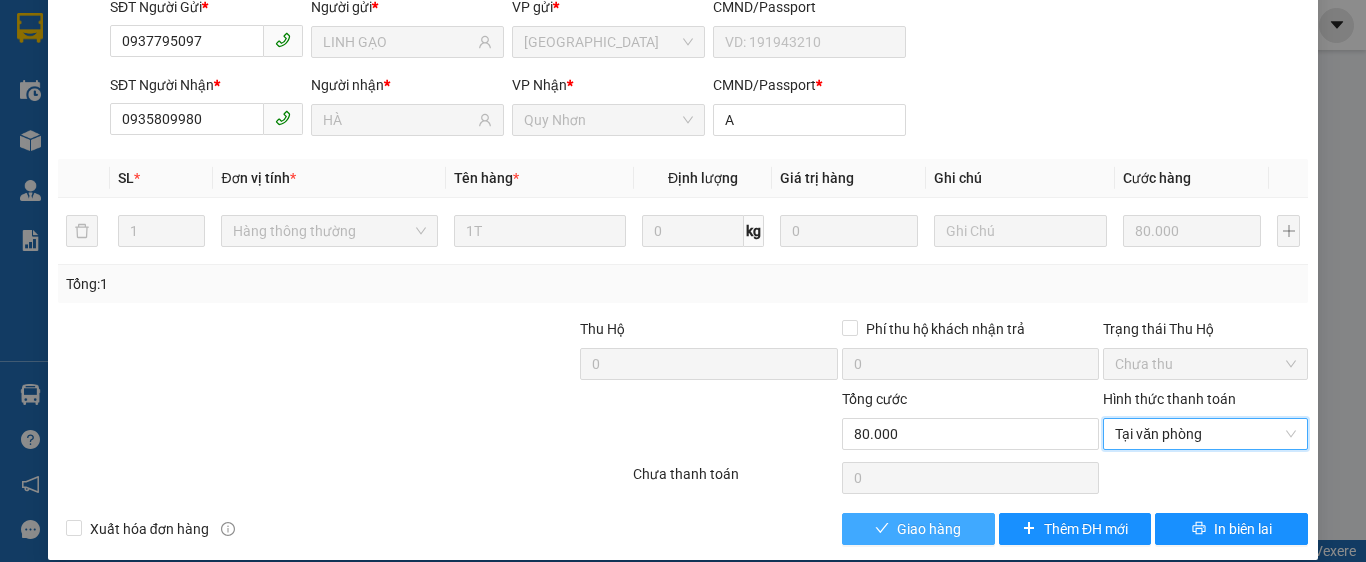 click on "Giao hàng" at bounding box center [929, 529] 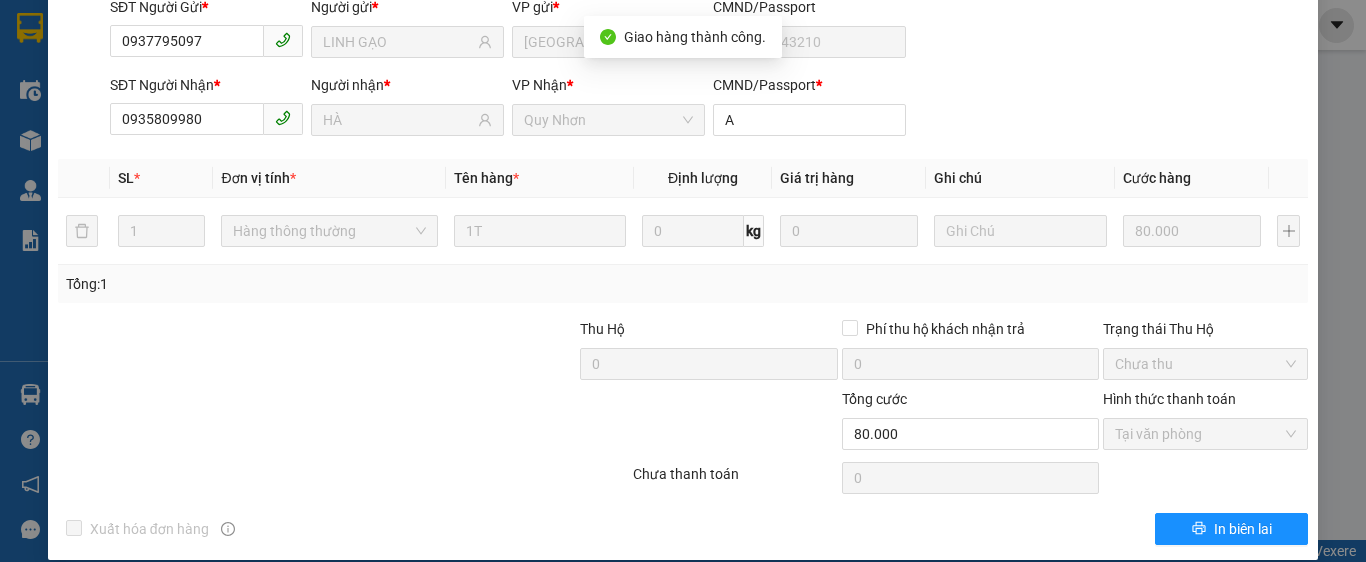 scroll, scrollTop: 0, scrollLeft: 0, axis: both 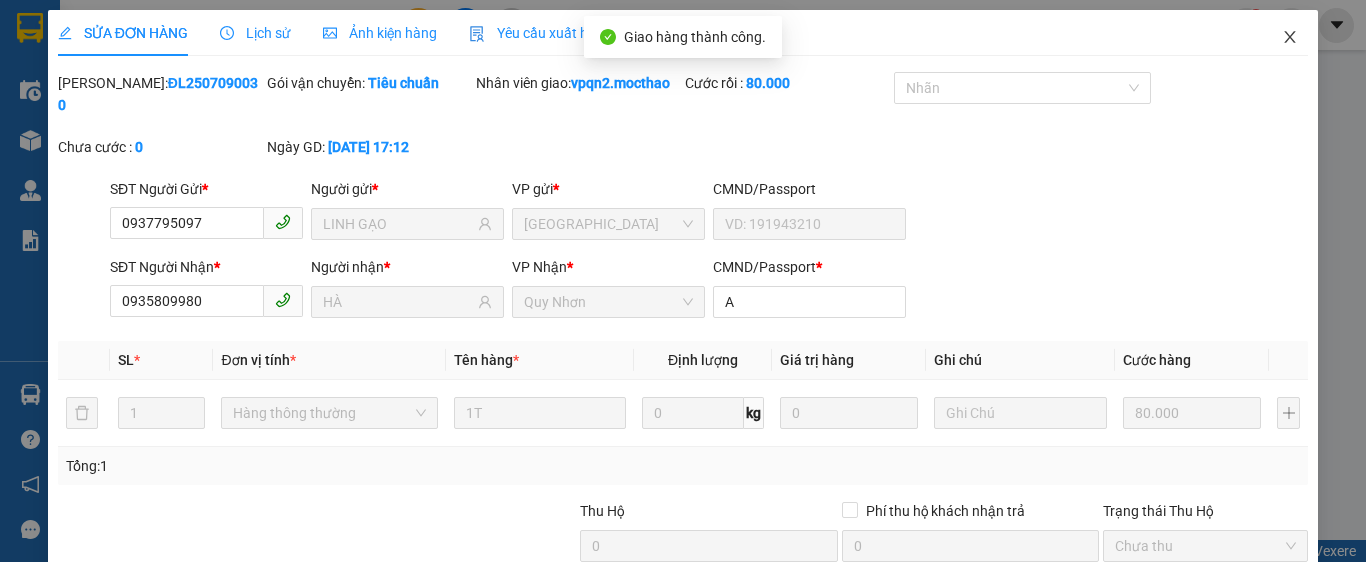 click 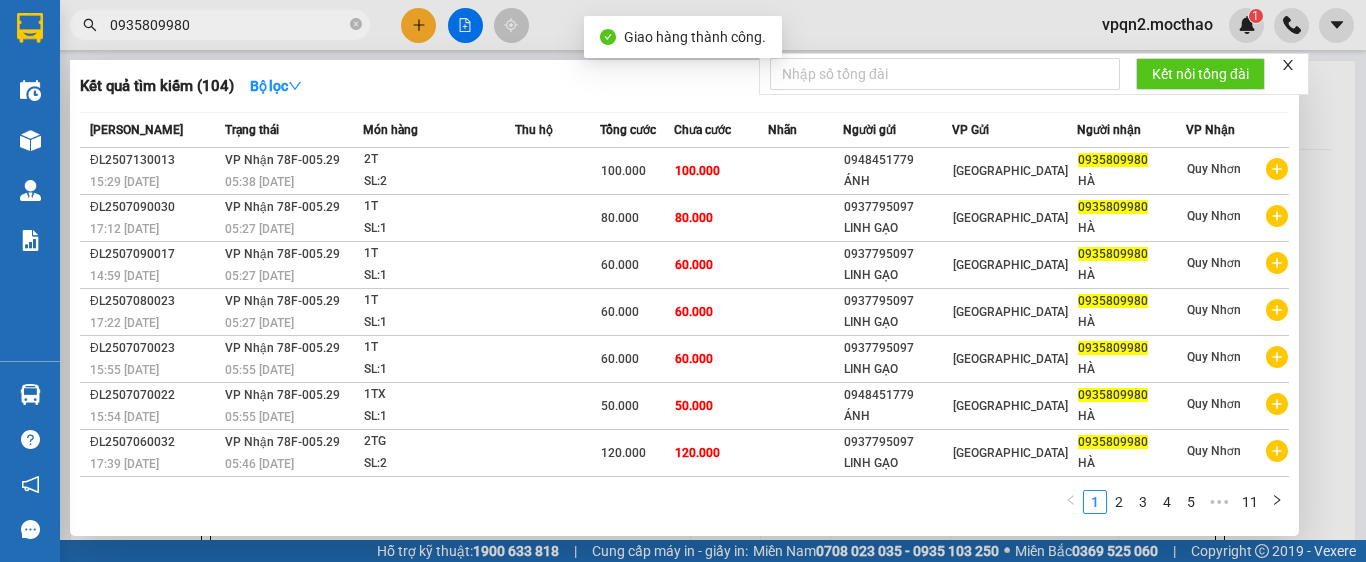 drag, startPoint x: 212, startPoint y: 21, endPoint x: 75, endPoint y: 46, distance: 139.26234 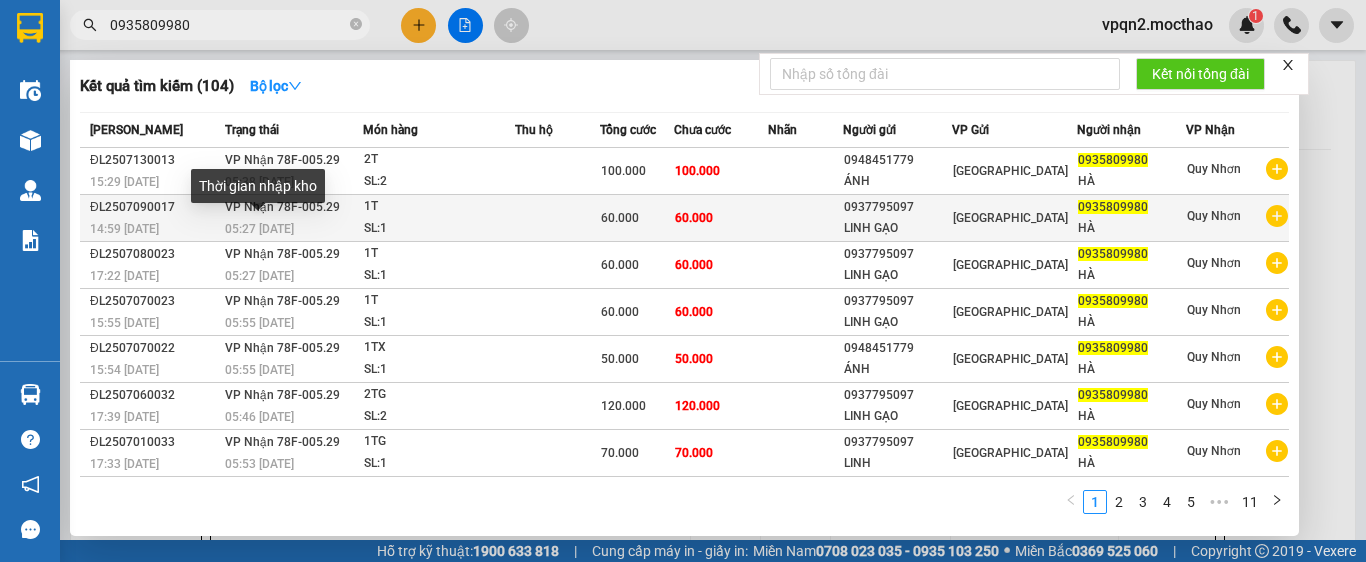 click on "05:27 [DATE]" at bounding box center (259, 229) 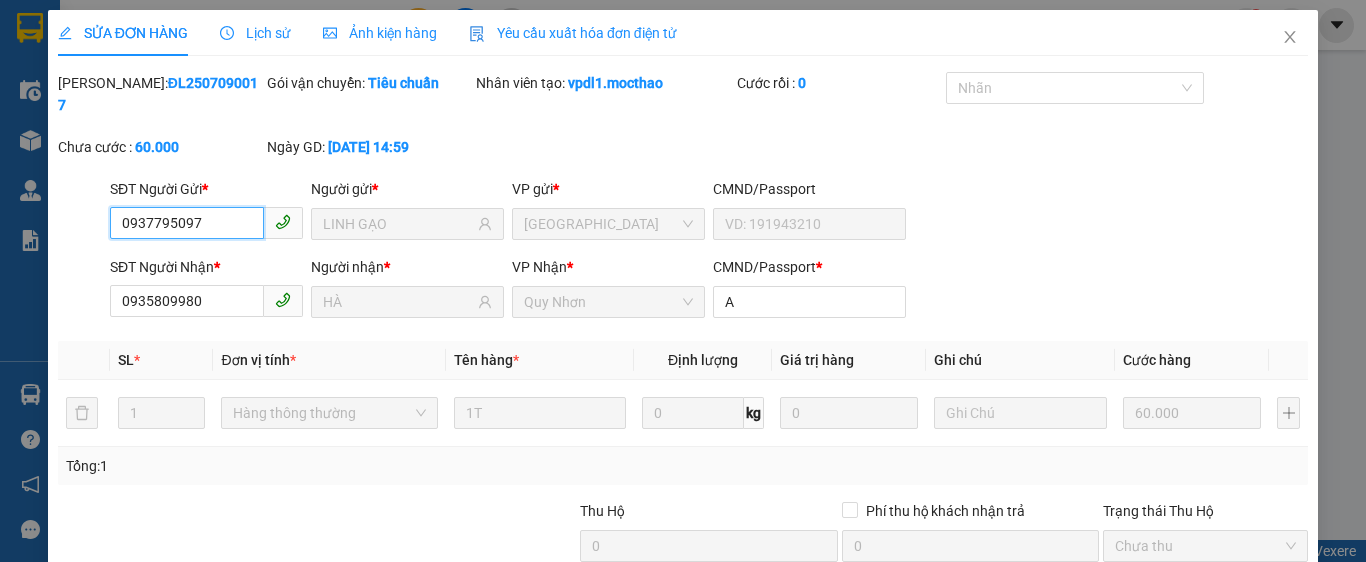scroll, scrollTop: 182, scrollLeft: 0, axis: vertical 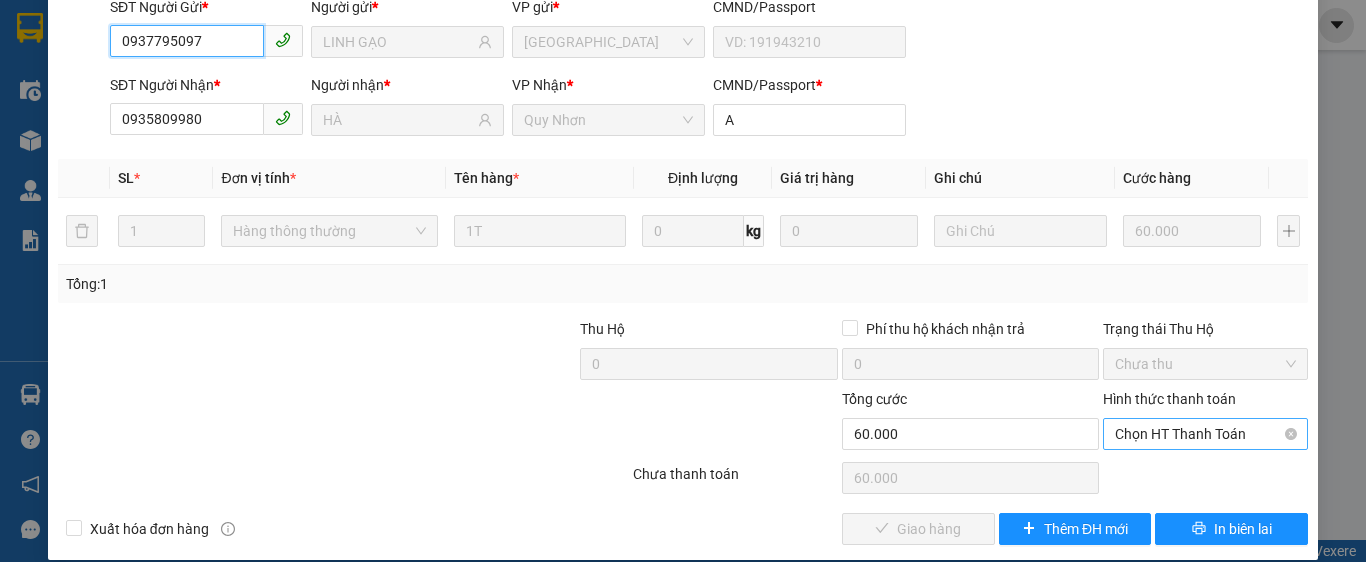 click on "Chọn HT Thanh Toán" at bounding box center [1205, 434] 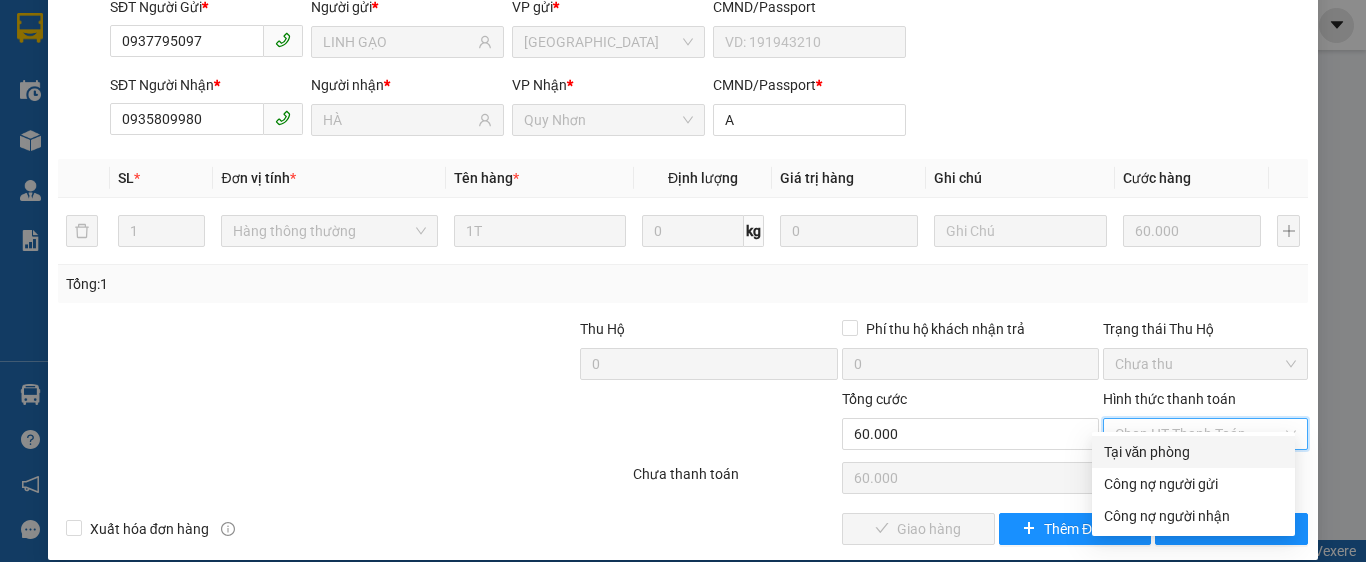 click on "Tại văn phòng" at bounding box center (1193, 452) 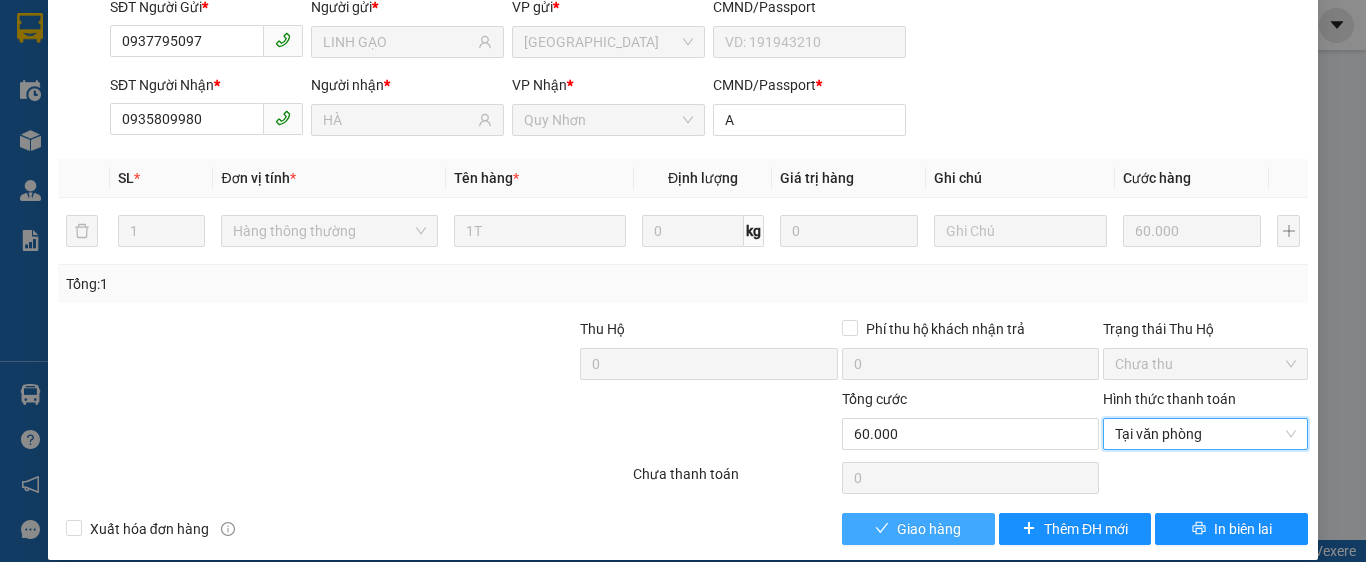 click on "Giao hàng" at bounding box center (918, 529) 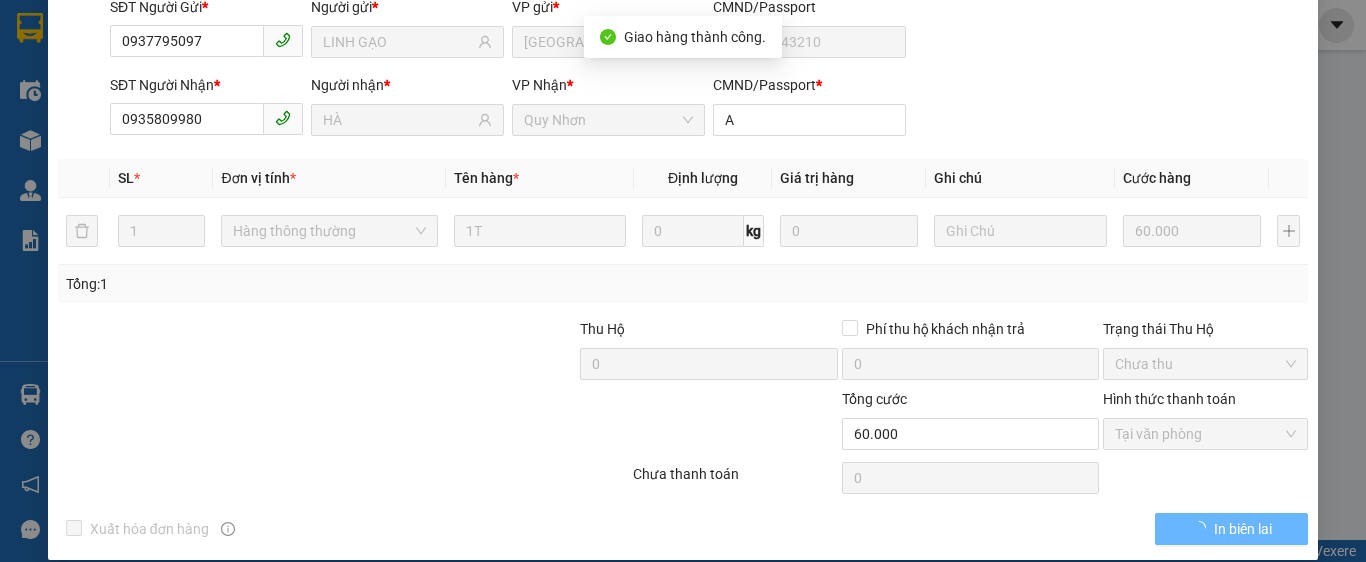 scroll, scrollTop: 0, scrollLeft: 0, axis: both 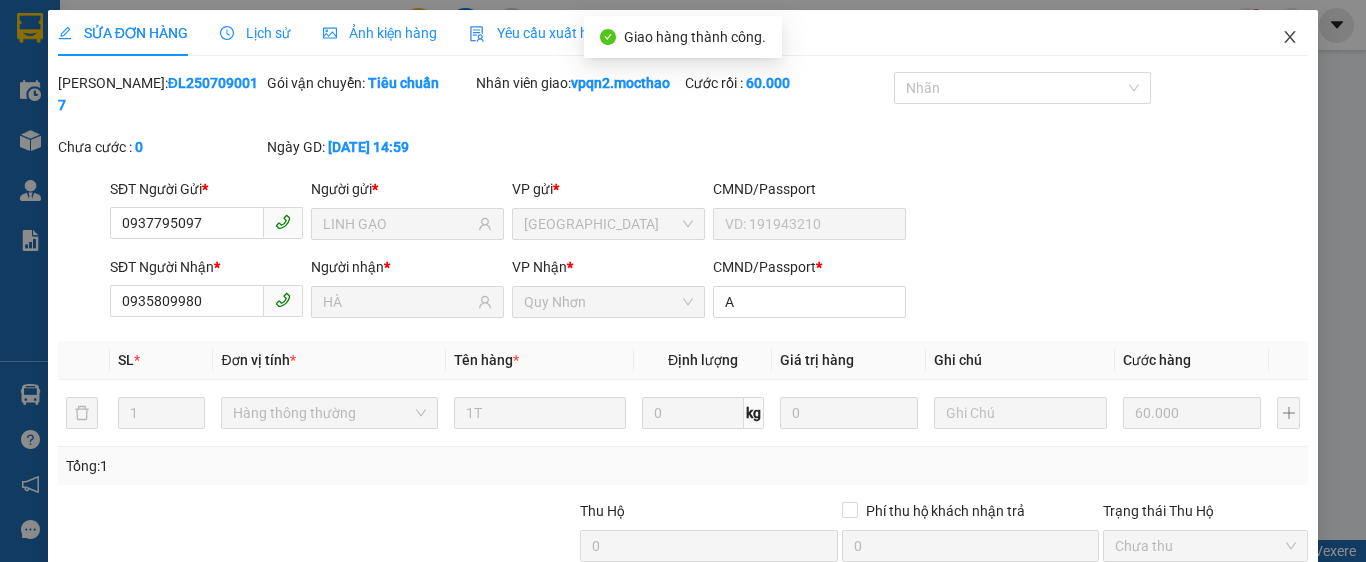 click 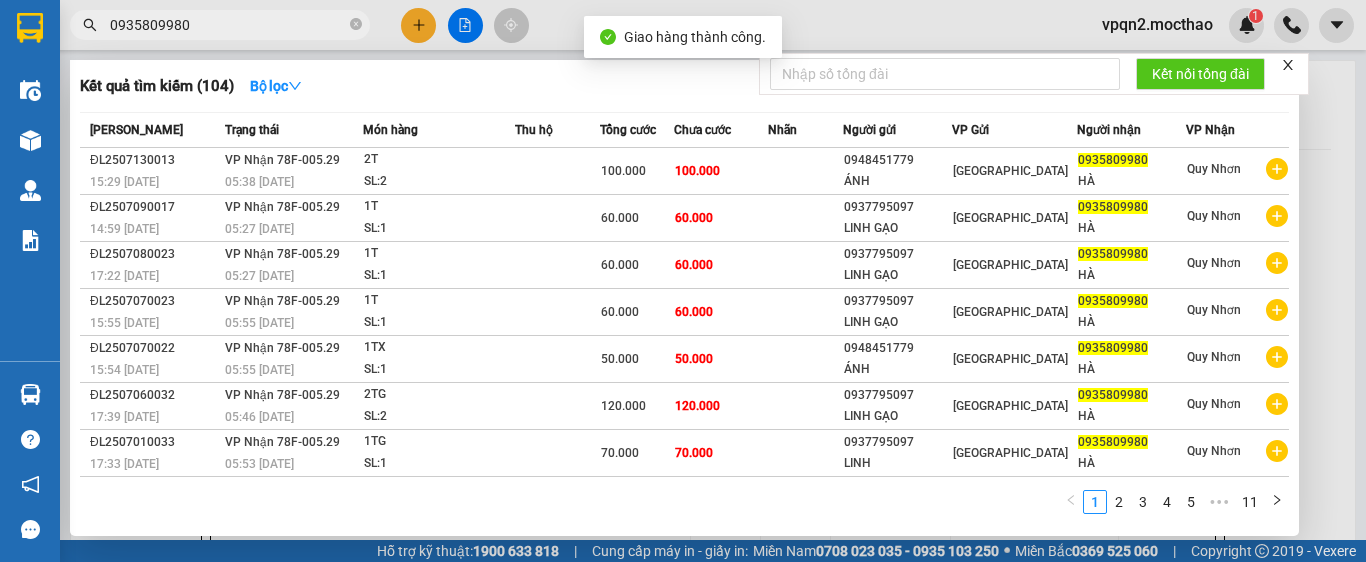 drag, startPoint x: 190, startPoint y: 23, endPoint x: 74, endPoint y: 43, distance: 117.71151 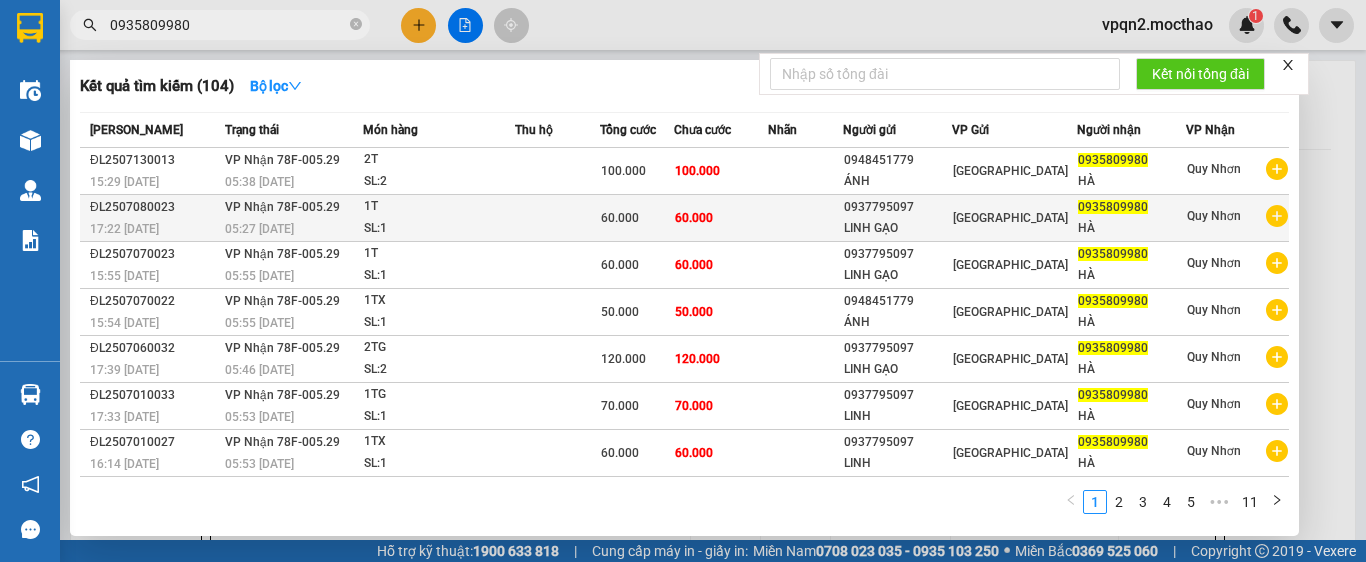 click on "VP Nhận   78F-005.29" at bounding box center (282, 207) 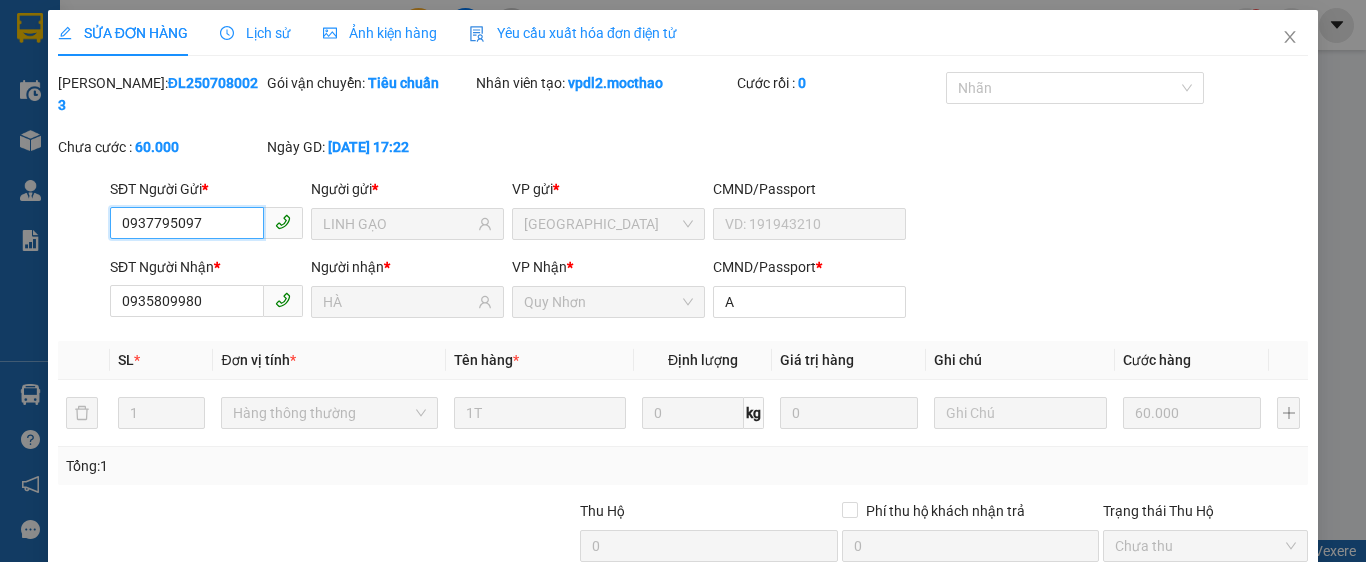 scroll, scrollTop: 182, scrollLeft: 0, axis: vertical 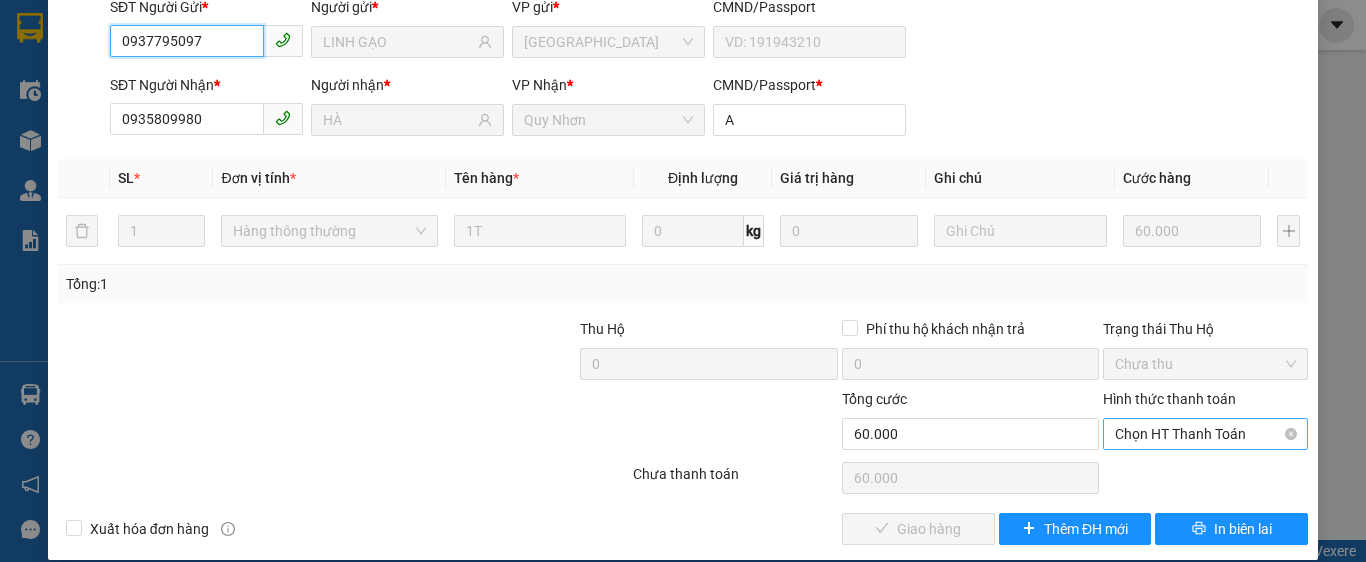 click on "Chọn HT Thanh Toán" at bounding box center (1205, 434) 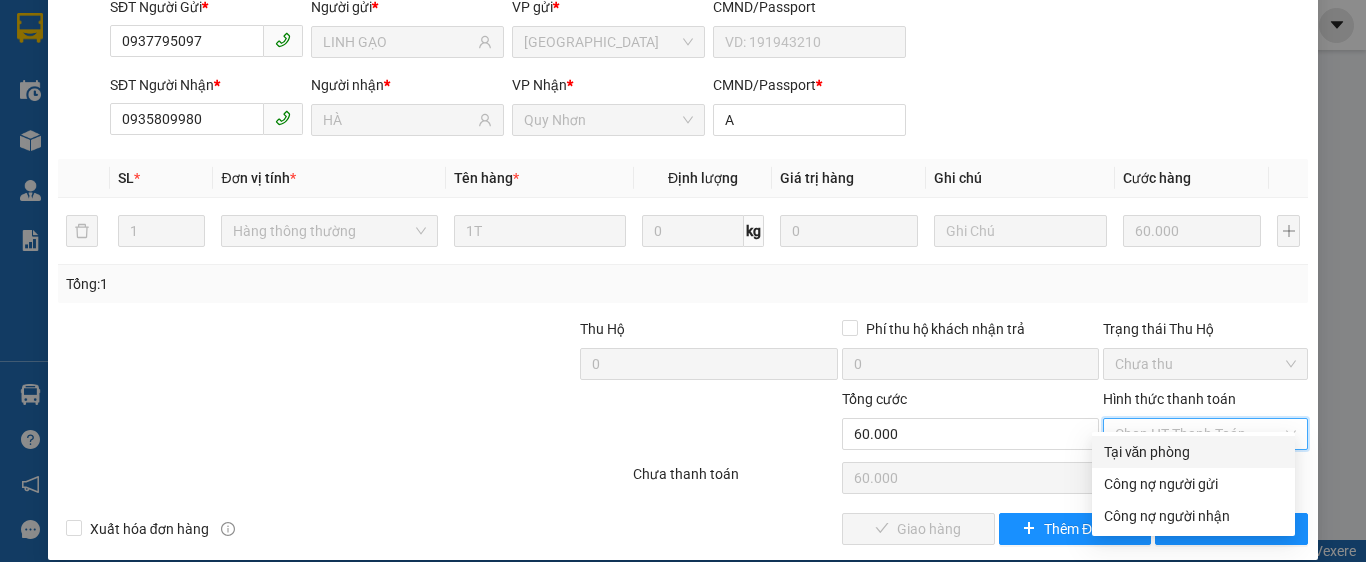 click on "Tại văn phòng" at bounding box center [1193, 452] 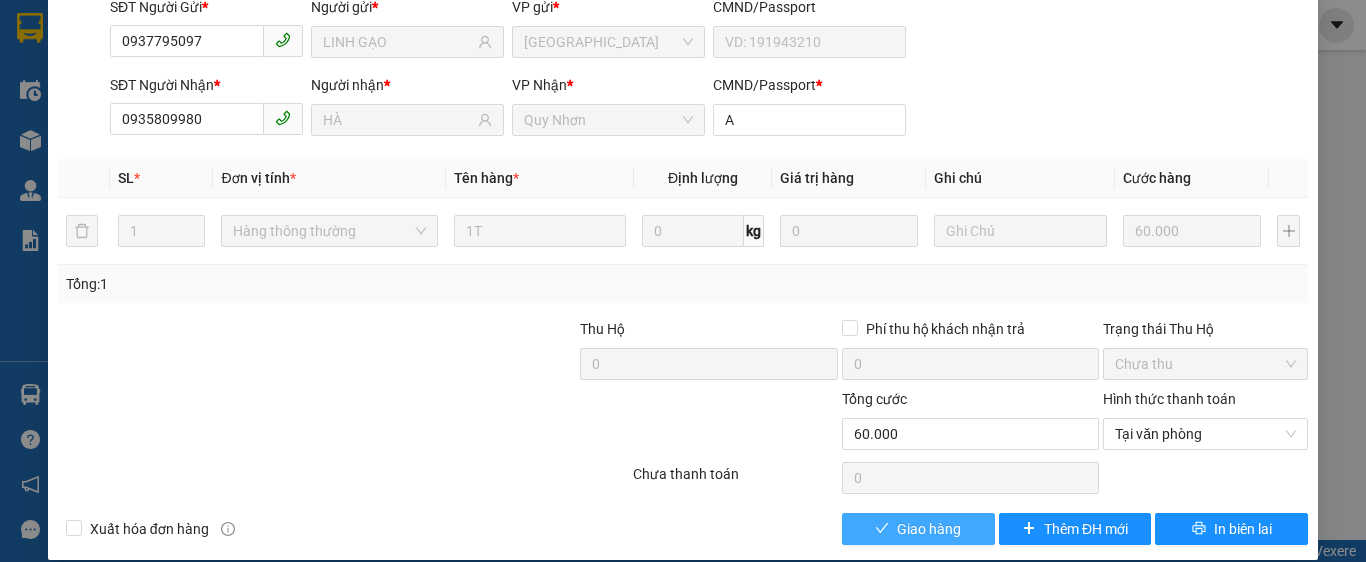 click on "Giao hàng" at bounding box center (929, 529) 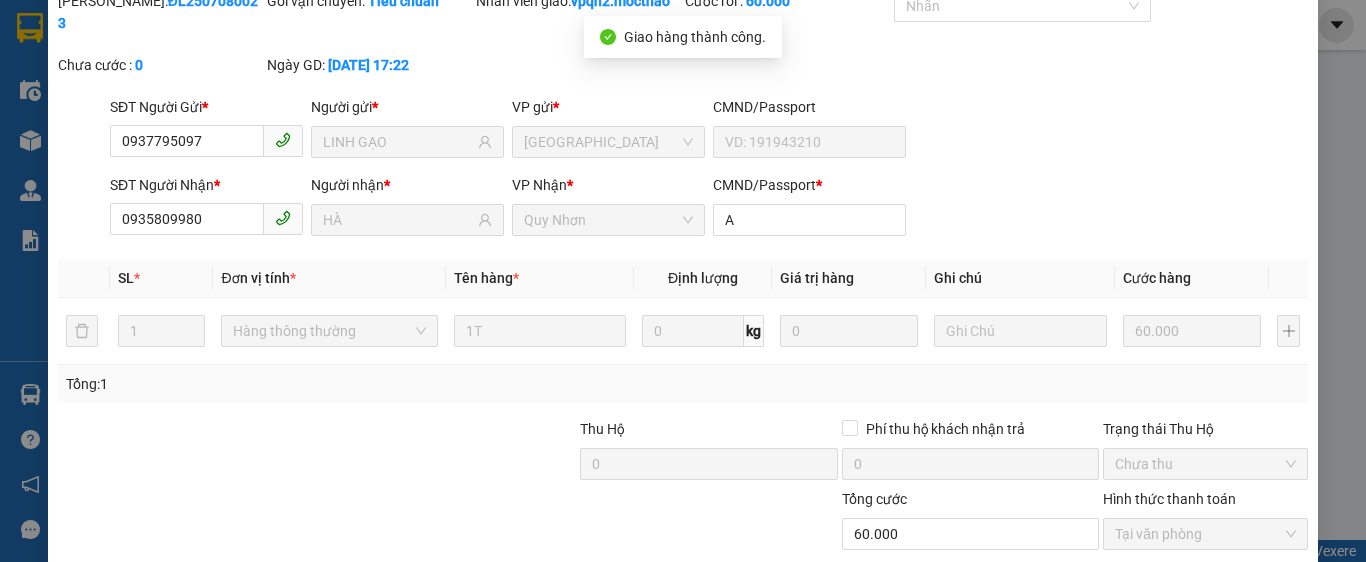 scroll, scrollTop: 0, scrollLeft: 0, axis: both 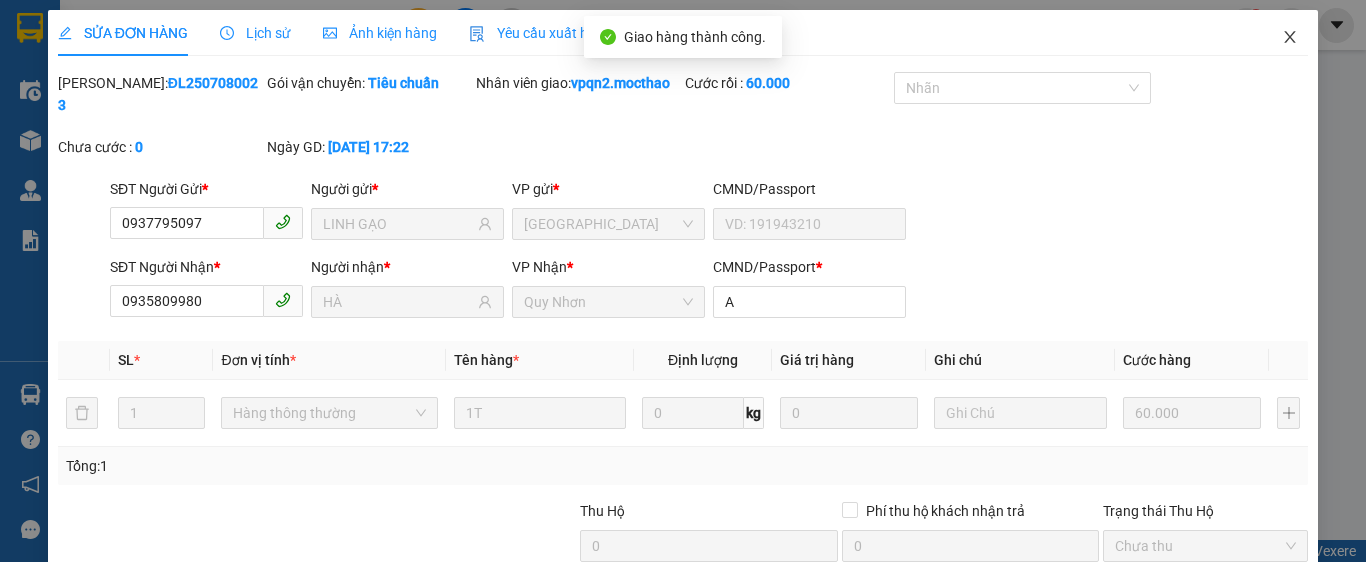 click 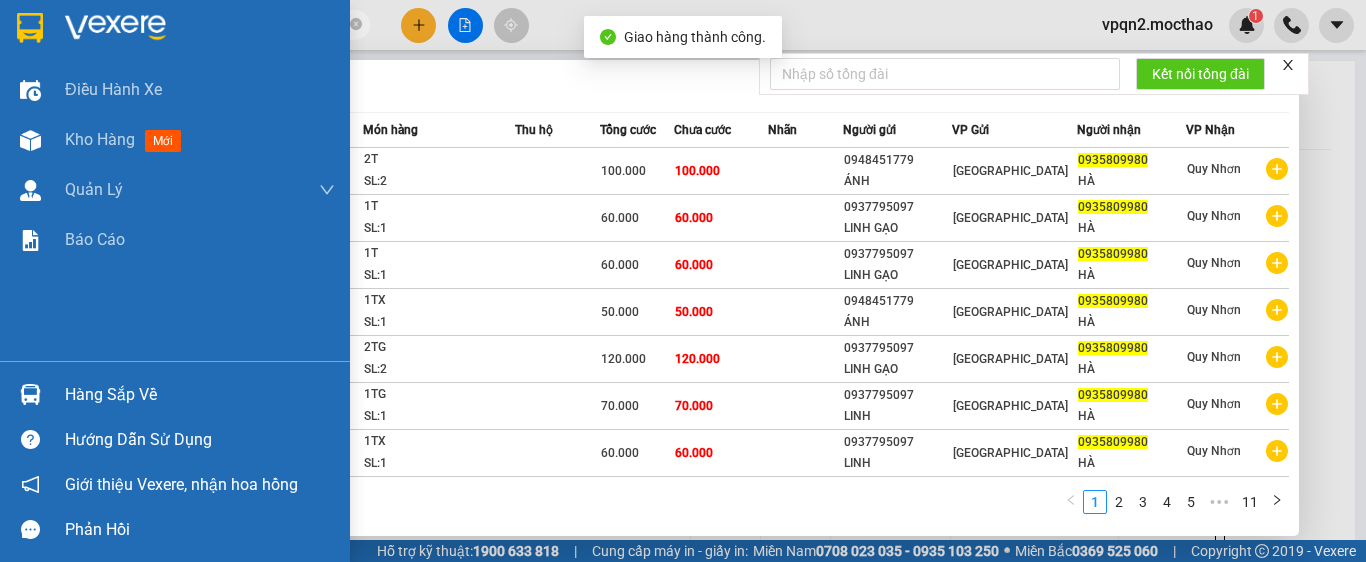 drag, startPoint x: 207, startPoint y: 27, endPoint x: 7, endPoint y: 59, distance: 202.54382 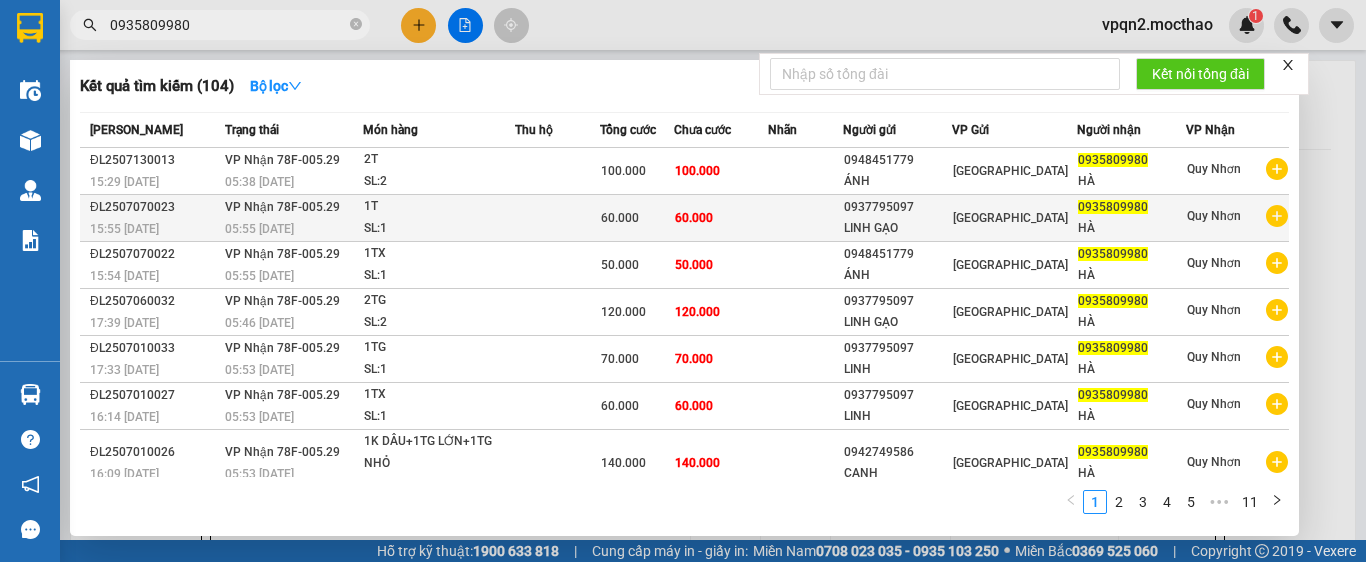 click on "VP Nhận   78F-005.29 05:55 [DATE]" at bounding box center [292, 218] 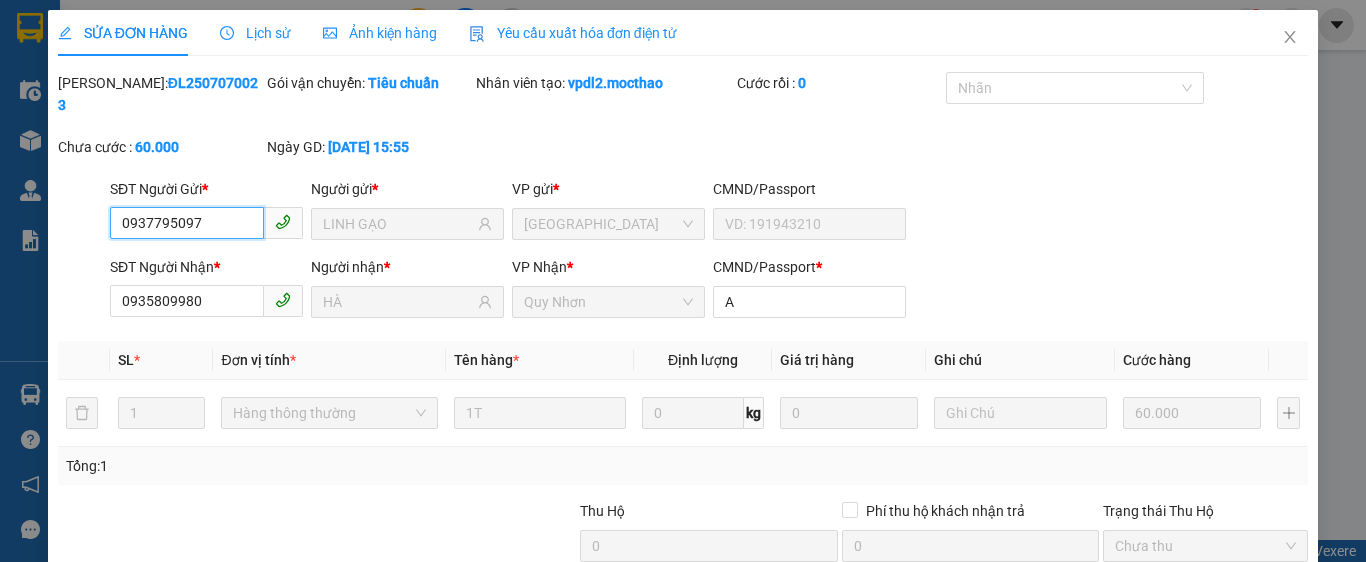 scroll, scrollTop: 182, scrollLeft: 0, axis: vertical 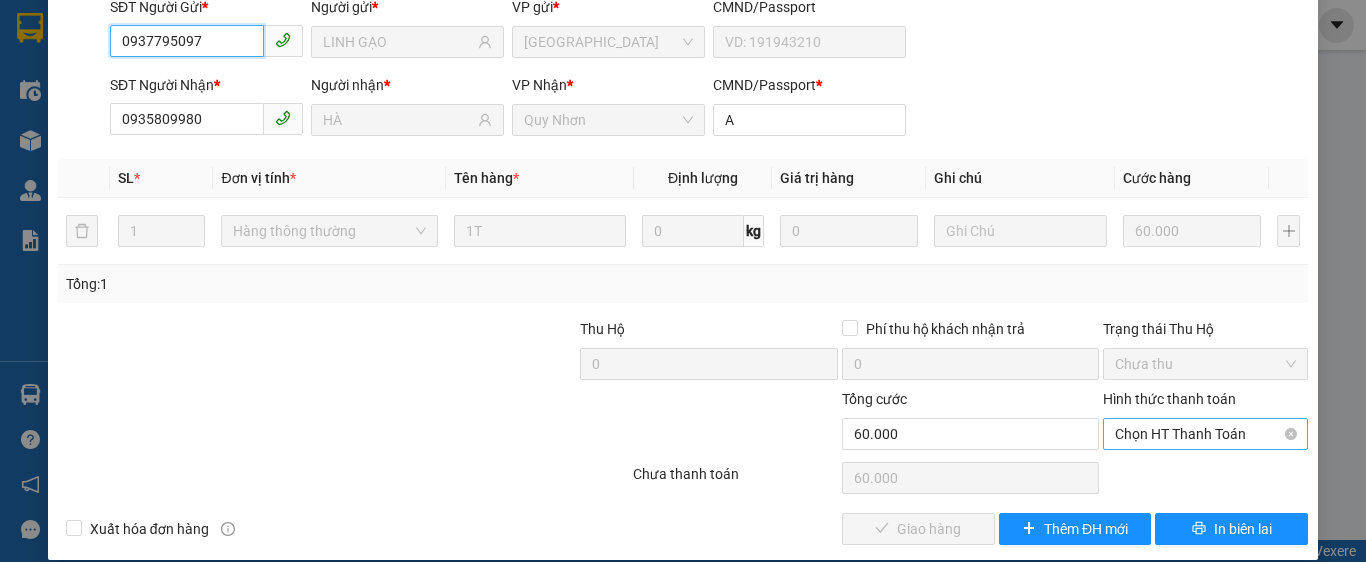 click on "Chọn HT Thanh Toán" at bounding box center (1205, 434) 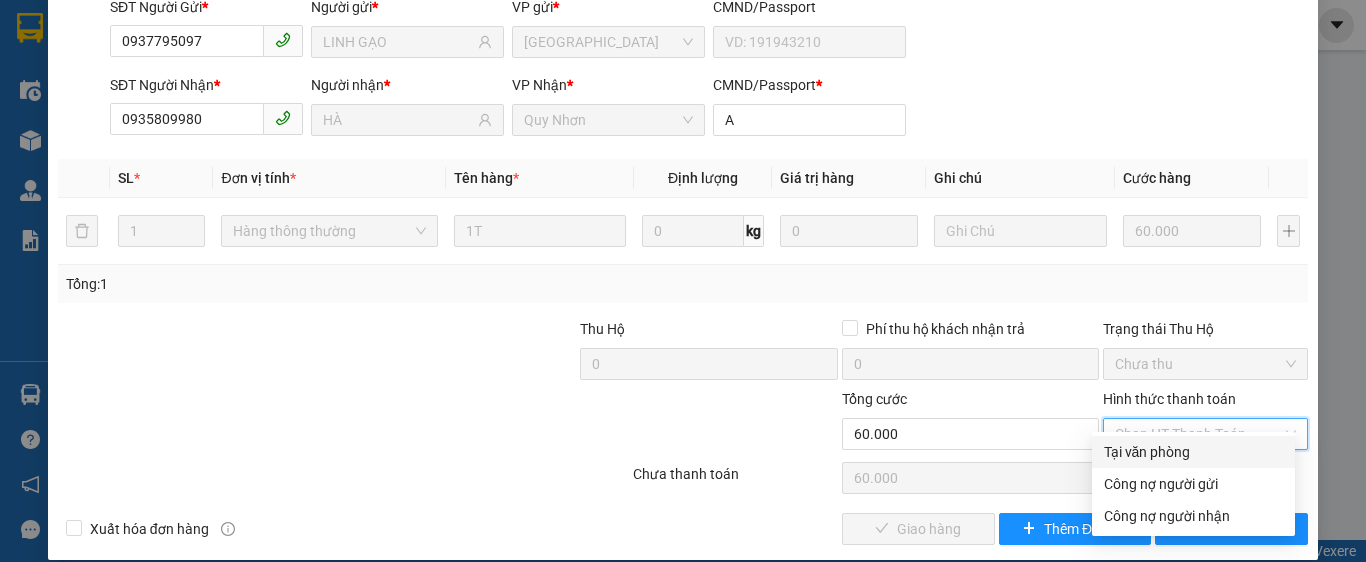 click on "Tại văn phòng" at bounding box center (1193, 452) 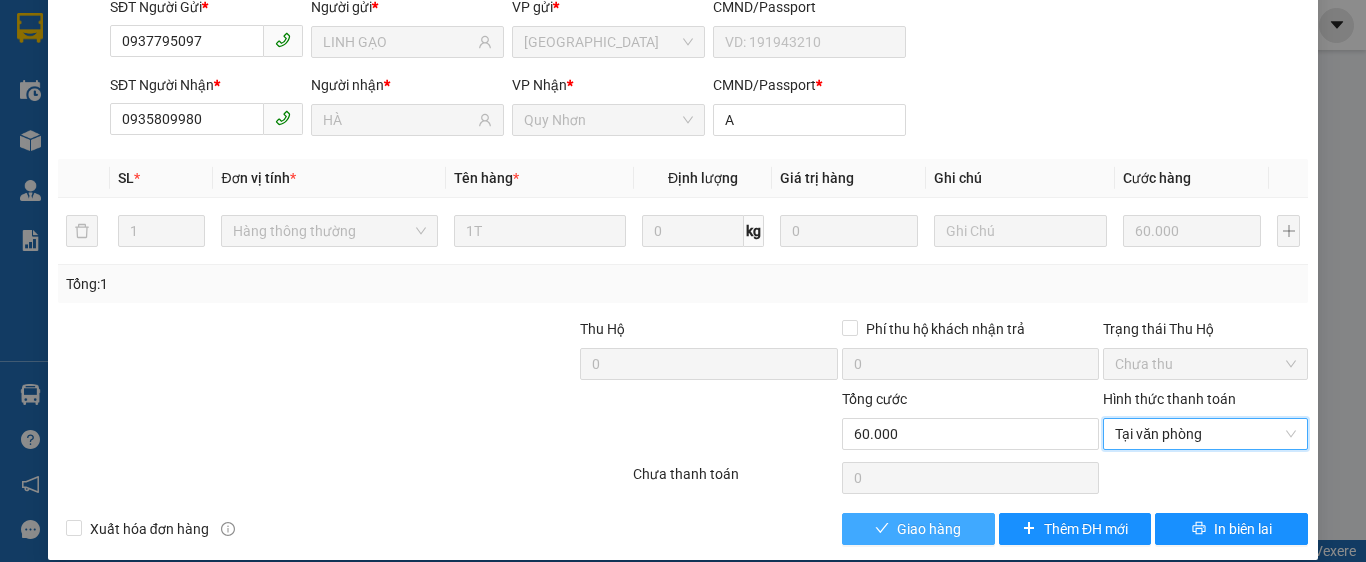 click on "Giao hàng" at bounding box center [929, 529] 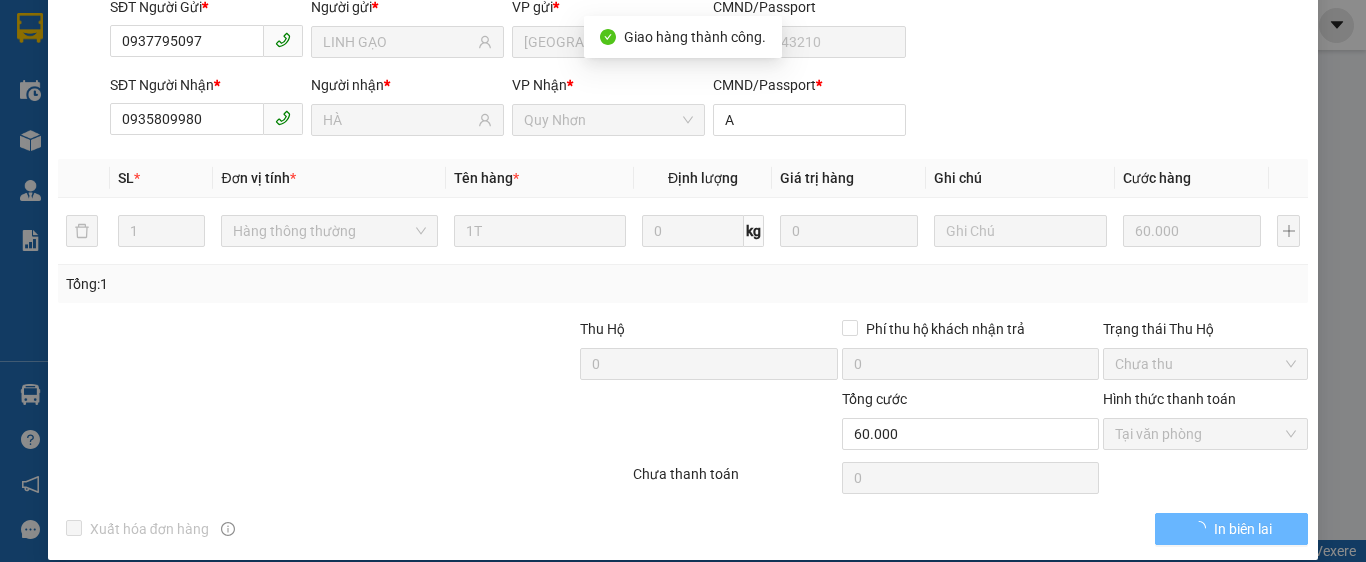 scroll, scrollTop: 0, scrollLeft: 0, axis: both 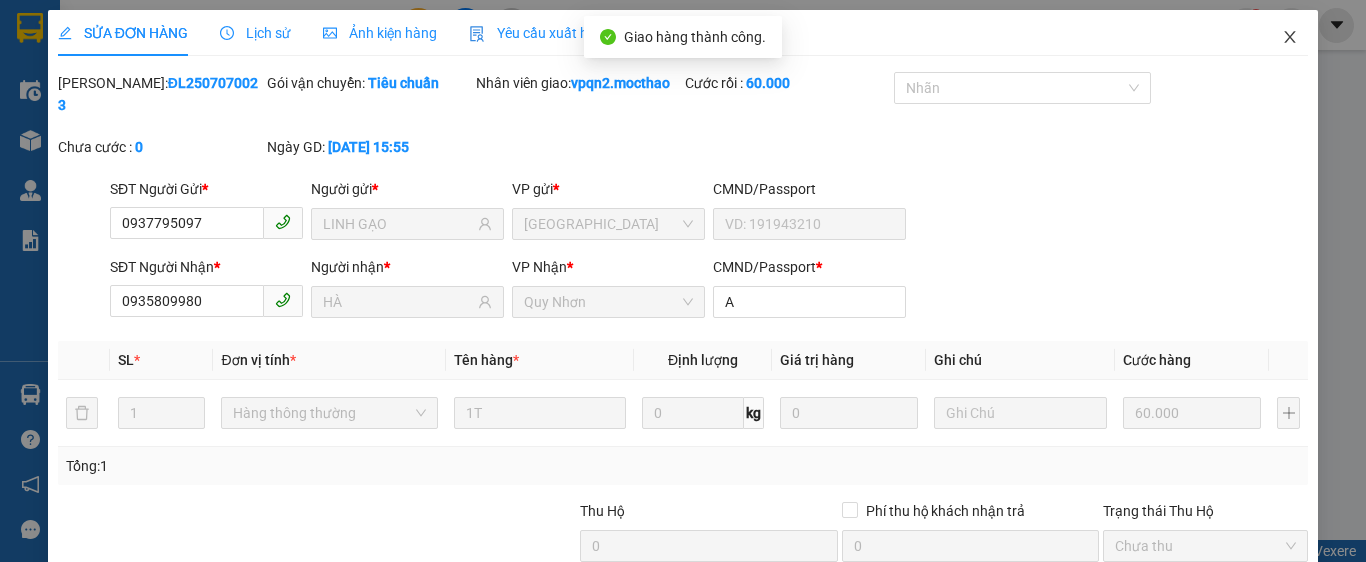 click 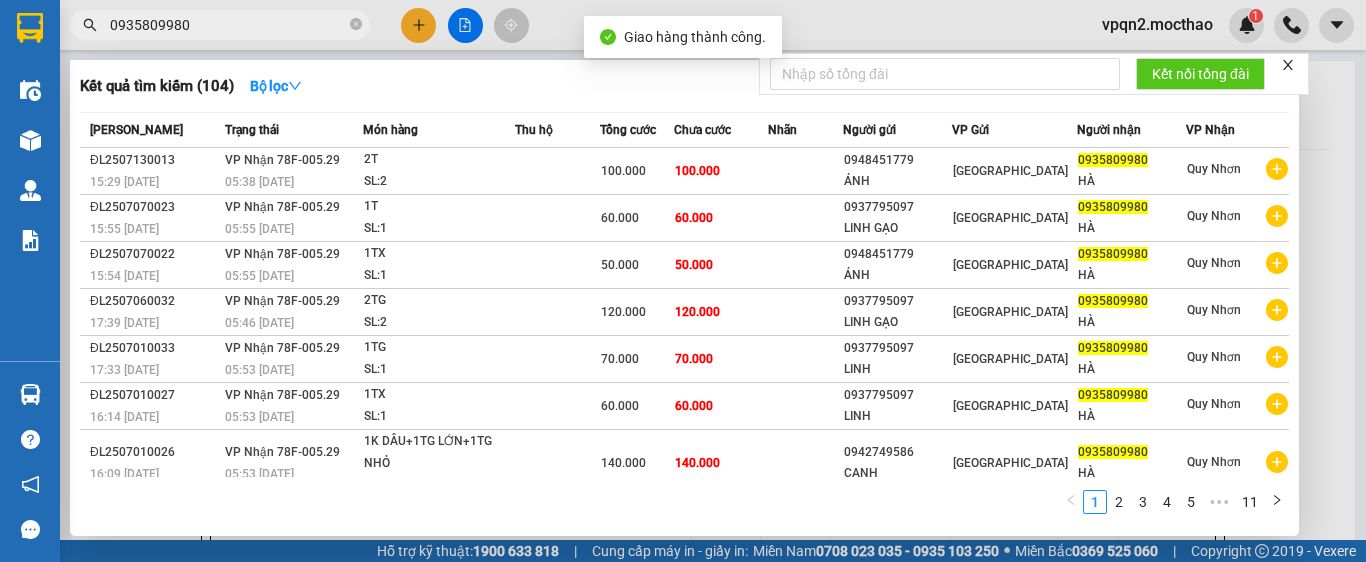 drag, startPoint x: 208, startPoint y: 21, endPoint x: 51, endPoint y: 43, distance: 158.5339 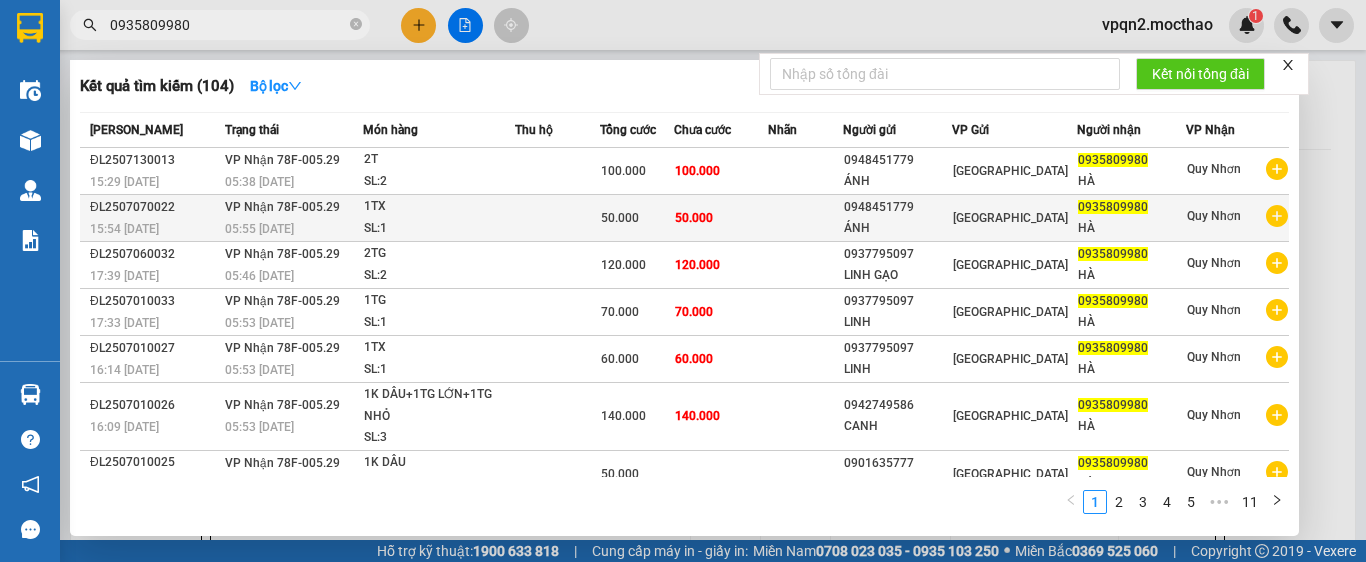 click on "05:55 [DATE]" at bounding box center (294, 229) 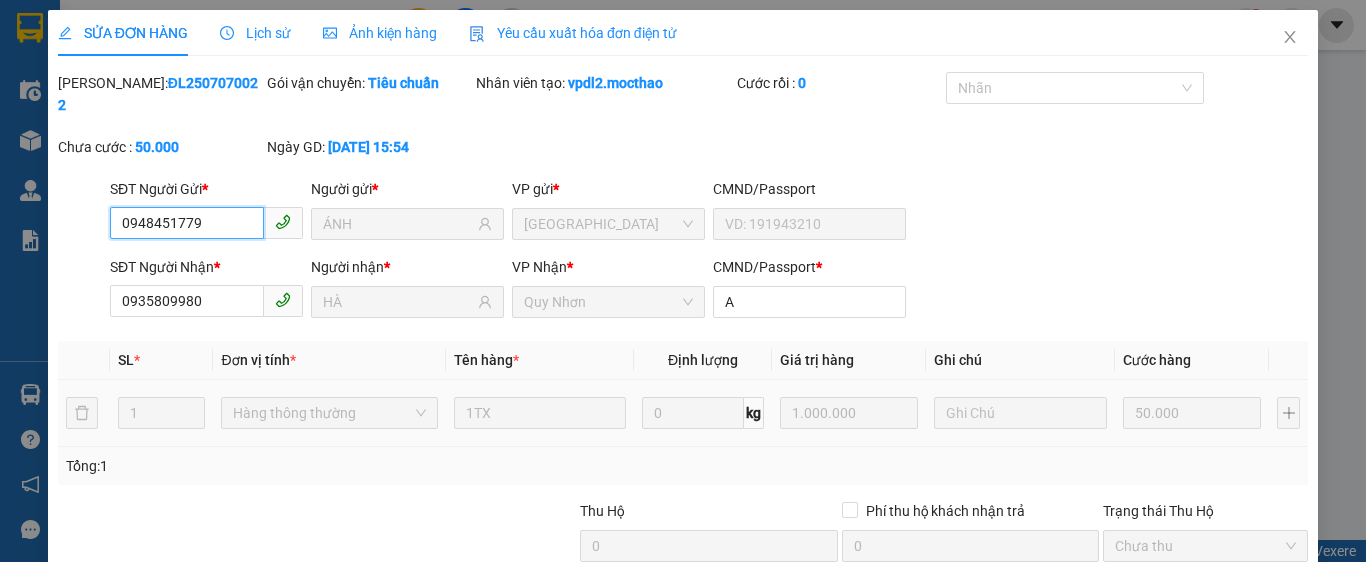 scroll, scrollTop: 182, scrollLeft: 0, axis: vertical 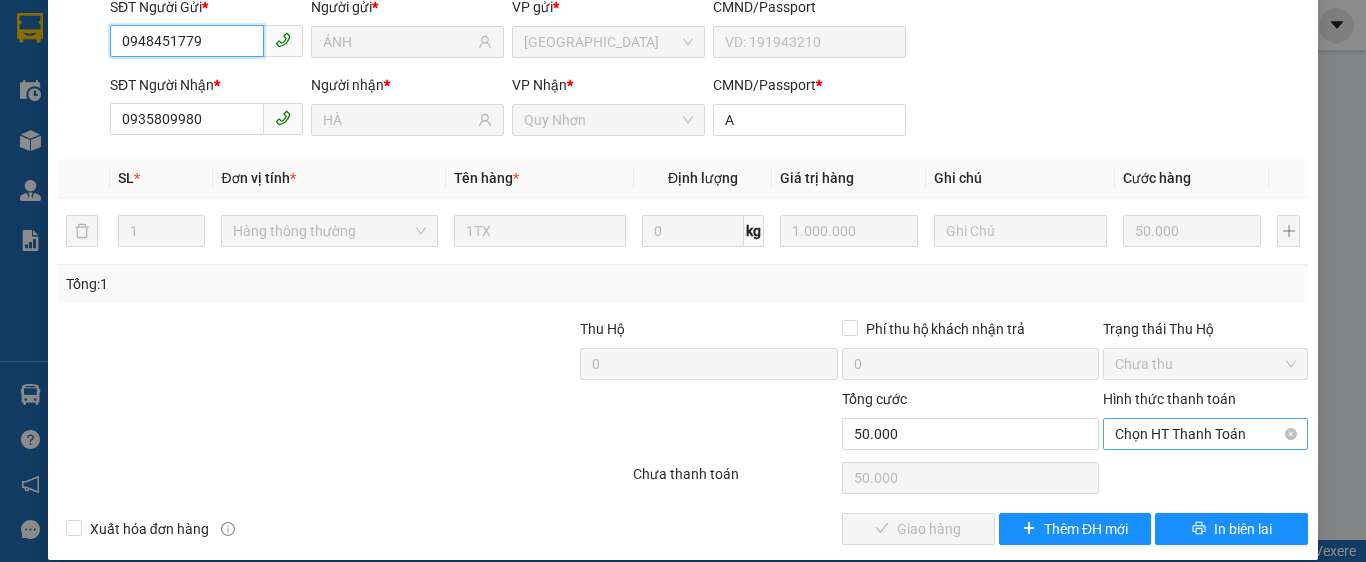 click on "Chọn HT Thanh Toán" at bounding box center [1205, 434] 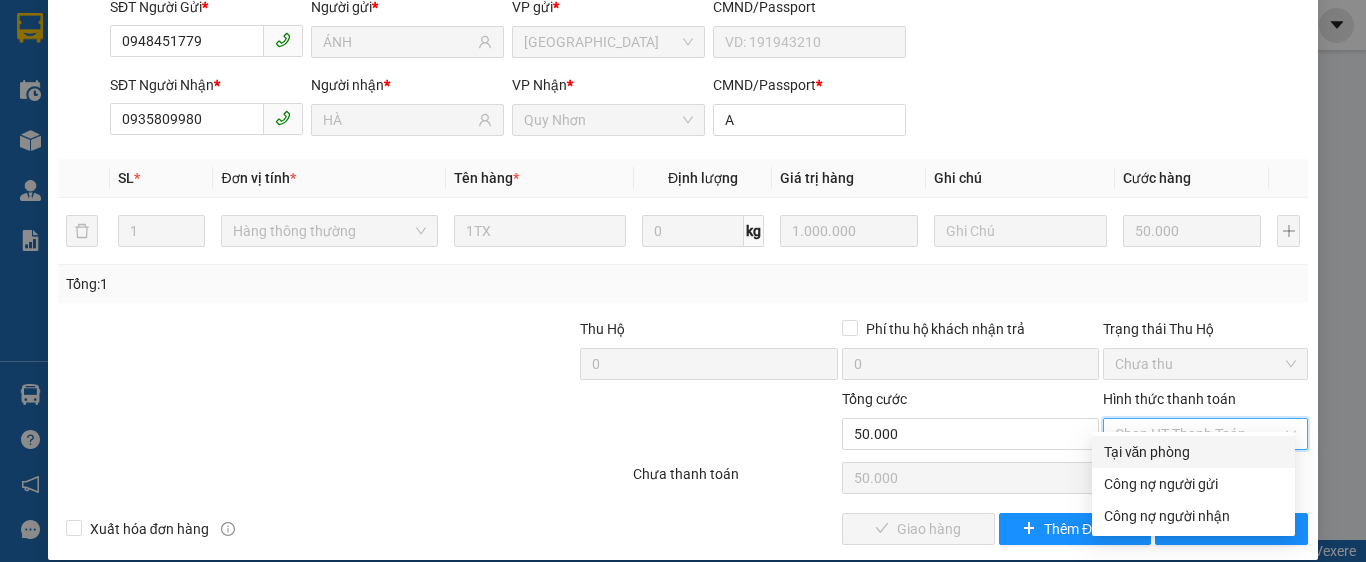click on "Tại văn phòng" at bounding box center (1193, 452) 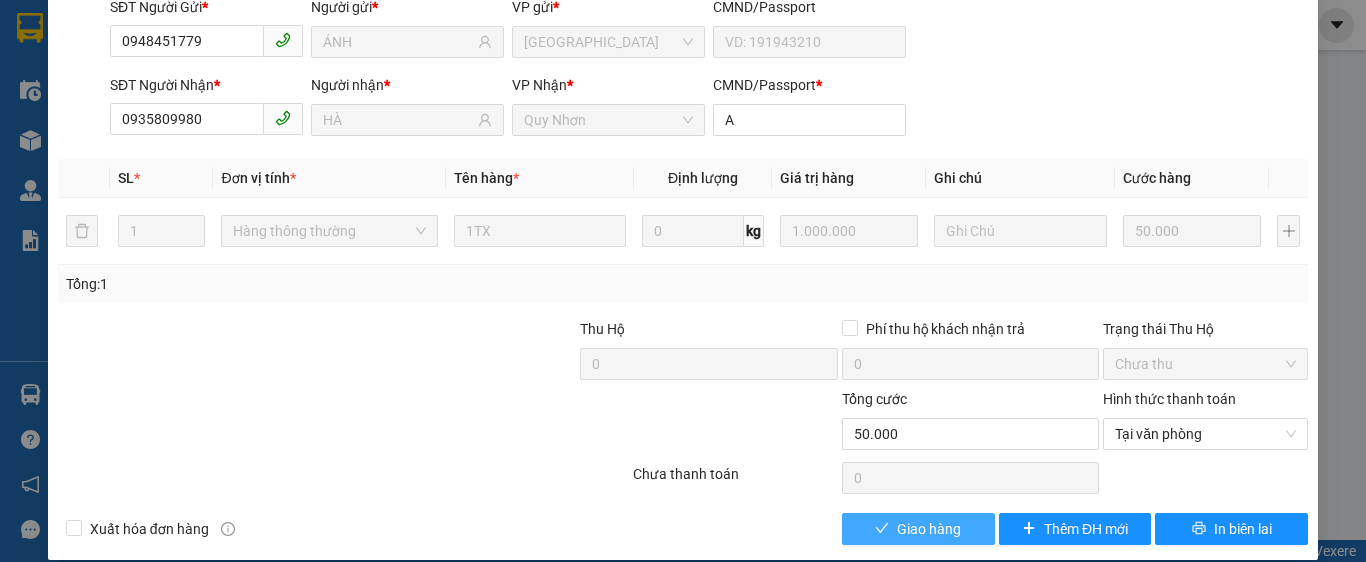 click on "Giao hàng" at bounding box center (929, 529) 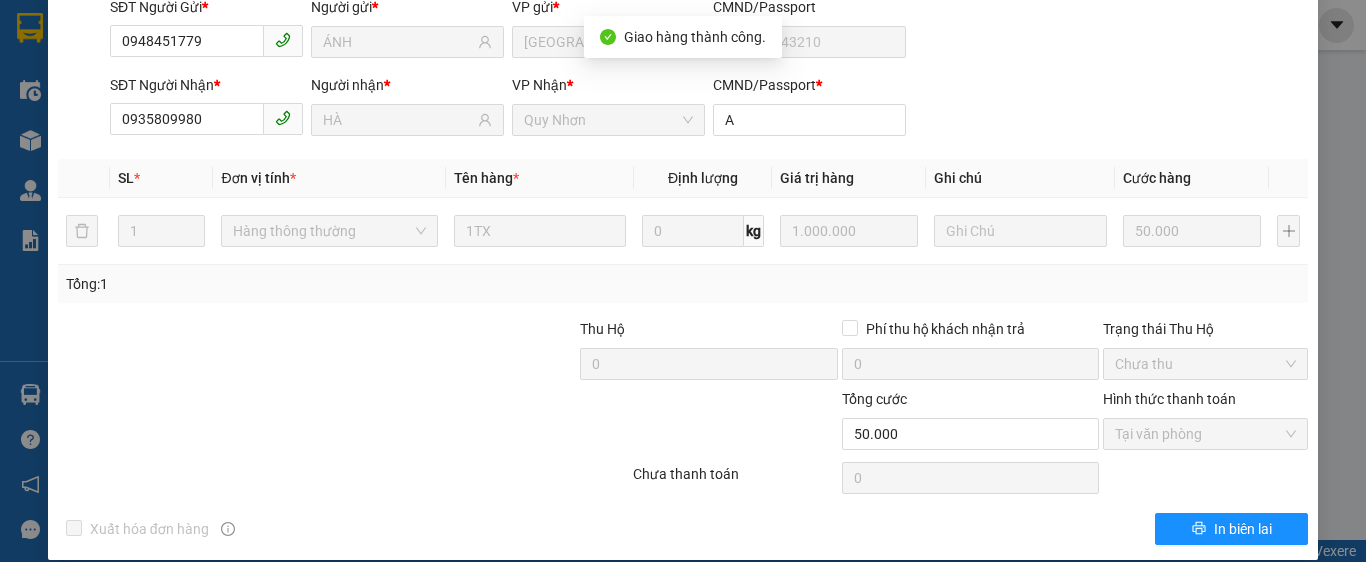 scroll, scrollTop: 0, scrollLeft: 0, axis: both 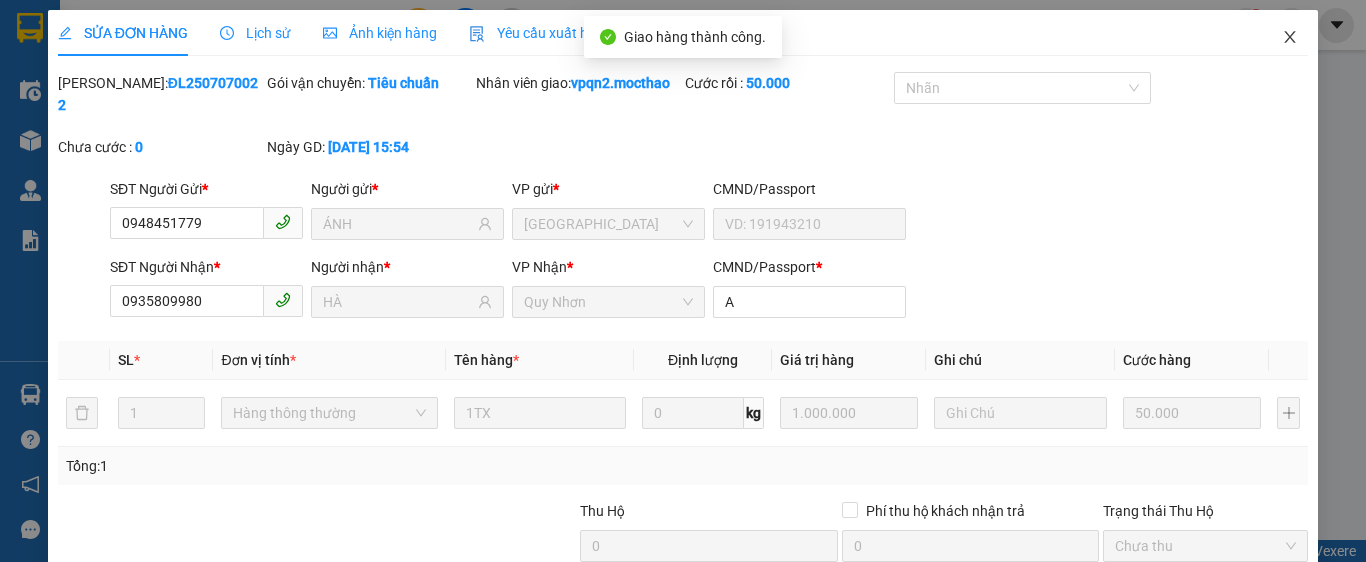 click 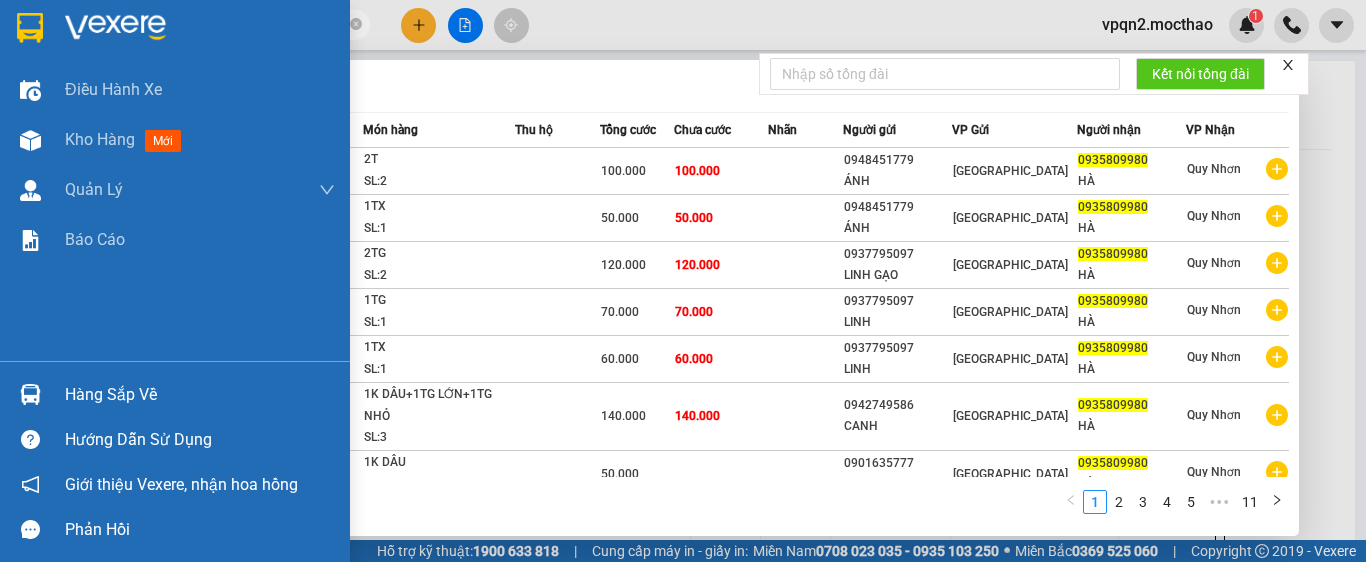 drag, startPoint x: 207, startPoint y: 21, endPoint x: 16, endPoint y: 59, distance: 194.74342 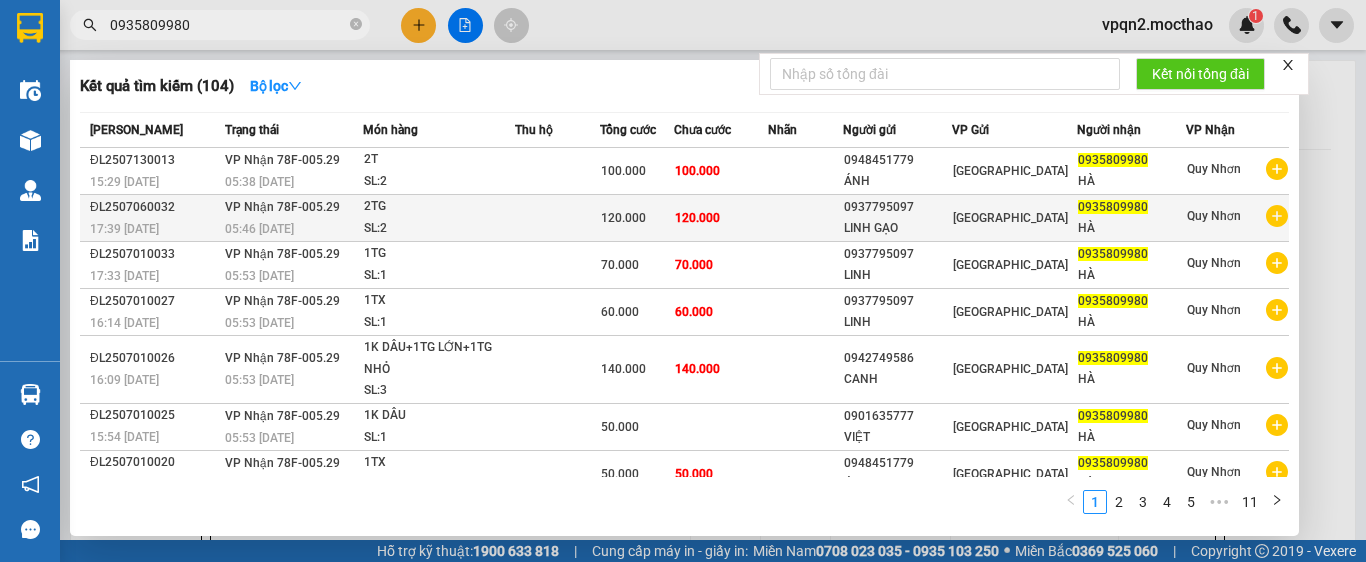 click on "SL:  2" at bounding box center (439, 229) 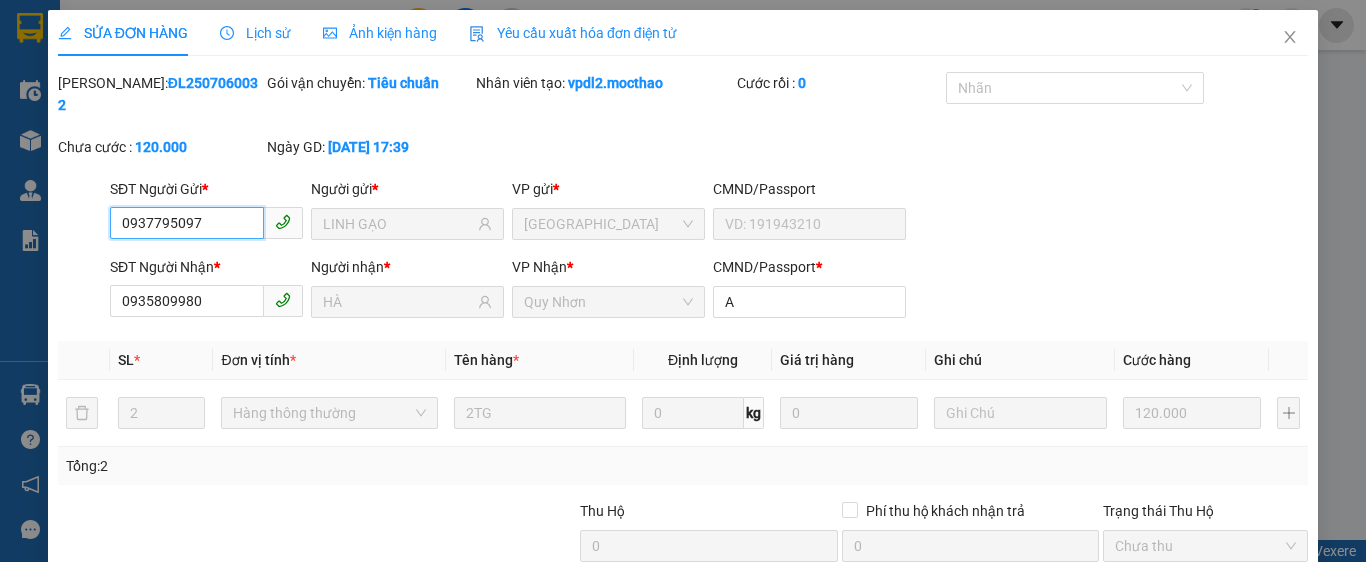scroll, scrollTop: 182, scrollLeft: 0, axis: vertical 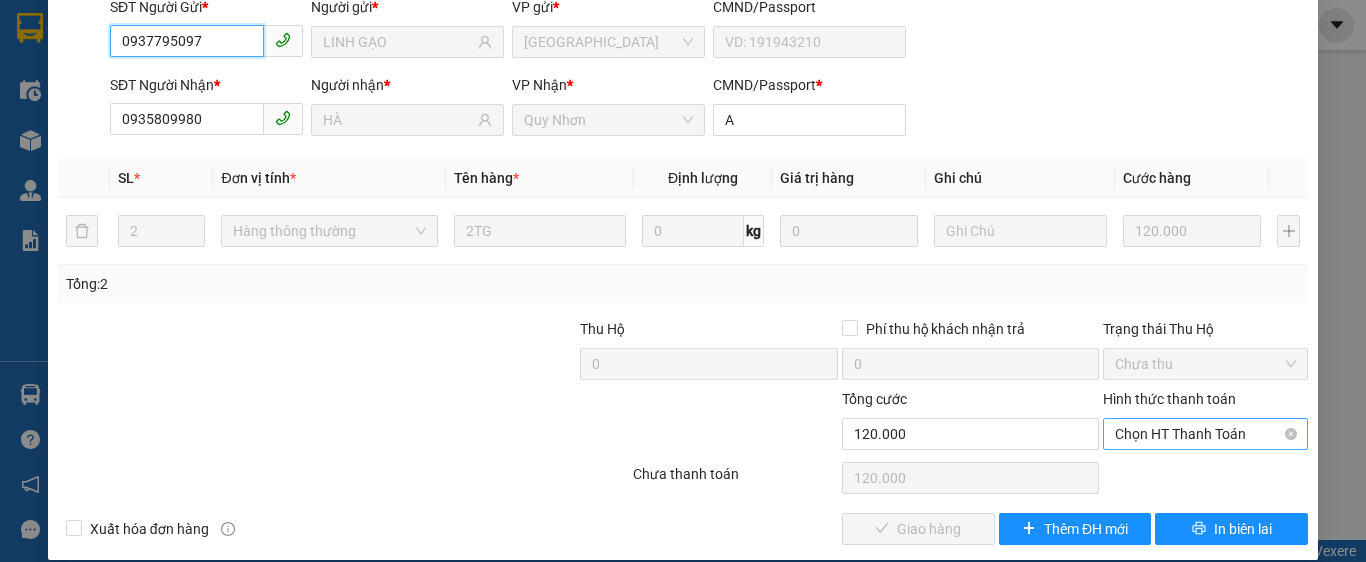 click on "Chọn HT Thanh Toán" at bounding box center [1205, 434] 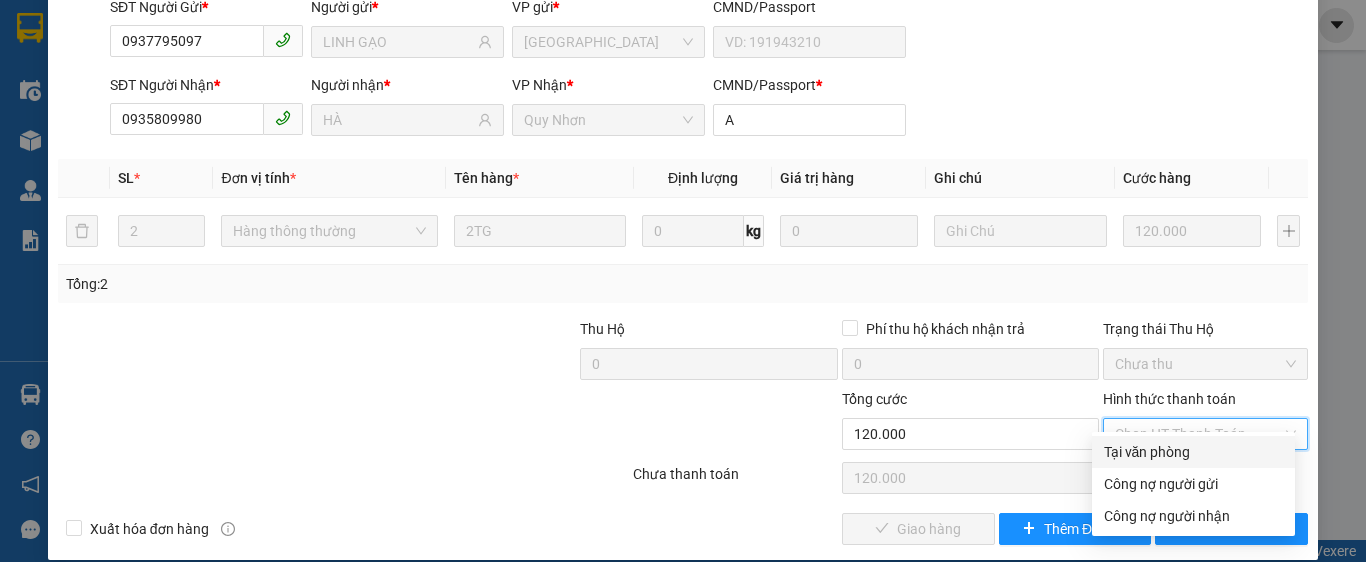 click on "Tại văn phòng" at bounding box center [1193, 452] 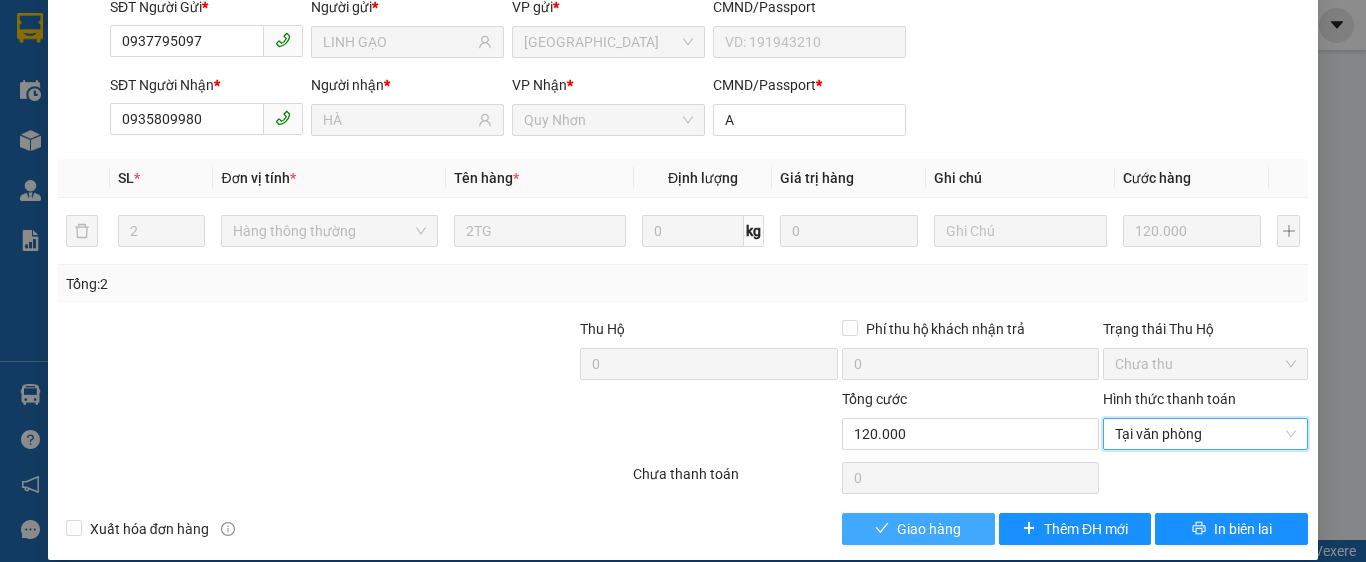click on "Giao hàng" at bounding box center [918, 529] 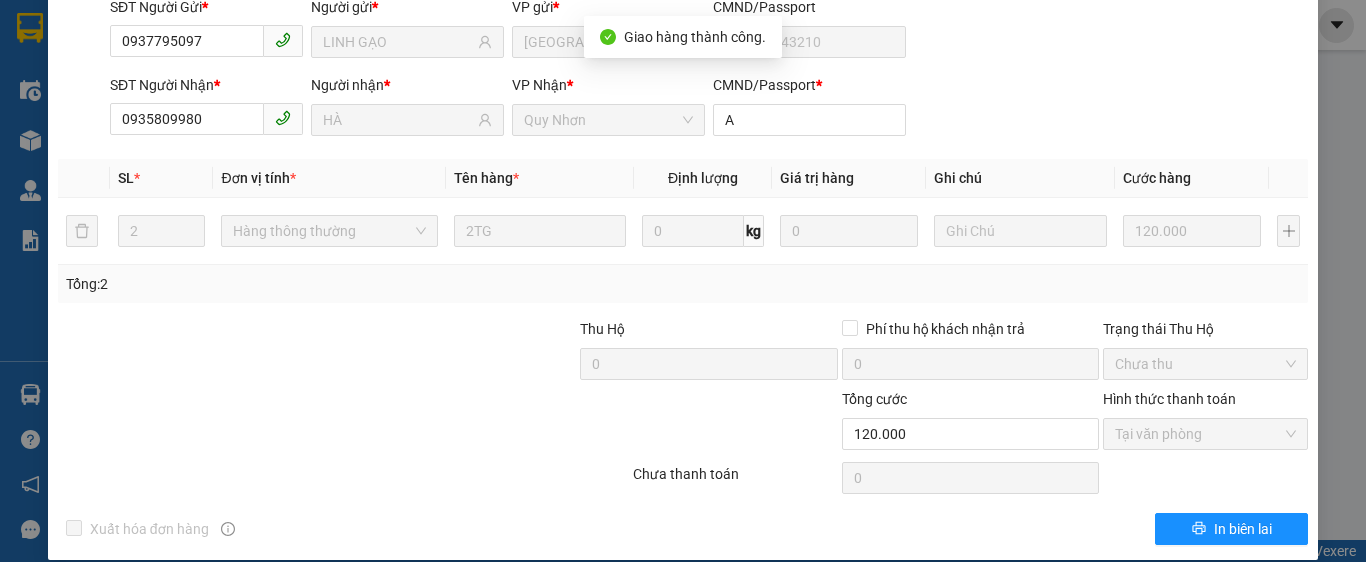 scroll, scrollTop: 0, scrollLeft: 0, axis: both 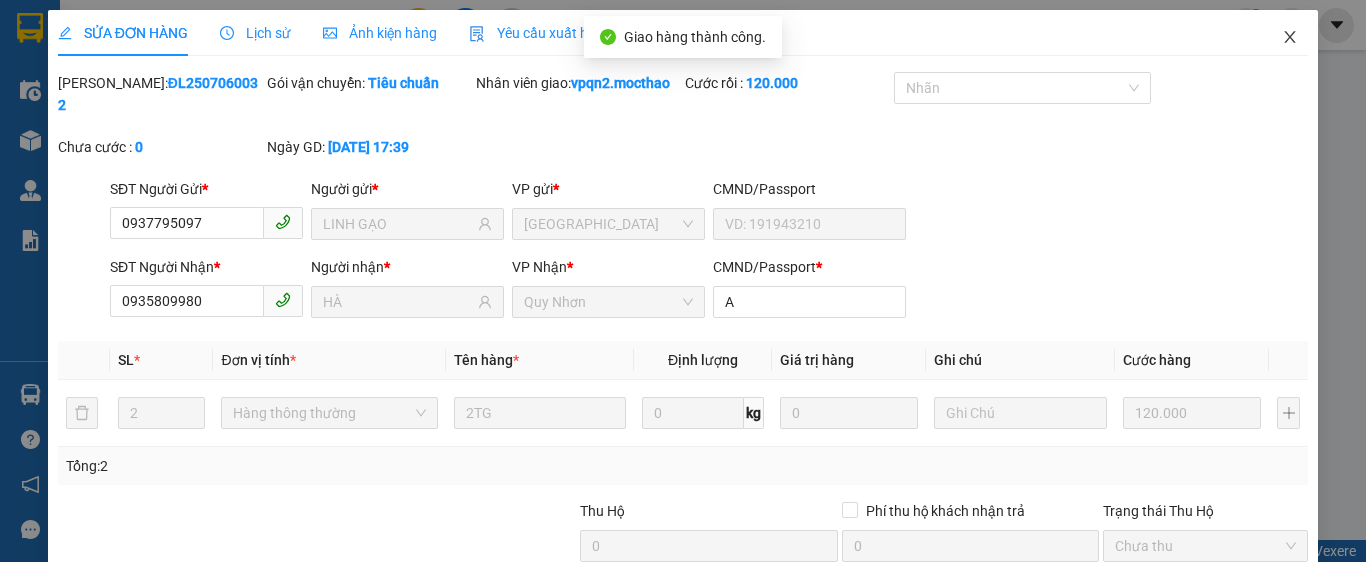 drag, startPoint x: 1274, startPoint y: 36, endPoint x: 1052, endPoint y: 80, distance: 226.31836 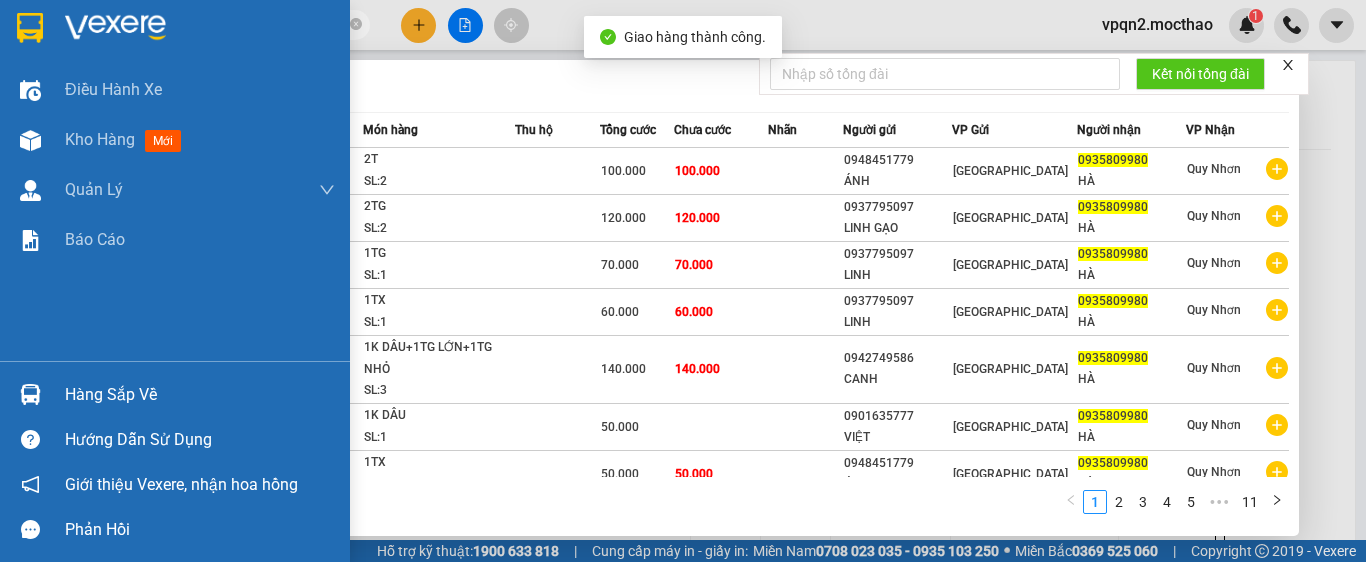 drag, startPoint x: 228, startPoint y: 31, endPoint x: 44, endPoint y: 36, distance: 184.06792 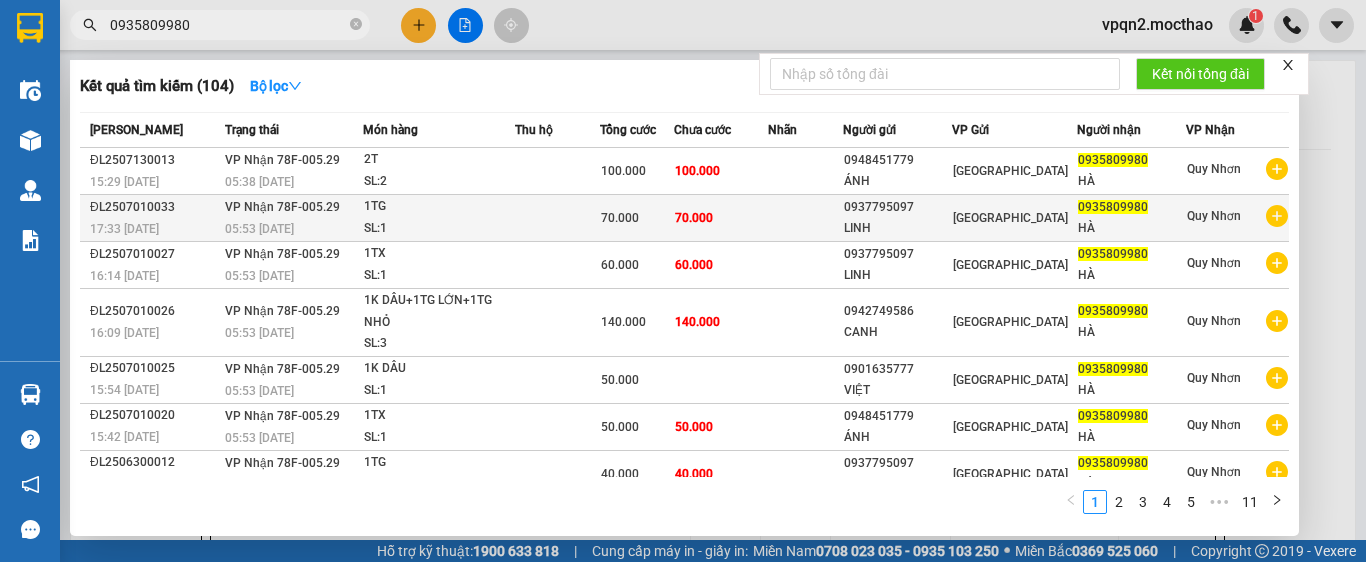 click on "SL:  1" at bounding box center (439, 229) 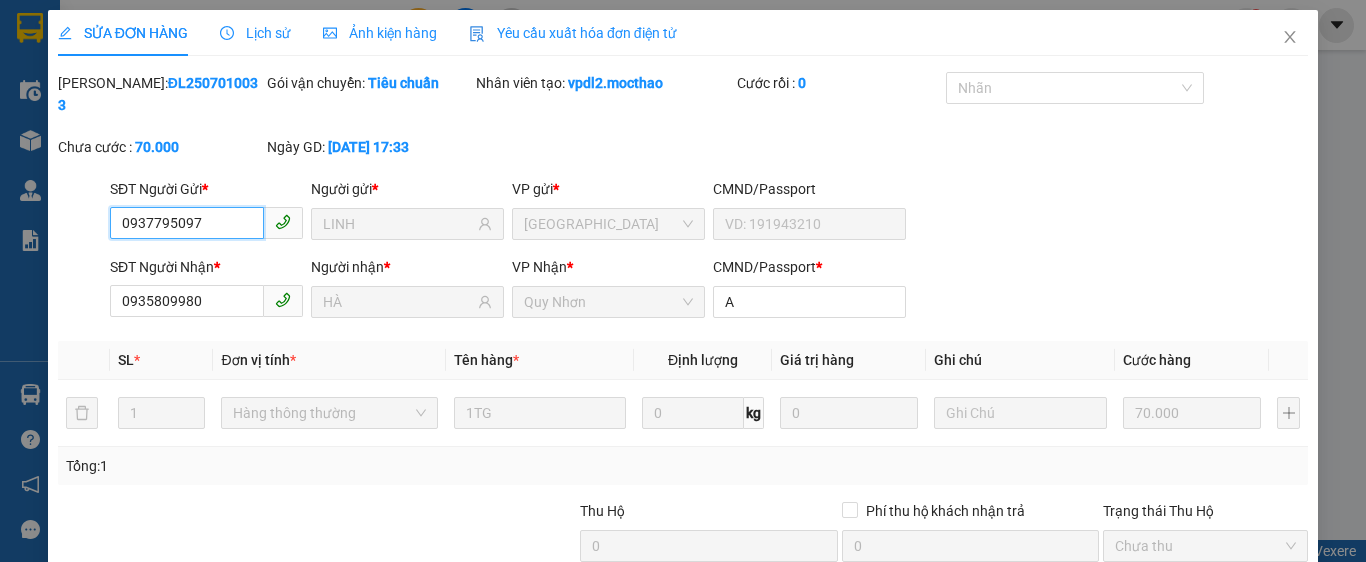 scroll, scrollTop: 182, scrollLeft: 0, axis: vertical 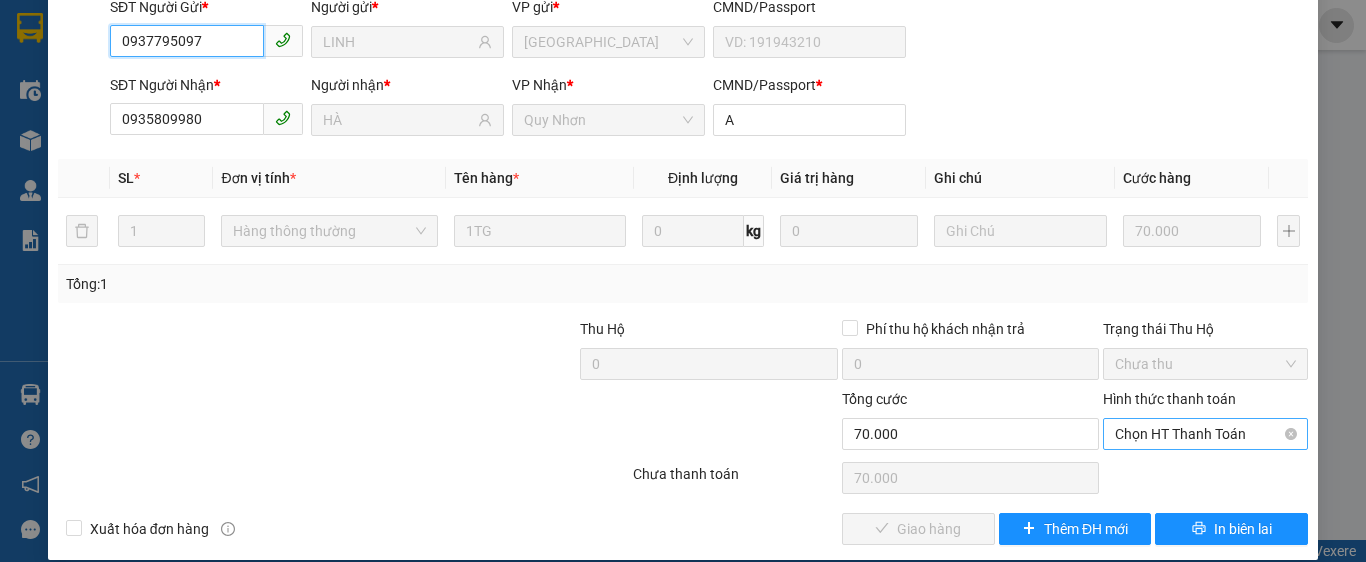 click on "Chọn HT Thanh Toán" at bounding box center (1205, 434) 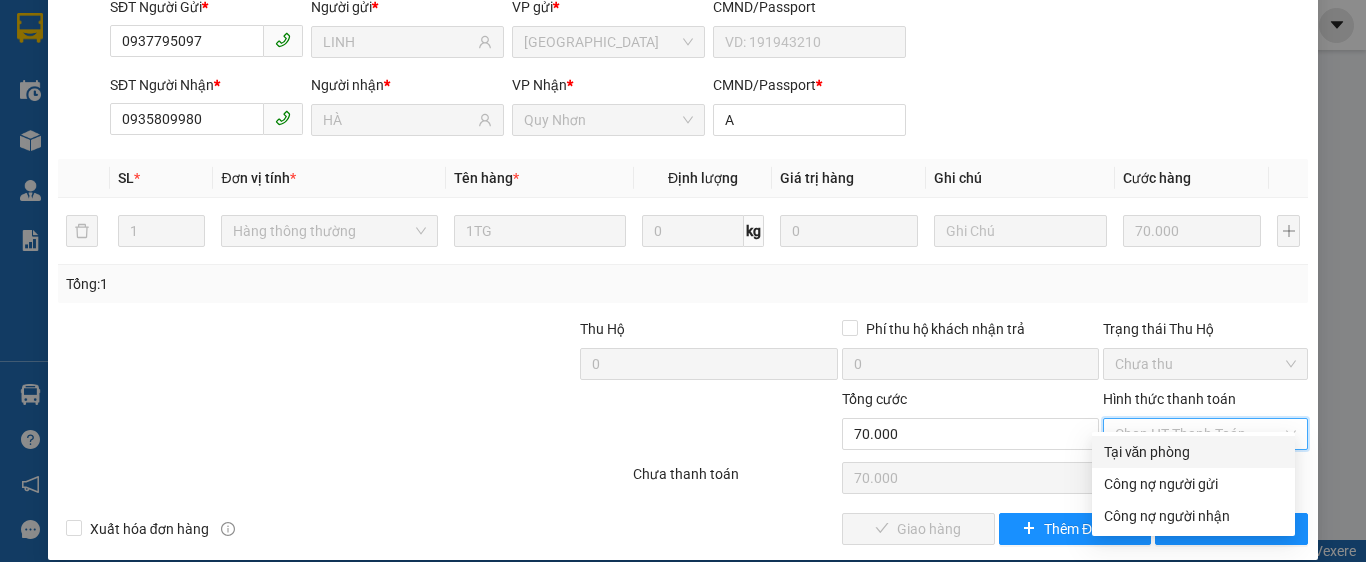 click on "Tại văn phòng" at bounding box center [1193, 452] 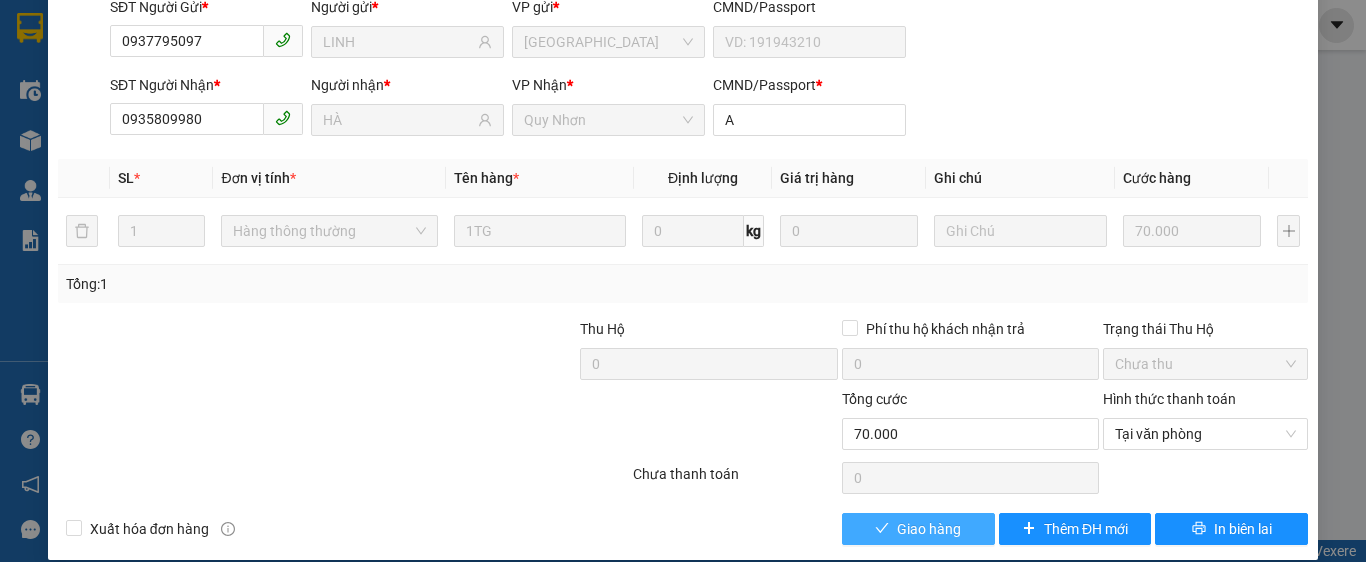 click on "Giao hàng" at bounding box center (918, 529) 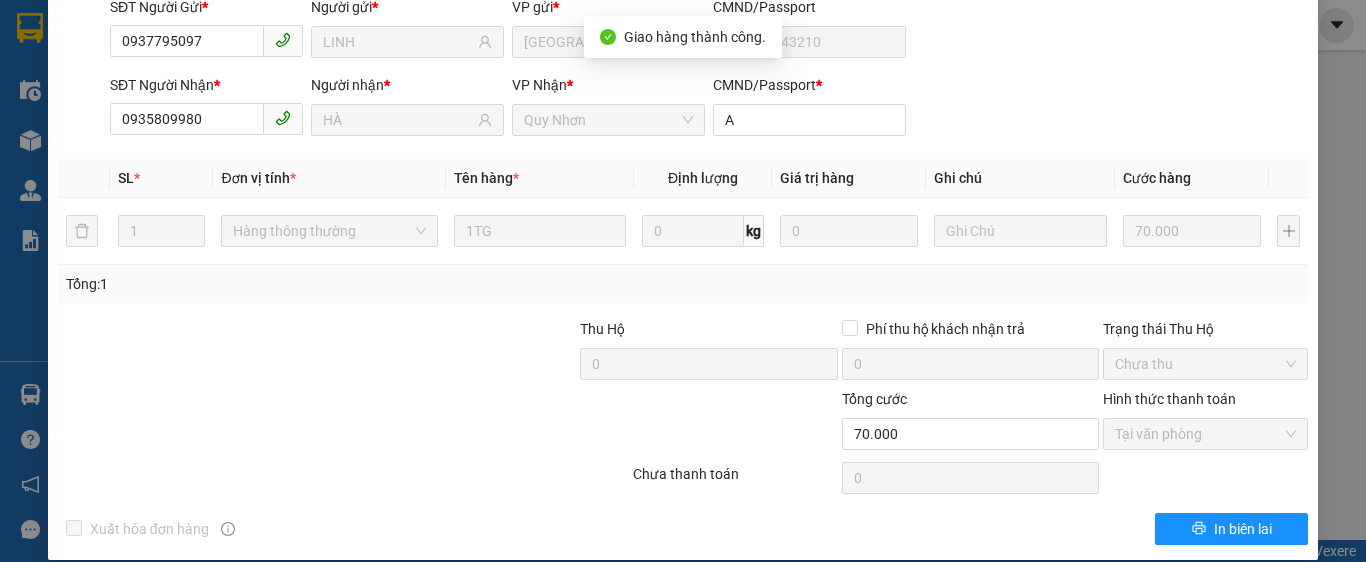 scroll, scrollTop: 0, scrollLeft: 0, axis: both 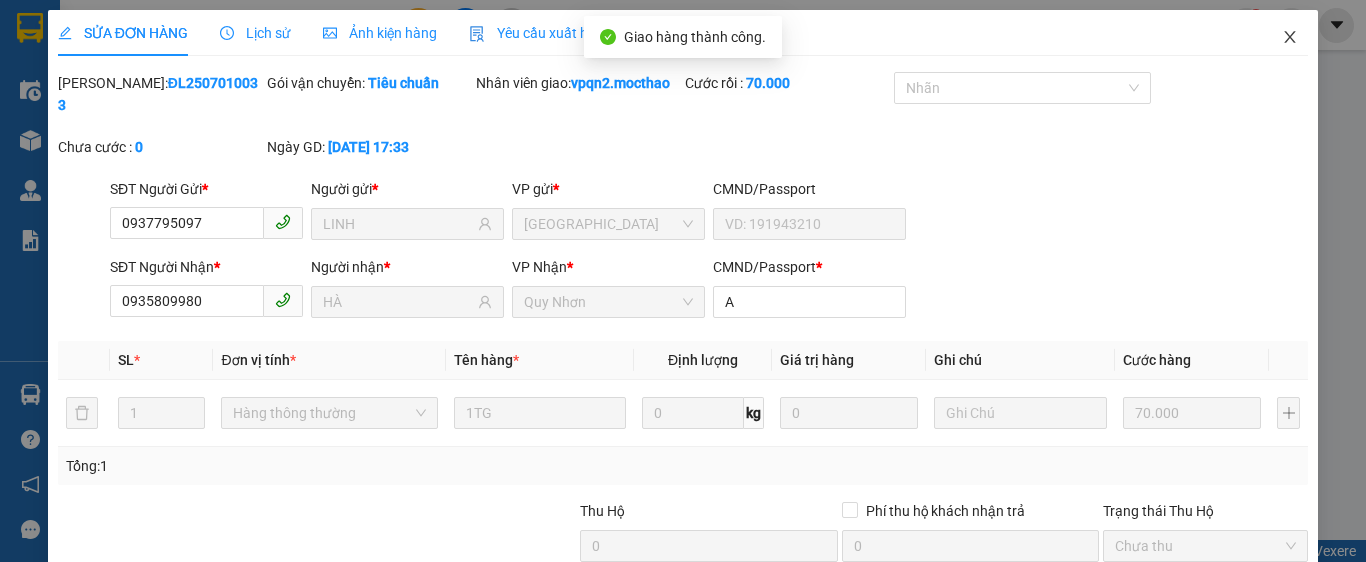 click 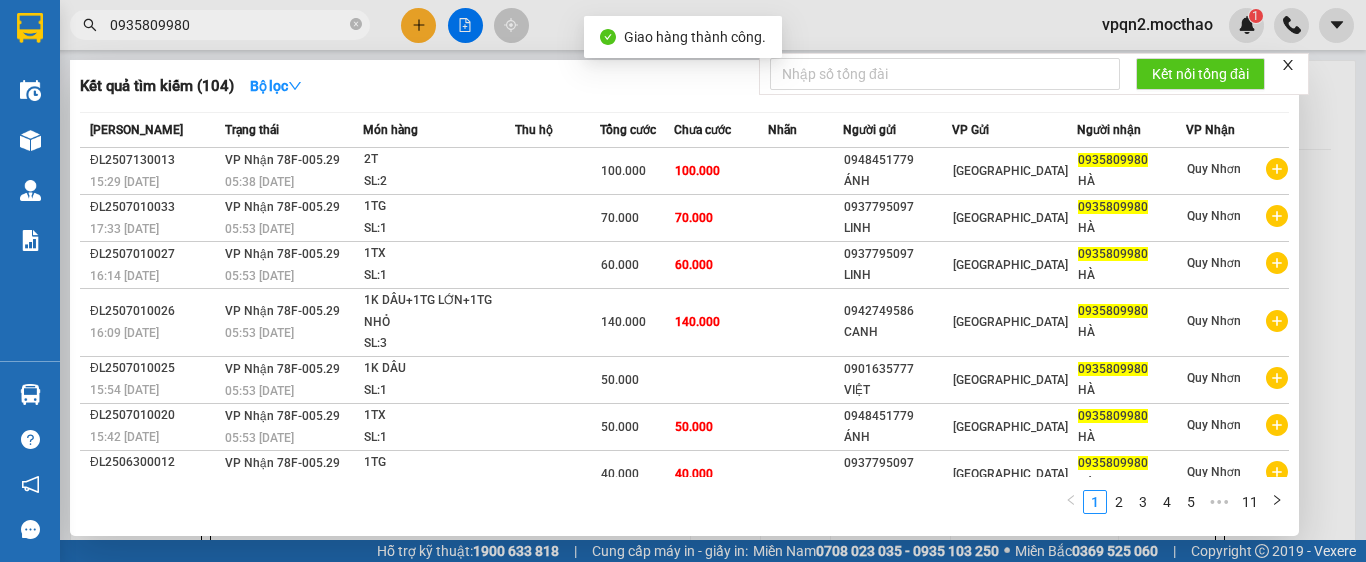 drag, startPoint x: 107, startPoint y: 40, endPoint x: 41, endPoint y: 53, distance: 67.26812 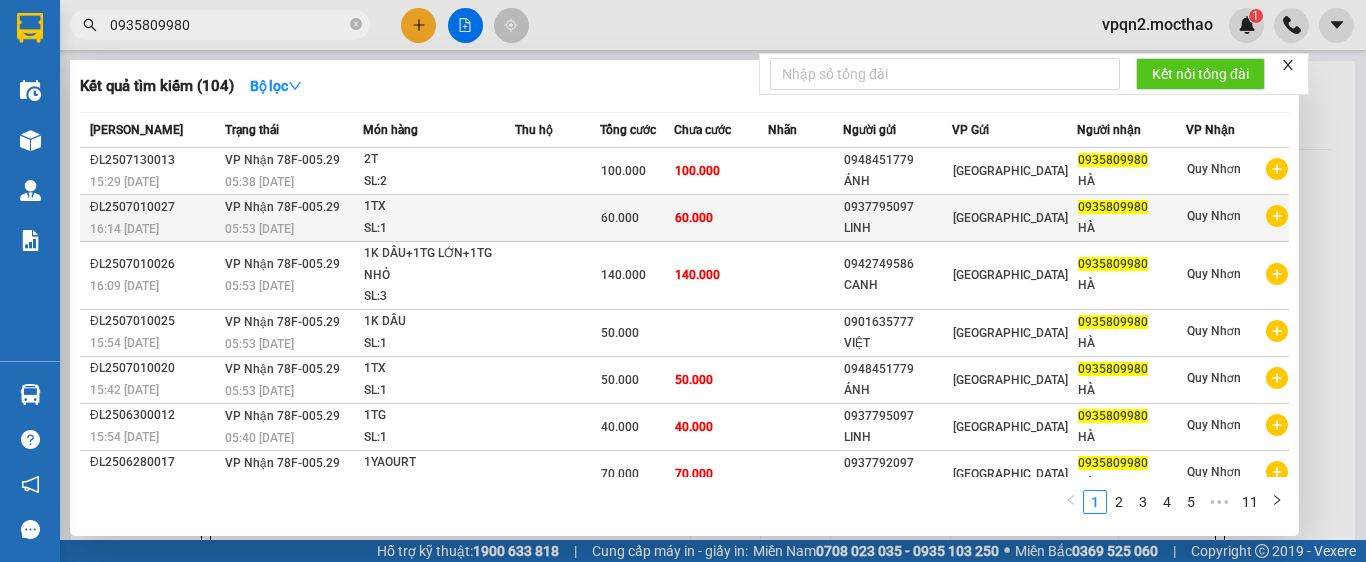 click on "05:53 [DATE]" at bounding box center [294, 229] 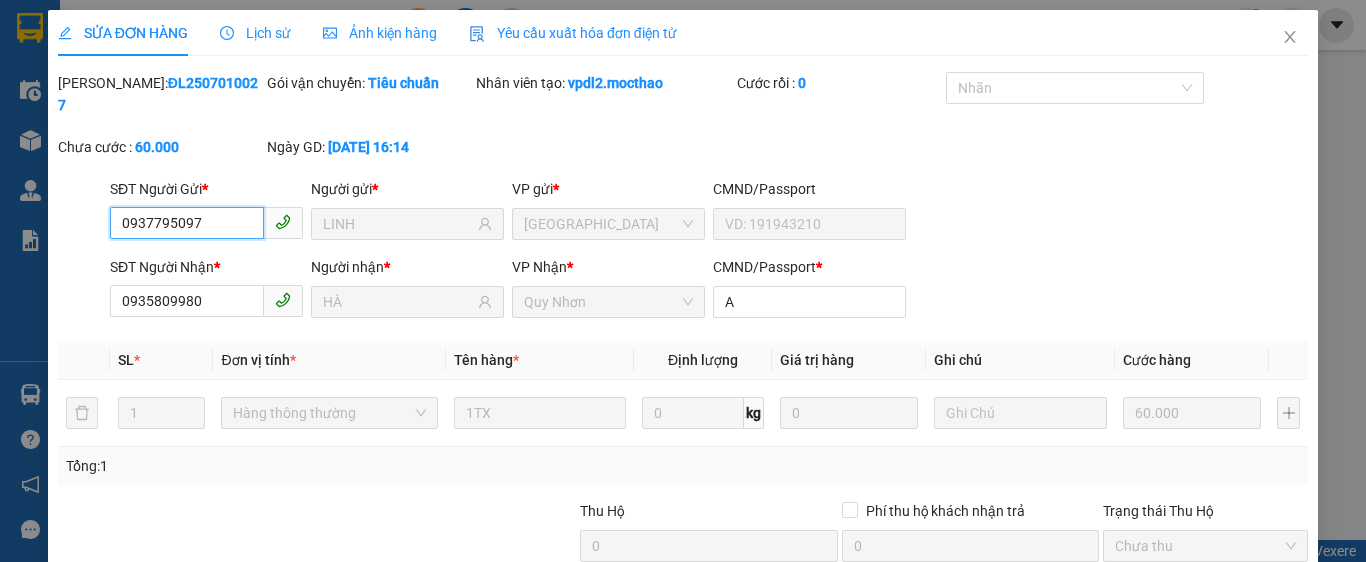 scroll, scrollTop: 182, scrollLeft: 0, axis: vertical 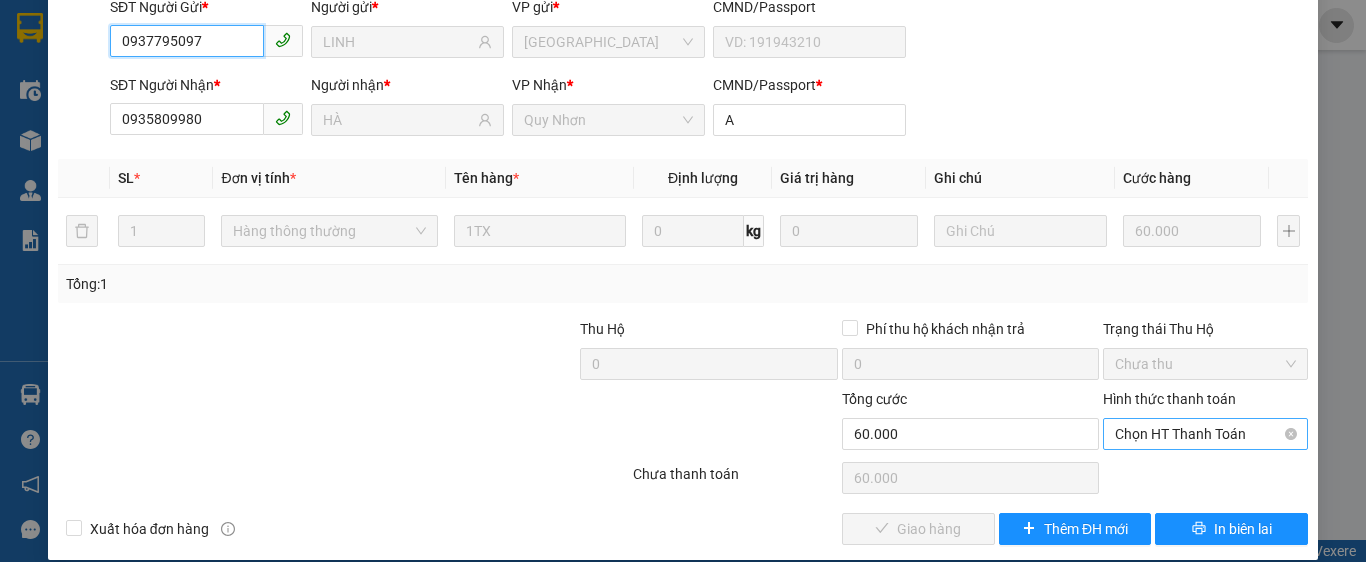 click on "Chọn HT Thanh Toán" at bounding box center (1205, 434) 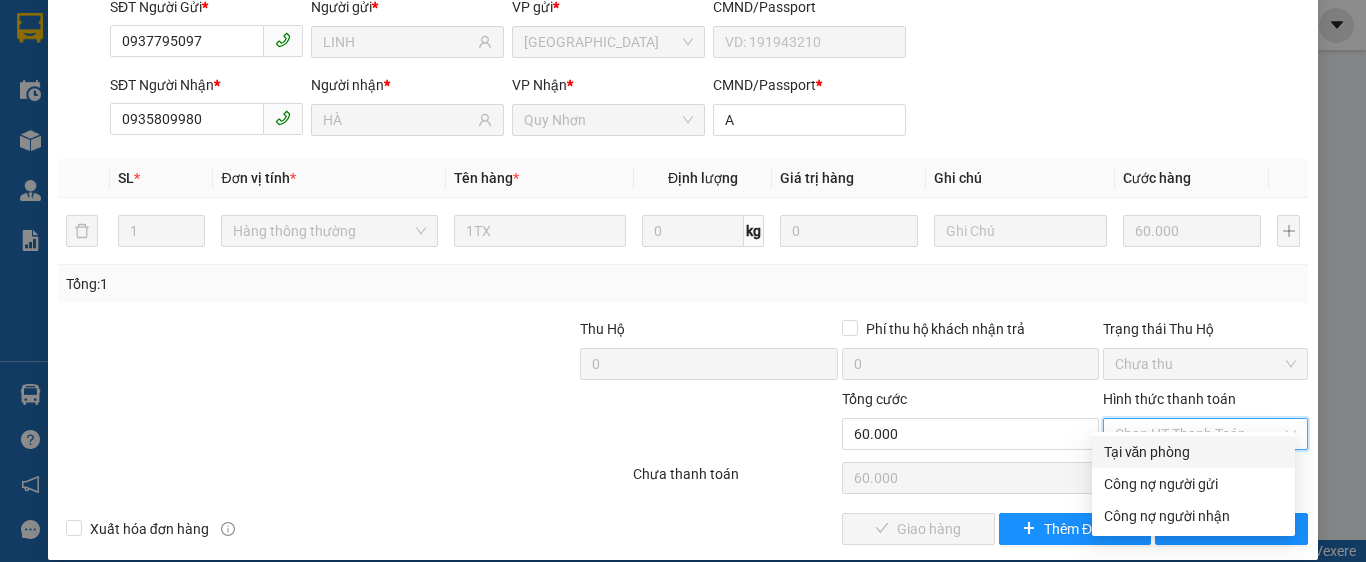 click on "Tại văn phòng" at bounding box center [1193, 452] 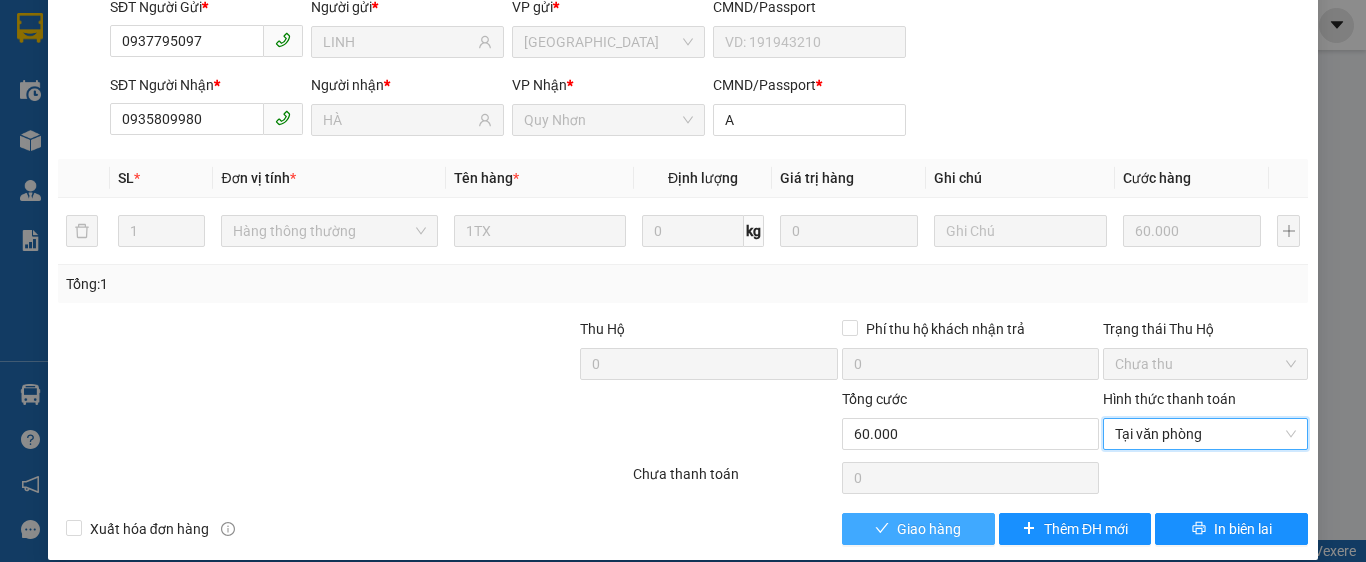 click on "Giao hàng" at bounding box center [918, 529] 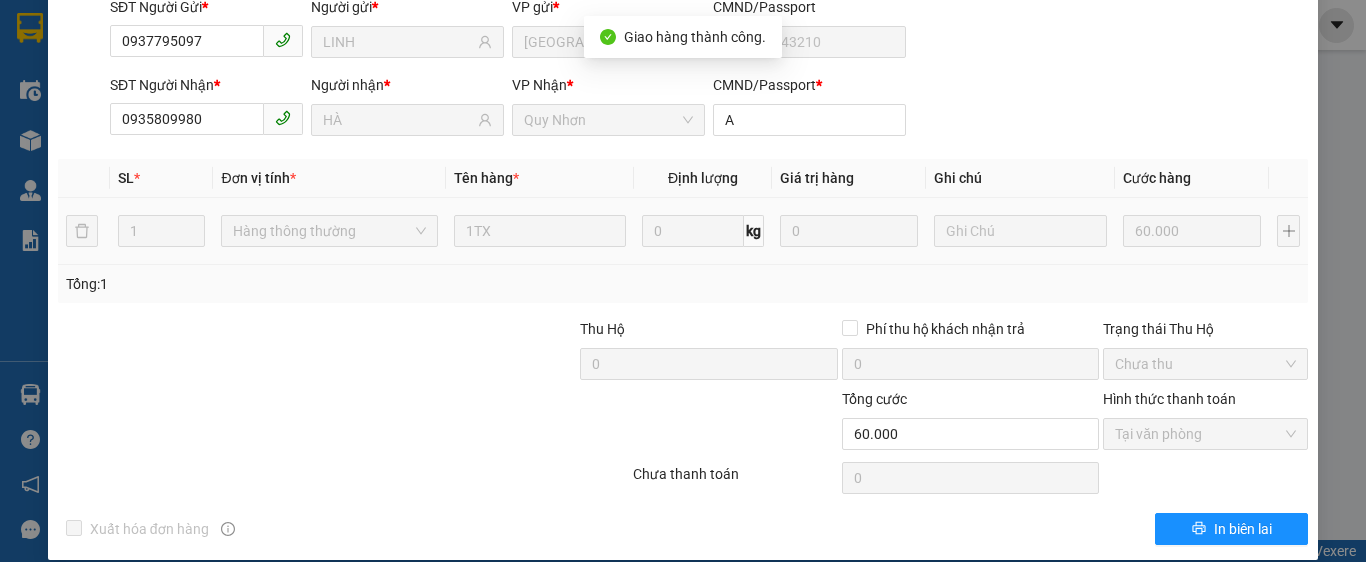 scroll, scrollTop: 0, scrollLeft: 0, axis: both 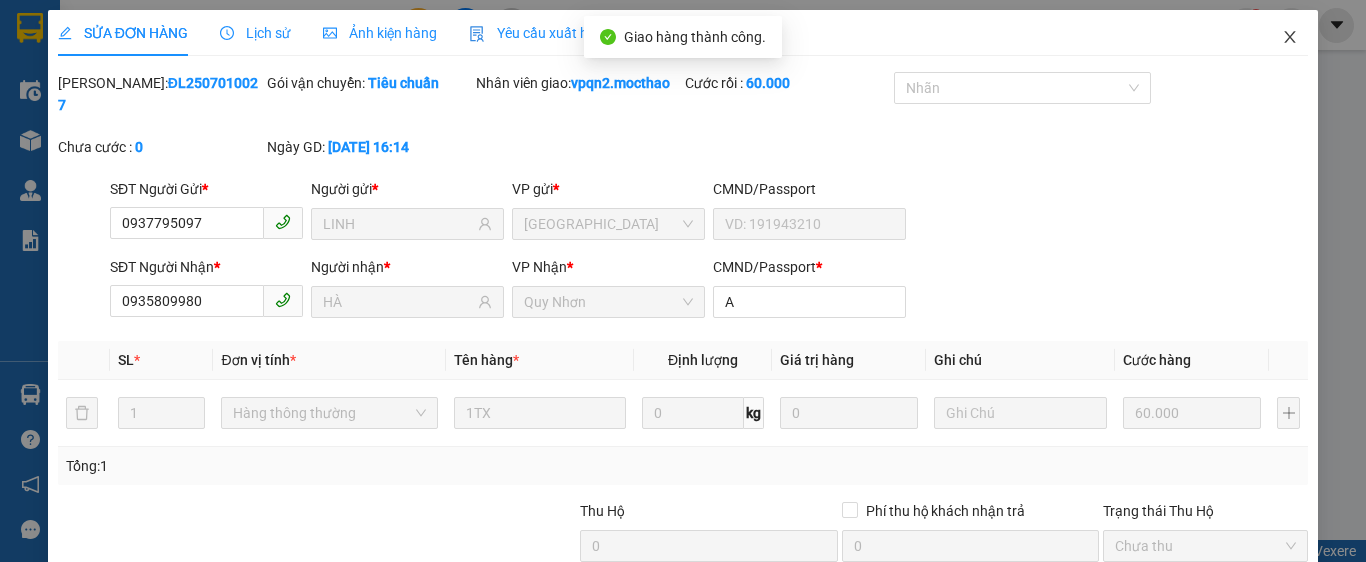 click 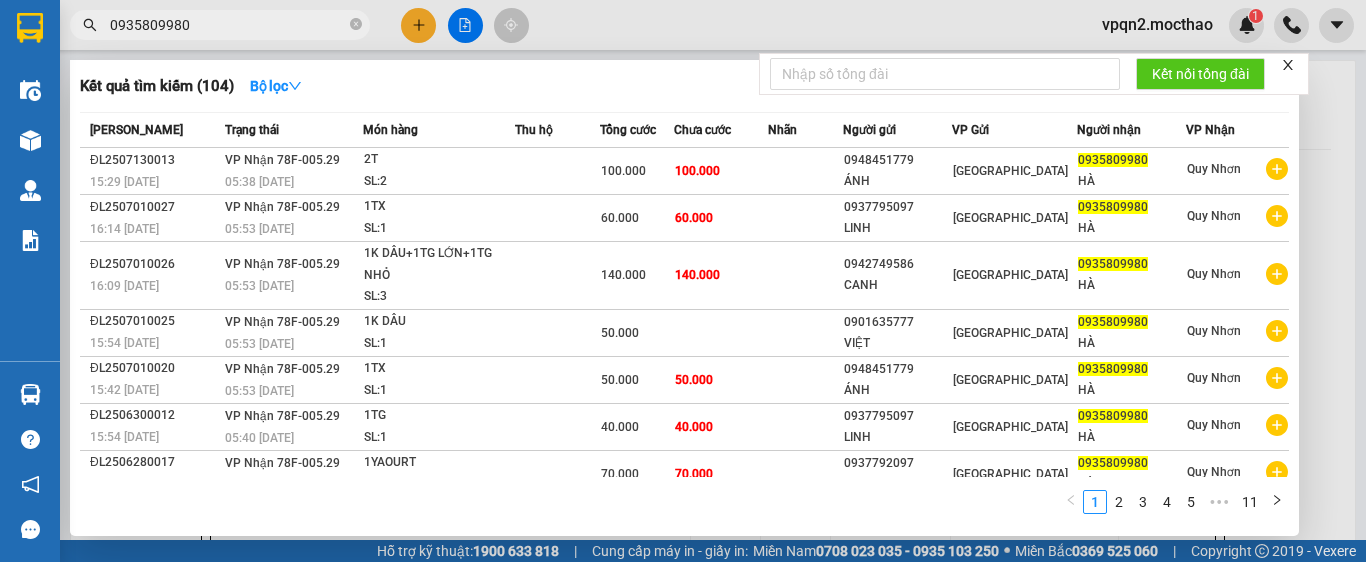 drag, startPoint x: 262, startPoint y: 19, endPoint x: 106, endPoint y: 55, distance: 160.09998 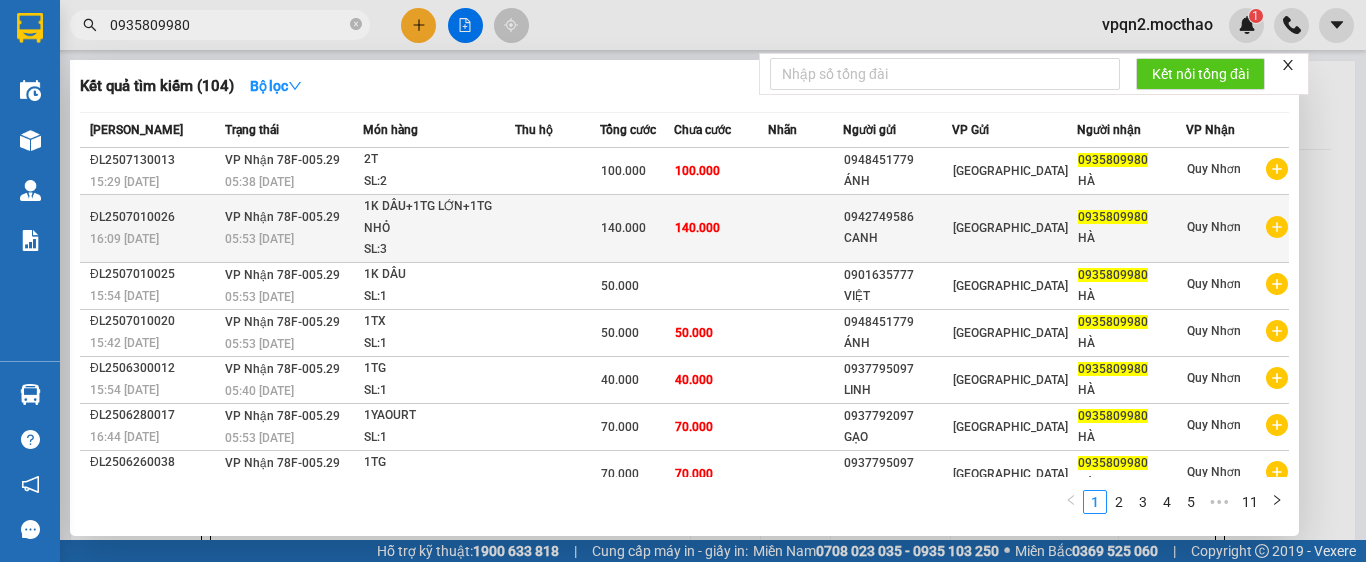 click on "VP Nhận   78F-005.29 05:53 [DATE]" at bounding box center (292, 229) 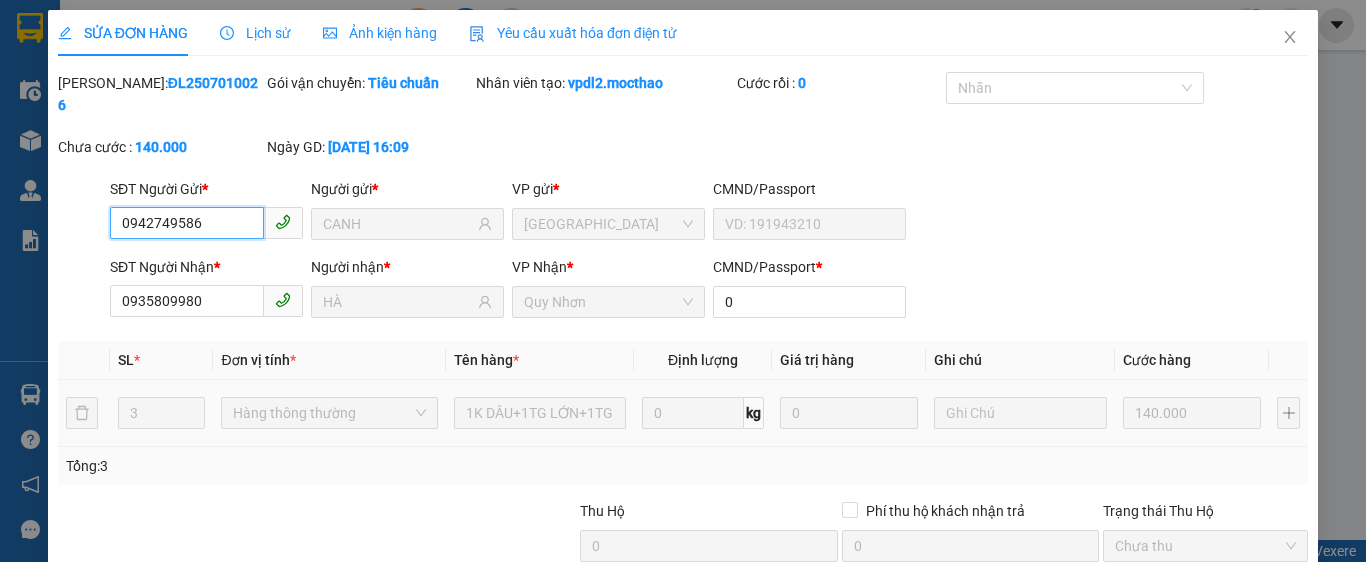 scroll, scrollTop: 182, scrollLeft: 0, axis: vertical 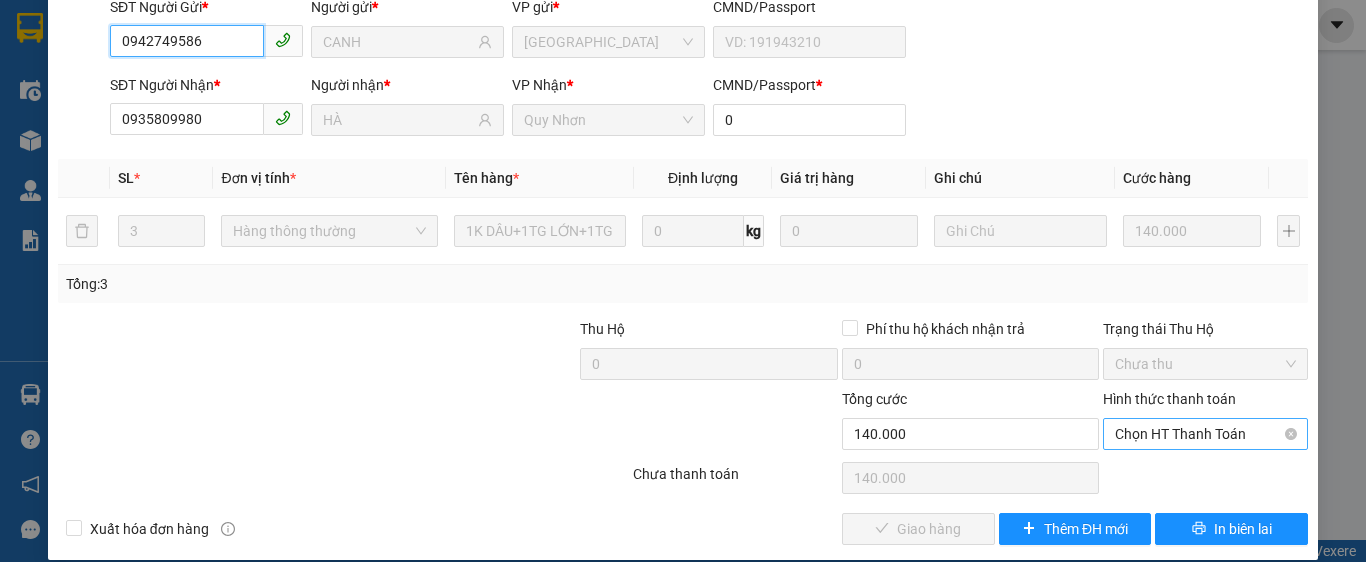 click on "Chọn HT Thanh Toán" at bounding box center [1205, 434] 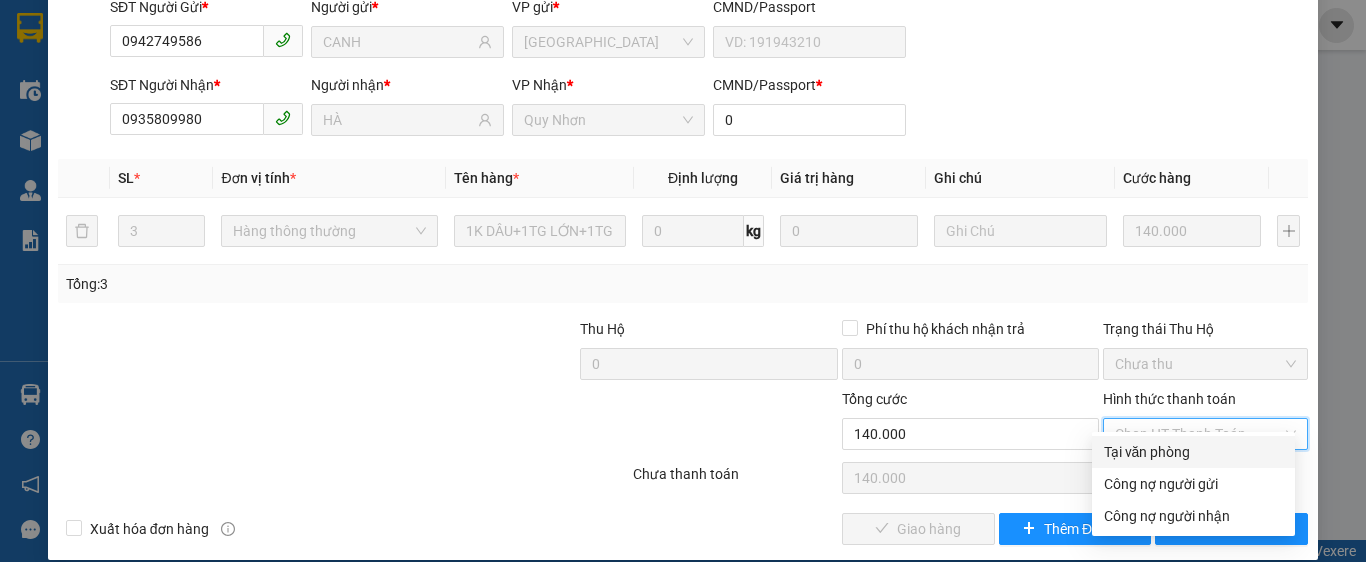 click on "Tại văn phòng" at bounding box center [1193, 452] 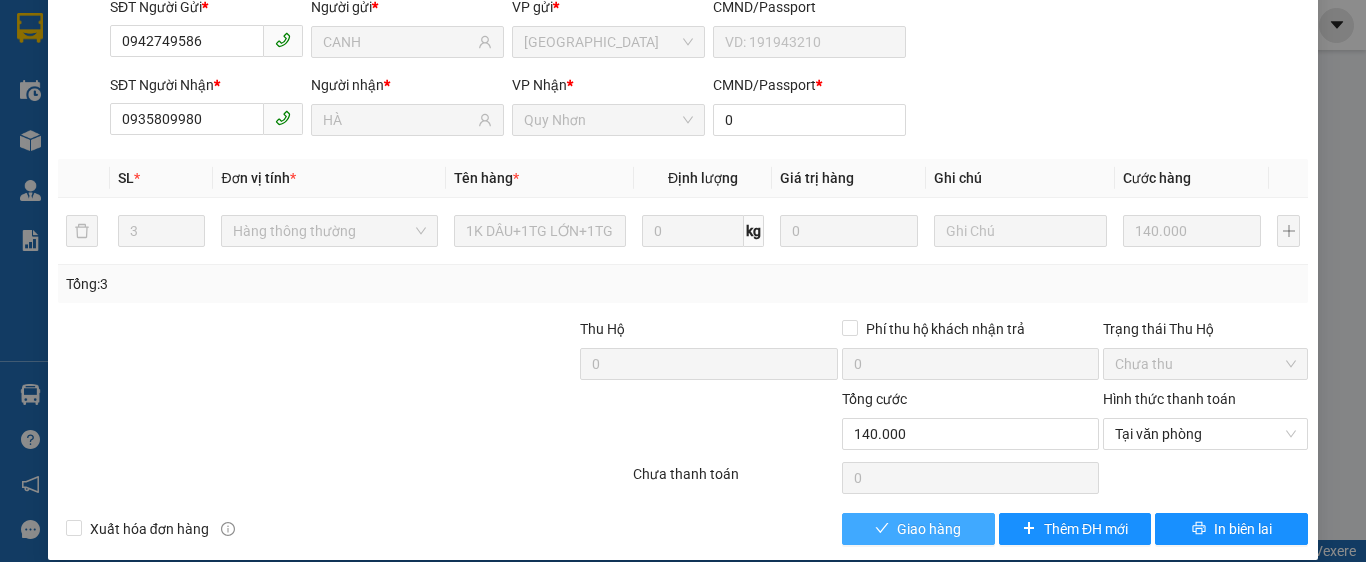 click on "Giao hàng" at bounding box center (929, 529) 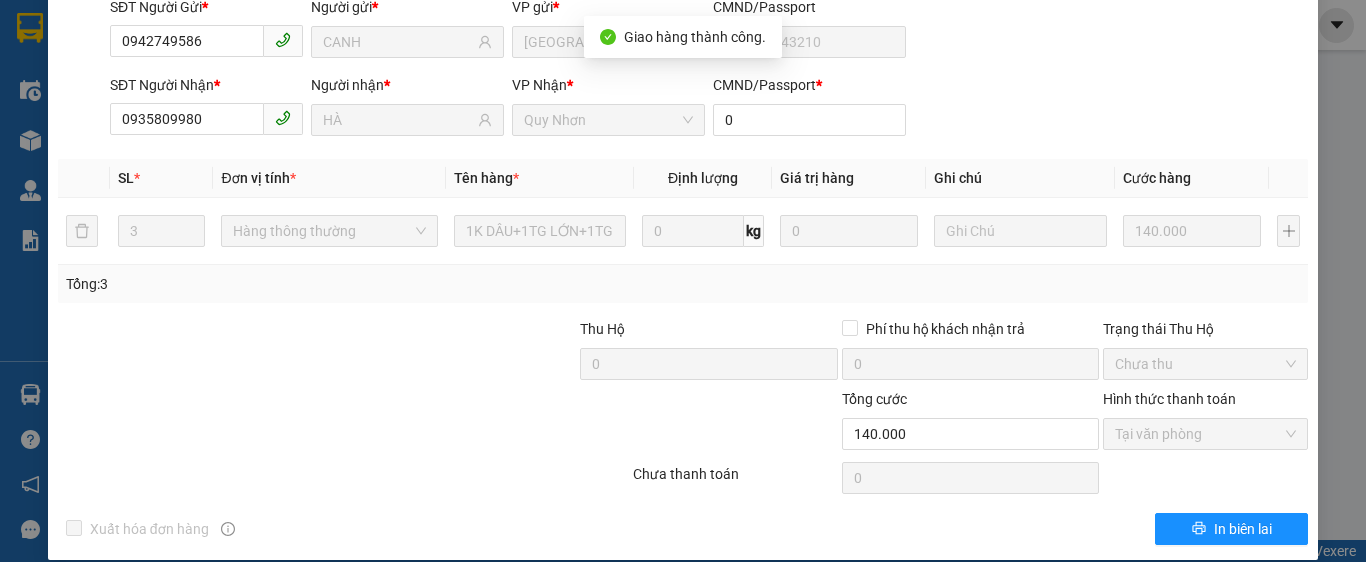scroll, scrollTop: 0, scrollLeft: 0, axis: both 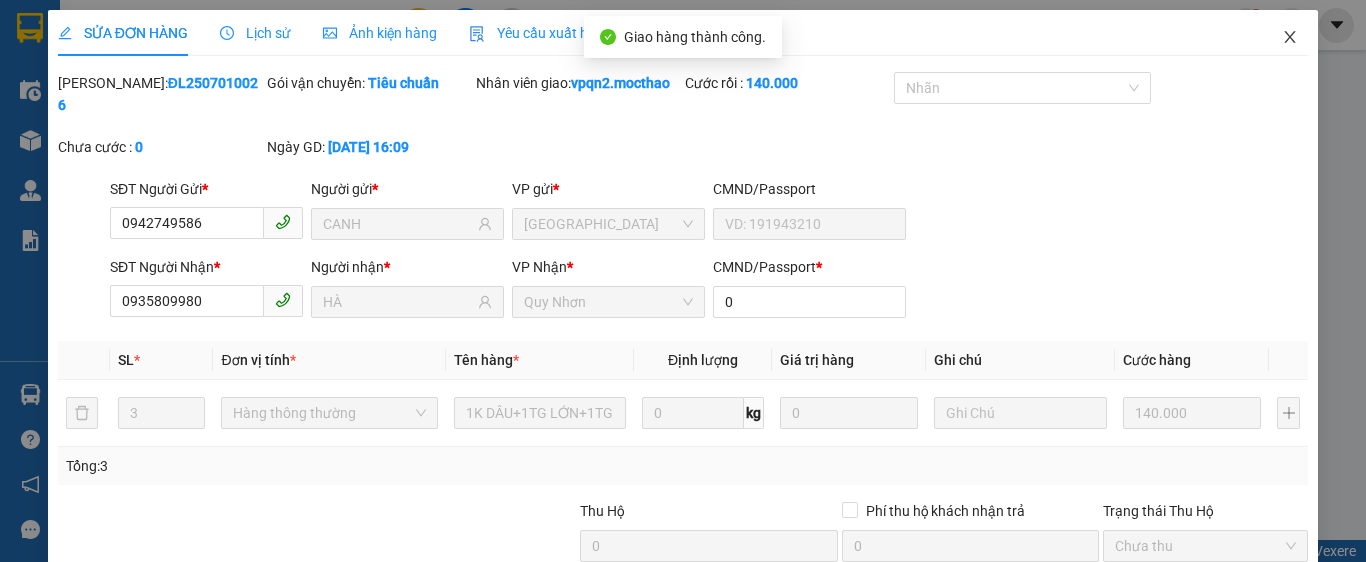 click 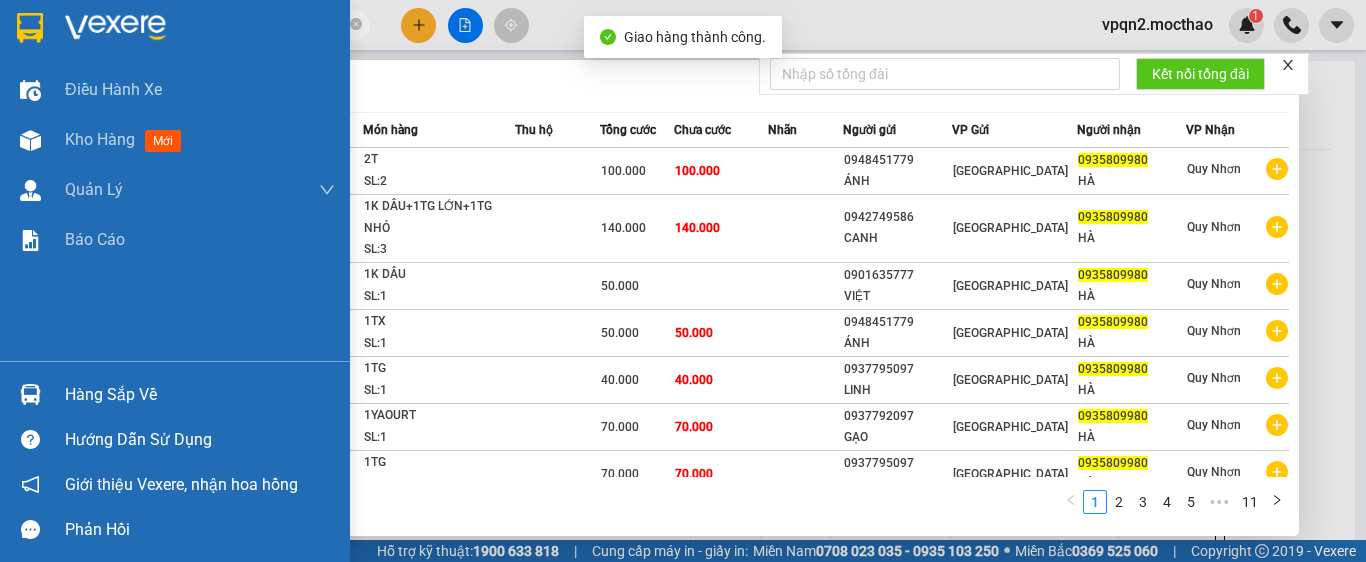 drag, startPoint x: 198, startPoint y: 20, endPoint x: 53, endPoint y: 47, distance: 147.49237 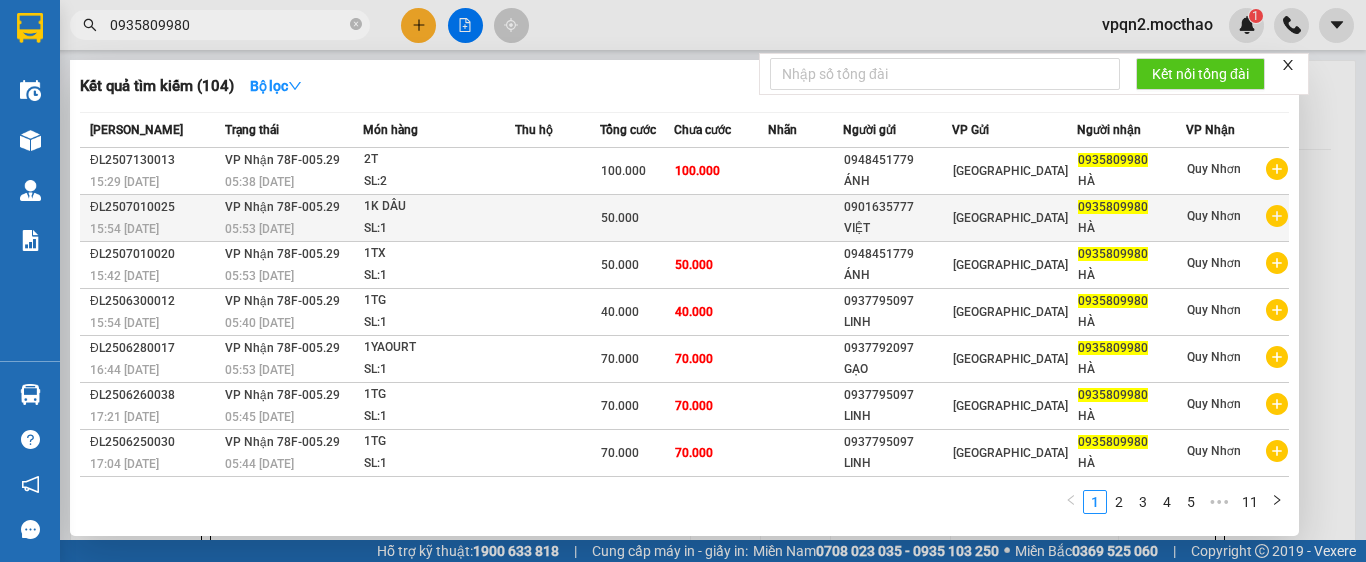 click on "VP Nhận   78F-005.29 05:53 [DATE]" at bounding box center (292, 218) 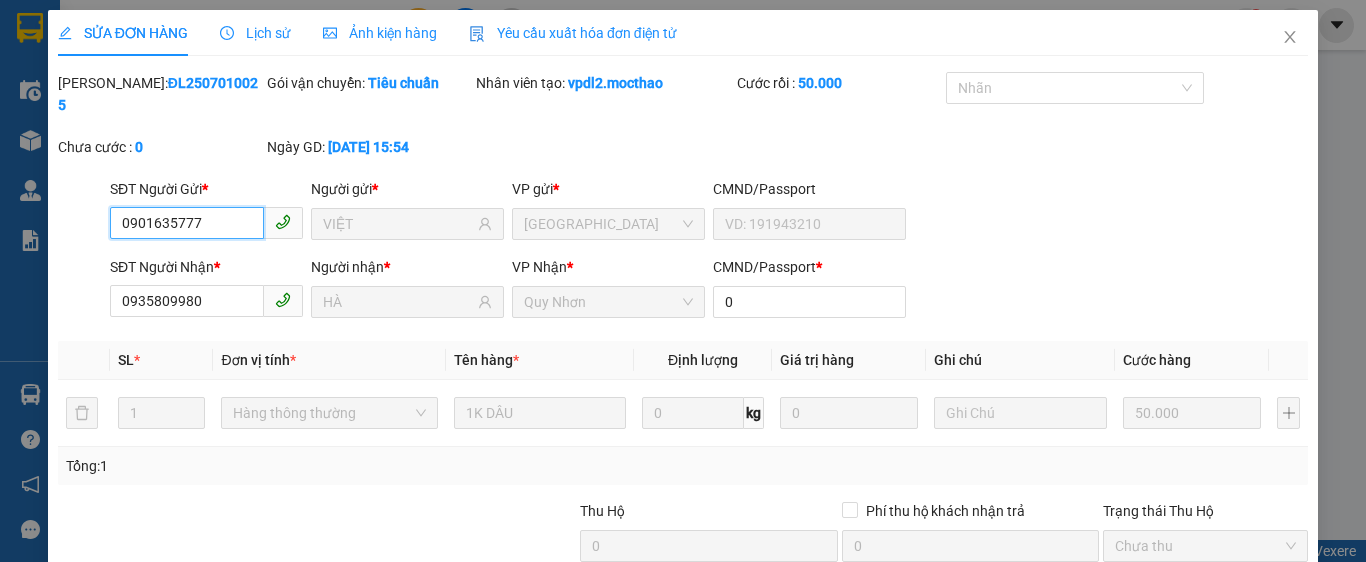 scroll, scrollTop: 182, scrollLeft: 0, axis: vertical 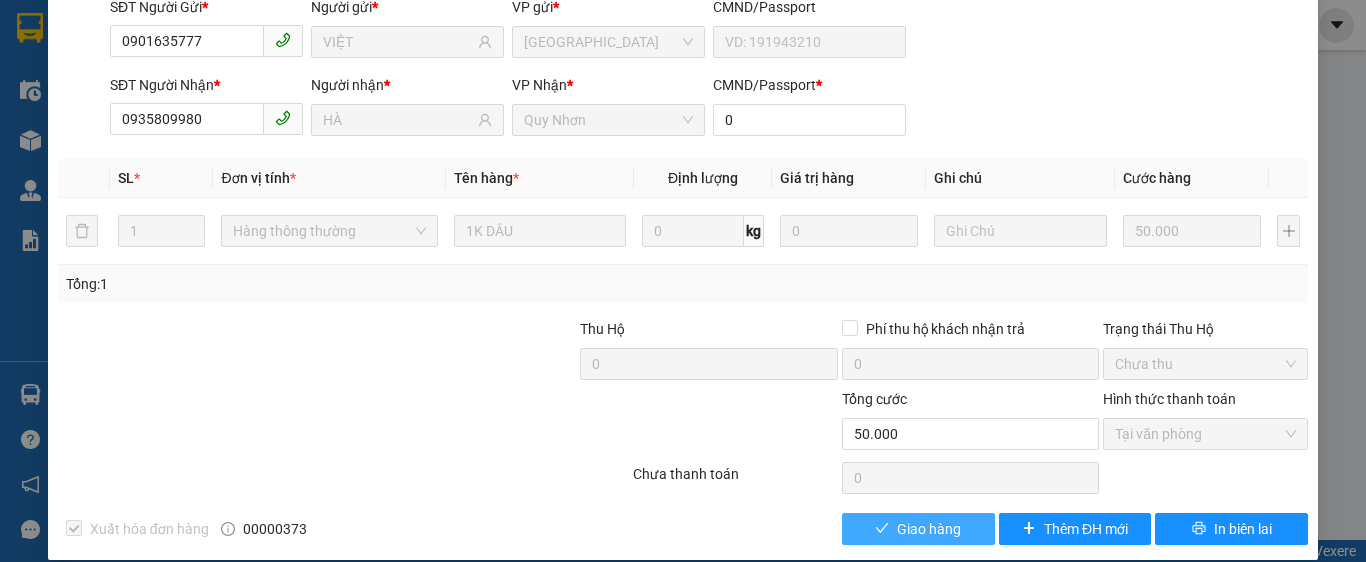 click on "Giao hàng" at bounding box center (929, 529) 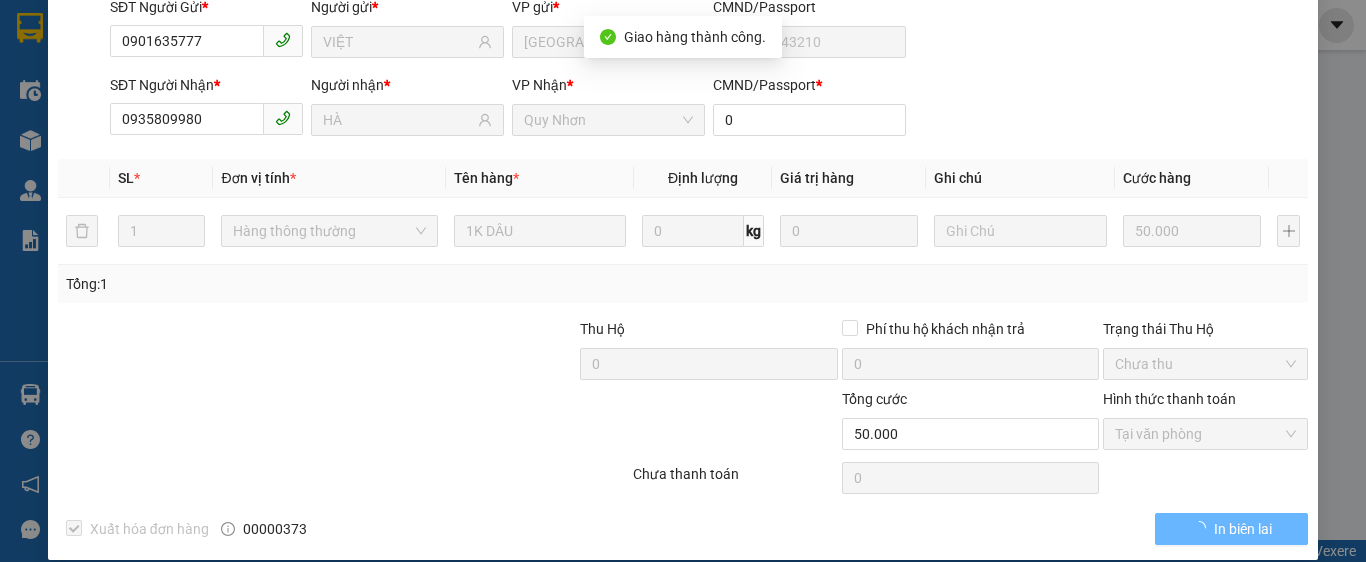 scroll, scrollTop: 0, scrollLeft: 0, axis: both 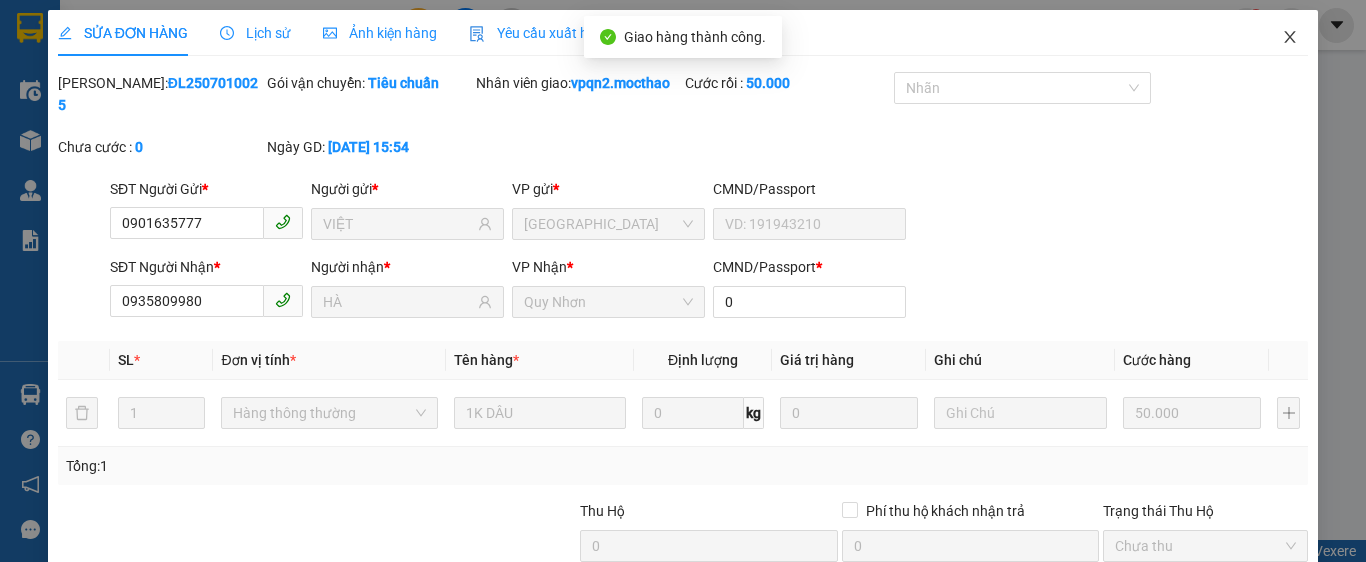 click at bounding box center (1290, 38) 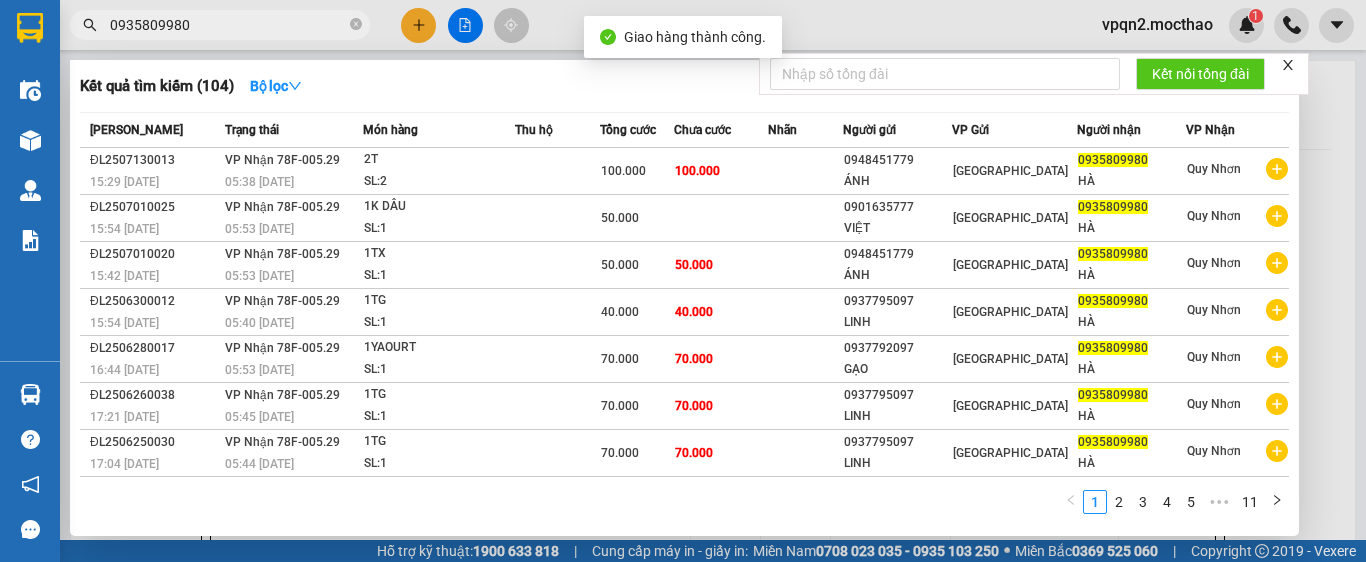 drag, startPoint x: 136, startPoint y: 37, endPoint x: 101, endPoint y: 44, distance: 35.69314 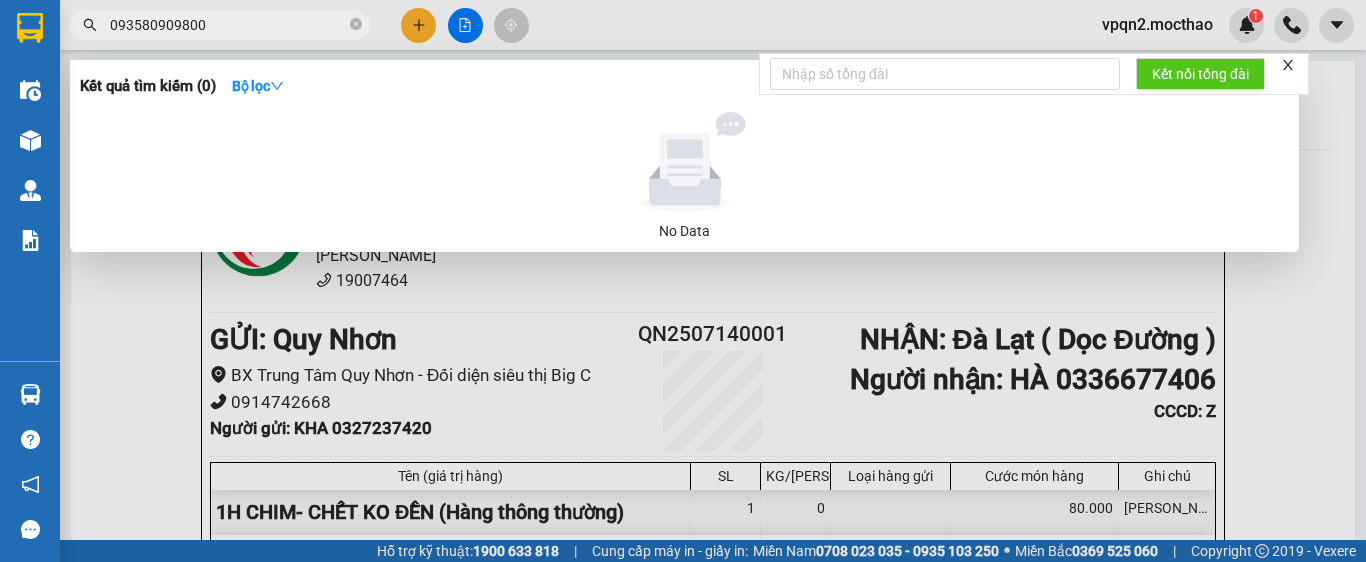 drag, startPoint x: 235, startPoint y: 28, endPoint x: 23, endPoint y: 41, distance: 212.39821 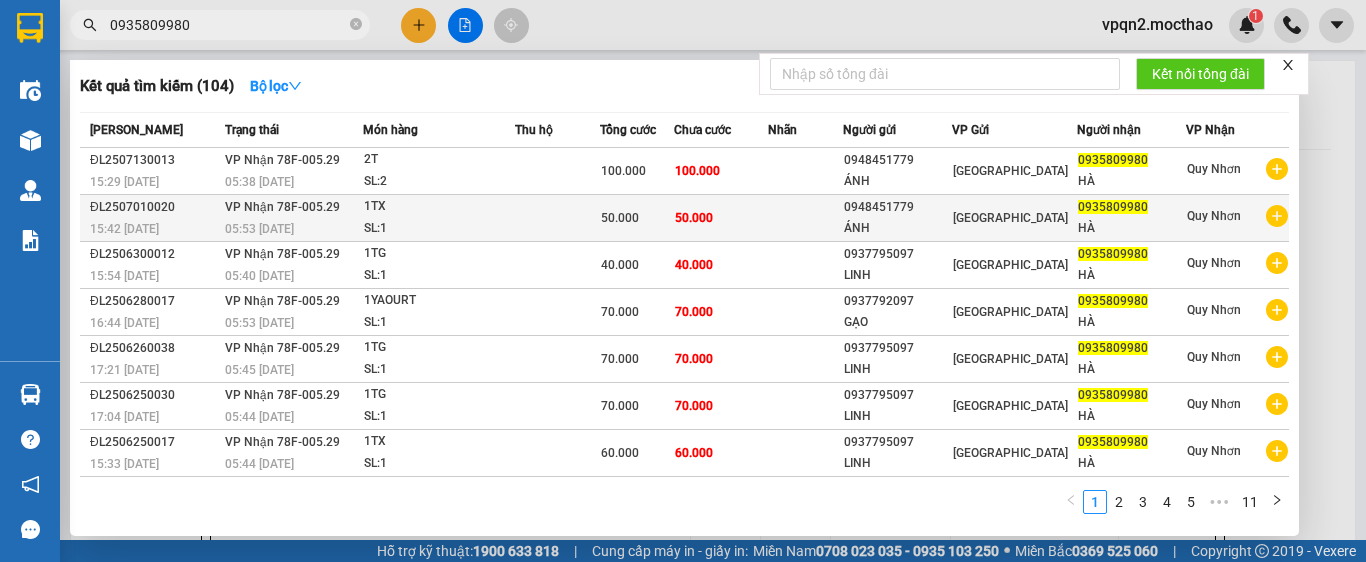 click on "SL:  1" at bounding box center [439, 229] 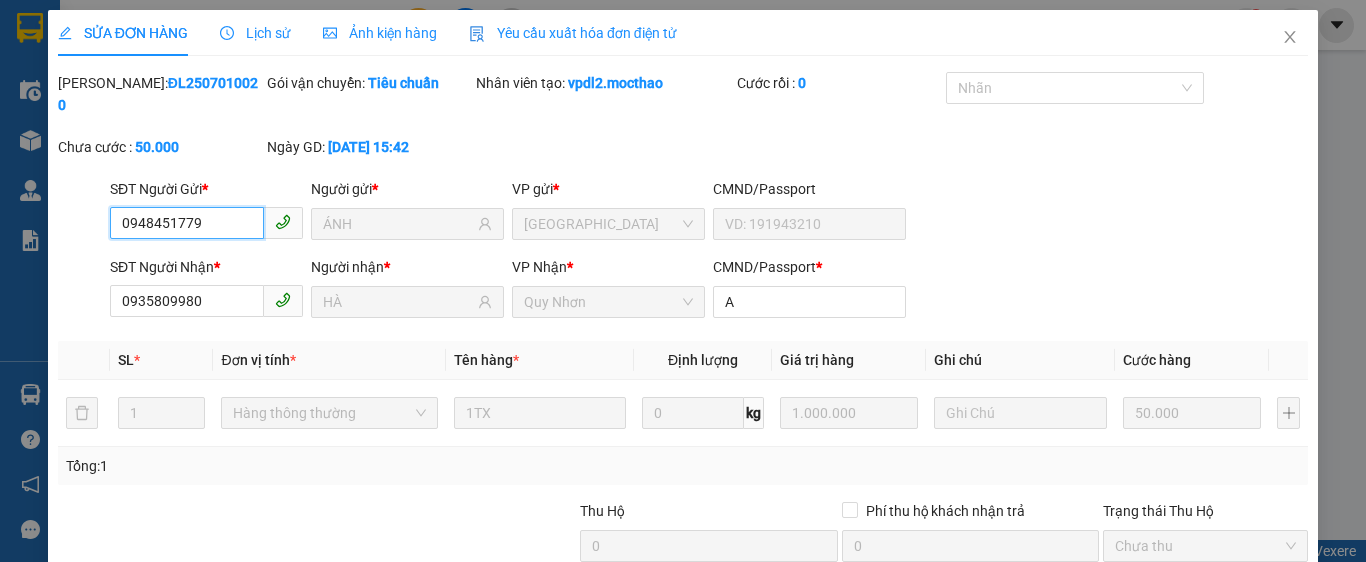 scroll, scrollTop: 182, scrollLeft: 0, axis: vertical 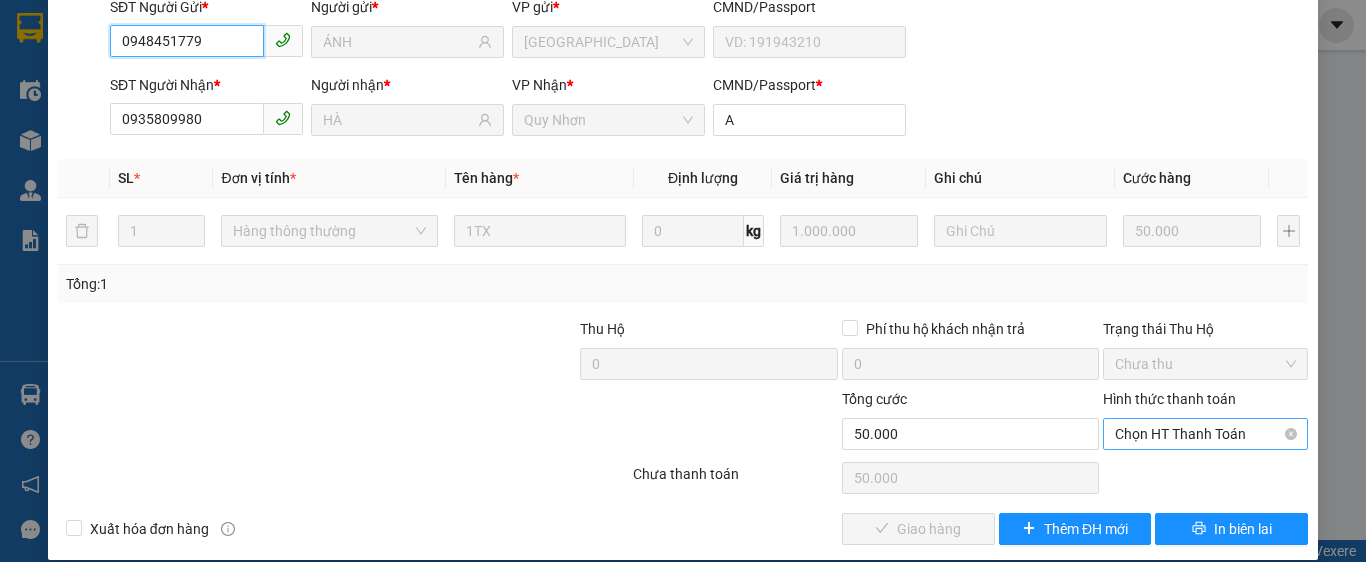 click on "Chọn HT Thanh Toán" at bounding box center [1205, 434] 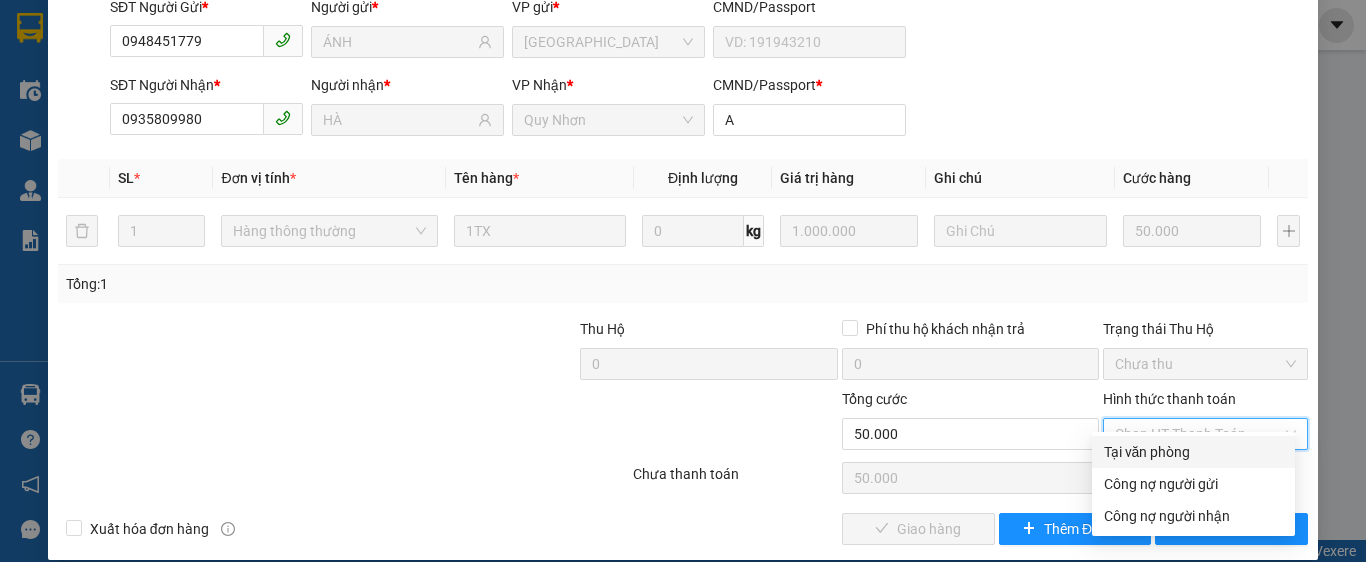 click on "Tại văn phòng" at bounding box center [1193, 452] 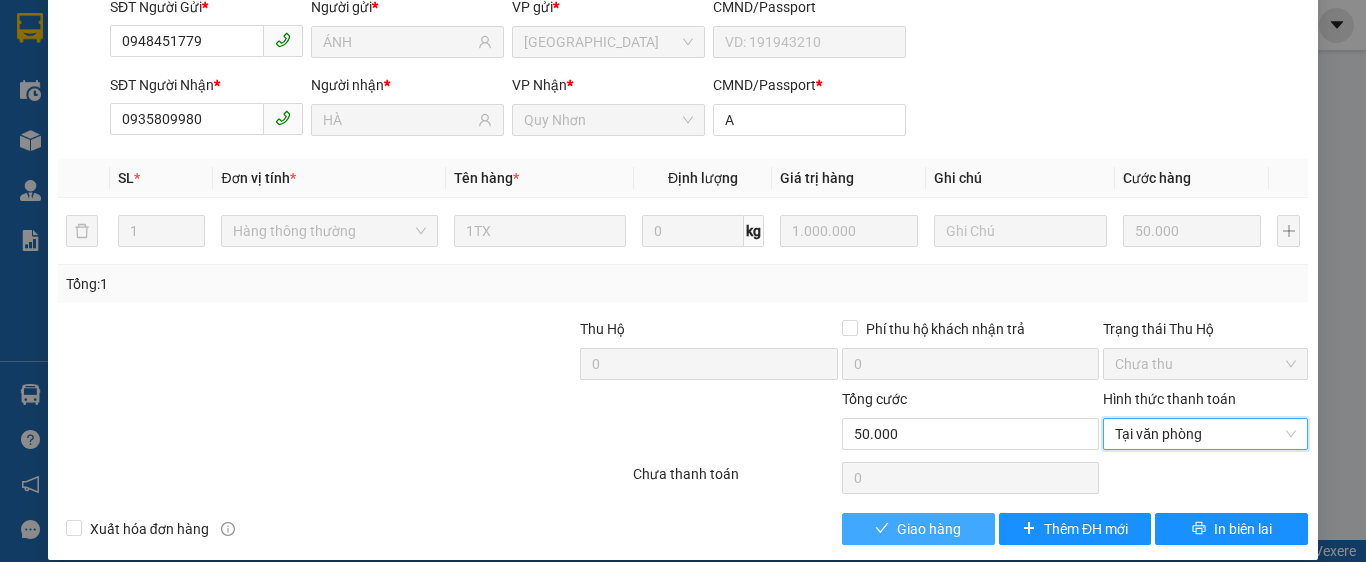 click on "Giao hàng" at bounding box center [929, 529] 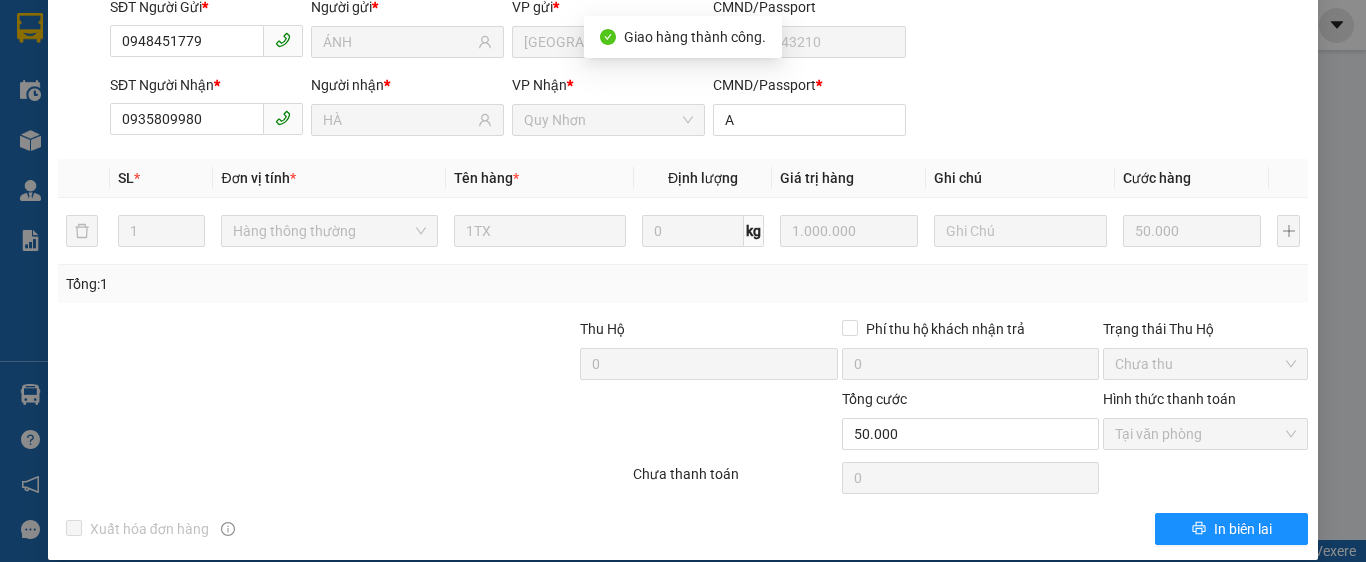 scroll, scrollTop: 0, scrollLeft: 0, axis: both 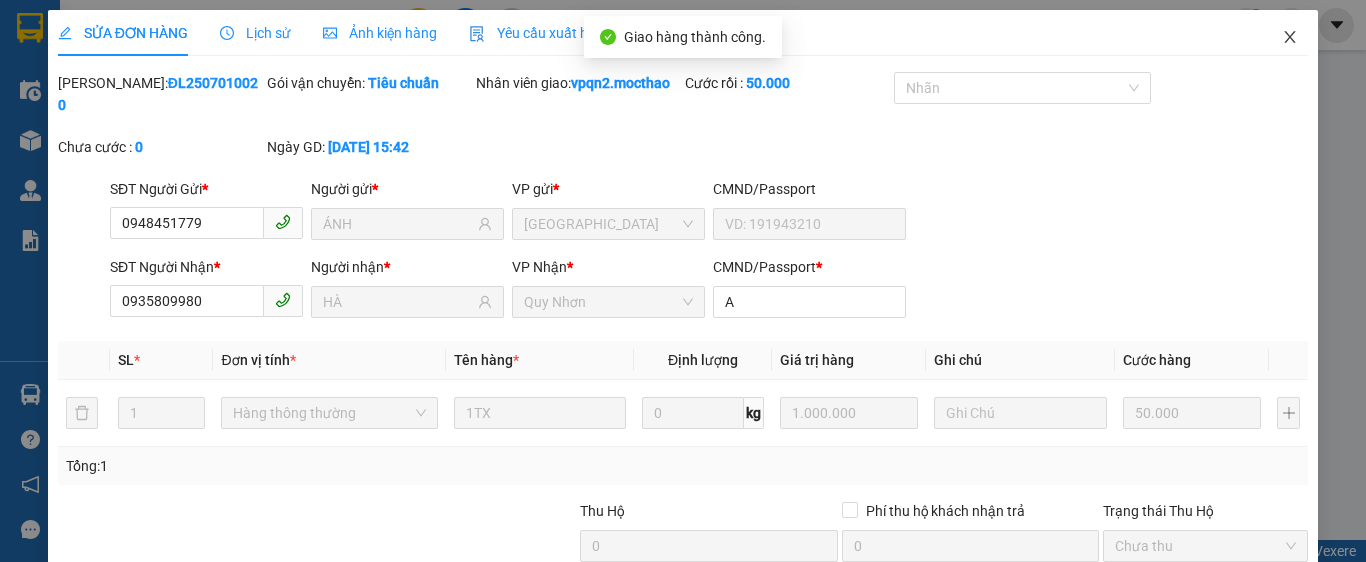 click 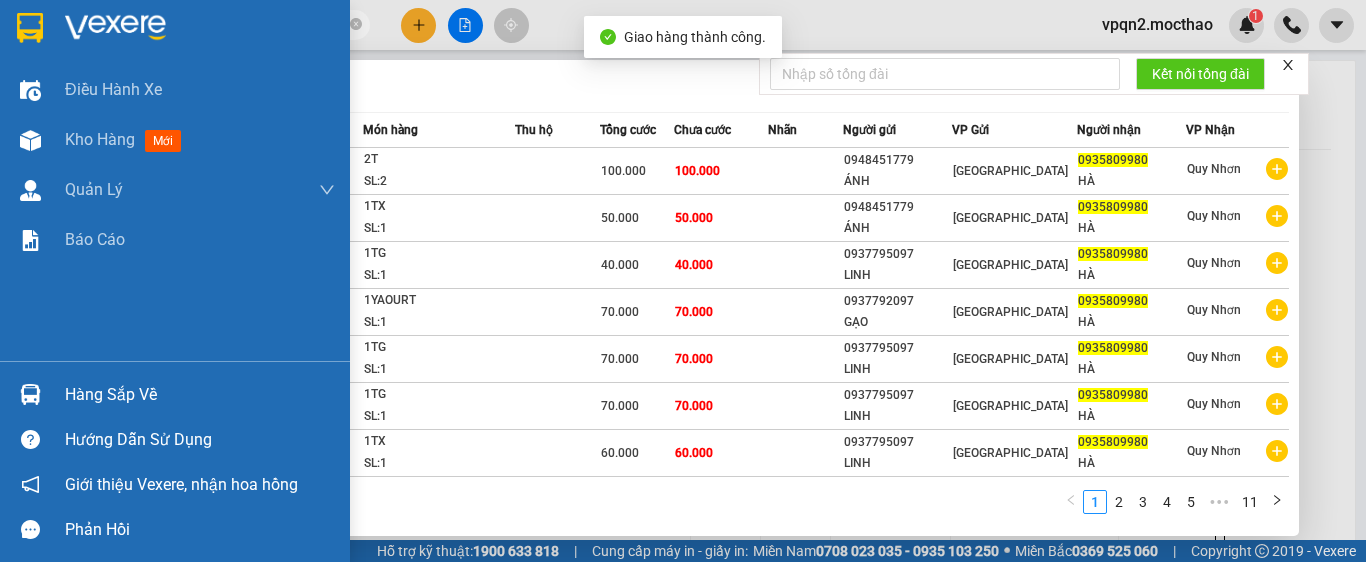 drag, startPoint x: 130, startPoint y: 45, endPoint x: 5, endPoint y: 59, distance: 125.781555 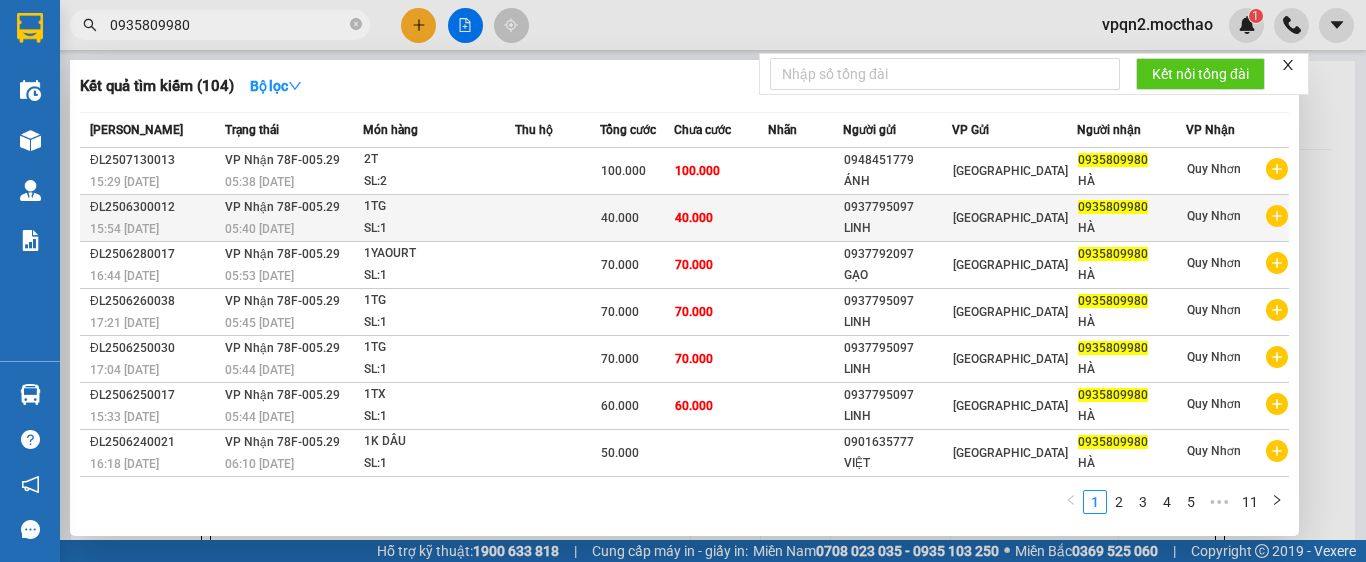 click on "05:40 [DATE]" at bounding box center [294, 229] 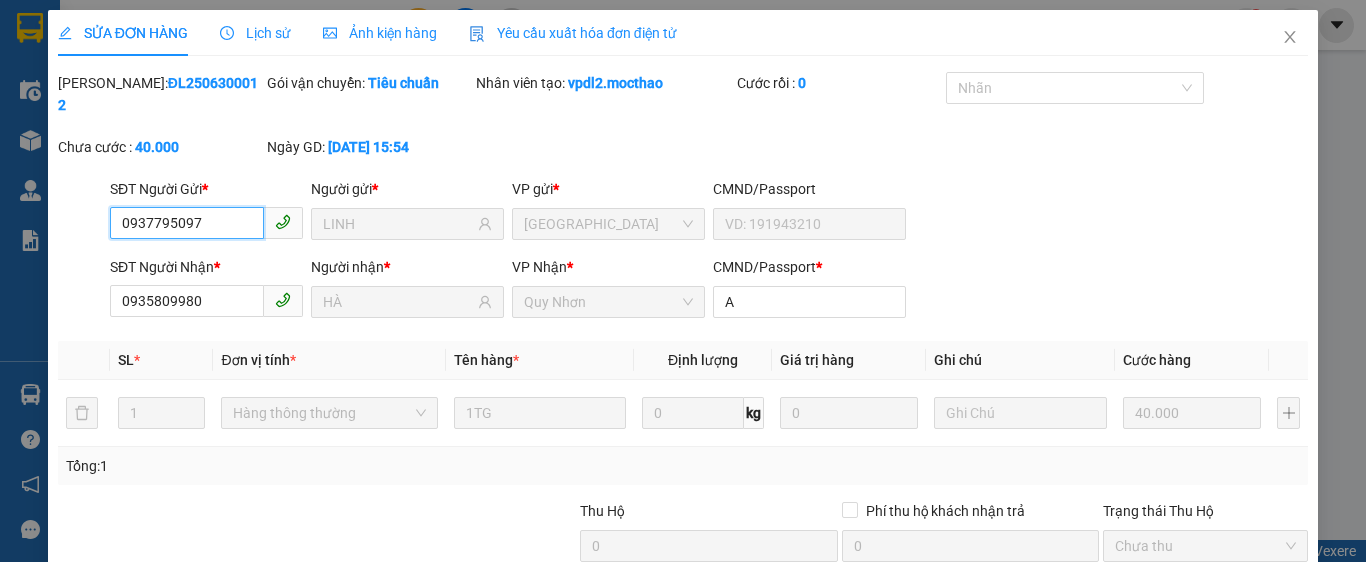 scroll, scrollTop: 182, scrollLeft: 0, axis: vertical 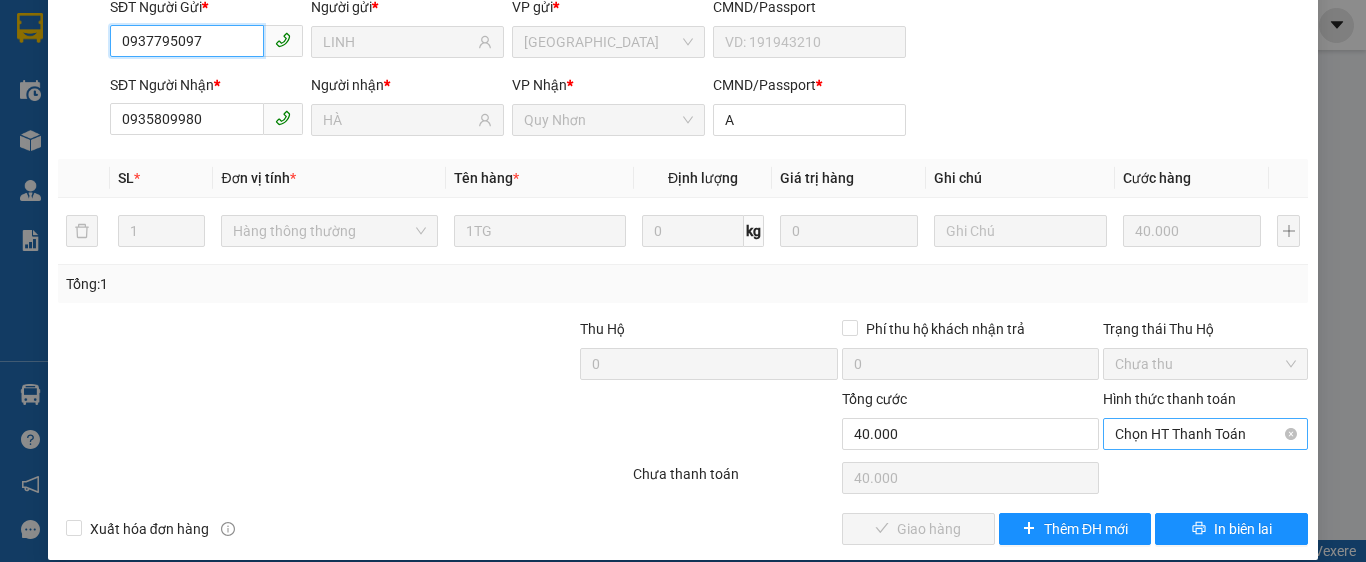 click on "Chọn HT Thanh Toán" at bounding box center (1205, 434) 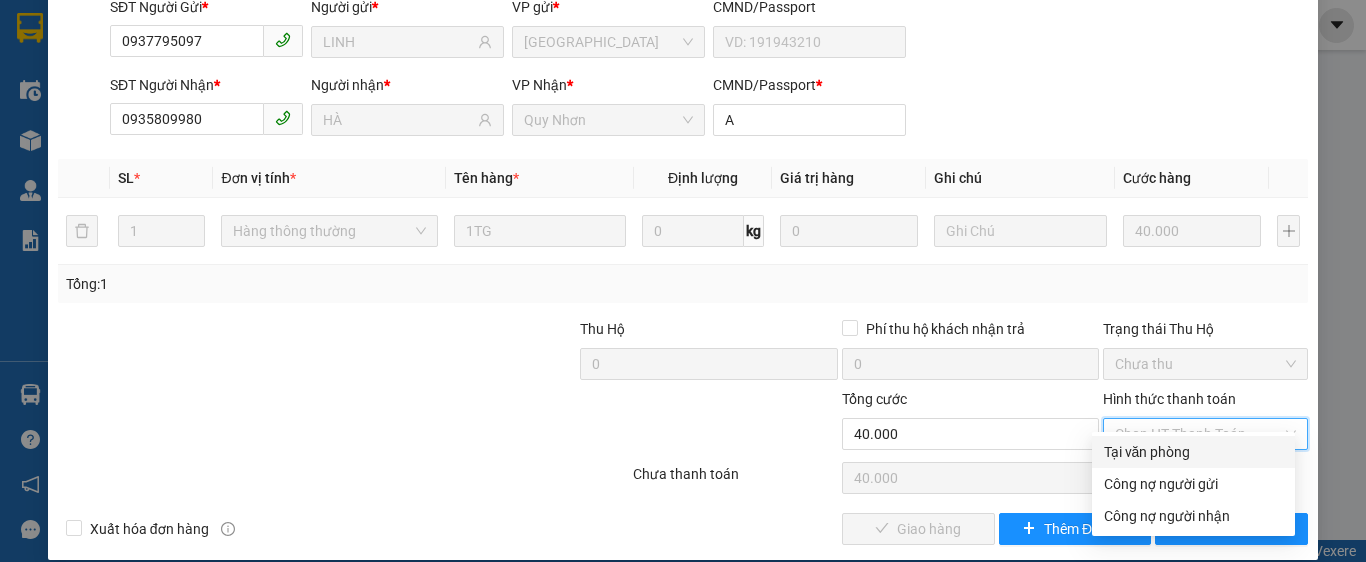 click on "Tại văn phòng" at bounding box center (1193, 452) 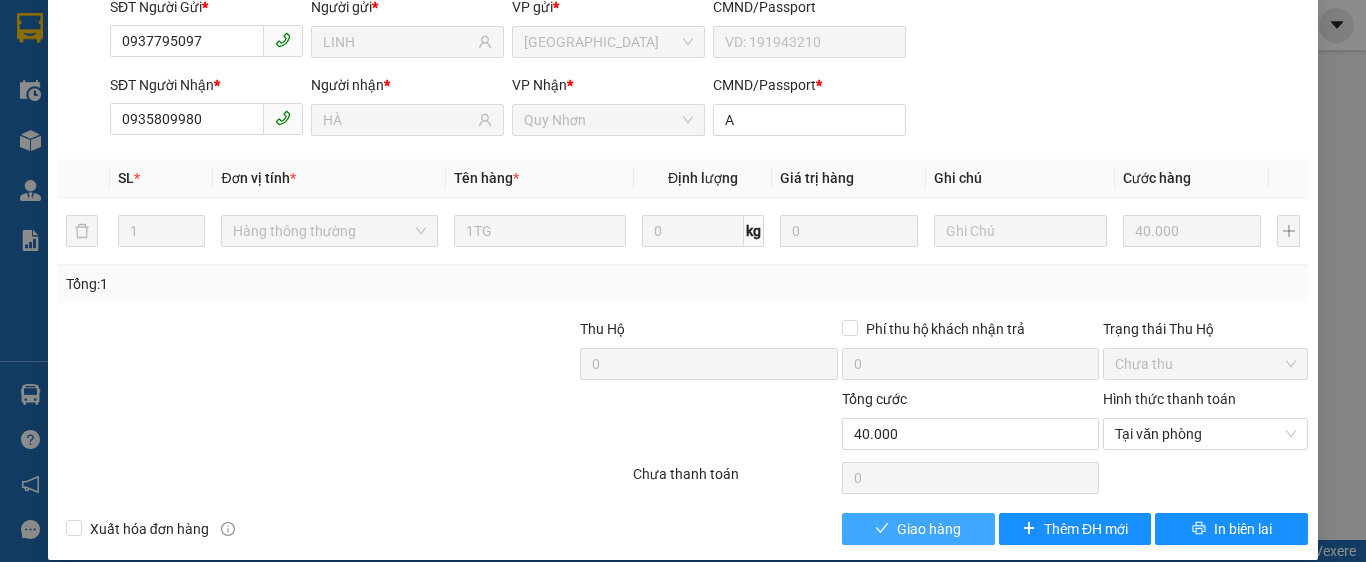 click on "Giao hàng" at bounding box center (929, 529) 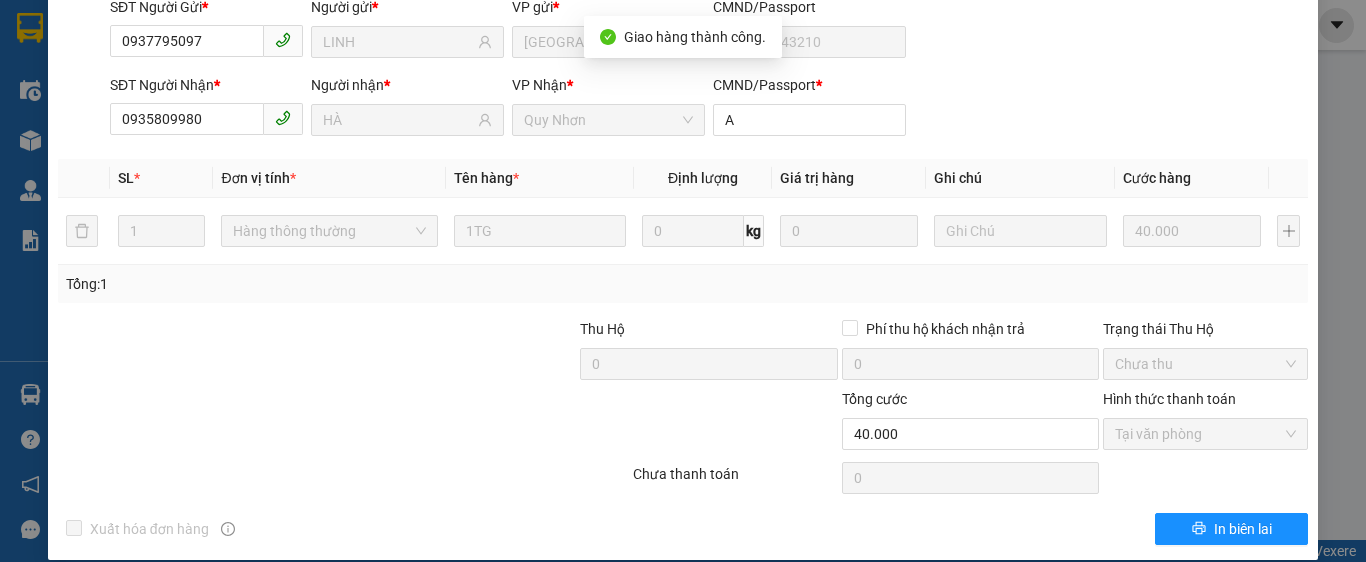 scroll, scrollTop: 0, scrollLeft: 0, axis: both 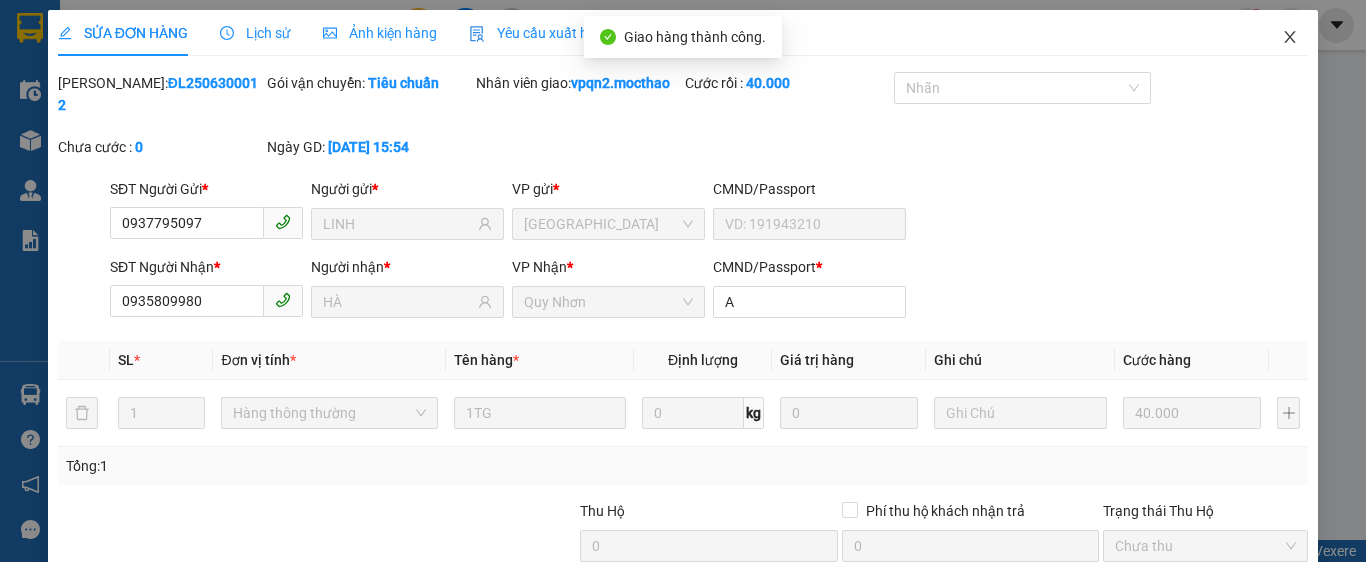 click 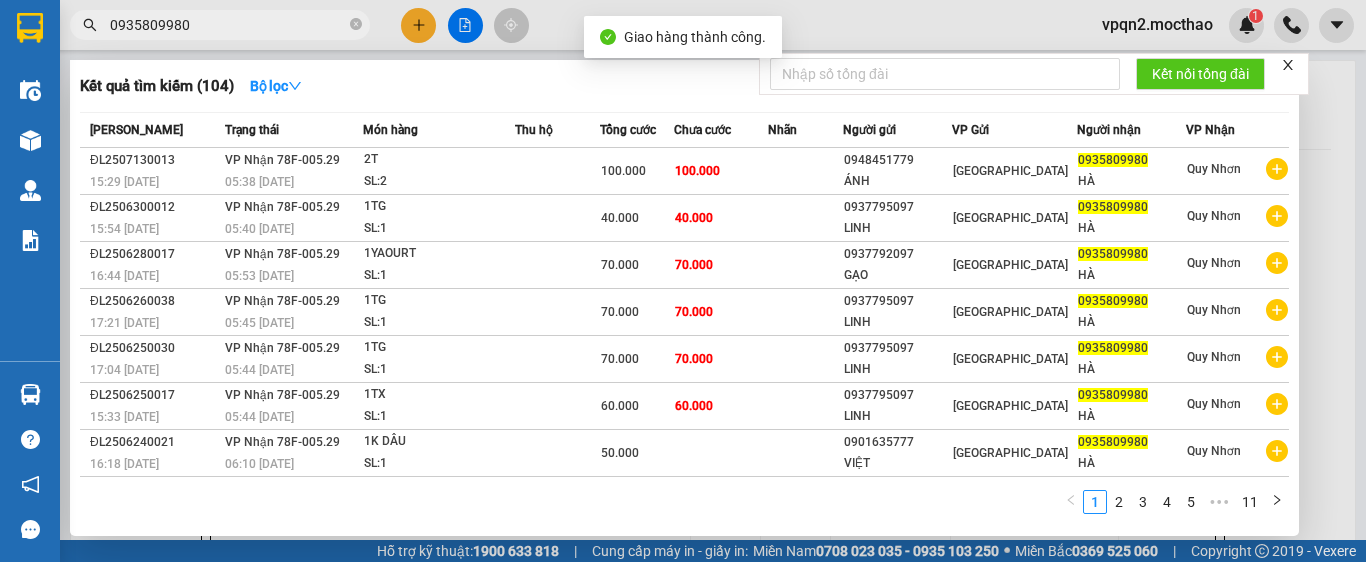 drag, startPoint x: 150, startPoint y: 36, endPoint x: 16, endPoint y: 56, distance: 135.48431 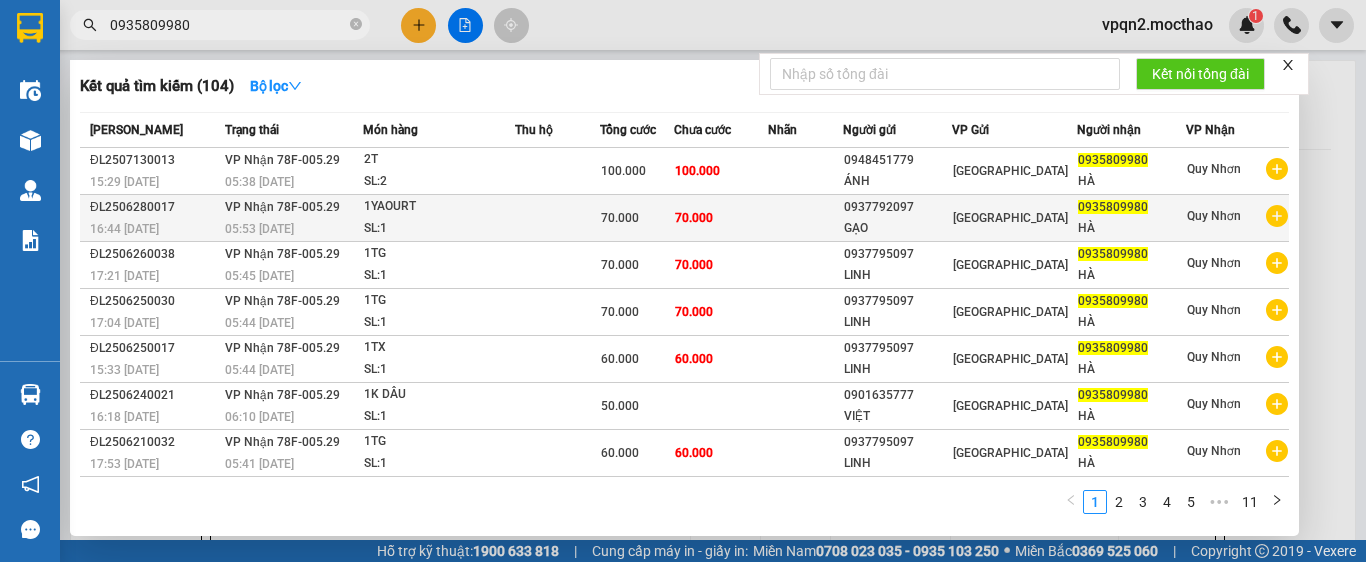 click on "SL:  1" at bounding box center [439, 229] 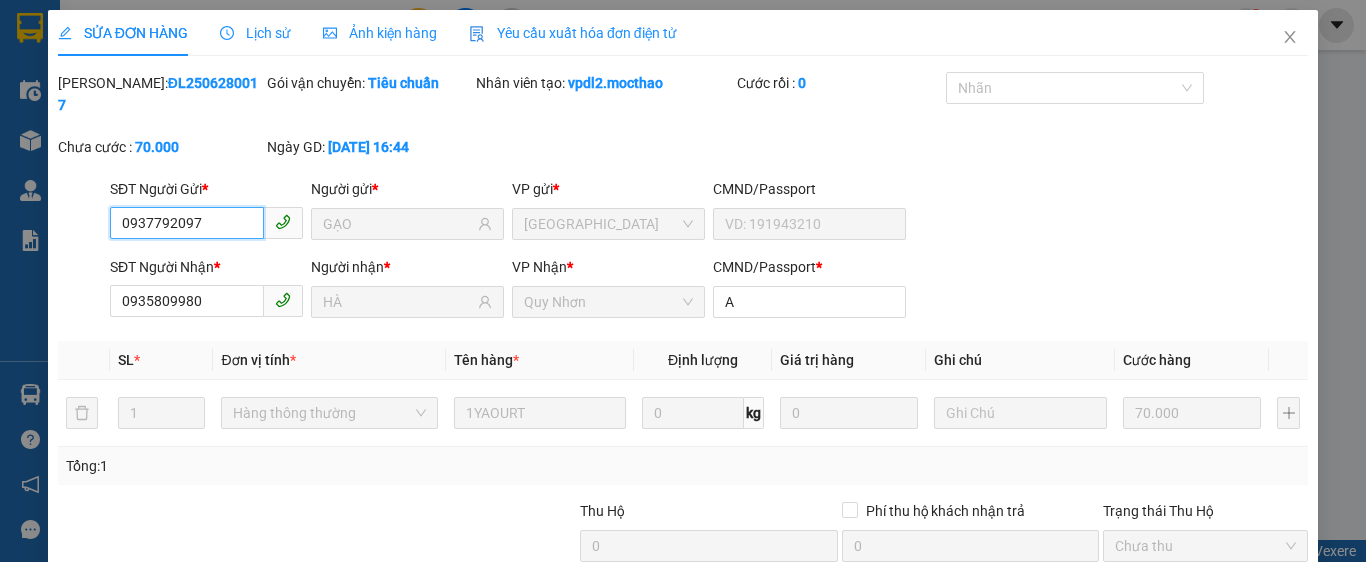 scroll, scrollTop: 182, scrollLeft: 0, axis: vertical 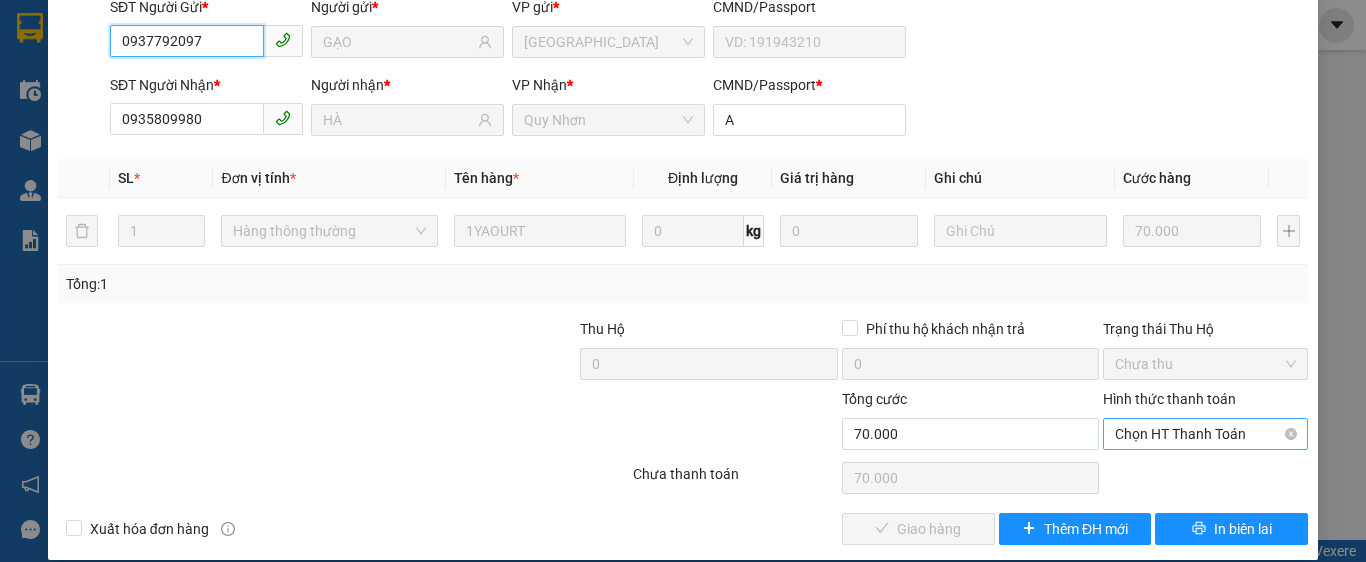 click on "Chọn HT Thanh Toán" at bounding box center [1205, 434] 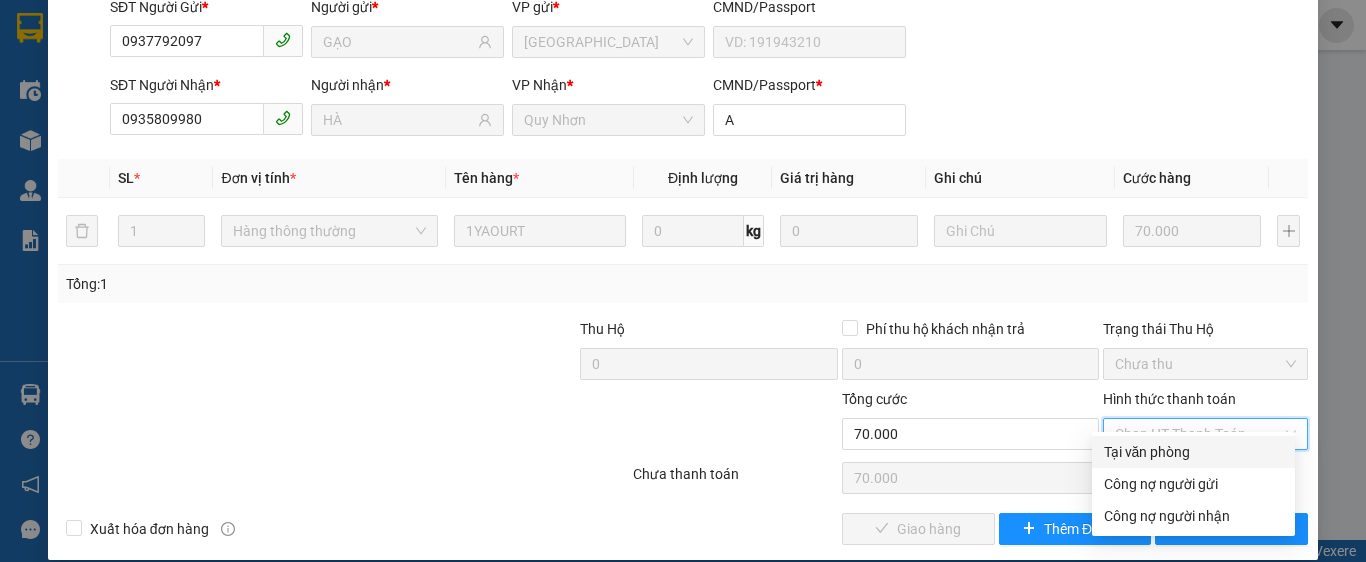 click on "Tại văn phòng" at bounding box center (1193, 452) 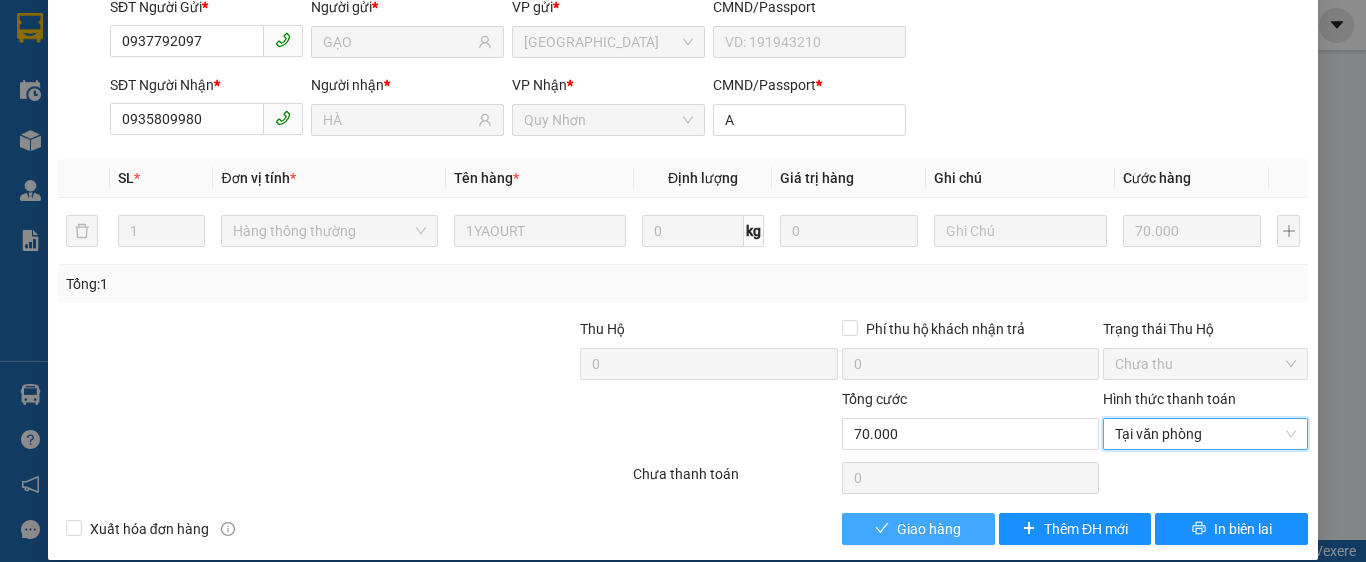 click on "Giao hàng" at bounding box center (929, 529) 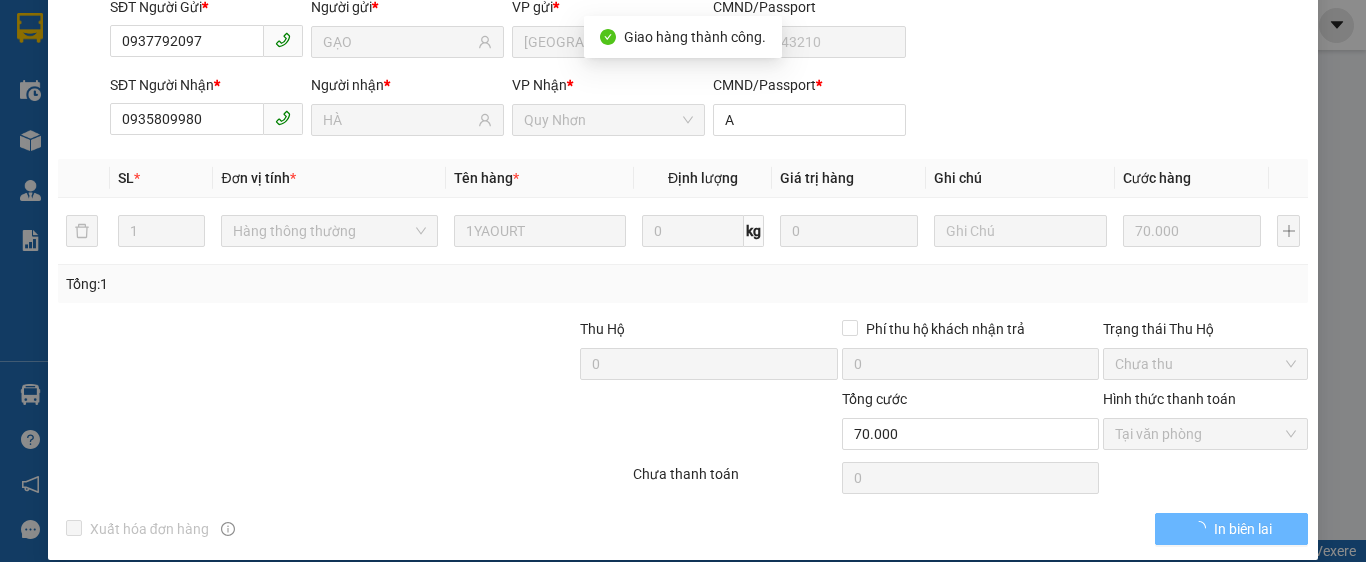 scroll, scrollTop: 0, scrollLeft: 0, axis: both 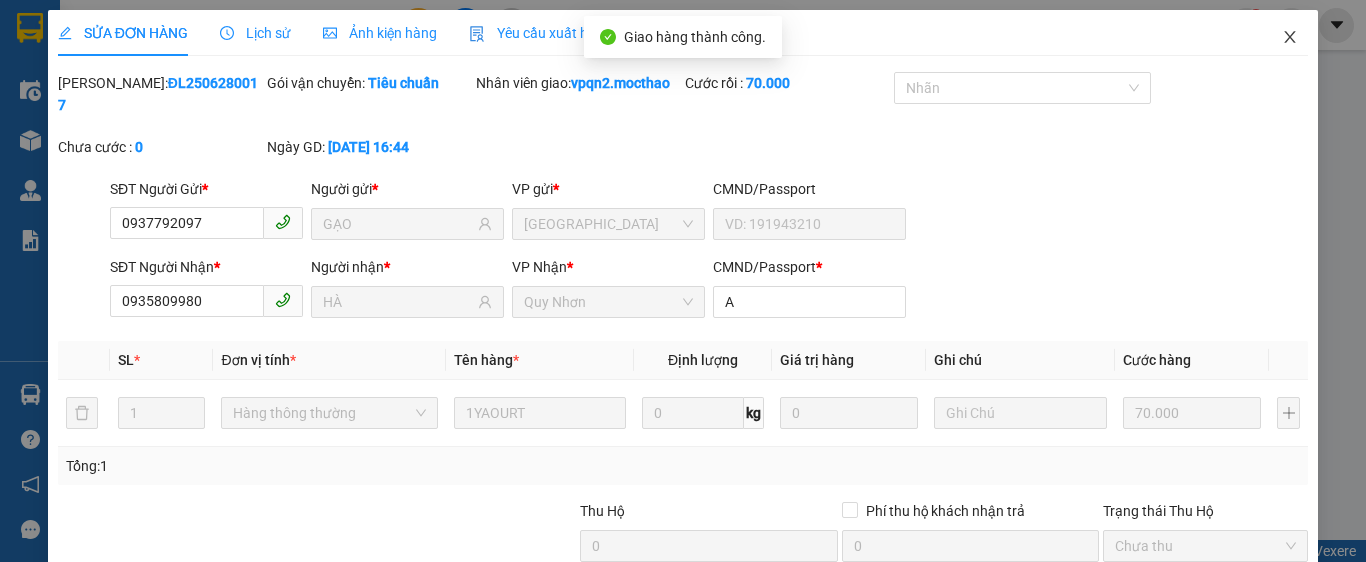 click at bounding box center (1290, 38) 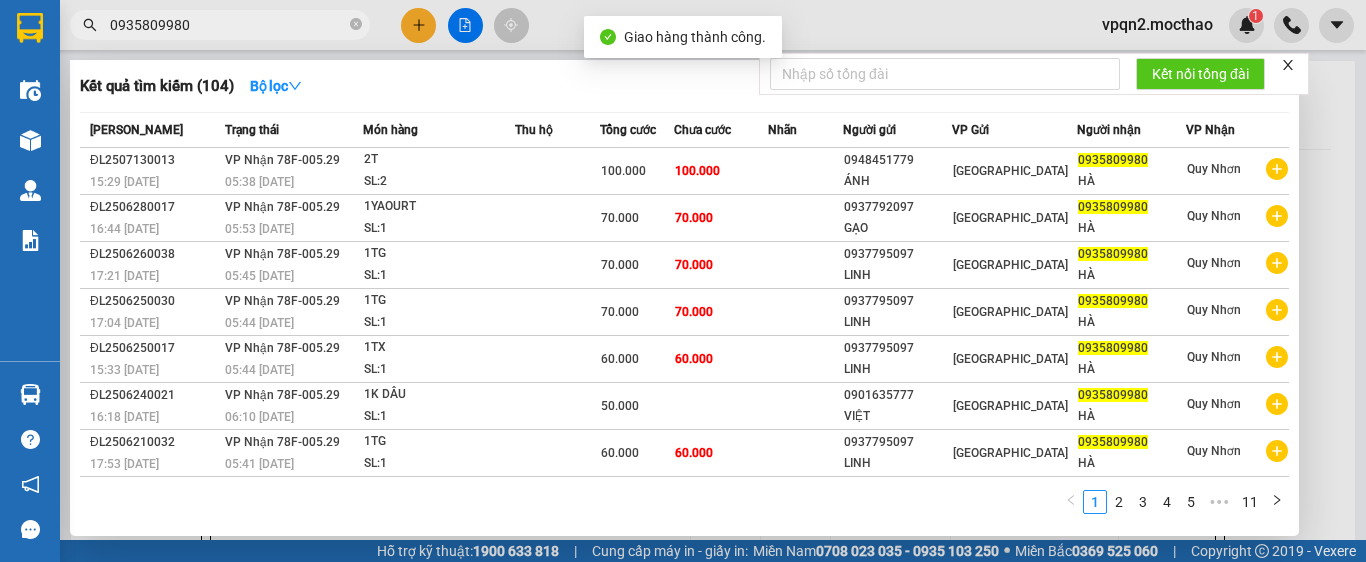 drag, startPoint x: 257, startPoint y: 25, endPoint x: 122, endPoint y: 47, distance: 136.78085 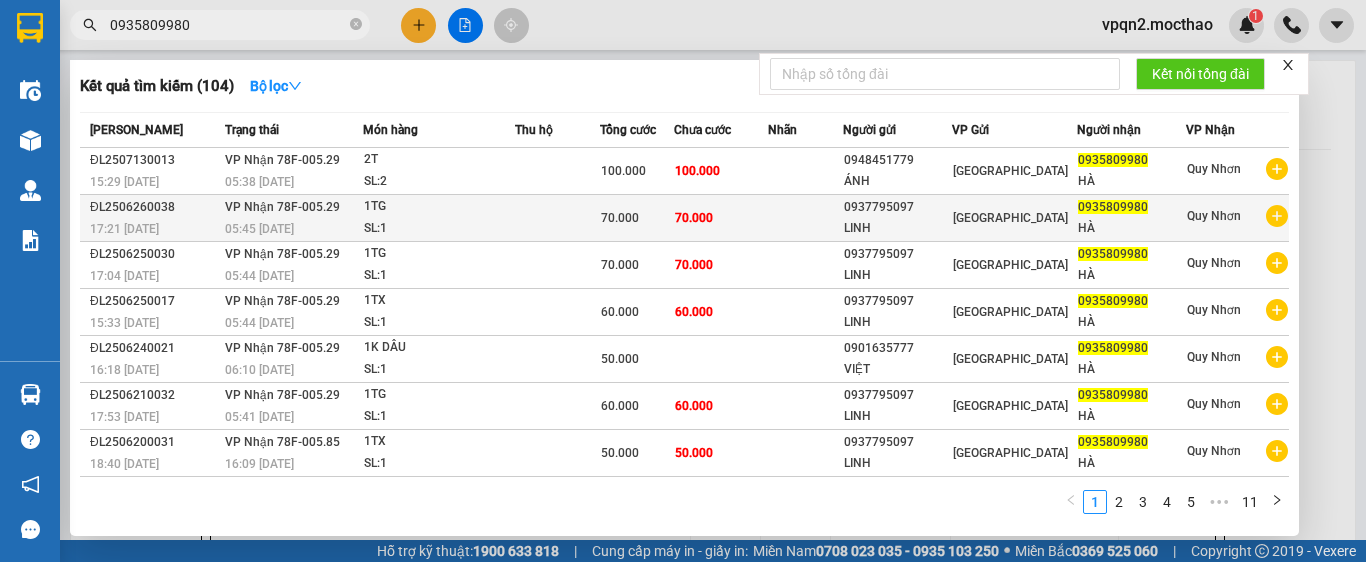 click on "1TG" at bounding box center (439, 207) 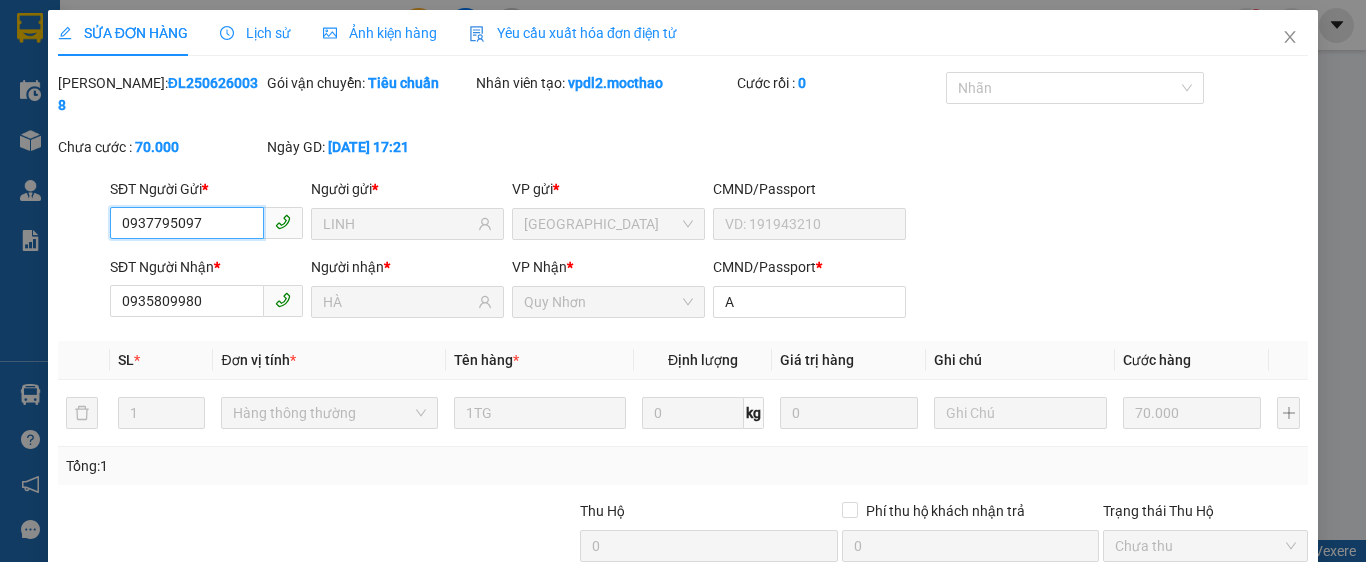 scroll, scrollTop: 182, scrollLeft: 0, axis: vertical 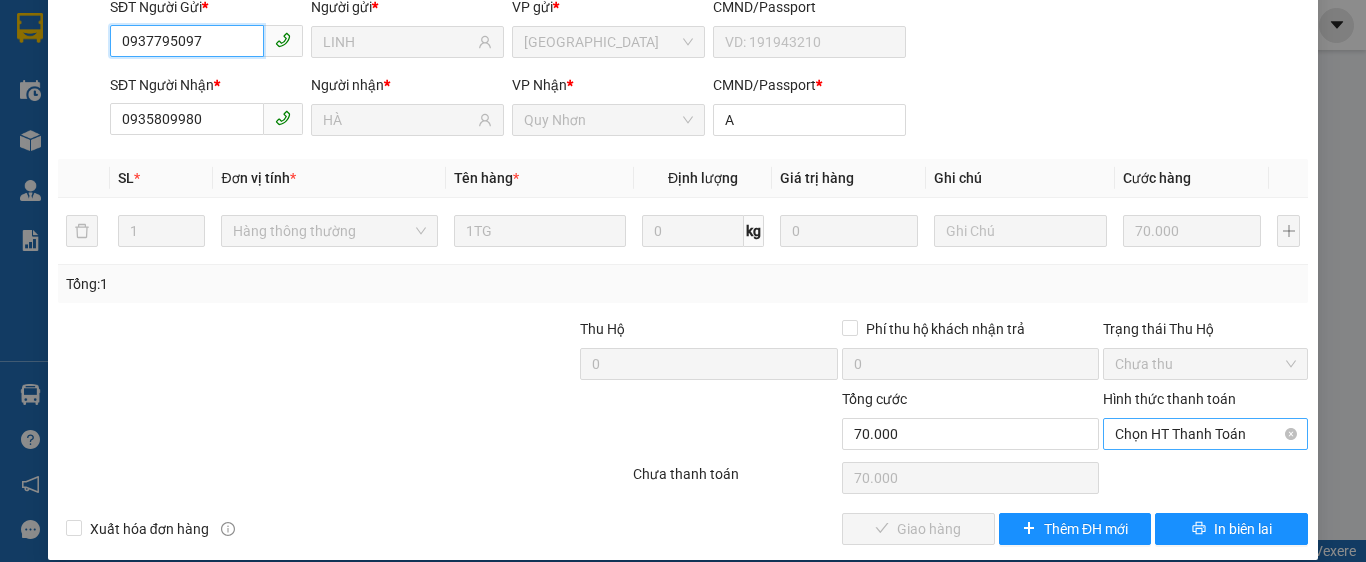 click on "Chọn HT Thanh Toán" at bounding box center [1205, 434] 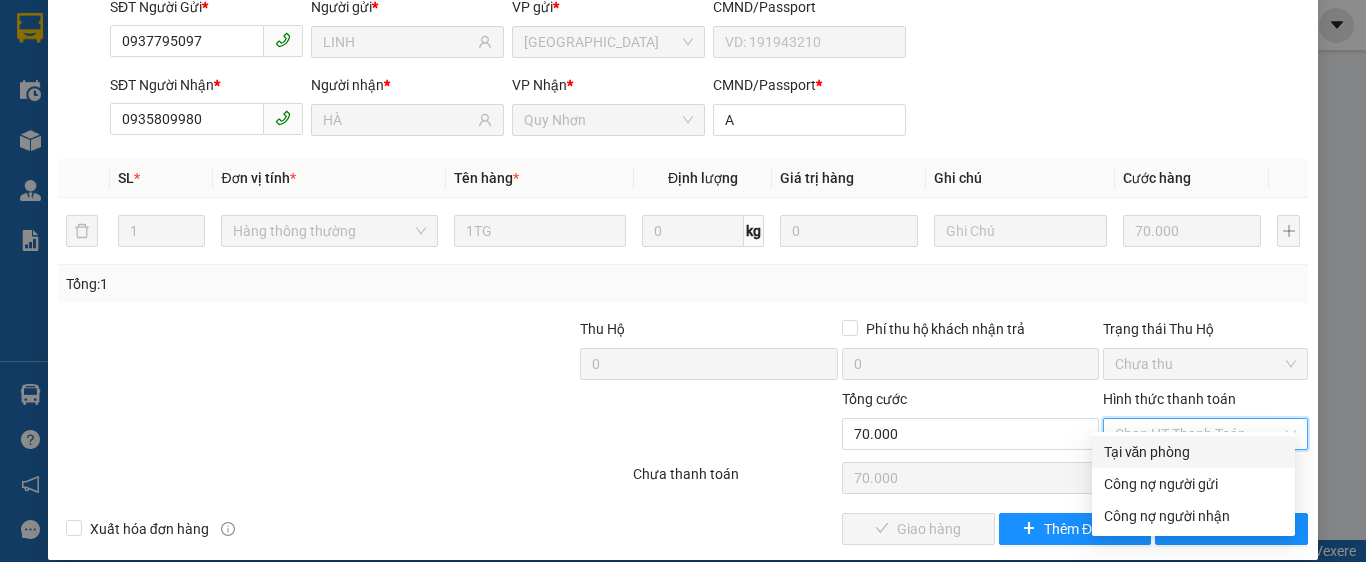 click on "Tại văn phòng" at bounding box center (1193, 452) 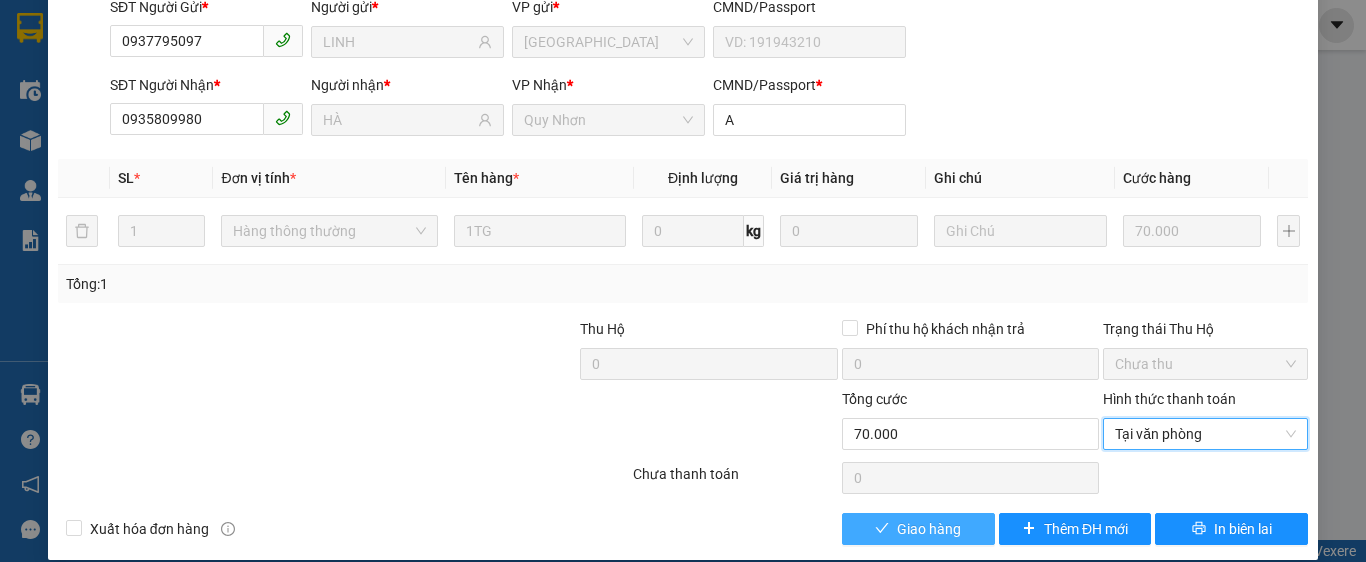click on "Giao hàng" at bounding box center [918, 529] 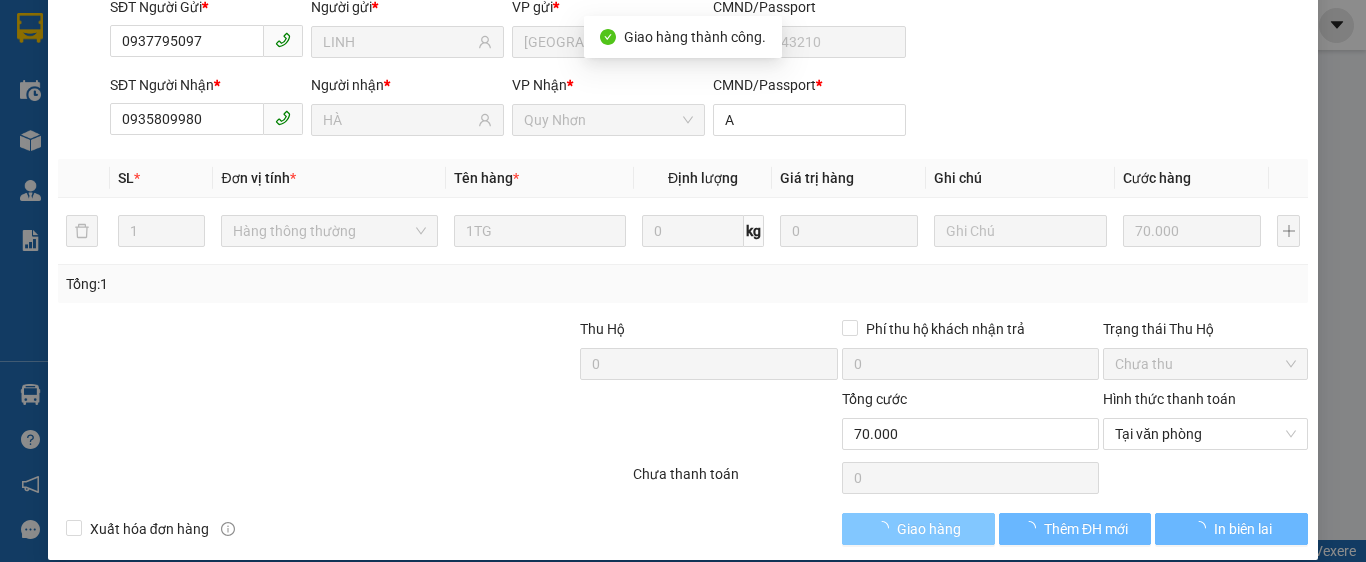 scroll, scrollTop: 0, scrollLeft: 0, axis: both 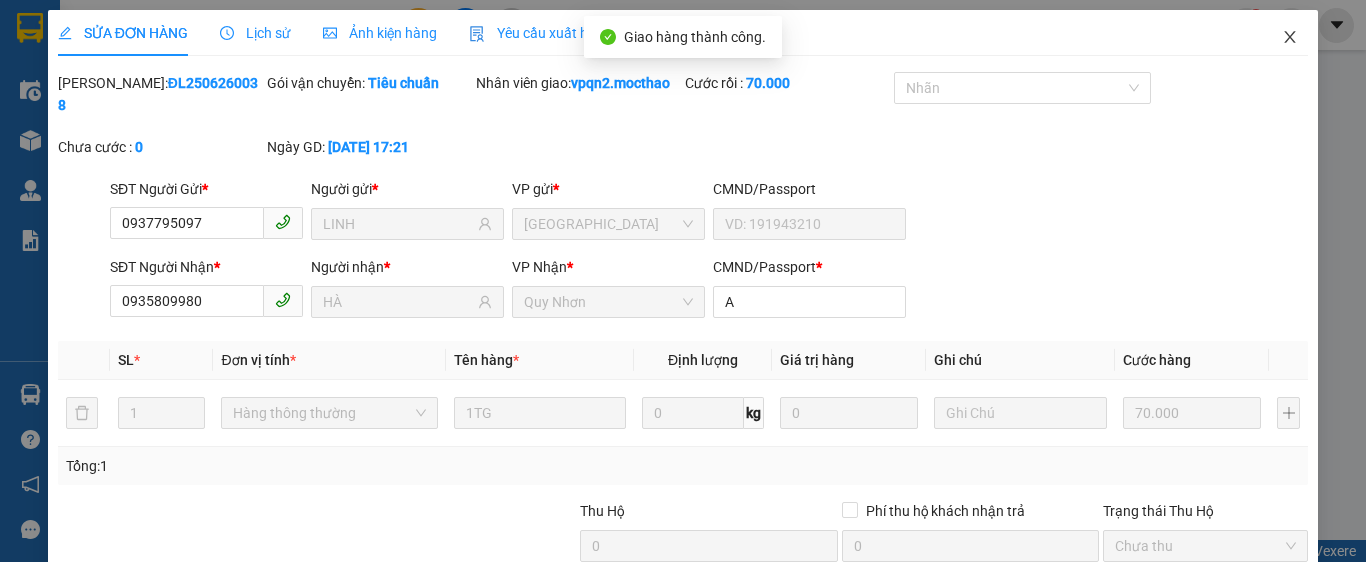click 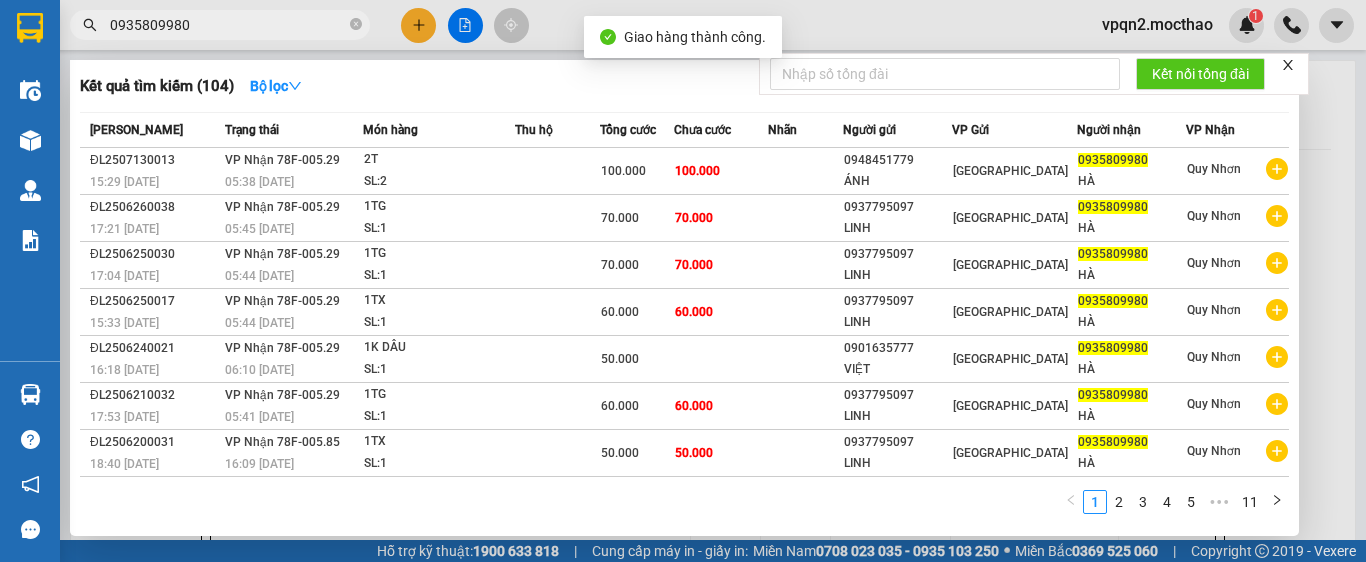 drag, startPoint x: 181, startPoint y: 16, endPoint x: 88, endPoint y: 33, distance: 94.54099 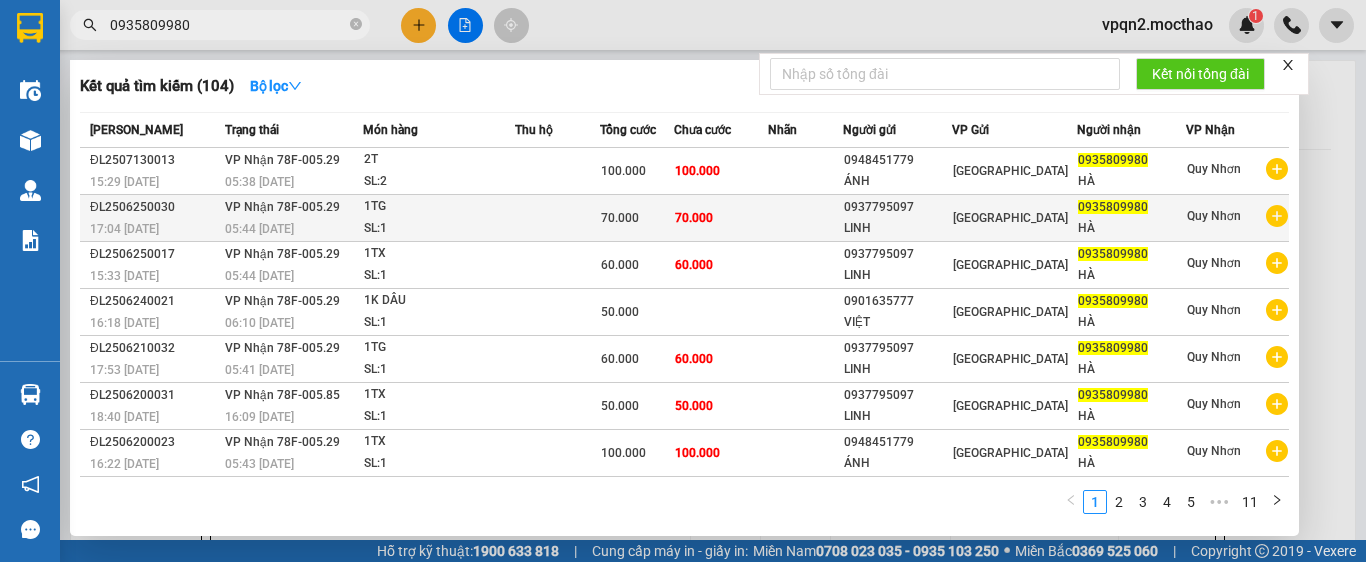 click on "05:44 [DATE]" at bounding box center [294, 229] 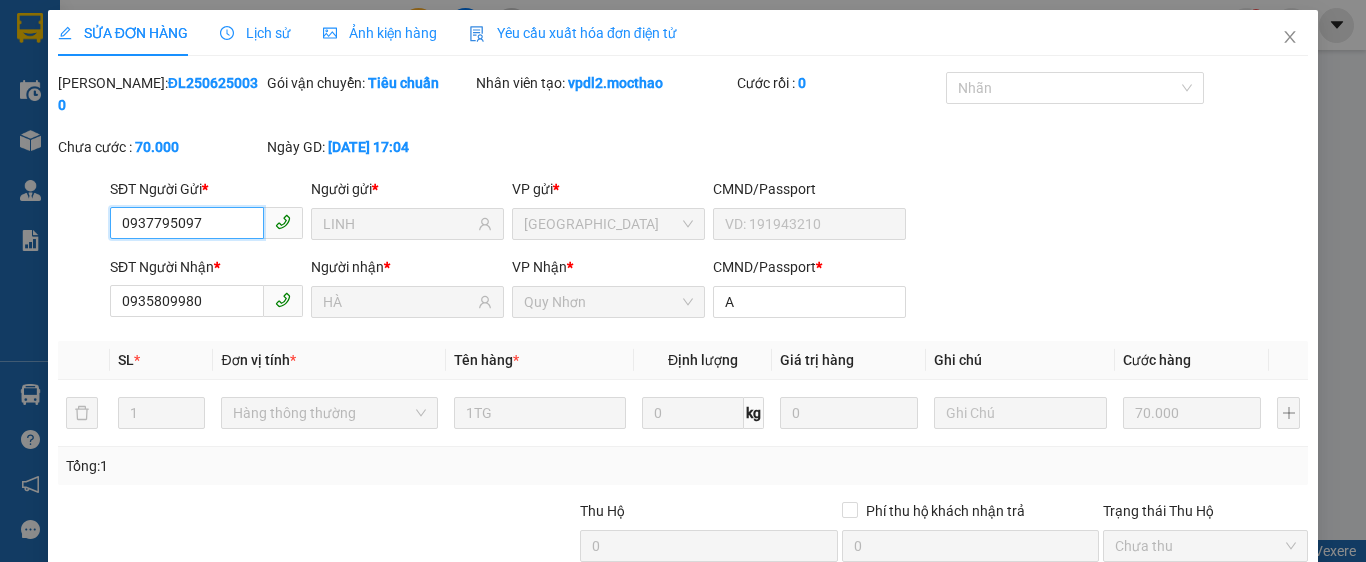 scroll, scrollTop: 182, scrollLeft: 0, axis: vertical 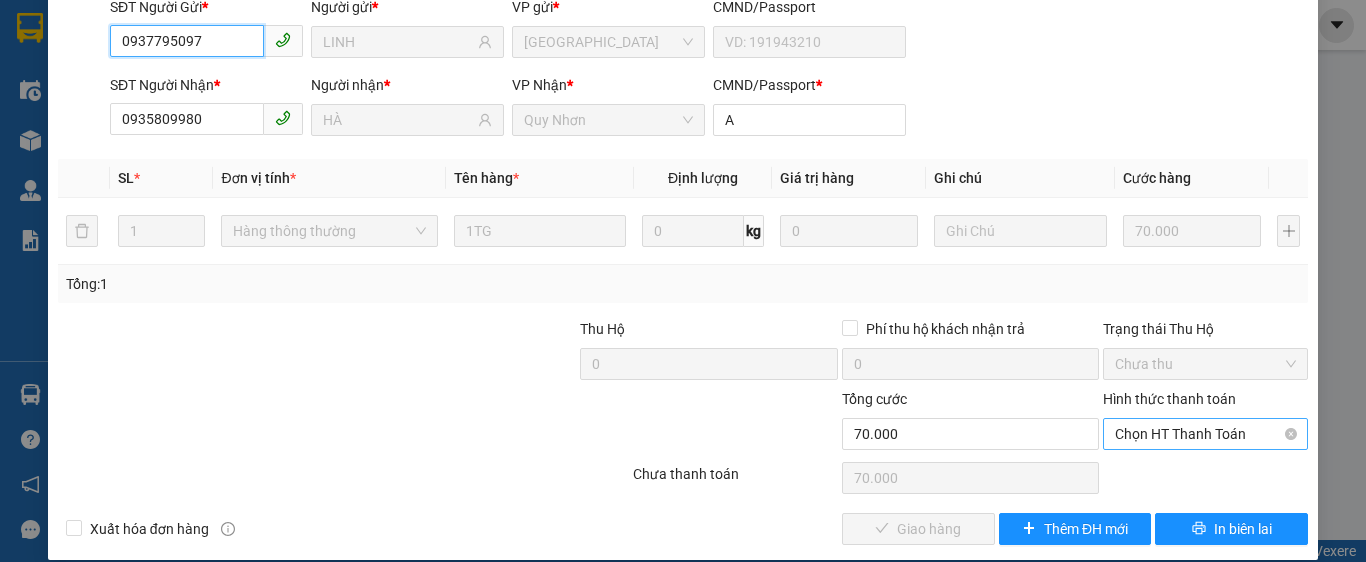 click on "Chọn HT Thanh Toán" at bounding box center (1205, 434) 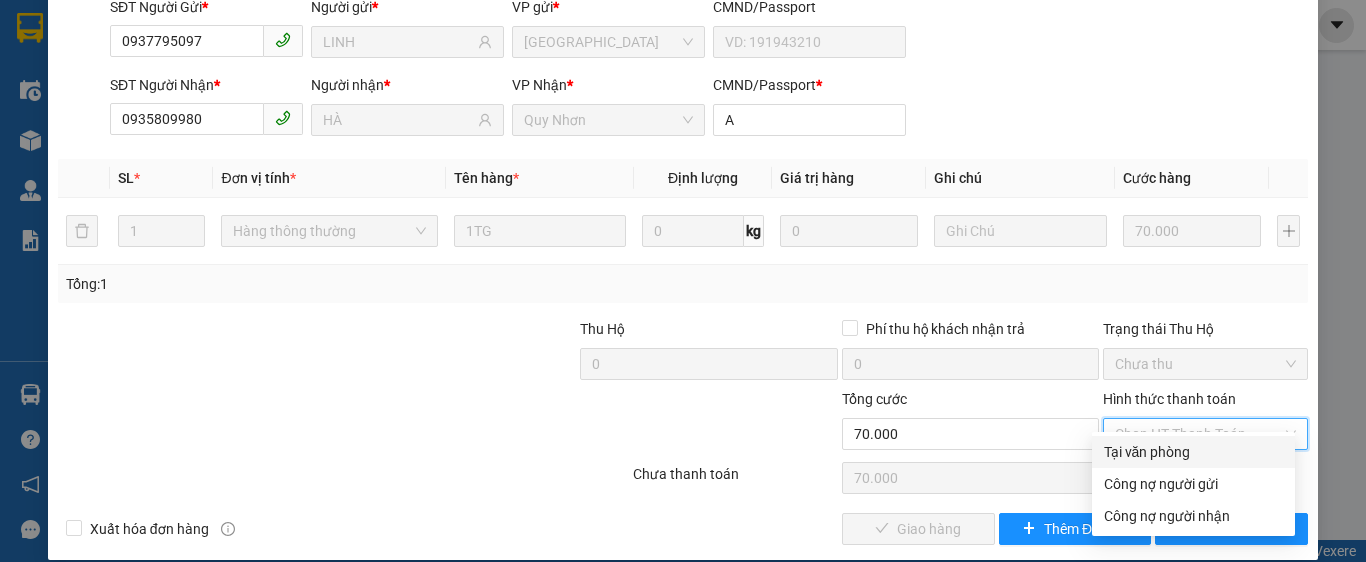 click on "Tại văn phòng" at bounding box center [1193, 452] 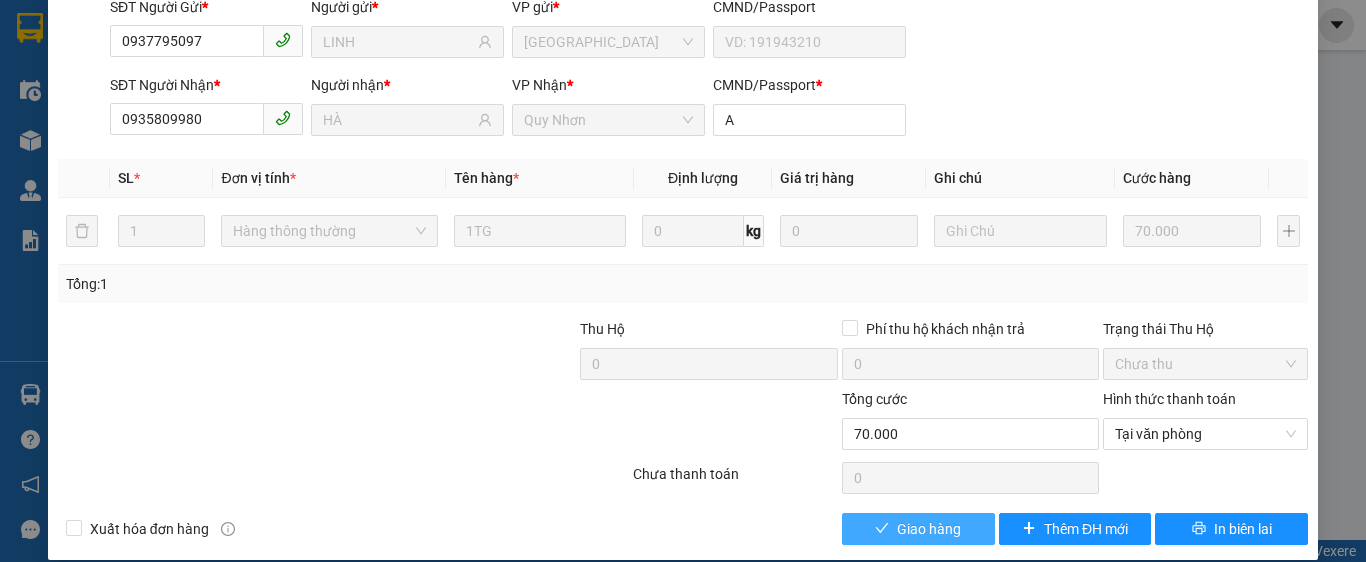 click on "Giao hàng" at bounding box center (918, 529) 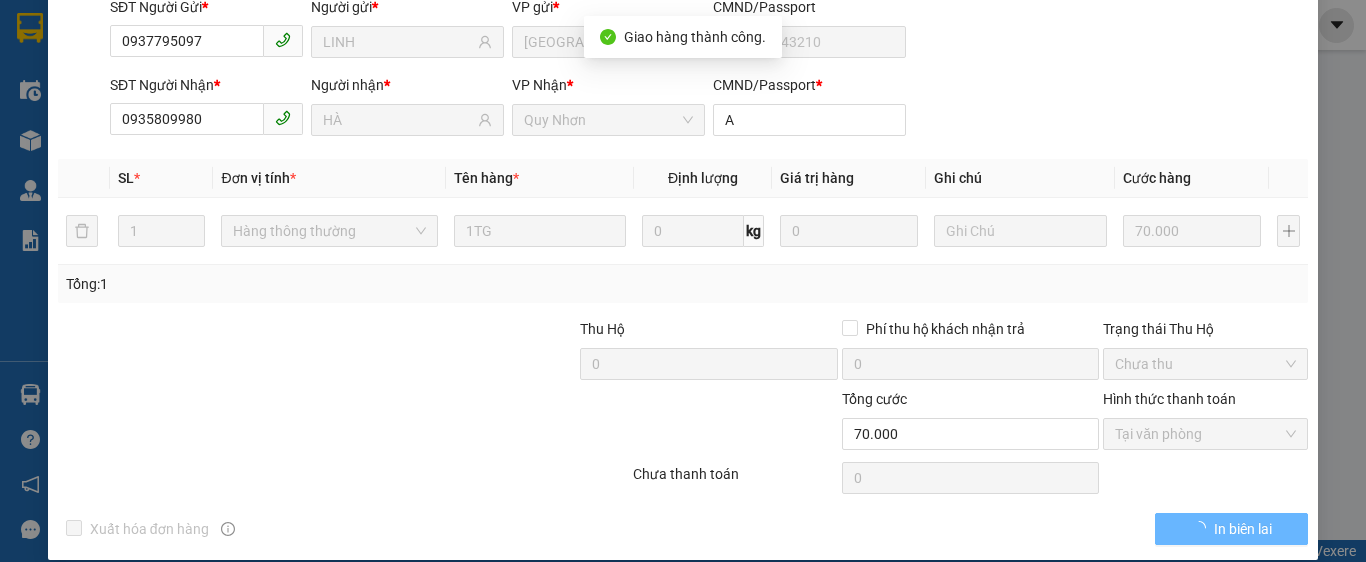 scroll, scrollTop: 0, scrollLeft: 0, axis: both 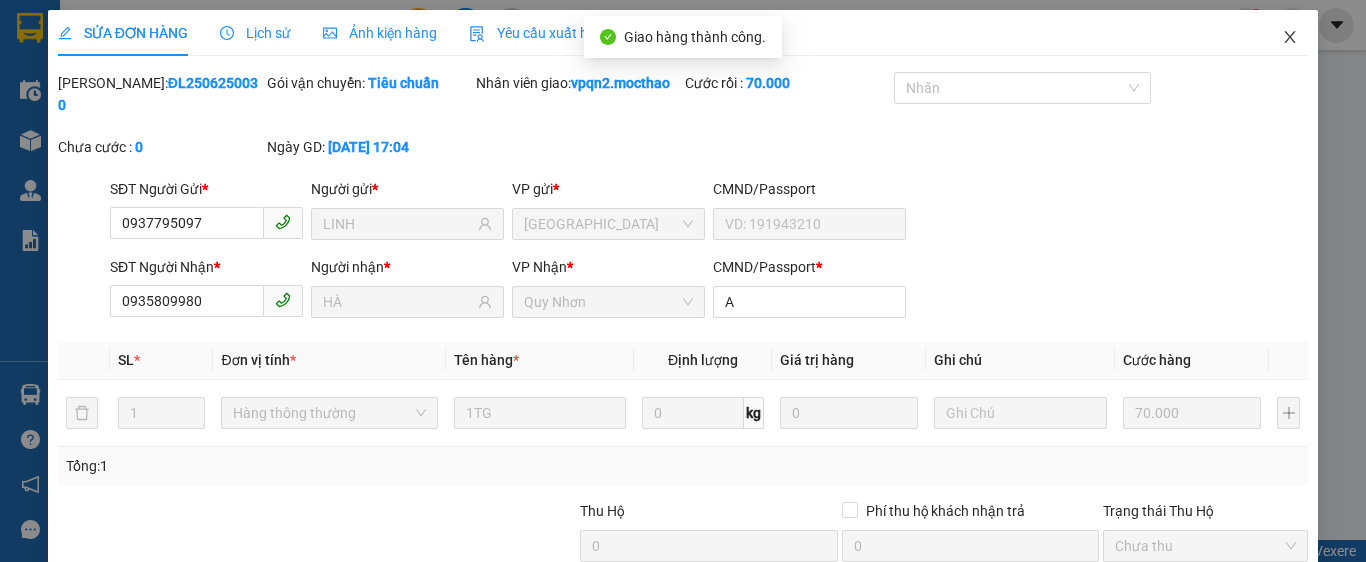 click at bounding box center [1290, 38] 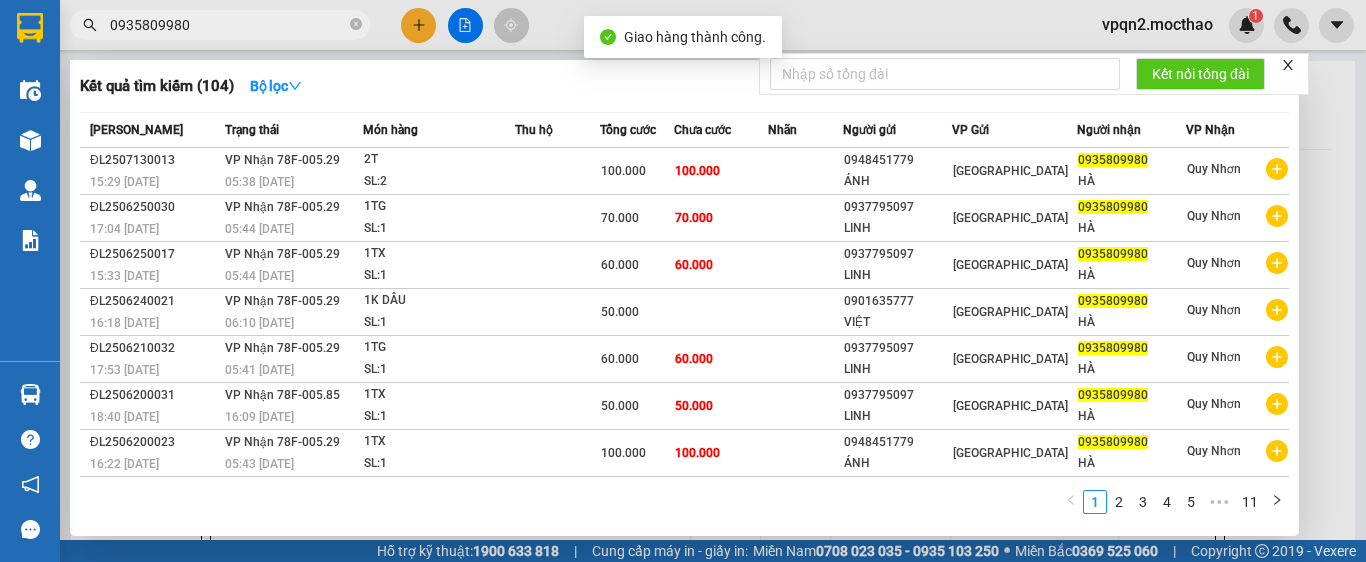 drag, startPoint x: 200, startPoint y: 26, endPoint x: 86, endPoint y: 40, distance: 114.85643 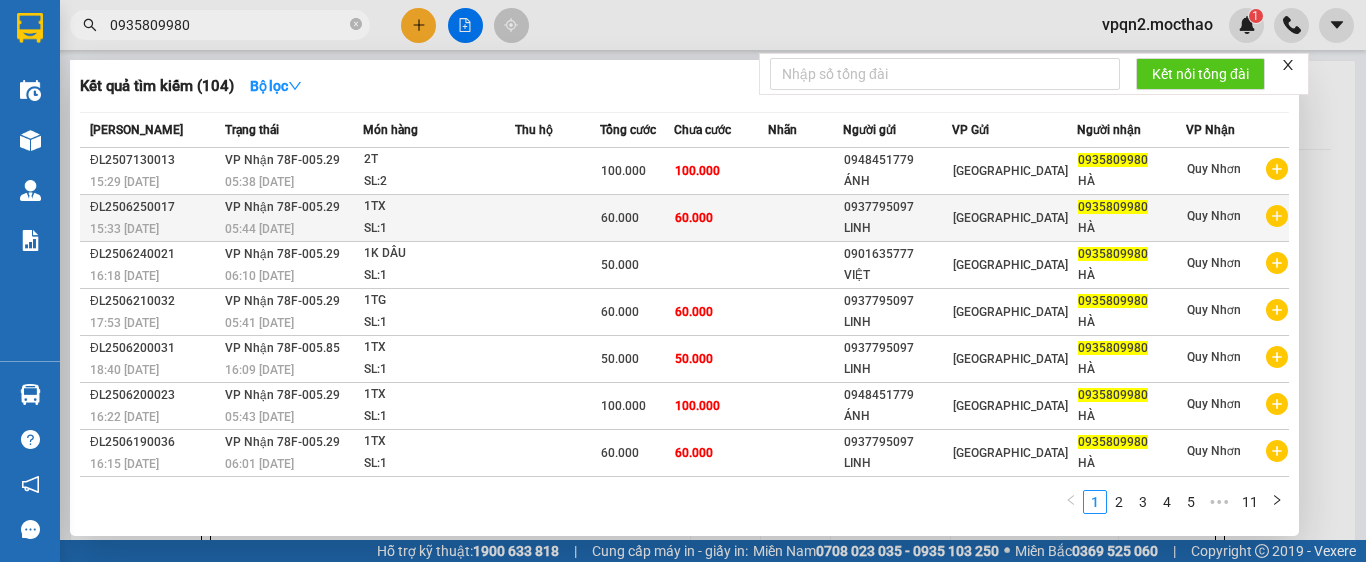 click on "05:44 [DATE]" at bounding box center (294, 229) 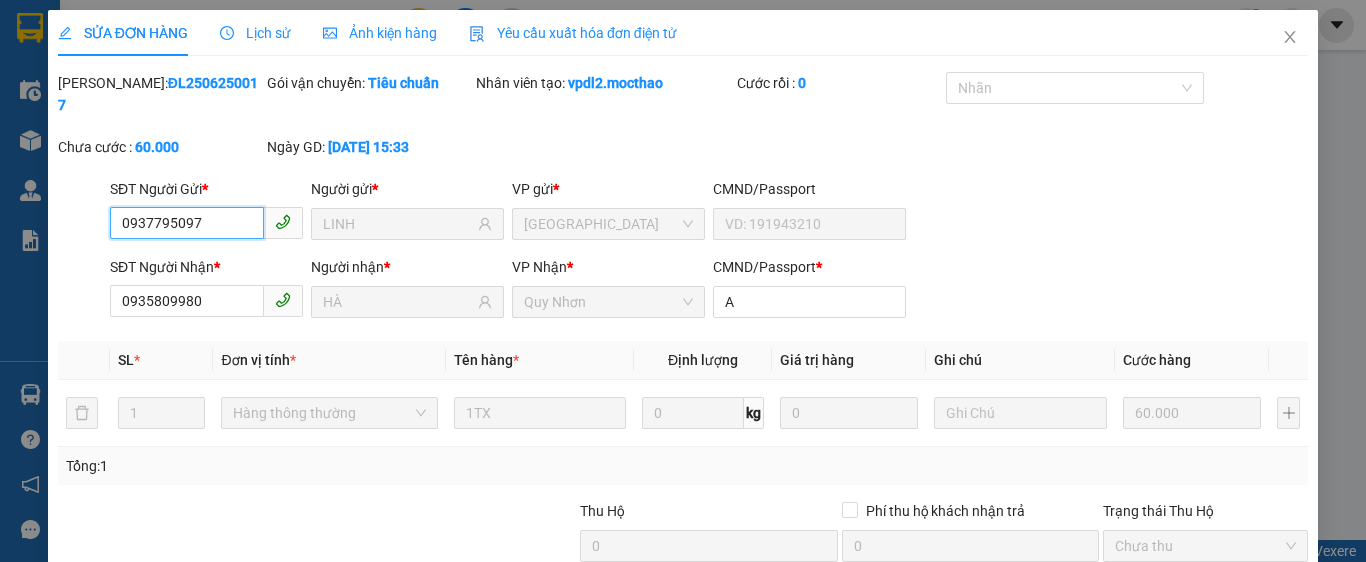 scroll, scrollTop: 182, scrollLeft: 0, axis: vertical 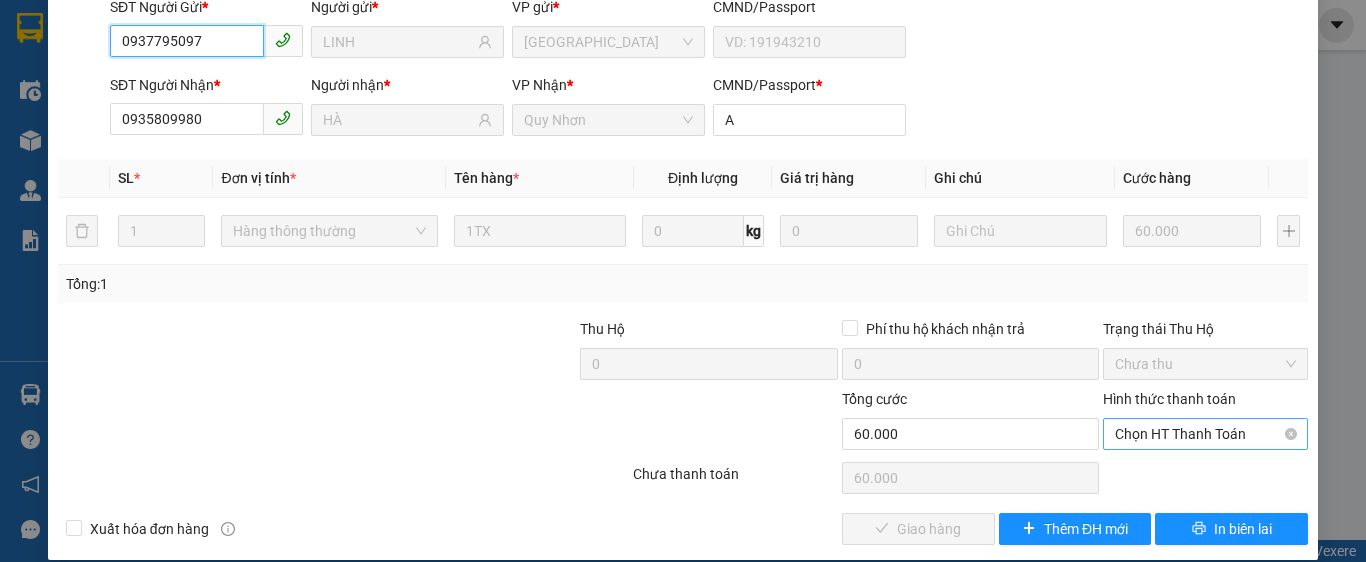 click on "Chọn HT Thanh Toán" at bounding box center [1205, 434] 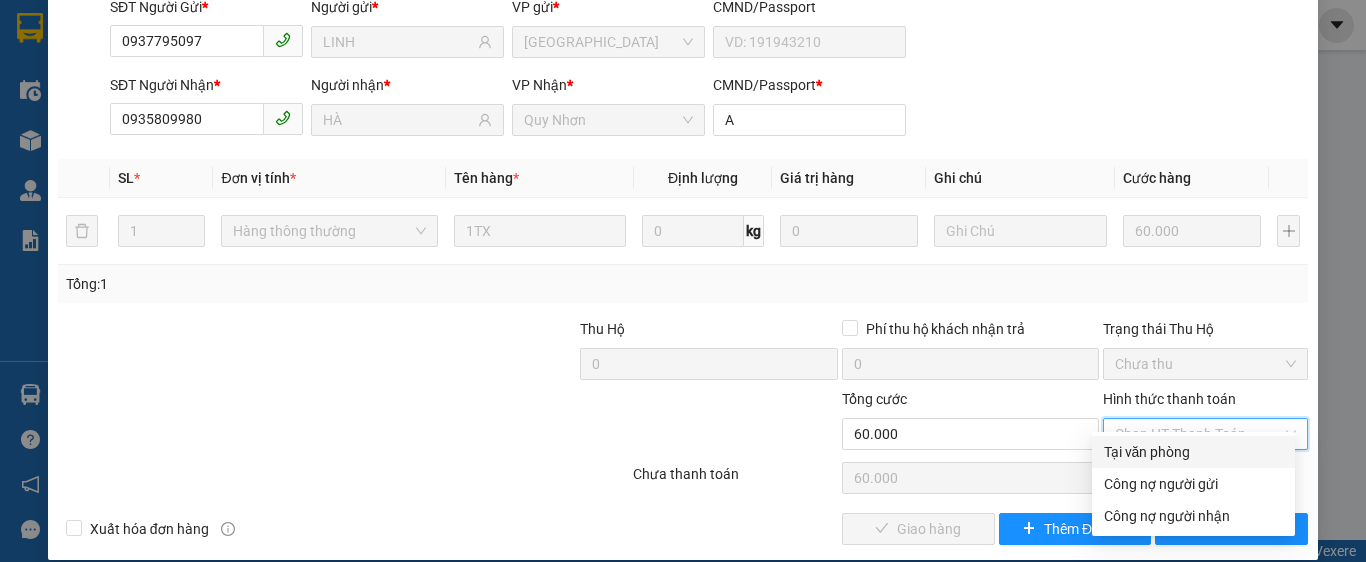 click on "Tại văn phòng" at bounding box center (1193, 452) 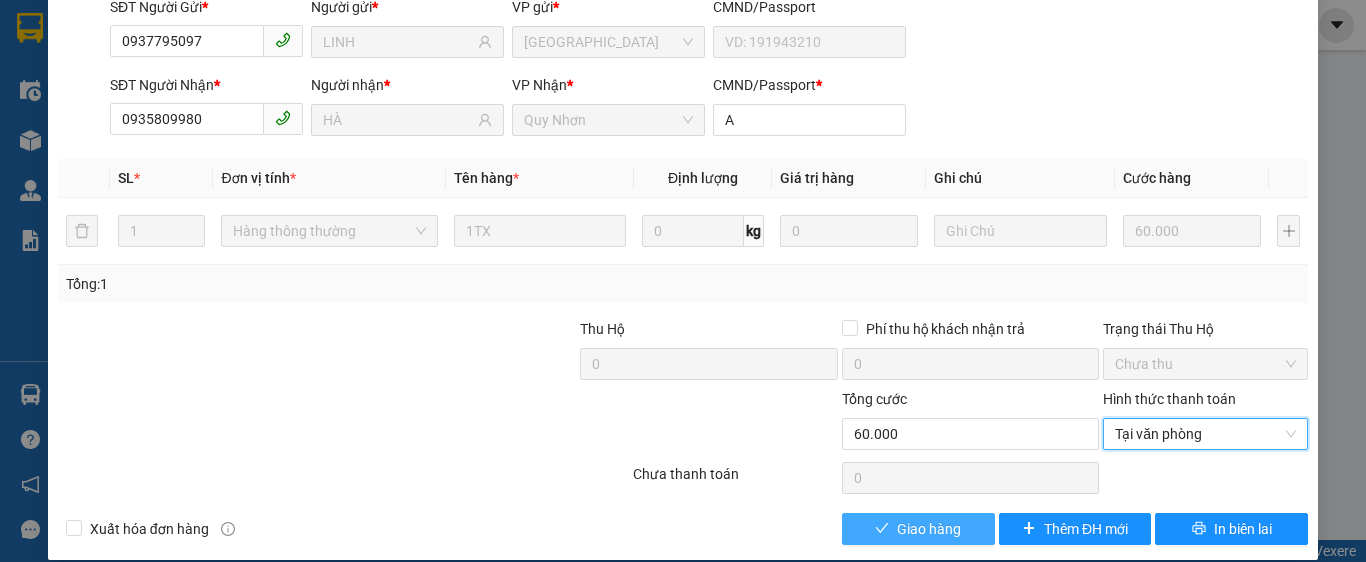 click on "Giao hàng" at bounding box center [918, 529] 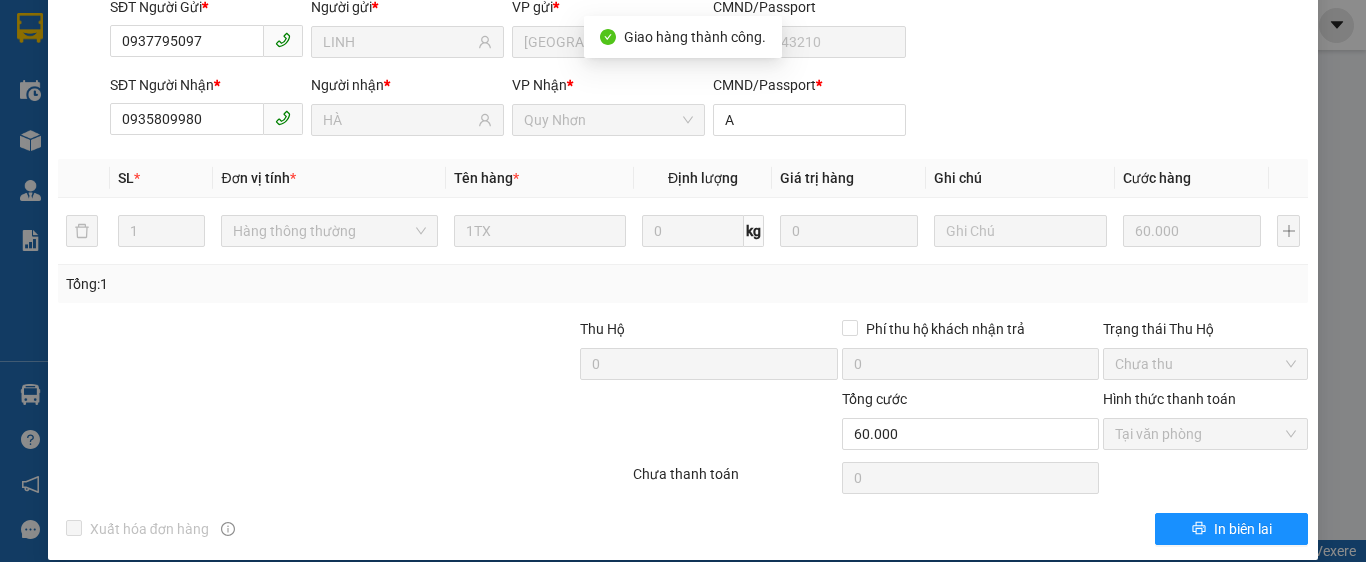 scroll, scrollTop: 0, scrollLeft: 0, axis: both 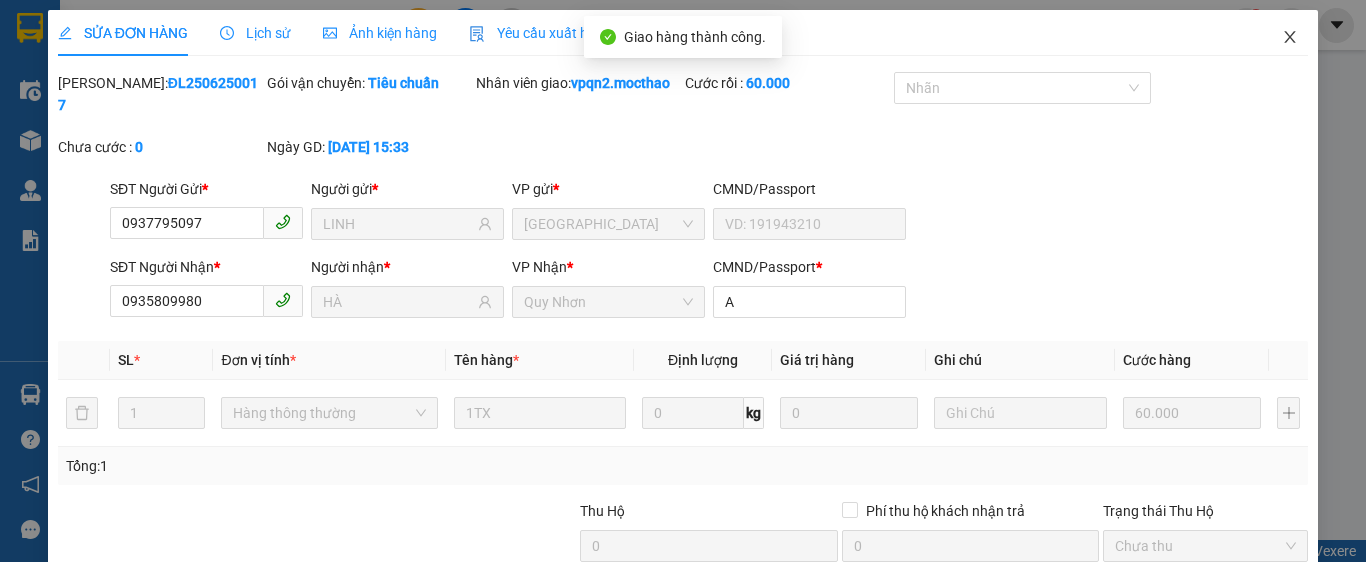 click 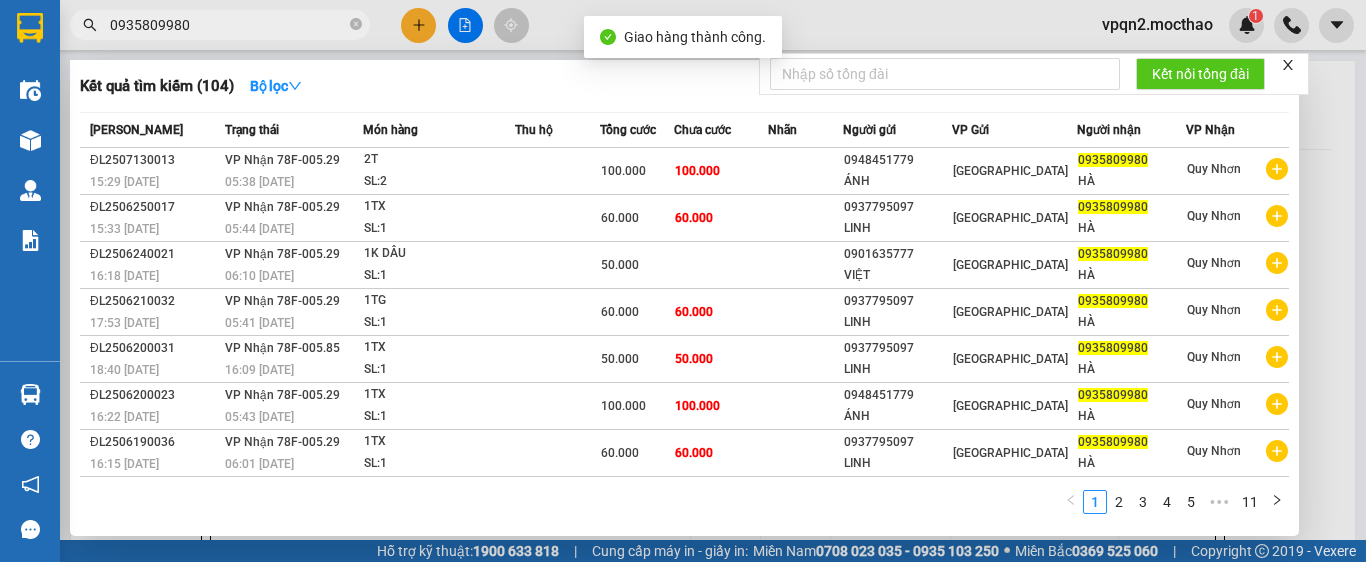 drag, startPoint x: 191, startPoint y: 11, endPoint x: 66, endPoint y: 30, distance: 126.43575 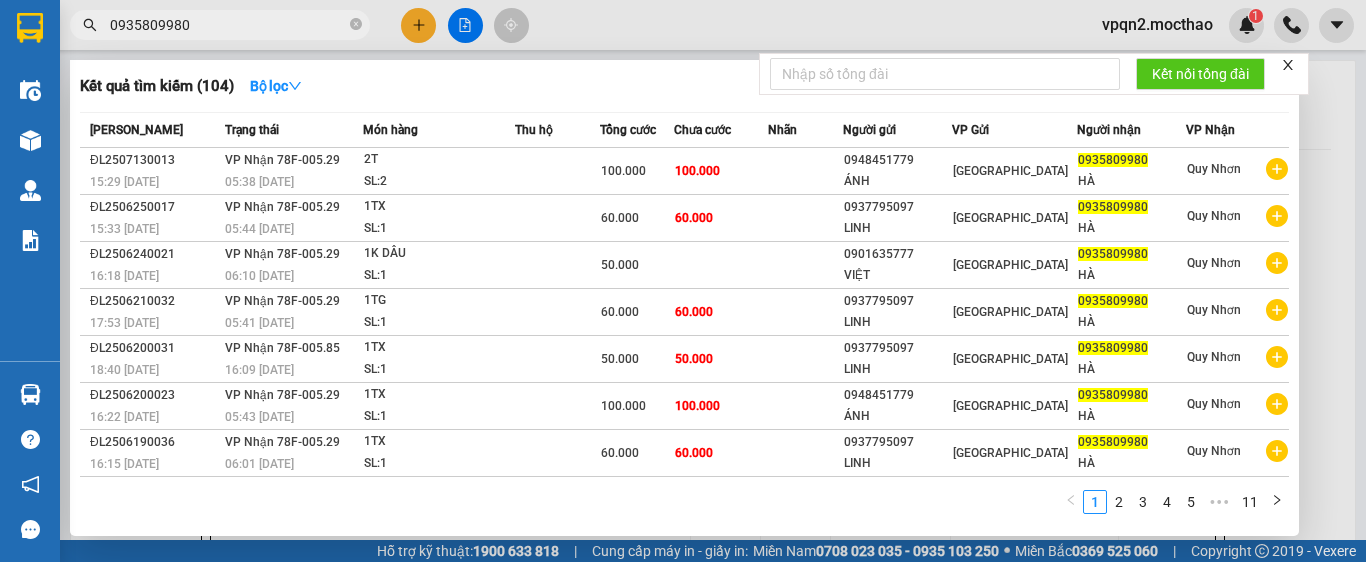 drag, startPoint x: 135, startPoint y: 34, endPoint x: 113, endPoint y: 36, distance: 22.090721 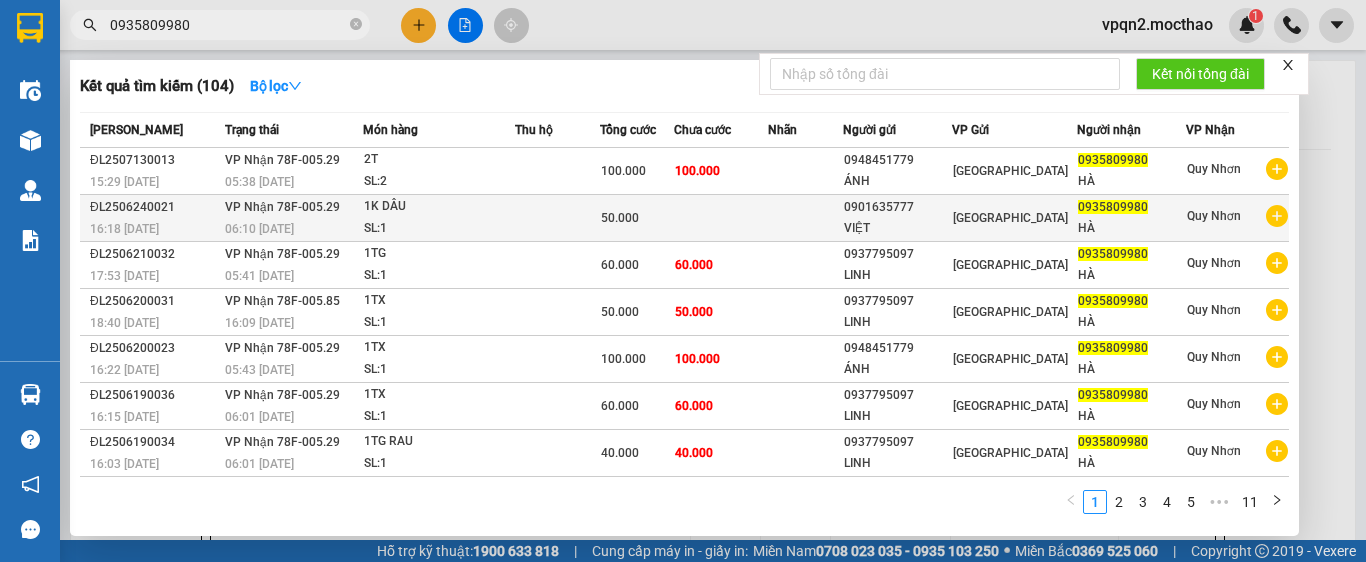 click on "06:10 [DATE]" at bounding box center (259, 229) 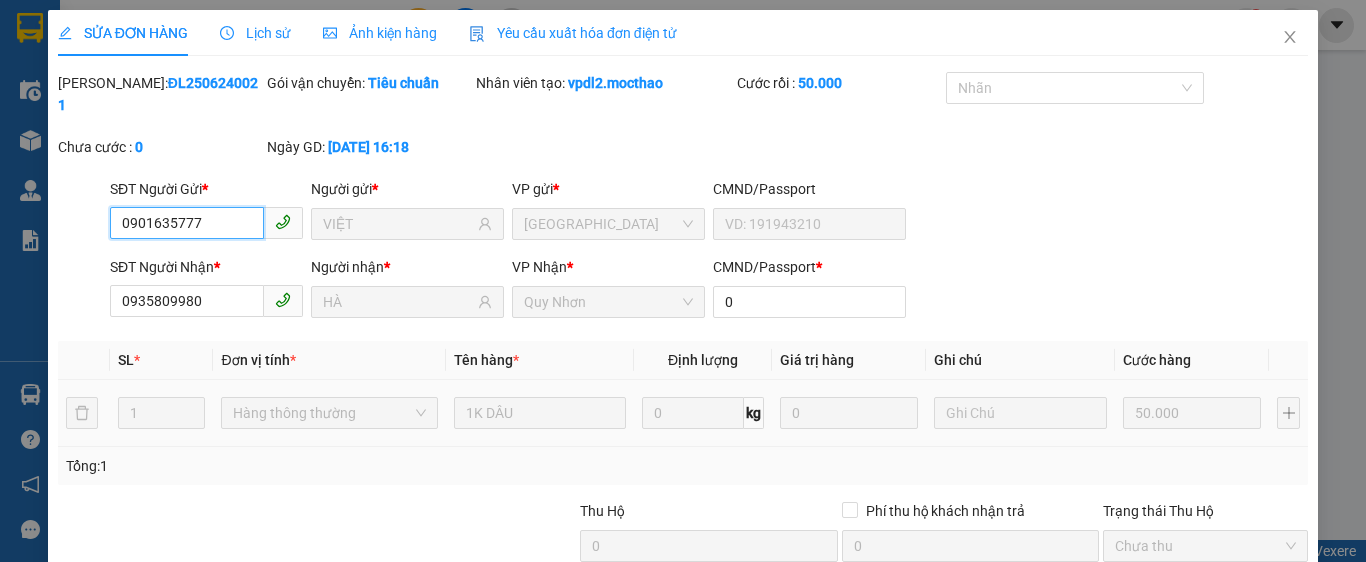 scroll, scrollTop: 182, scrollLeft: 0, axis: vertical 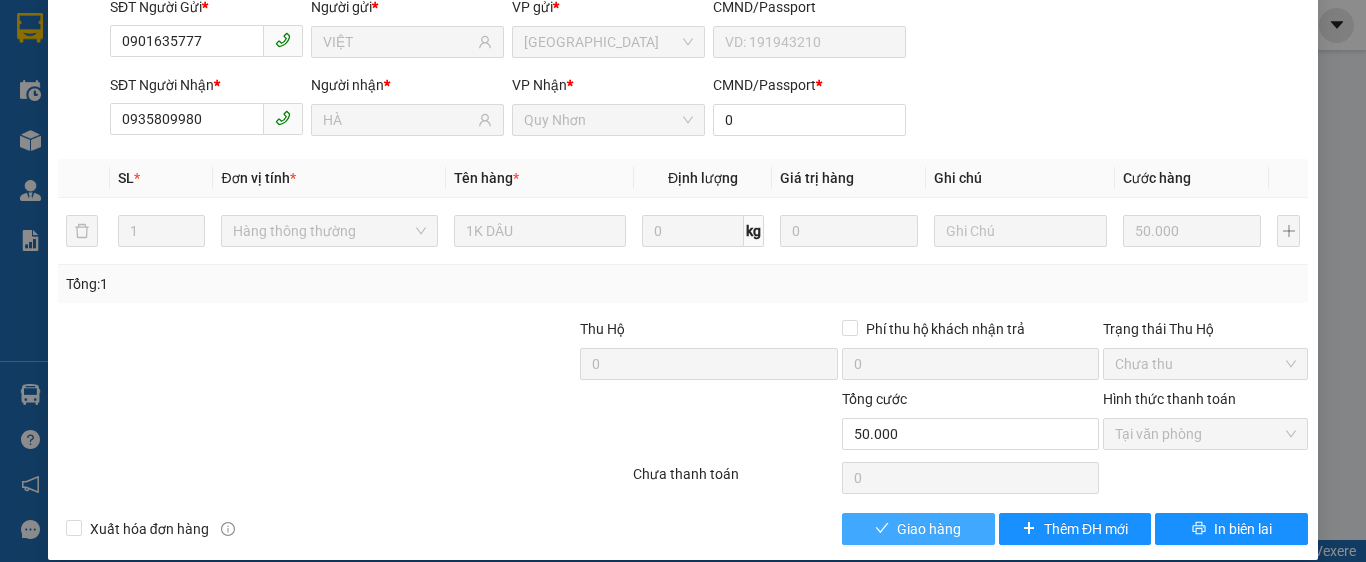click on "Giao hàng" at bounding box center (929, 529) 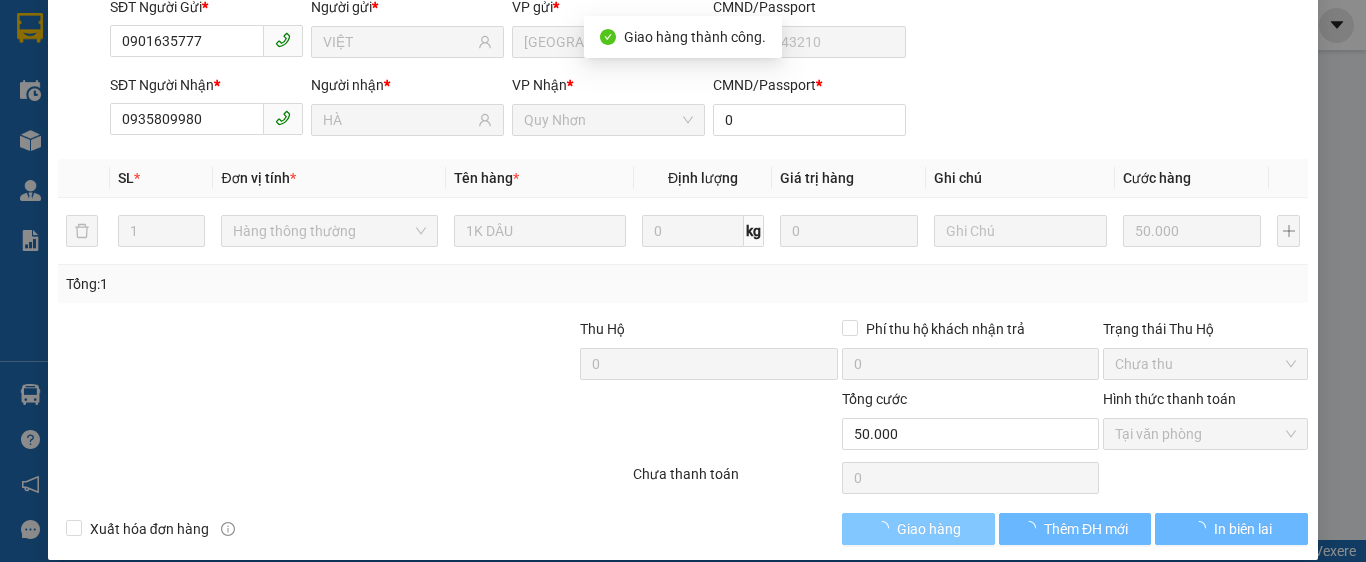 scroll, scrollTop: 0, scrollLeft: 0, axis: both 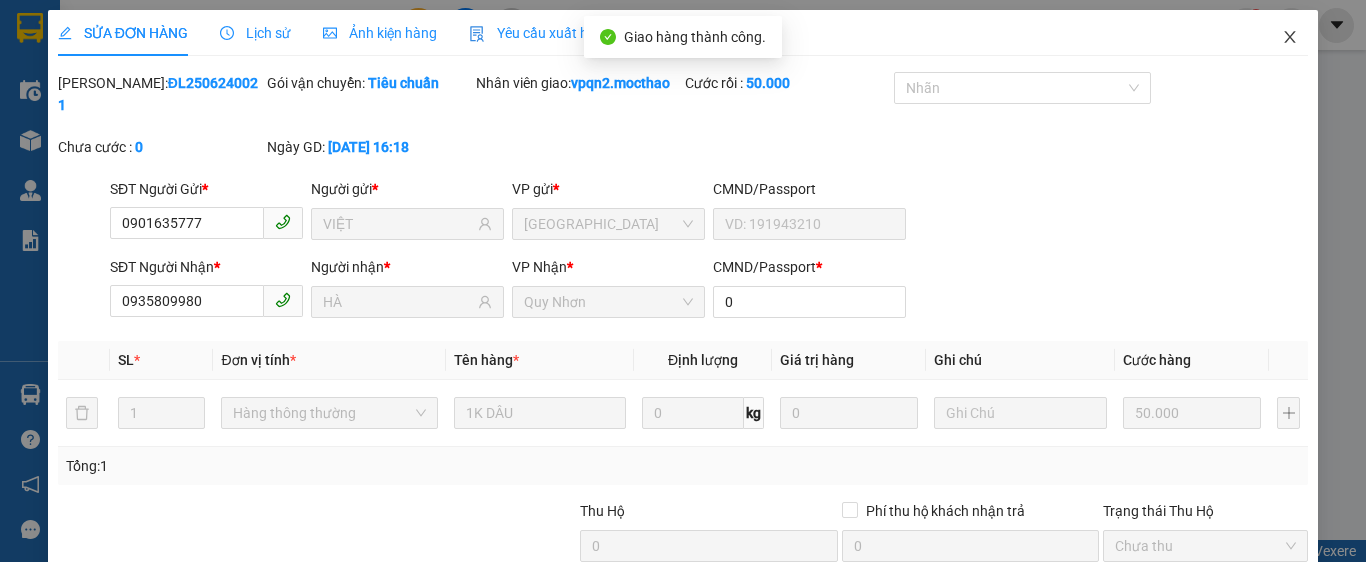 click 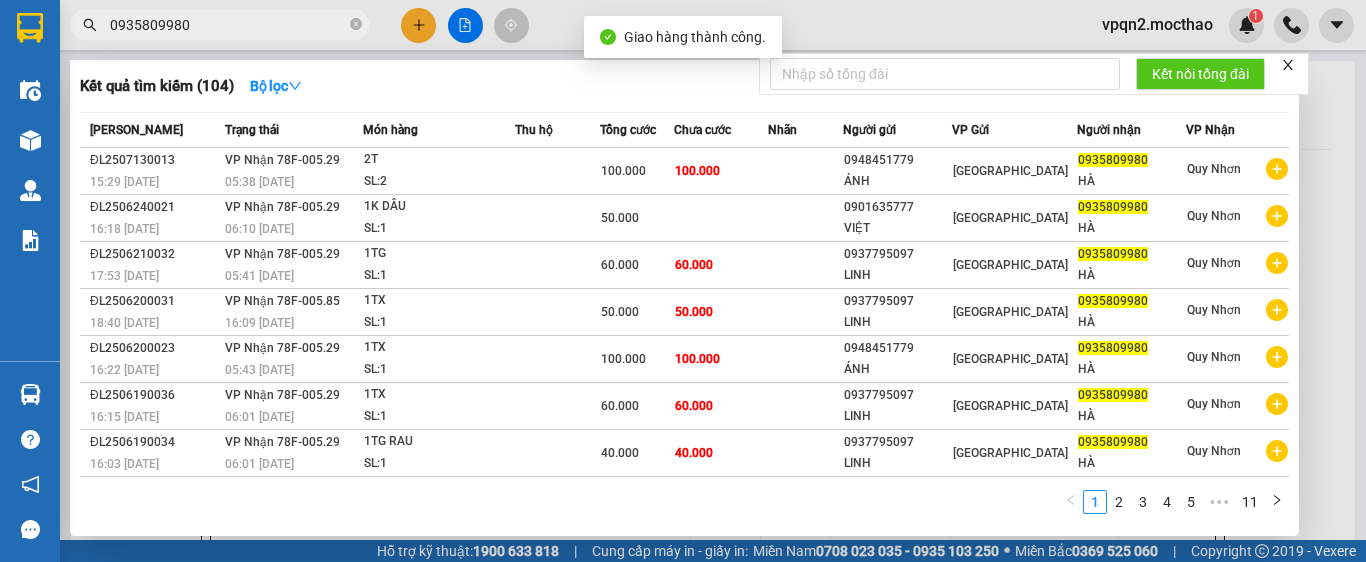drag, startPoint x: 180, startPoint y: 34, endPoint x: 89, endPoint y: 49, distance: 92.22798 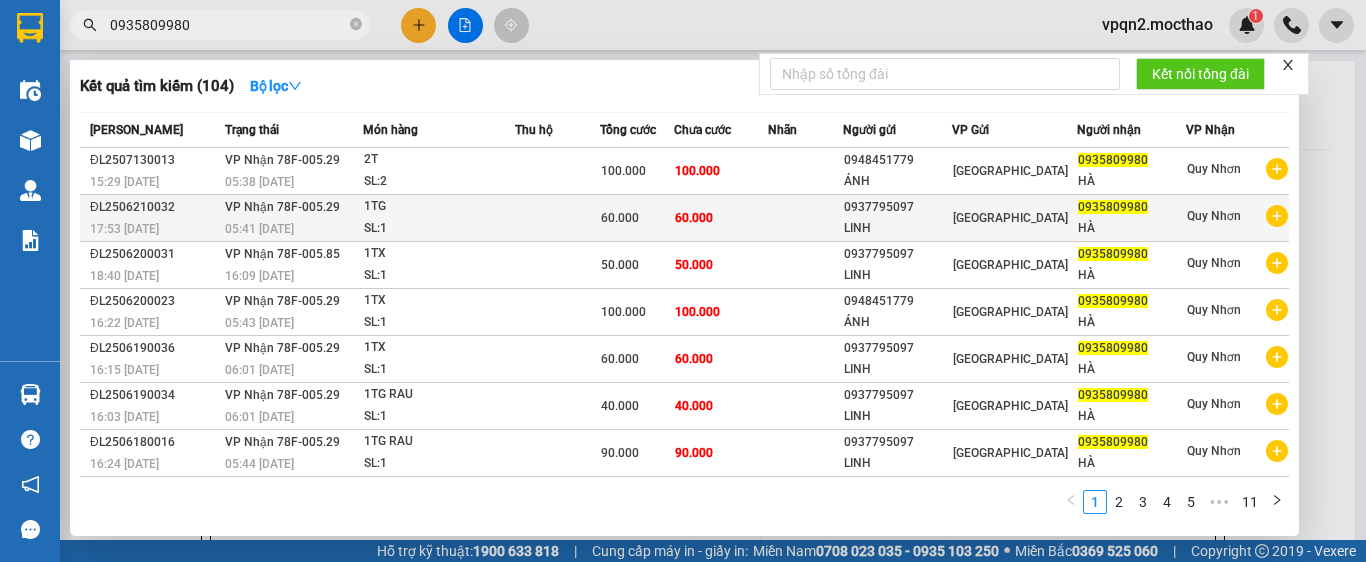 click on "VP Nhận   78F-005.29" at bounding box center [282, 207] 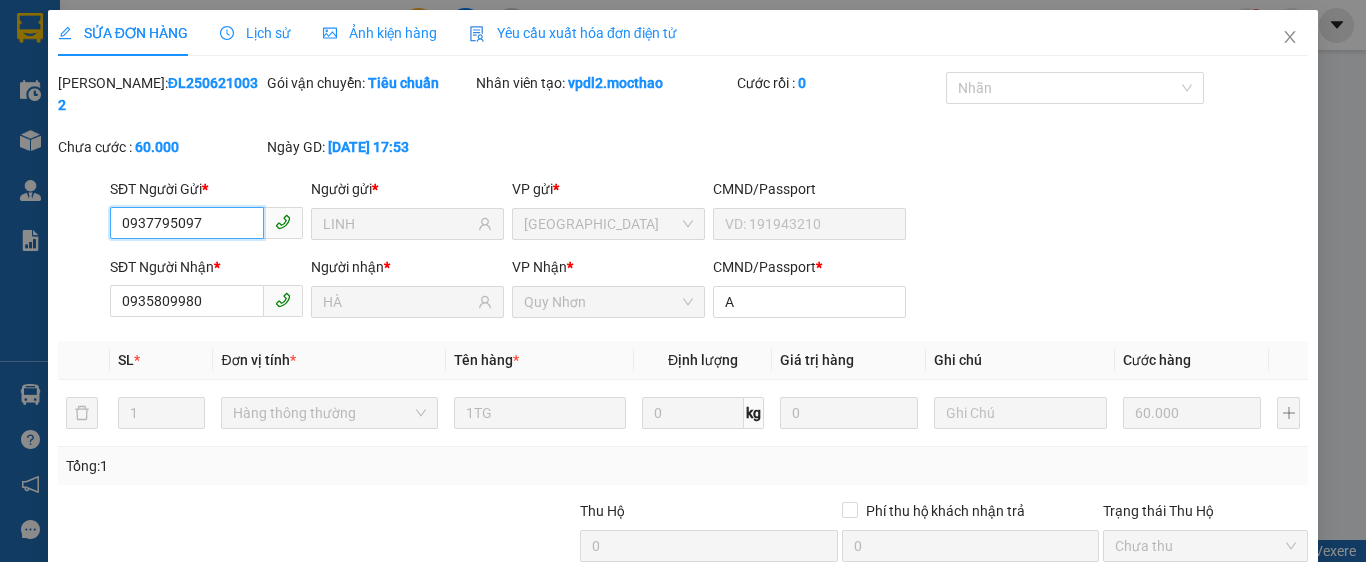 scroll, scrollTop: 182, scrollLeft: 0, axis: vertical 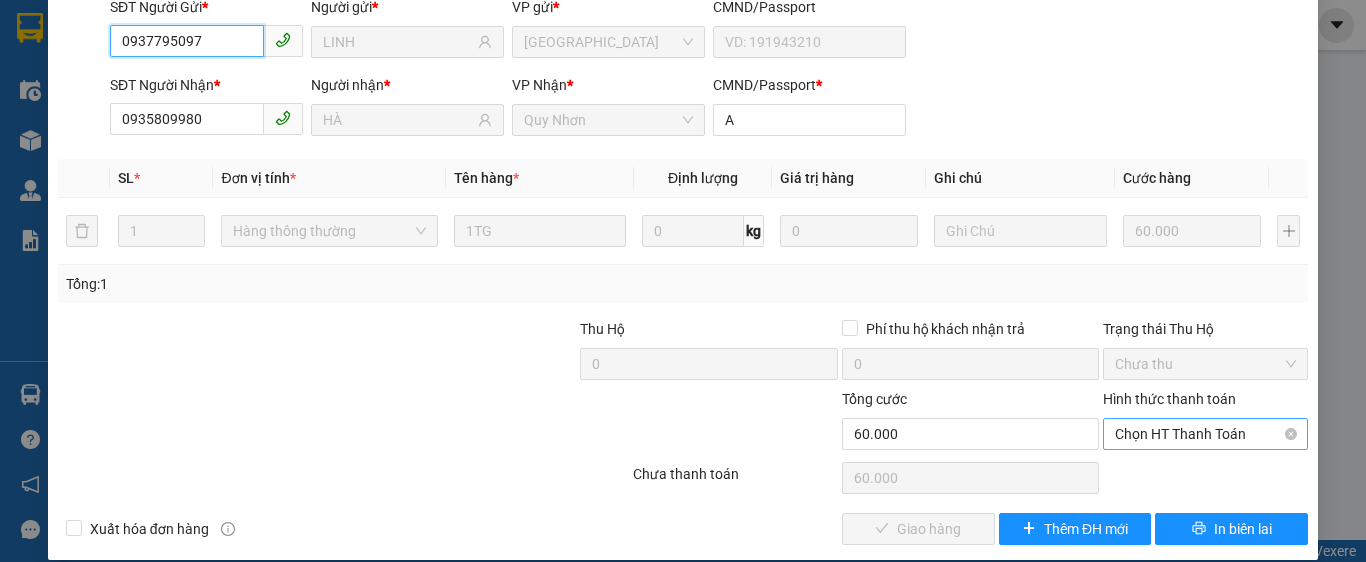 click on "Chọn HT Thanh Toán" at bounding box center (1205, 434) 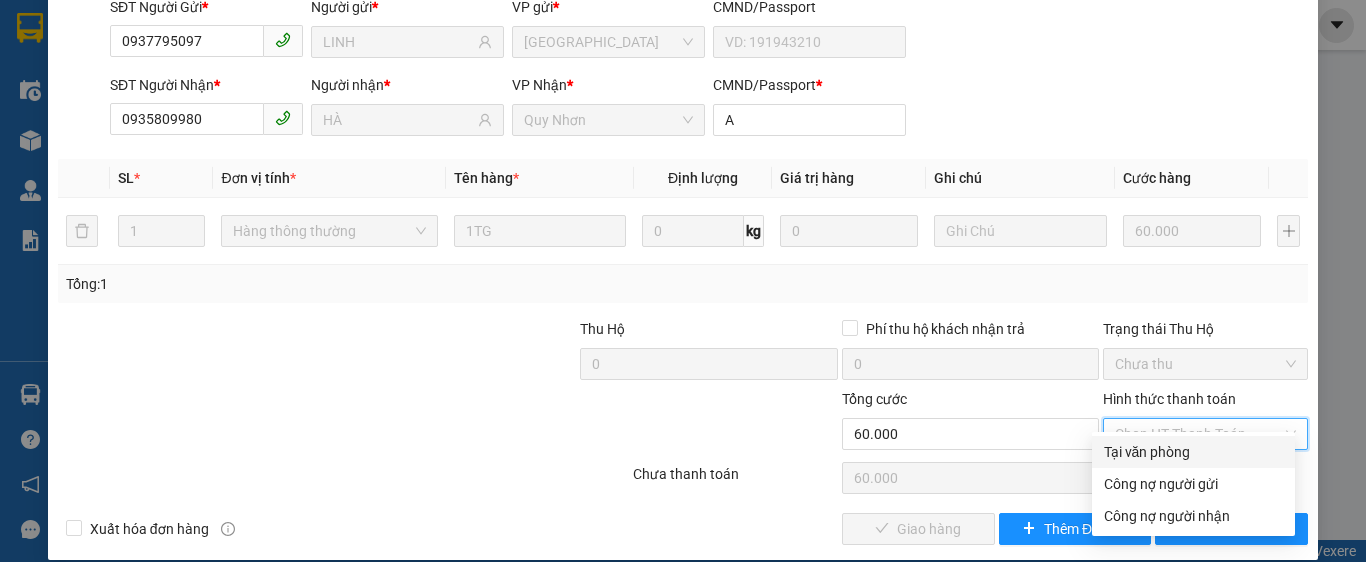 click on "Tại văn phòng" at bounding box center [1193, 452] 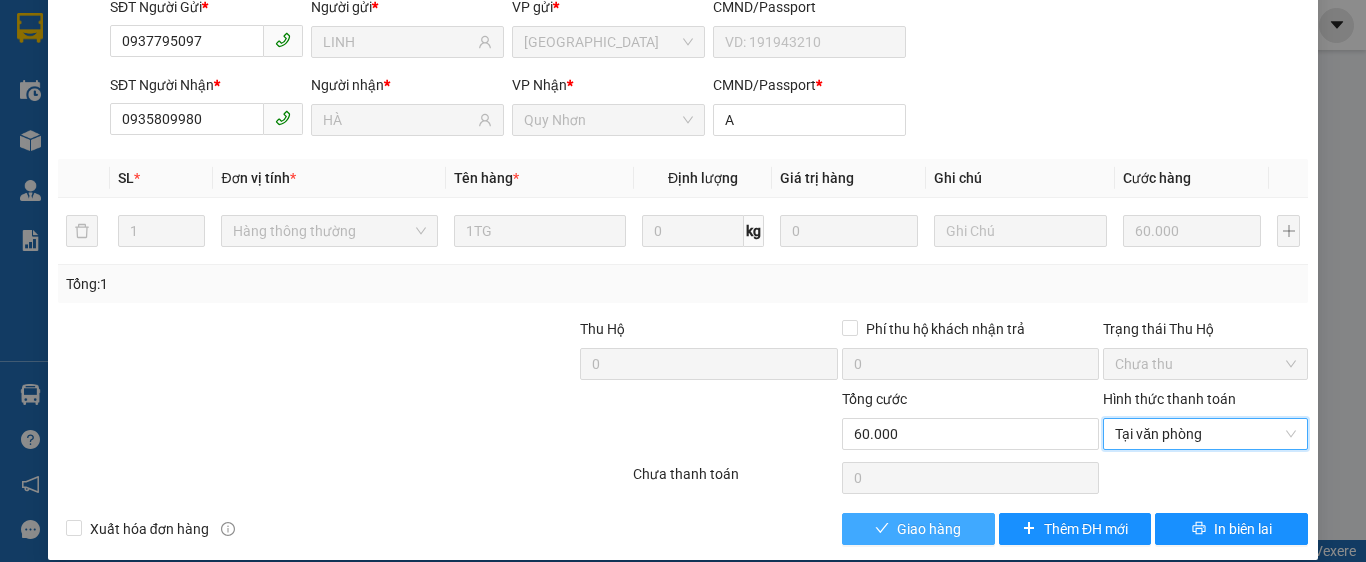 click on "Giao hàng" at bounding box center [929, 529] 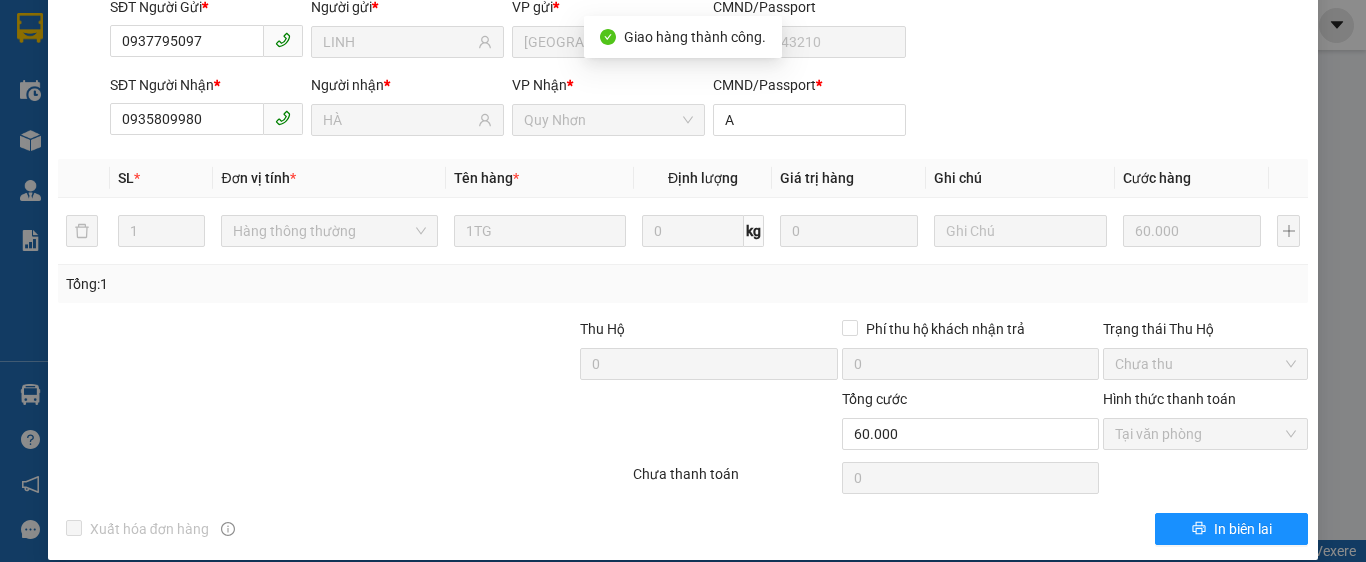 scroll, scrollTop: 0, scrollLeft: 0, axis: both 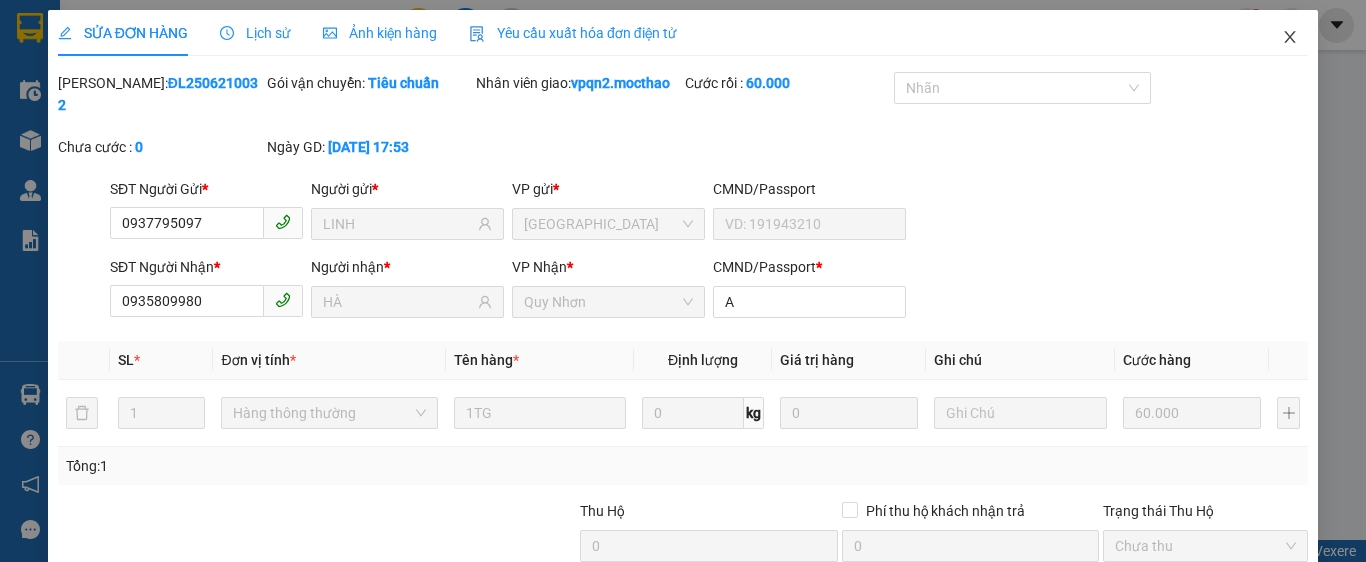 click 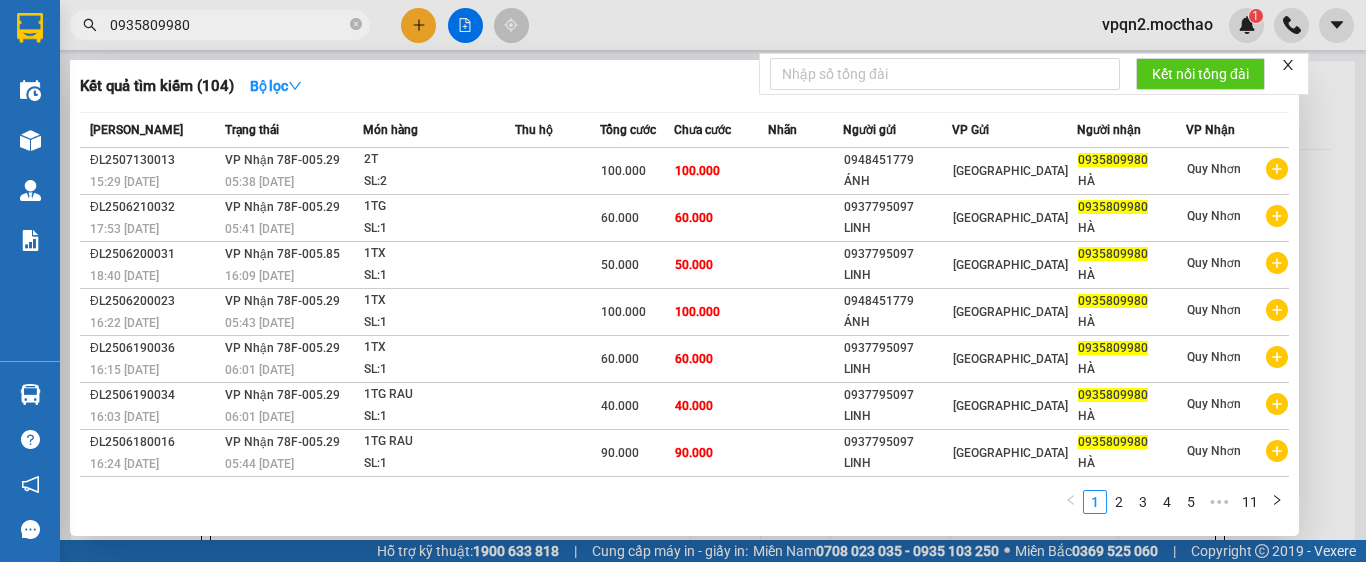 drag, startPoint x: 187, startPoint y: 32, endPoint x: 38, endPoint y: 49, distance: 149.96666 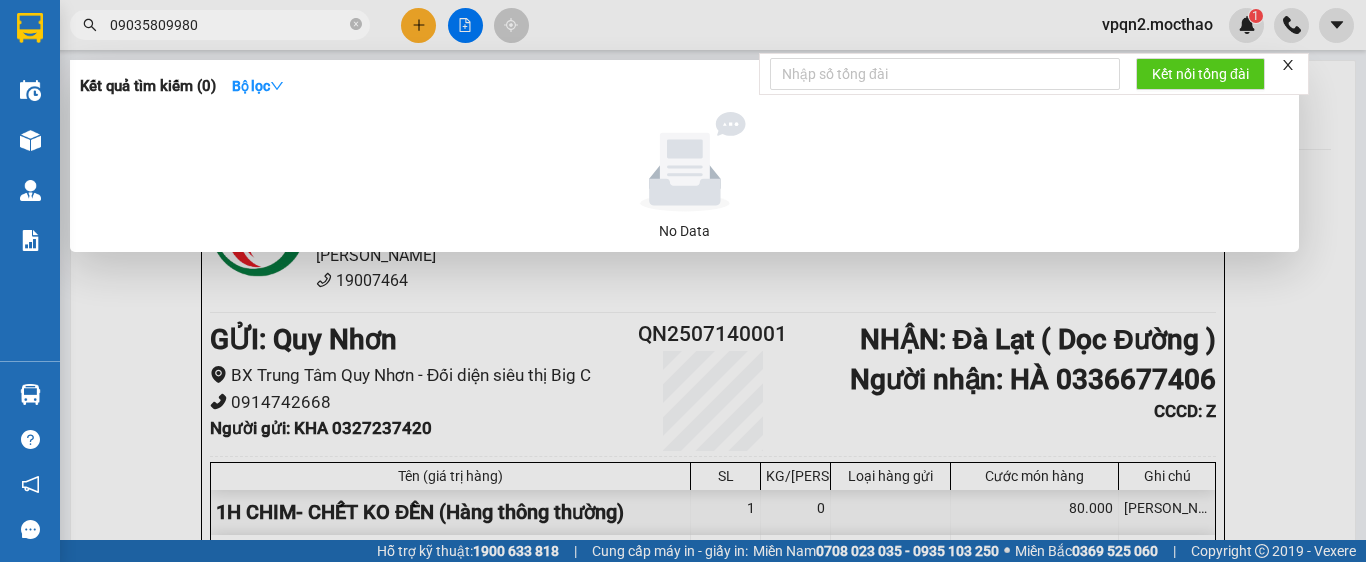 drag, startPoint x: 220, startPoint y: 26, endPoint x: 56, endPoint y: 32, distance: 164.10973 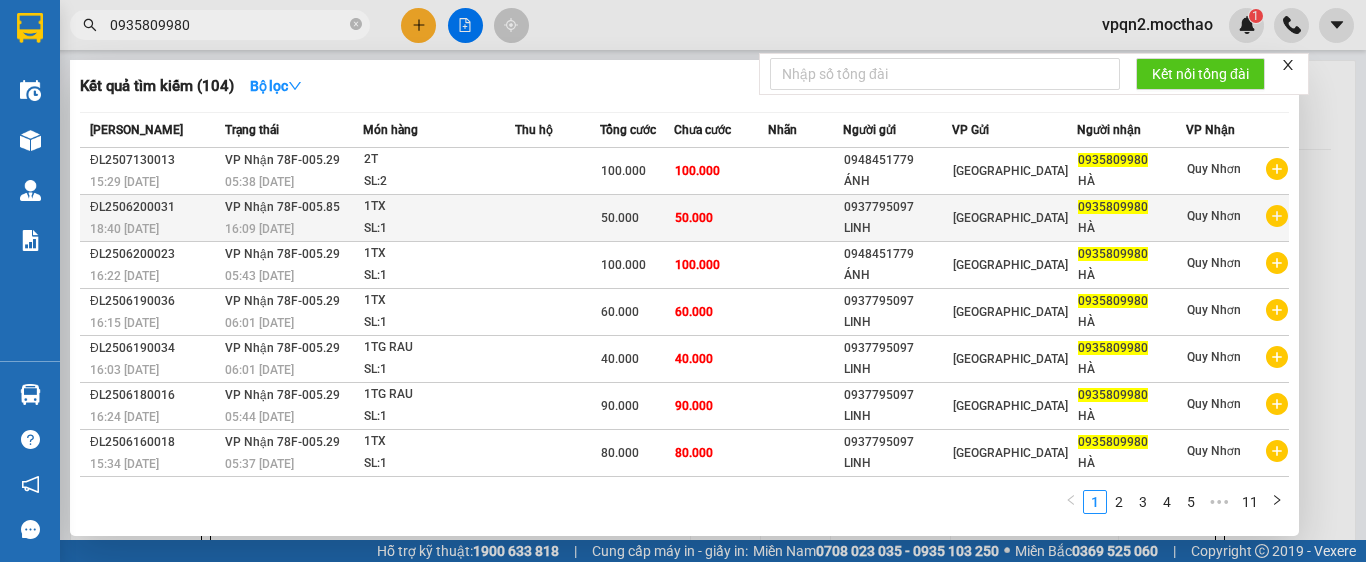 click on "1TX" at bounding box center [439, 207] 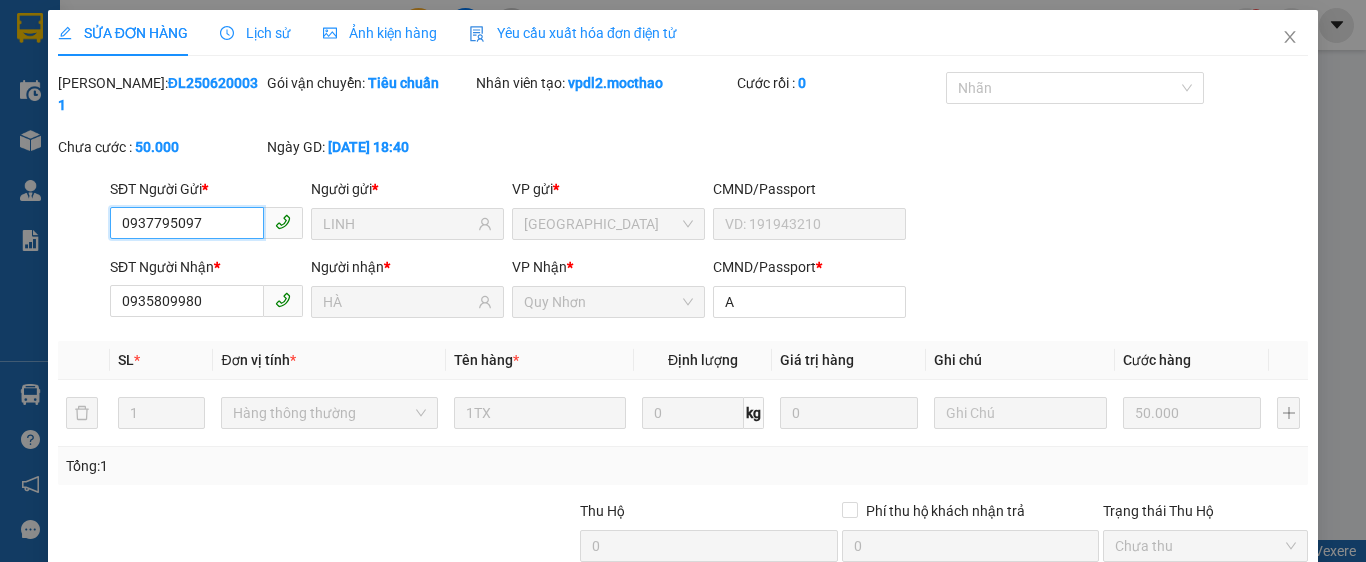 scroll, scrollTop: 182, scrollLeft: 0, axis: vertical 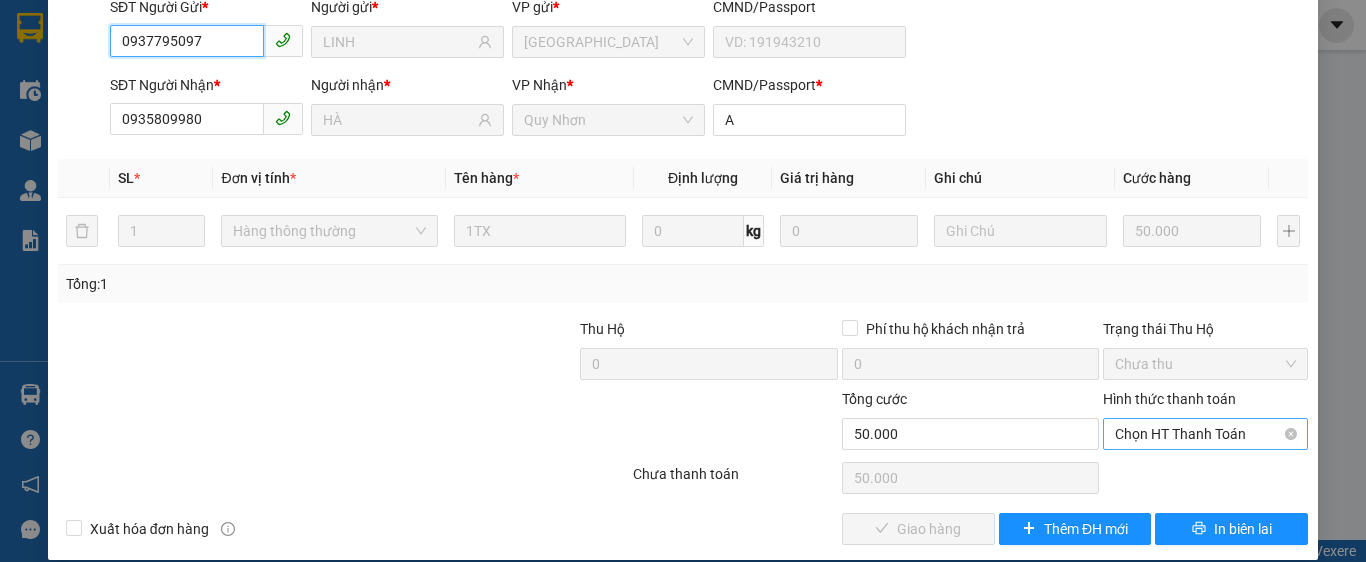 click on "Chọn HT Thanh Toán" at bounding box center [1205, 434] 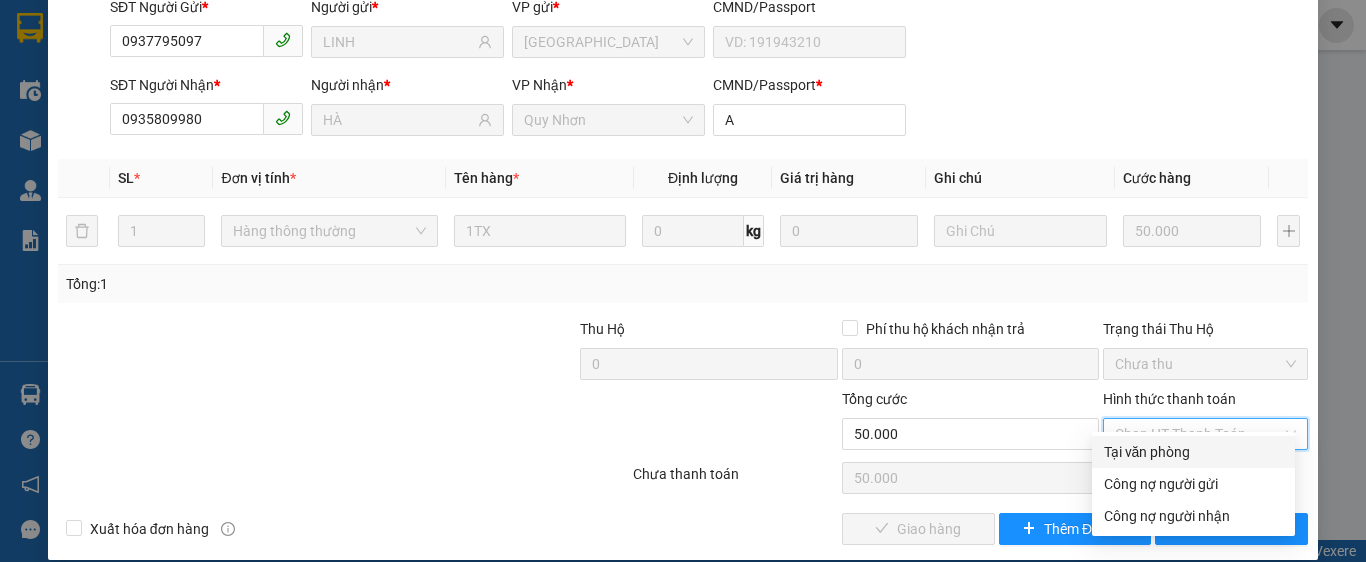 click on "Tại văn phòng" at bounding box center (1193, 452) 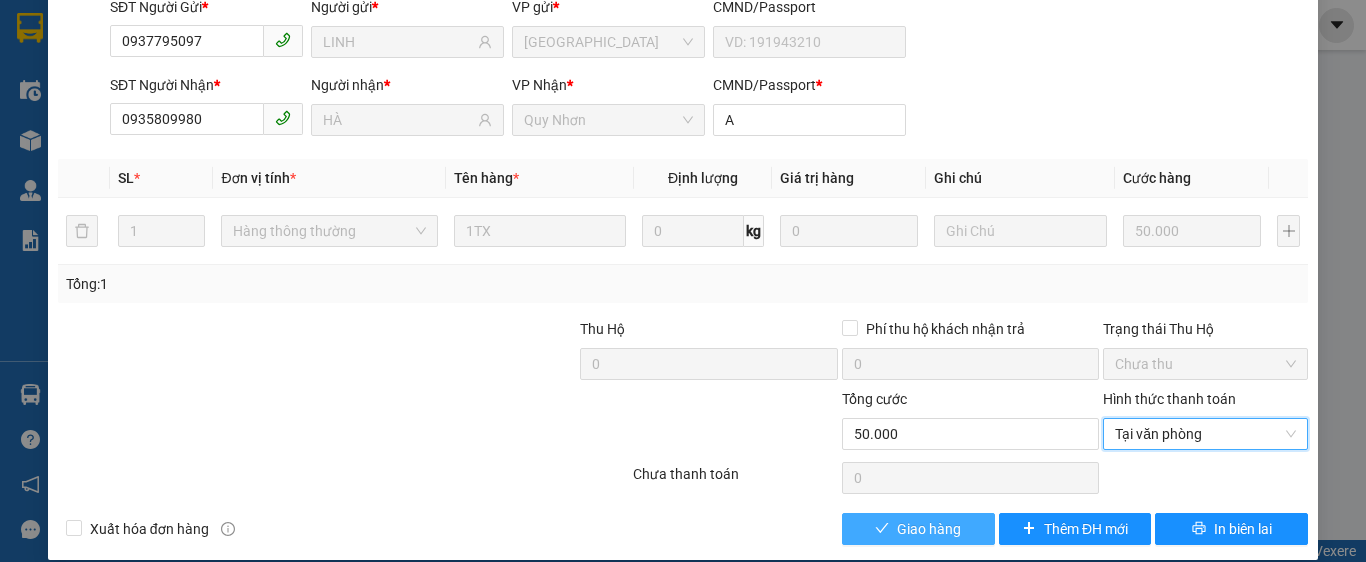 click on "Giao hàng" at bounding box center [918, 529] 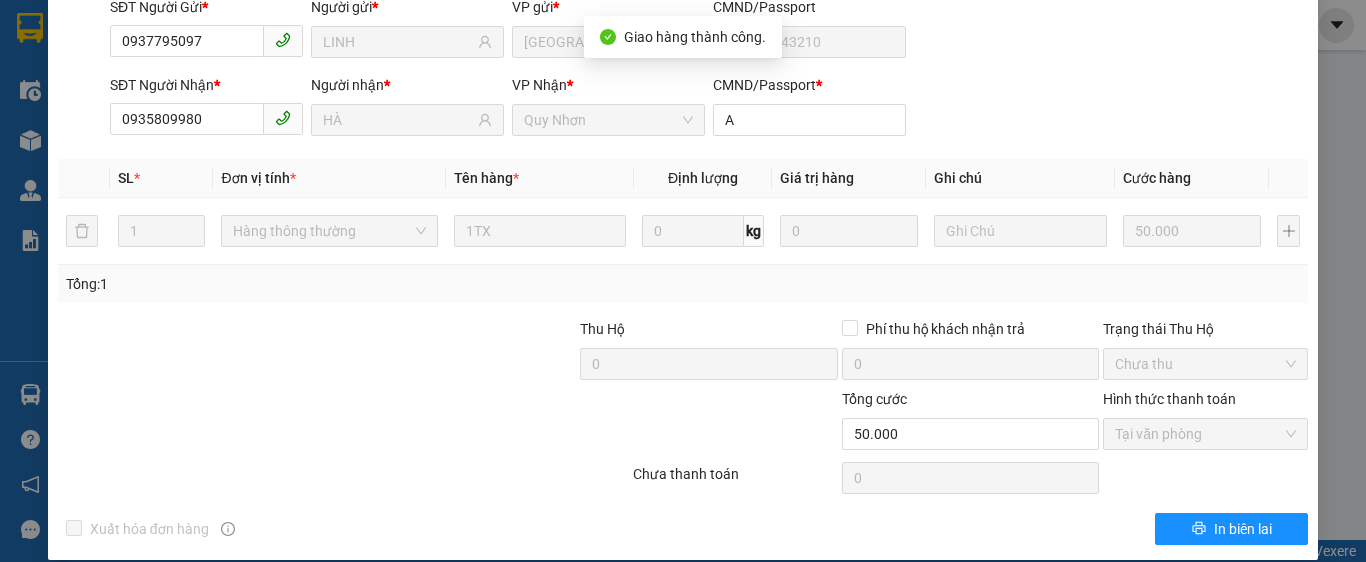scroll, scrollTop: 0, scrollLeft: 0, axis: both 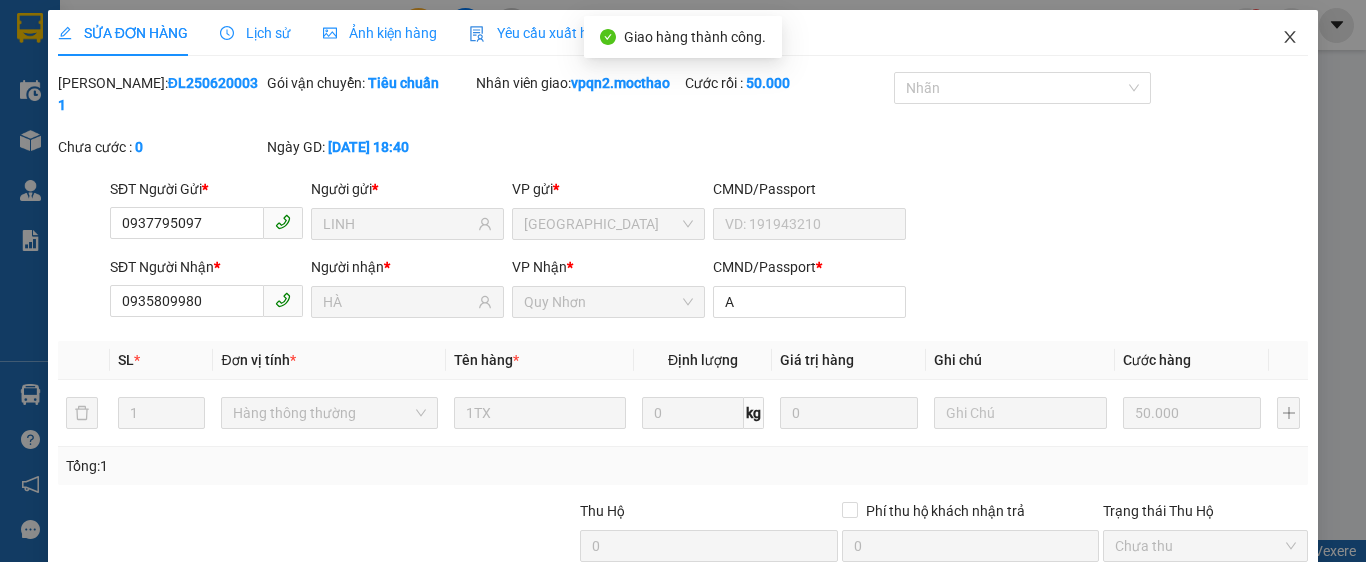 click 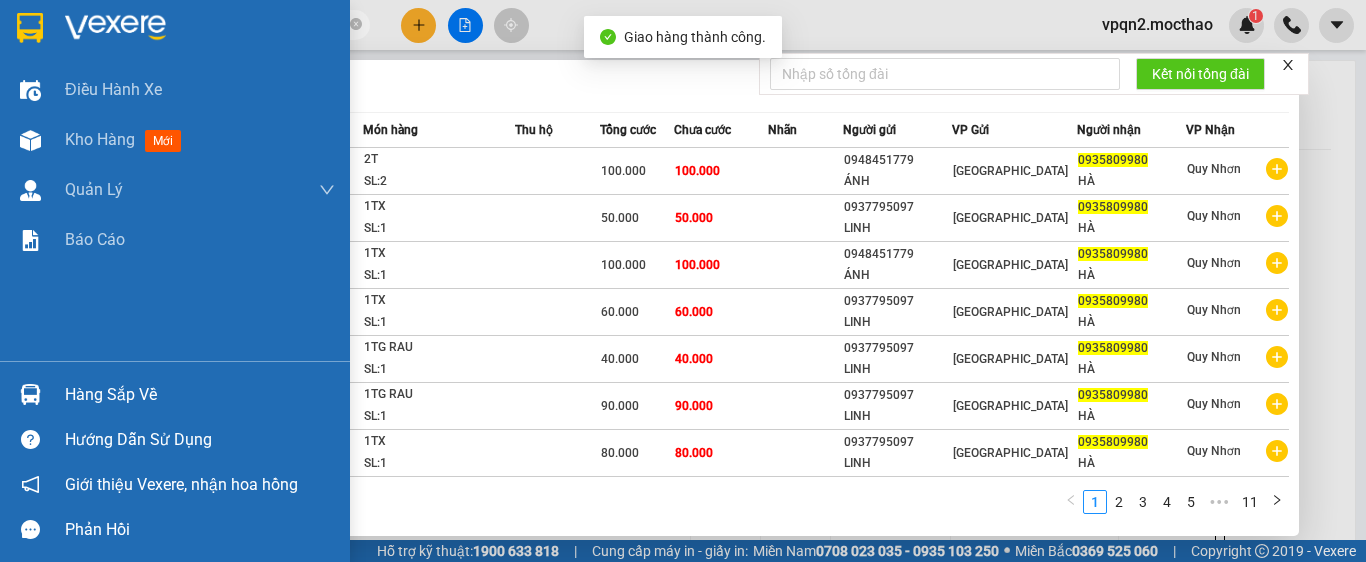 drag, startPoint x: 188, startPoint y: 18, endPoint x: 51, endPoint y: 40, distance: 138.75517 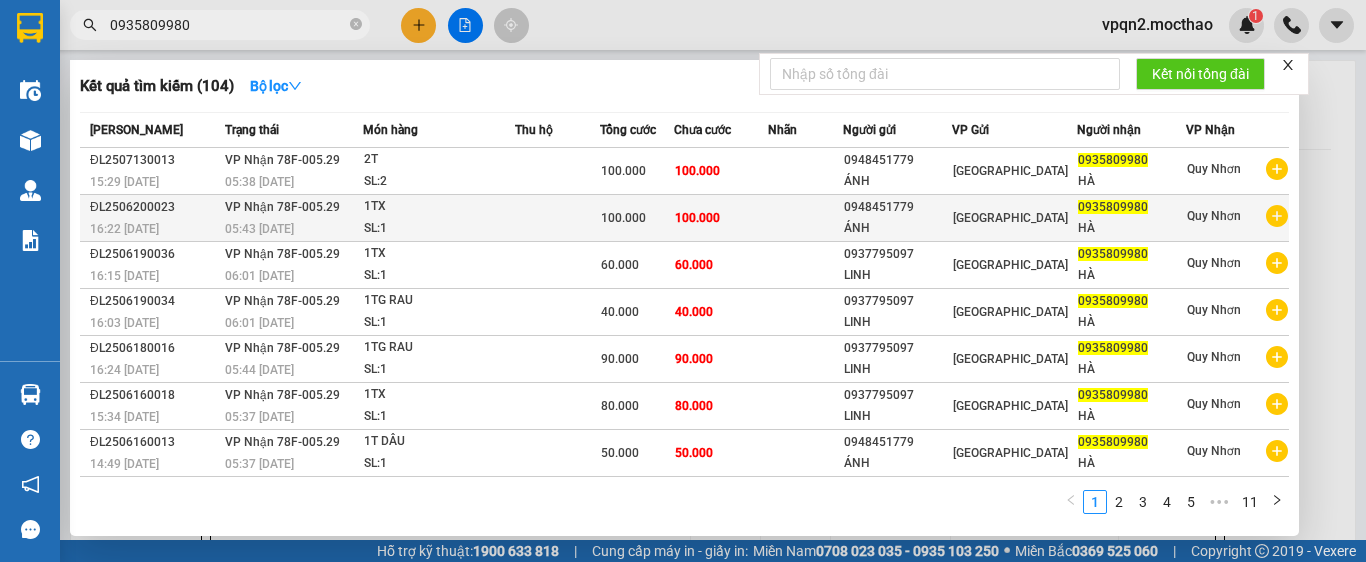click on "05:43 [DATE]" at bounding box center [294, 229] 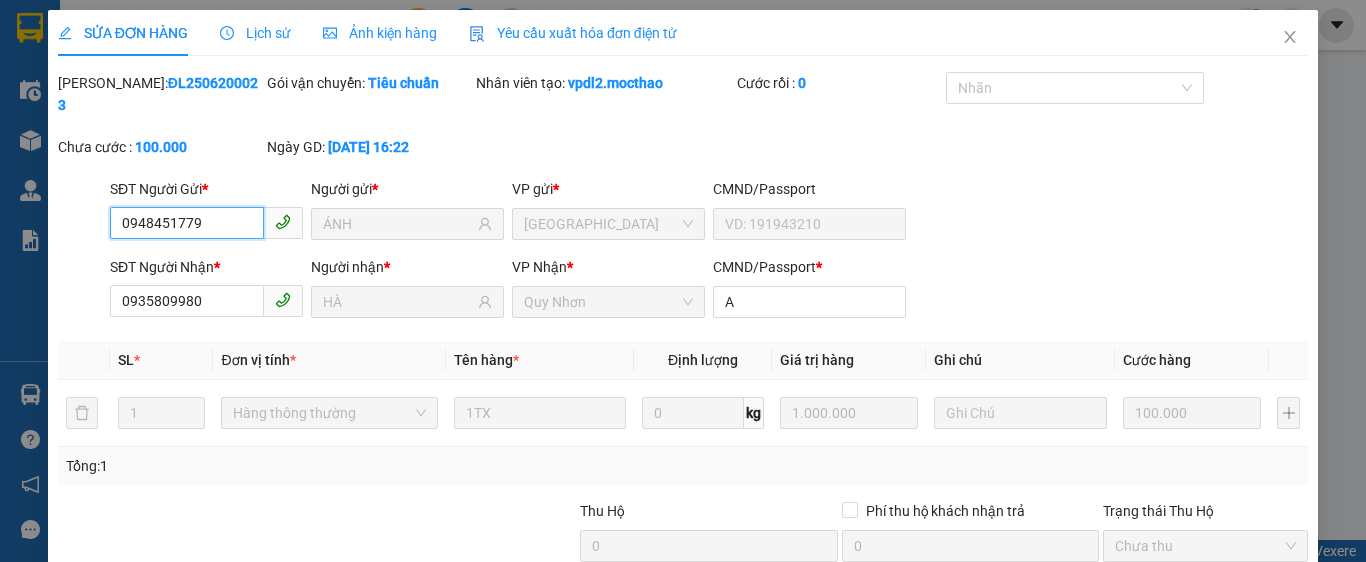 scroll, scrollTop: 182, scrollLeft: 0, axis: vertical 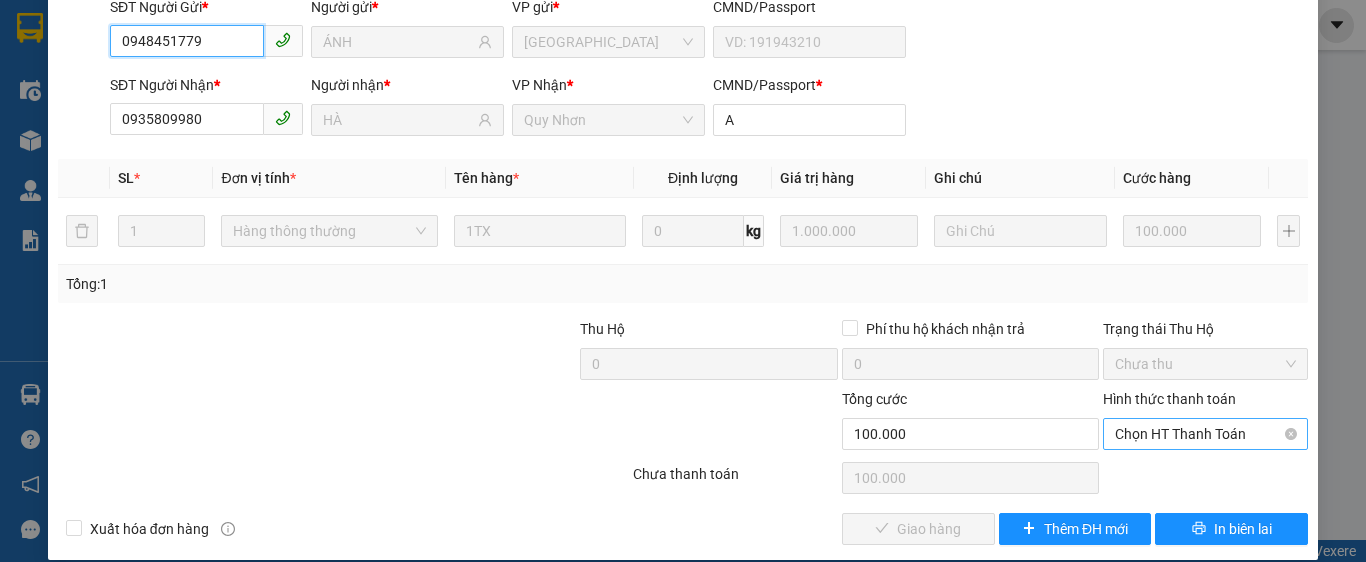 click on "Chọn HT Thanh Toán" at bounding box center [1205, 434] 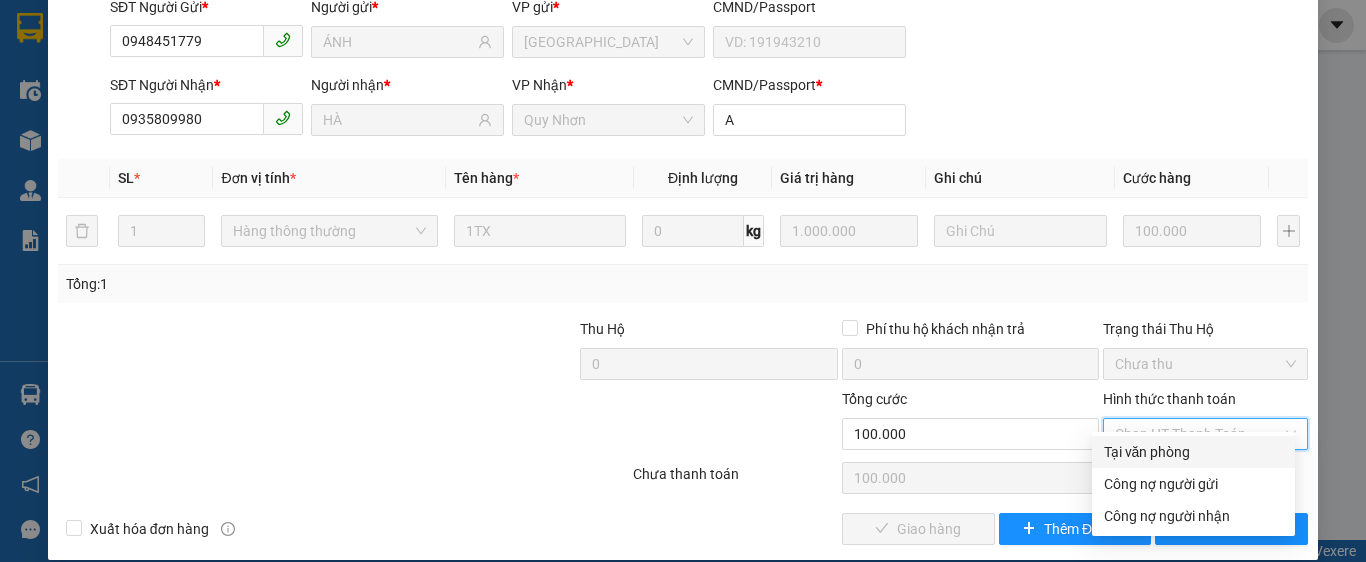 click on "Tại văn phòng" at bounding box center [1193, 452] 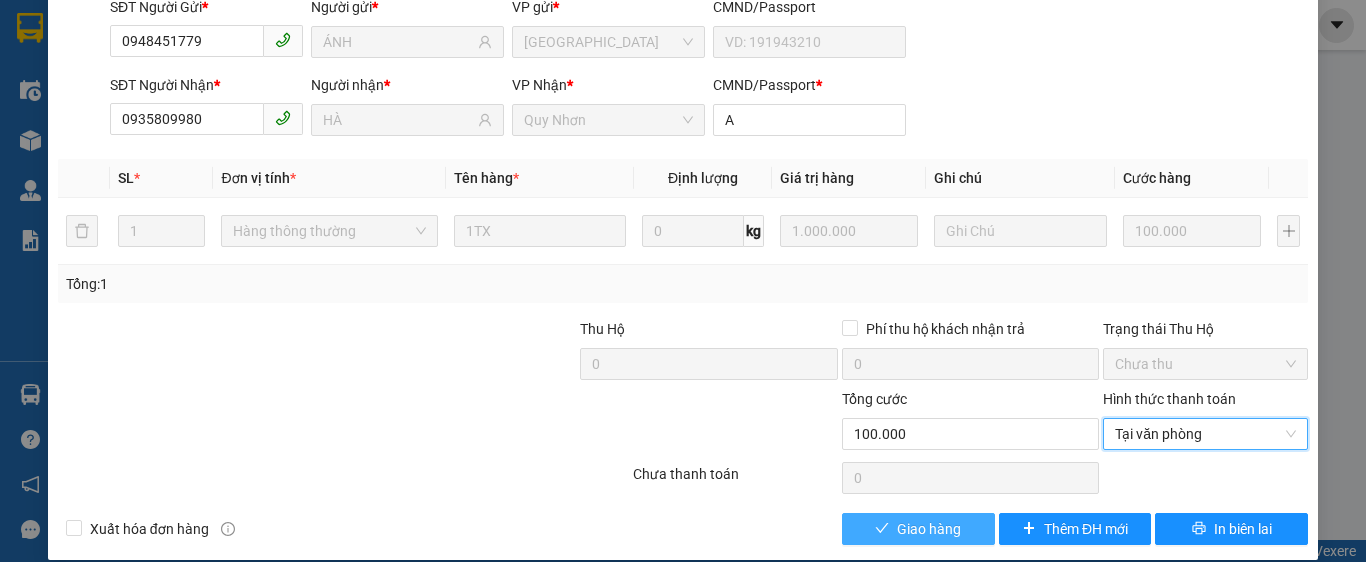 click on "Giao hàng" at bounding box center (929, 529) 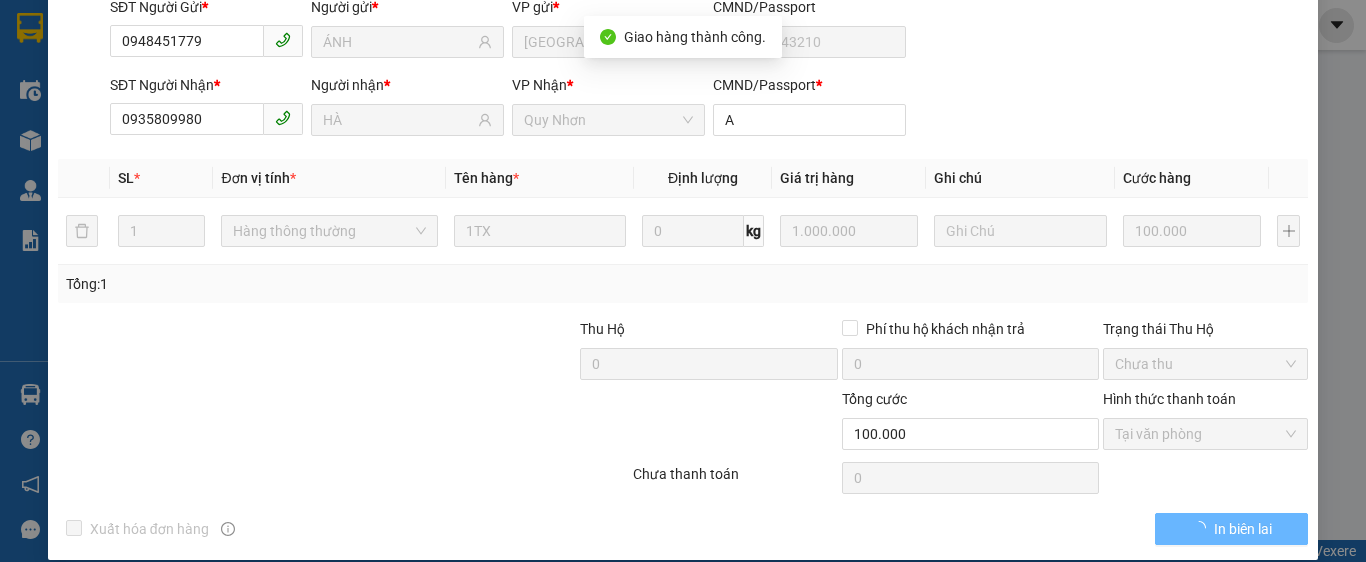 scroll, scrollTop: 0, scrollLeft: 0, axis: both 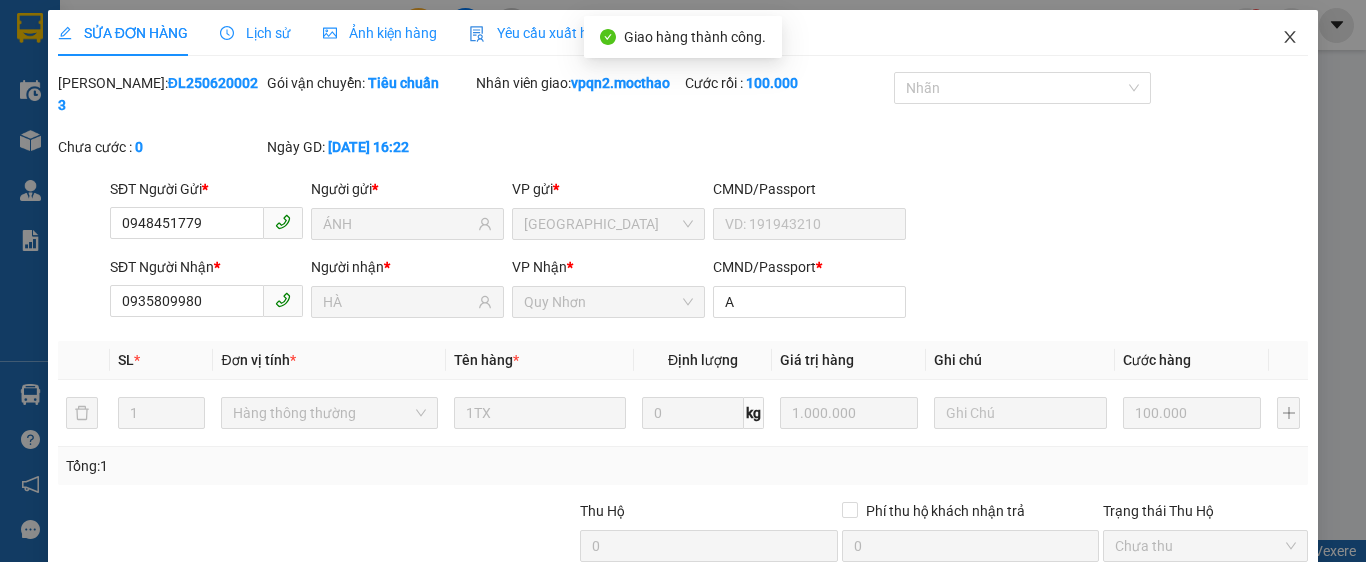 click at bounding box center [1290, 38] 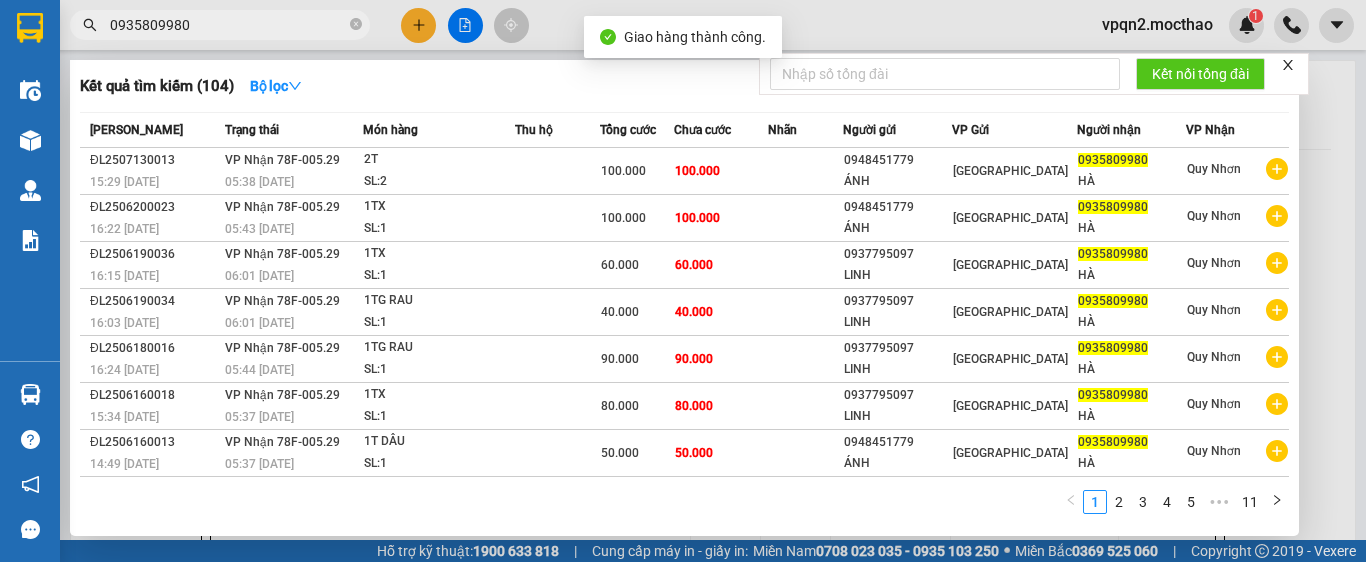 drag, startPoint x: 234, startPoint y: 15, endPoint x: 73, endPoint y: 47, distance: 164.14932 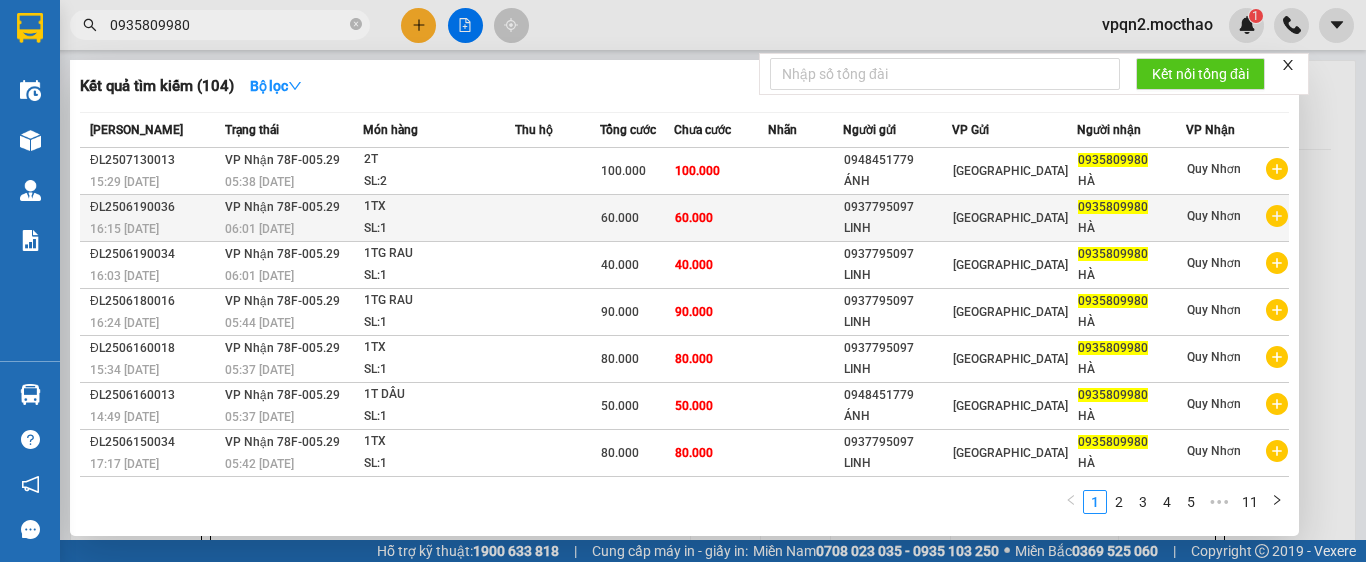 click on "06:01 [DATE]" at bounding box center (294, 229) 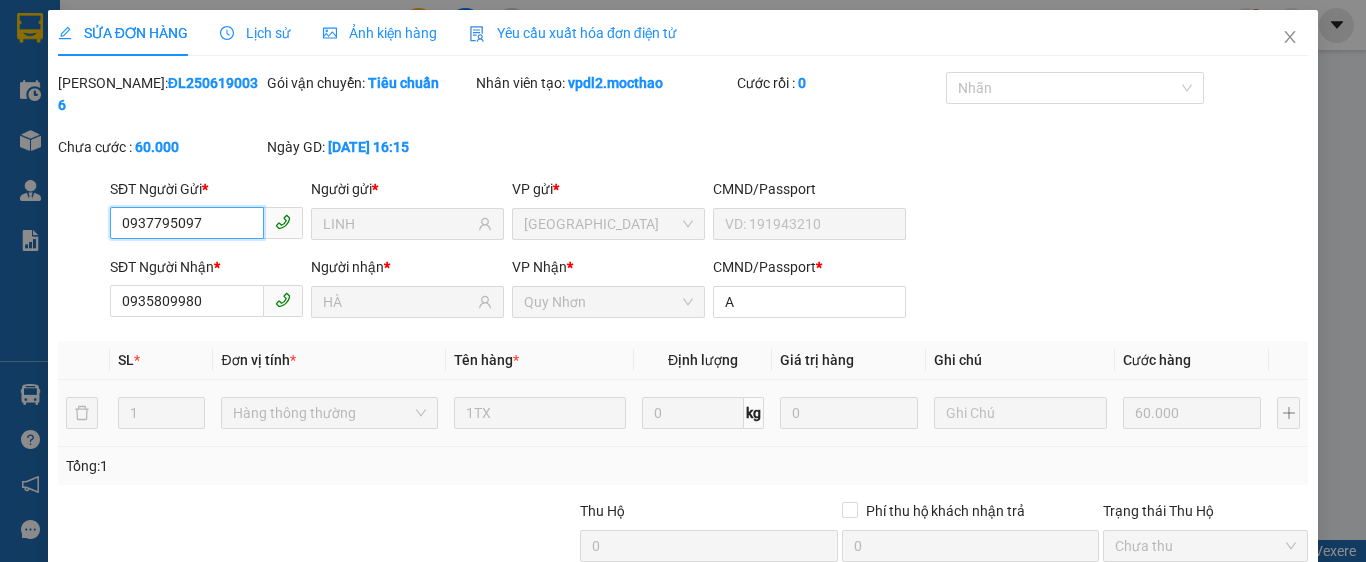 scroll, scrollTop: 182, scrollLeft: 0, axis: vertical 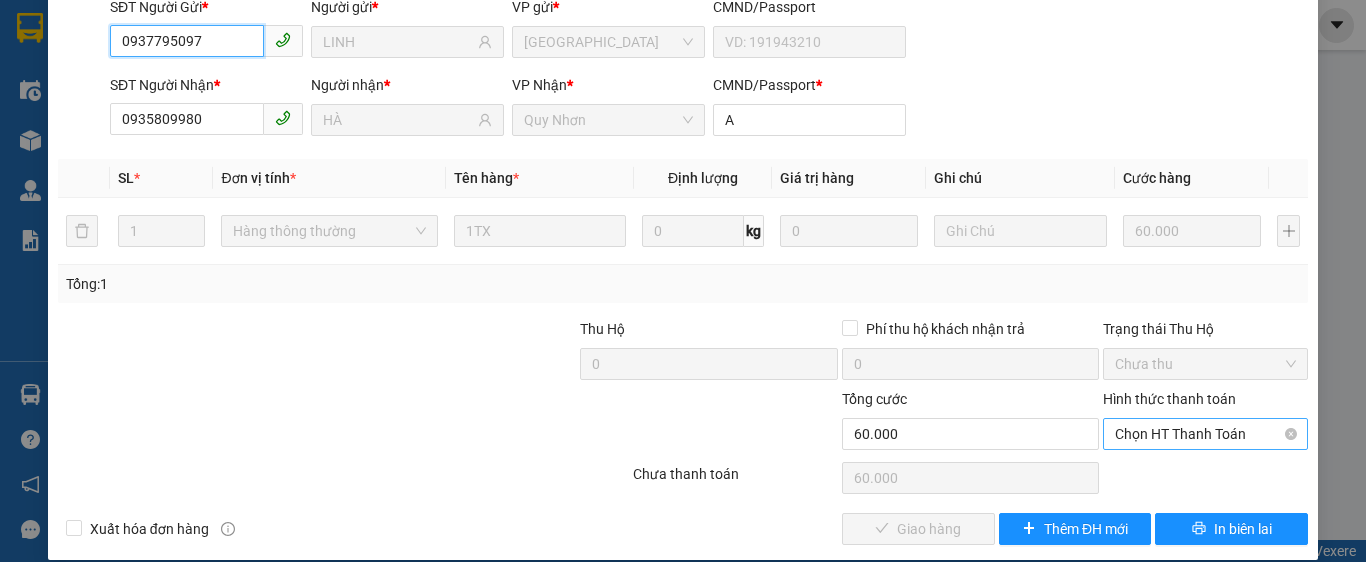 click on "Chọn HT Thanh Toán" at bounding box center [1205, 434] 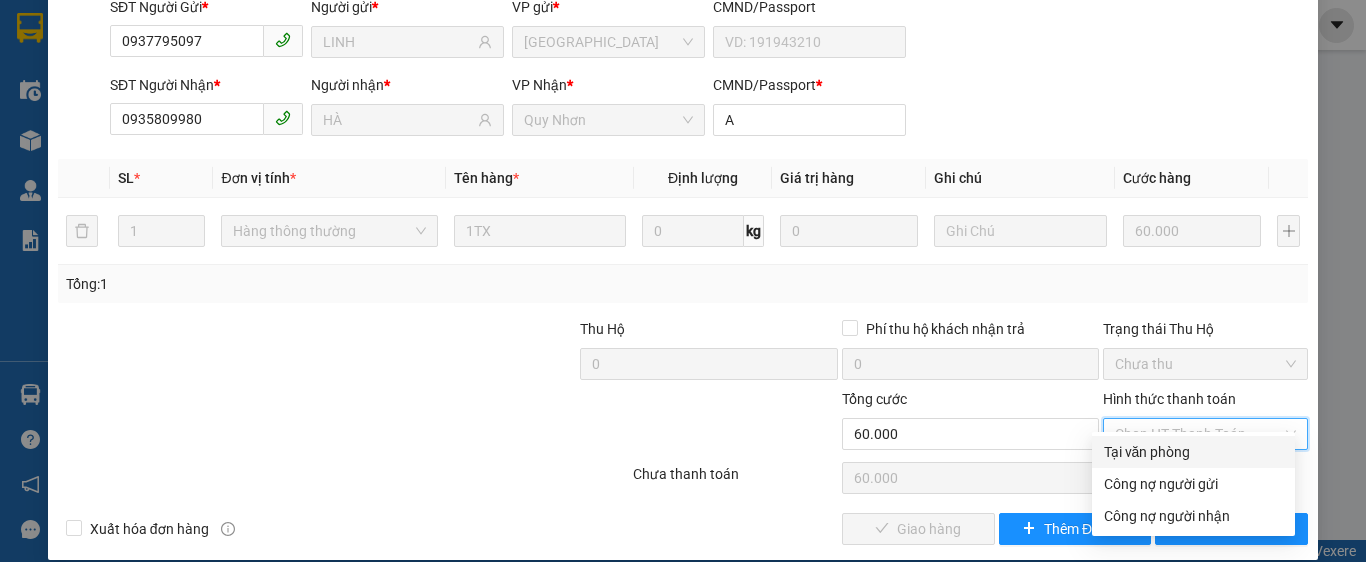 click on "Tại văn phòng" at bounding box center [1193, 452] 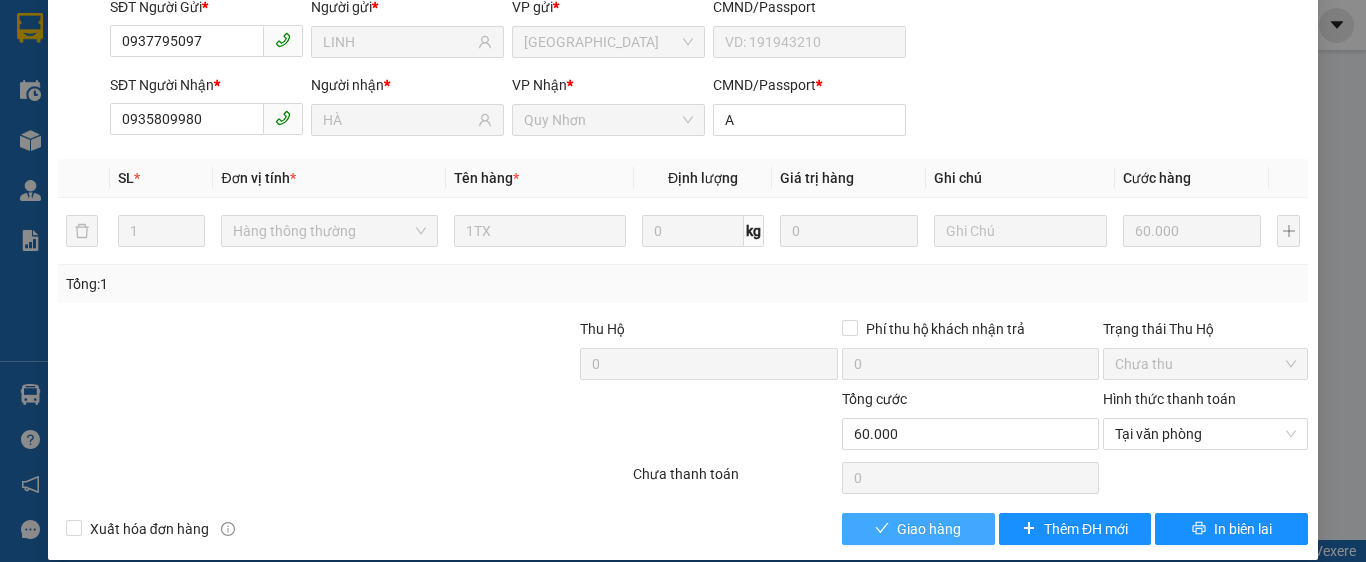 click on "Giao hàng" at bounding box center (929, 529) 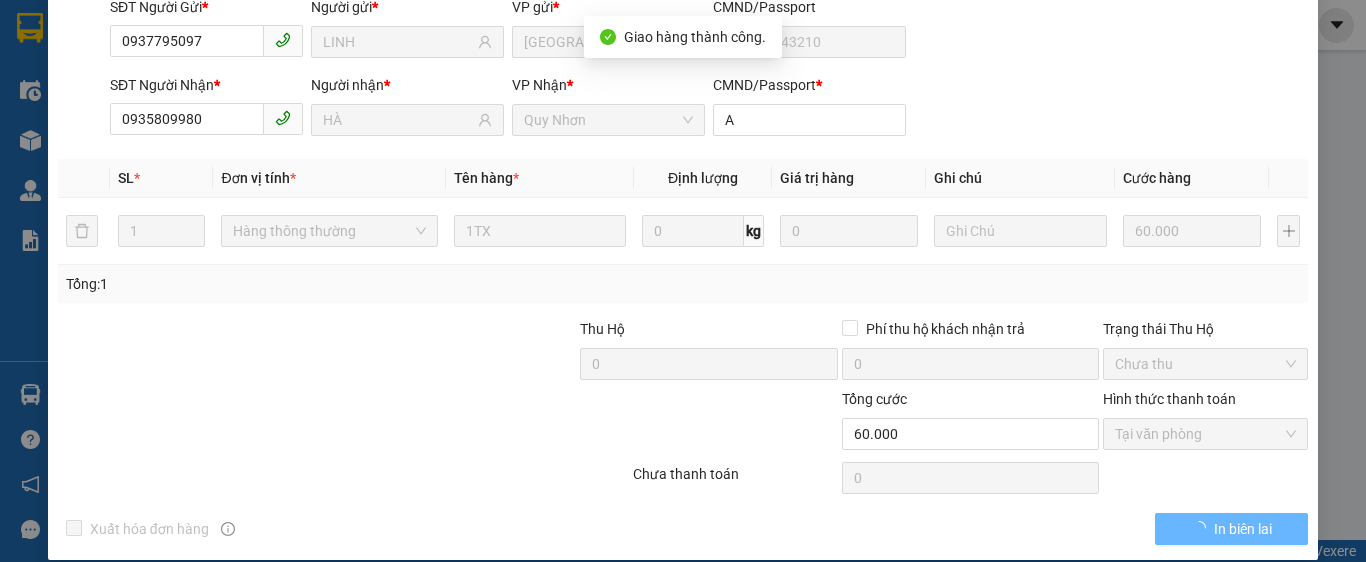 scroll, scrollTop: 0, scrollLeft: 0, axis: both 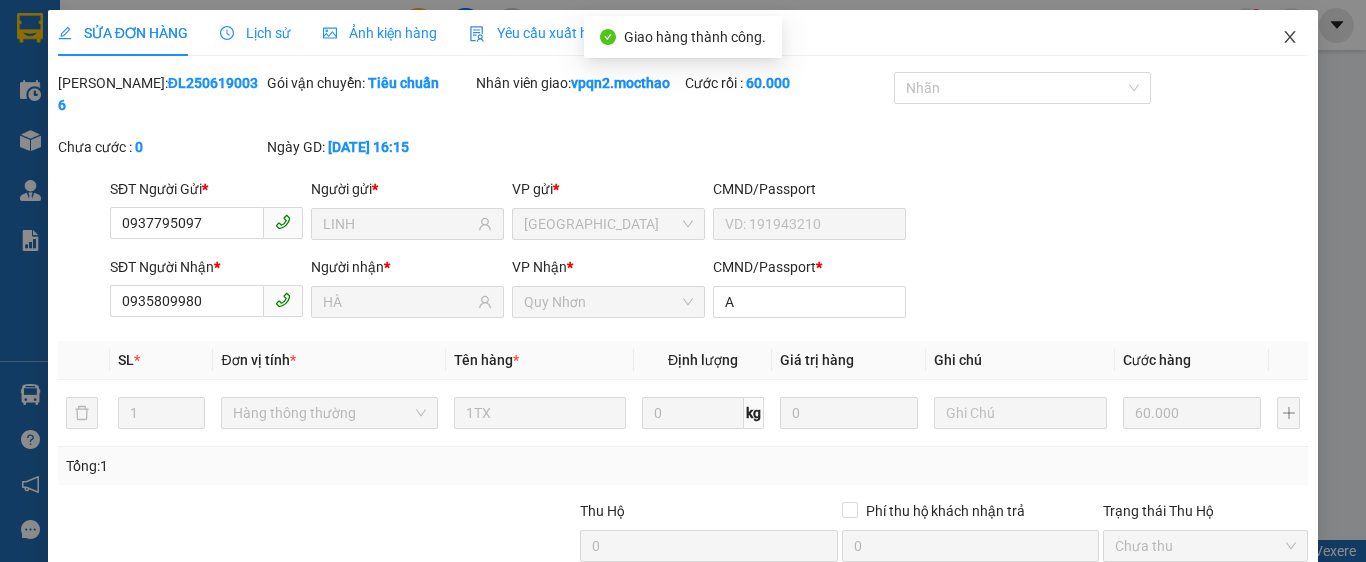click 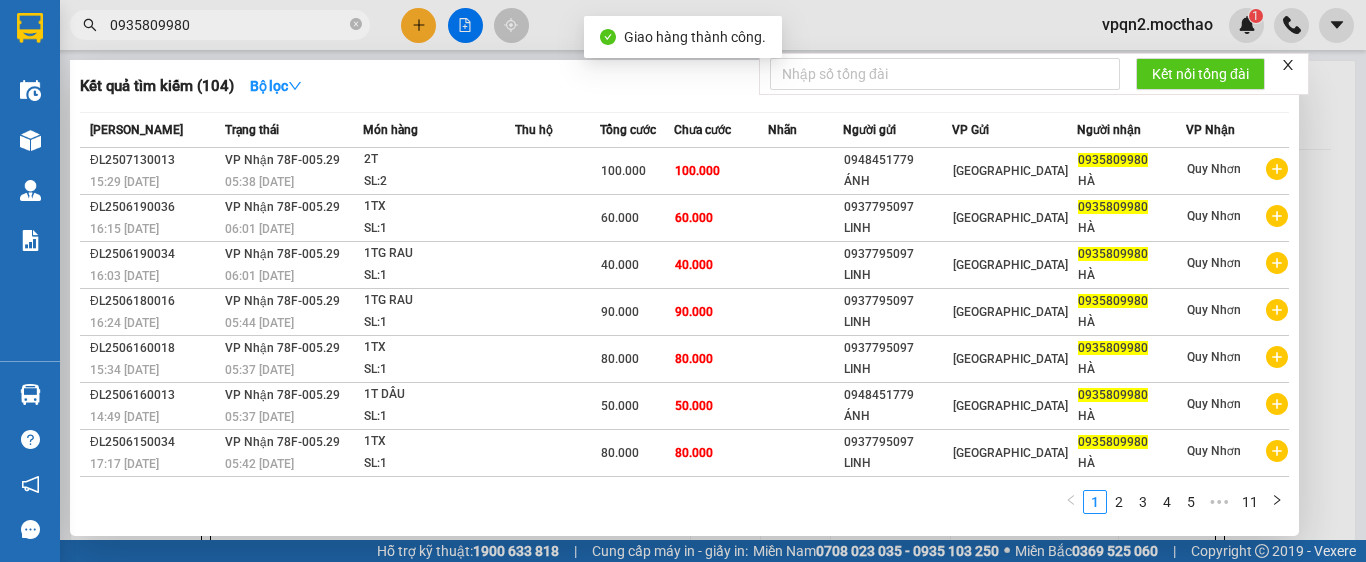 drag, startPoint x: 108, startPoint y: 41, endPoint x: 39, endPoint y: 49, distance: 69.46222 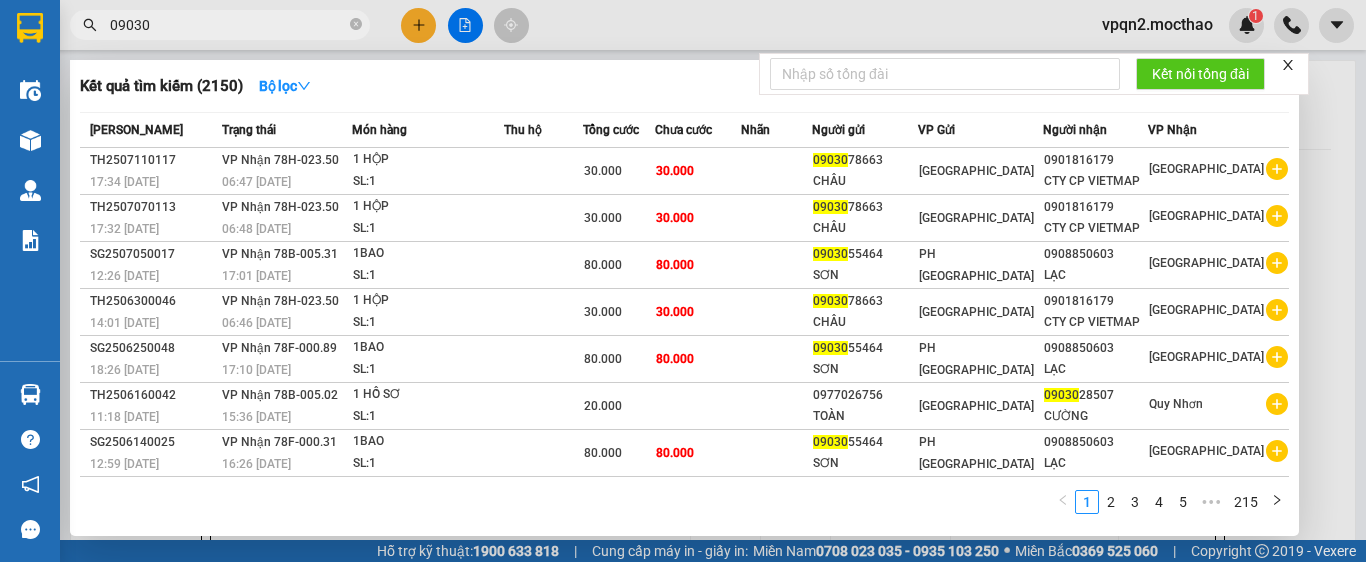 click on "Kết quả tìm kiếm ( 2150 )  Bộ lọc  Mã ĐH Trạng thái Món hàng Thu hộ Tổng cước Chưa cước Nhãn Người gửi VP Gửi Người nhận VP Nhận TH2507110117 17:34 [DATE] VP Nhận   78H-023.50 06:47 [DATE] 1 HỘP SL:  1 30.000 30.000 09030 78663 [GEOGRAPHIC_DATA] 0901816179 CTY CP VIETMAP [GEOGRAPHIC_DATA] TH2507070113 17:32 [DATE] VP Nhận   78H-023.50 06:48 [DATE] 1 HỘP SL:  1 30.000 30.000 09030 78663 [GEOGRAPHIC_DATA] 0901816179 CTY CP VIETMAP [GEOGRAPHIC_DATA] SG2507050017 12:26 [DATE] VP Nhận   78B-005.31 17:01 [DATE] 1BAO SL:  1 80.000 80.000 09030 [GEOGRAPHIC_DATA] 0908850603 [GEOGRAPHIC_DATA] TH2506300046 14:01 [DATE] VP Nhận   78H-023.50 06:46 [DATE] 1 HỘP SL:  1 30.000 30.000 09030 78663 [GEOGRAPHIC_DATA] 0901816179 CTY CP VIETMAP [GEOGRAPHIC_DATA] SG2506250048 18:26 [DATE] VP Nhận   78F-000.89 17:10 [DATE] 1BAO SL:  1 80.000 80.000 09030 [GEOGRAPHIC_DATA] 0908850603 [GEOGRAPHIC_DATA] TH2506160042 11:18 [DATE] VP Nhận   78B-005.02 15:36 [DATE] 1 HỒ SƠ SL:" at bounding box center (683, 281) 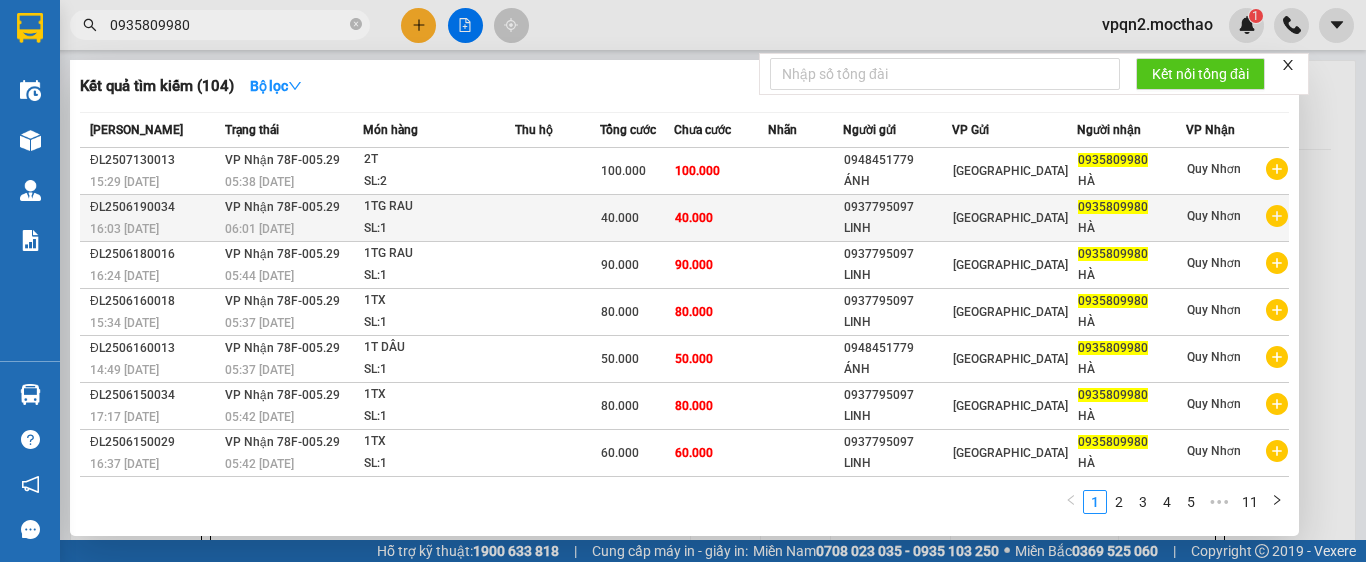 click on "VP Nhận   78F-005.29" at bounding box center [282, 207] 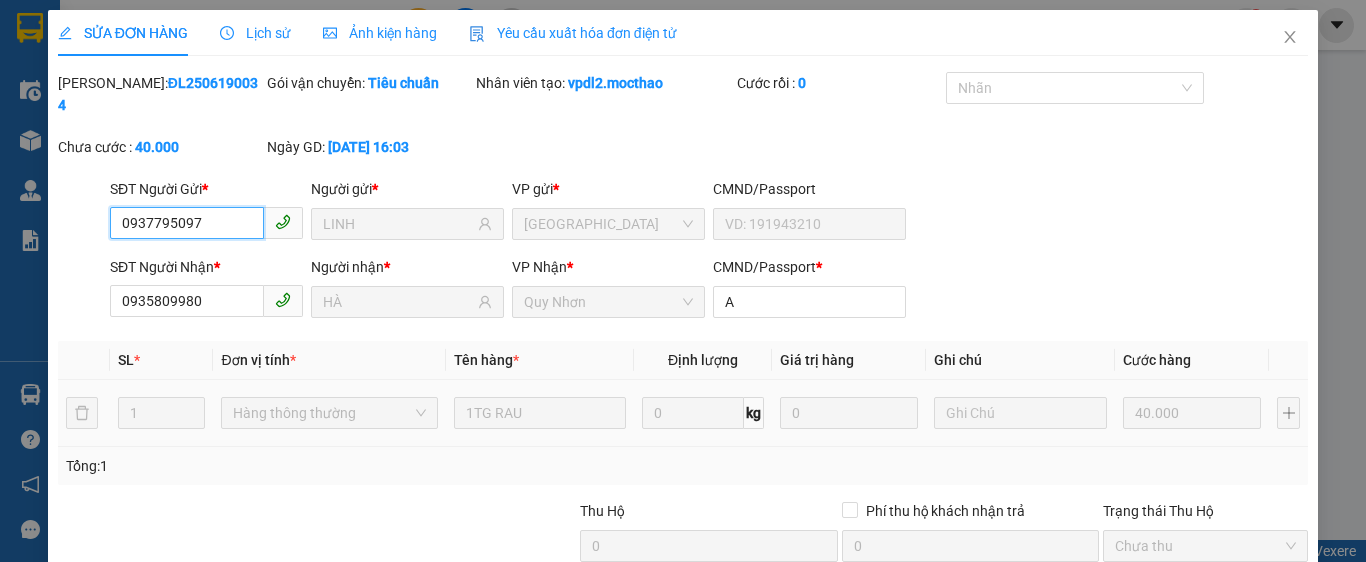 scroll, scrollTop: 182, scrollLeft: 0, axis: vertical 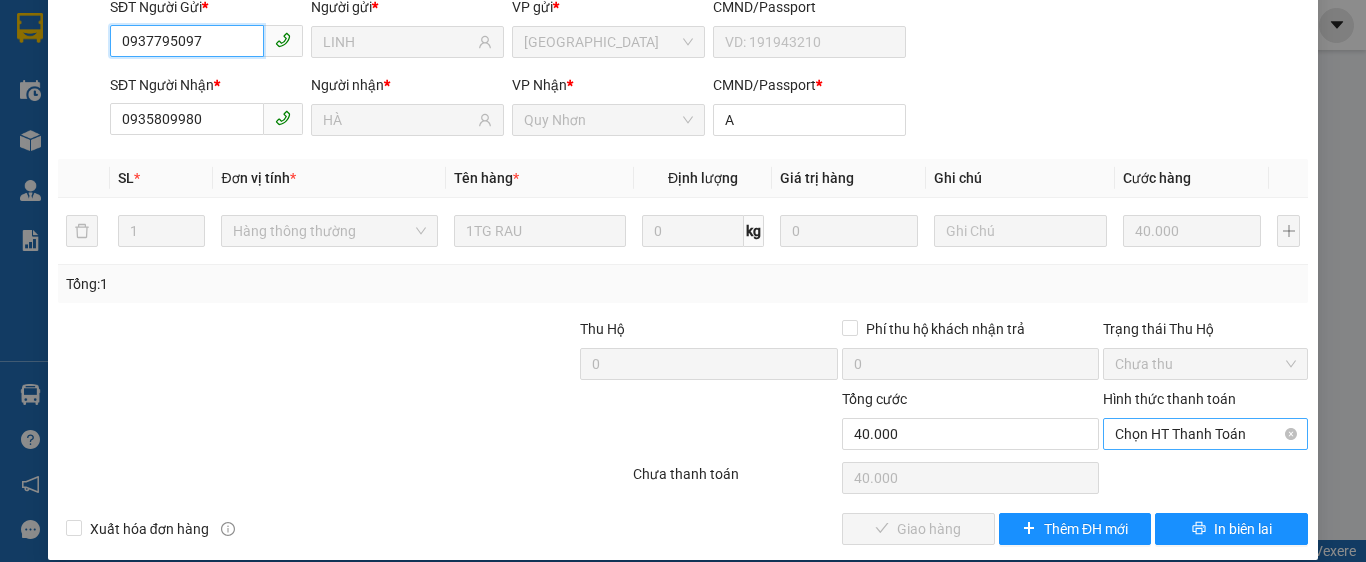 click on "Chọn HT Thanh Toán" at bounding box center [1205, 434] 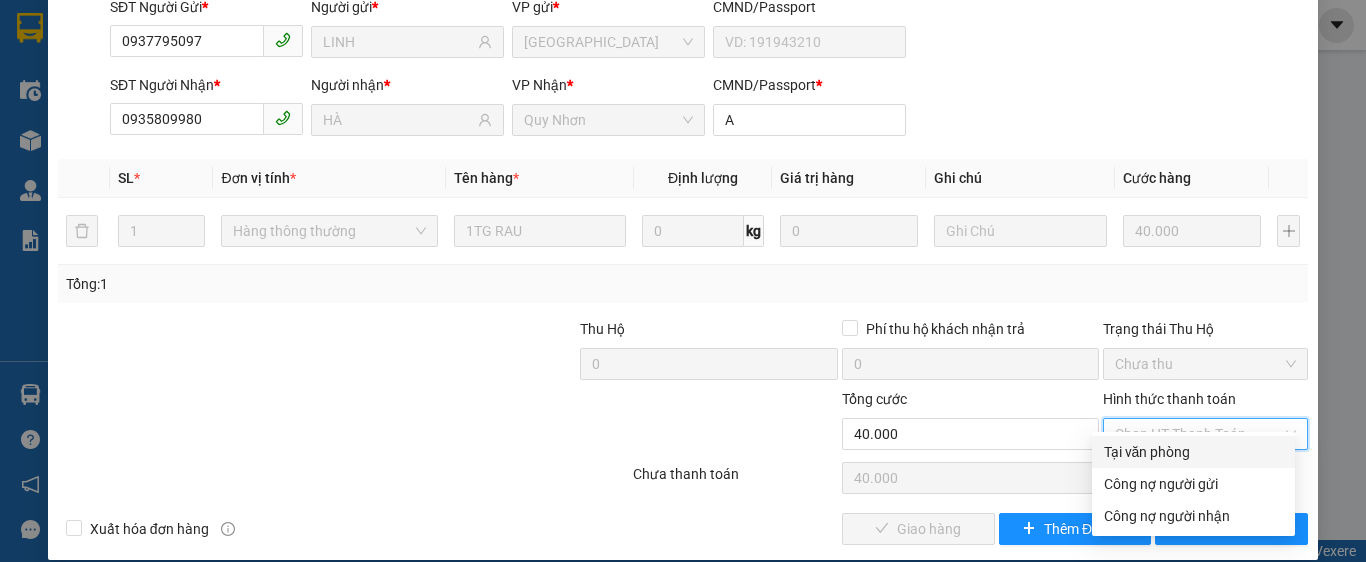 click on "Tại văn phòng" at bounding box center (1193, 452) 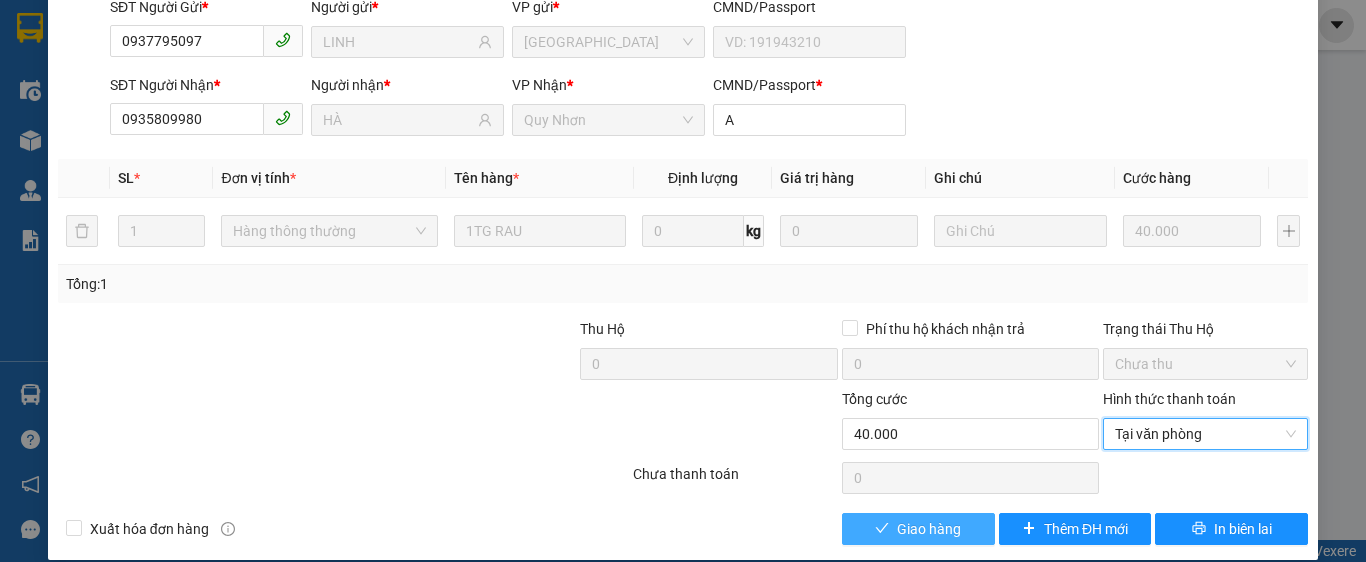 click on "Giao hàng" at bounding box center [929, 529] 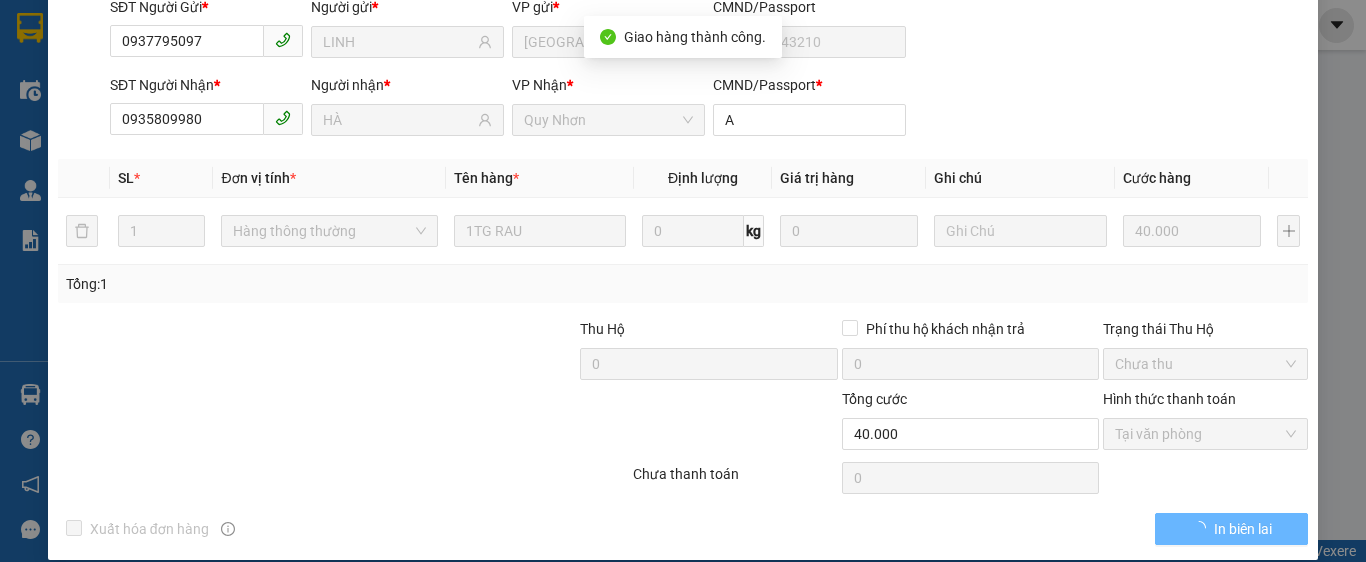 scroll, scrollTop: 0, scrollLeft: 0, axis: both 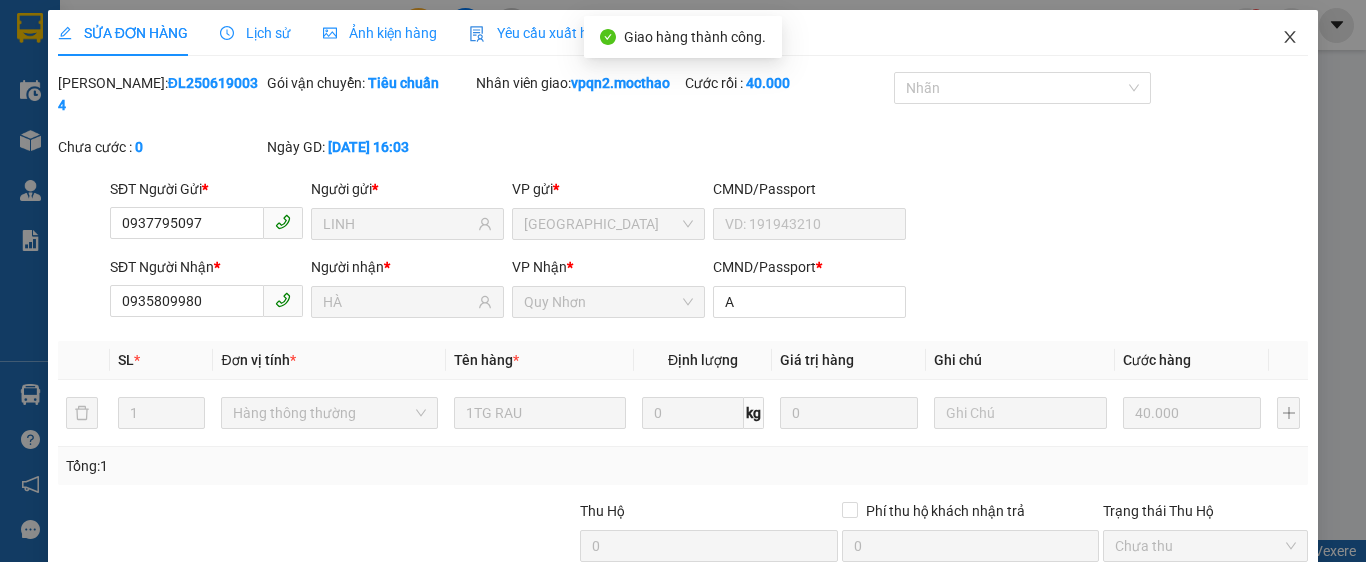 click 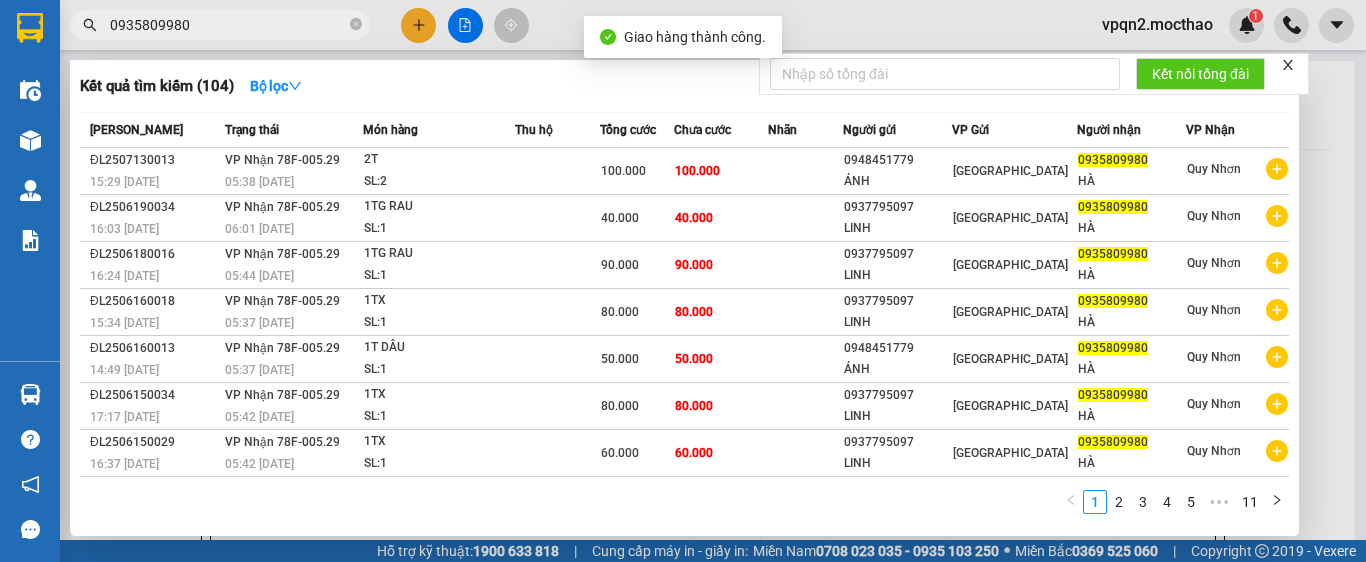 drag, startPoint x: 212, startPoint y: 22, endPoint x: 84, endPoint y: 37, distance: 128.87592 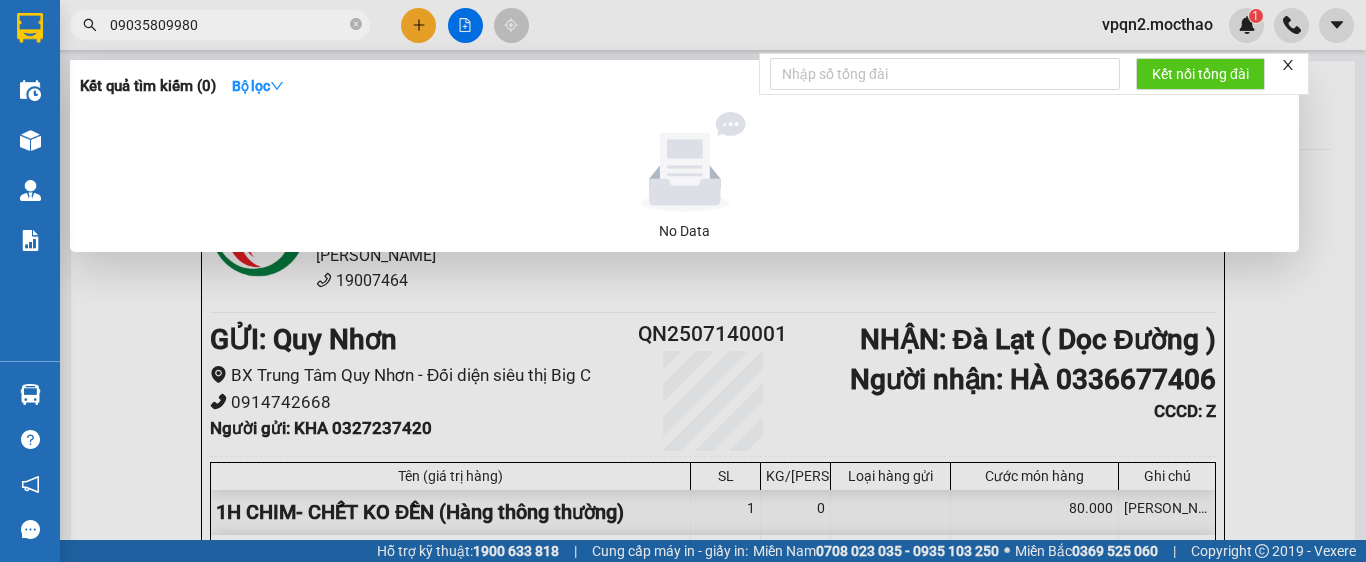 click on "Kết quả tìm kiếm ( 0 )  Bộ lọc  No Data 09035809980" at bounding box center [195, 25] 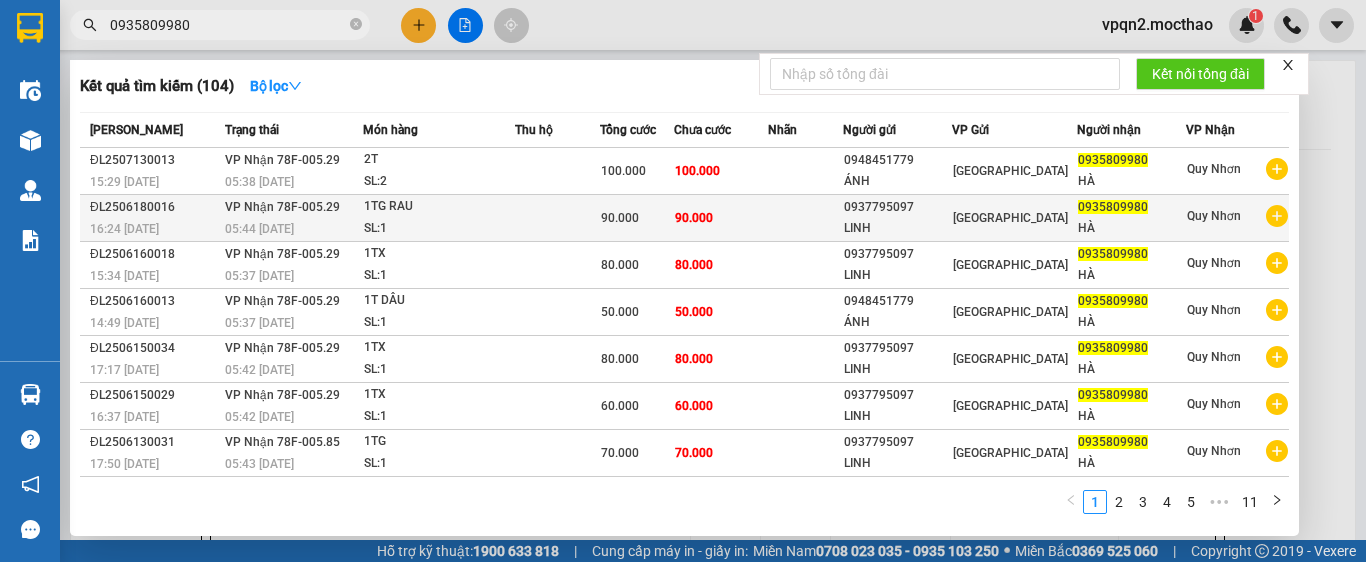 click on "VP Nhận   78F-005.29" at bounding box center (282, 207) 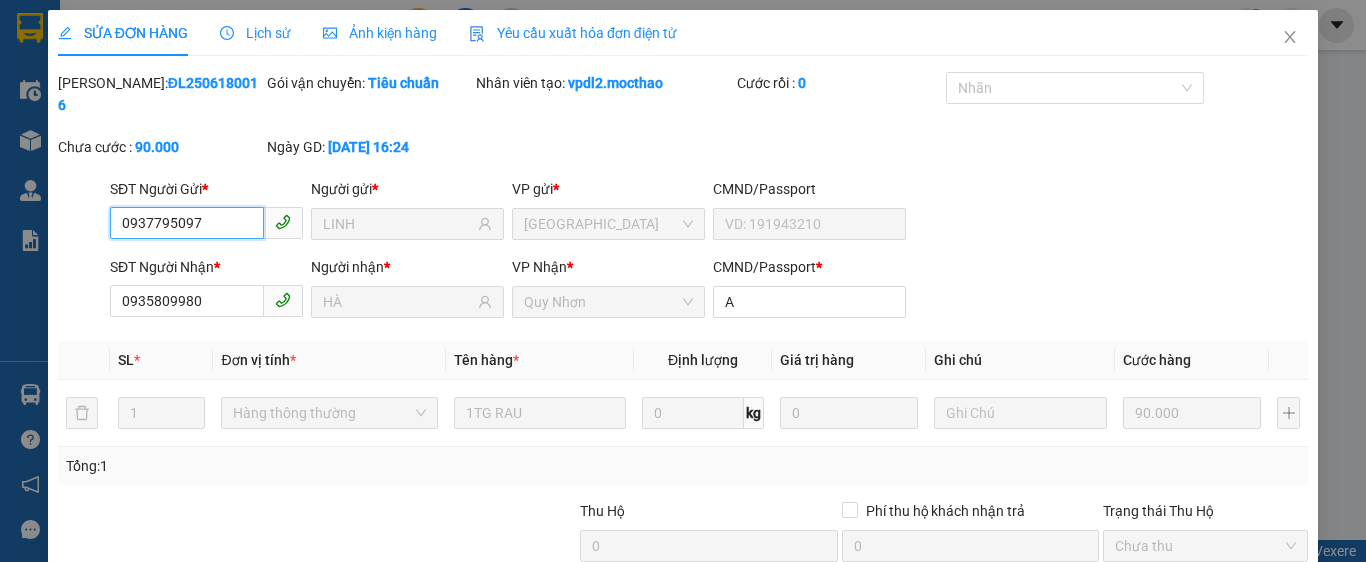 scroll, scrollTop: 182, scrollLeft: 0, axis: vertical 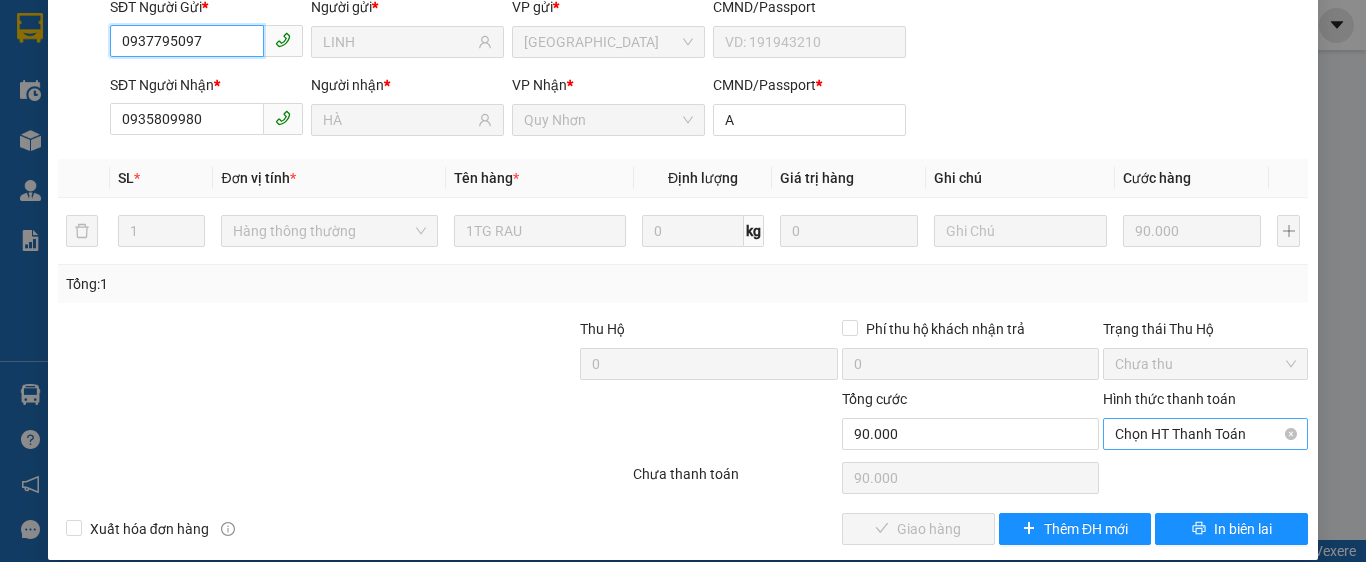 click on "Chọn HT Thanh Toán" at bounding box center (1205, 434) 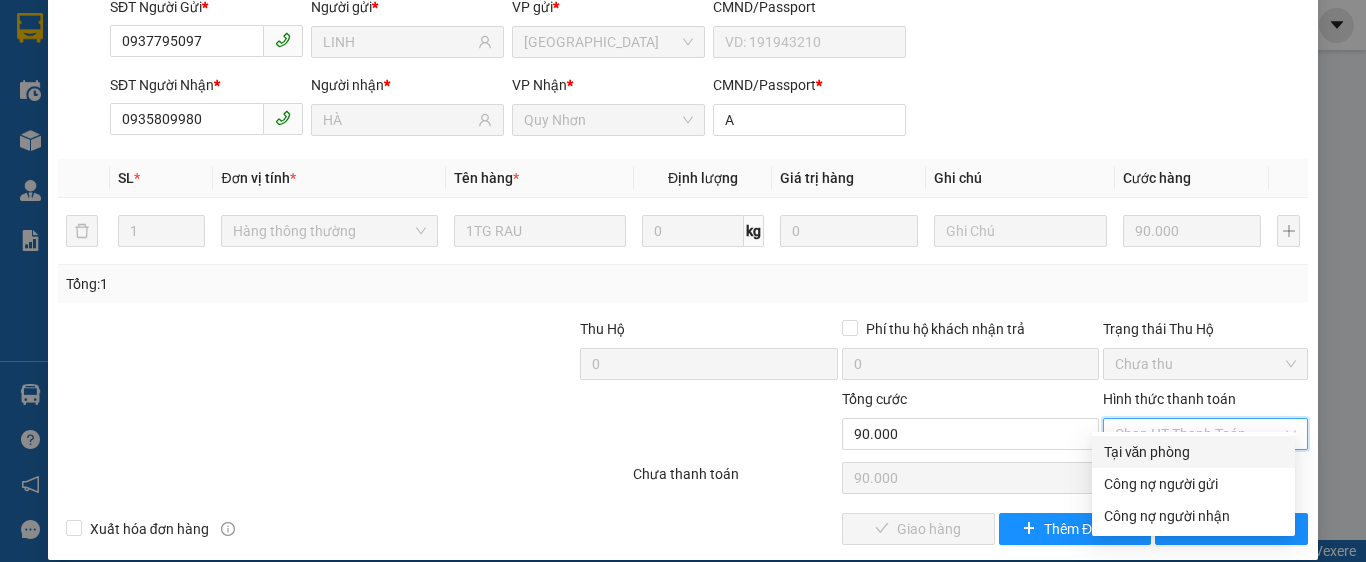 click on "Tại văn phòng" at bounding box center (1193, 452) 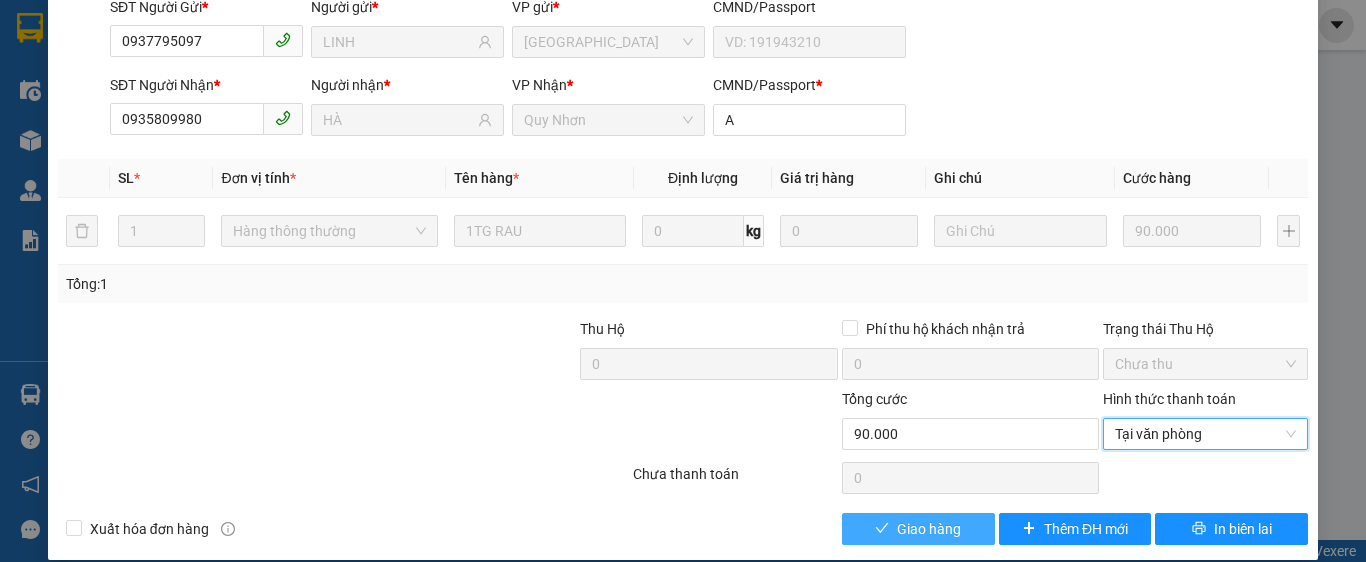 click on "Giao hàng" at bounding box center (929, 529) 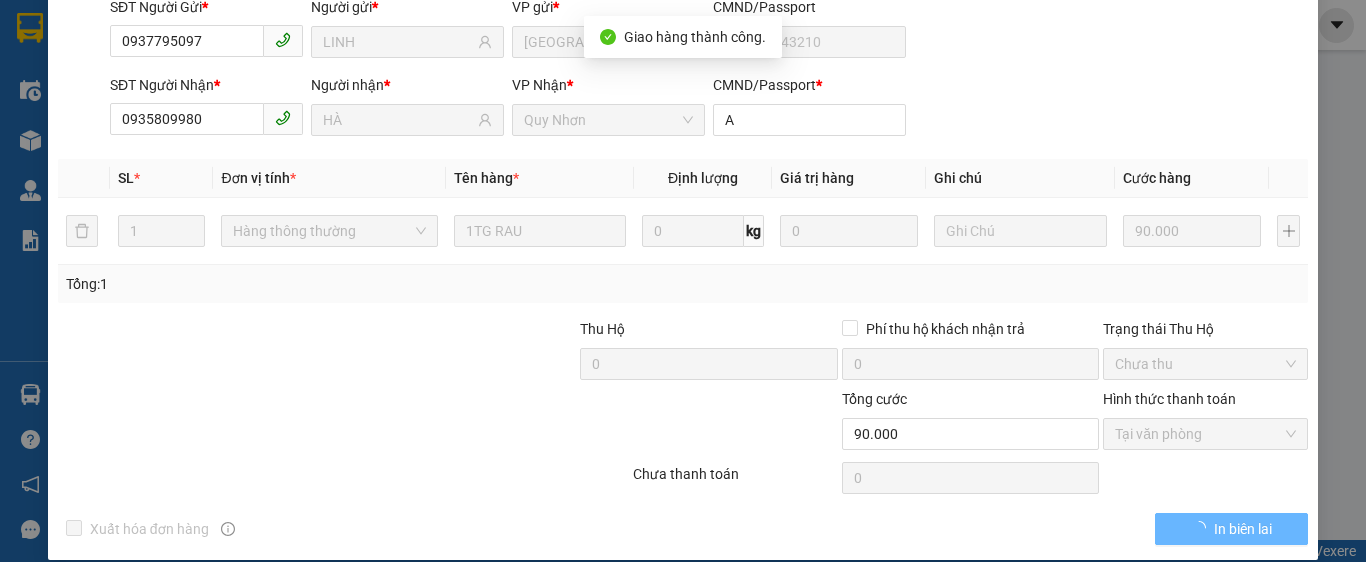 scroll, scrollTop: 0, scrollLeft: 0, axis: both 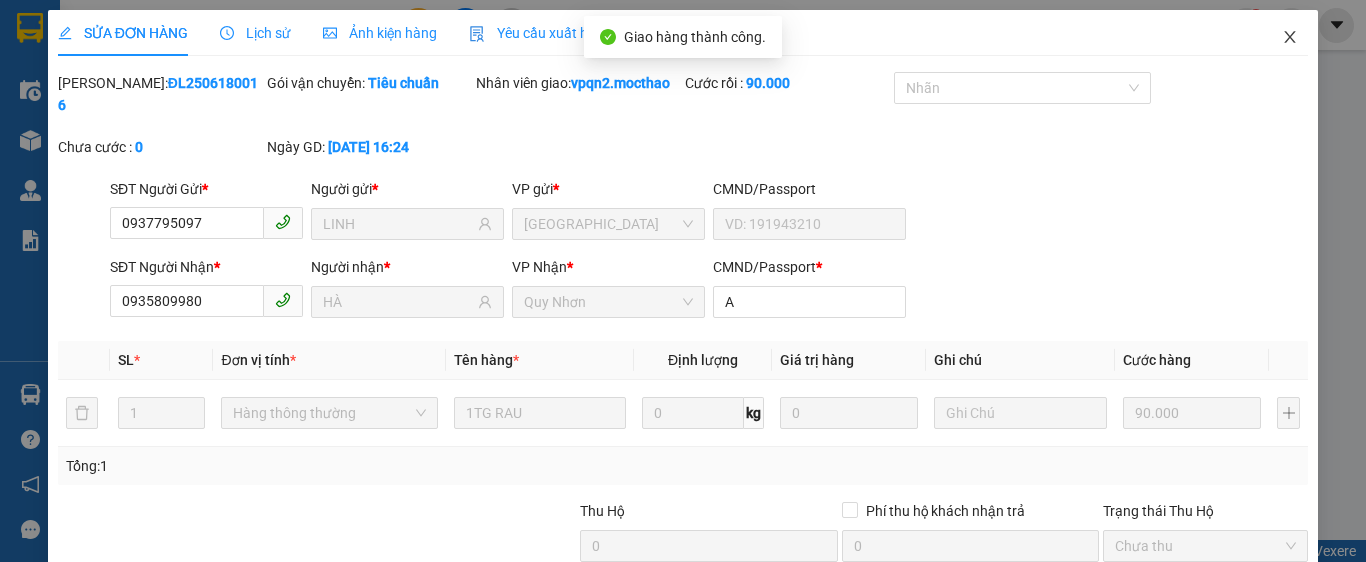 click 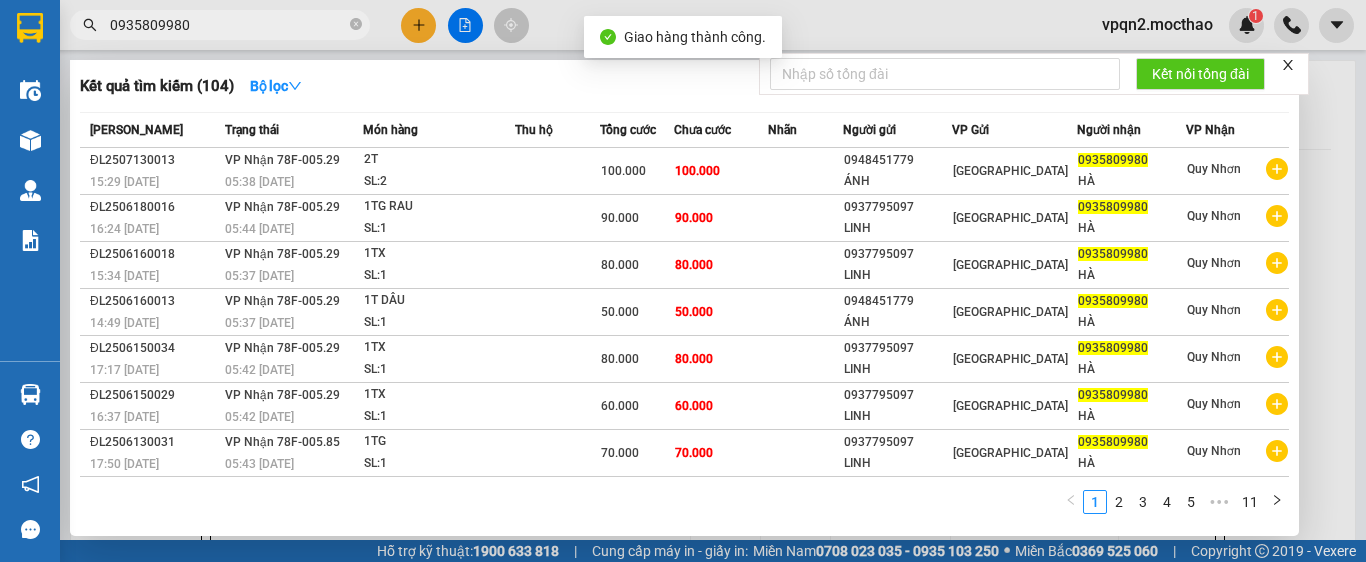 drag, startPoint x: 199, startPoint y: 25, endPoint x: 60, endPoint y: 34, distance: 139.29106 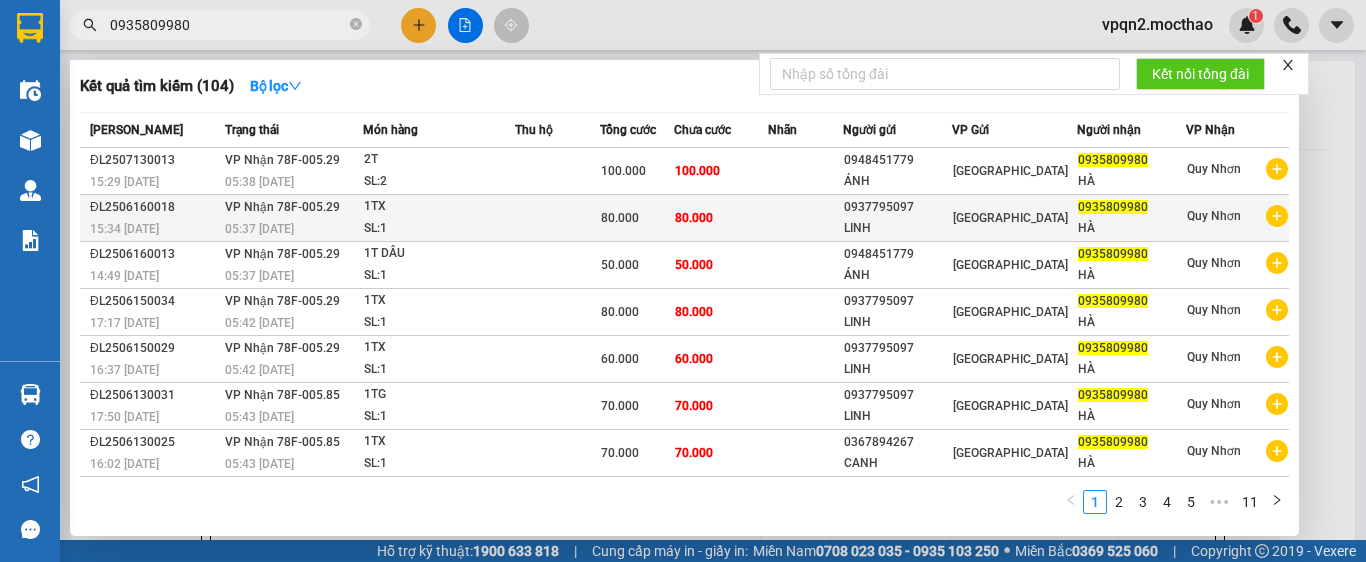 click on "05:37 [DATE]" at bounding box center (294, 229) 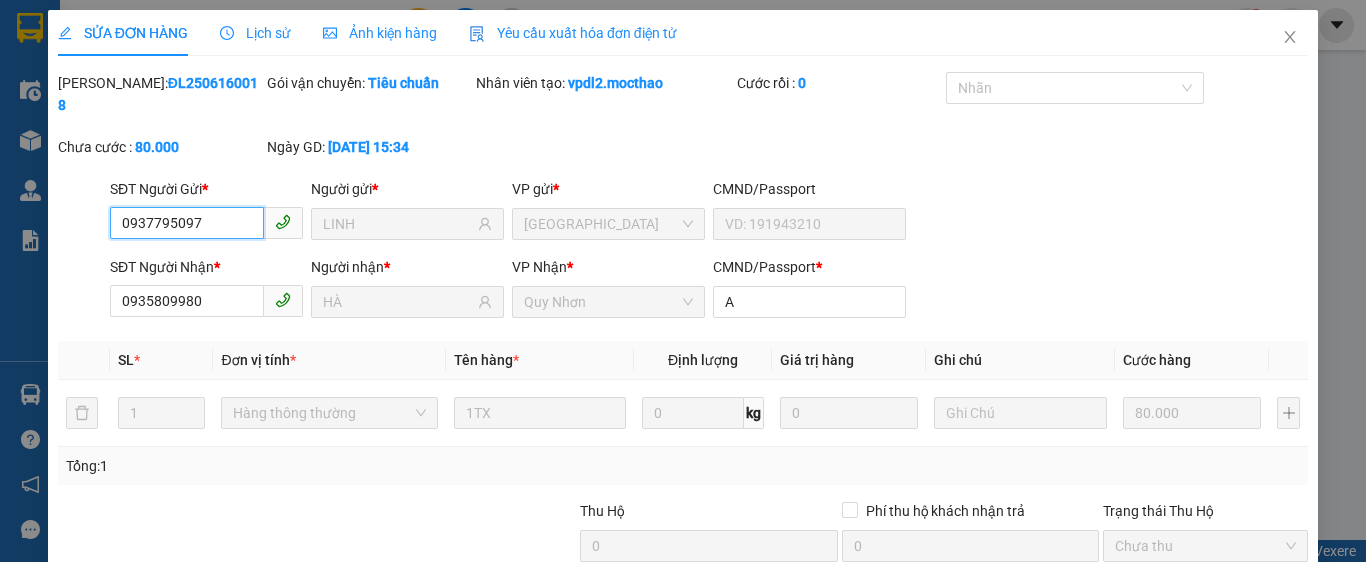 scroll, scrollTop: 182, scrollLeft: 0, axis: vertical 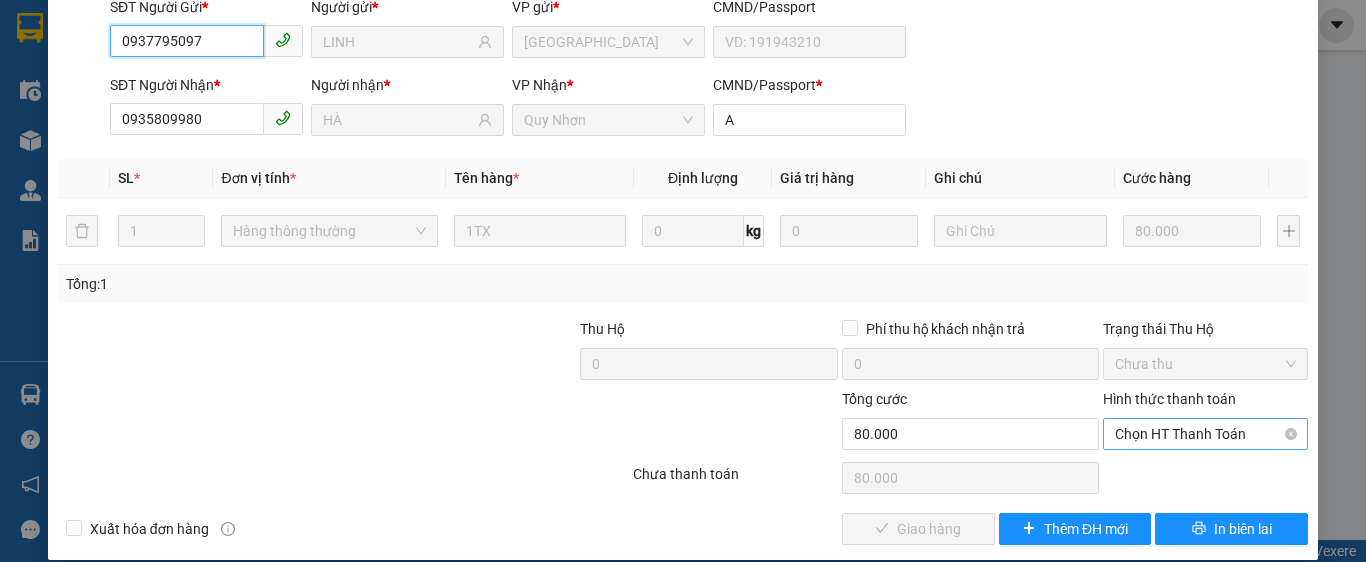 click on "Chọn HT Thanh Toán" at bounding box center [1205, 434] 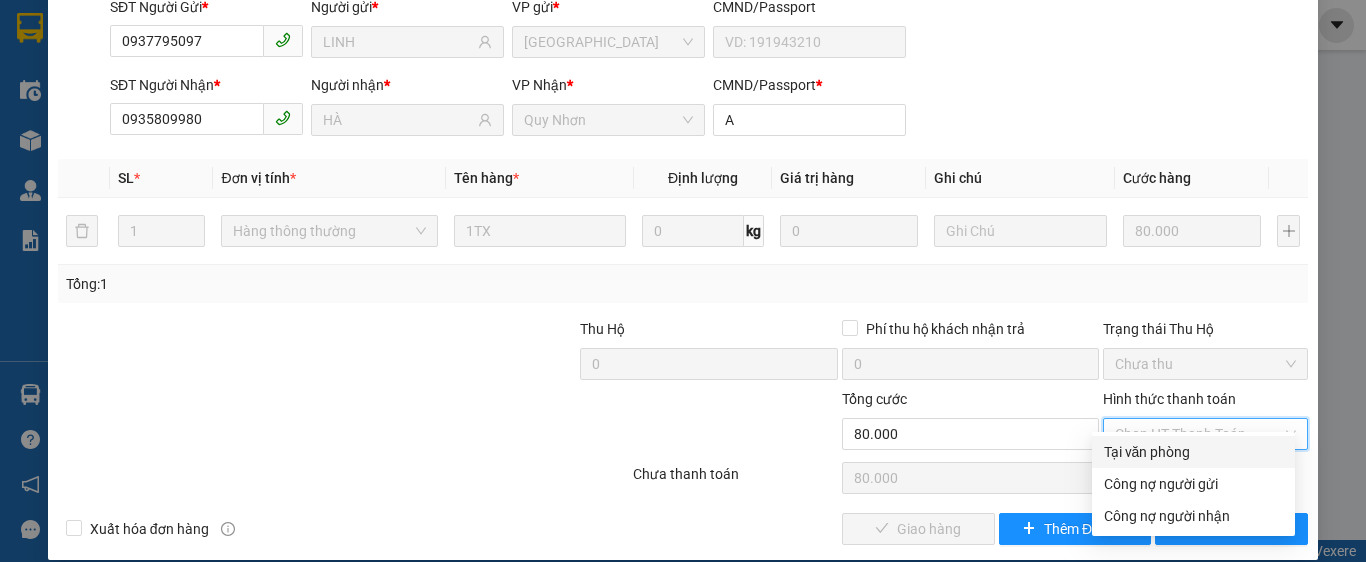 click on "Tại văn phòng" at bounding box center [1193, 452] 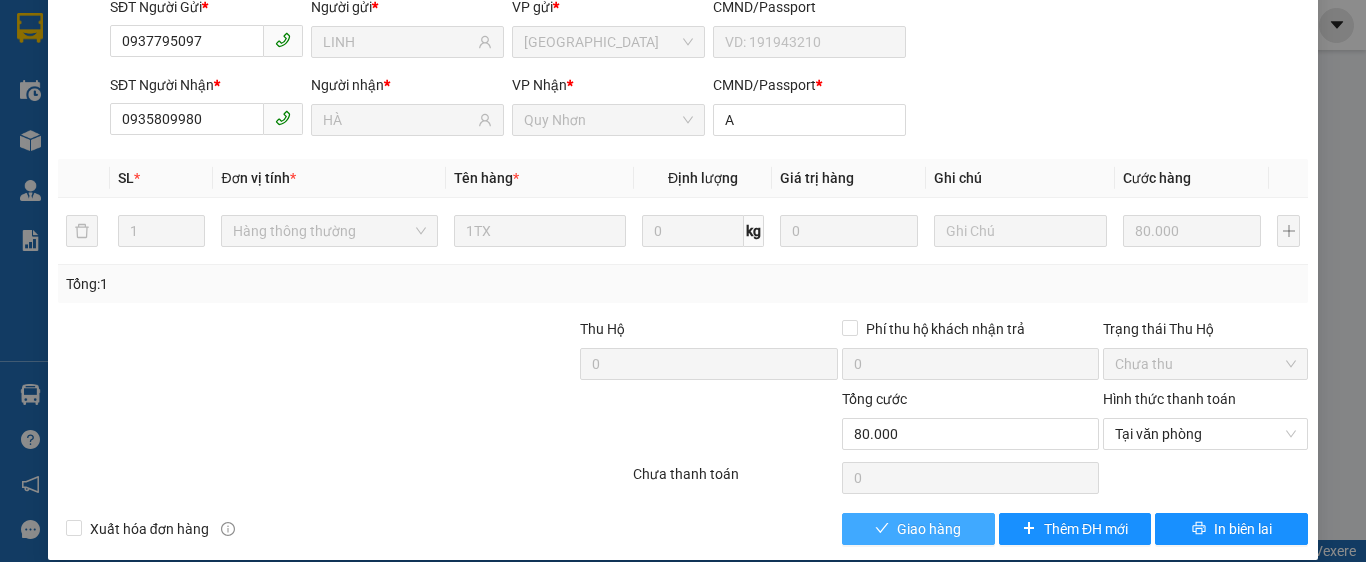 click on "Giao hàng" at bounding box center (929, 529) 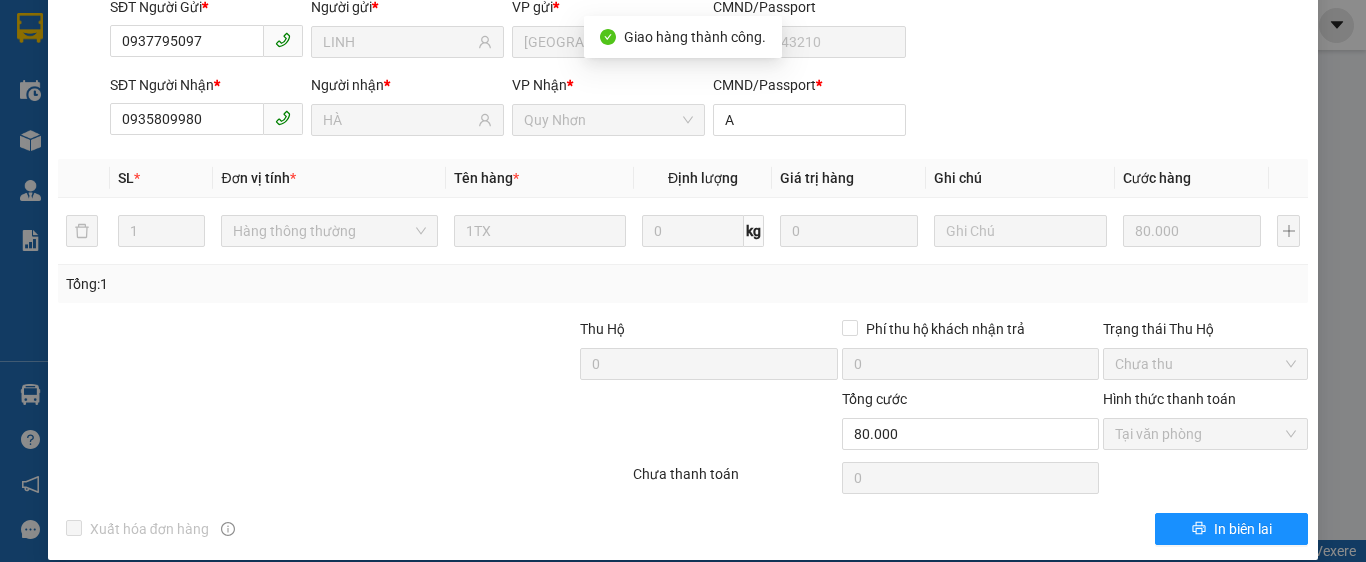 scroll, scrollTop: 0, scrollLeft: 0, axis: both 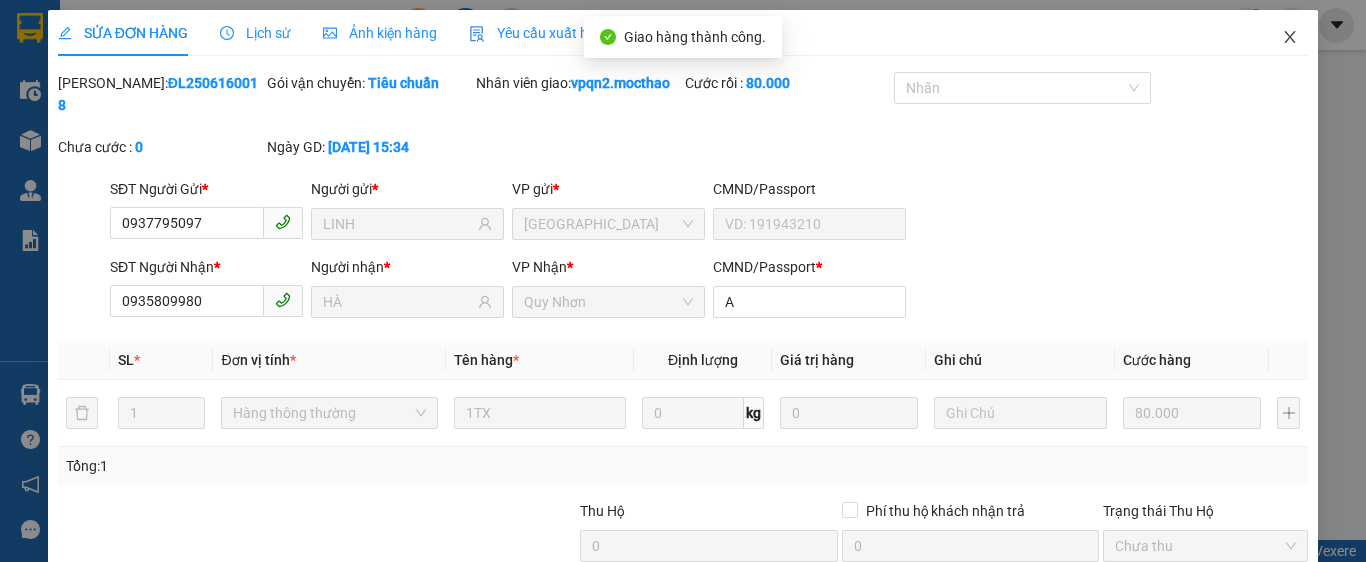 click 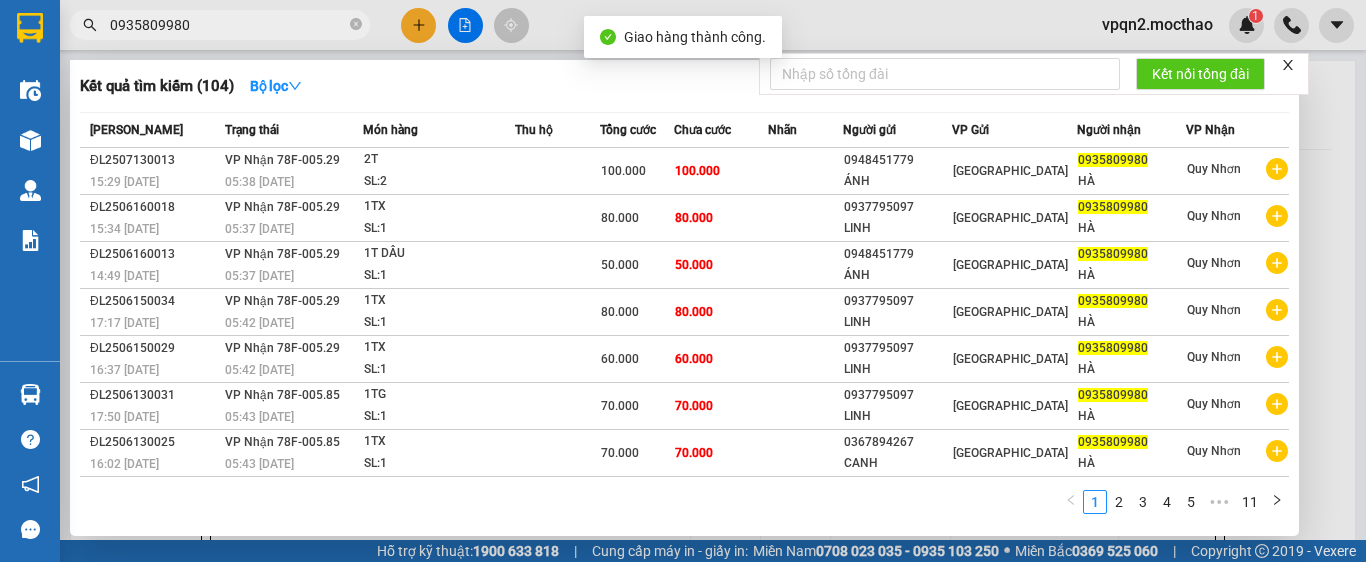 drag, startPoint x: 196, startPoint y: 28, endPoint x: 58, endPoint y: 50, distance: 139.74261 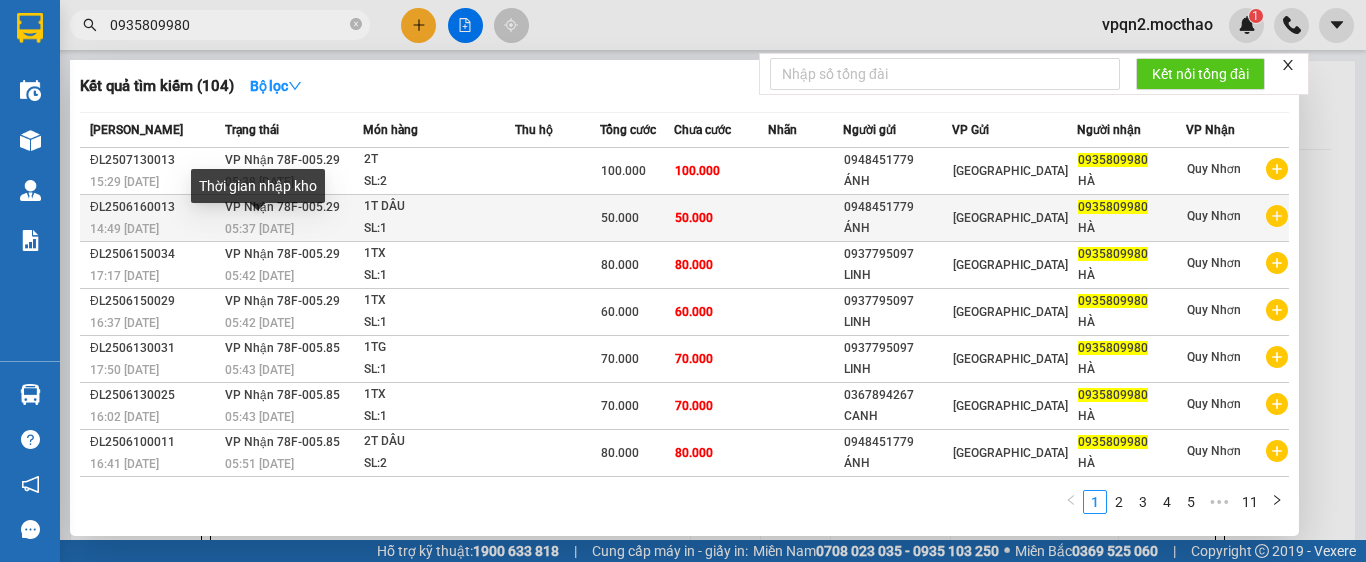 click on "14:49 [DATE]" at bounding box center (154, 229) 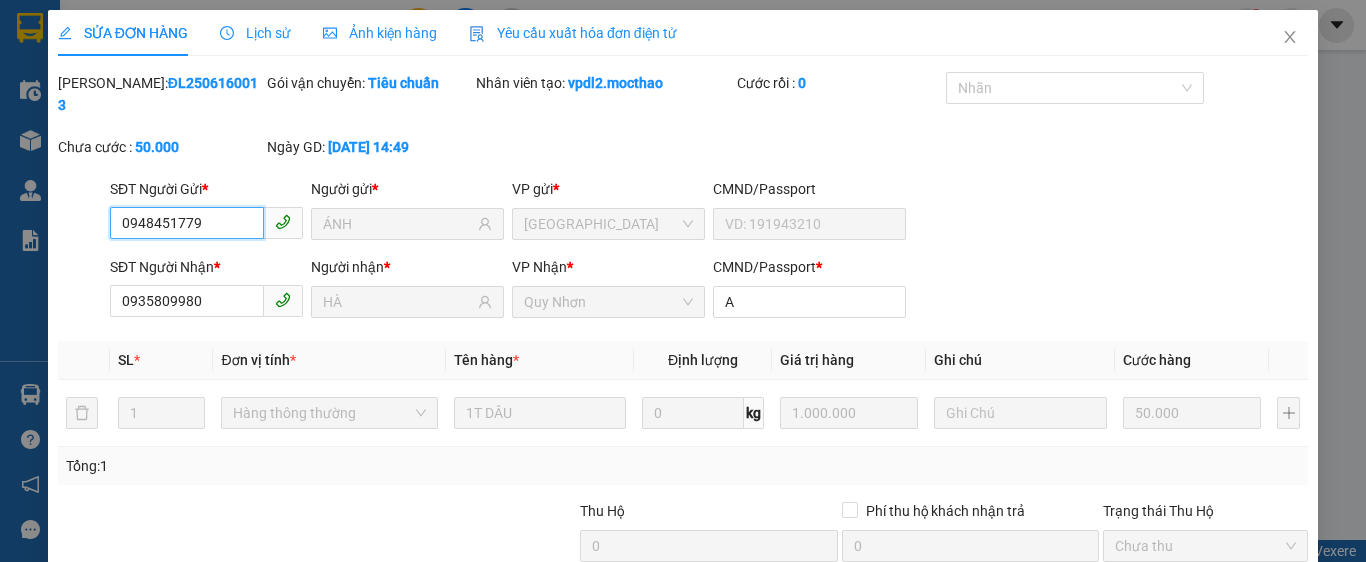 scroll, scrollTop: 182, scrollLeft: 0, axis: vertical 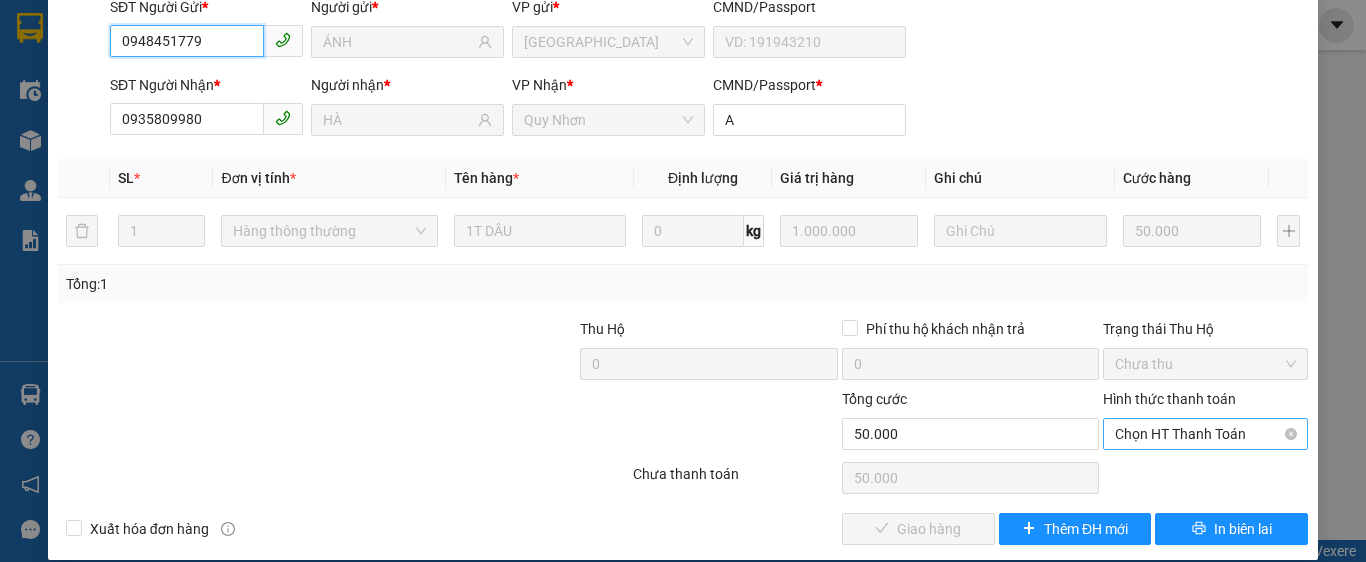 click on "Chọn HT Thanh Toán" at bounding box center [1205, 434] 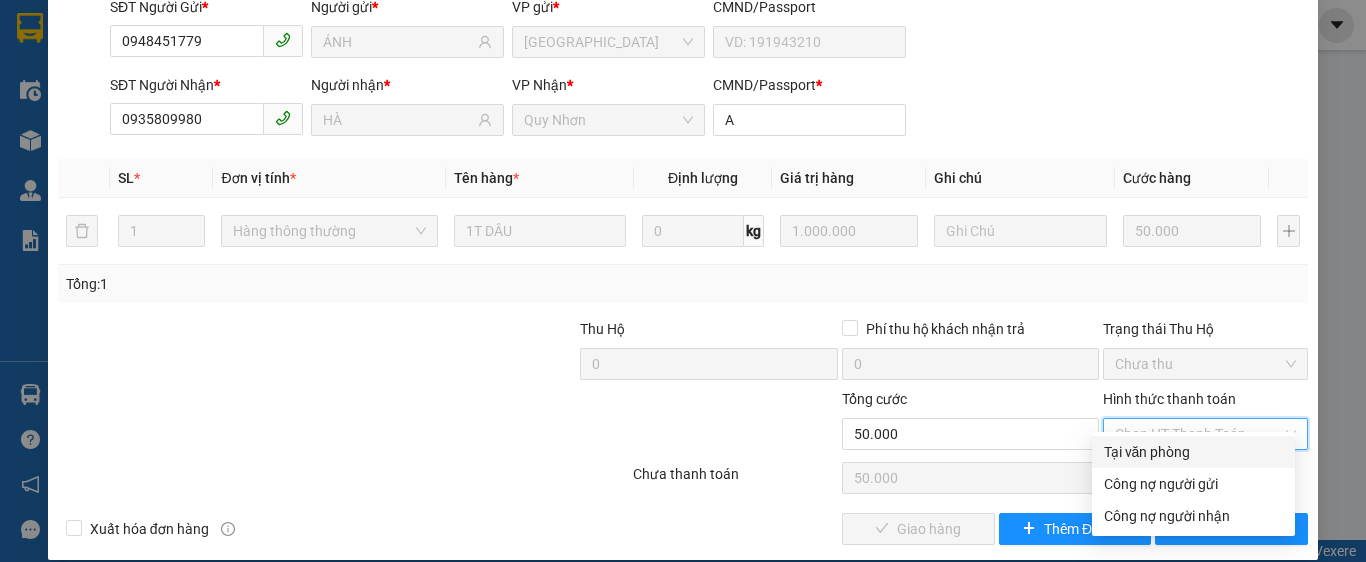 click on "Tại văn phòng" at bounding box center [1193, 452] 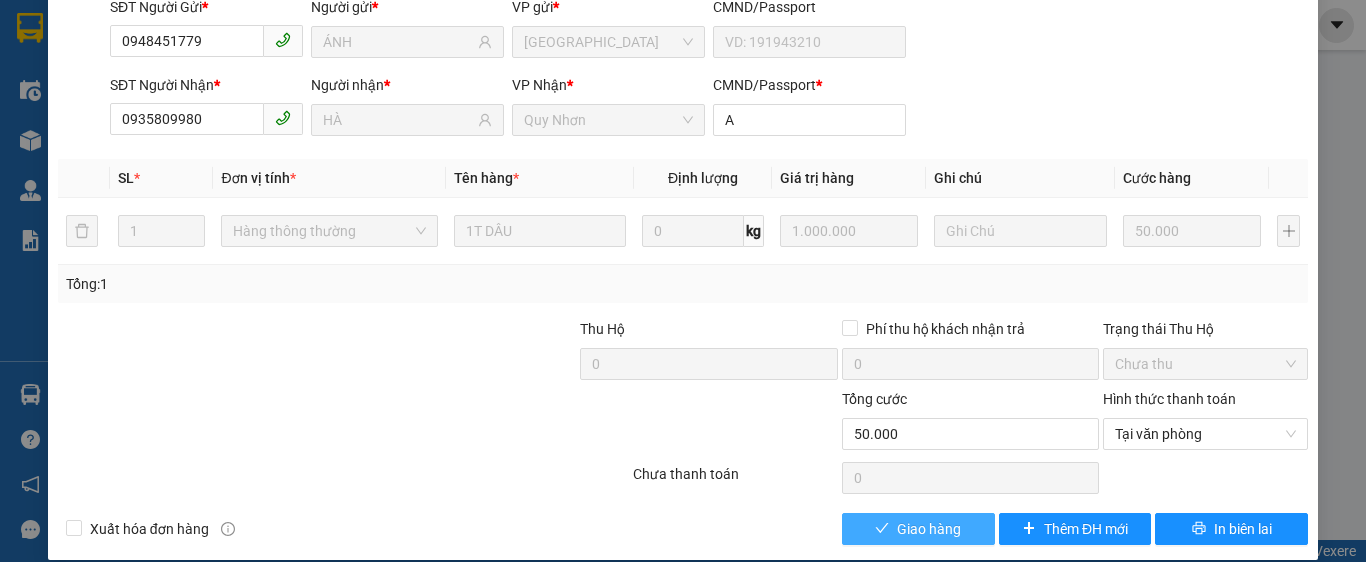 click on "Giao hàng" at bounding box center [929, 529] 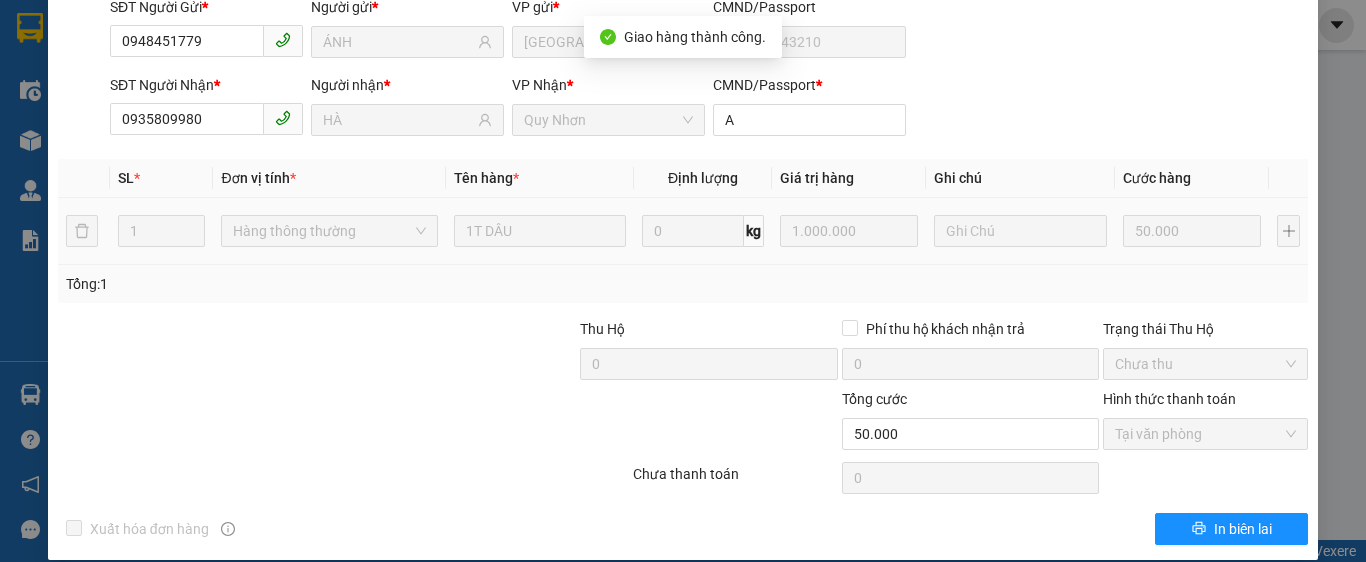scroll, scrollTop: 0, scrollLeft: 0, axis: both 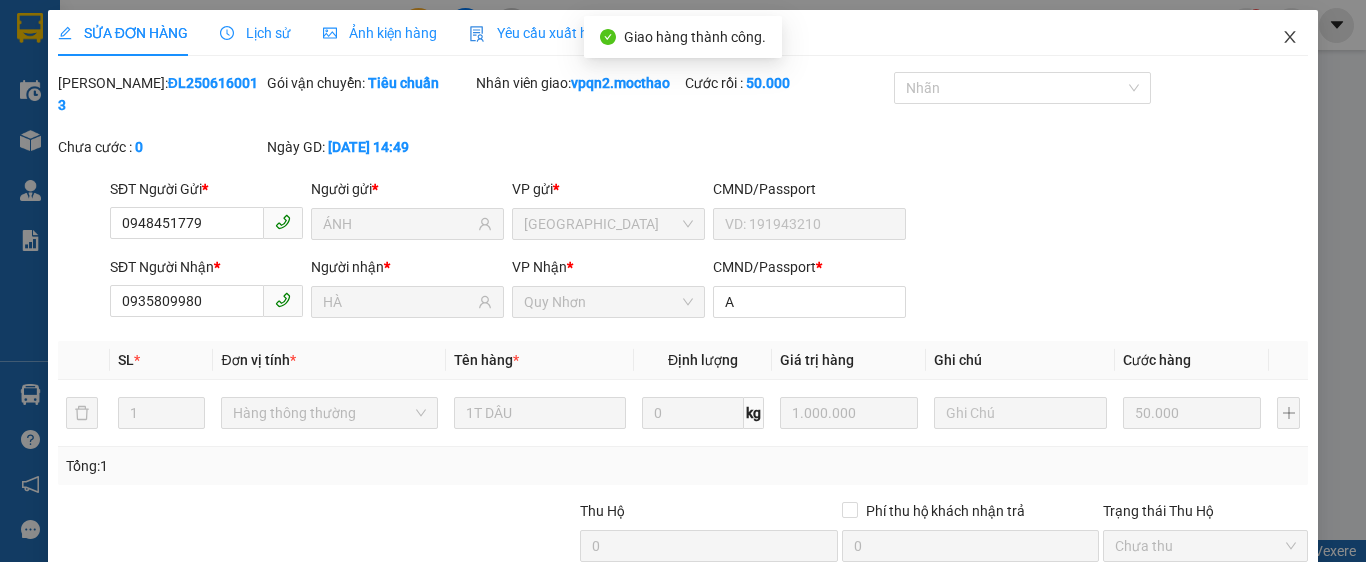 click 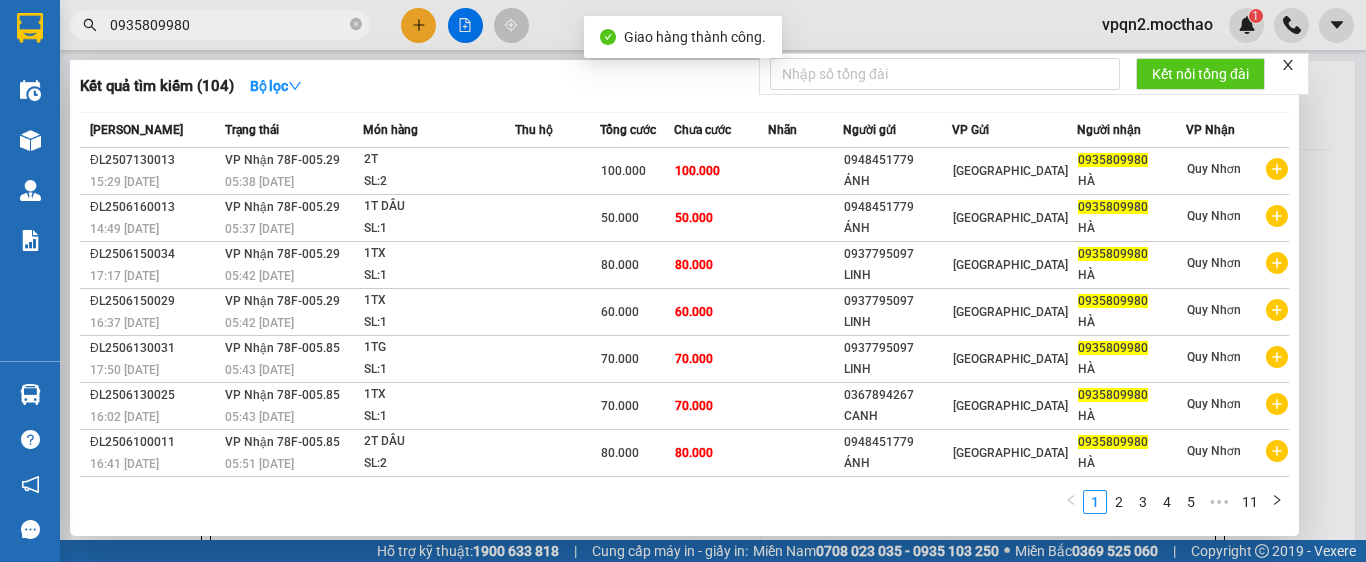 drag, startPoint x: 187, startPoint y: 15, endPoint x: 55, endPoint y: 42, distance: 134.73306 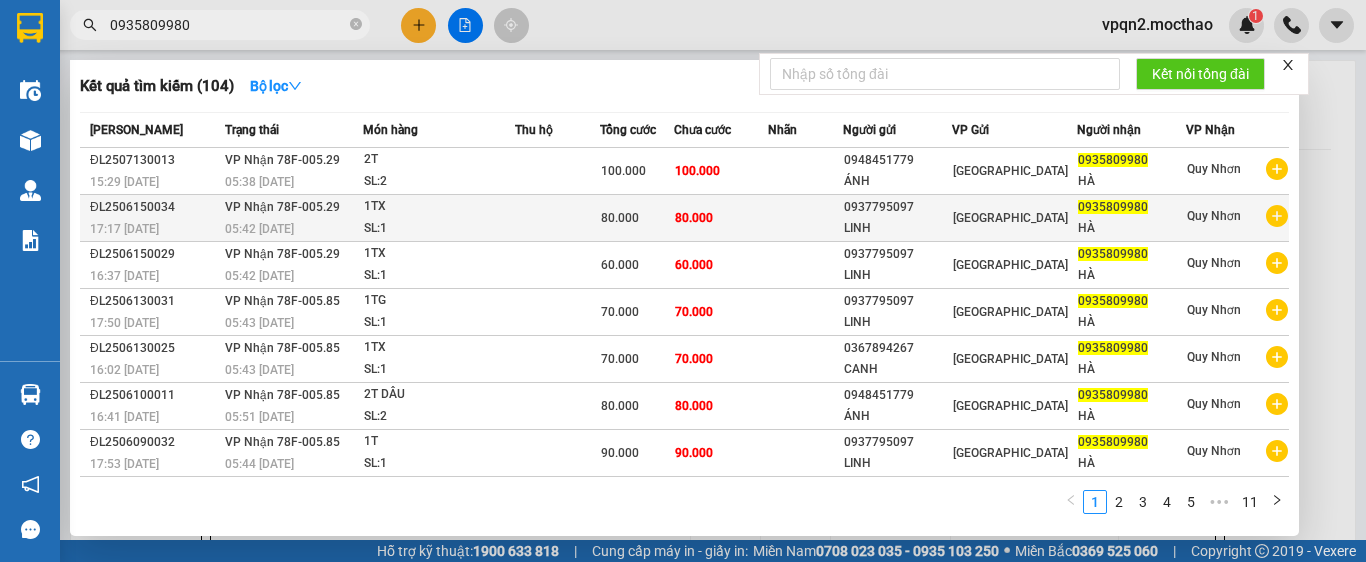 click on "VP Nhận   78F-005.29" at bounding box center [282, 207] 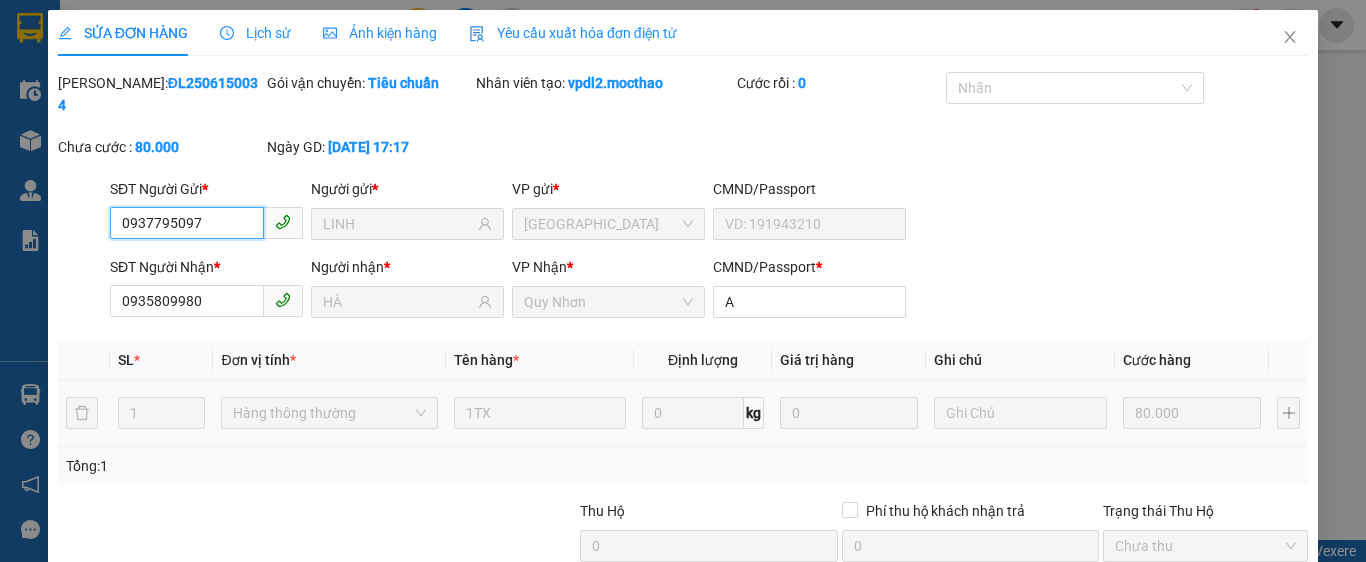 scroll, scrollTop: 182, scrollLeft: 0, axis: vertical 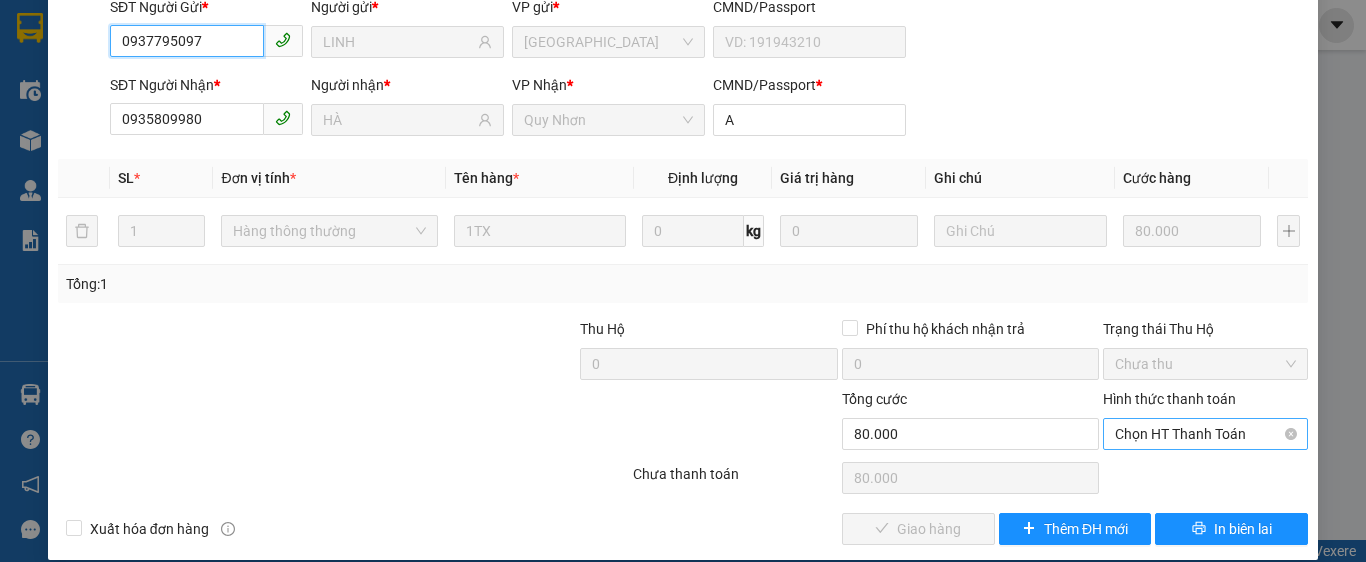 click on "Chọn HT Thanh Toán" at bounding box center [1205, 434] 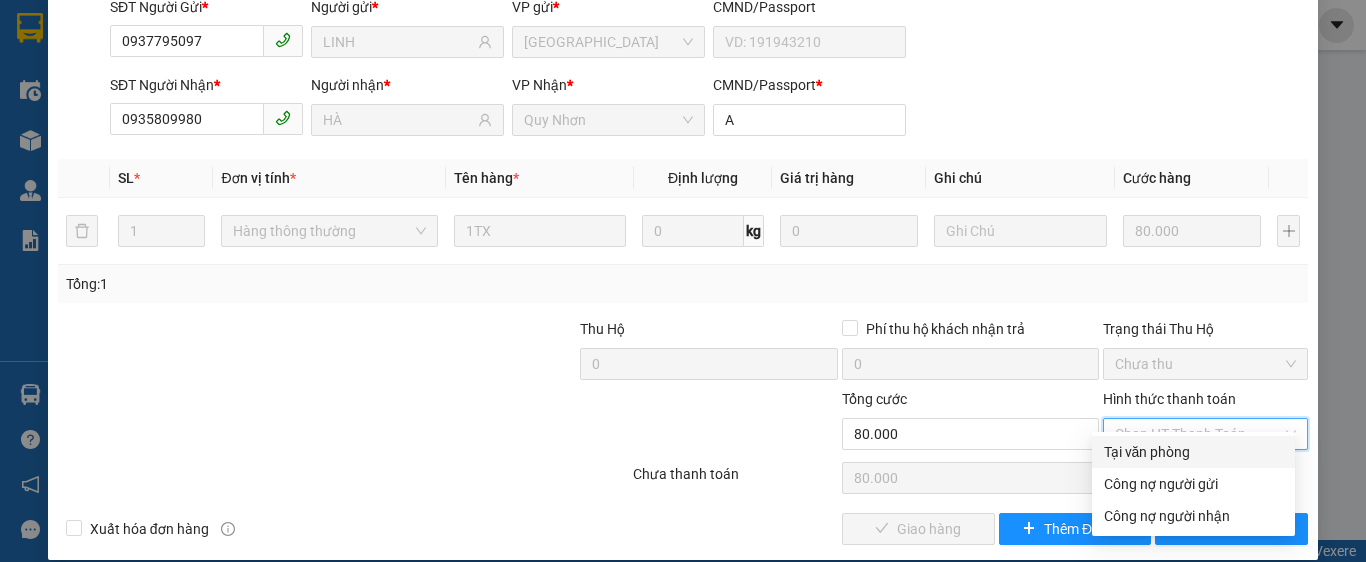 click on "Tại văn phòng" at bounding box center [1193, 452] 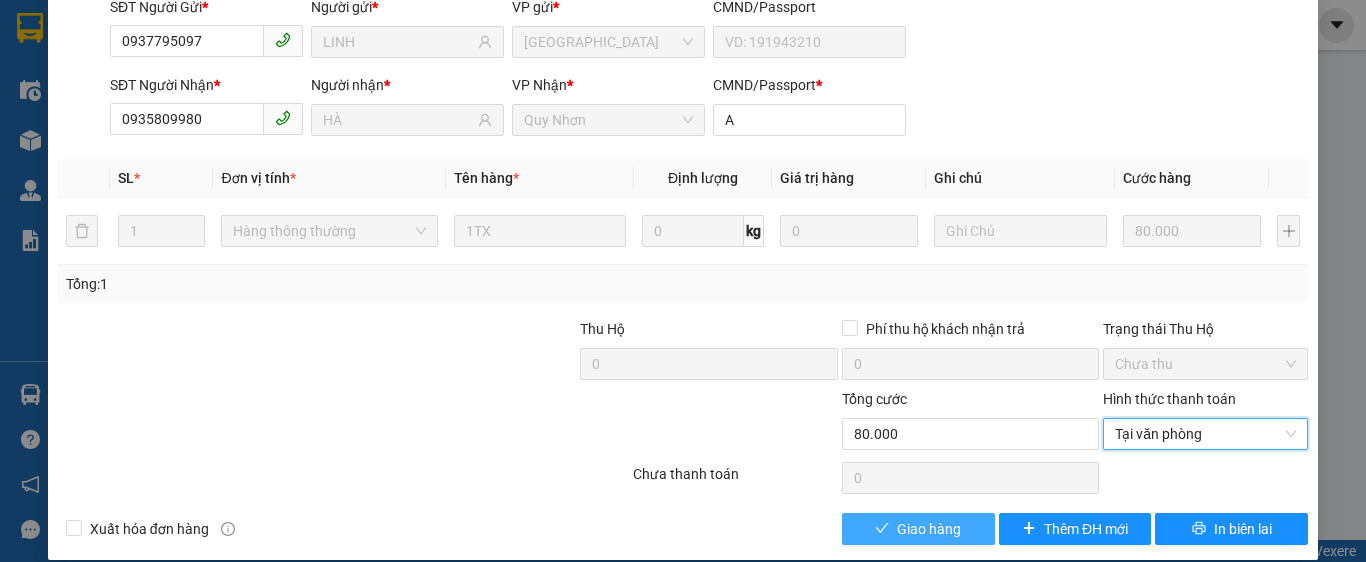 click on "Giao hàng" at bounding box center [929, 529] 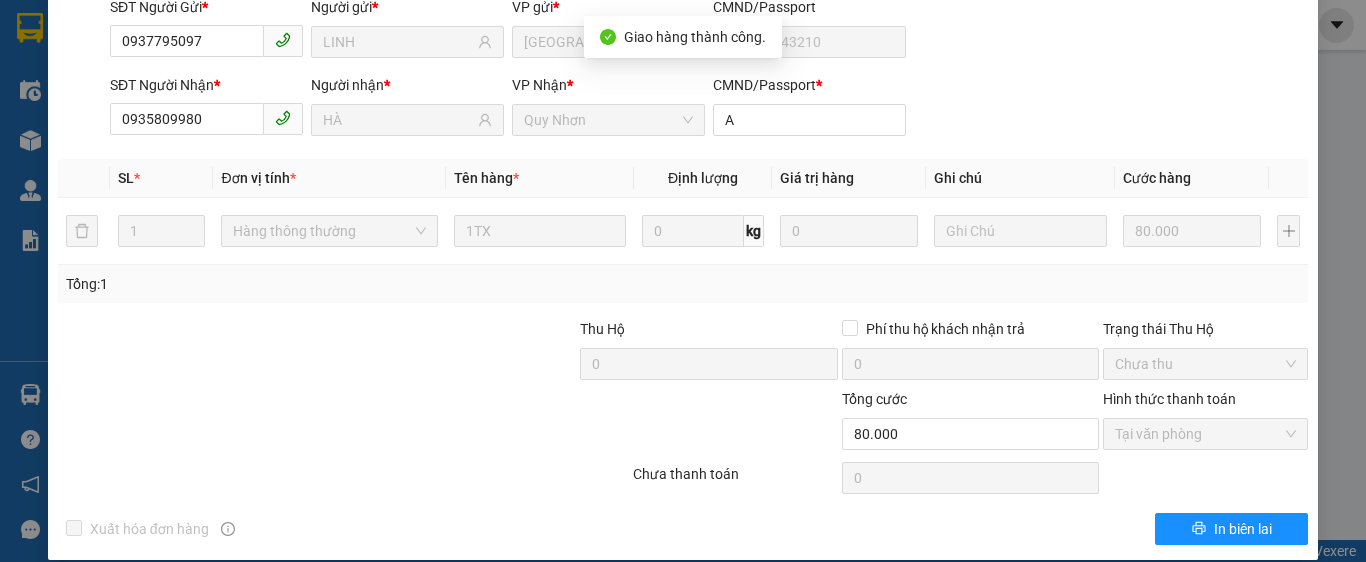 scroll, scrollTop: 0, scrollLeft: 0, axis: both 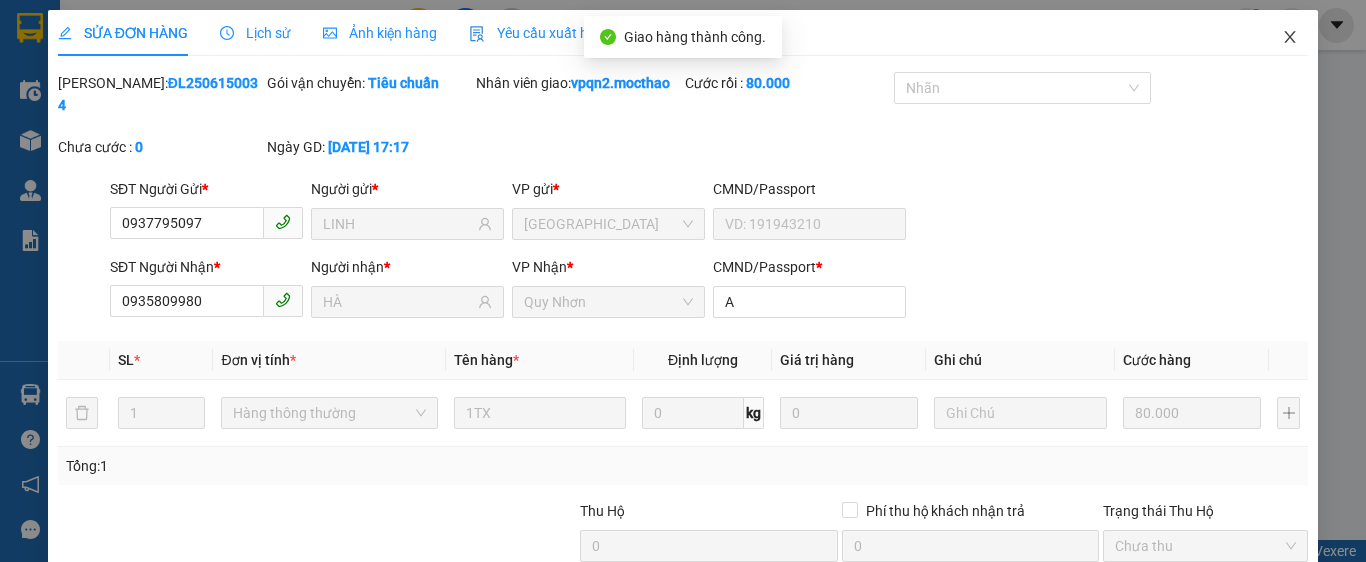 click 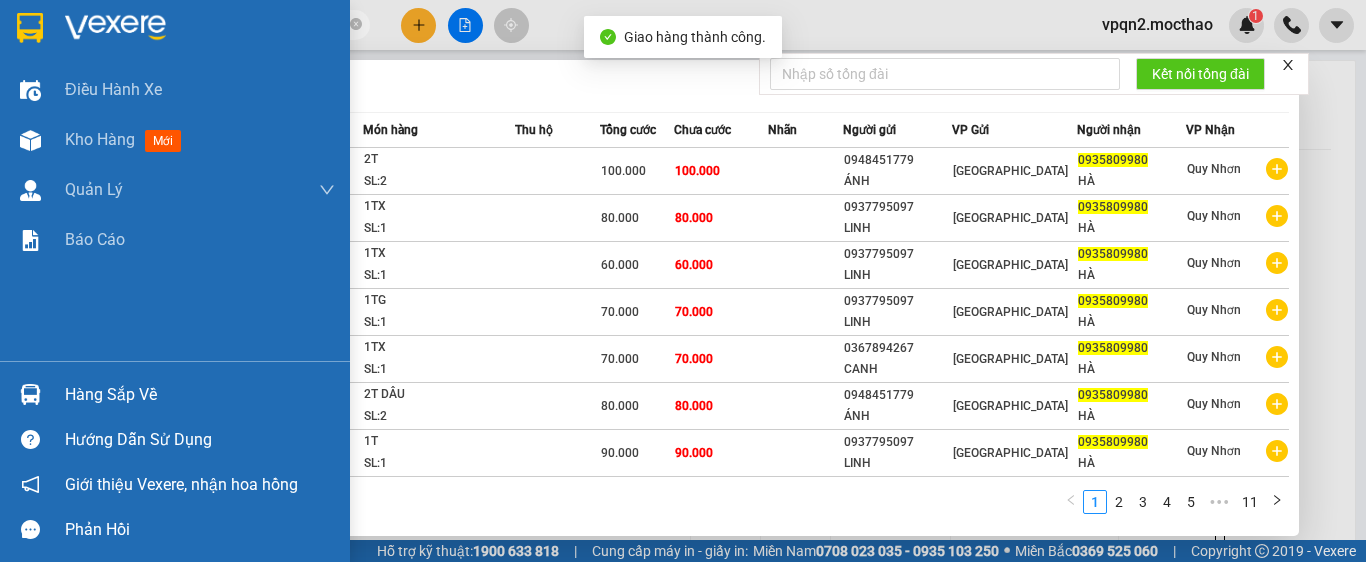 drag, startPoint x: 224, startPoint y: 22, endPoint x: 57, endPoint y: 52, distance: 169.67322 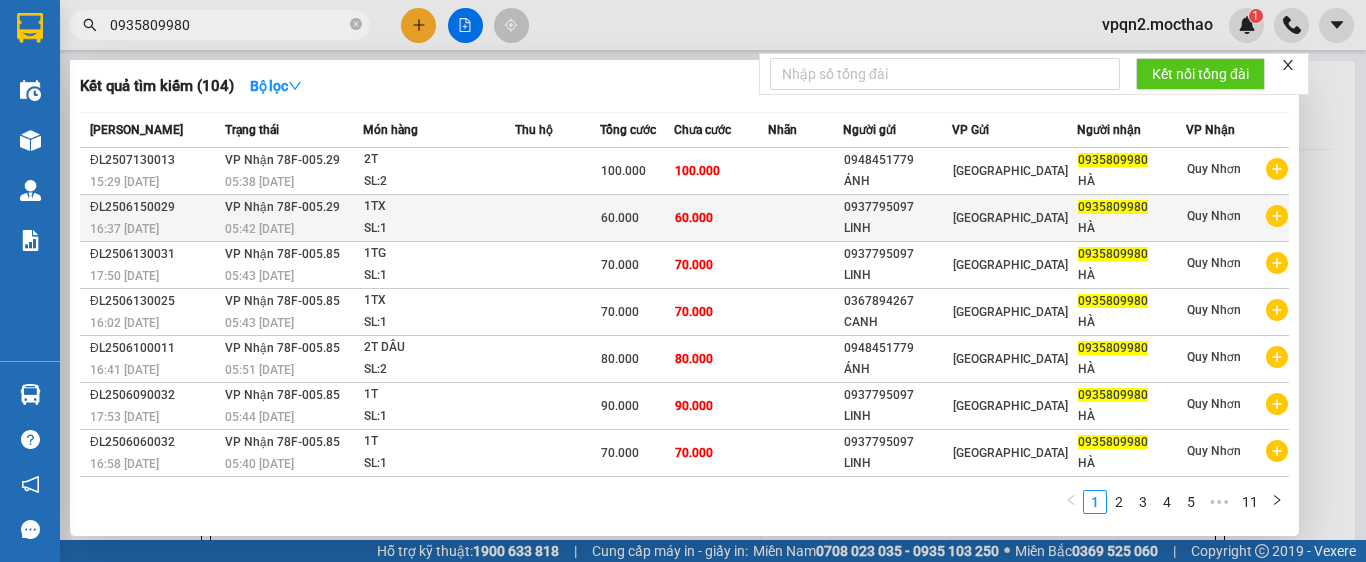 click on "1TX" at bounding box center [439, 207] 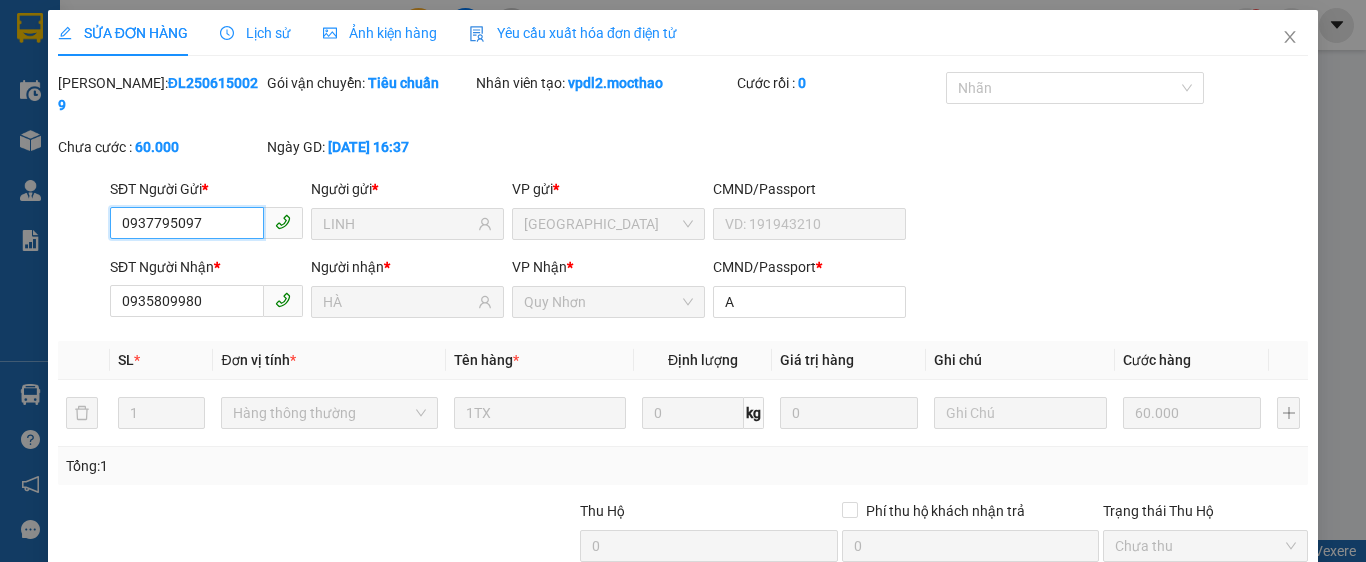 scroll, scrollTop: 182, scrollLeft: 0, axis: vertical 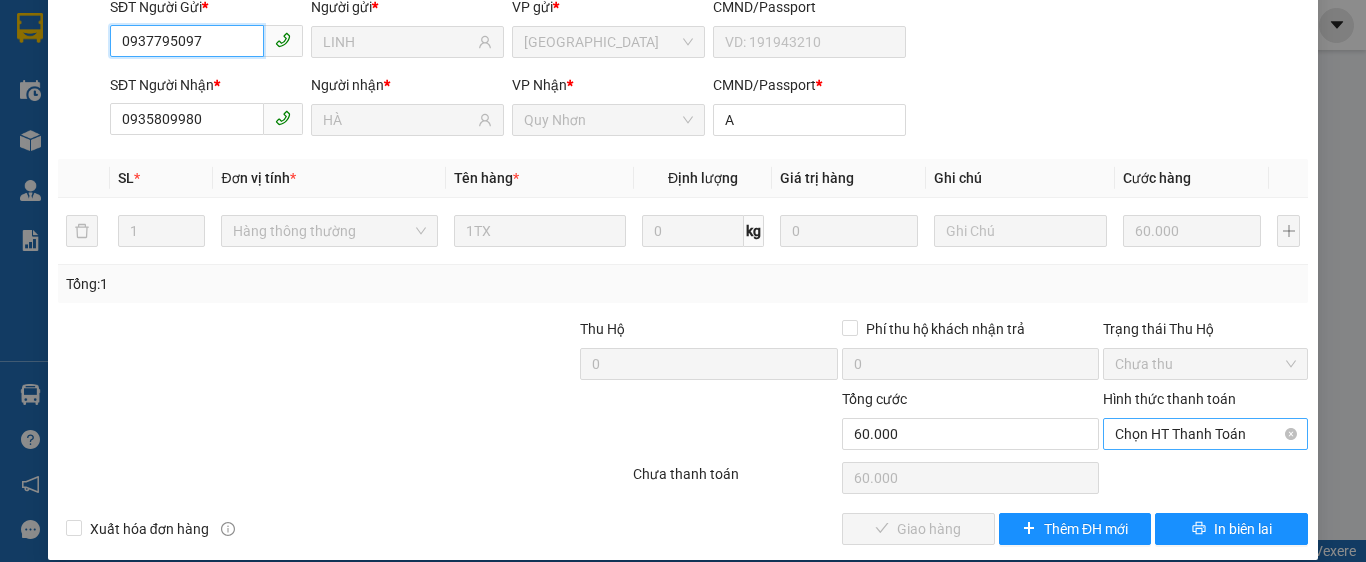 click on "Chọn HT Thanh Toán" at bounding box center [1205, 434] 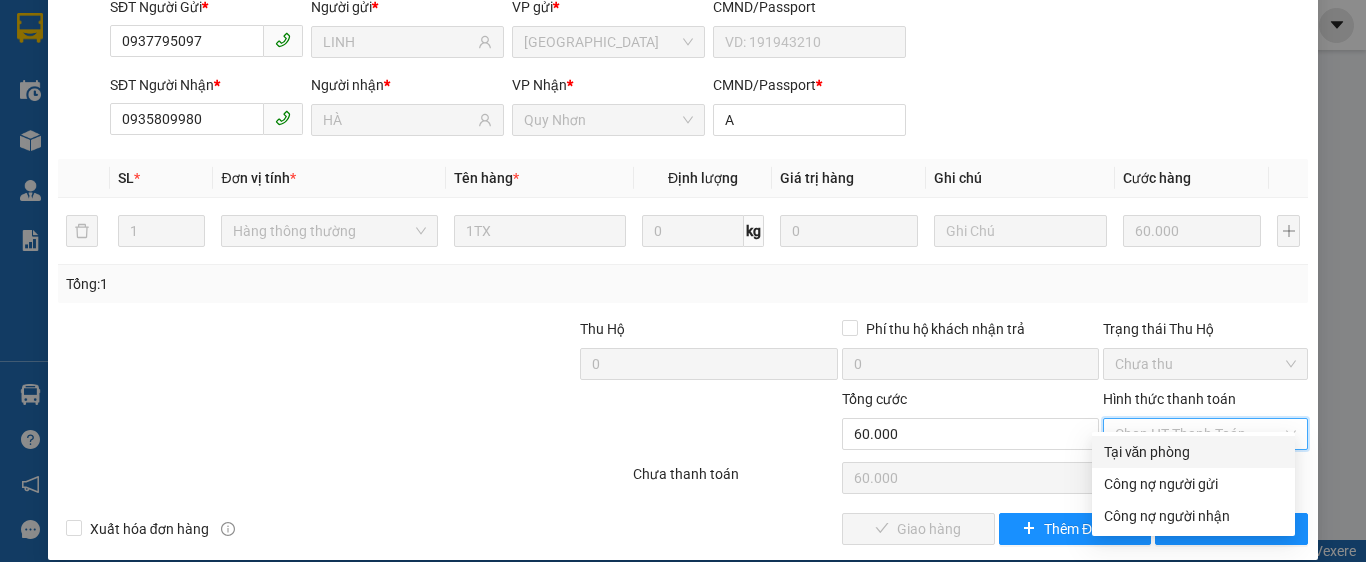 drag, startPoint x: 1173, startPoint y: 452, endPoint x: 1082, endPoint y: 470, distance: 92.76314 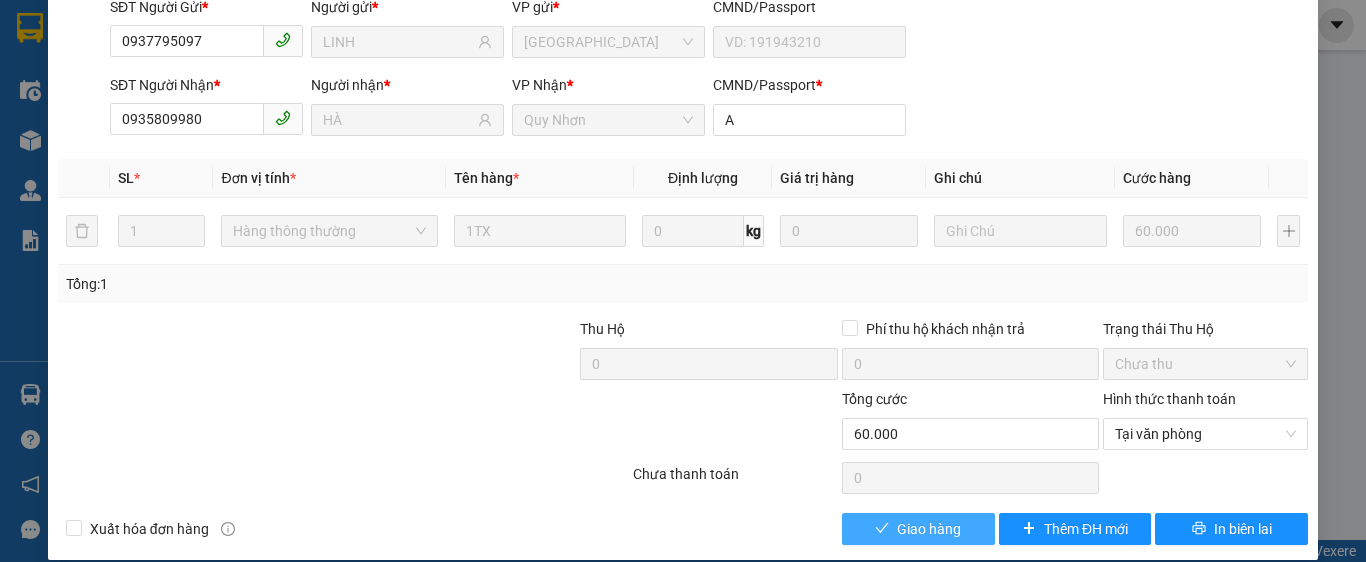 click on "Giao hàng" at bounding box center [929, 529] 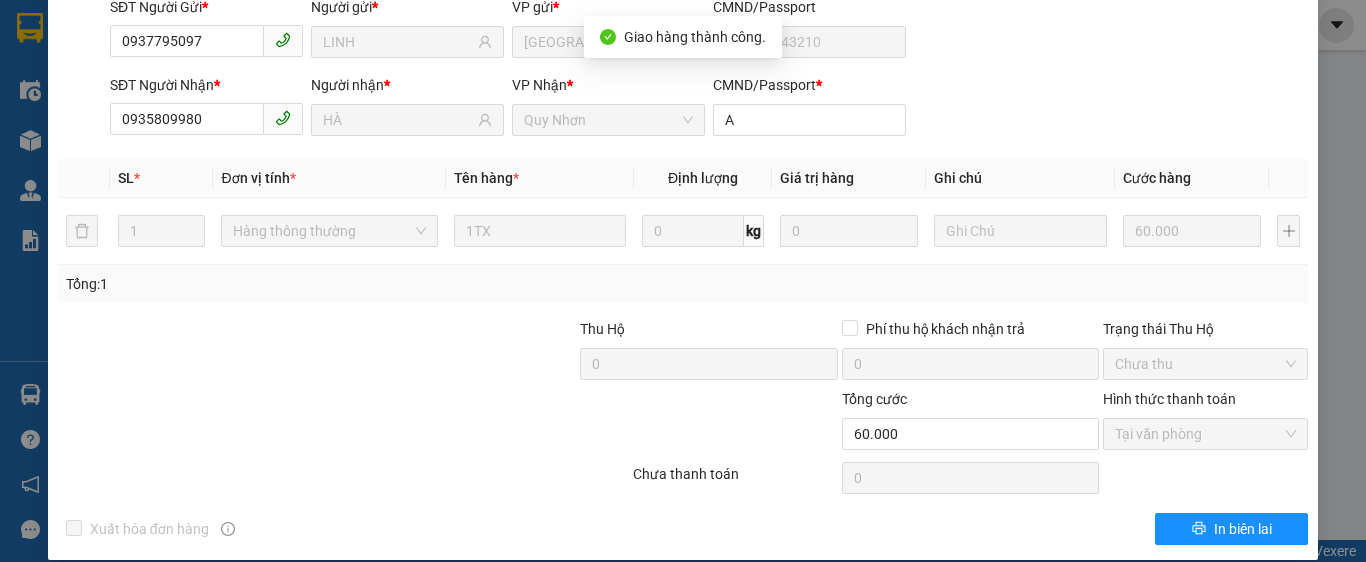 scroll, scrollTop: 0, scrollLeft: 0, axis: both 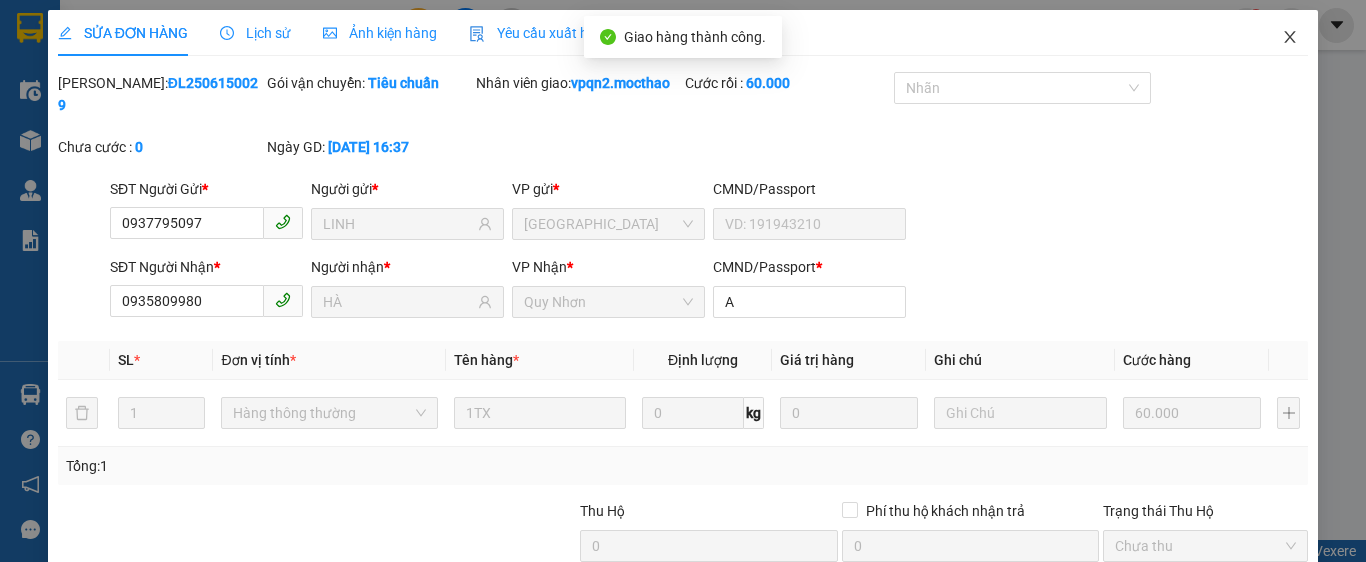 click 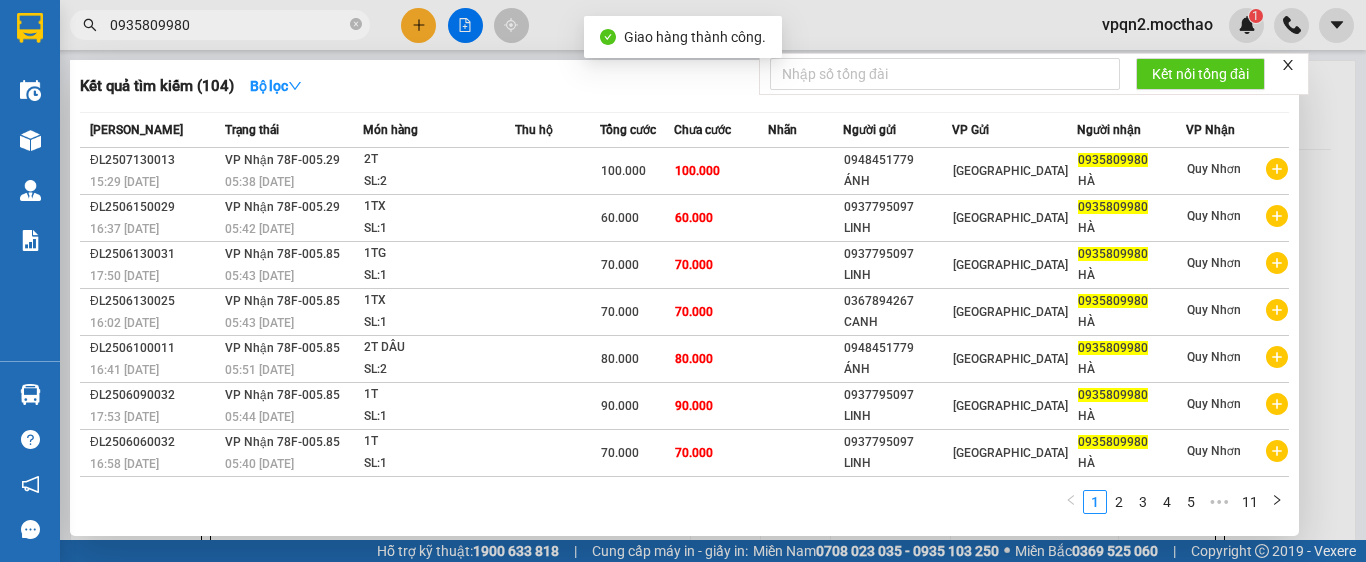 drag, startPoint x: 201, startPoint y: 19, endPoint x: 70, endPoint y: 46, distance: 133.75351 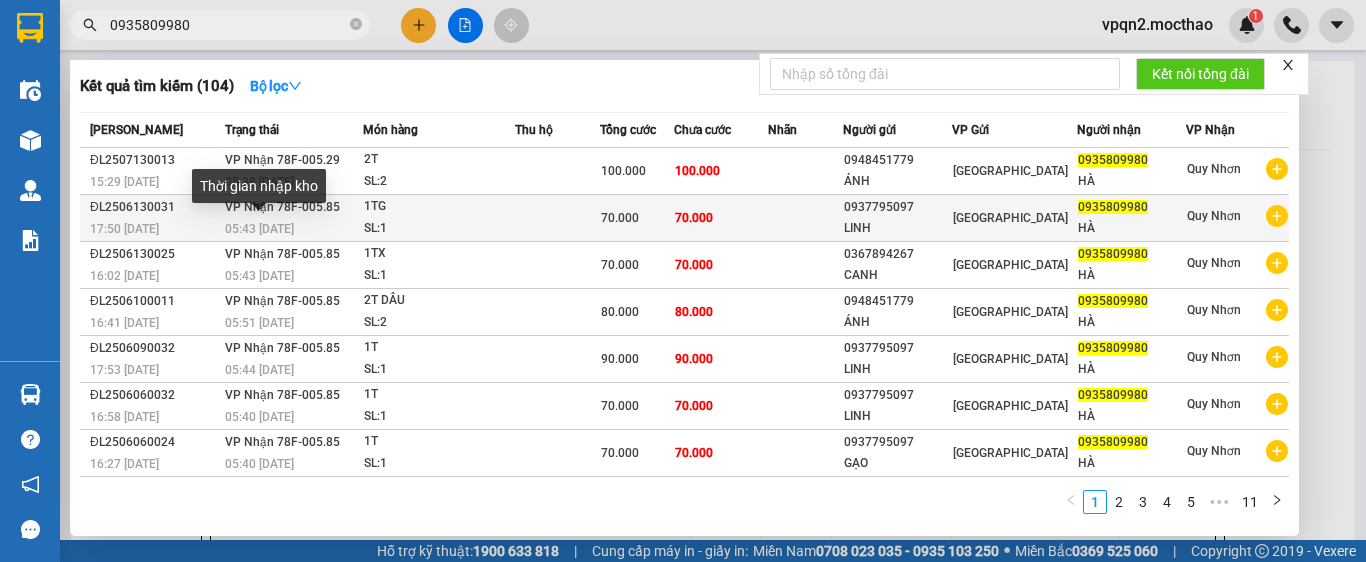 click on "05:43 [DATE]" at bounding box center (294, 229) 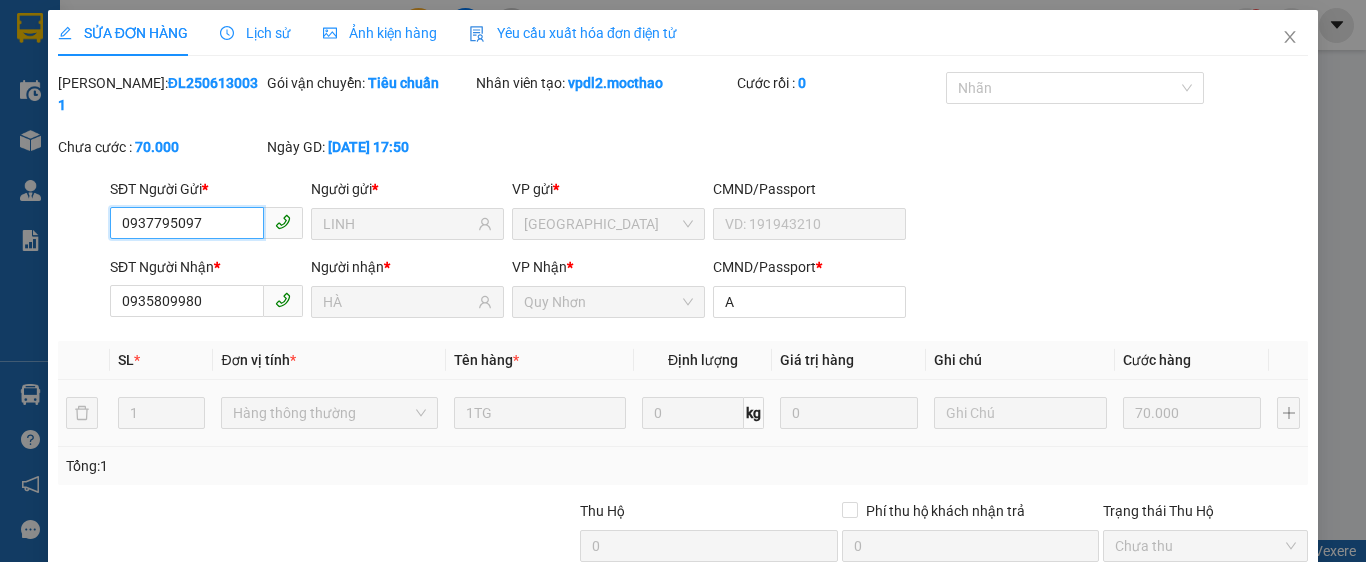 scroll, scrollTop: 182, scrollLeft: 0, axis: vertical 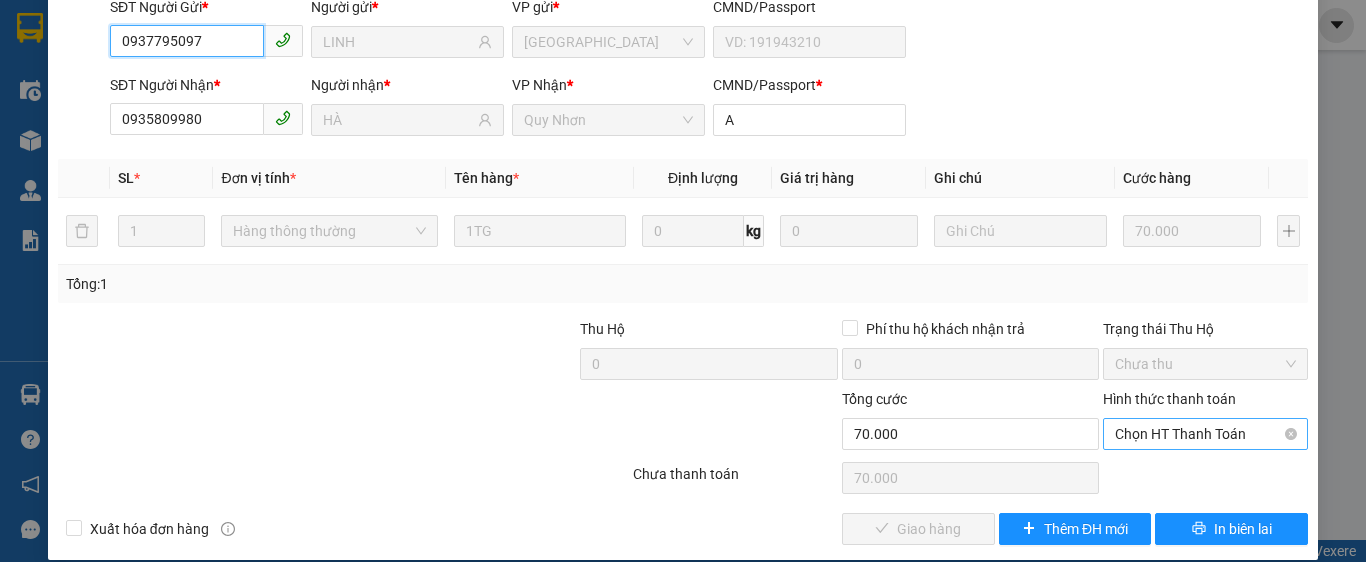 click on "Chọn HT Thanh Toán" at bounding box center (1205, 434) 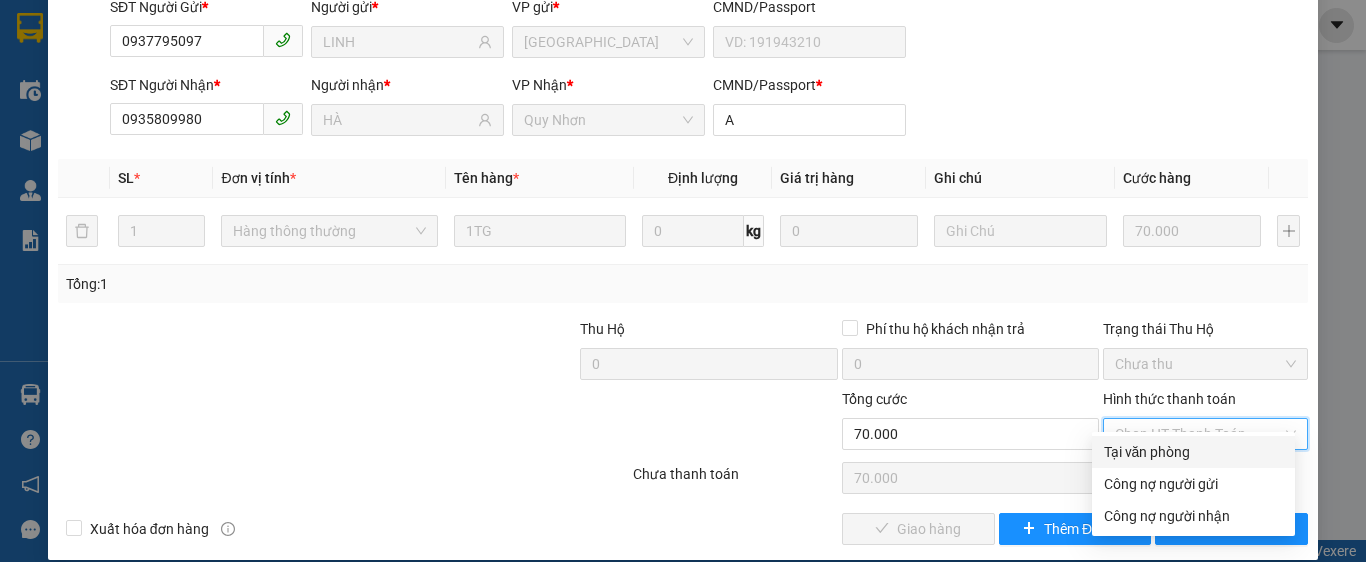 click on "Tại văn phòng" at bounding box center (1193, 452) 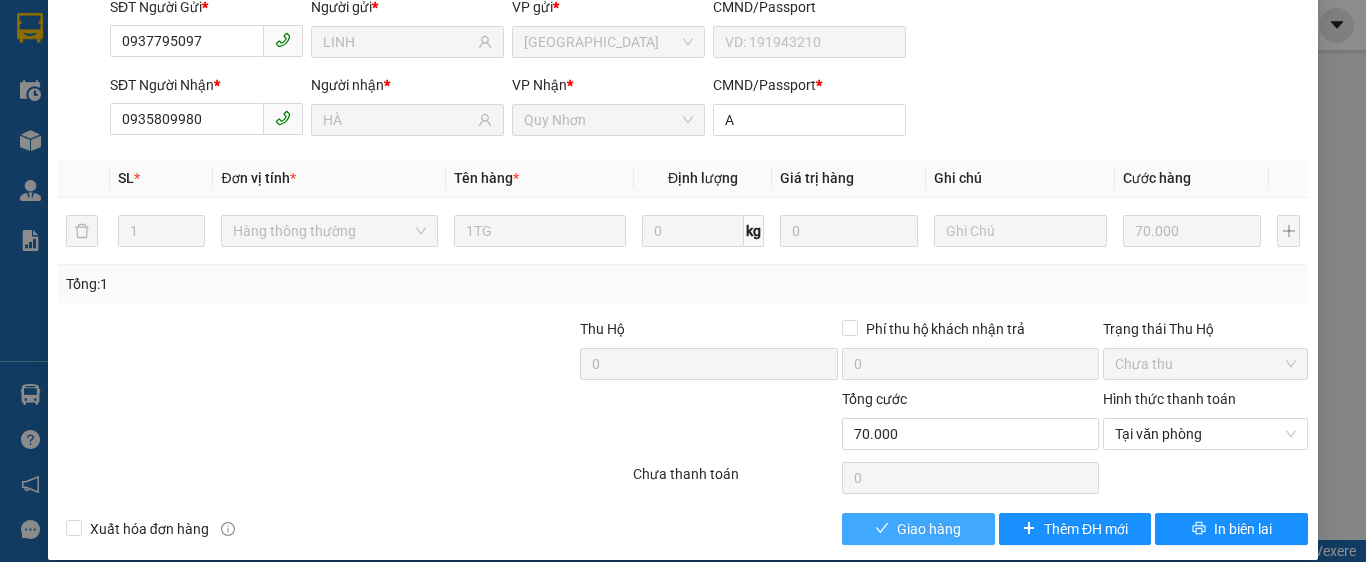 click on "Giao hàng" at bounding box center [929, 529] 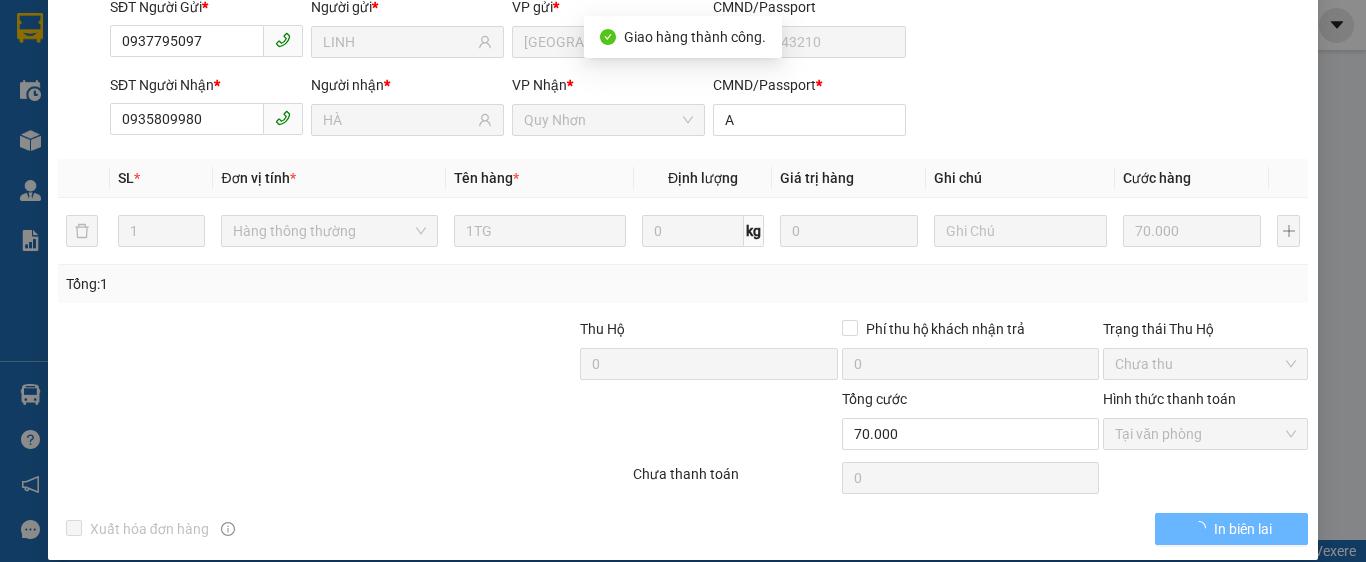scroll, scrollTop: 0, scrollLeft: 0, axis: both 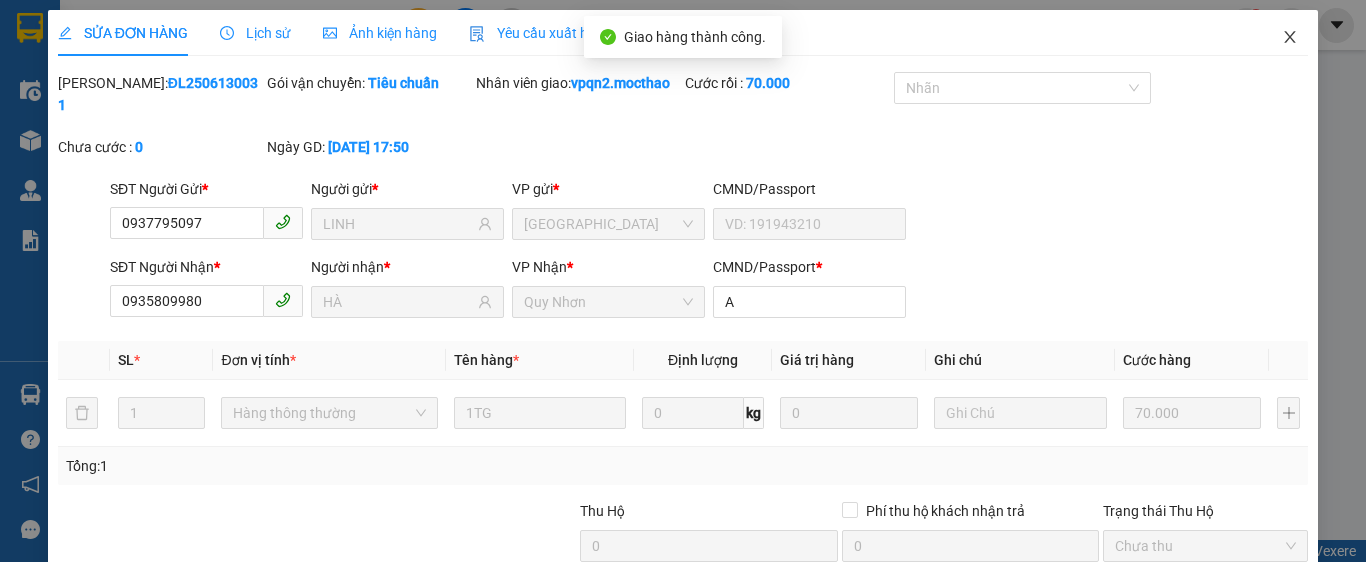 click 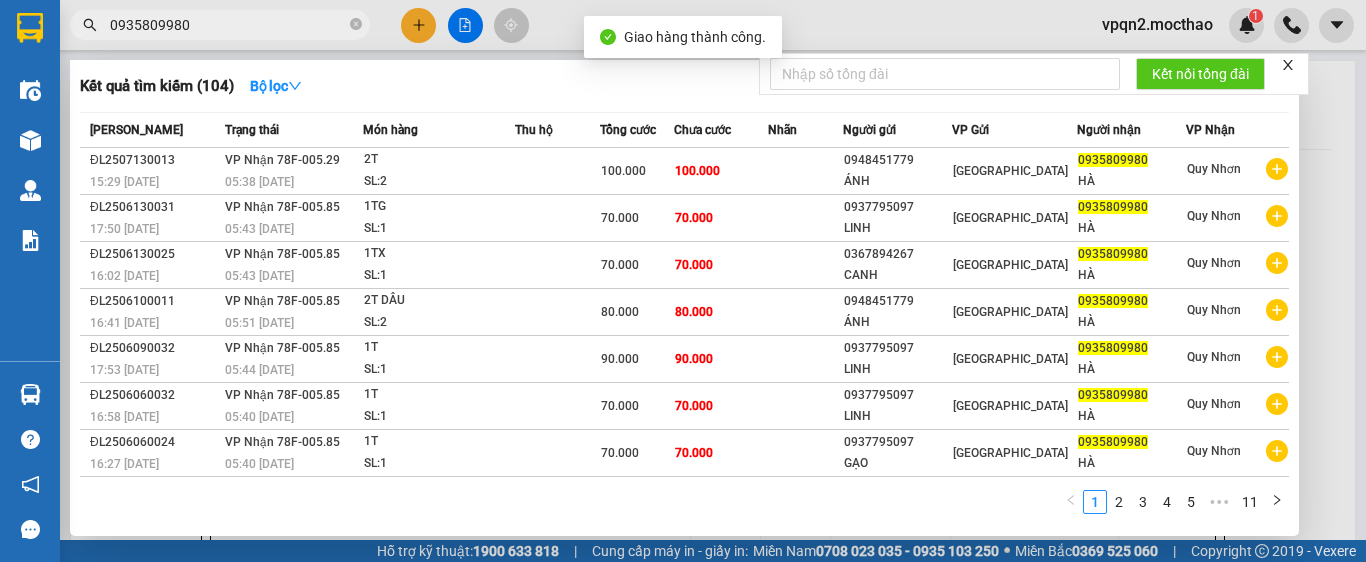 drag, startPoint x: 201, startPoint y: 26, endPoint x: 64, endPoint y: 39, distance: 137.6154 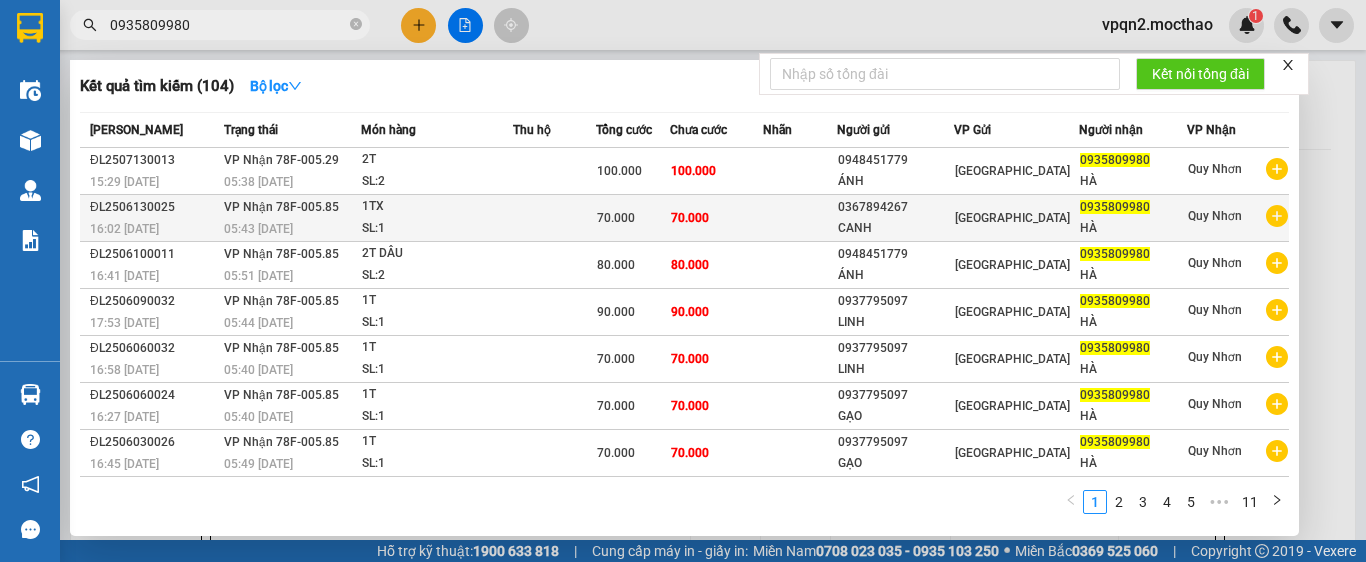 click on "SL:  1" at bounding box center (437, 229) 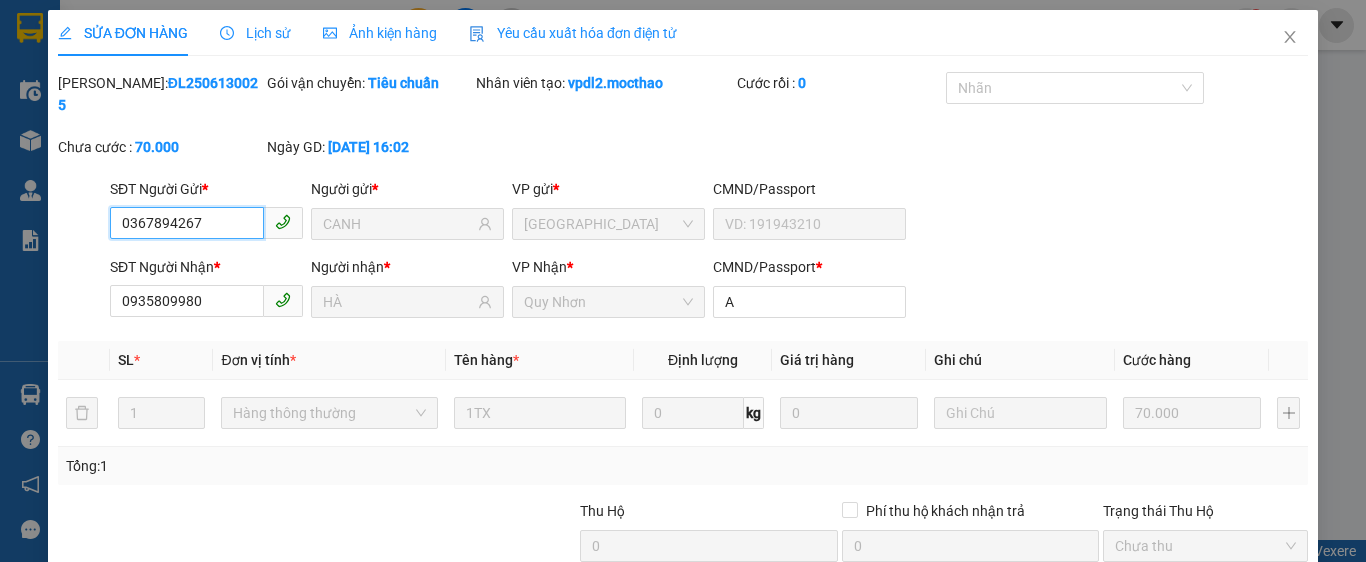 scroll, scrollTop: 182, scrollLeft: 0, axis: vertical 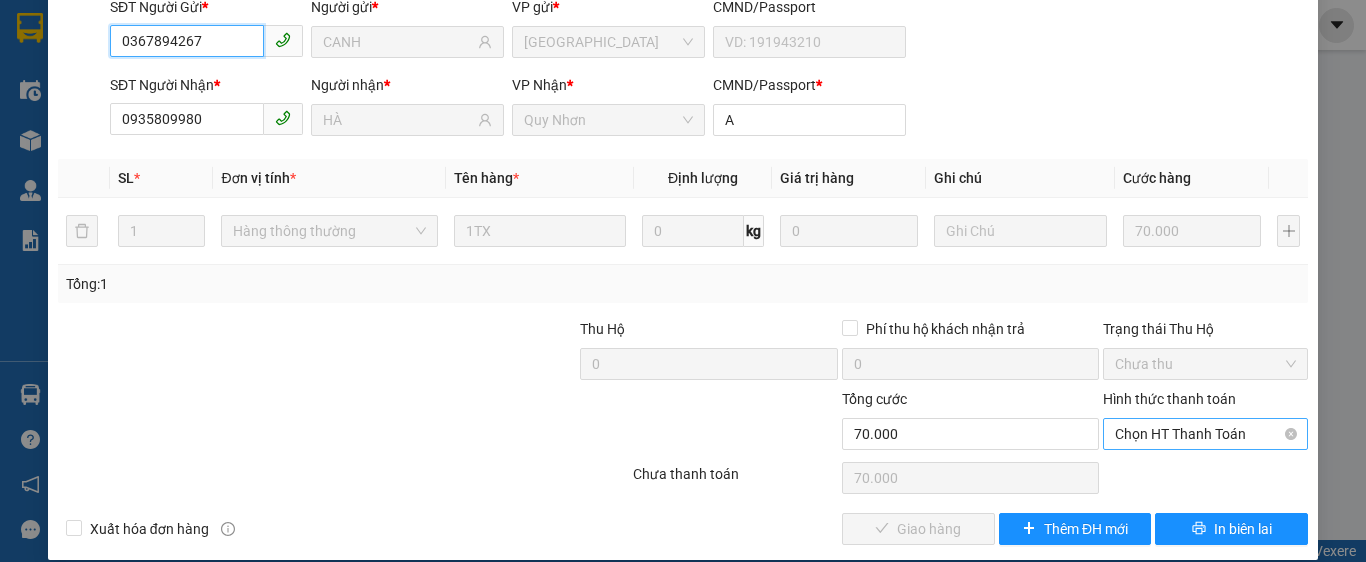 click on "Chọn HT Thanh Toán" at bounding box center [1205, 434] 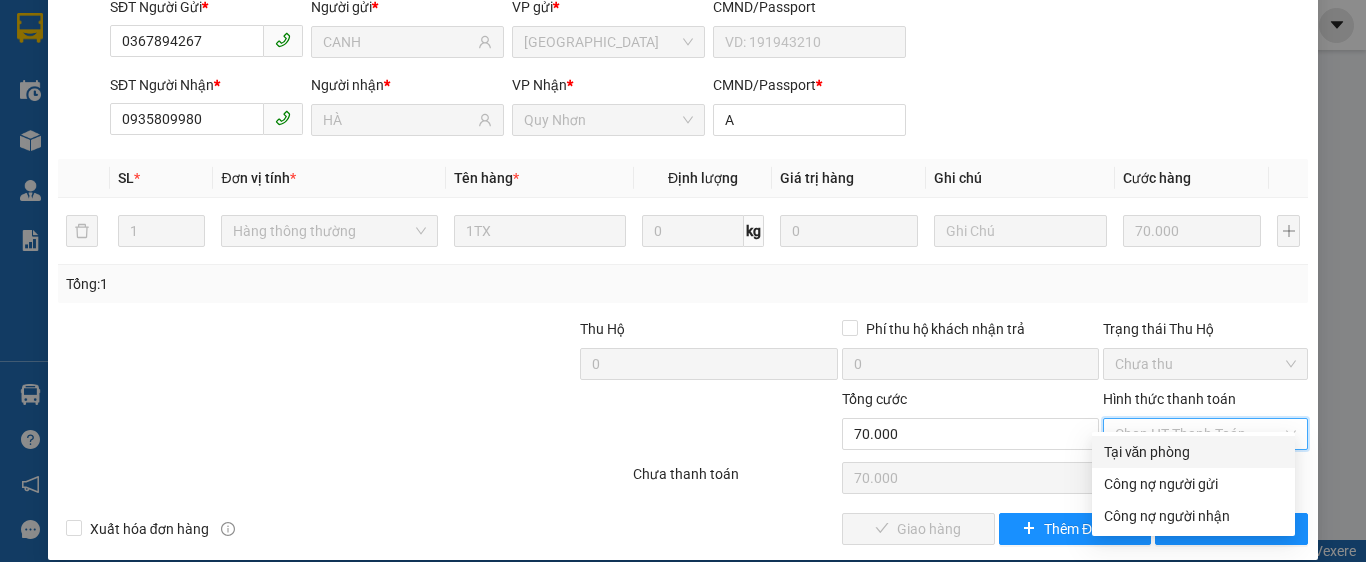 click on "Tại văn phòng" at bounding box center [1193, 452] 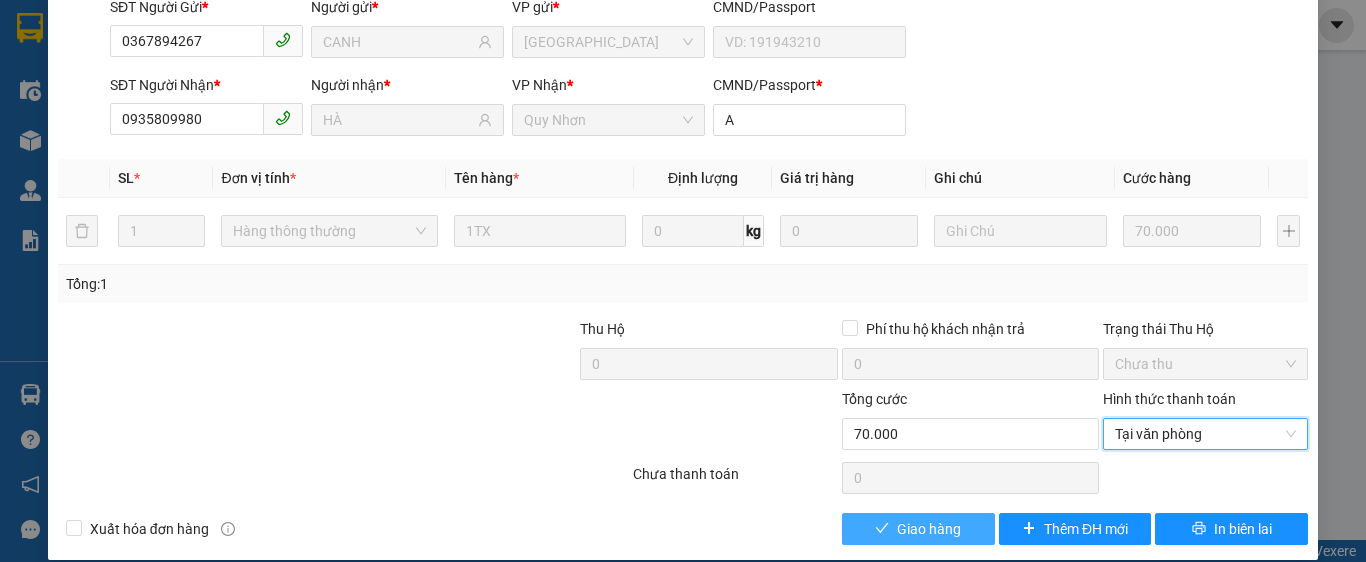 click on "Giao hàng" at bounding box center (929, 529) 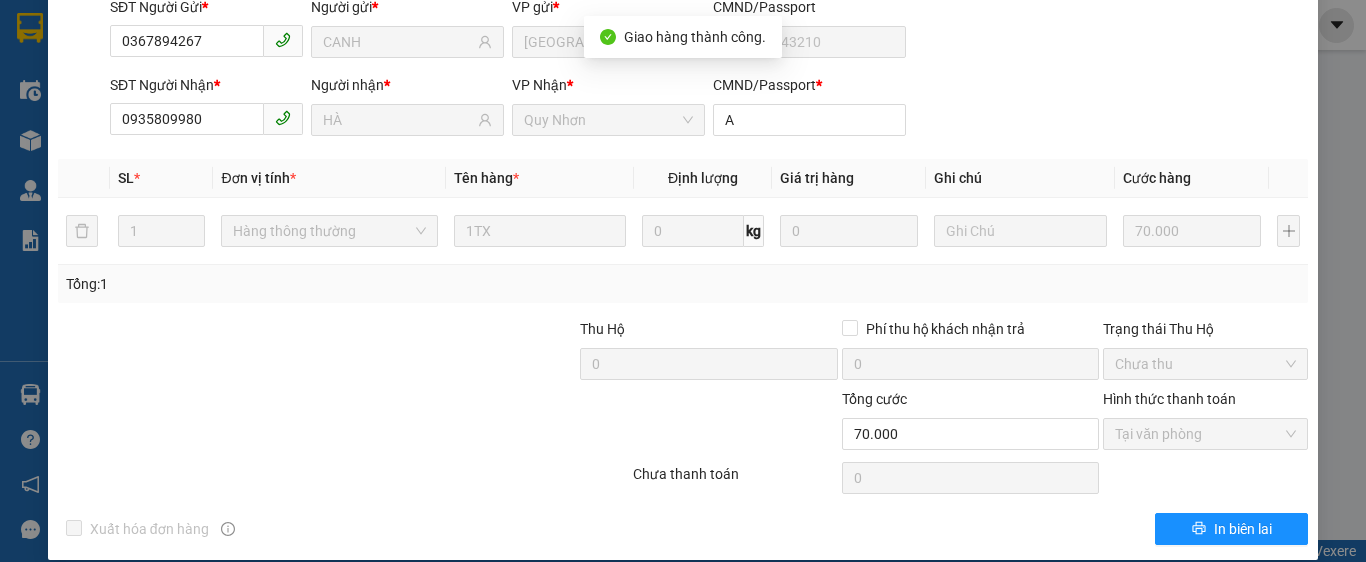 scroll, scrollTop: 0, scrollLeft: 0, axis: both 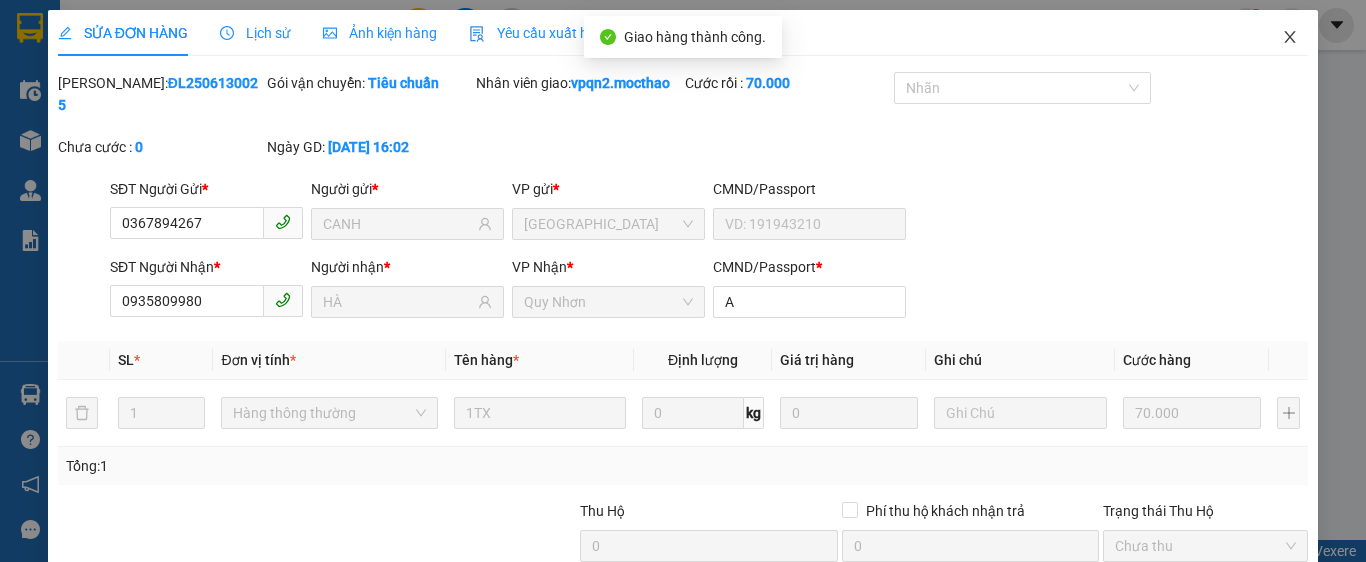 click at bounding box center (1290, 38) 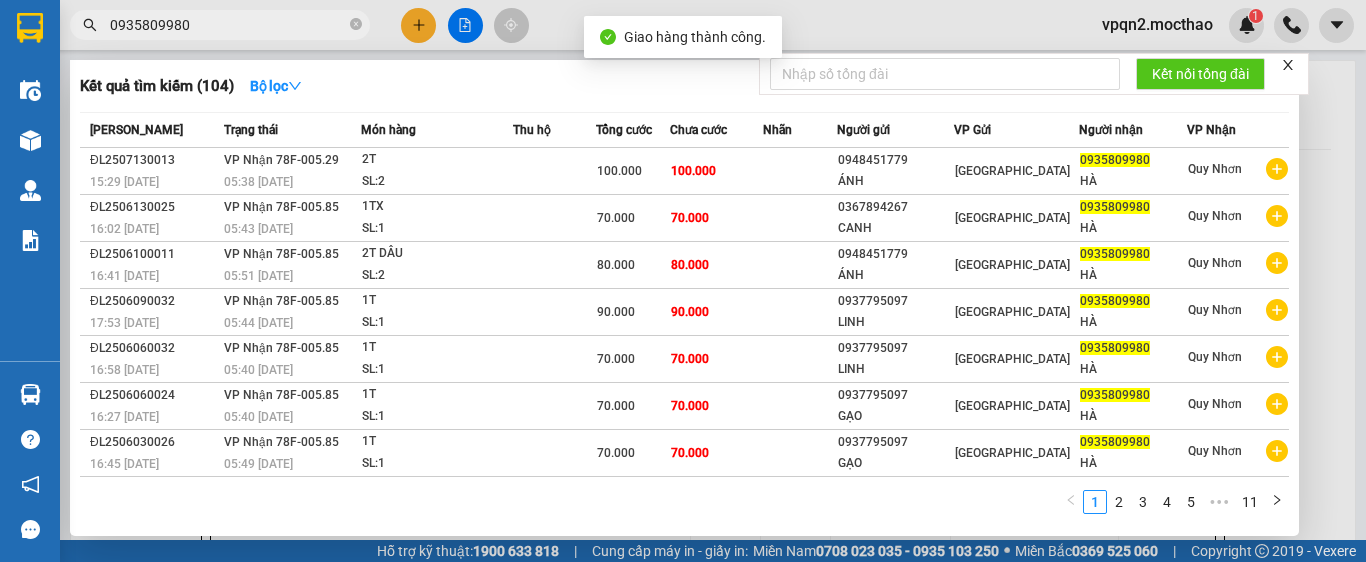 drag, startPoint x: 131, startPoint y: 39, endPoint x: 59, endPoint y: 41, distance: 72.02777 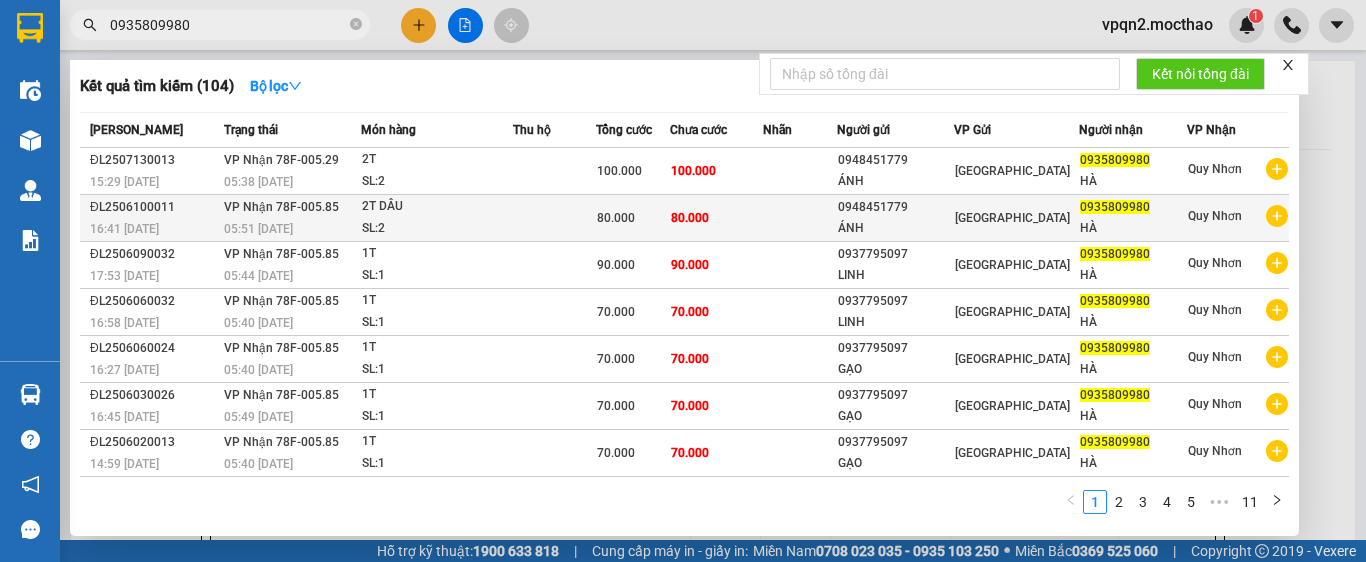 click on "05:51 [DATE]" at bounding box center [292, 229] 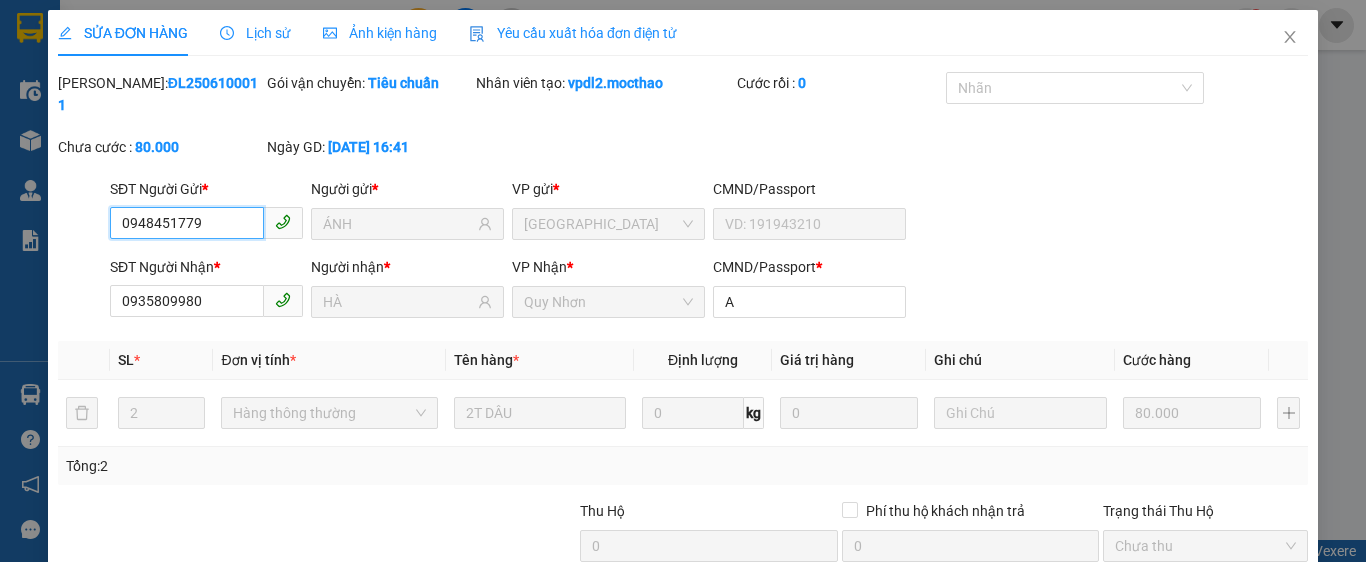scroll, scrollTop: 182, scrollLeft: 0, axis: vertical 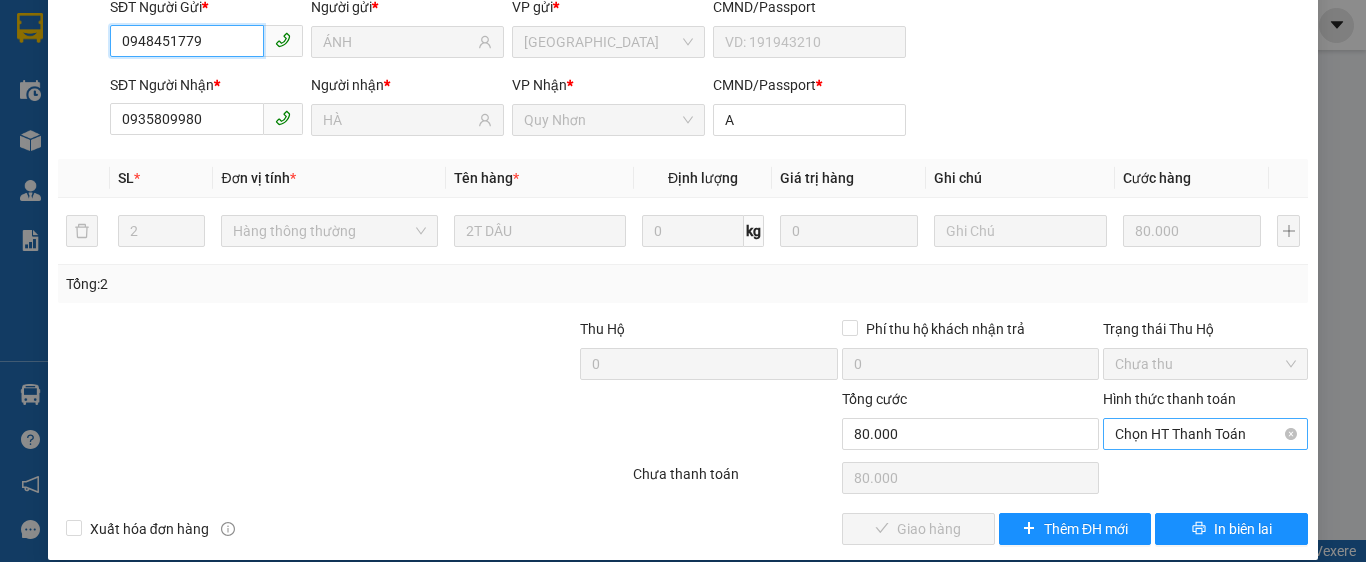 click on "Chọn HT Thanh Toán" at bounding box center [1205, 434] 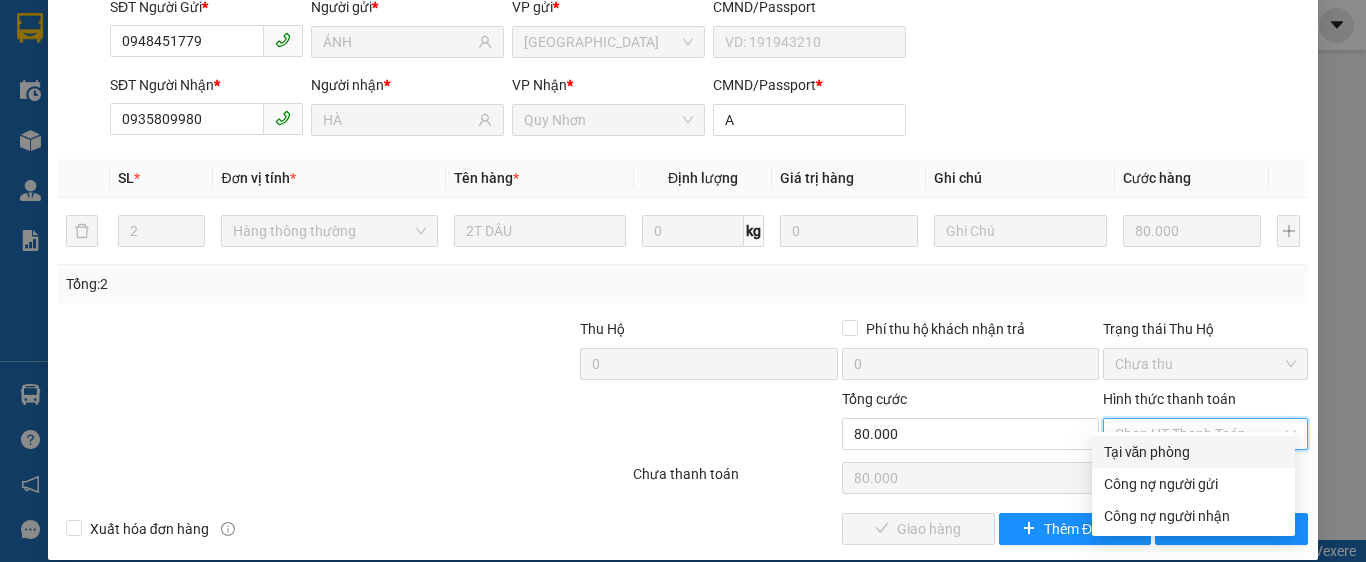 drag, startPoint x: 1164, startPoint y: 452, endPoint x: 1082, endPoint y: 471, distance: 84.17244 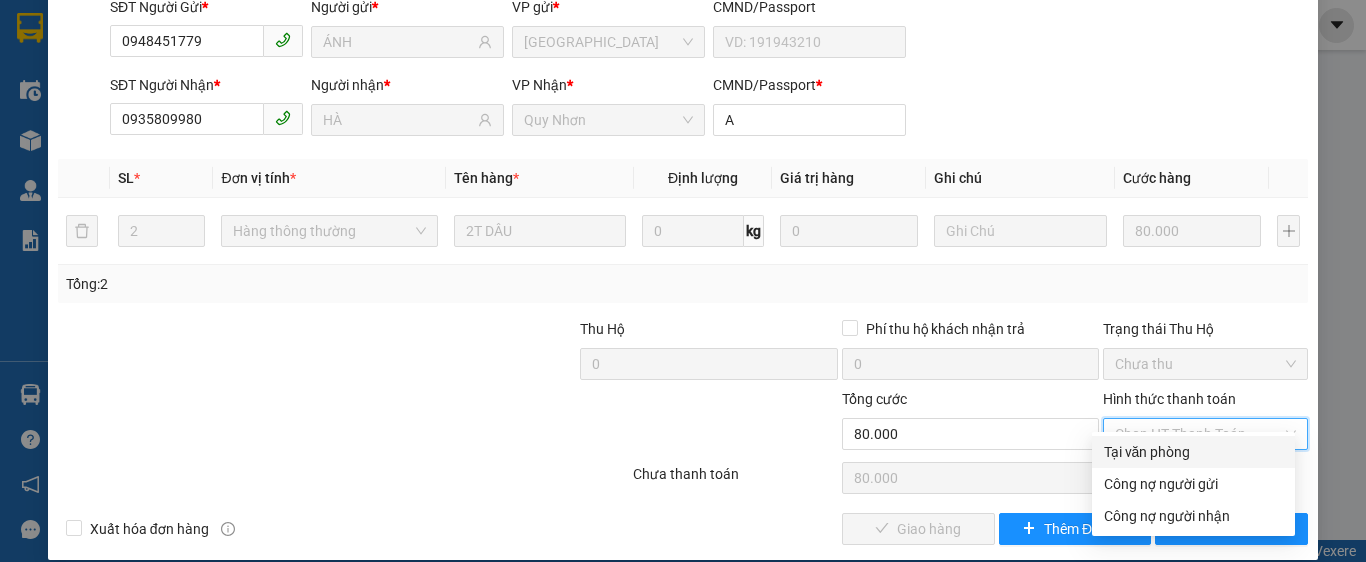 click on "Tại văn phòng" at bounding box center [1193, 452] 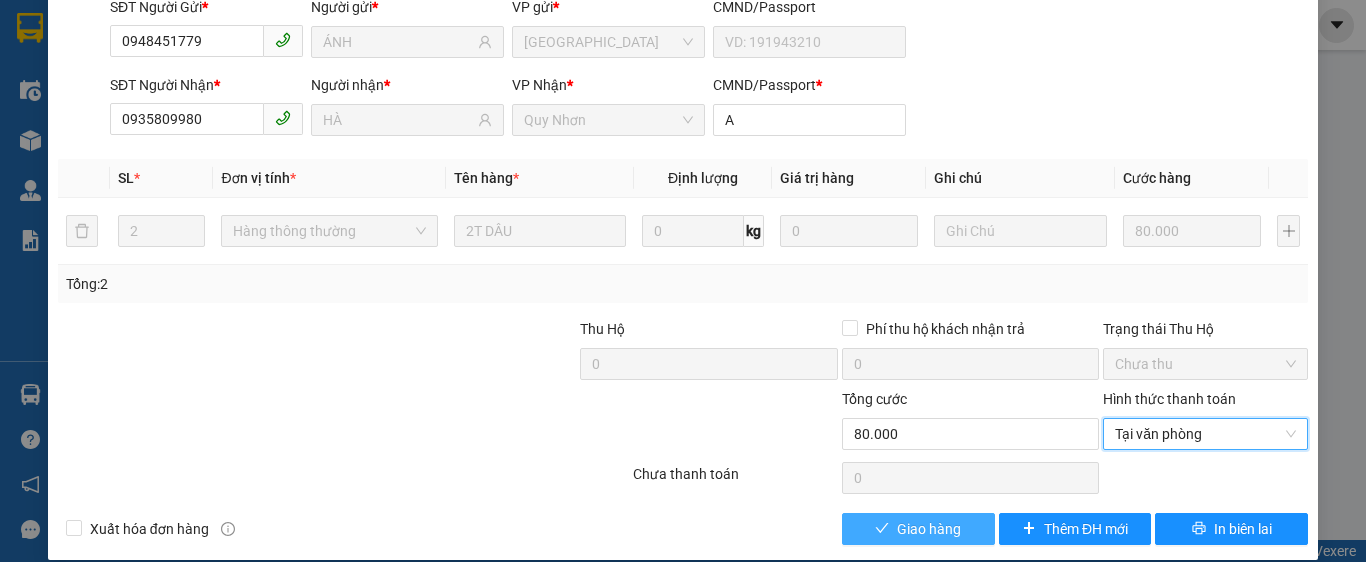 click on "Giao hàng" at bounding box center [929, 529] 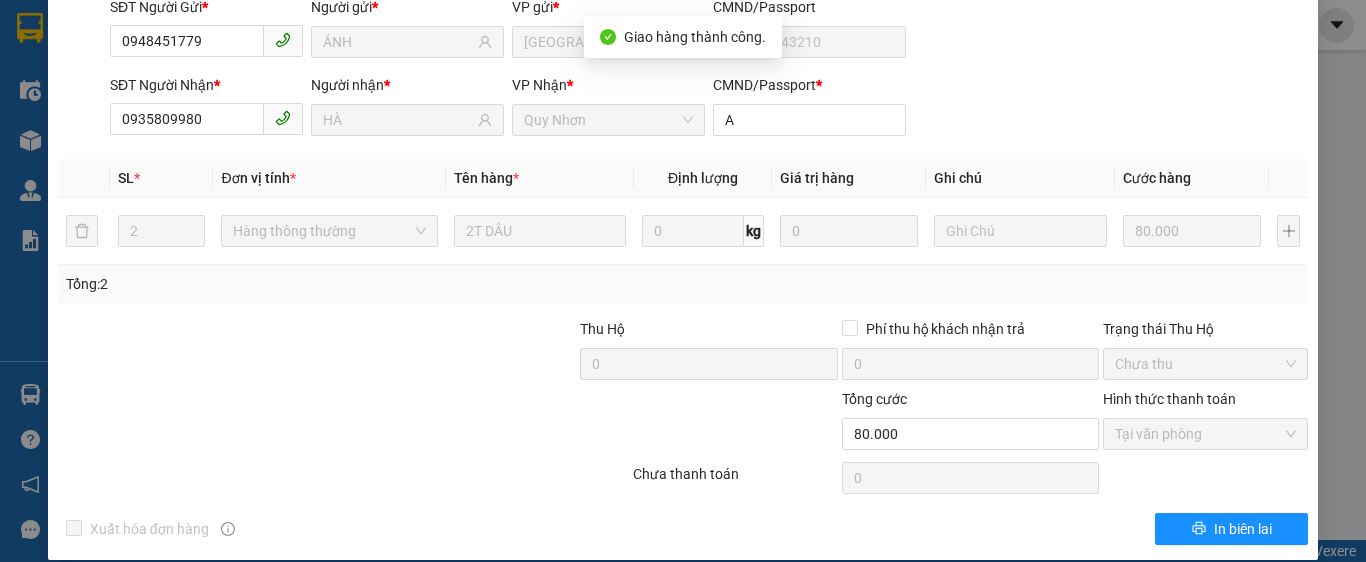 scroll, scrollTop: 0, scrollLeft: 0, axis: both 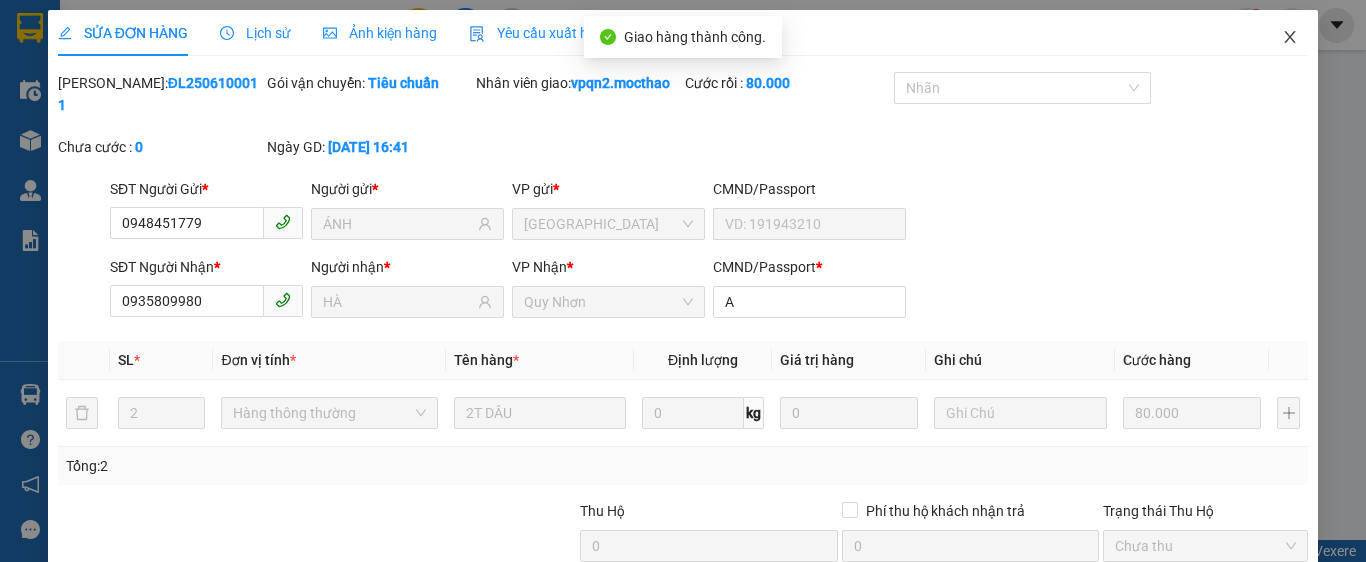 click 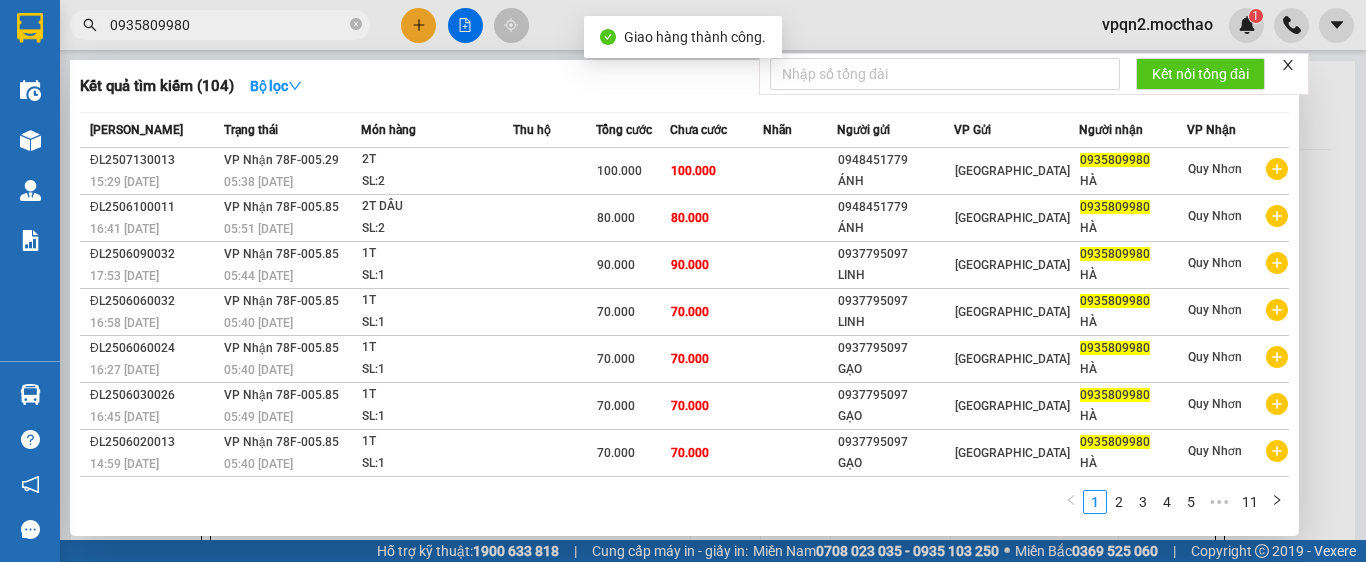 drag, startPoint x: 139, startPoint y: 37, endPoint x: 47, endPoint y: 44, distance: 92.26592 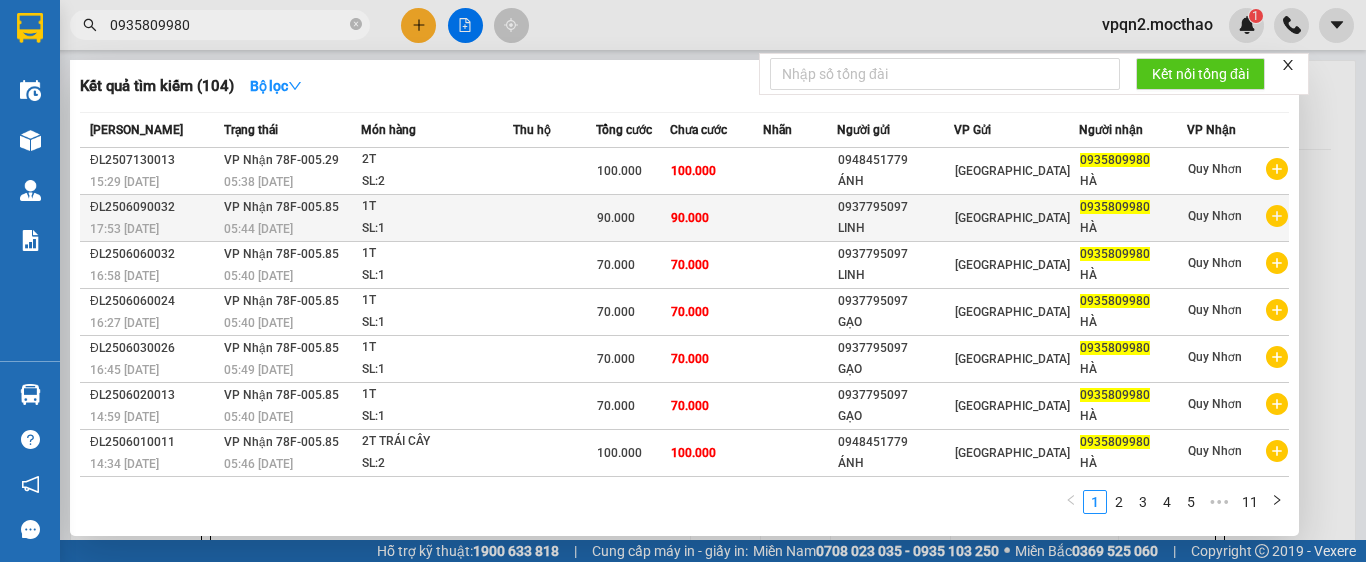 click on "SL:  1" at bounding box center (437, 229) 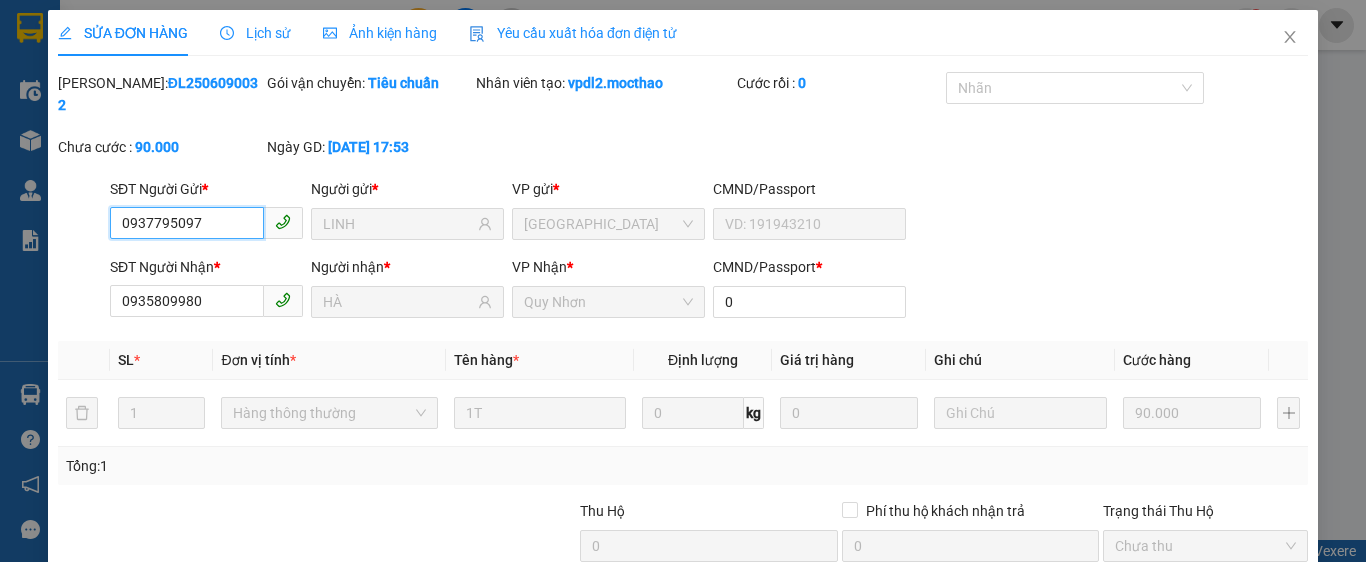 scroll, scrollTop: 182, scrollLeft: 0, axis: vertical 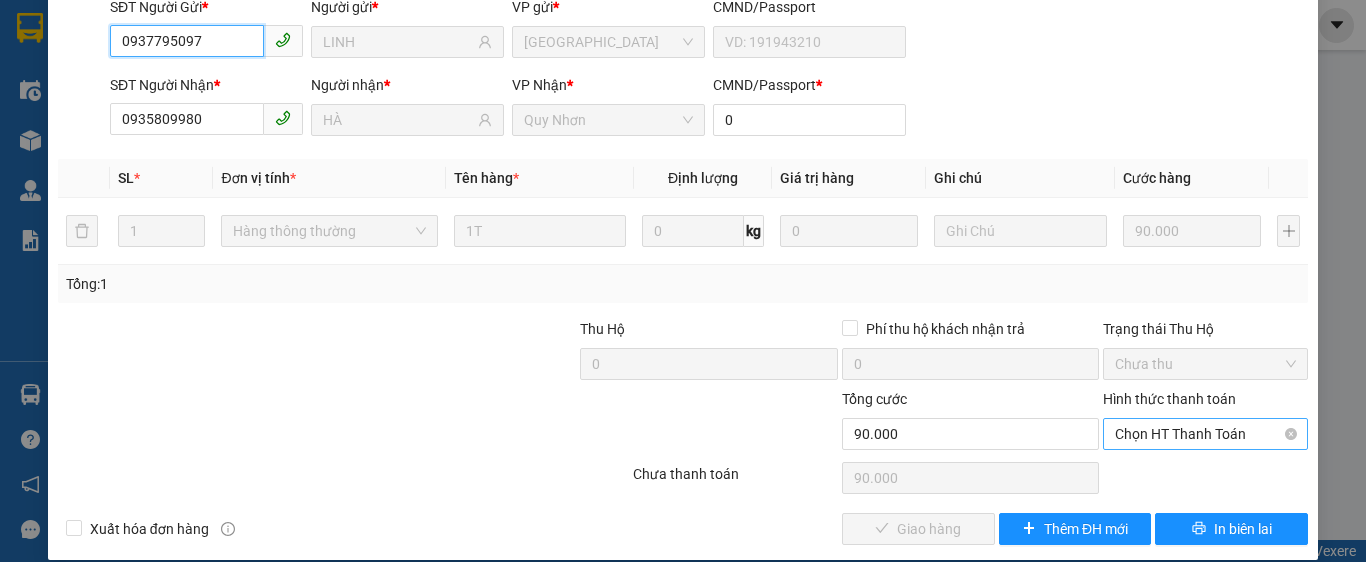click on "Chọn HT Thanh Toán" at bounding box center [1205, 434] 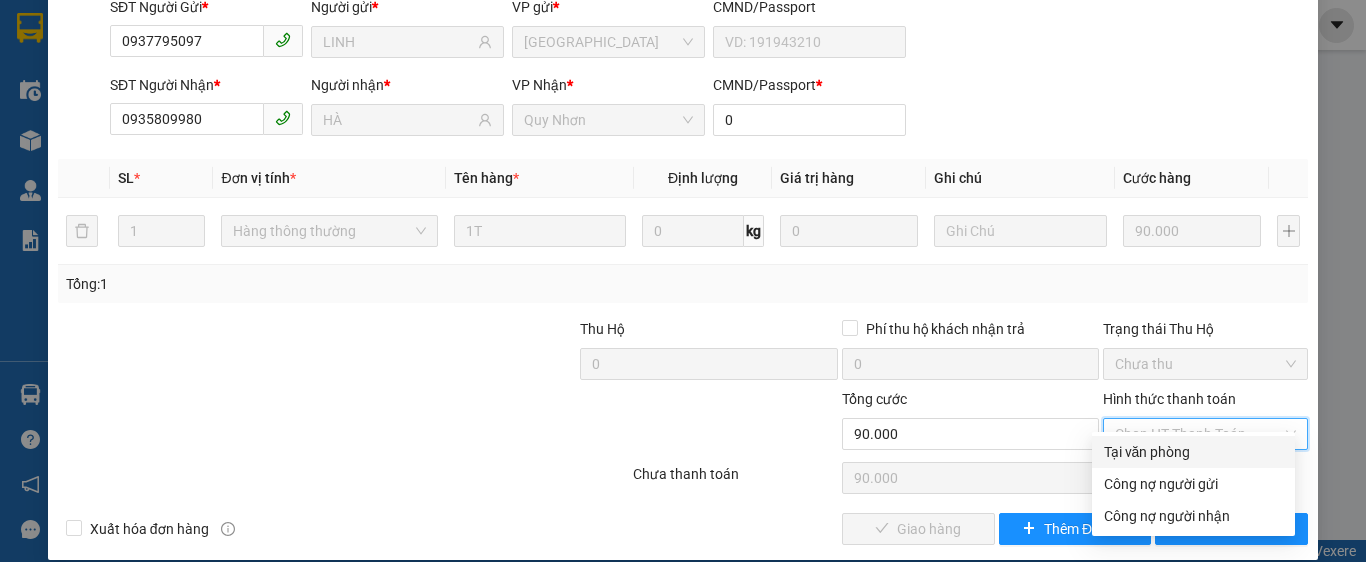 click on "Tại văn phòng" at bounding box center (1193, 452) 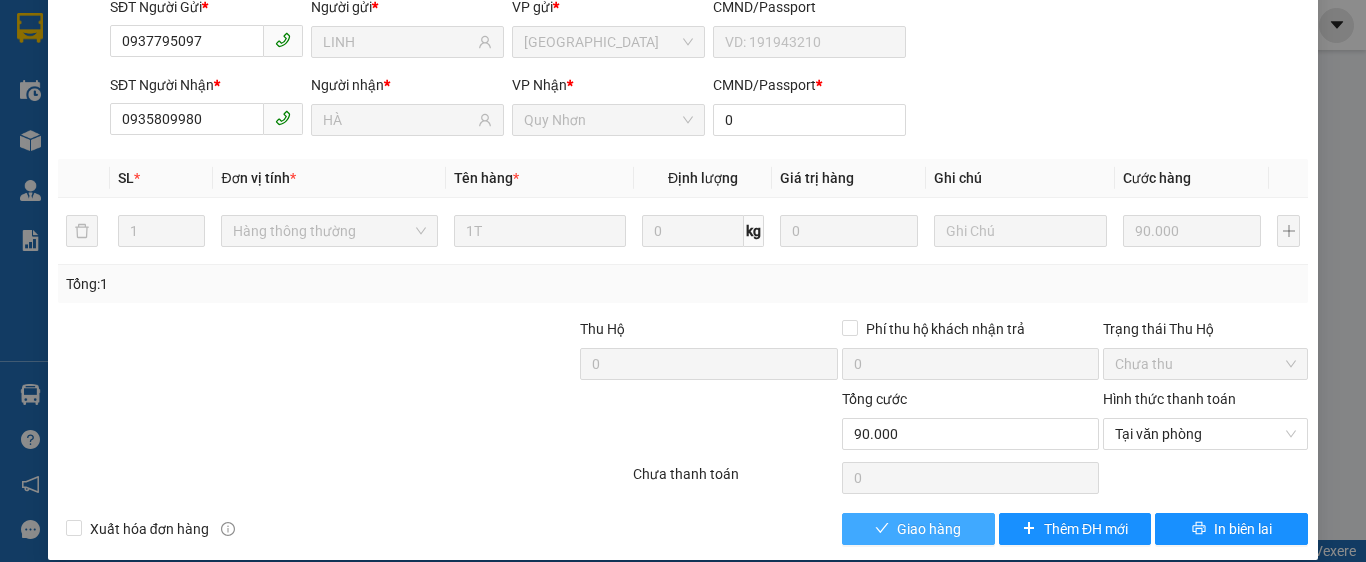 click on "Giao hàng" at bounding box center [929, 529] 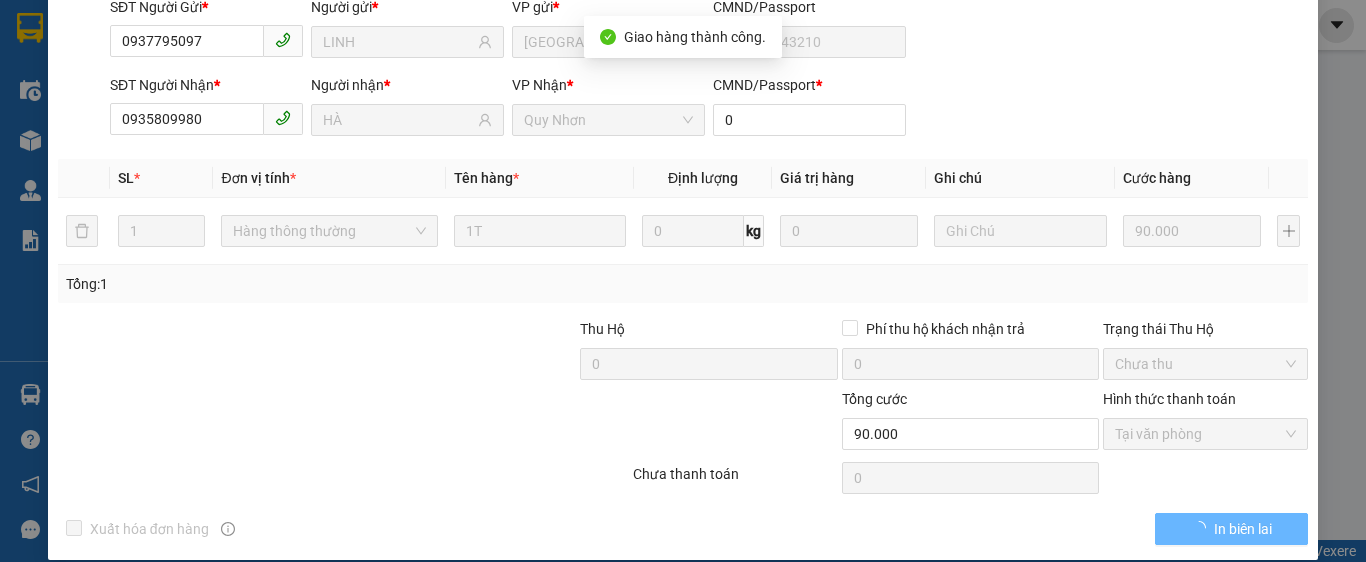 scroll, scrollTop: 0, scrollLeft: 0, axis: both 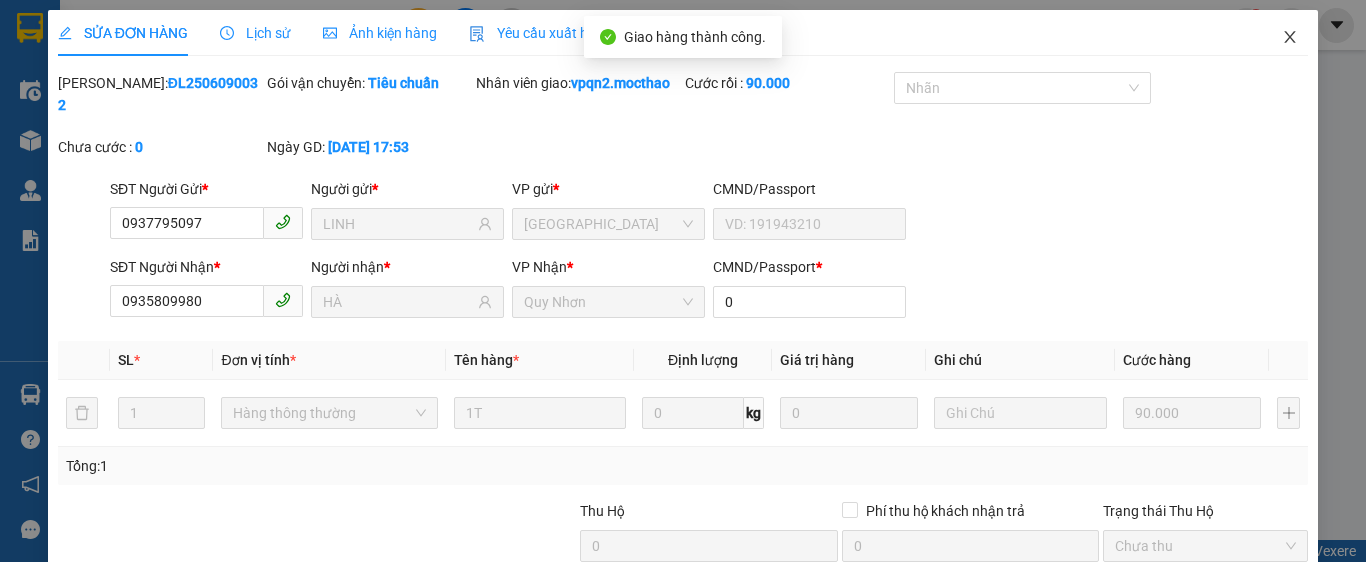 drag, startPoint x: 1282, startPoint y: 31, endPoint x: 1011, endPoint y: 87, distance: 276.7255 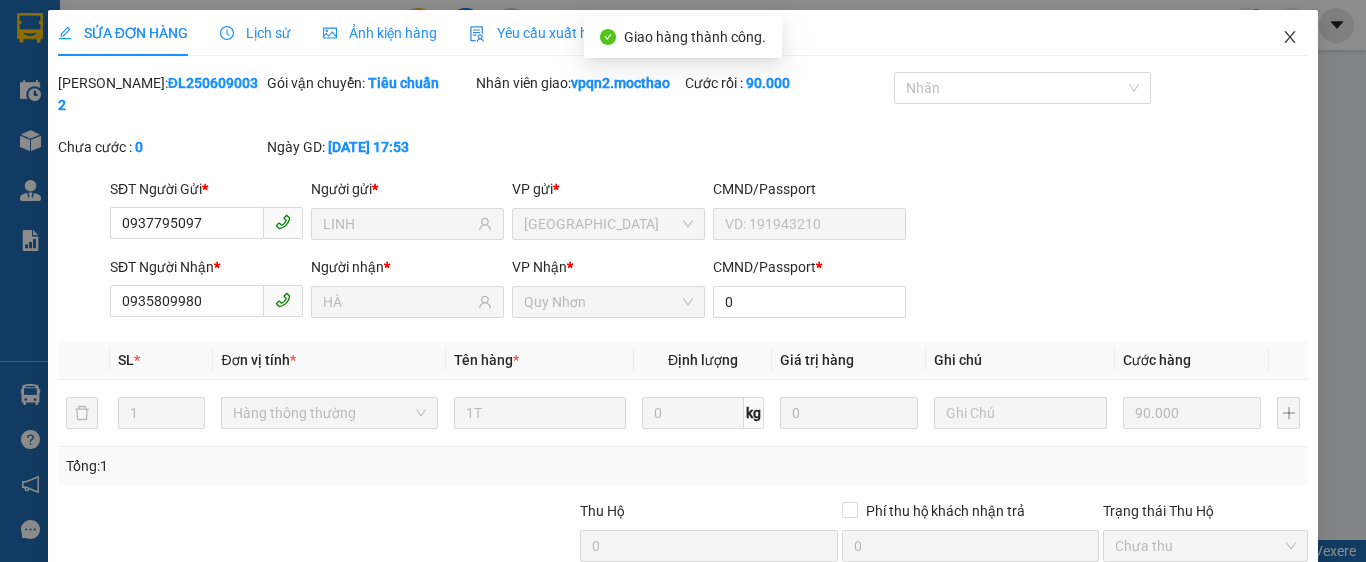 click 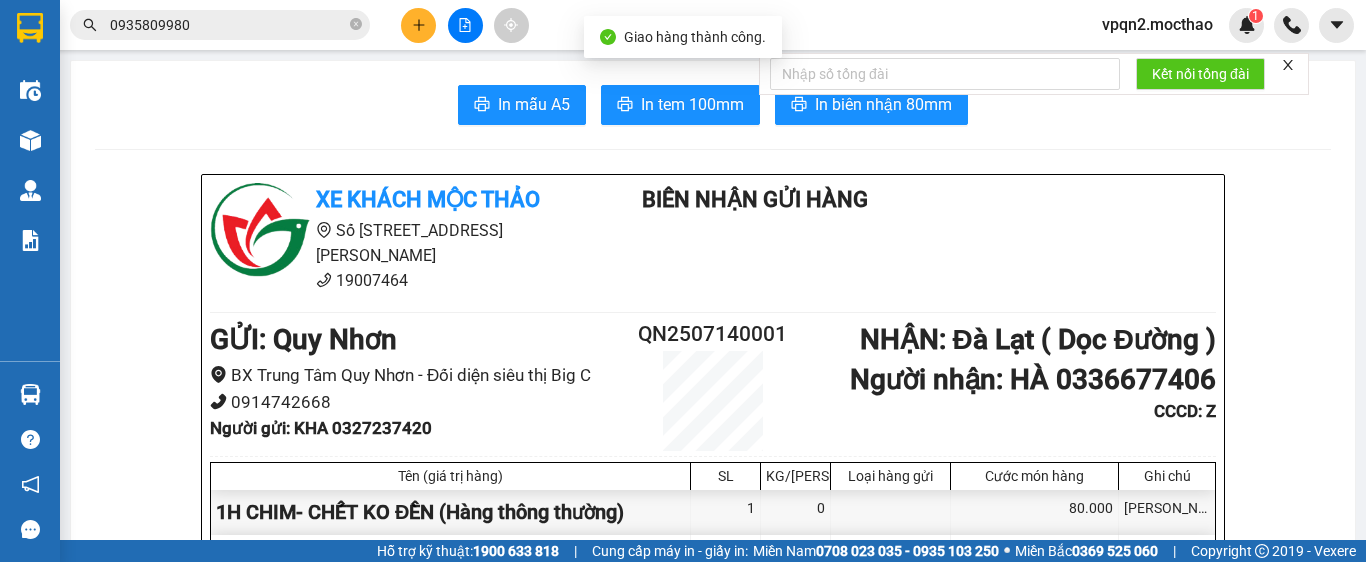drag, startPoint x: 213, startPoint y: 25, endPoint x: 11, endPoint y: 61, distance: 205.18285 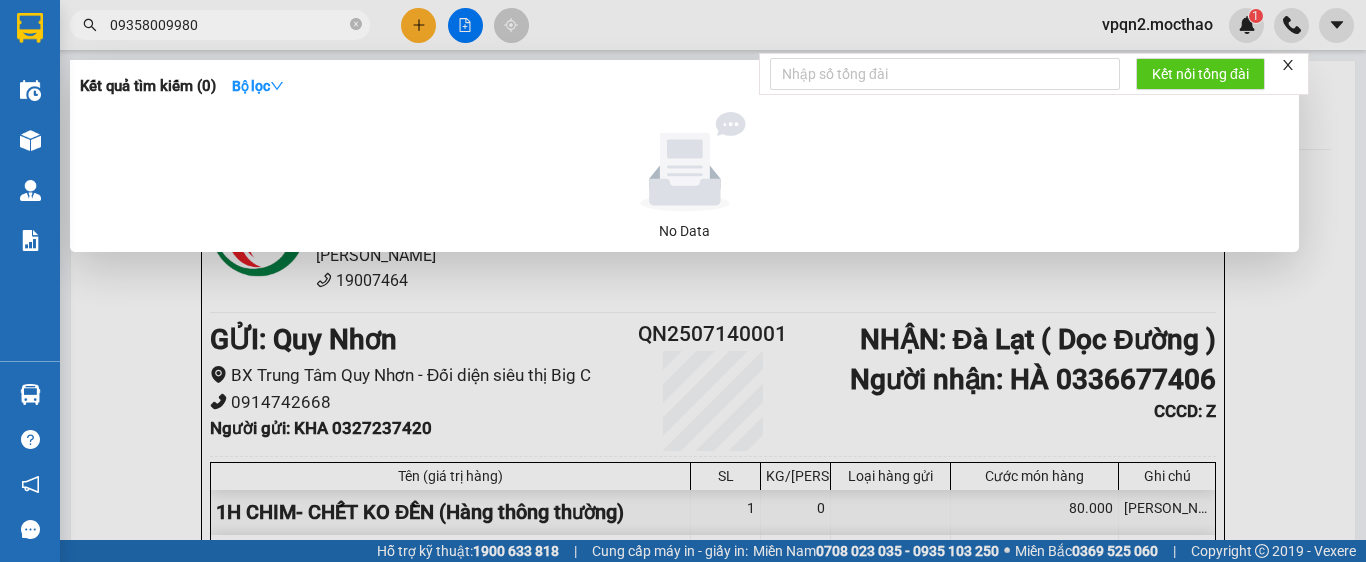 click on "09358009980" at bounding box center (228, 25) 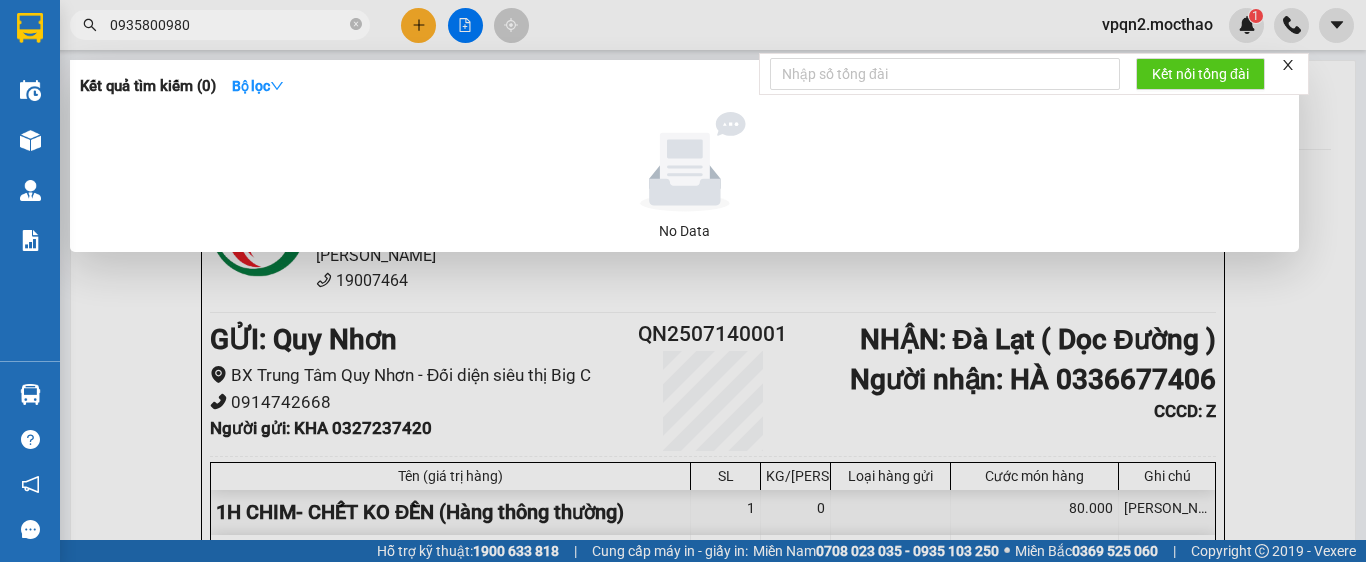 drag, startPoint x: 156, startPoint y: 34, endPoint x: 87, endPoint y: 39, distance: 69.18092 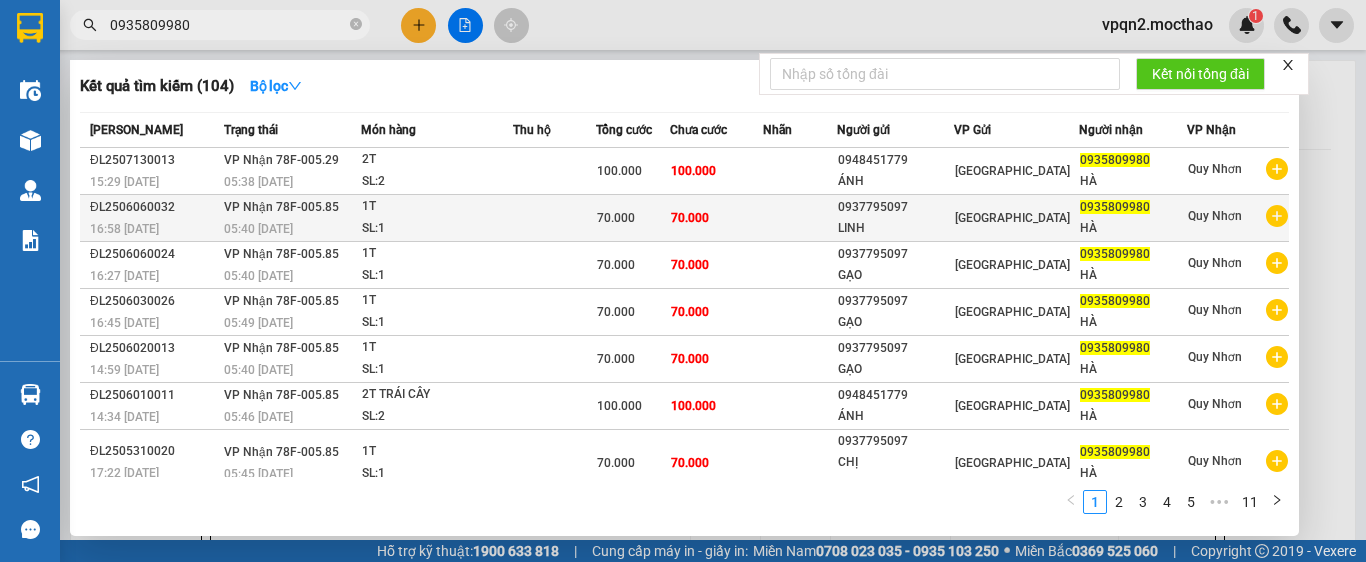 click on "SL:  1" at bounding box center (437, 229) 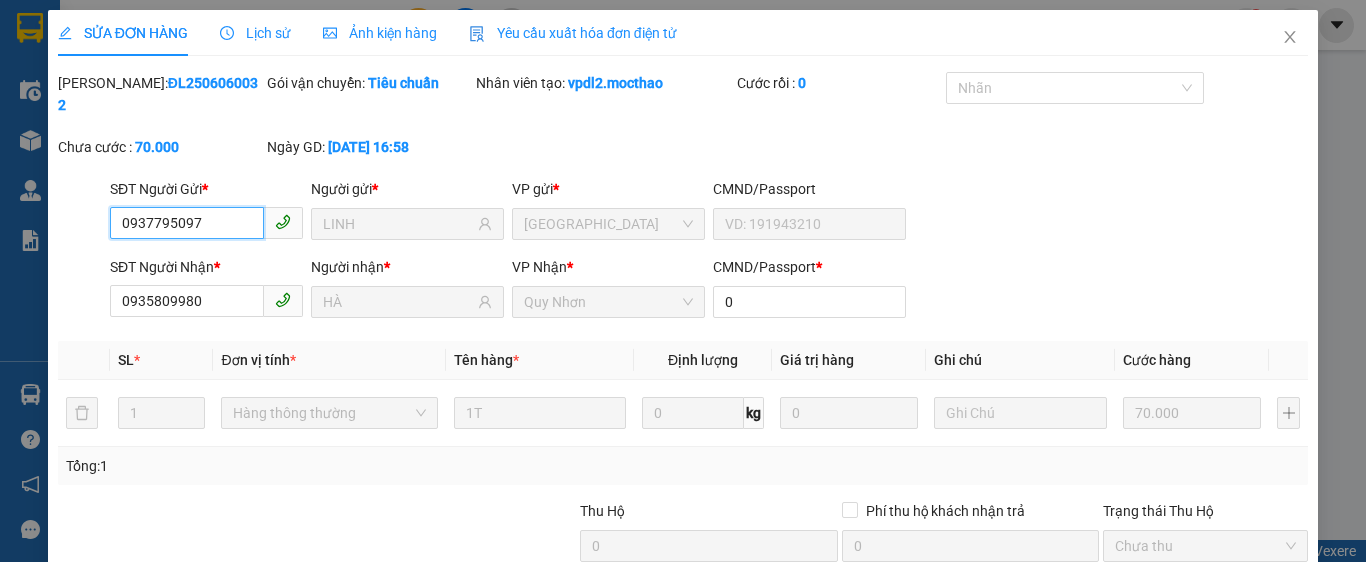 scroll, scrollTop: 182, scrollLeft: 0, axis: vertical 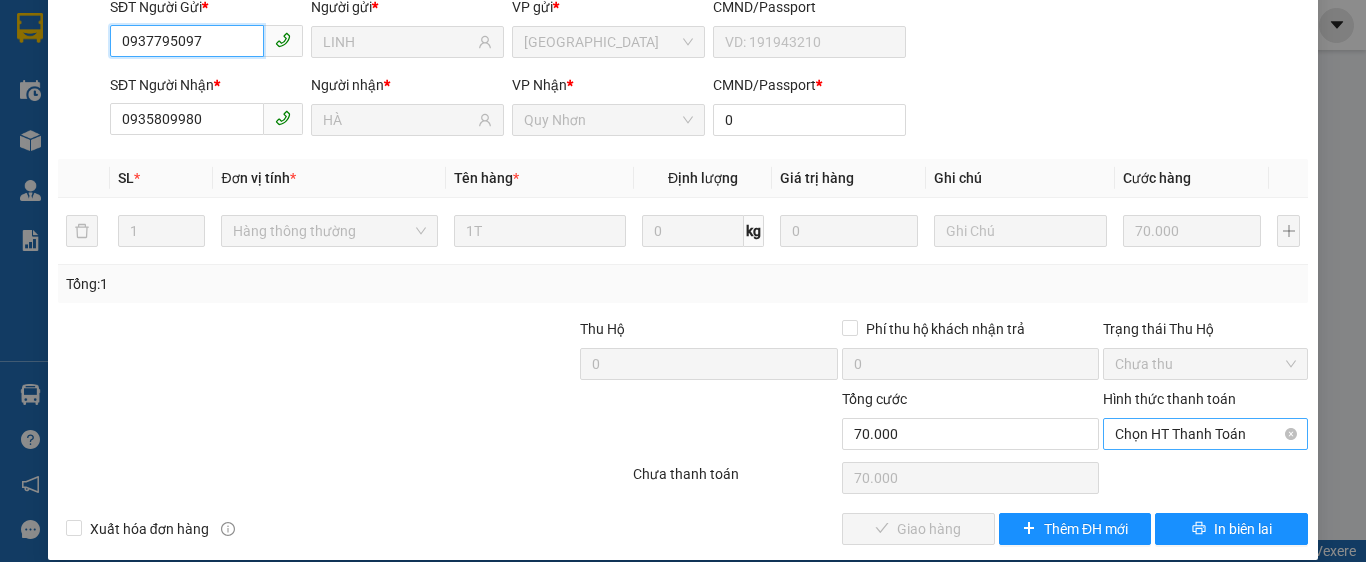 click on "Chọn HT Thanh Toán" at bounding box center [1205, 434] 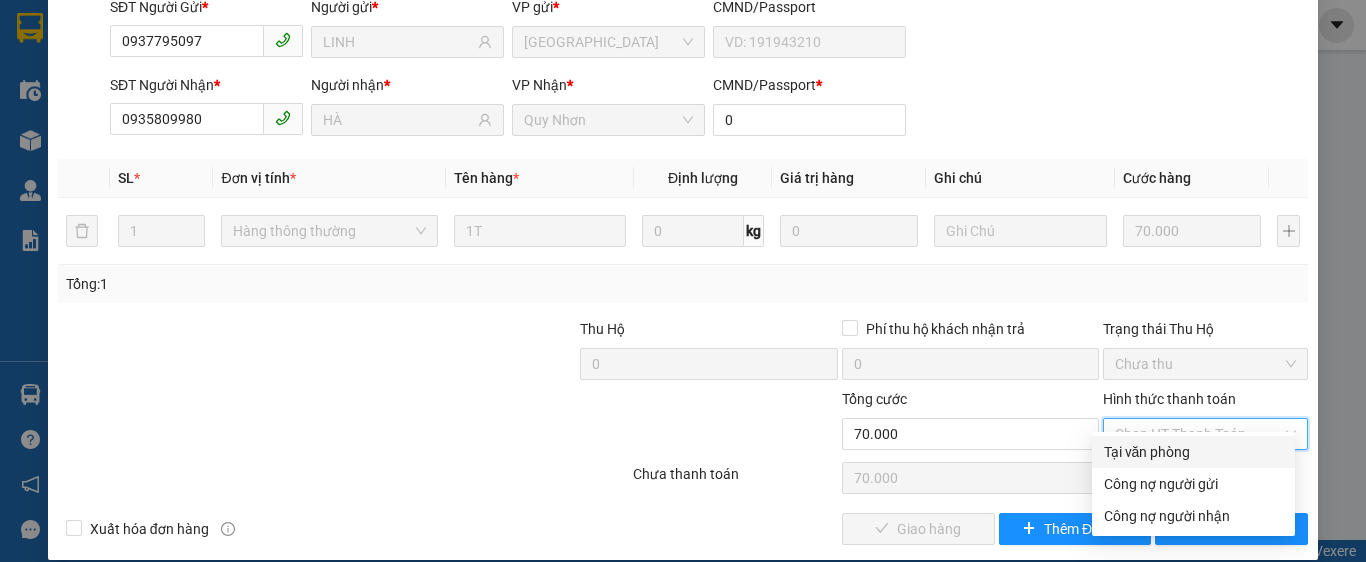 click on "Tại văn phòng" at bounding box center [1193, 452] 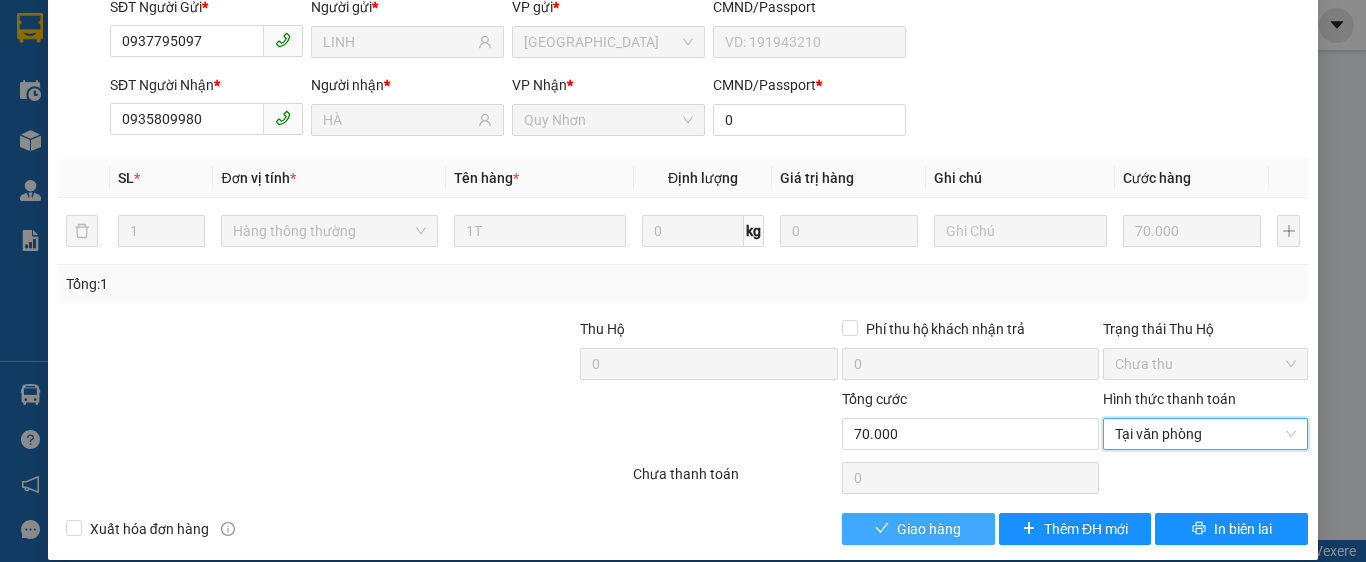 click on "Giao hàng" at bounding box center [929, 529] 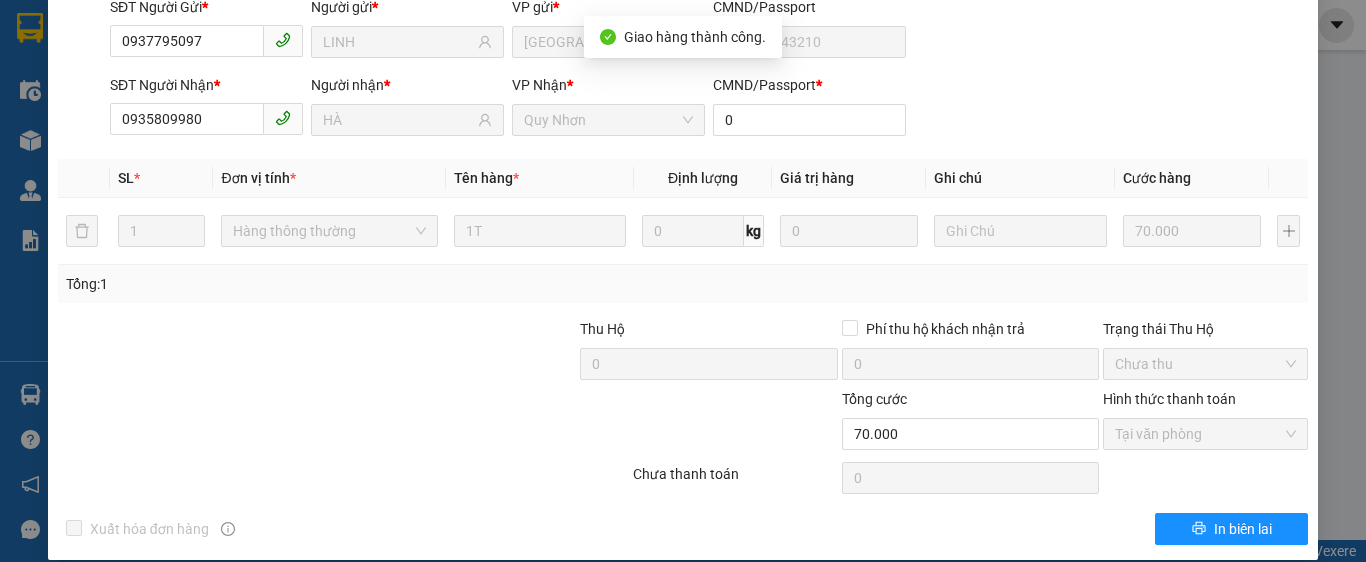 scroll, scrollTop: 0, scrollLeft: 0, axis: both 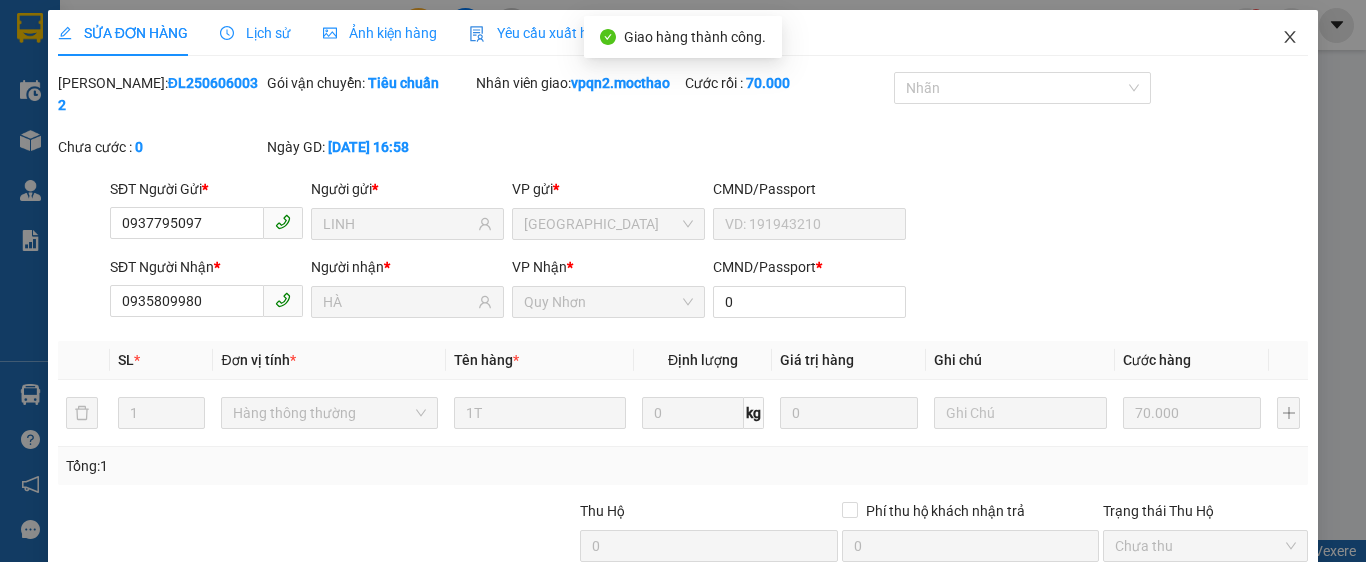 click 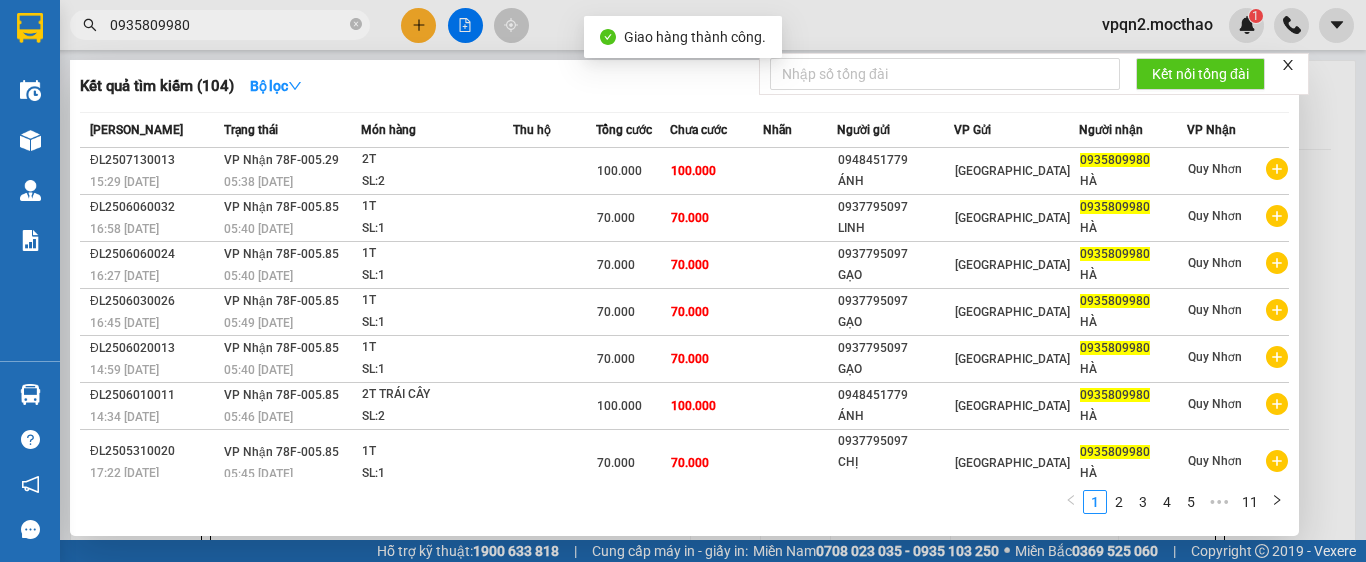 drag, startPoint x: 201, startPoint y: 15, endPoint x: 60, endPoint y: 40, distance: 143.19916 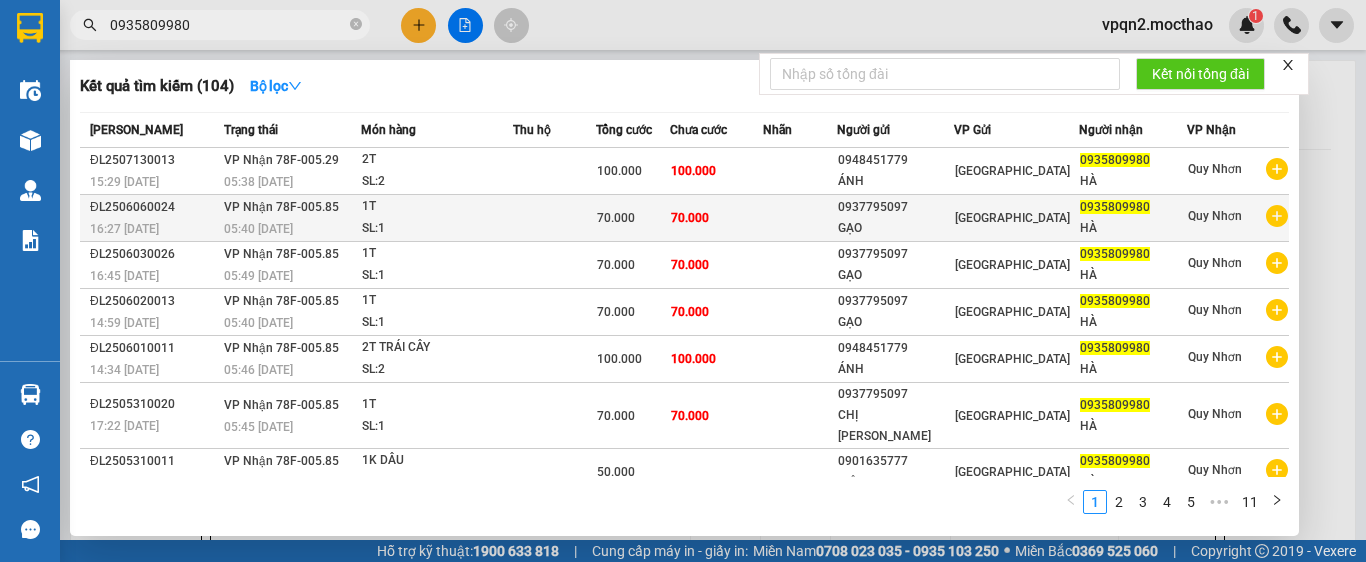click on "05:40 [DATE]" at bounding box center (292, 229) 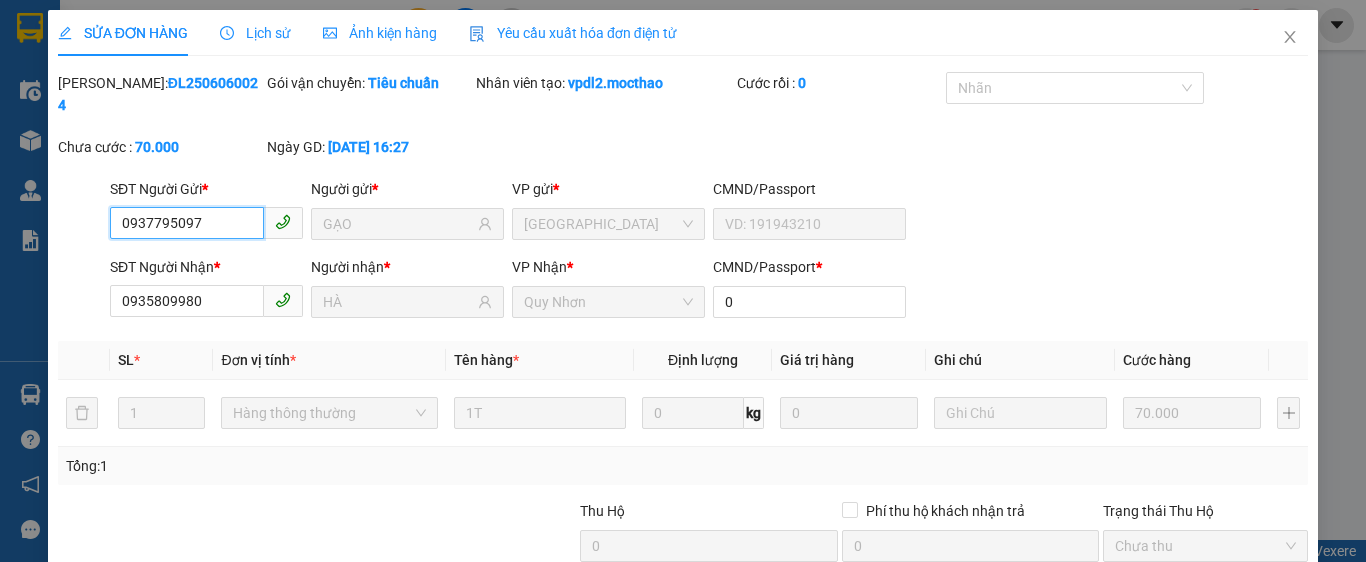 scroll, scrollTop: 182, scrollLeft: 0, axis: vertical 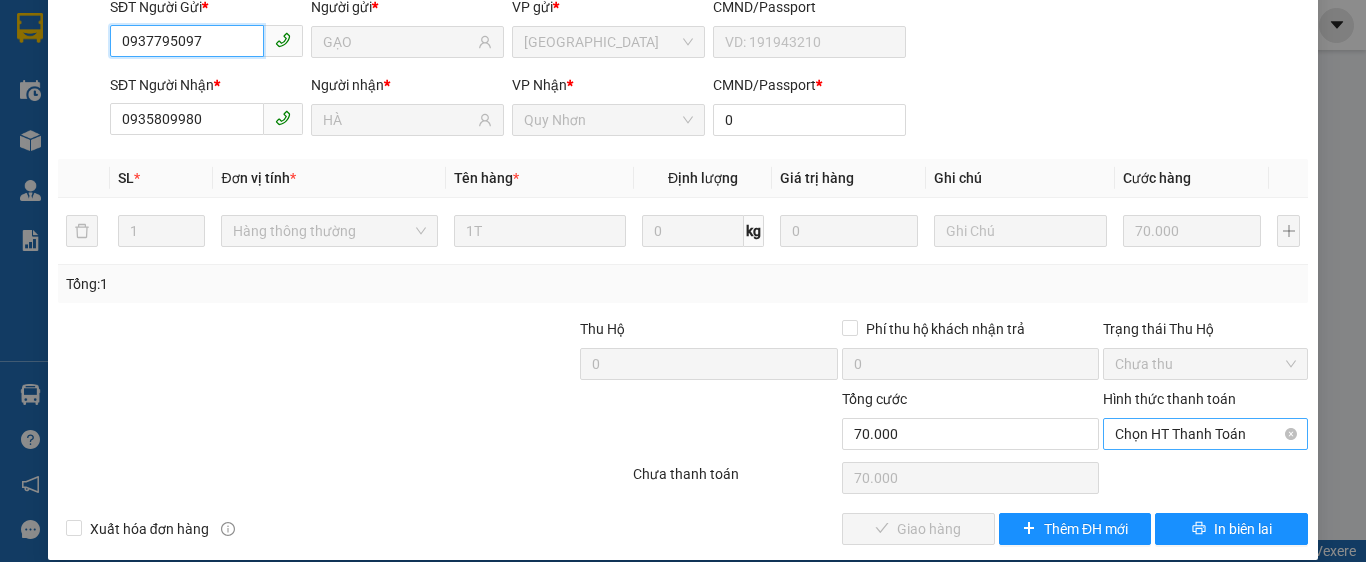 click on "Chọn HT Thanh Toán" at bounding box center (1205, 434) 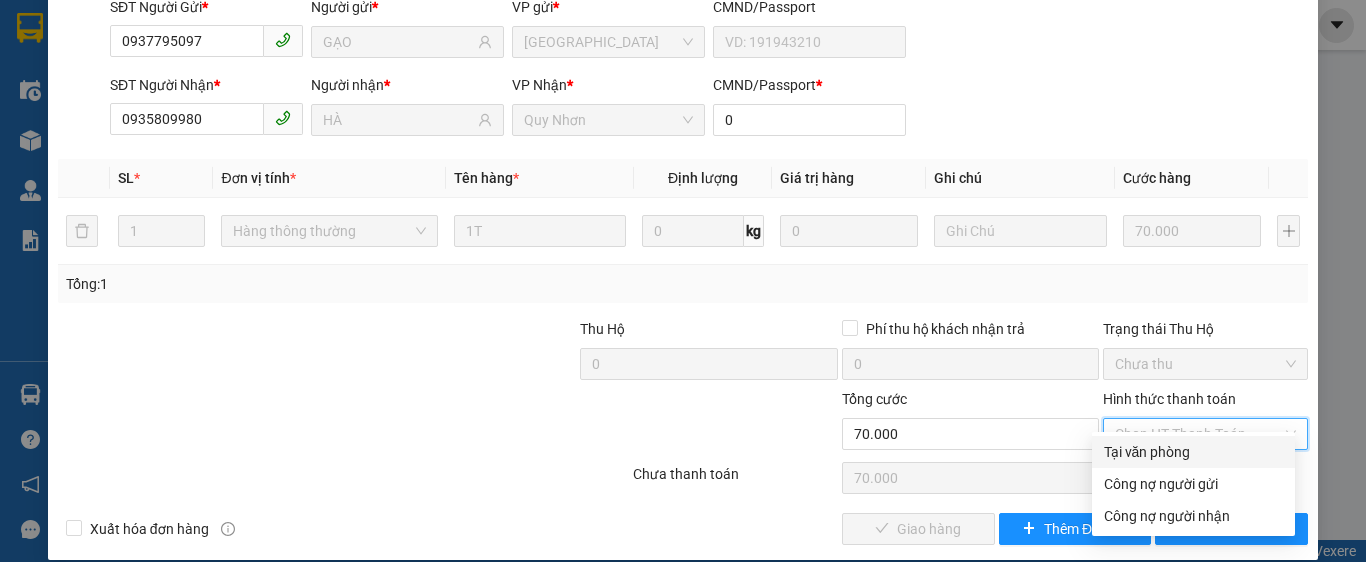 click on "Tại văn phòng" at bounding box center [1193, 452] 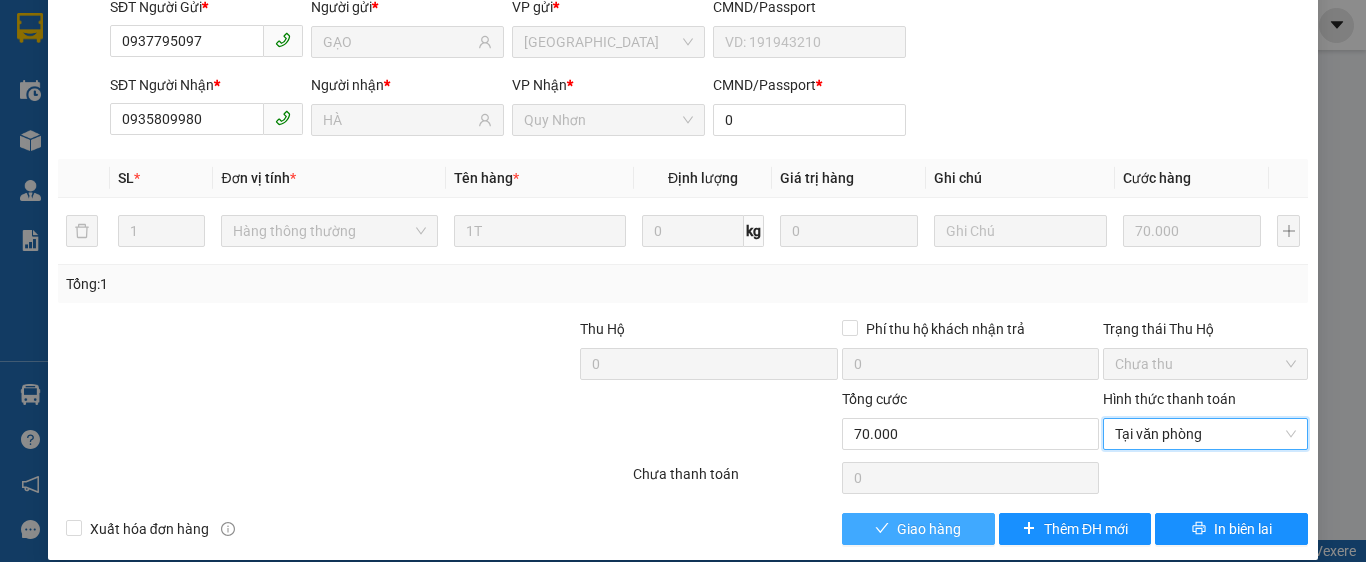 click on "Giao hàng" at bounding box center [929, 529] 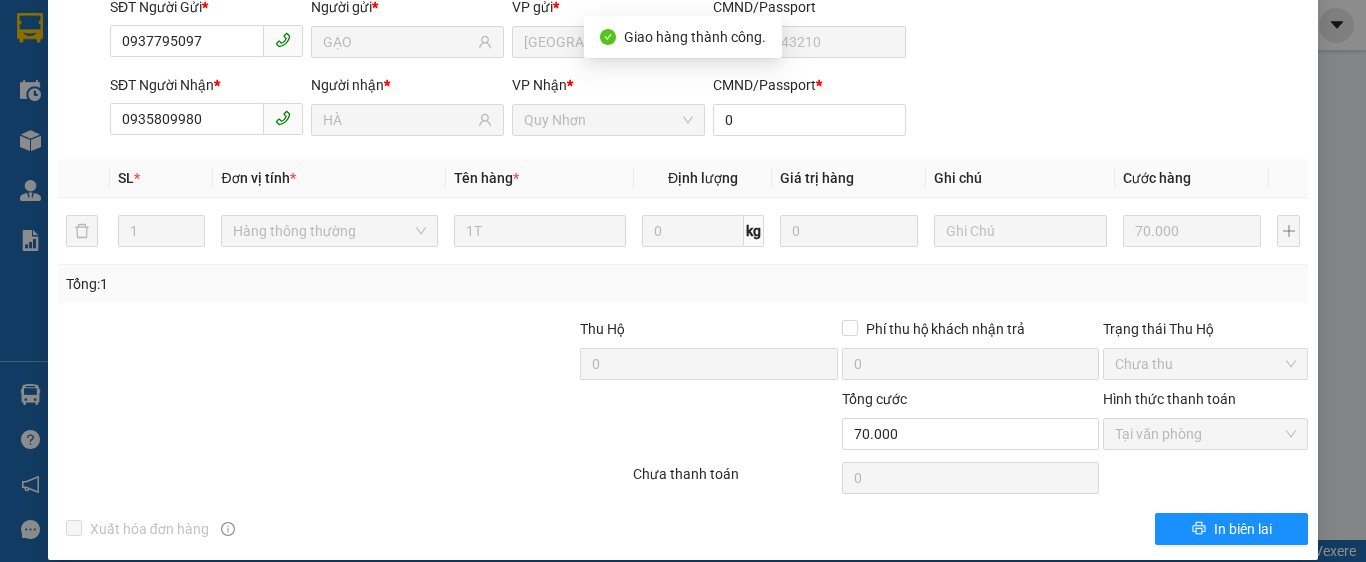 scroll, scrollTop: 0, scrollLeft: 0, axis: both 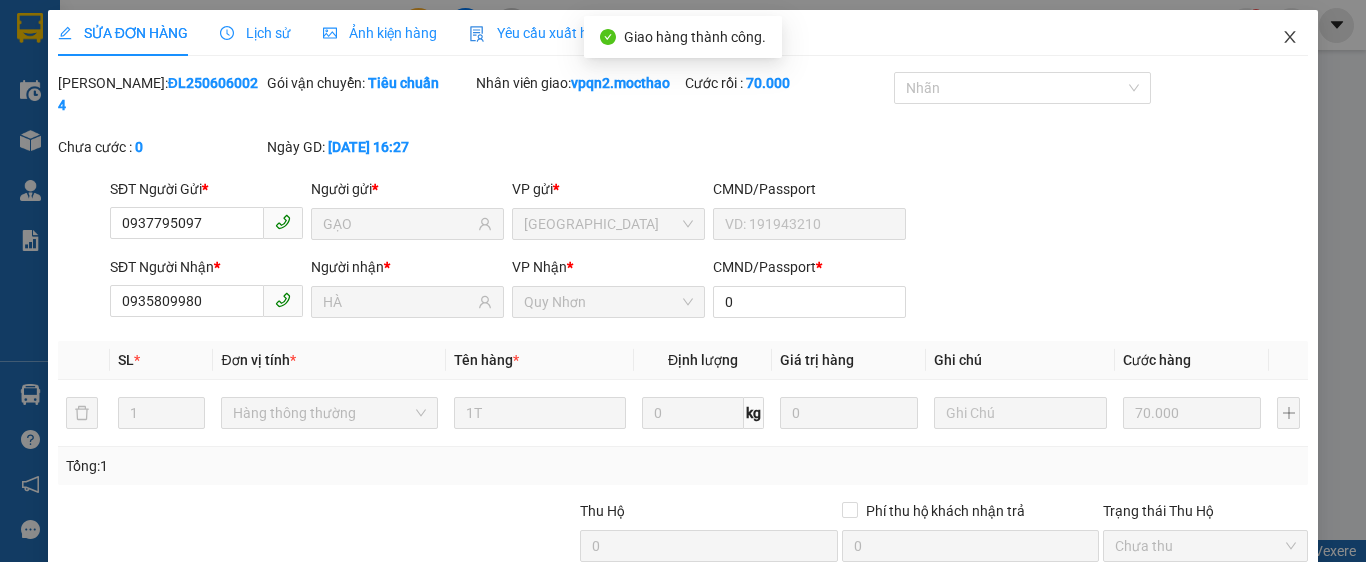 click 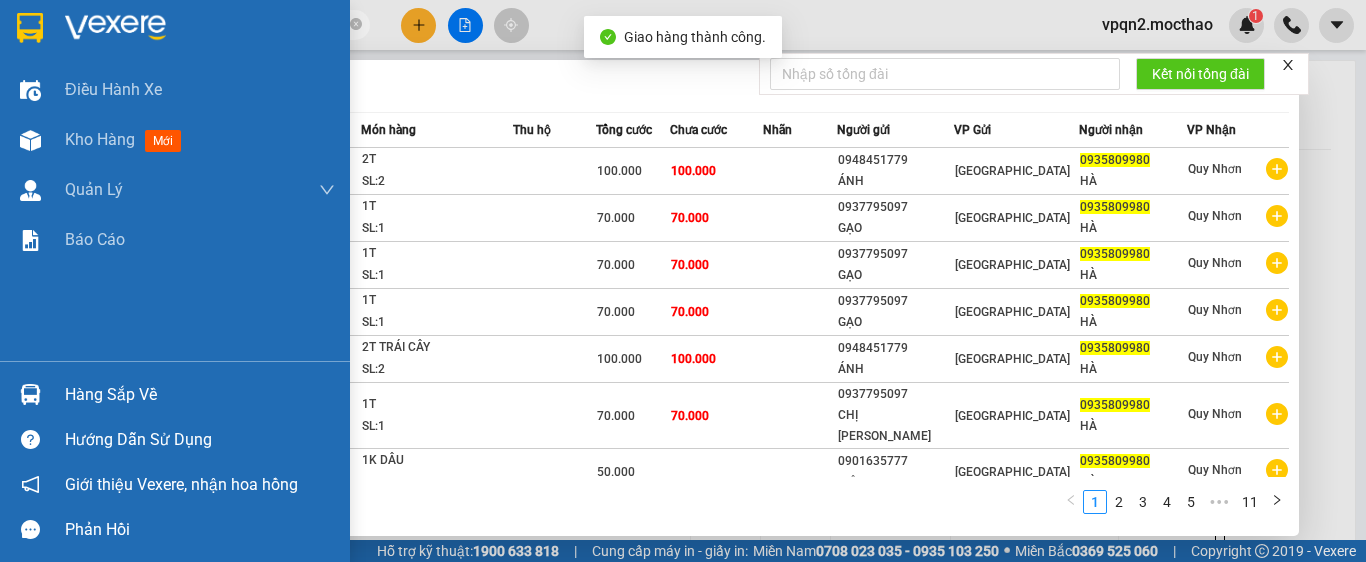 drag, startPoint x: 166, startPoint y: 28, endPoint x: 7, endPoint y: 37, distance: 159.25452 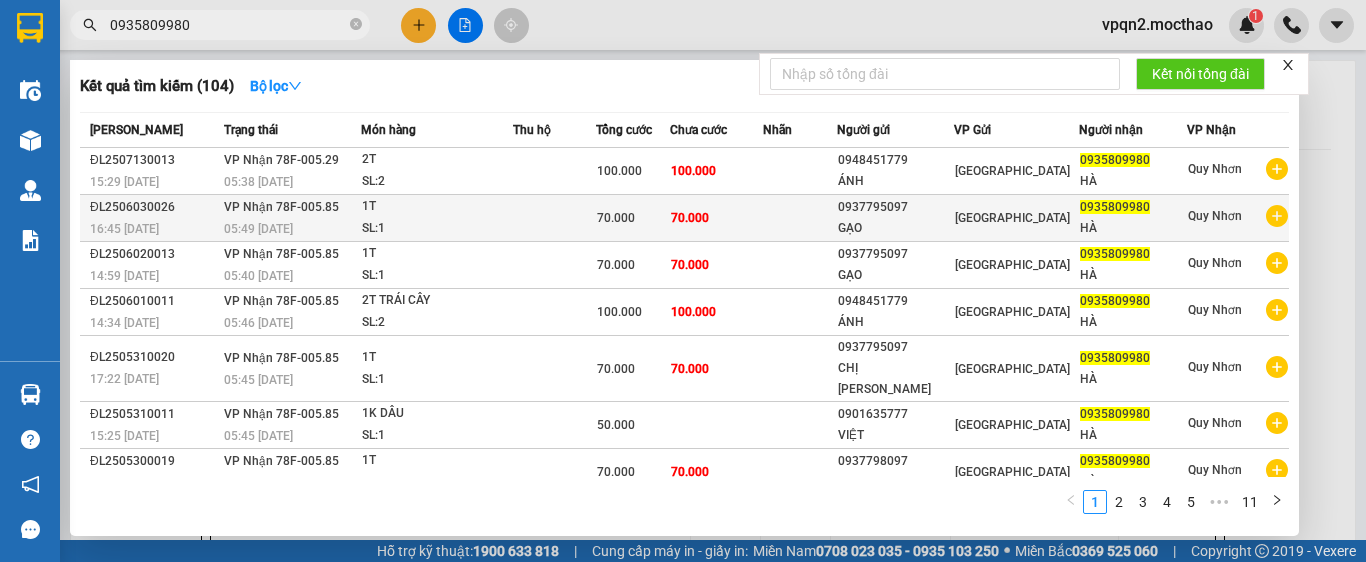 click on "05:49 [DATE]" at bounding box center (292, 229) 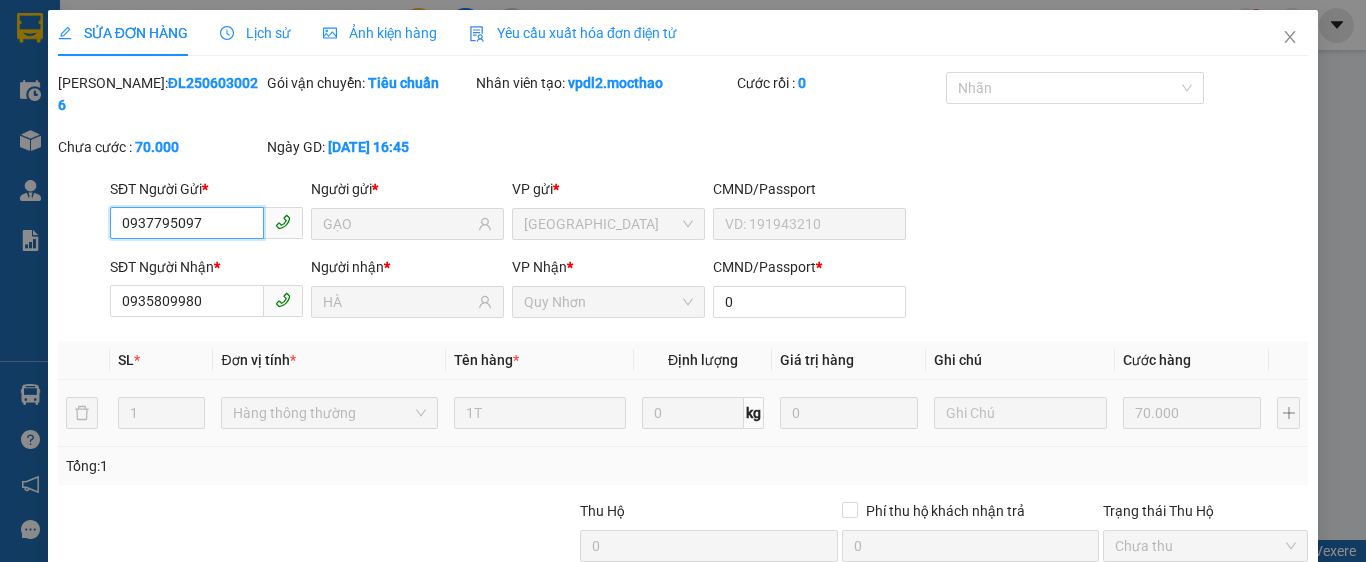 scroll, scrollTop: 182, scrollLeft: 0, axis: vertical 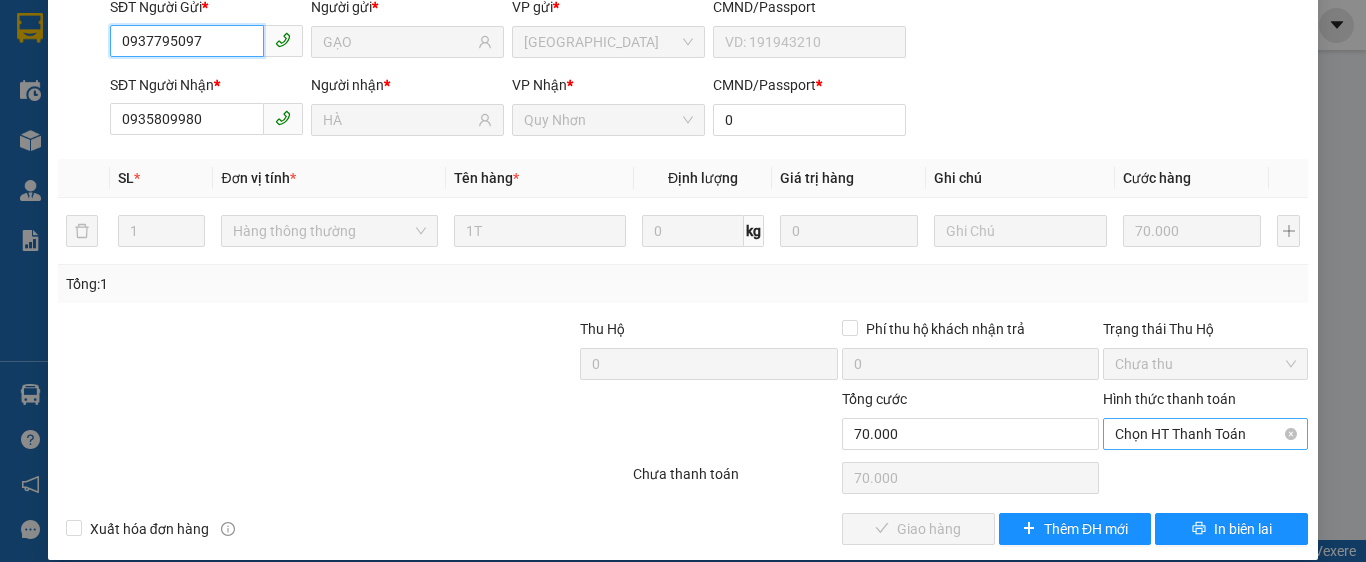 click on "Chọn HT Thanh Toán" at bounding box center [1205, 434] 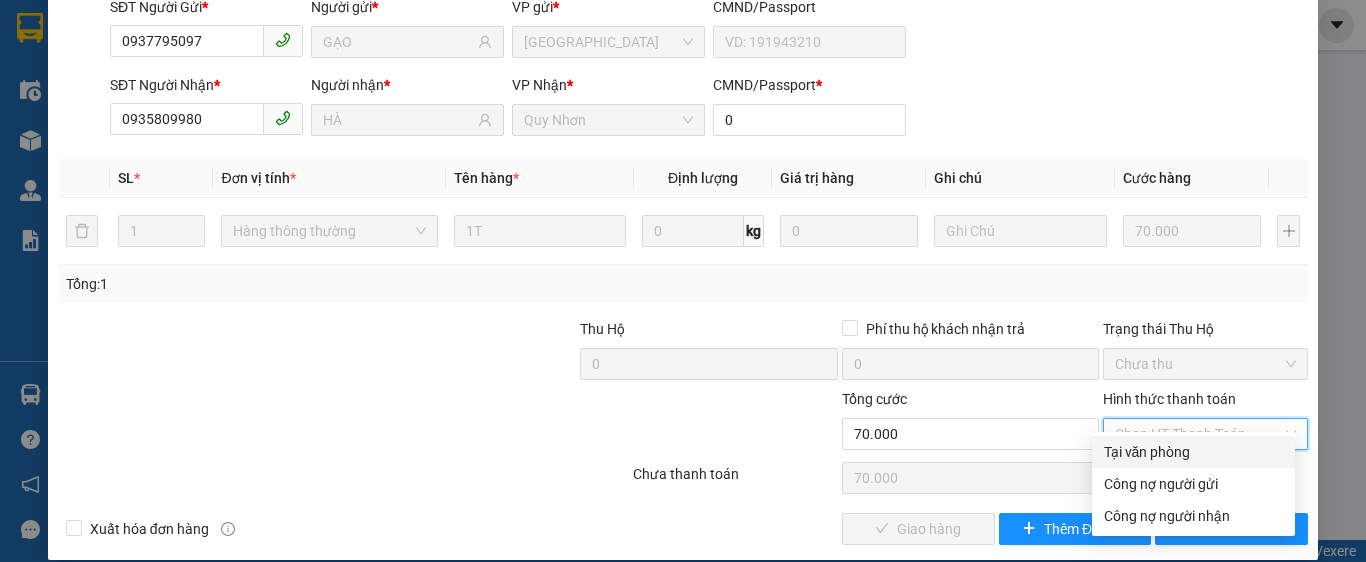 click on "Tại văn phòng" at bounding box center (1193, 452) 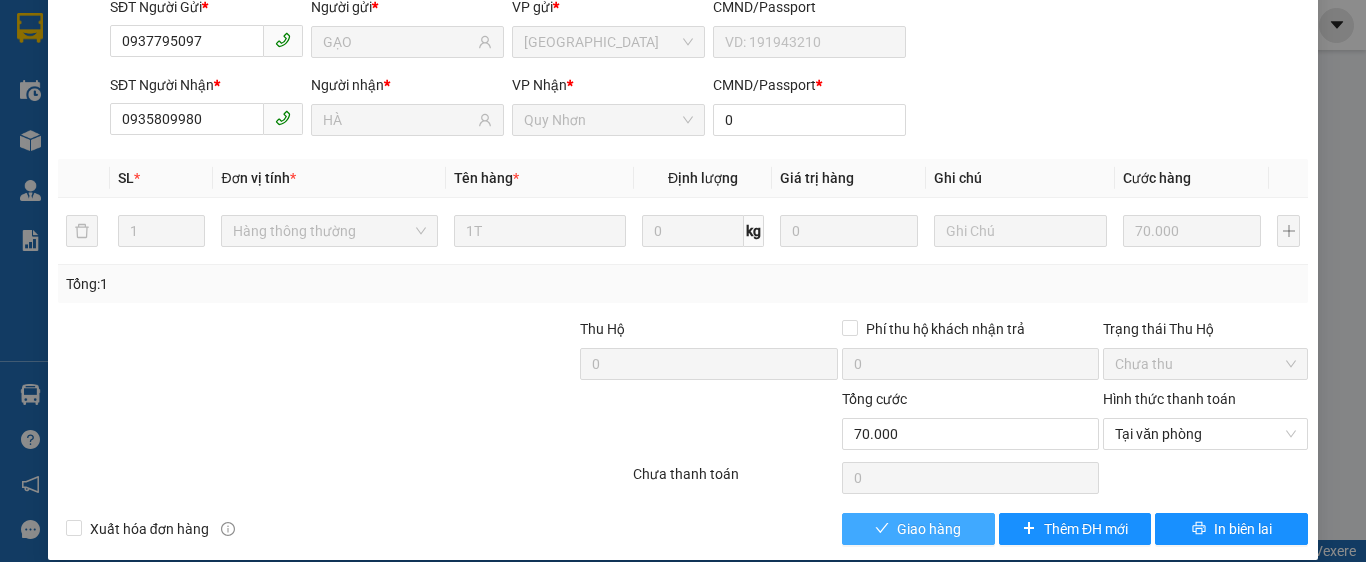 click on "Giao hàng" at bounding box center [929, 529] 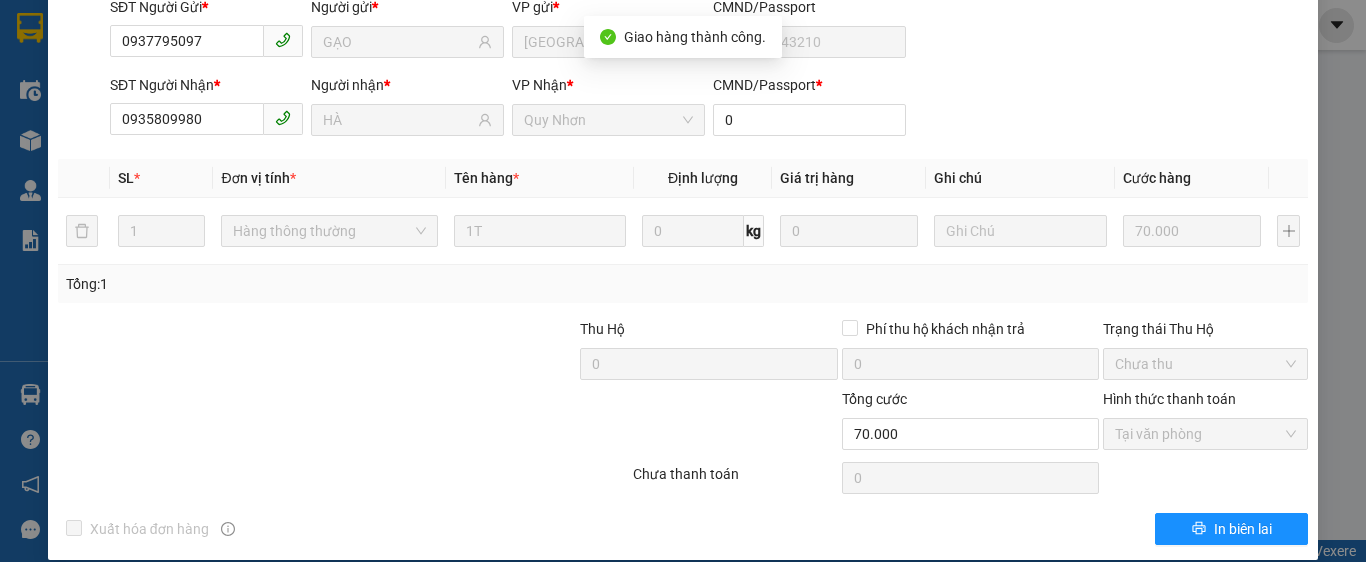 scroll, scrollTop: 0, scrollLeft: 0, axis: both 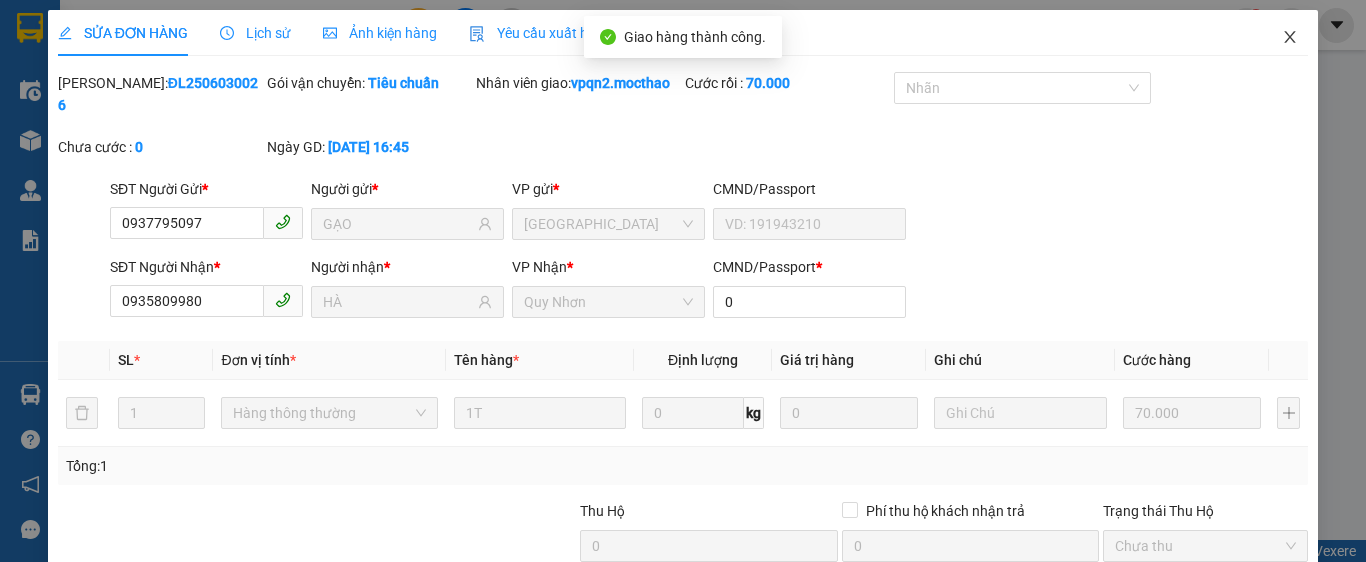 click 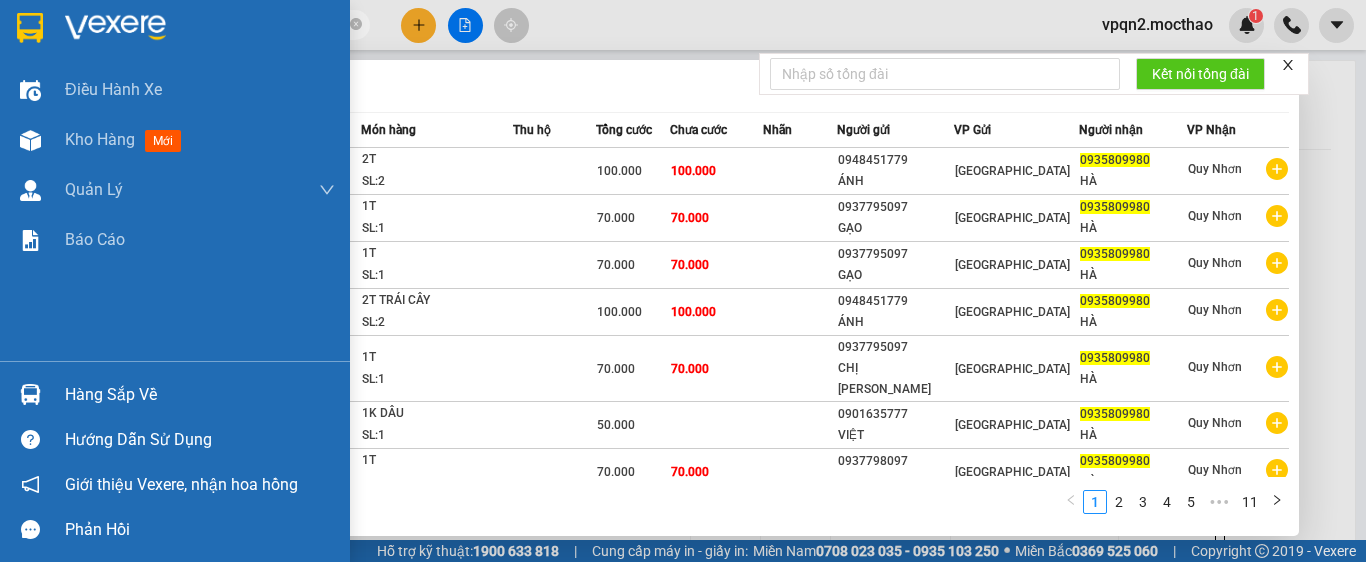 drag, startPoint x: 122, startPoint y: 47, endPoint x: 49, endPoint y: 61, distance: 74.330345 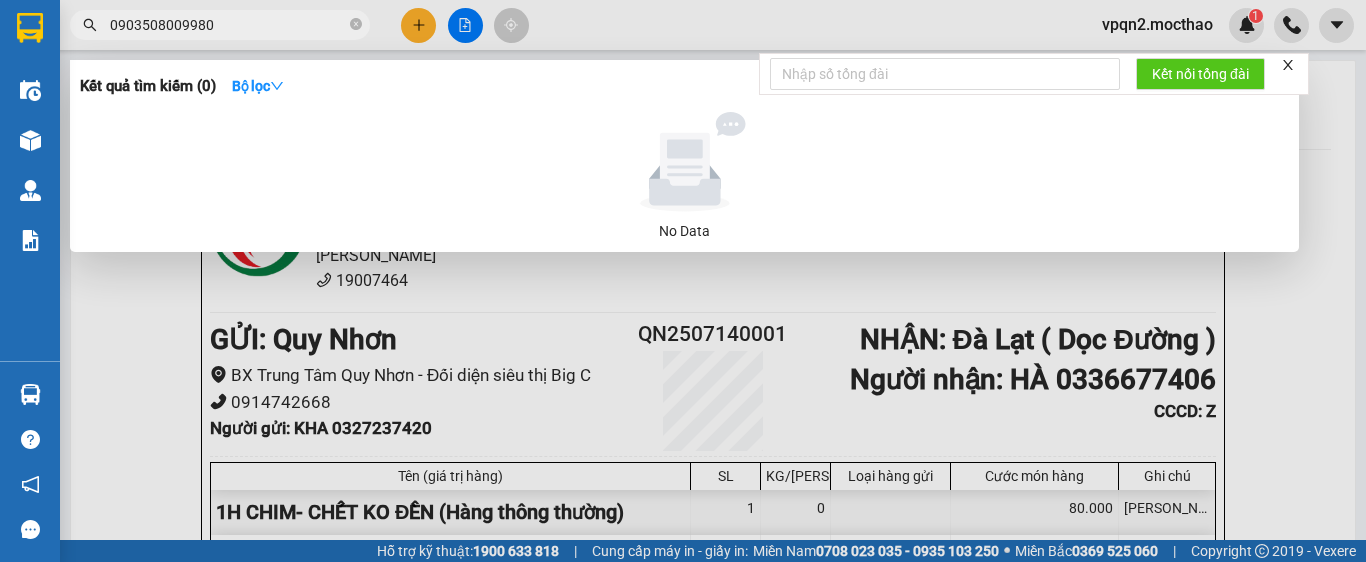 drag, startPoint x: 234, startPoint y: 29, endPoint x: 72, endPoint y: 52, distance: 163.62457 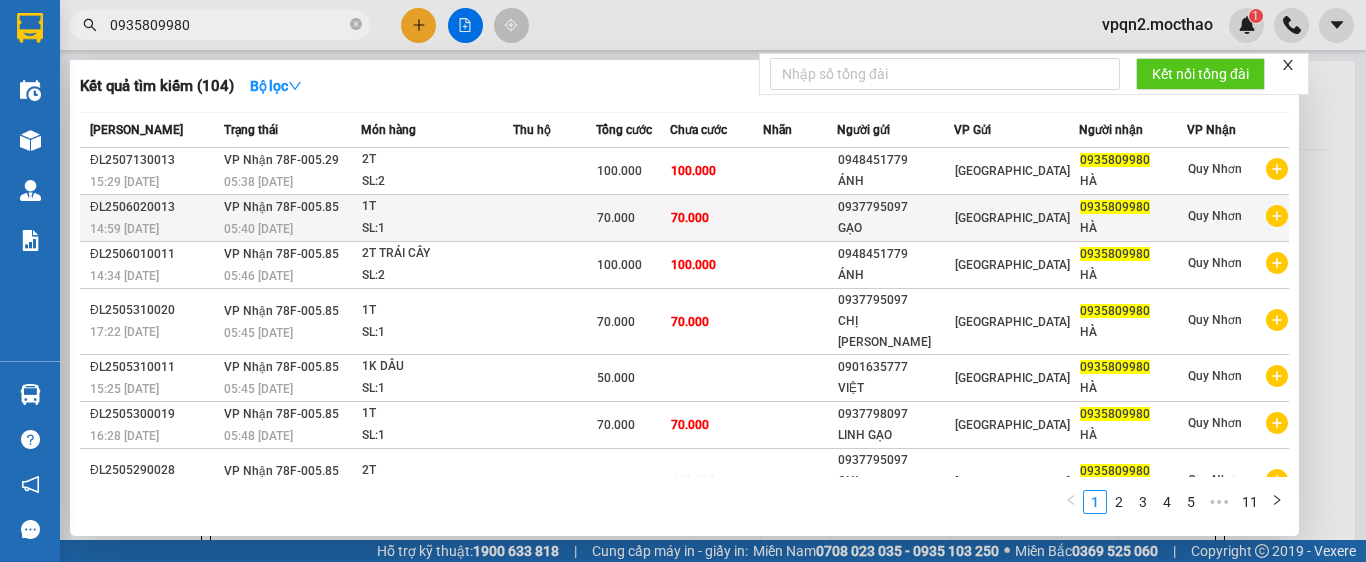 click on "SL:  1" at bounding box center [437, 229] 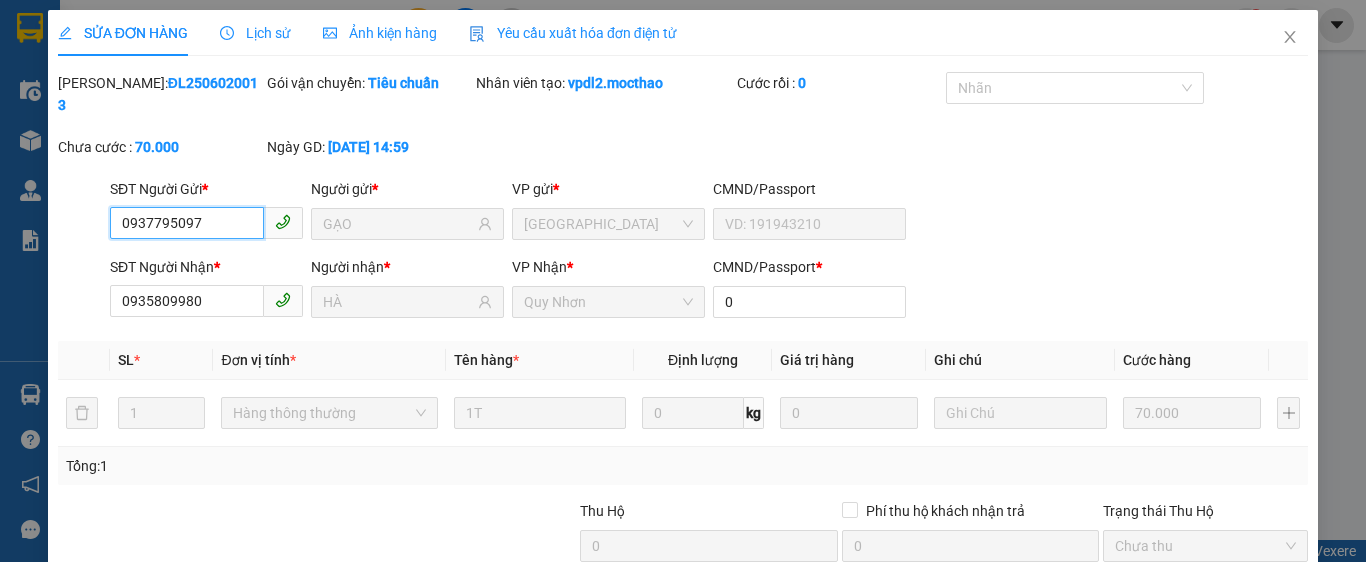 scroll, scrollTop: 182, scrollLeft: 0, axis: vertical 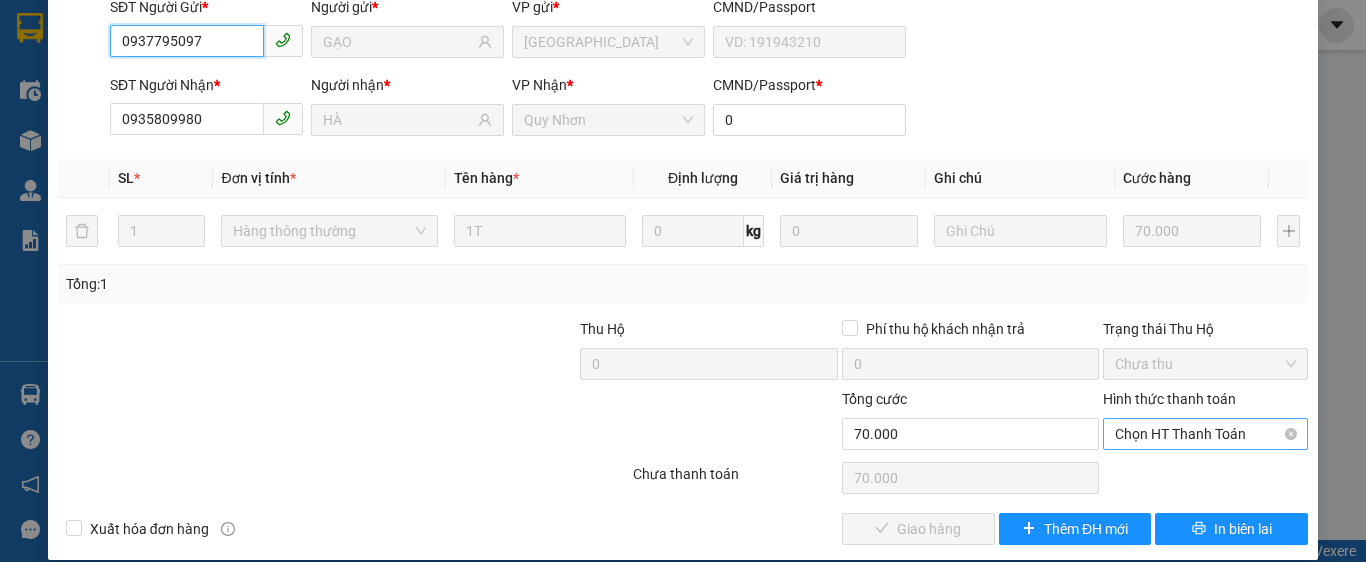 click on "Chọn HT Thanh Toán" at bounding box center [1205, 434] 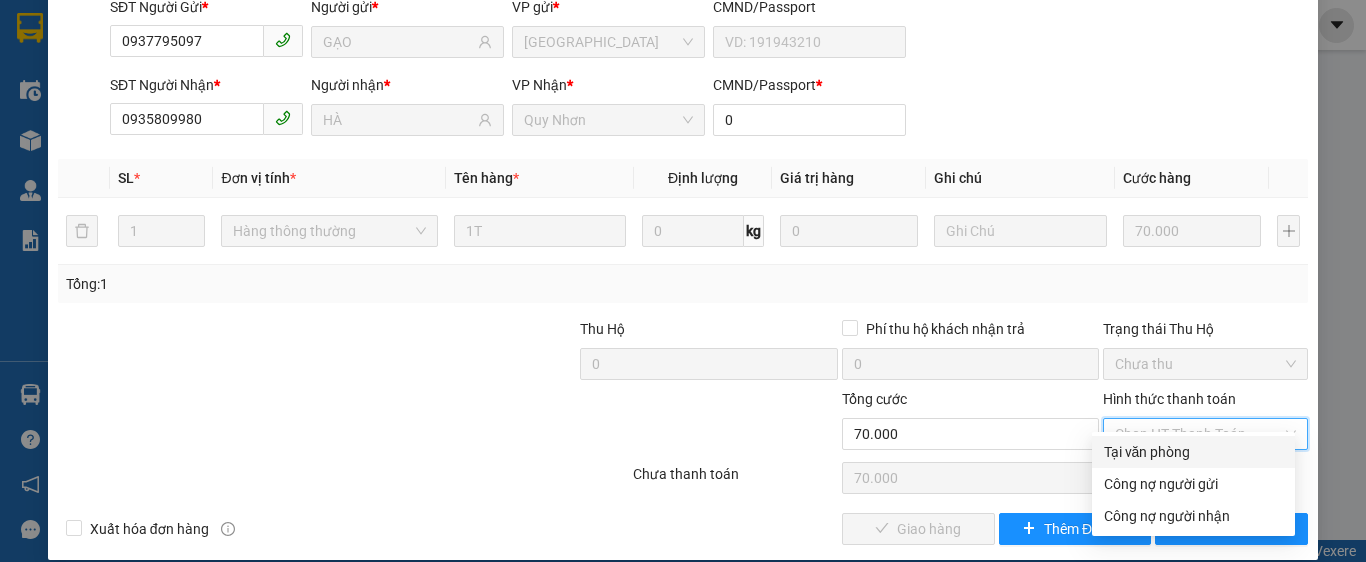 click on "Tại văn phòng" at bounding box center (1193, 452) 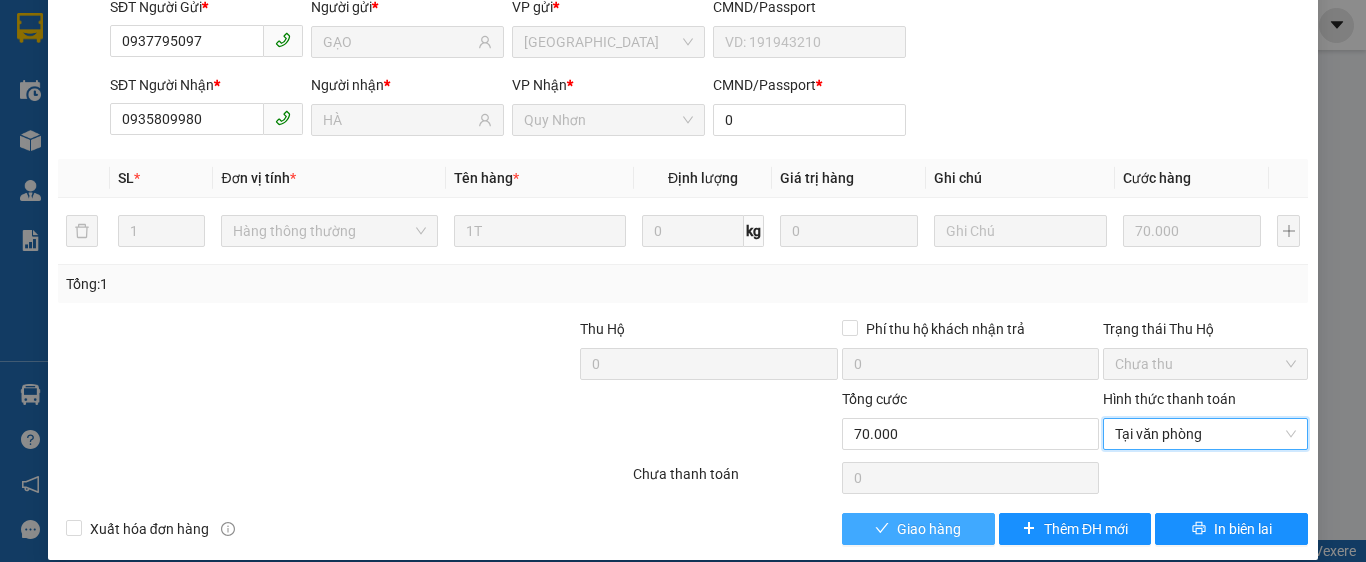 click on "Giao hàng" at bounding box center (929, 529) 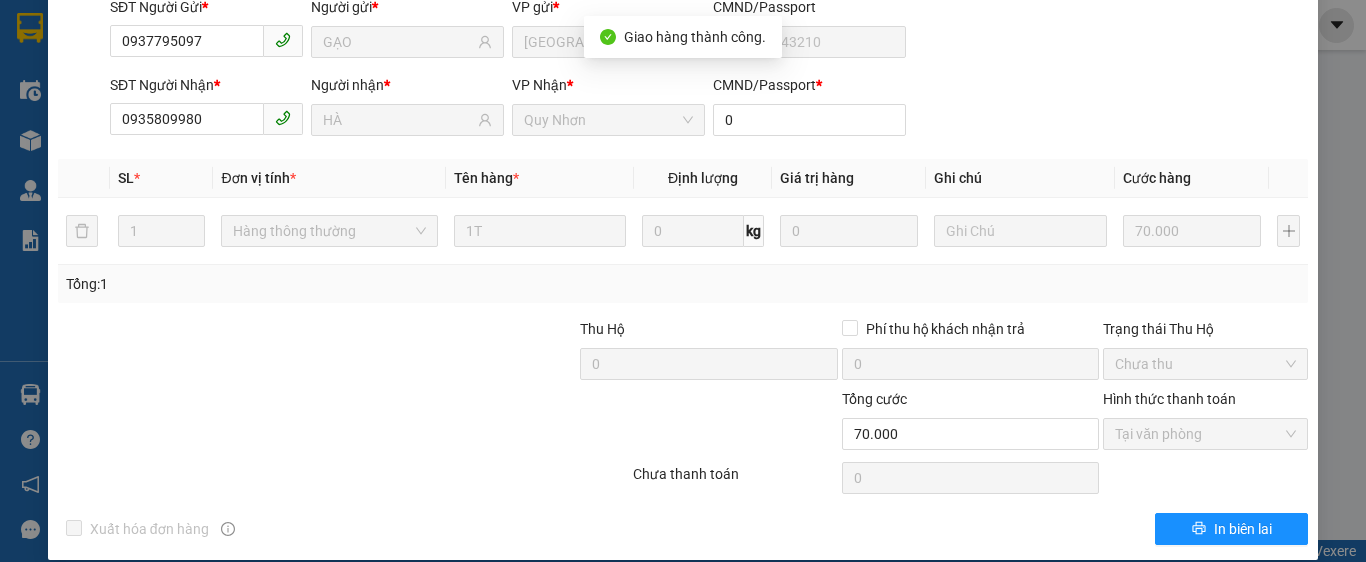 scroll, scrollTop: 0, scrollLeft: 0, axis: both 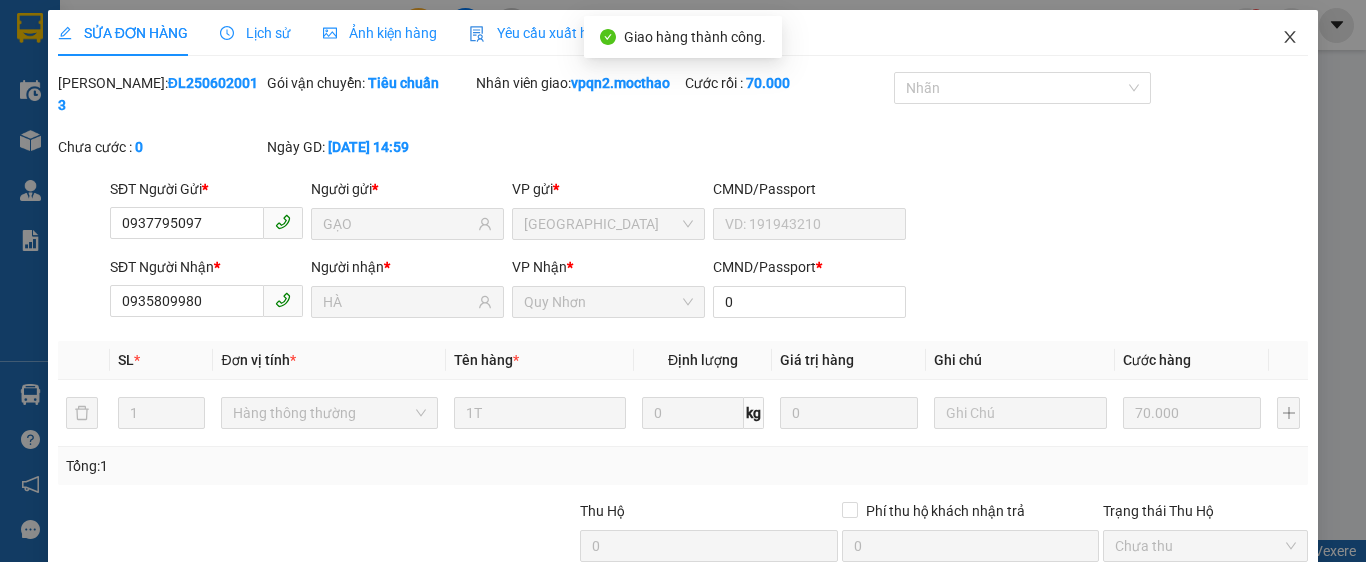 click at bounding box center [1290, 38] 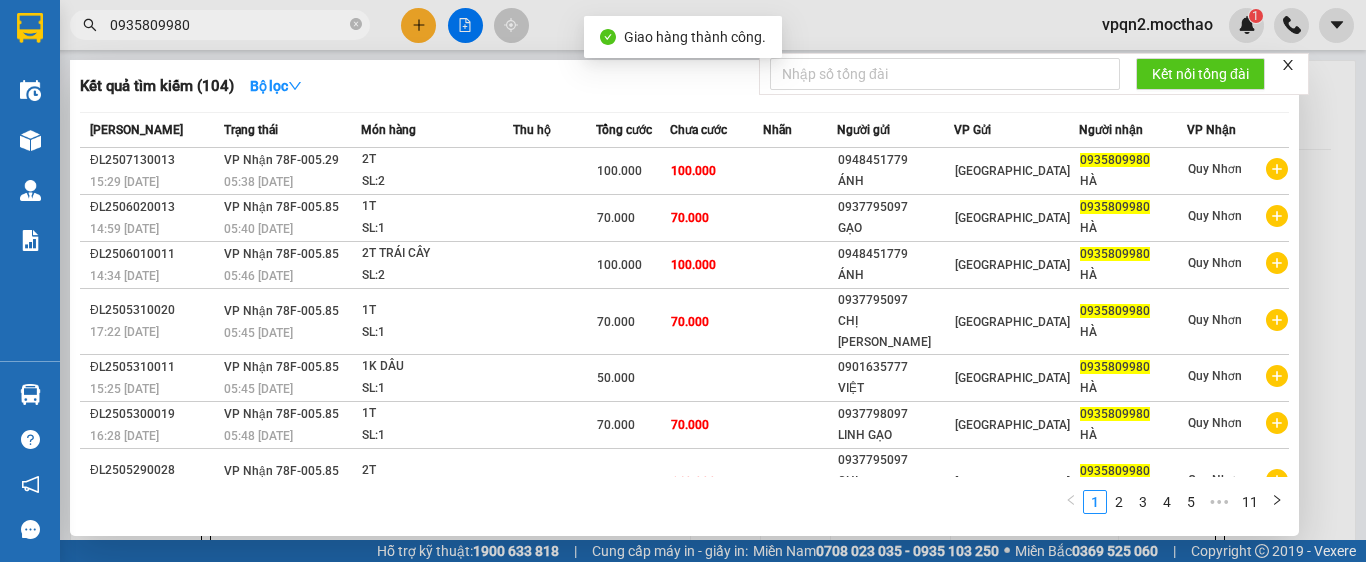 click on "Kết quả tìm kiếm ( 104 )  Bộ lọc  Mã ĐH Trạng thái Món hàng Thu hộ Tổng cước Chưa cước Nhãn Người gửi VP Gửi Người nhận VP Nhận ĐL2507130013 15:29 [DATE] VP Nhận   78F-005.29 05:38 [DATE] 2T SL:  2 100.000 100.000 0948451779 [GEOGRAPHIC_DATA] 0935809980 [GEOGRAPHIC_DATA] ĐL2506020013 14:59 [DATE] VP Nhận   78F-005.85 05:40 [DATE] 1T SL:  1 70.000 70.000 0937795097 GẠO Đà Lạt 0935809980 [GEOGRAPHIC_DATA] ĐL2506010011 14:34 [DATE] VP Nhận   78F-005.85 05:46 [DATE] 2T TRÁI CÂY SL:  2 100.000 100.000 0948451779 ÁNH [GEOGRAPHIC_DATA] 0935809980 [GEOGRAPHIC_DATA] ĐL2505310020 17:22 [DATE] VP Nhận   78F-005.85 05:45 [DATE] 1T SL:  1 70.000 70.000 0937795097 CHỊ LINH [GEOGRAPHIC_DATA] 0935809980 [GEOGRAPHIC_DATA] 15:25 [DATE] VP Nhận   78F-005.85 05:45 [DATE] 1K DÂU SL:  1 50.000 0901635777 [GEOGRAPHIC_DATA] 0935809980 [GEOGRAPHIC_DATA] 16:28 [DATE] VP Nhận   78F-005.85 05:48 [DATE] 1T SL:  1 70.000 70.000 0937798097 LINH [GEOGRAPHIC_DATA]" at bounding box center (683, 281) 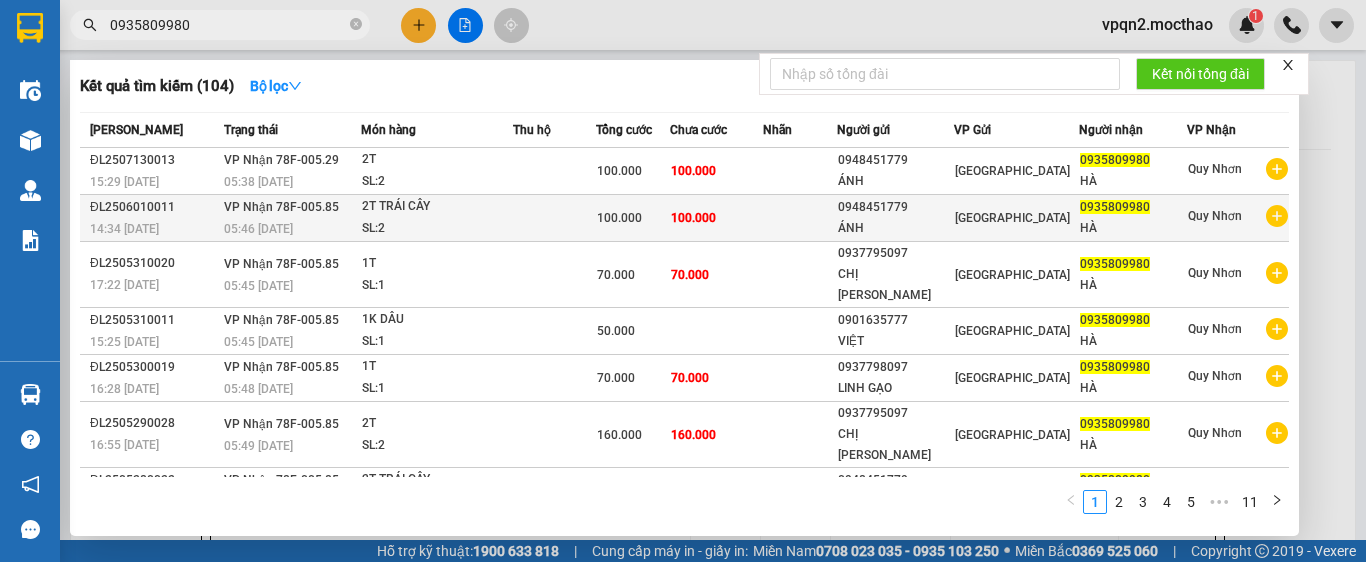 click on "VP Nhận   78F-005.85 05:46 [DATE]" at bounding box center (290, 218) 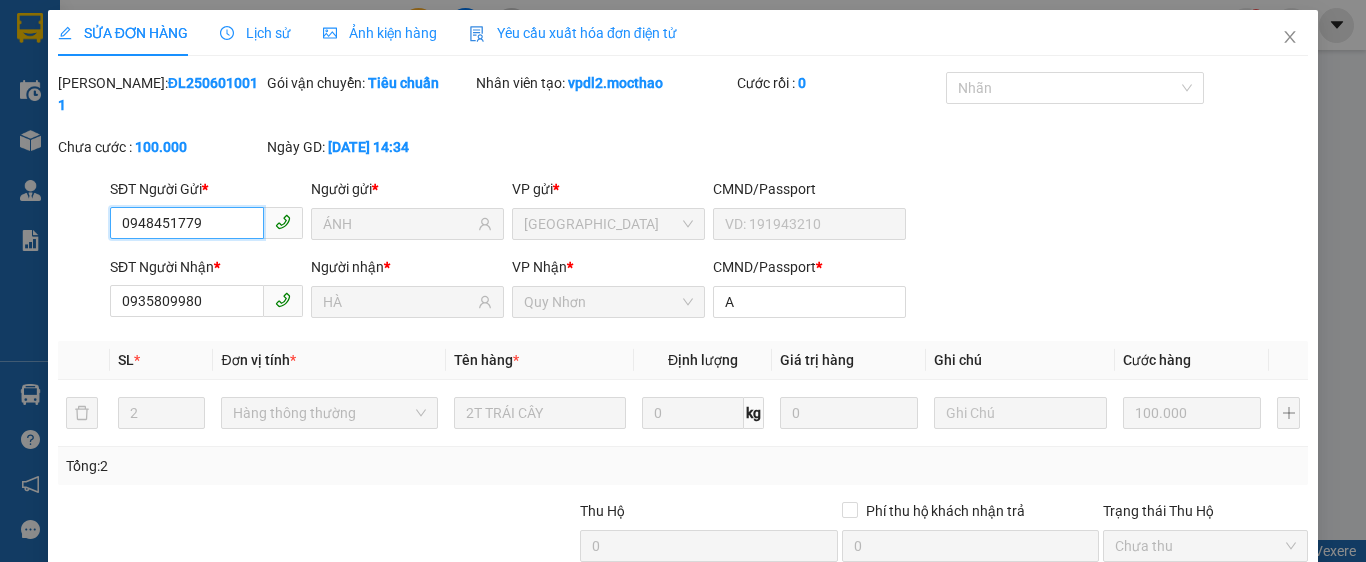scroll, scrollTop: 182, scrollLeft: 0, axis: vertical 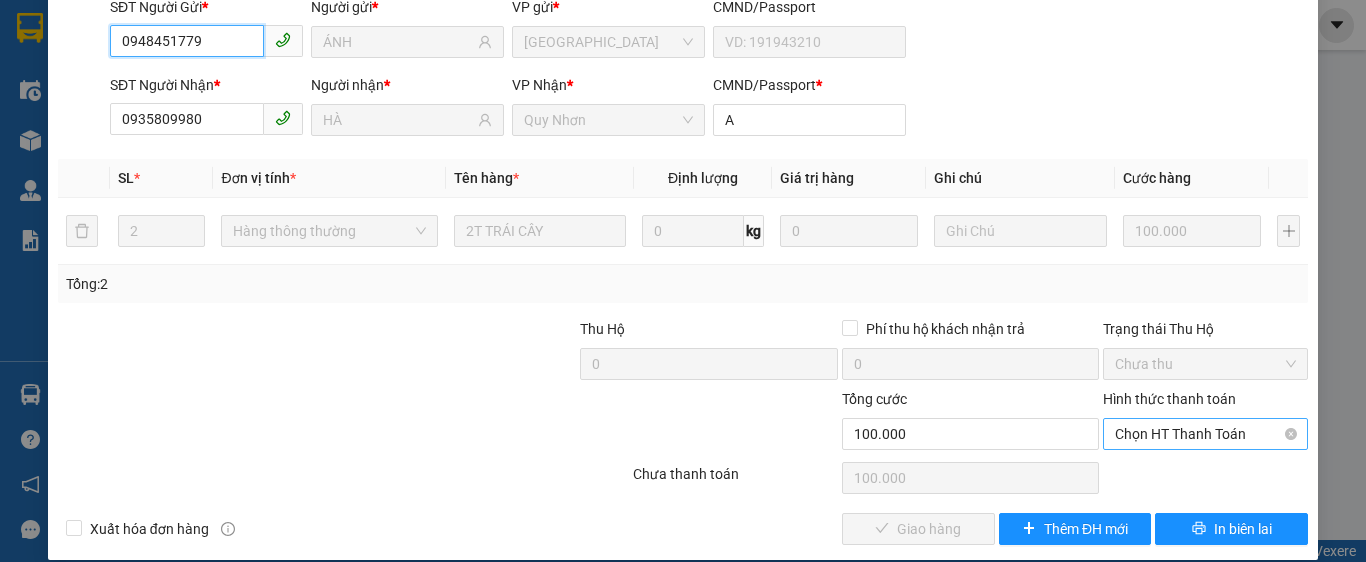 click on "Chọn HT Thanh Toán" at bounding box center [1205, 434] 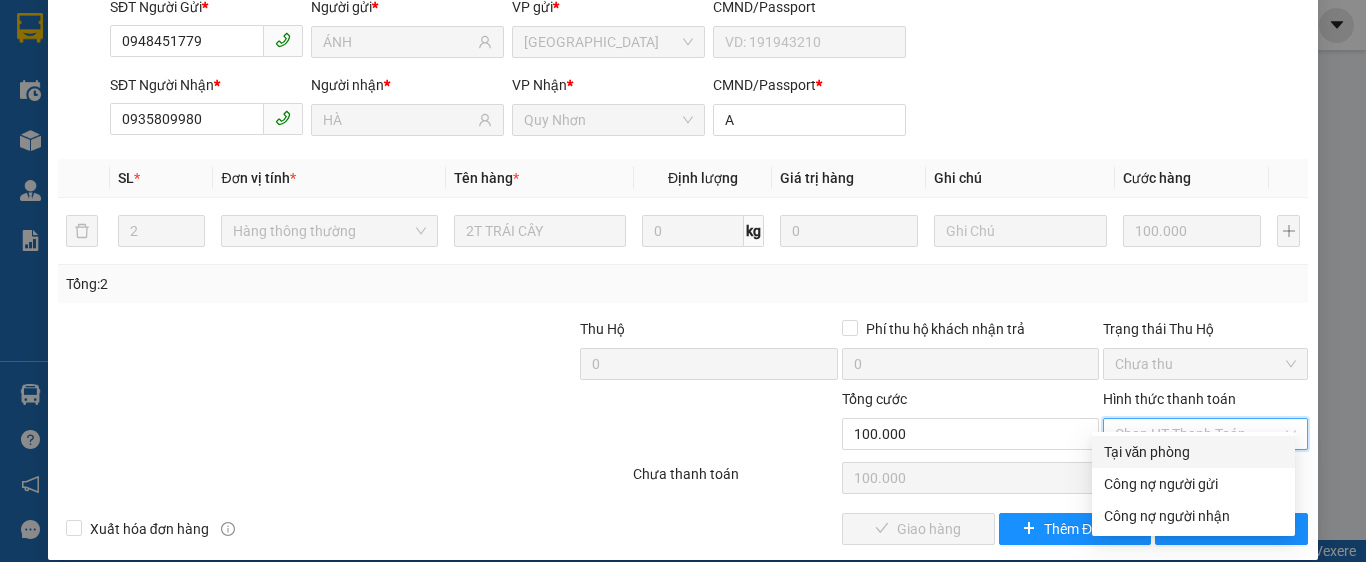 click on "Tại văn phòng" at bounding box center [1193, 452] 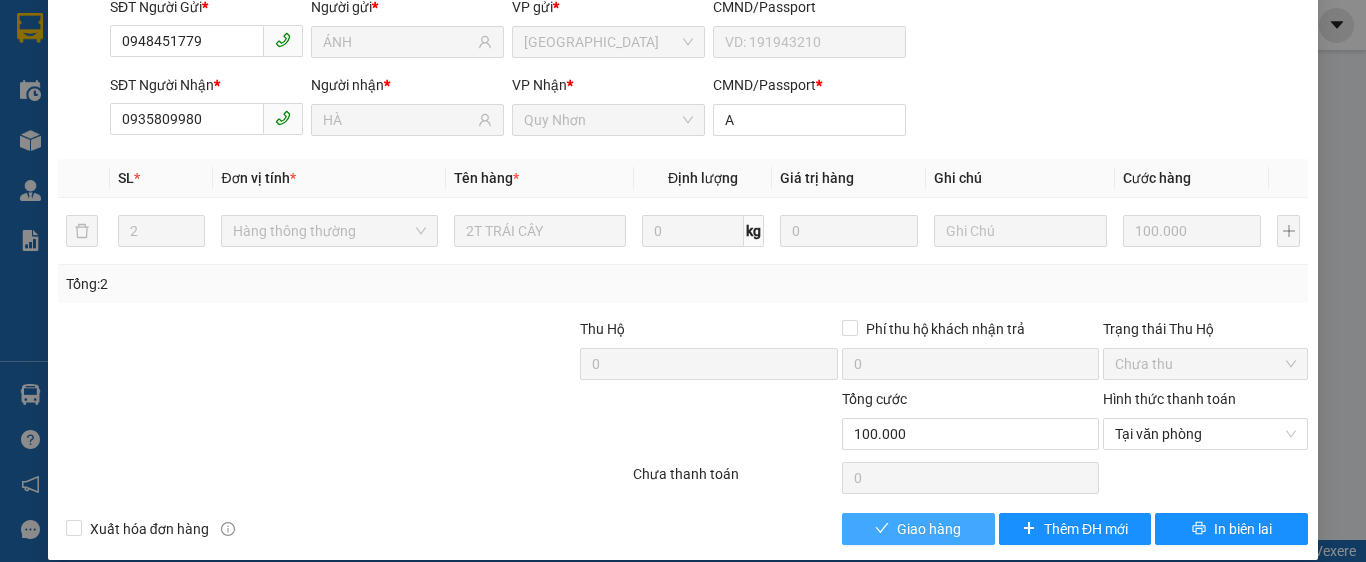 click on "Giao hàng" at bounding box center (929, 529) 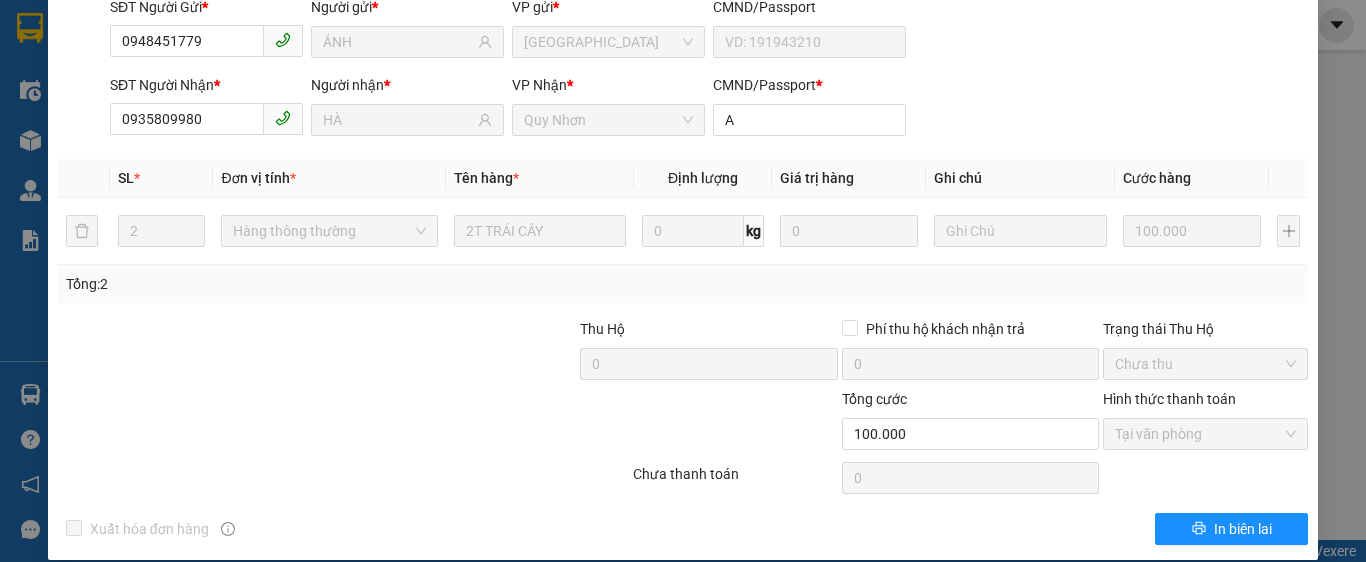 scroll, scrollTop: 0, scrollLeft: 0, axis: both 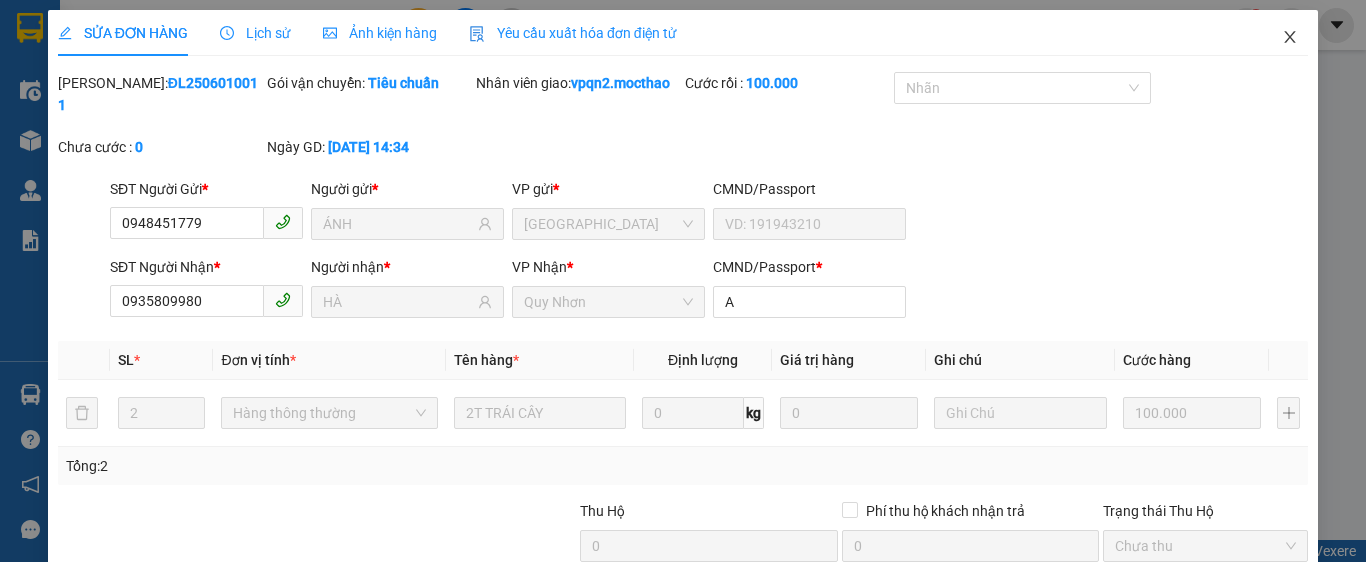 click 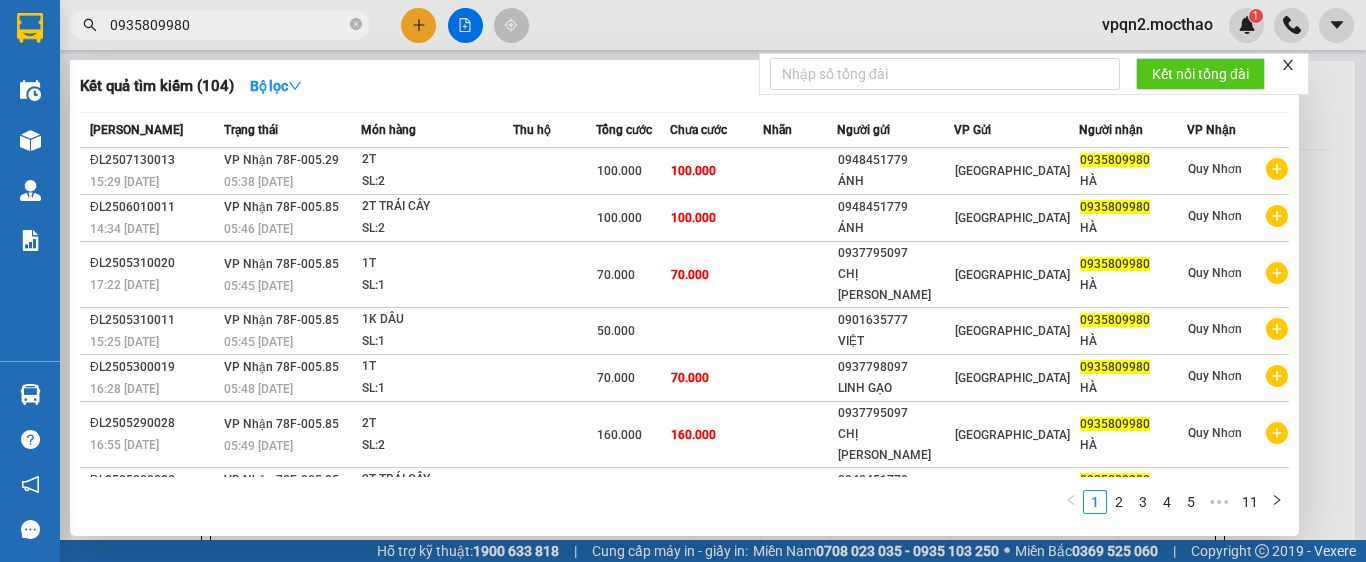 drag, startPoint x: 138, startPoint y: 39, endPoint x: 50, endPoint y: 49, distance: 88.56636 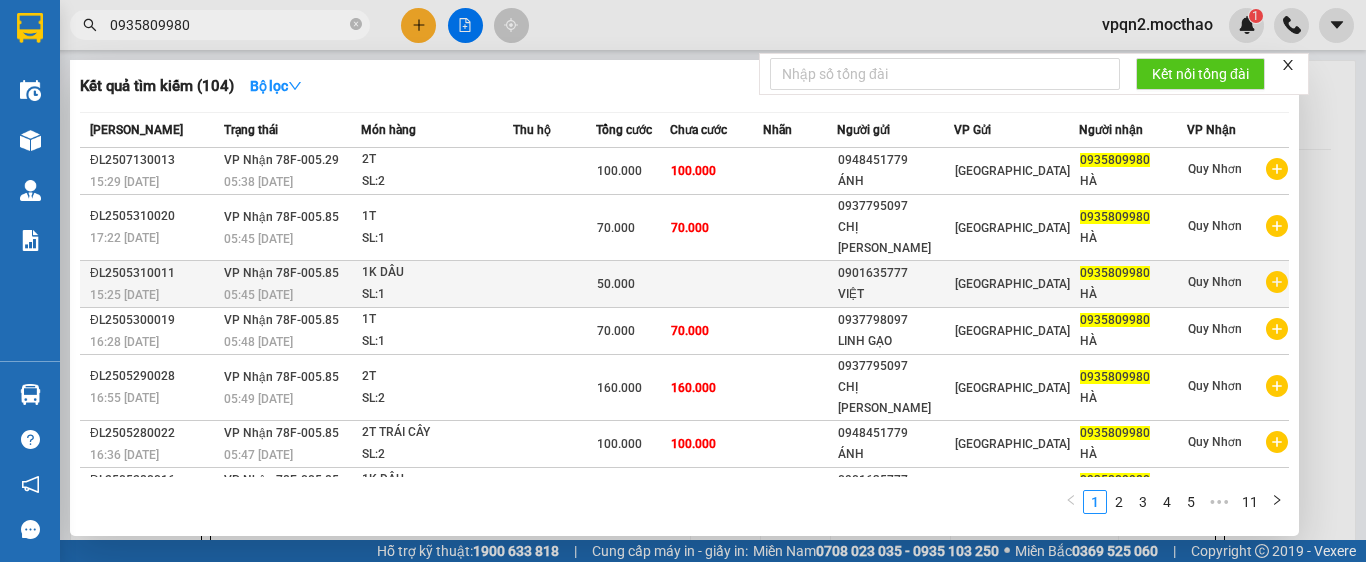 drag, startPoint x: 379, startPoint y: 171, endPoint x: 343, endPoint y: 264, distance: 99.724625 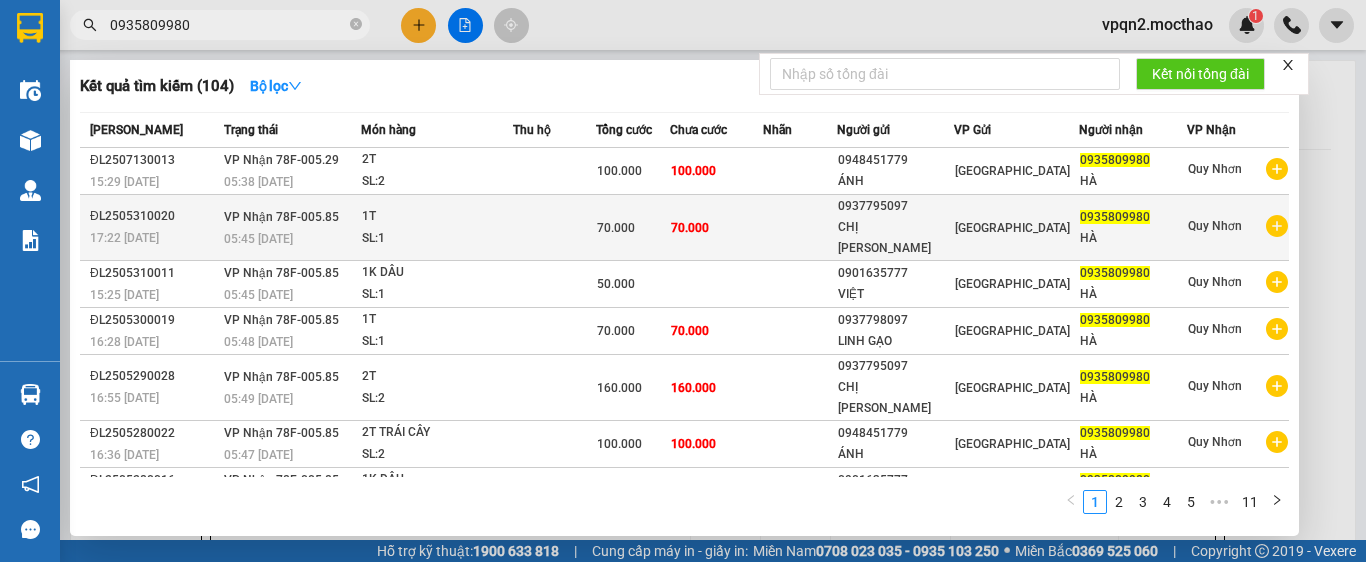 click on "1T" at bounding box center [437, 217] 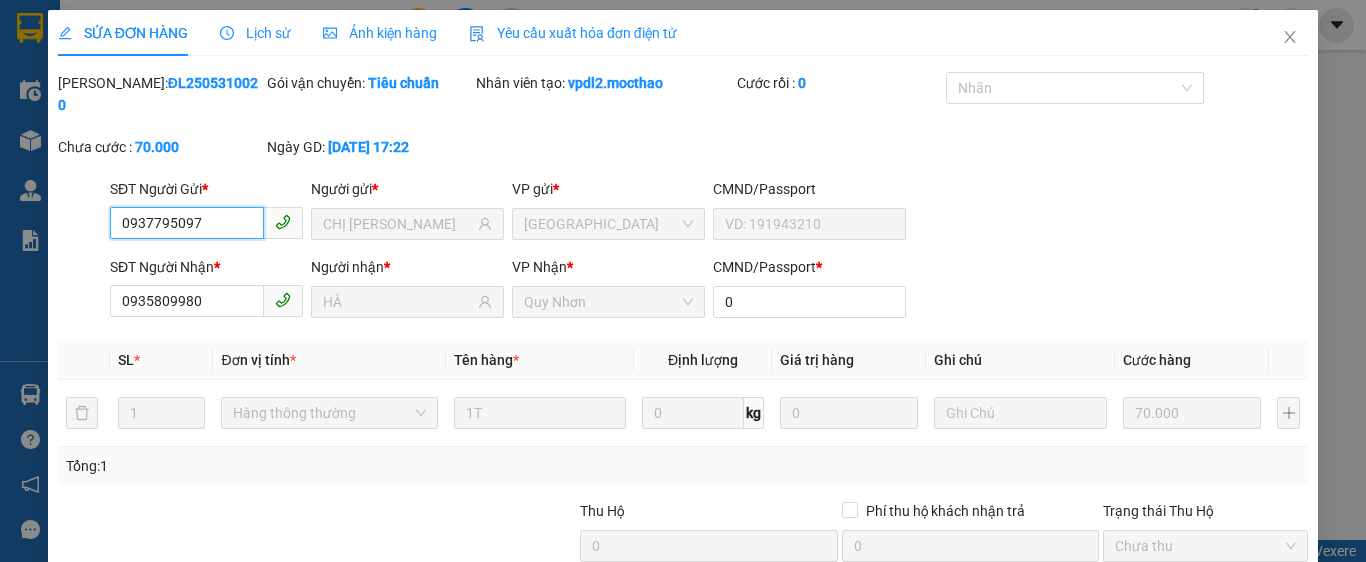scroll, scrollTop: 182, scrollLeft: 0, axis: vertical 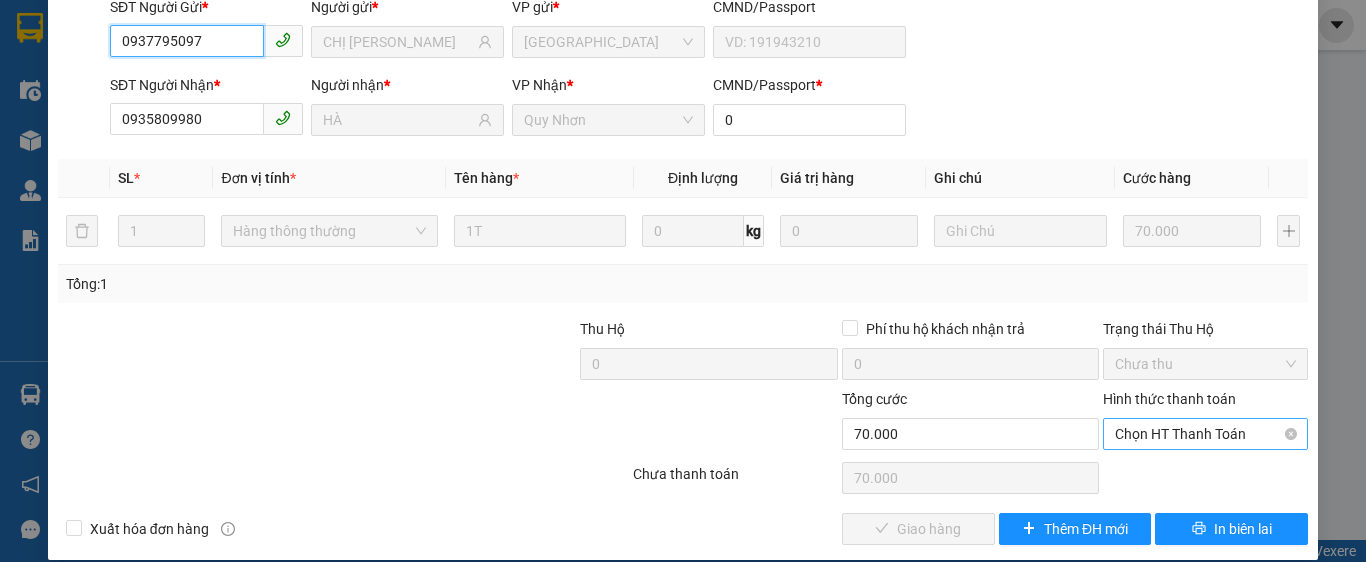 click on "Chọn HT Thanh Toán" at bounding box center (1205, 434) 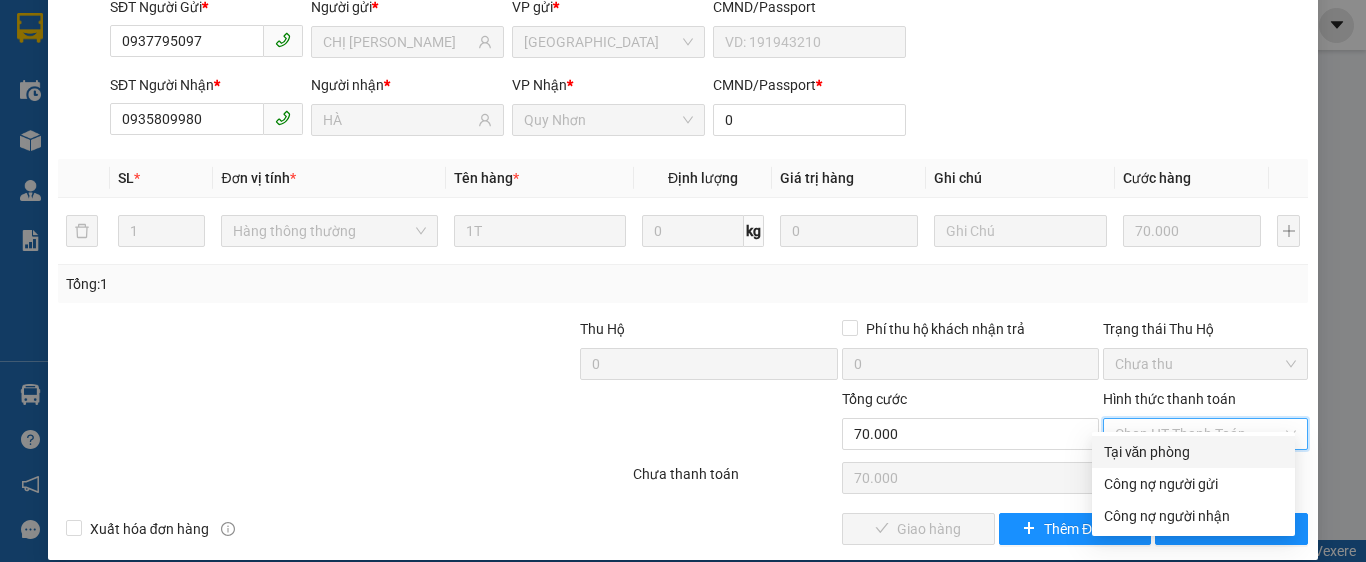 click on "Tại văn phòng" at bounding box center [1193, 452] 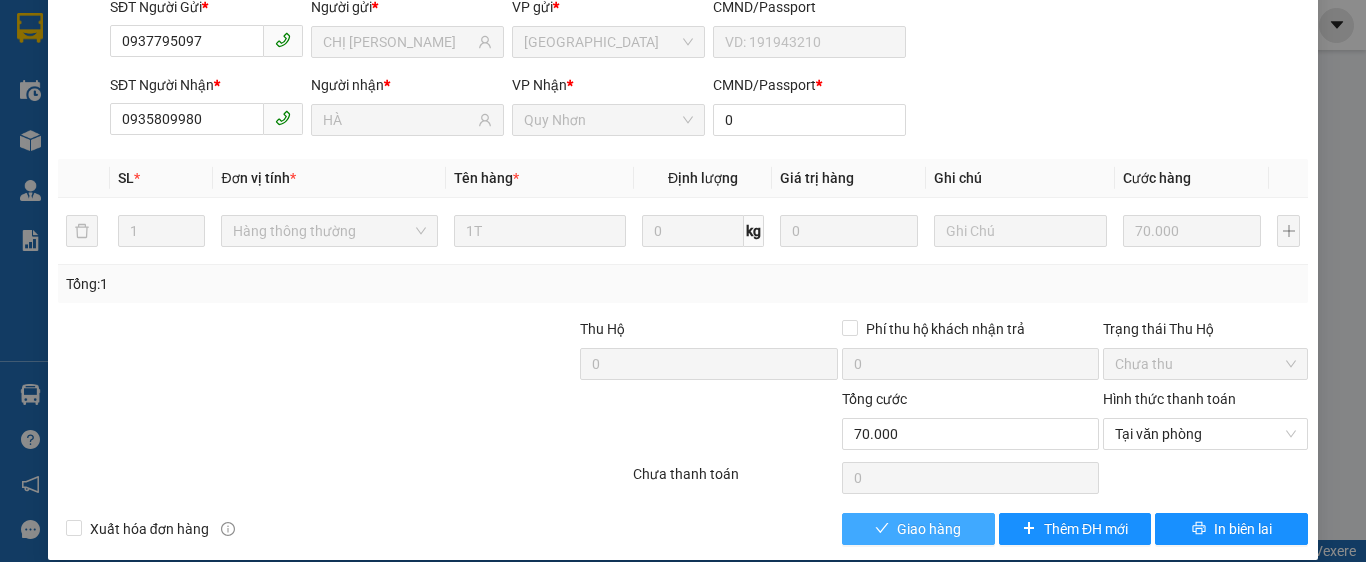 click on "Giao hàng" at bounding box center [929, 529] 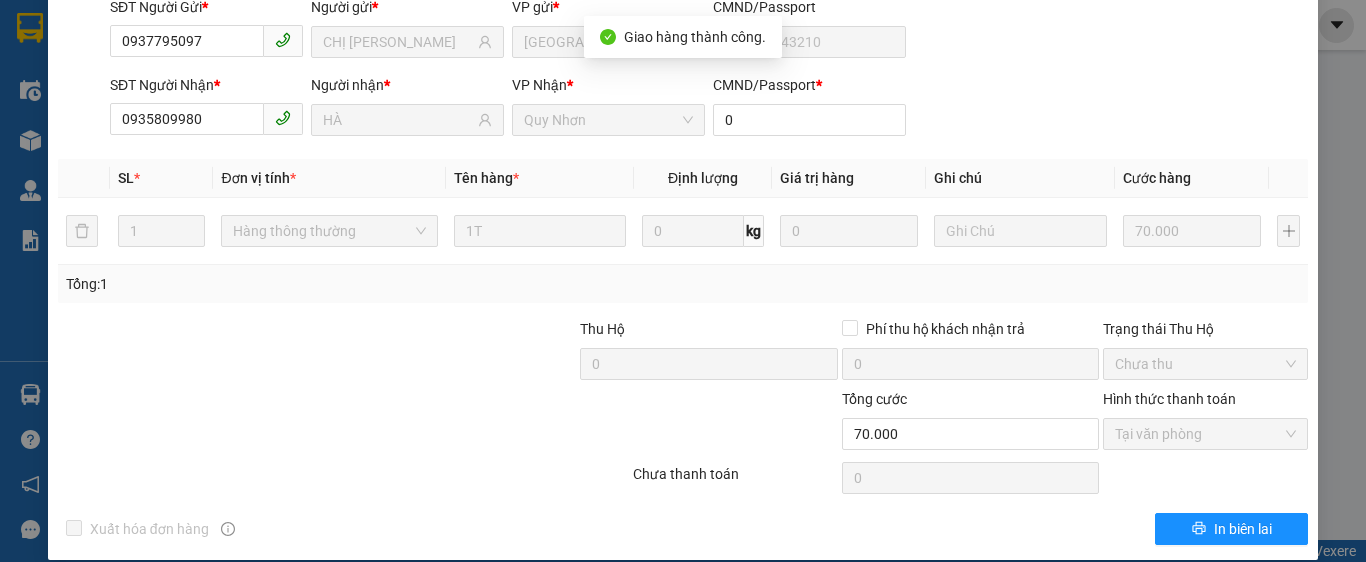scroll, scrollTop: 0, scrollLeft: 0, axis: both 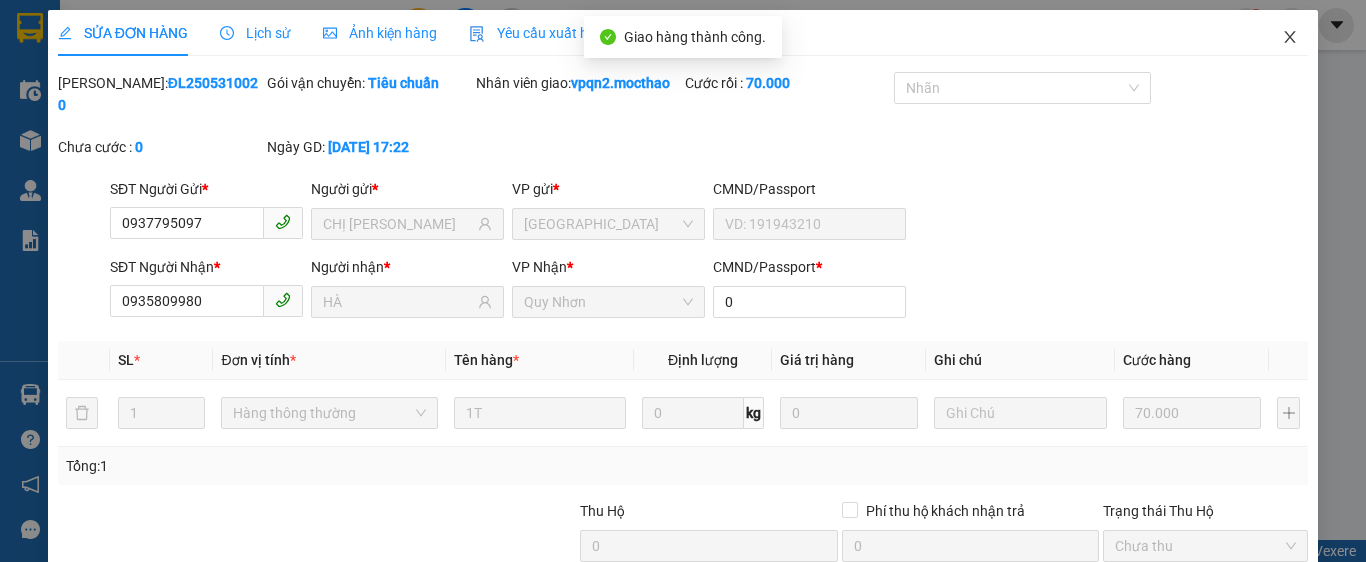 click 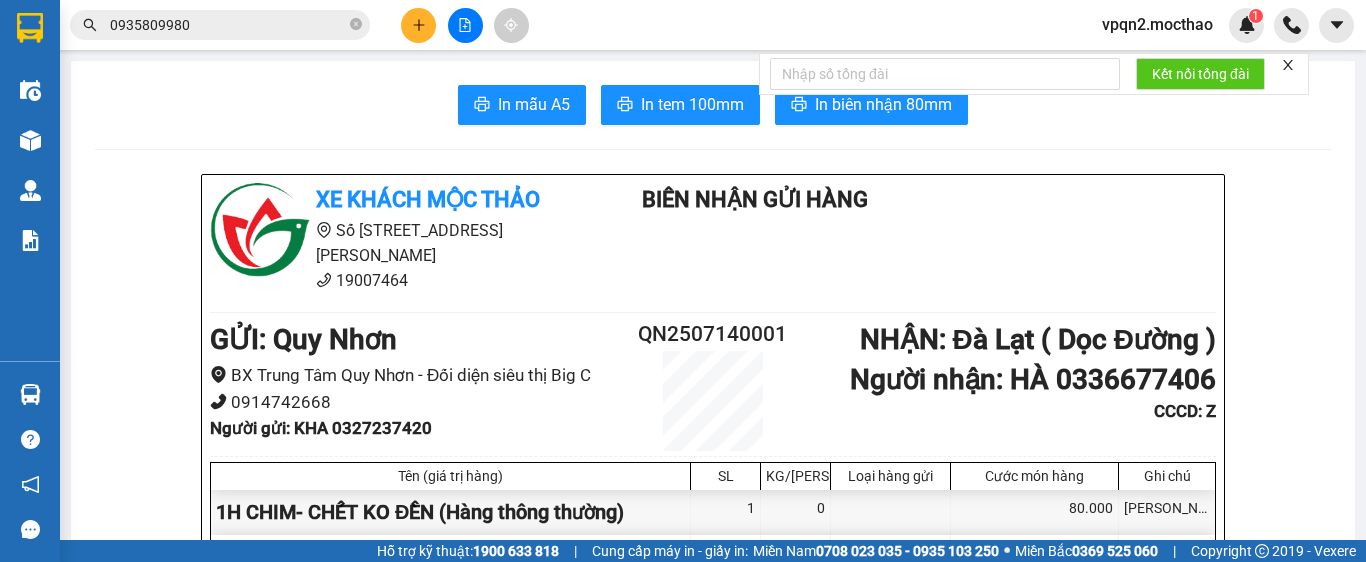 click 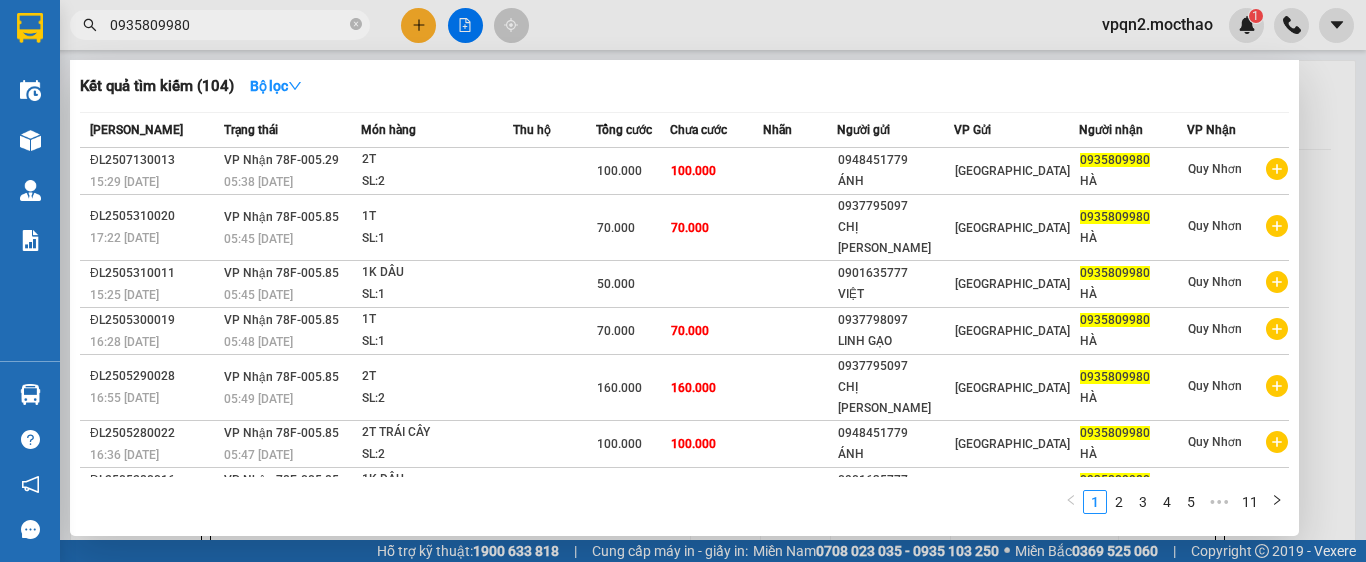drag, startPoint x: 203, startPoint y: 24, endPoint x: 65, endPoint y: 37, distance: 138.61096 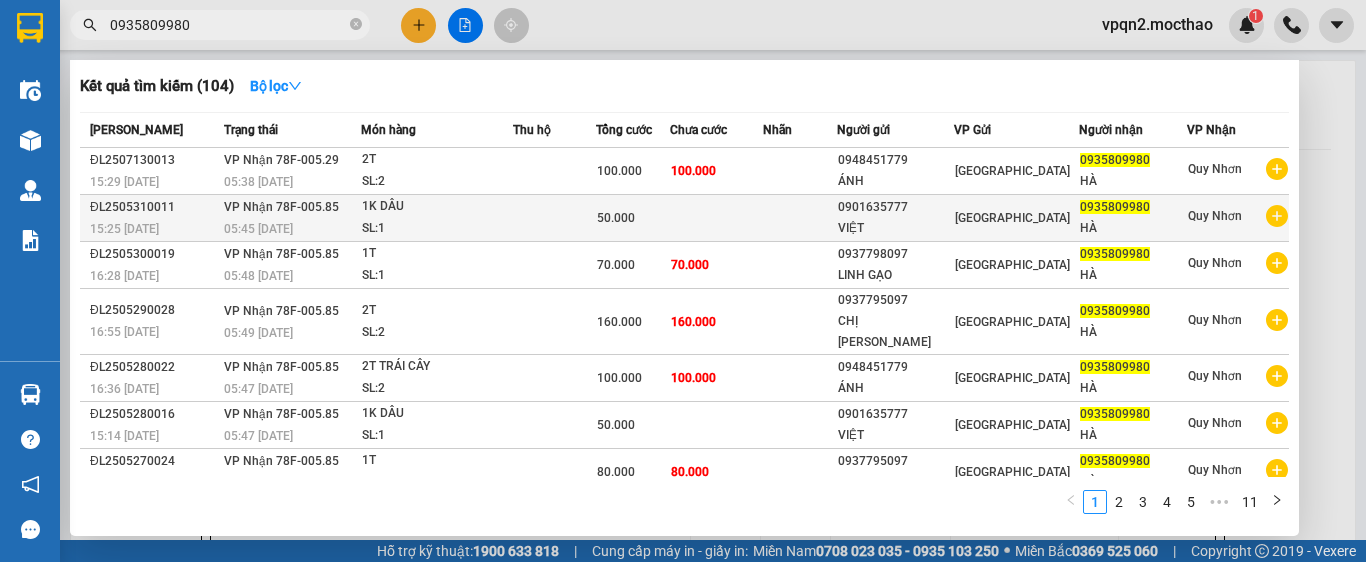 click on "SL:  1" at bounding box center [437, 229] 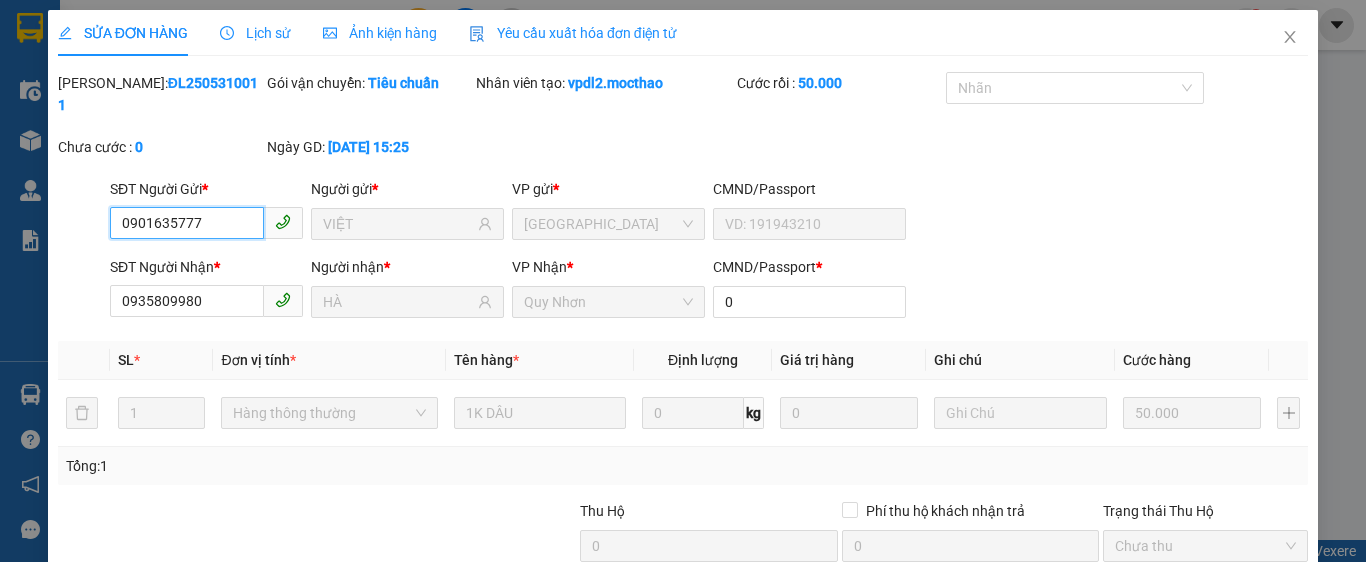 scroll, scrollTop: 182, scrollLeft: 0, axis: vertical 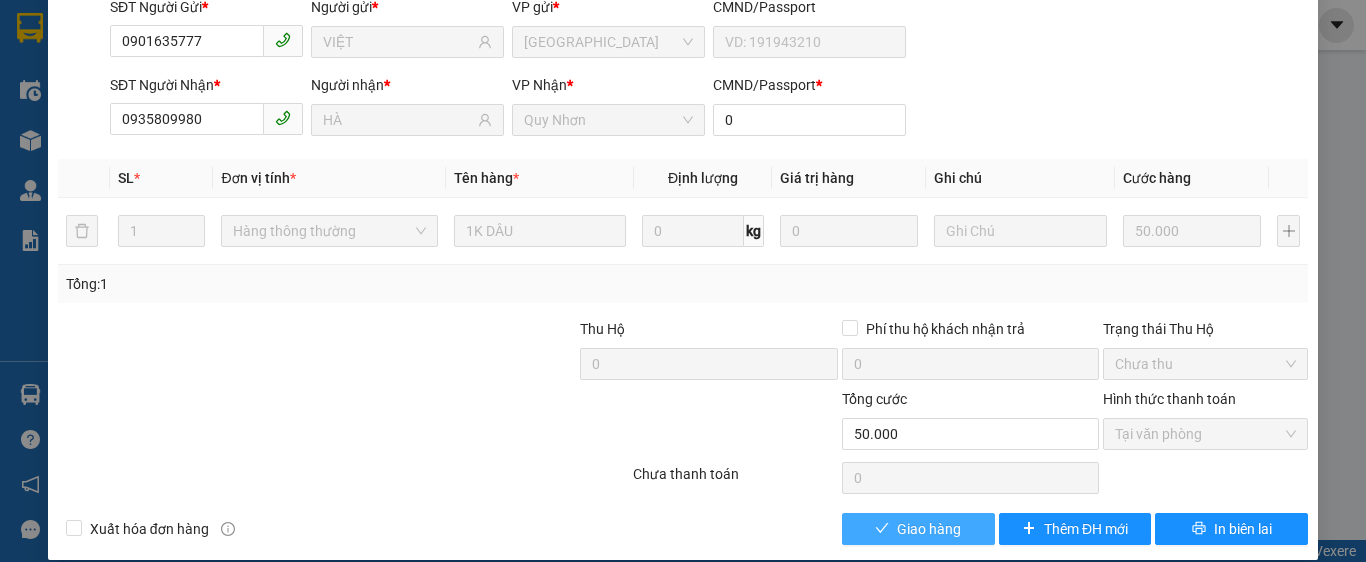 click on "Giao hàng" at bounding box center (929, 529) 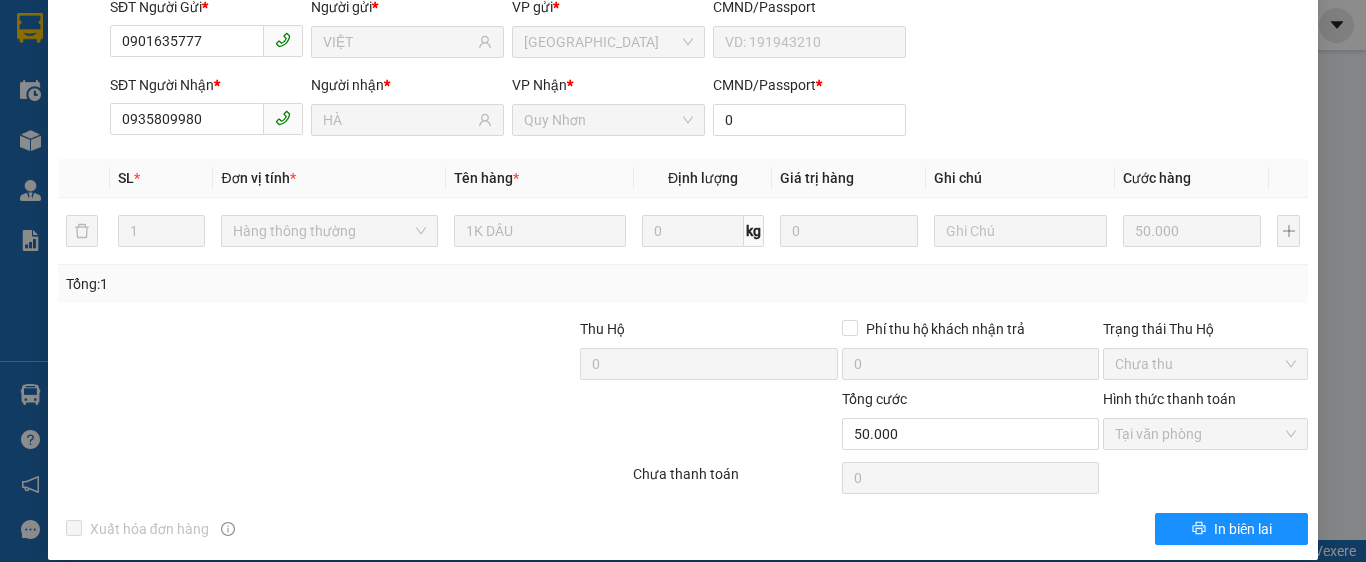 scroll, scrollTop: 0, scrollLeft: 0, axis: both 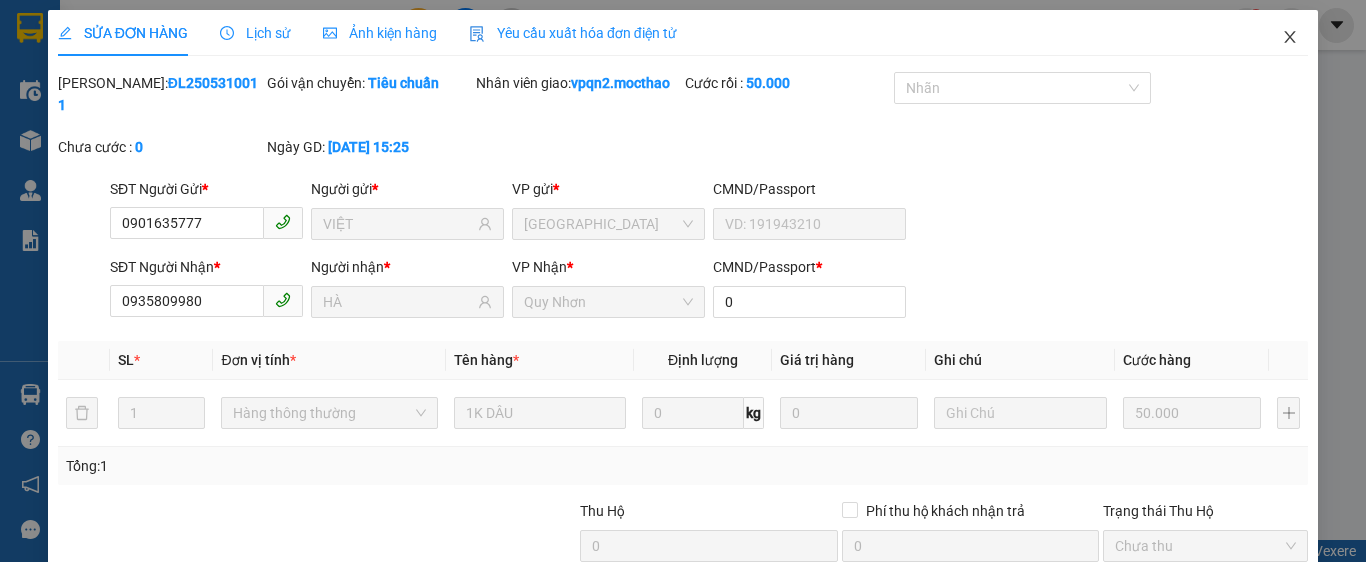 click at bounding box center [1290, 38] 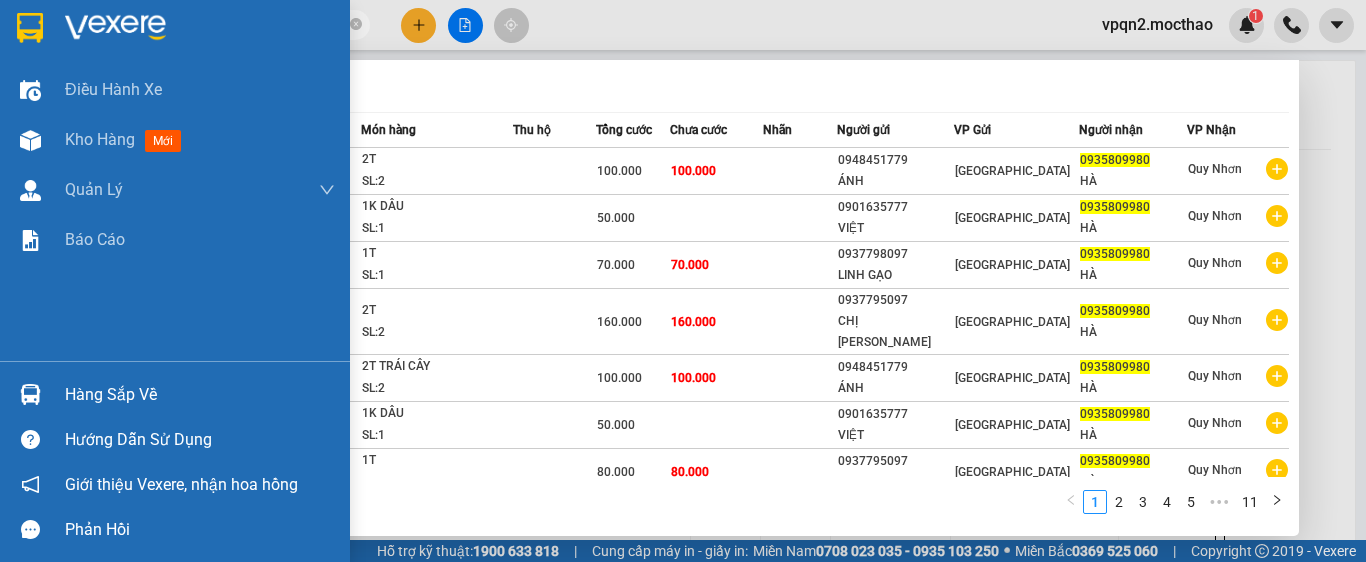 drag, startPoint x: 184, startPoint y: 29, endPoint x: 35, endPoint y: 50, distance: 150.4726 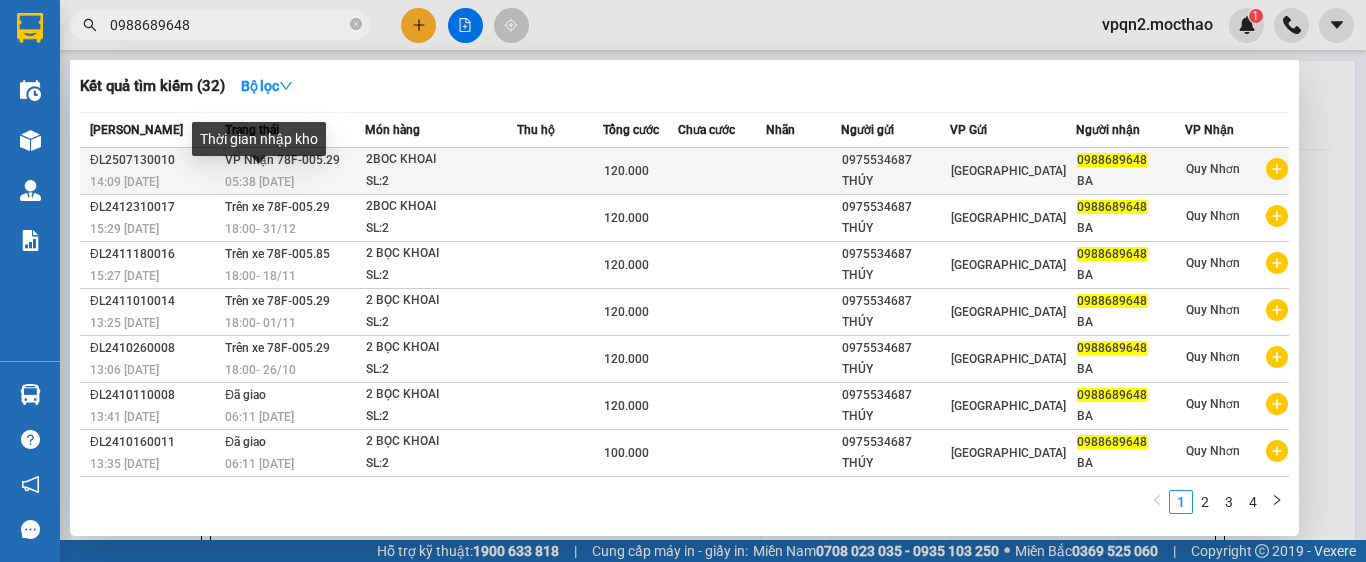 click on "05:38 [DATE]" at bounding box center (259, 182) 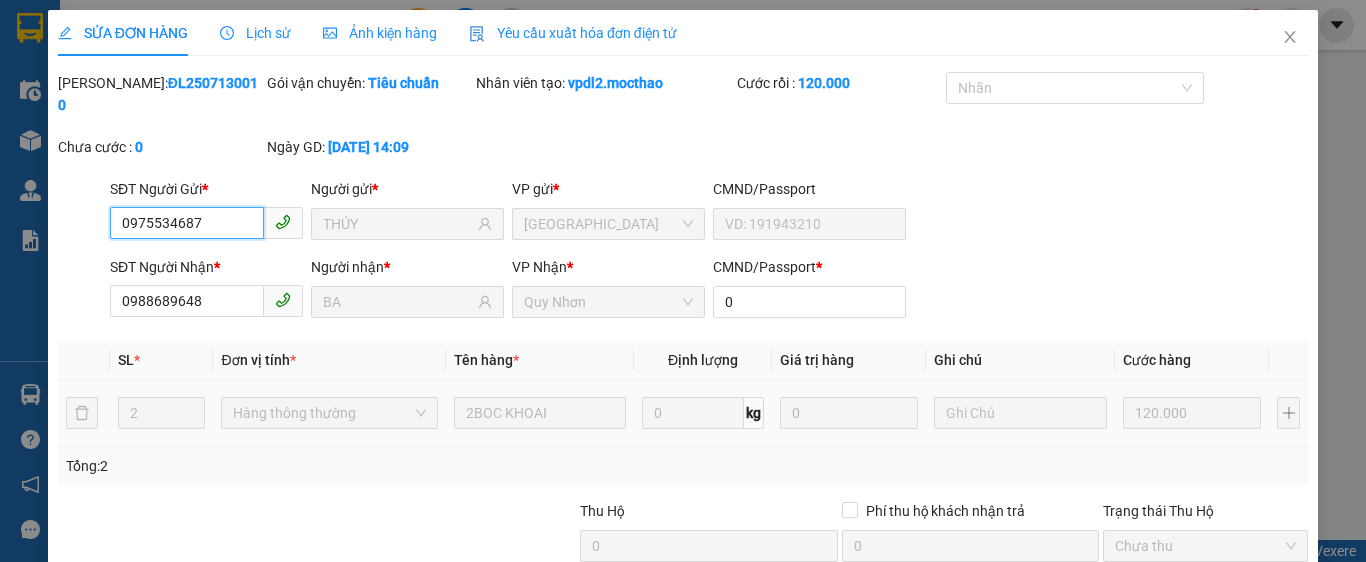 scroll, scrollTop: 182, scrollLeft: 0, axis: vertical 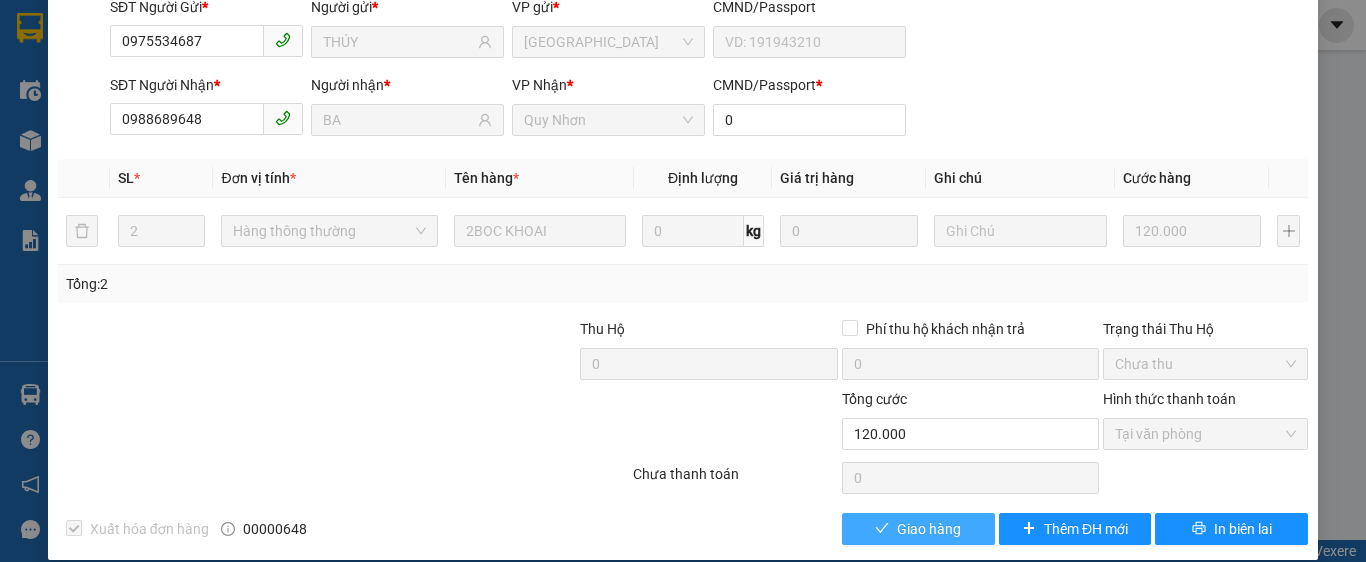 click on "Giao hàng" at bounding box center [918, 529] 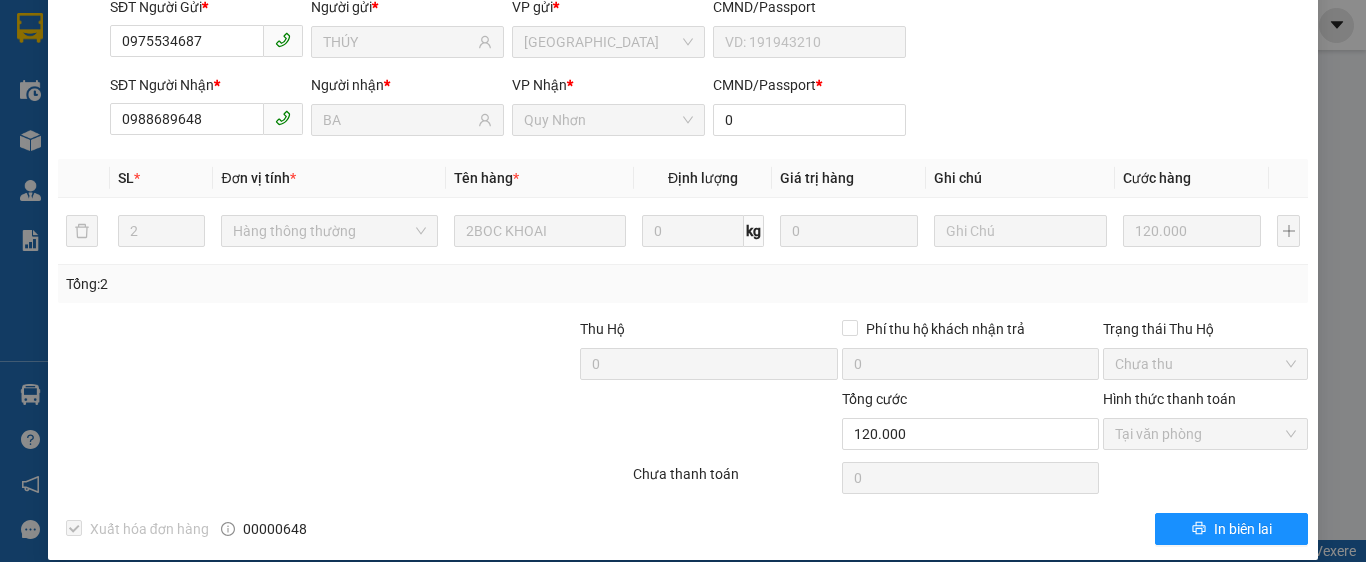 scroll, scrollTop: 0, scrollLeft: 0, axis: both 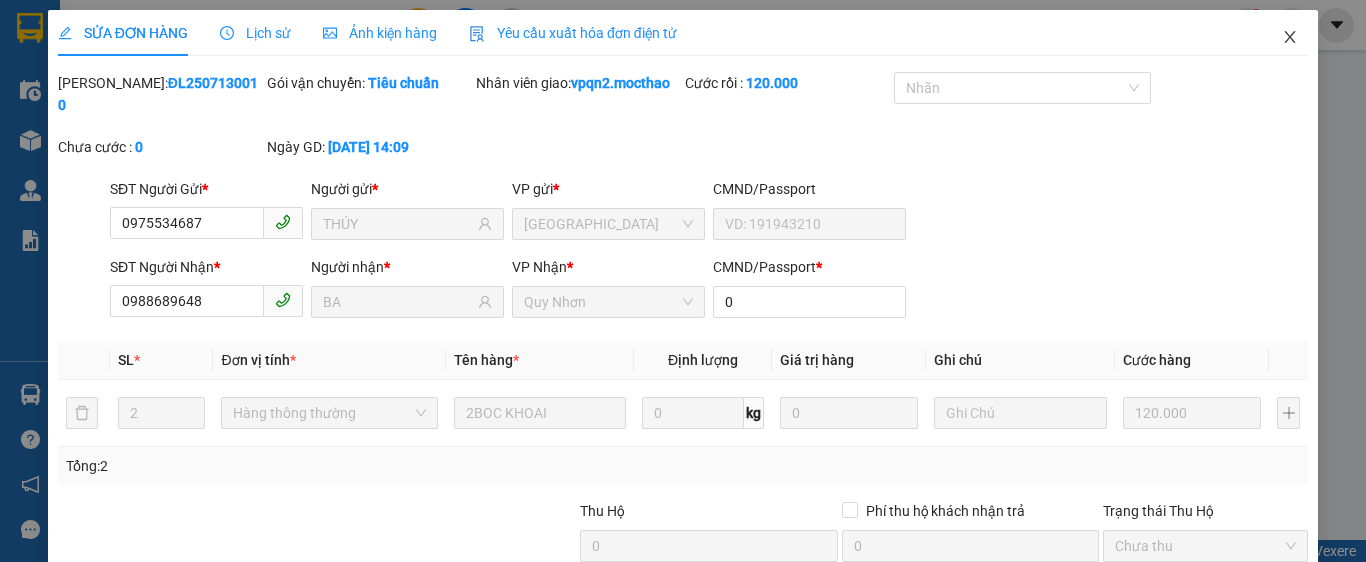 click 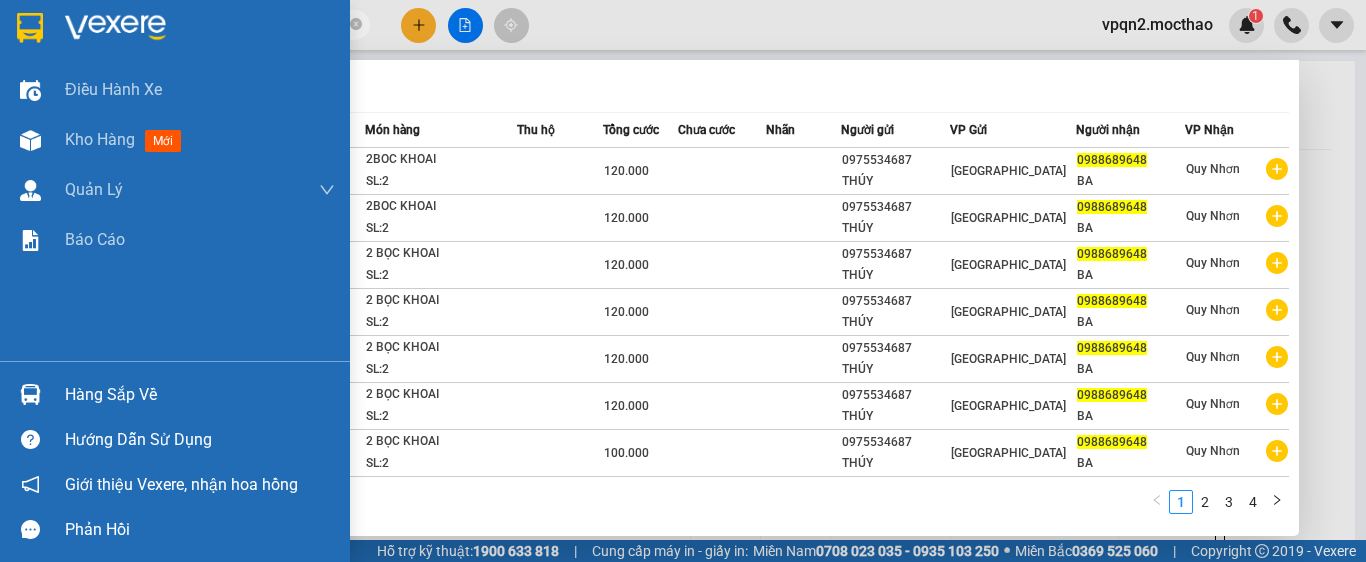 drag, startPoint x: 78, startPoint y: 39, endPoint x: 24, endPoint y: 44, distance: 54.230988 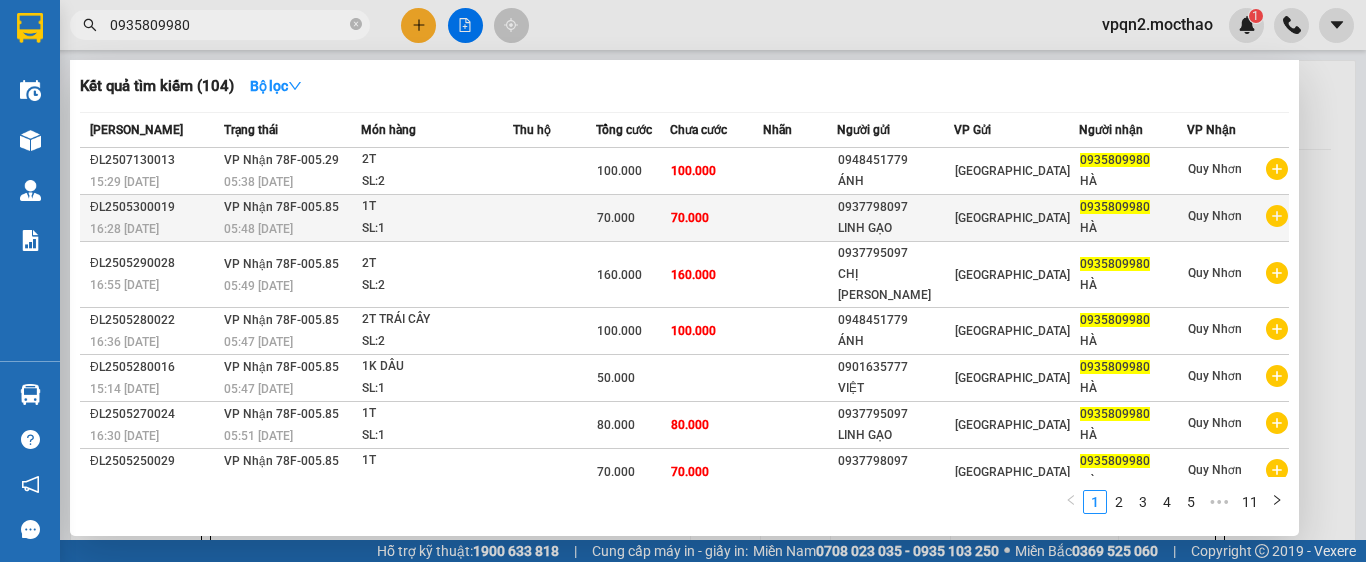 click on "SL:  1" at bounding box center [437, 229] 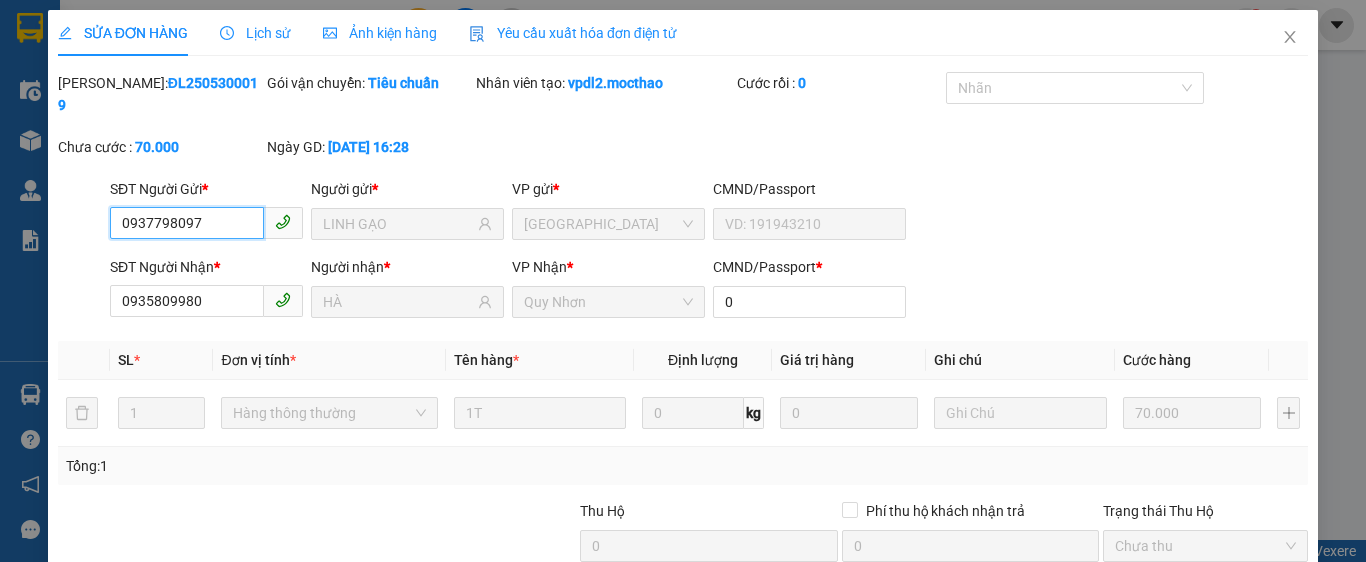 scroll, scrollTop: 182, scrollLeft: 0, axis: vertical 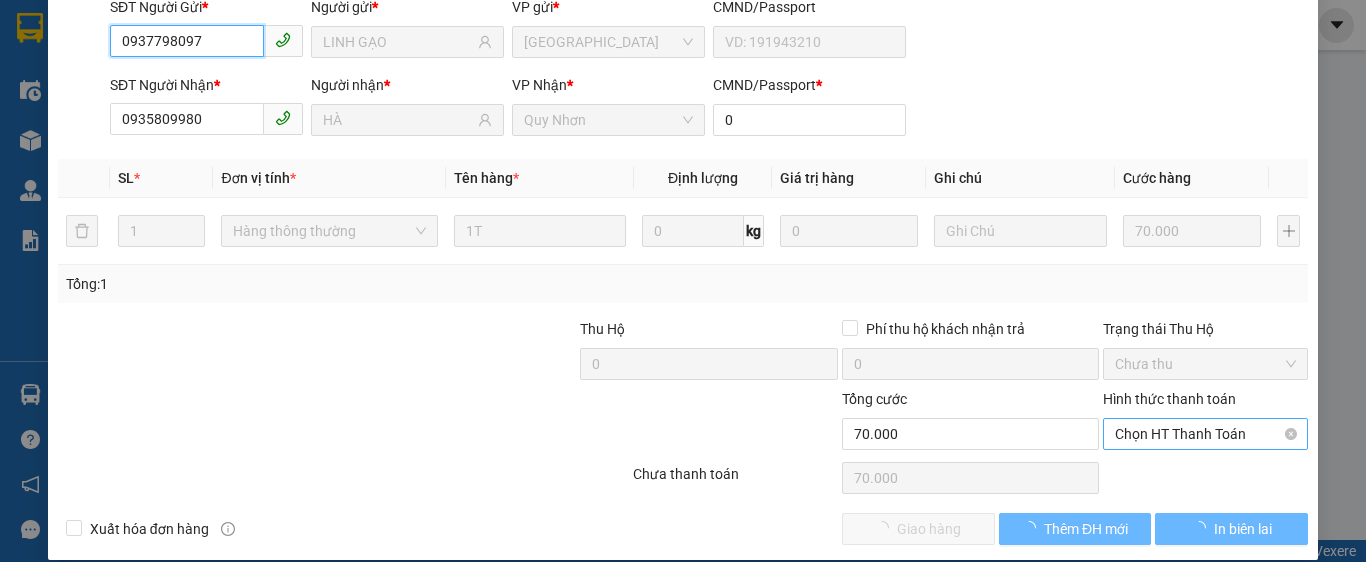 click on "Chọn HT Thanh Toán" at bounding box center [1205, 434] 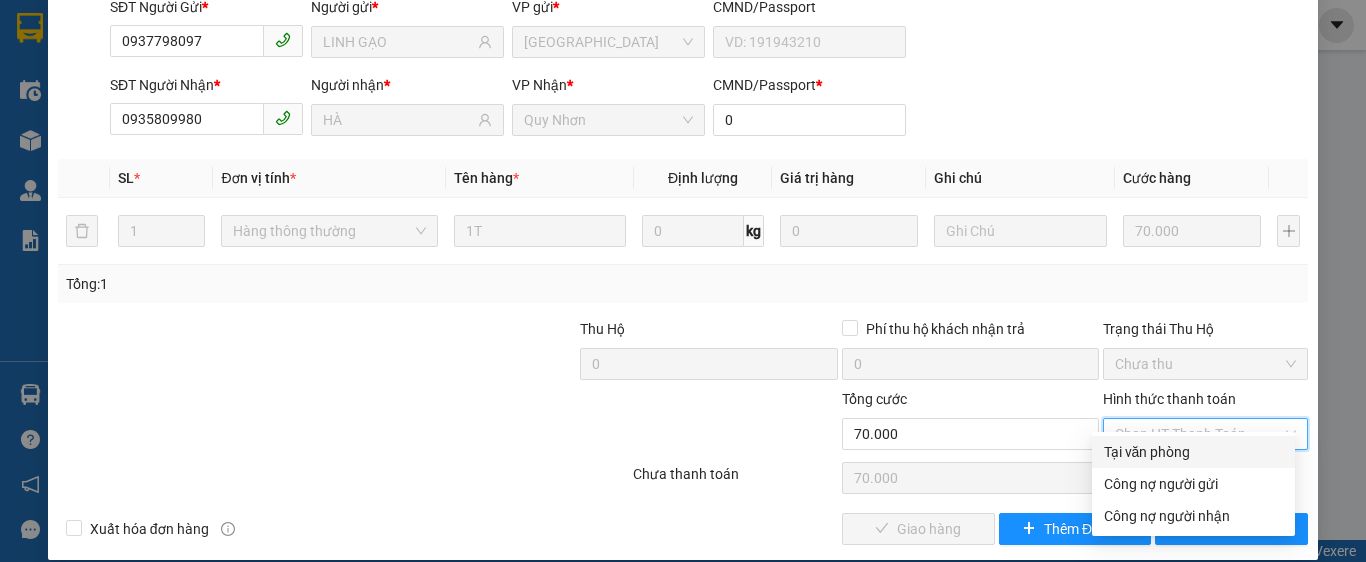 click on "Tại văn phòng" at bounding box center (1193, 452) 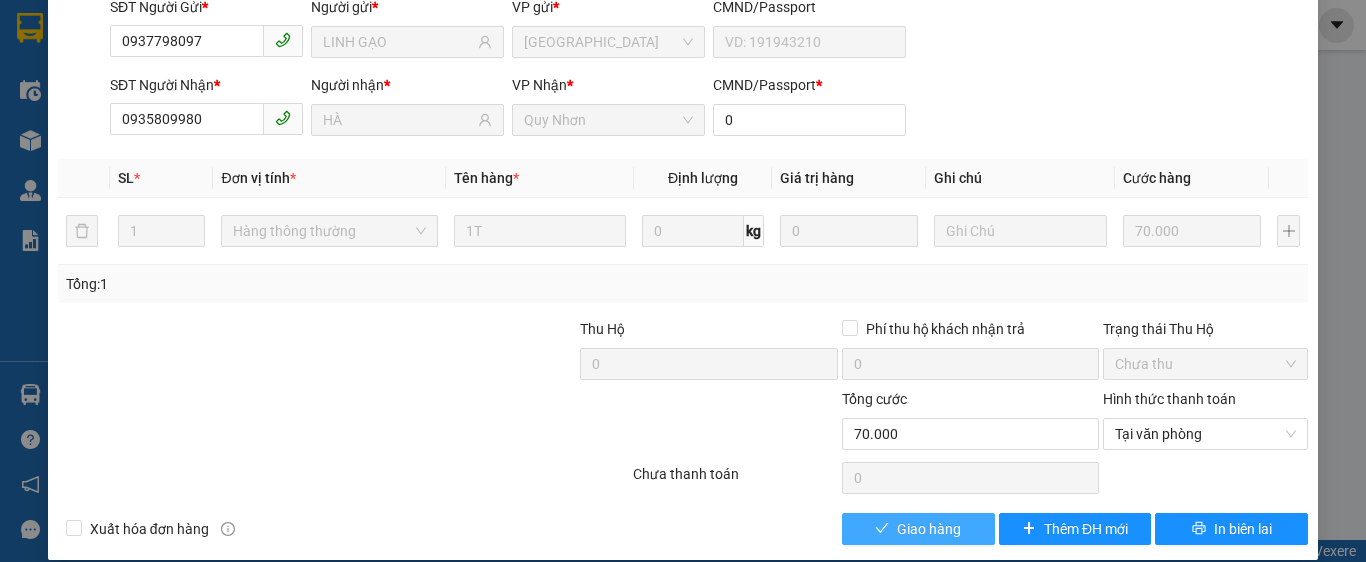 click on "Giao hàng" at bounding box center [929, 529] 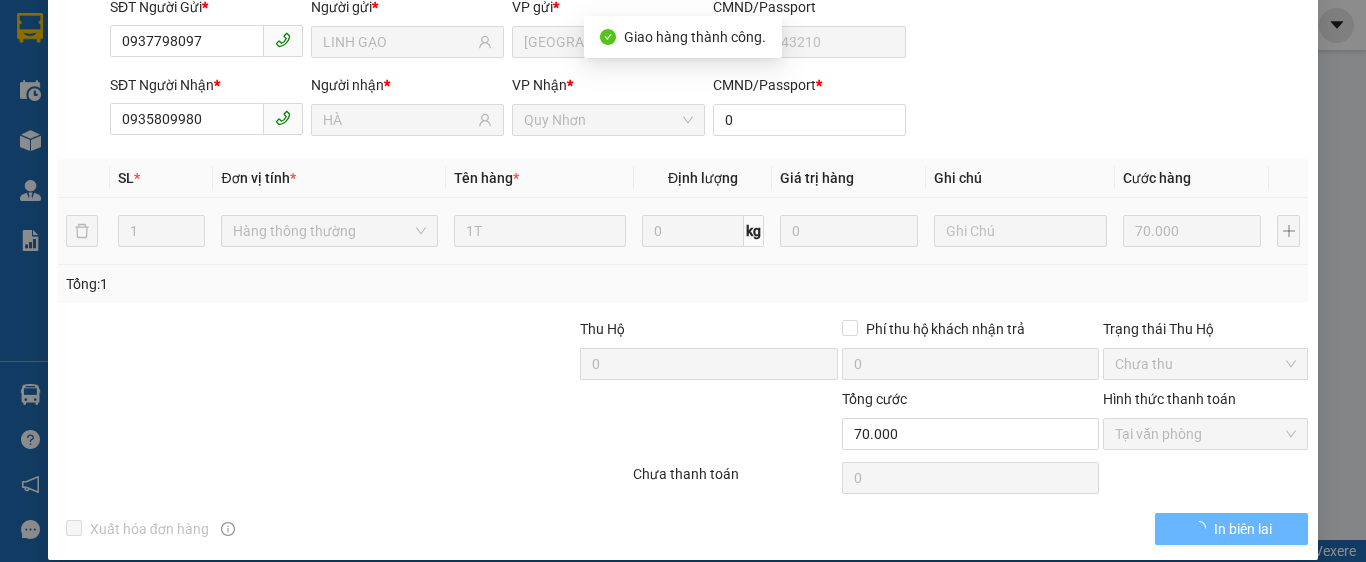 scroll, scrollTop: 0, scrollLeft: 0, axis: both 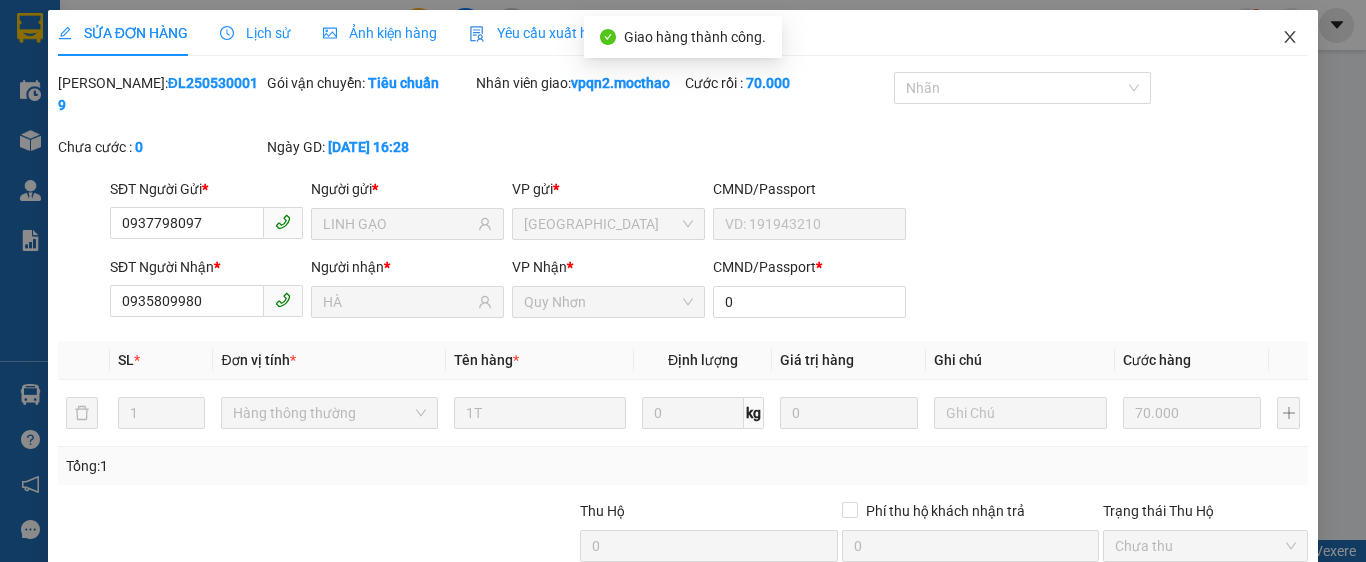 click 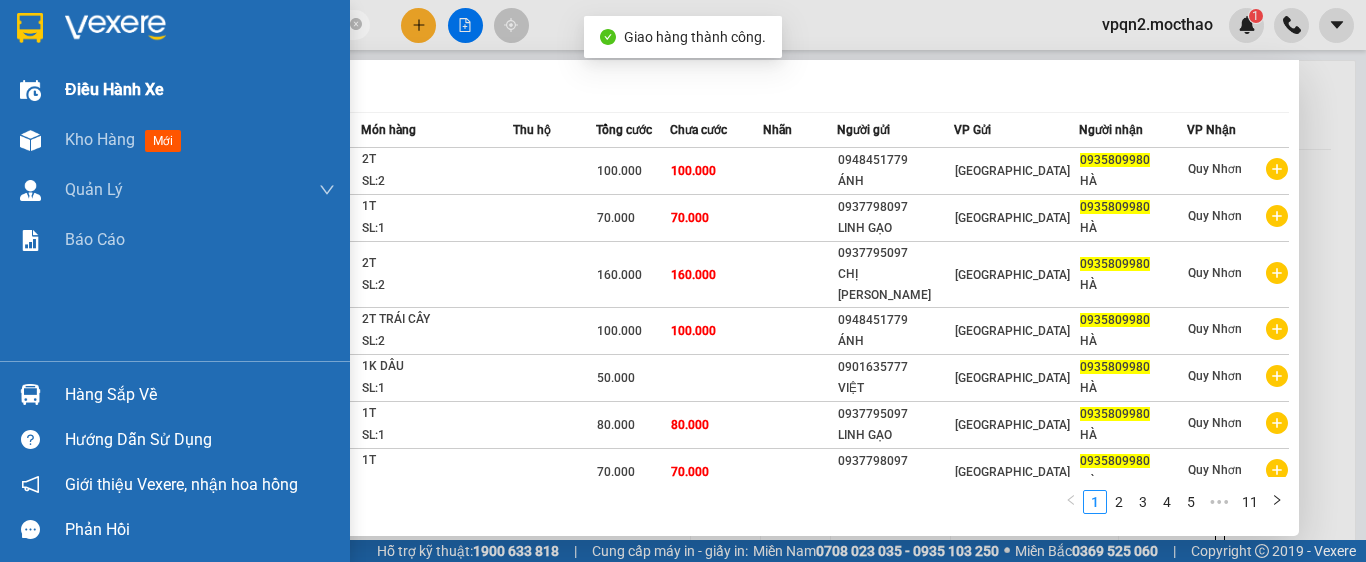 drag, startPoint x: 25, startPoint y: 58, endPoint x: 4, endPoint y: 65, distance: 22.135944 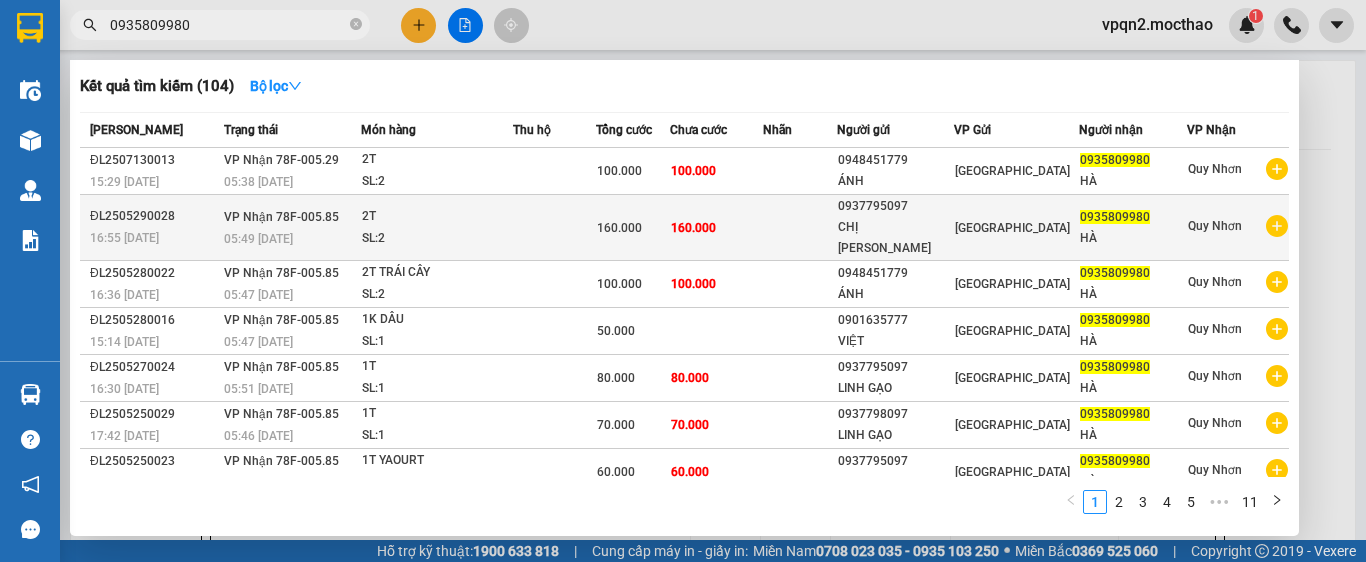 click at bounding box center (554, 228) 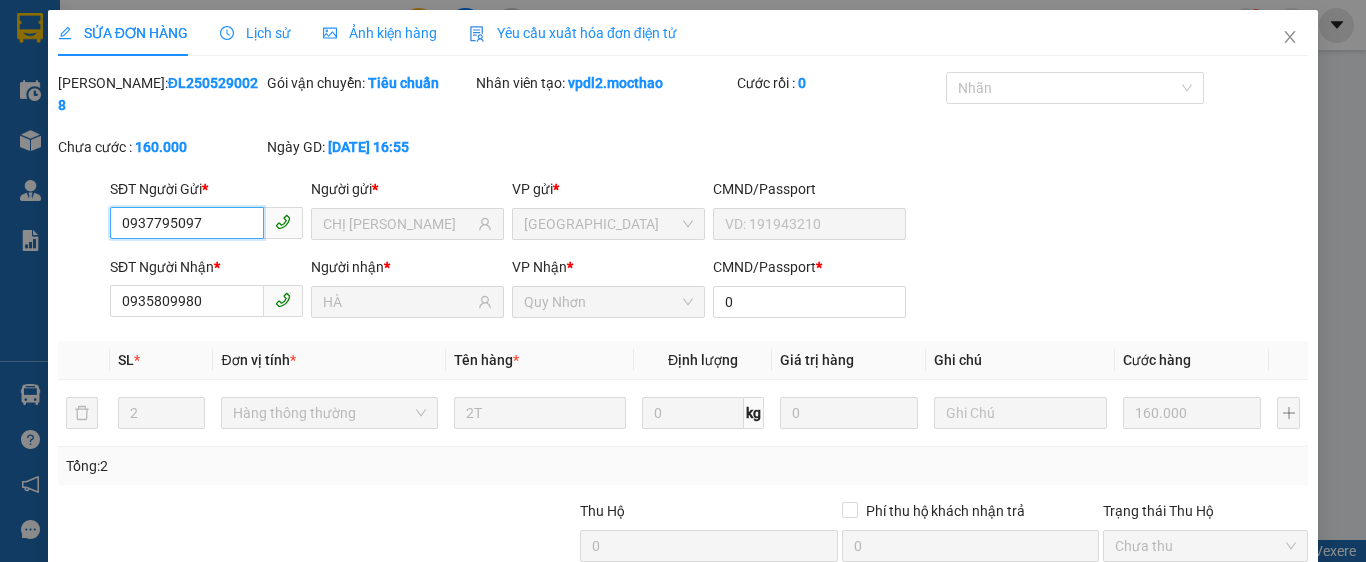 scroll, scrollTop: 182, scrollLeft: 0, axis: vertical 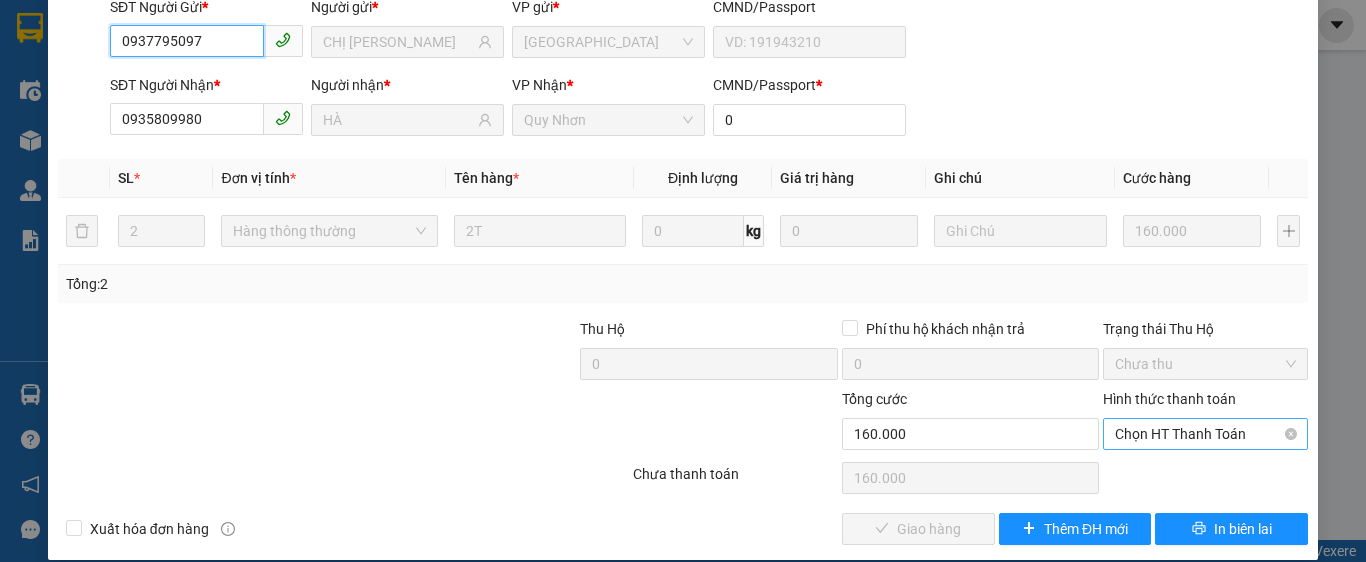 click on "Chọn HT Thanh Toán" at bounding box center (1205, 434) 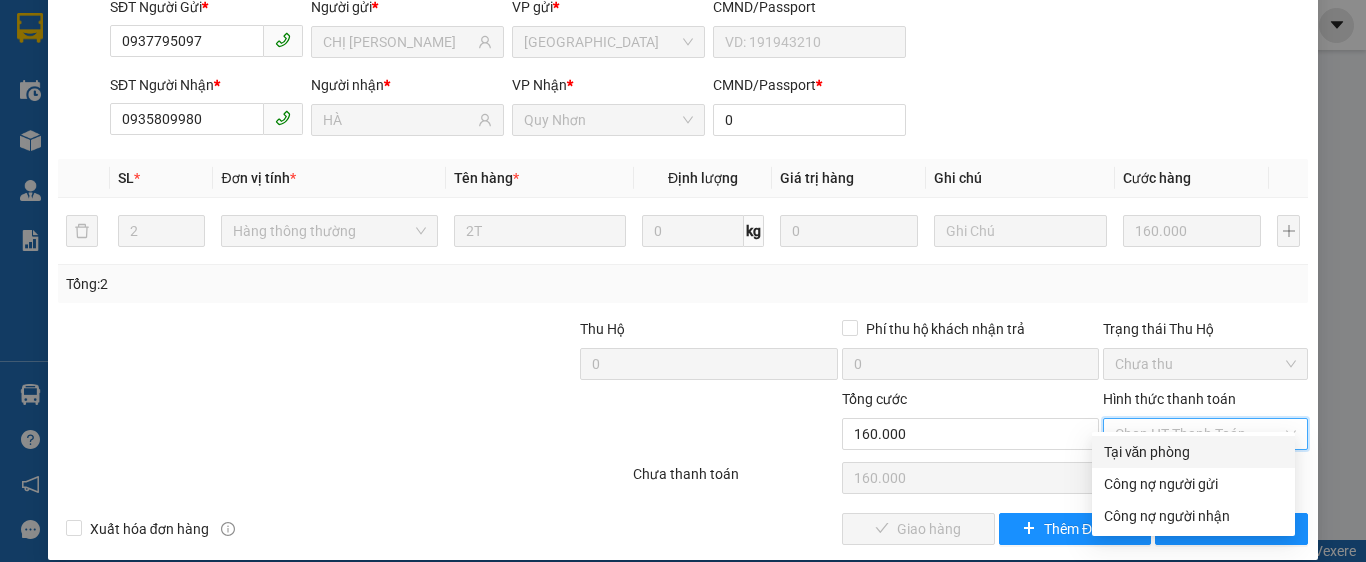 click on "Tại văn phòng" at bounding box center (1193, 452) 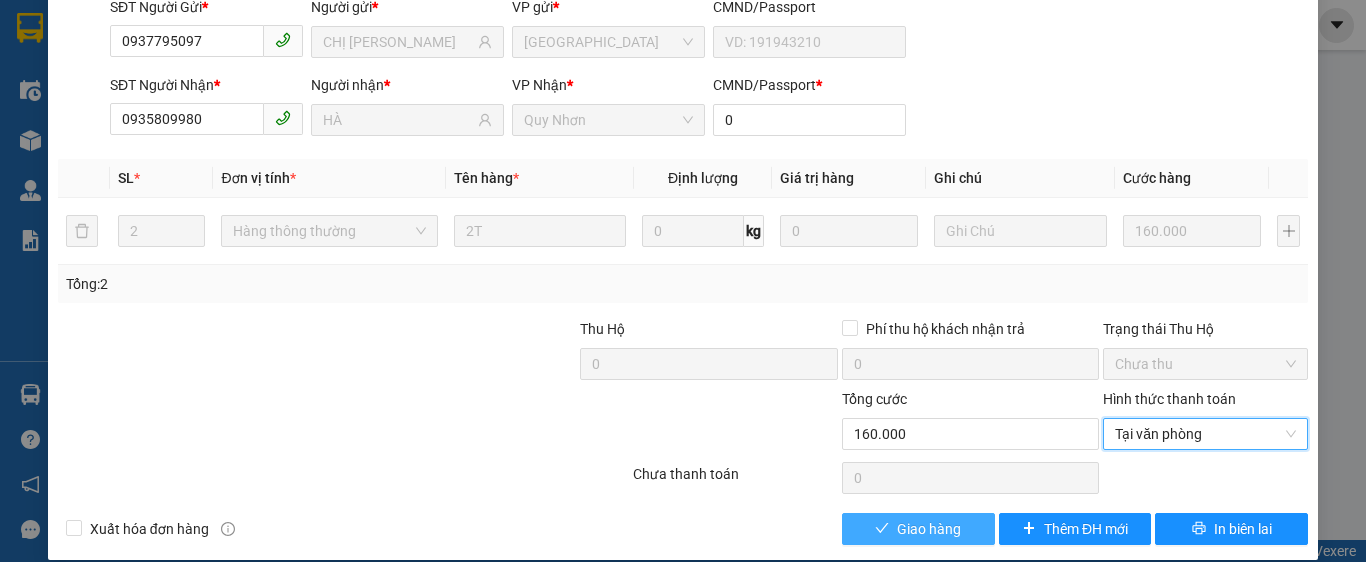 click on "Giao hàng" at bounding box center (929, 529) 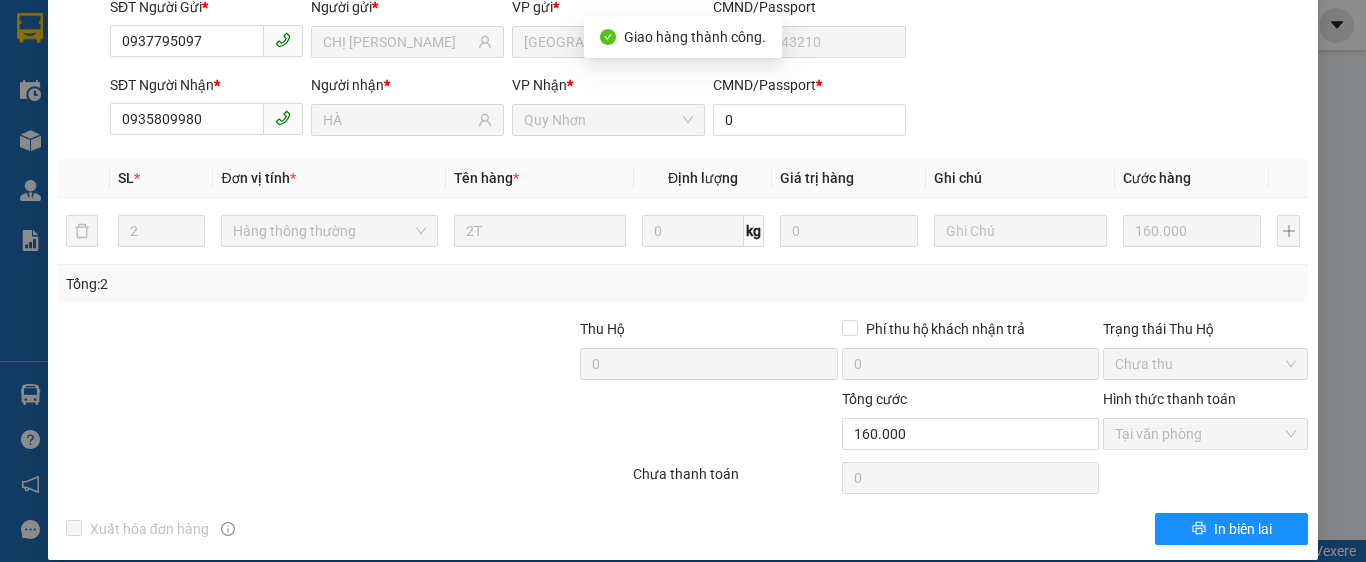 scroll, scrollTop: 0, scrollLeft: 0, axis: both 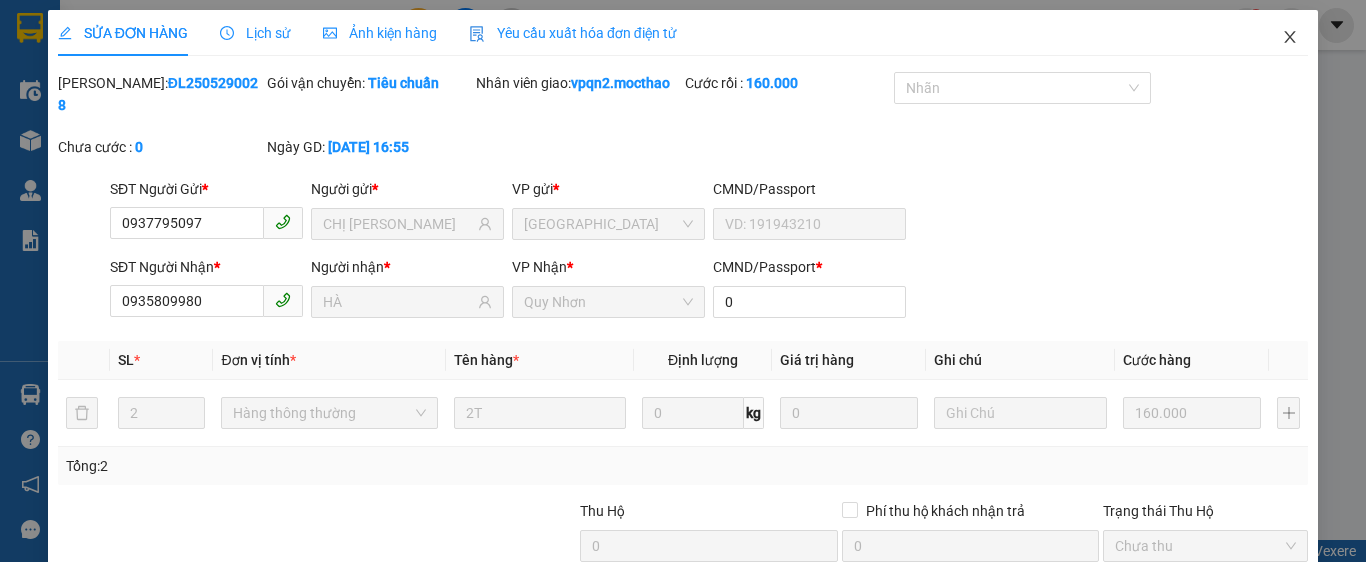 click 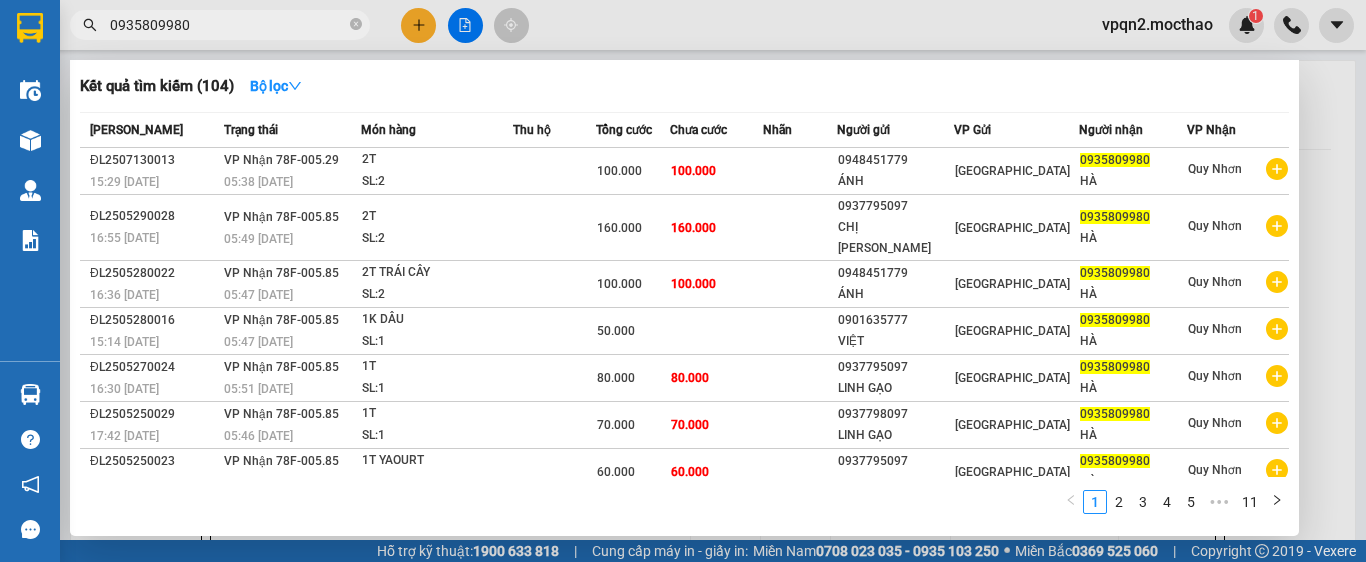 drag, startPoint x: 210, startPoint y: 24, endPoint x: 63, endPoint y: 55, distance: 150.23315 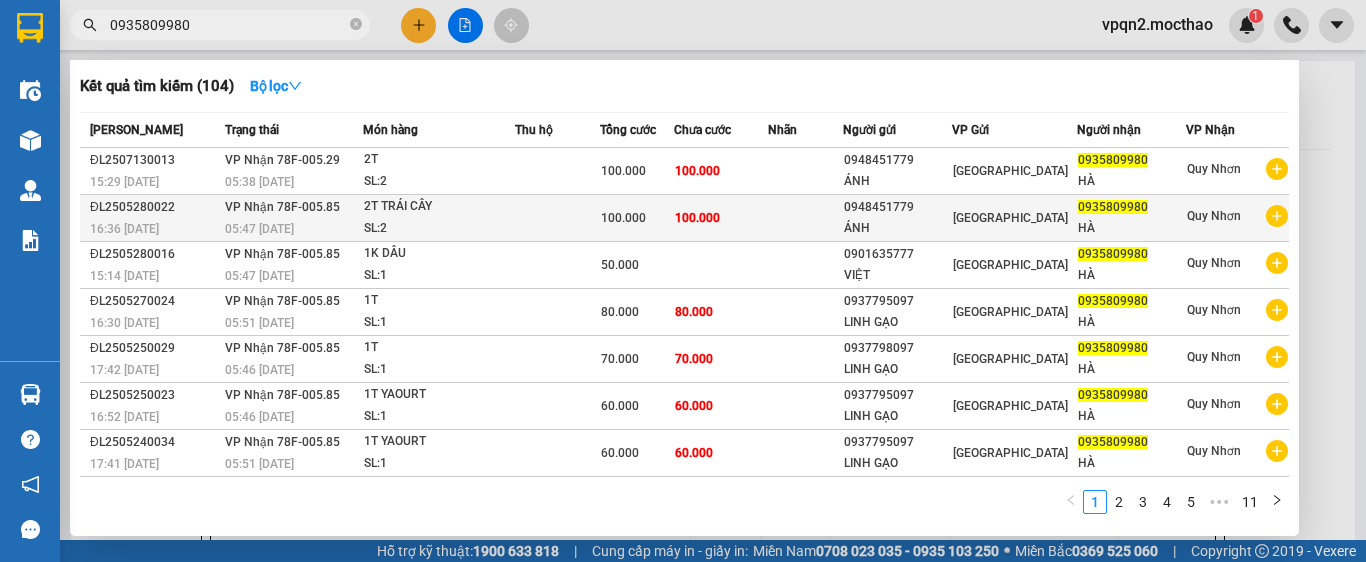 click on "2T TRÁI CÂY" at bounding box center [439, 207] 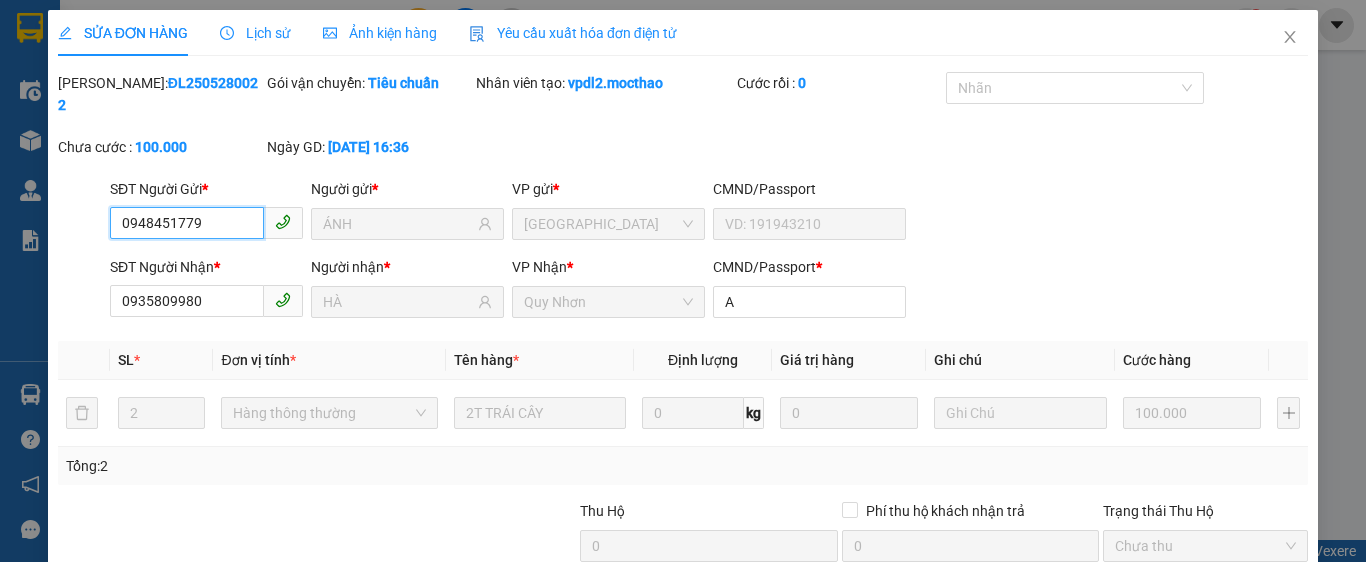 scroll, scrollTop: 182, scrollLeft: 0, axis: vertical 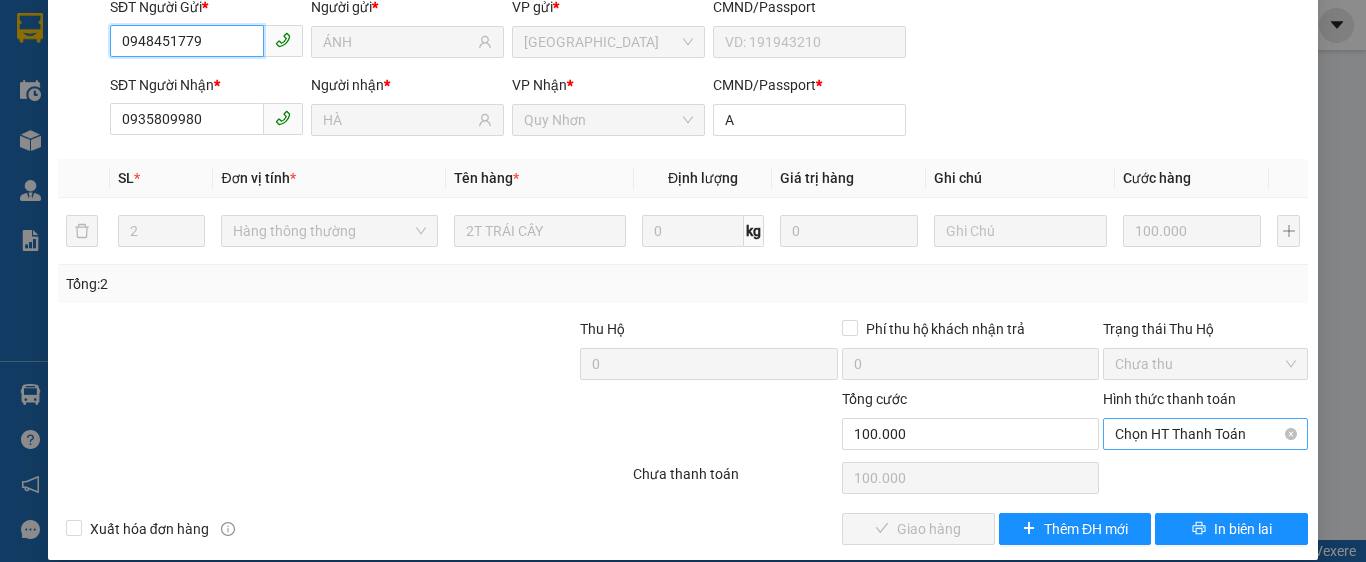 click on "Chọn HT Thanh Toán" at bounding box center [1205, 434] 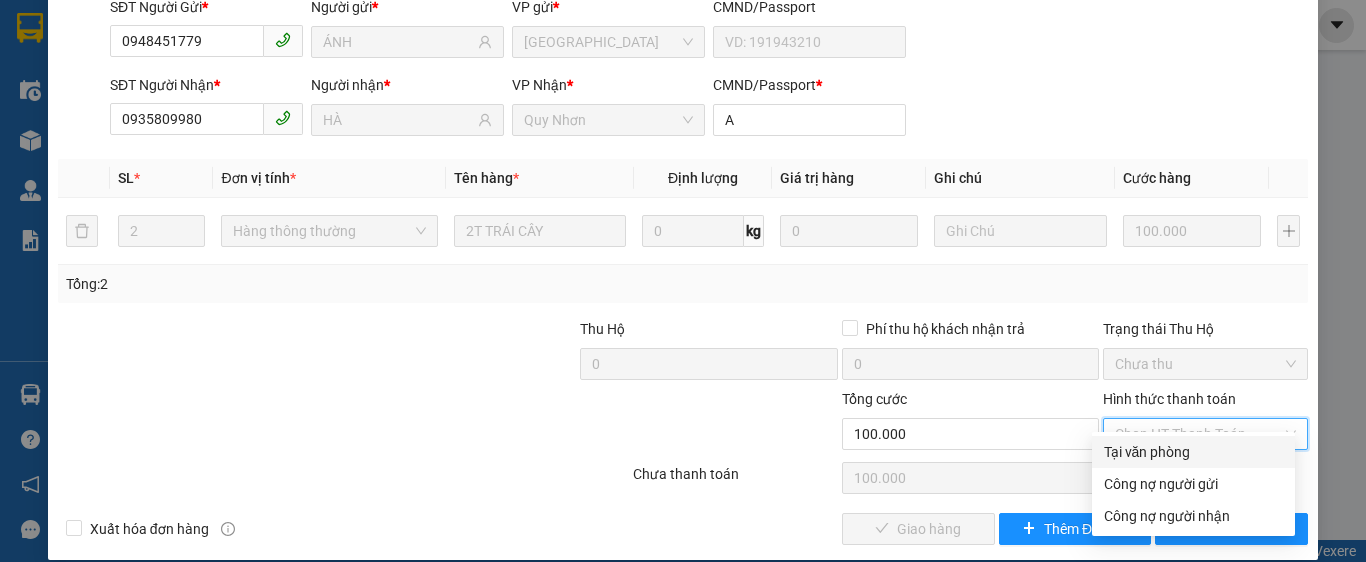 click on "Tại văn phòng" at bounding box center (1193, 452) 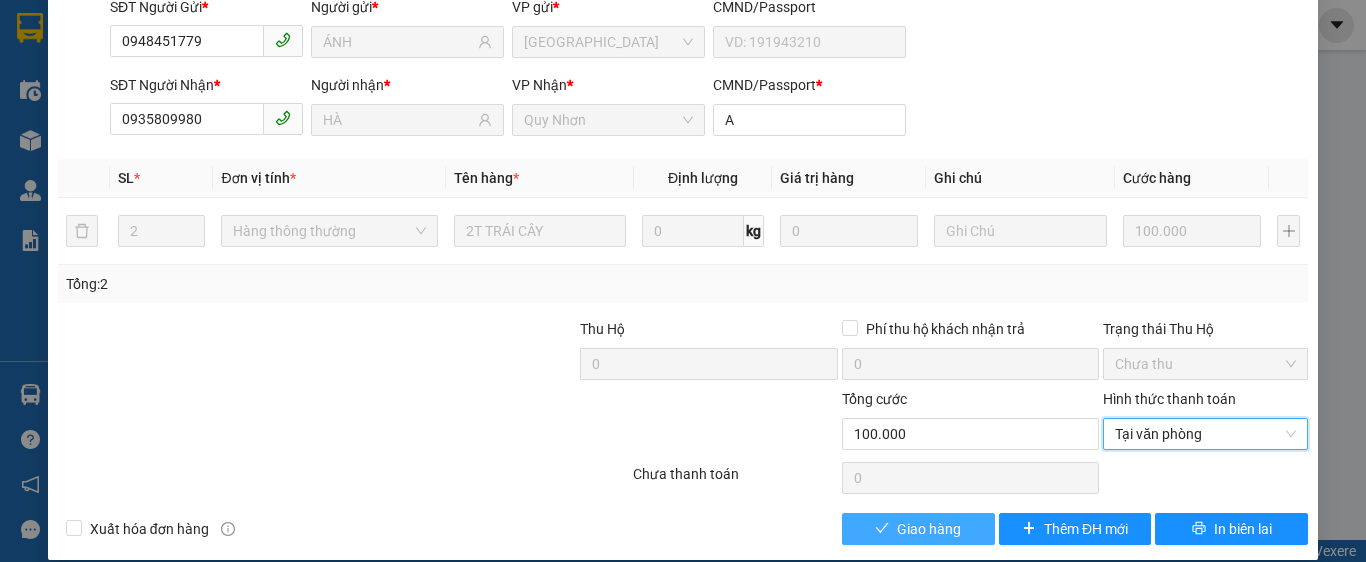 click on "Giao hàng" at bounding box center [918, 529] 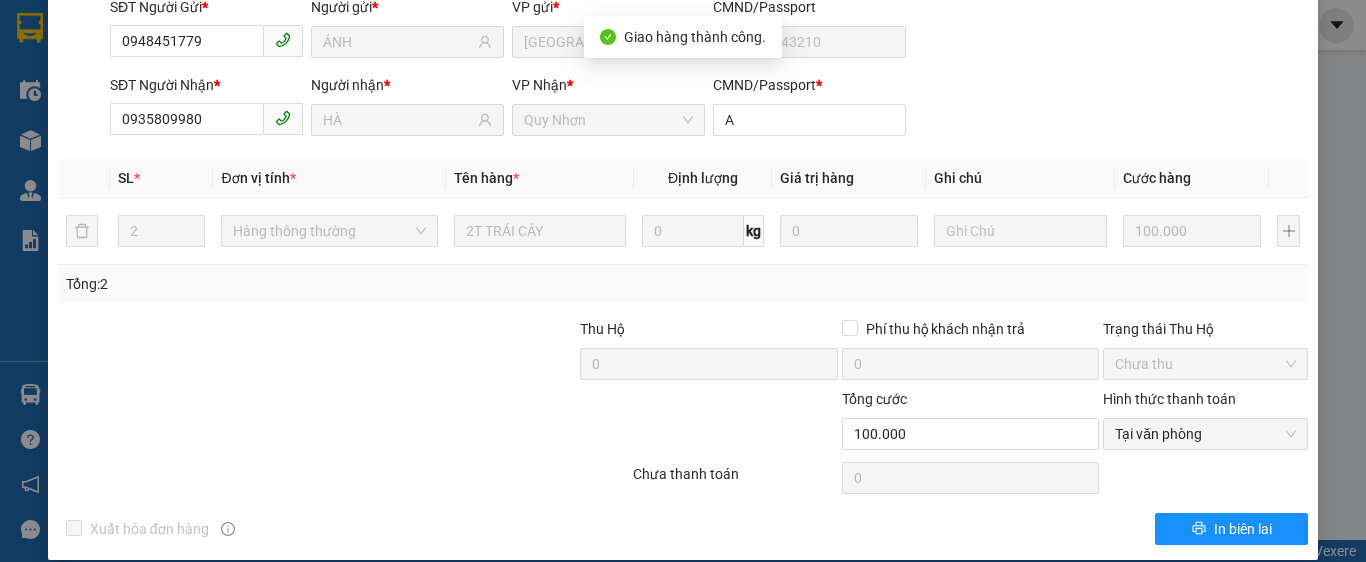 scroll, scrollTop: 0, scrollLeft: 0, axis: both 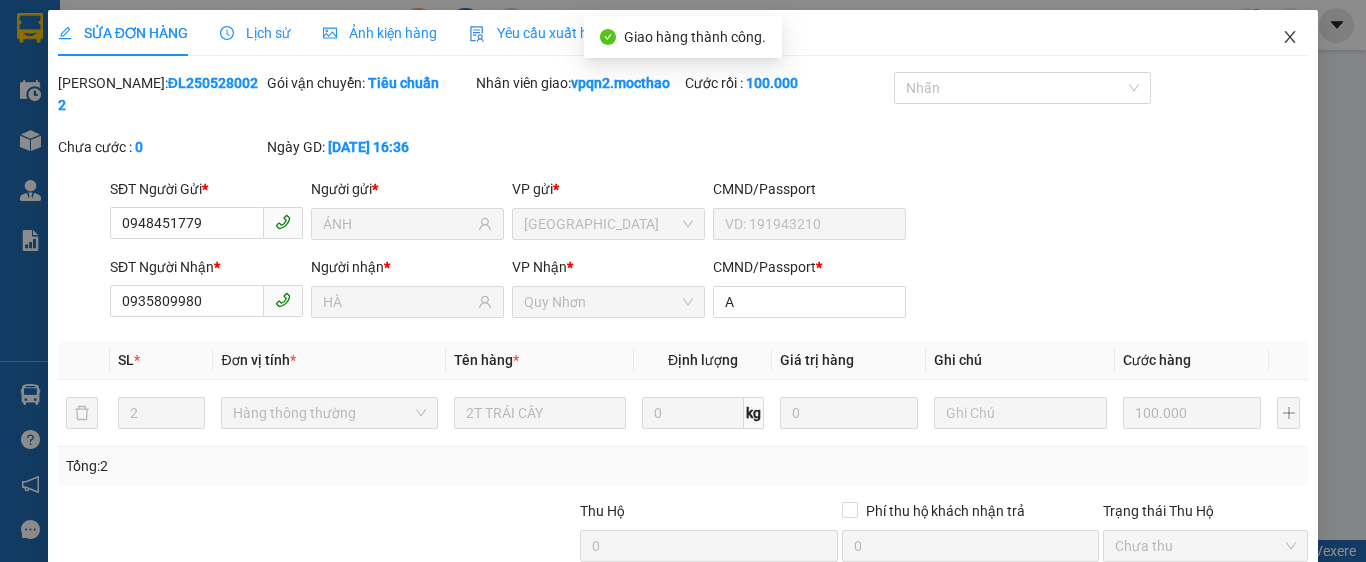 click 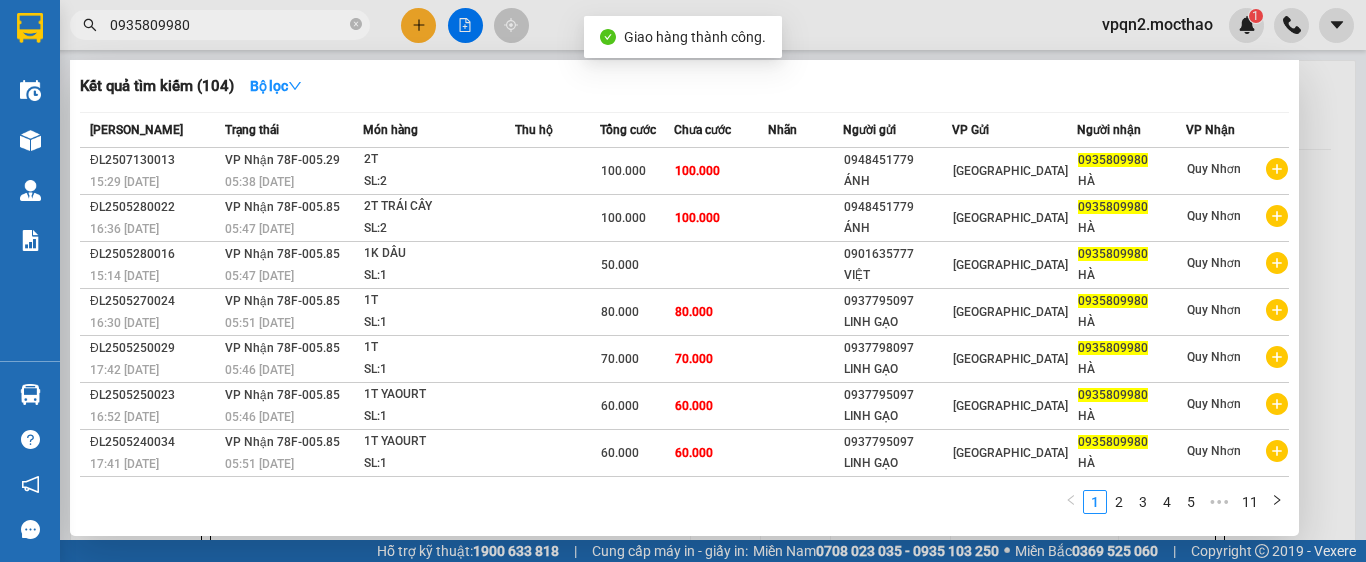 drag, startPoint x: 104, startPoint y: 46, endPoint x: 33, endPoint y: 52, distance: 71.25307 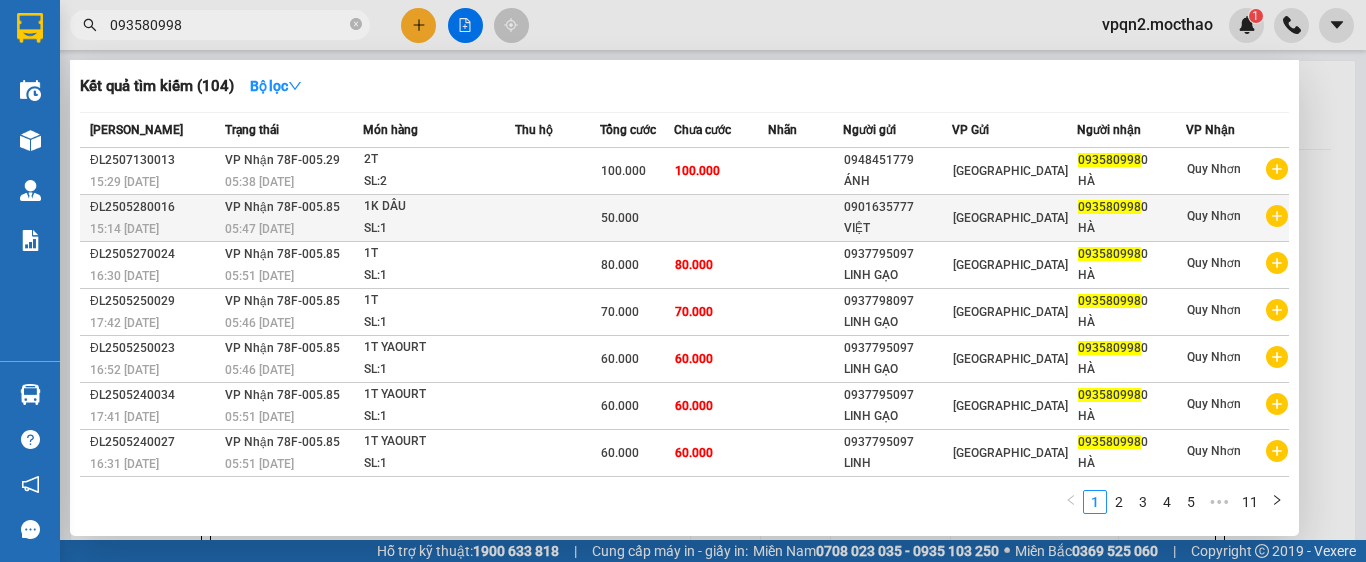 click on "05:47 [DATE]" at bounding box center (294, 229) 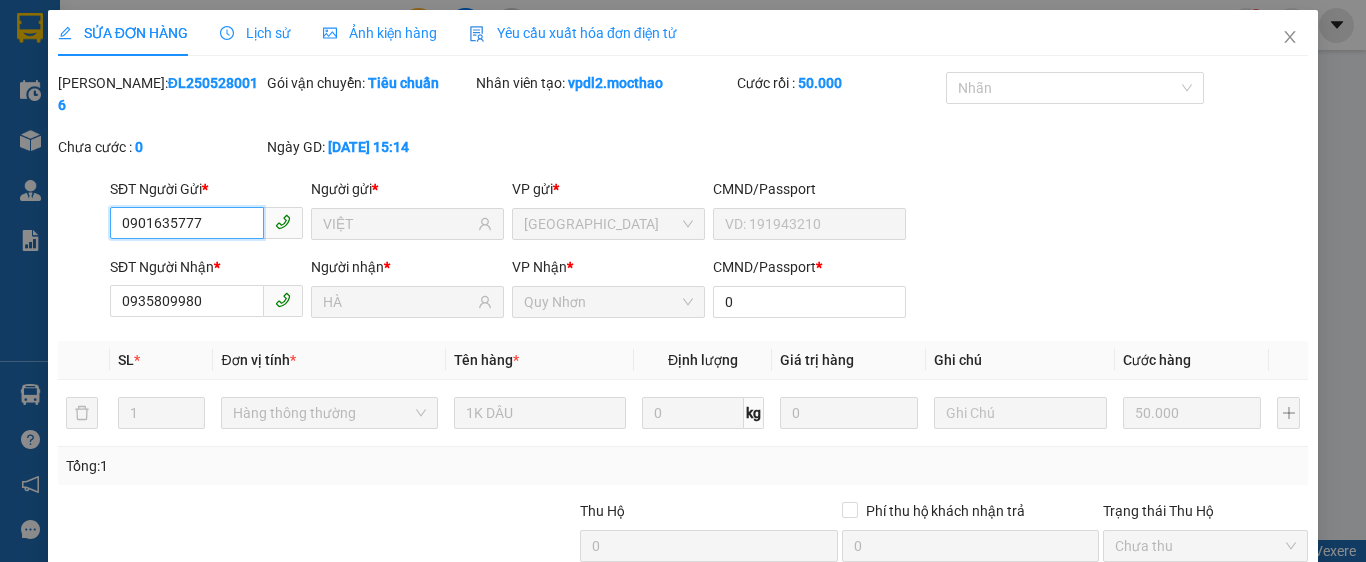 scroll, scrollTop: 182, scrollLeft: 0, axis: vertical 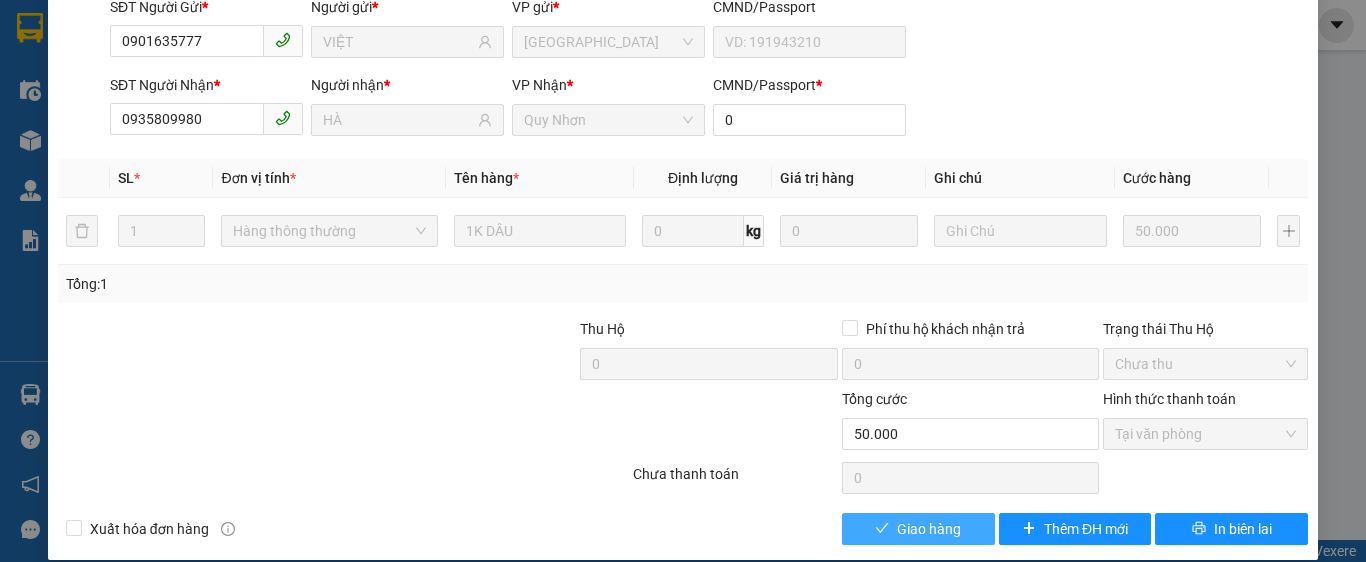 click on "Giao hàng" at bounding box center (929, 529) 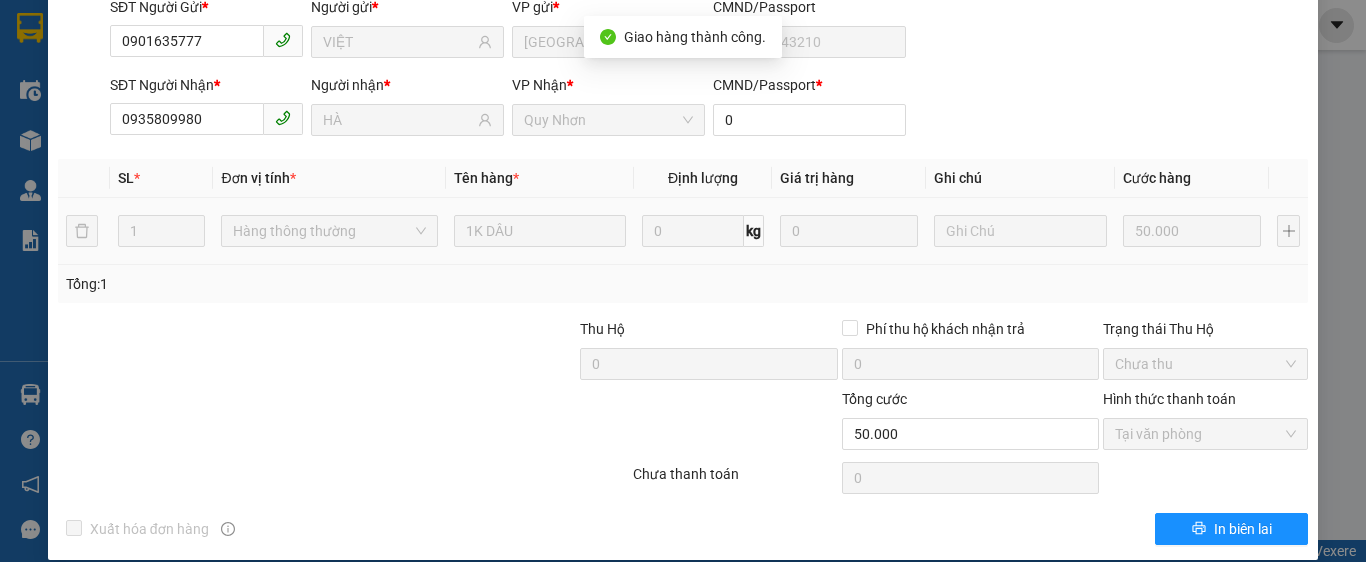 scroll, scrollTop: 0, scrollLeft: 0, axis: both 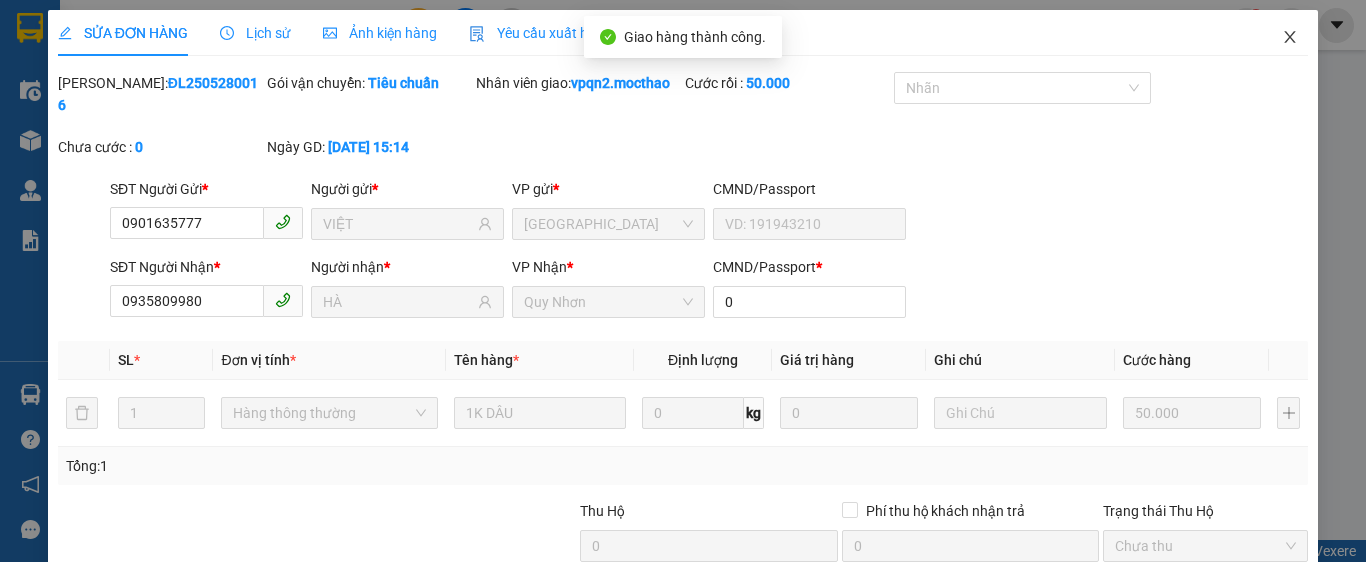 click 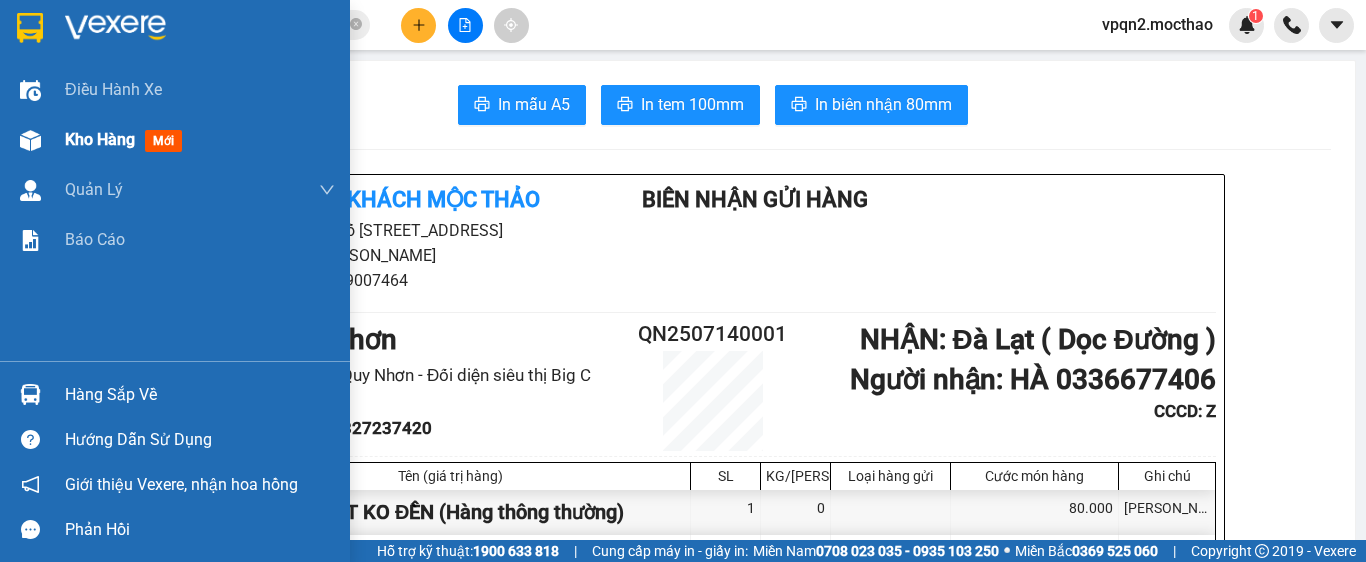 click on "Kho hàng mới" at bounding box center (175, 140) 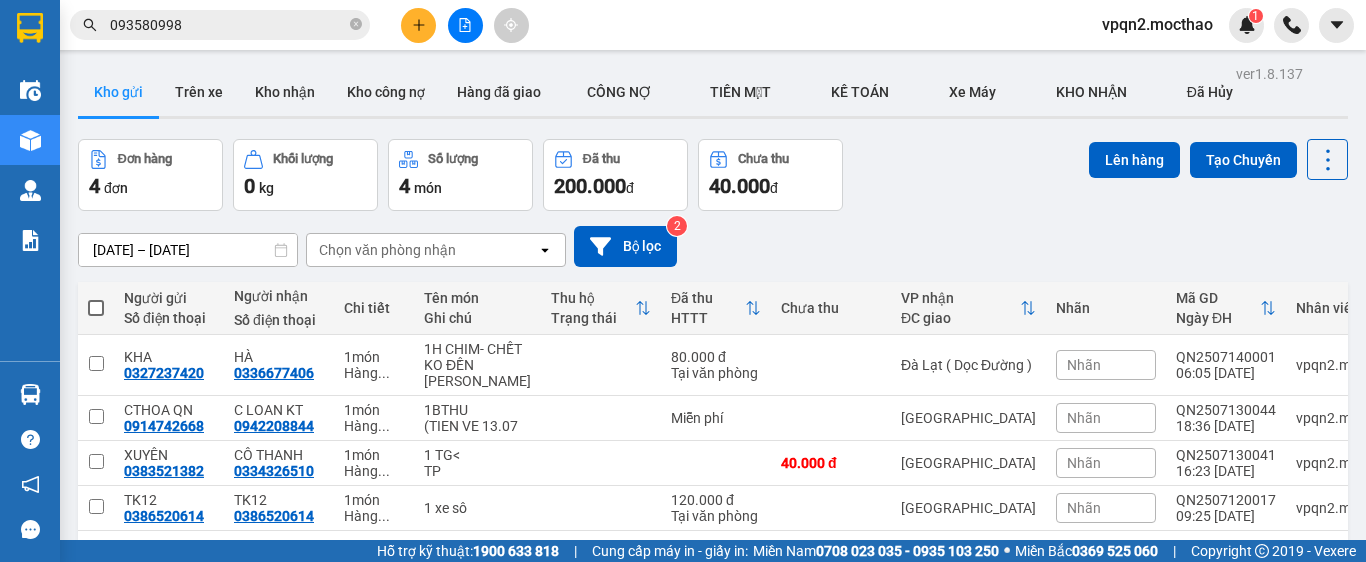click on "Kho gửi" at bounding box center (118, 92) 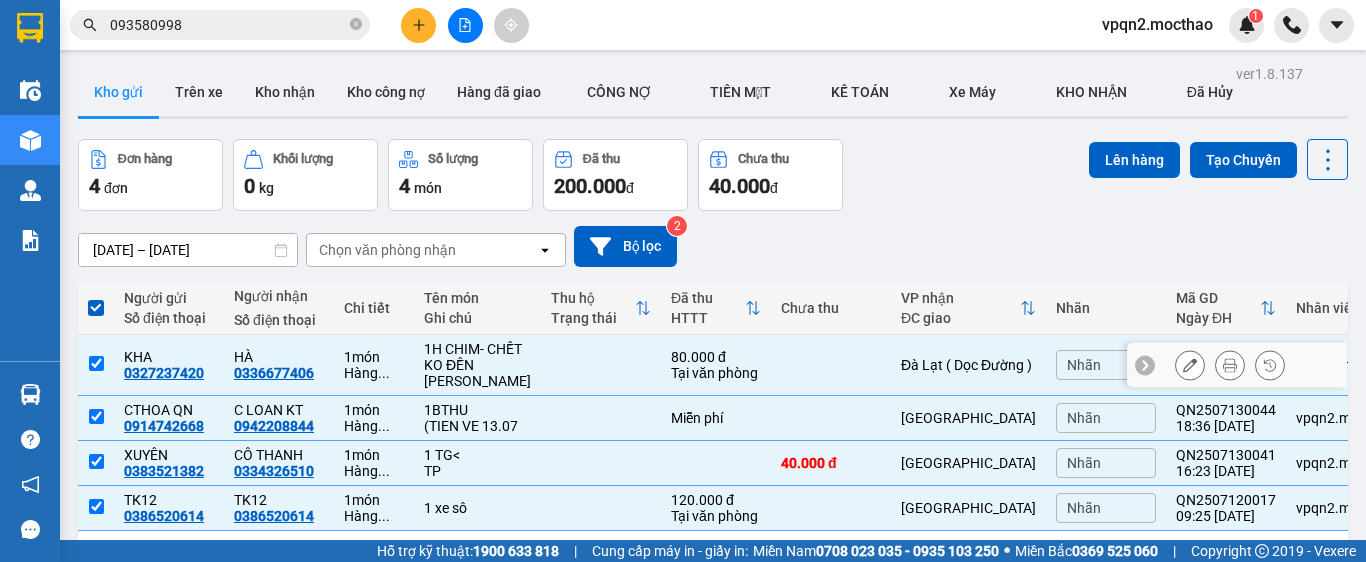 scroll, scrollTop: 129, scrollLeft: 0, axis: vertical 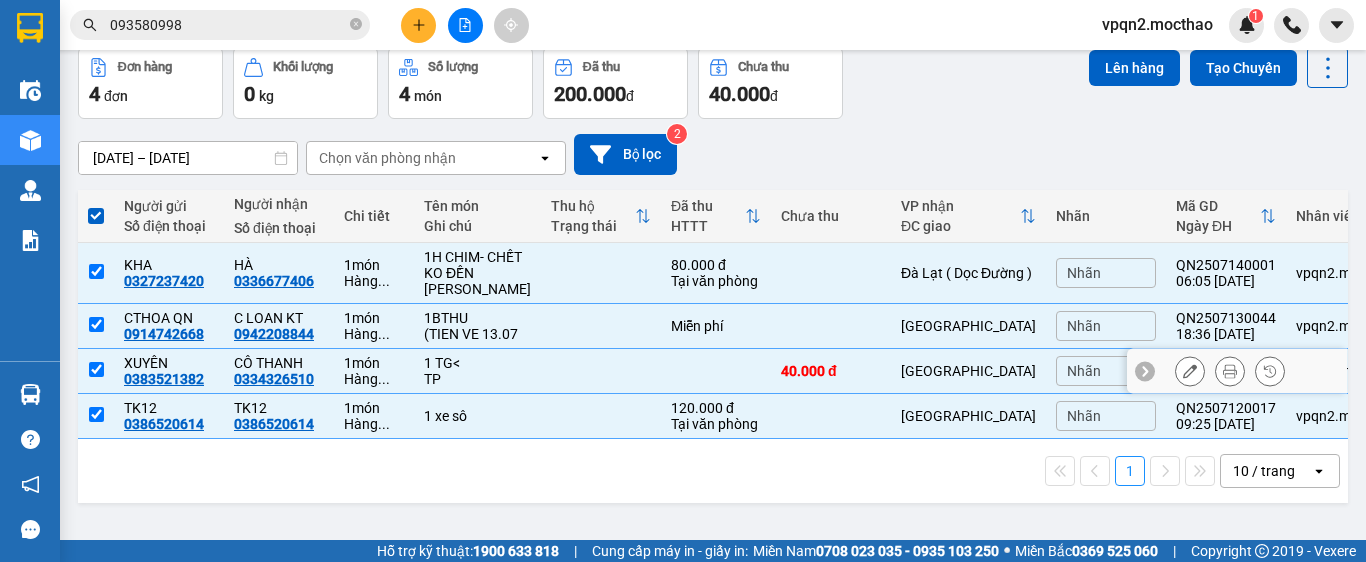 click at bounding box center (96, 371) 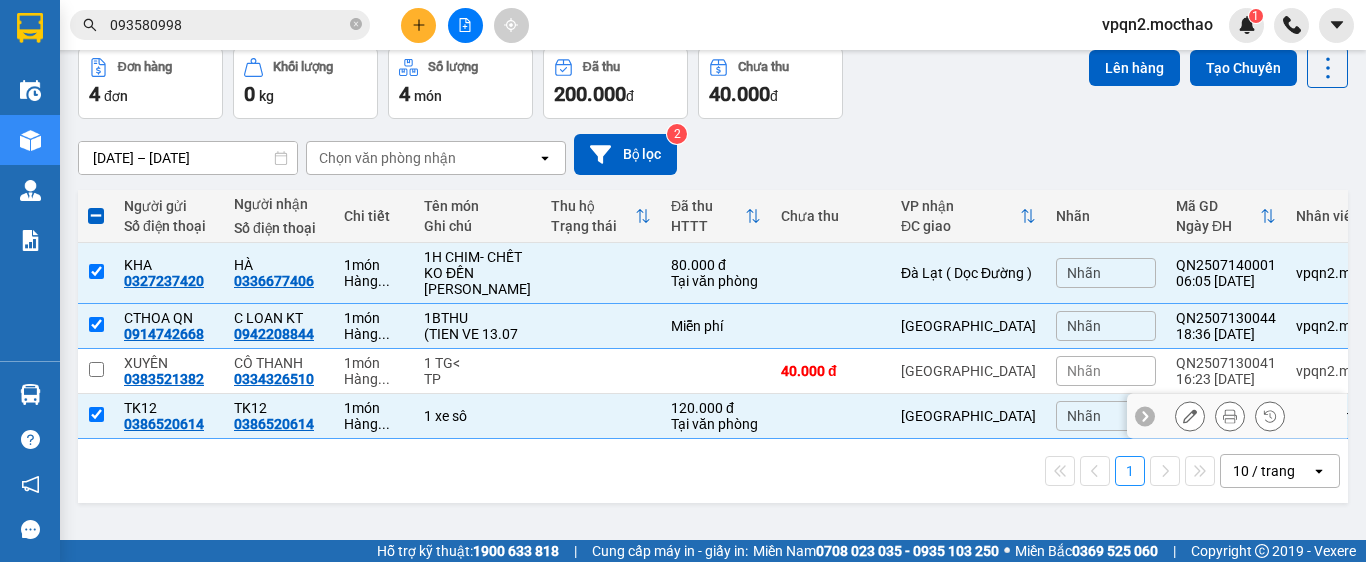 click at bounding box center (96, 414) 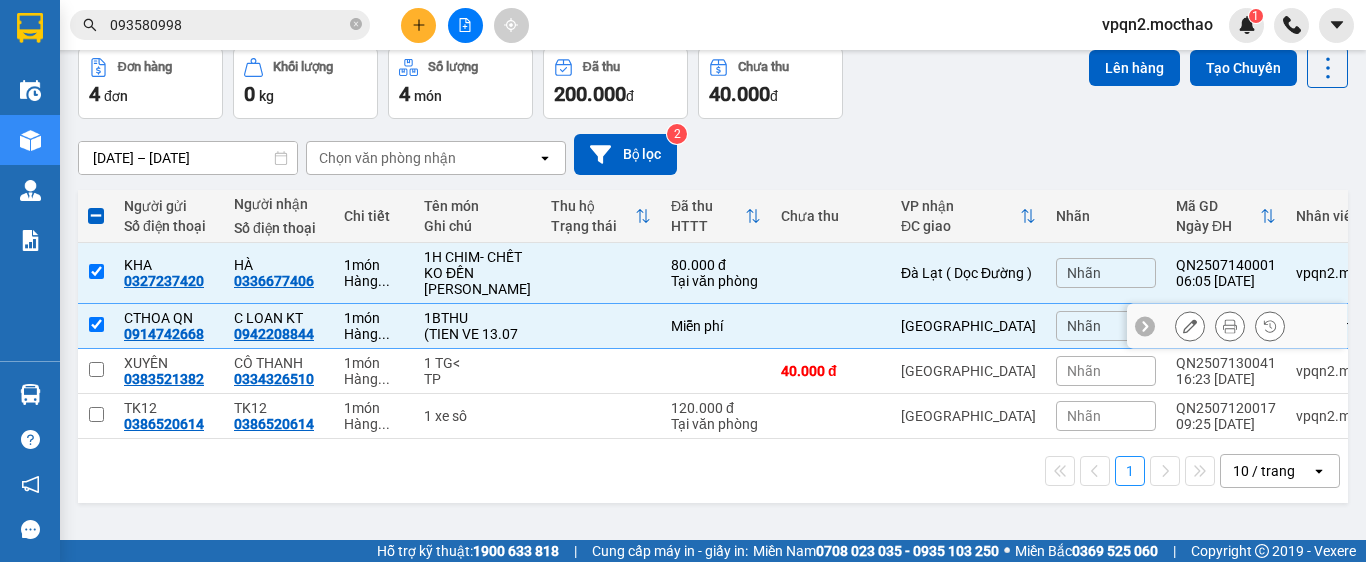 scroll, scrollTop: 0, scrollLeft: 0, axis: both 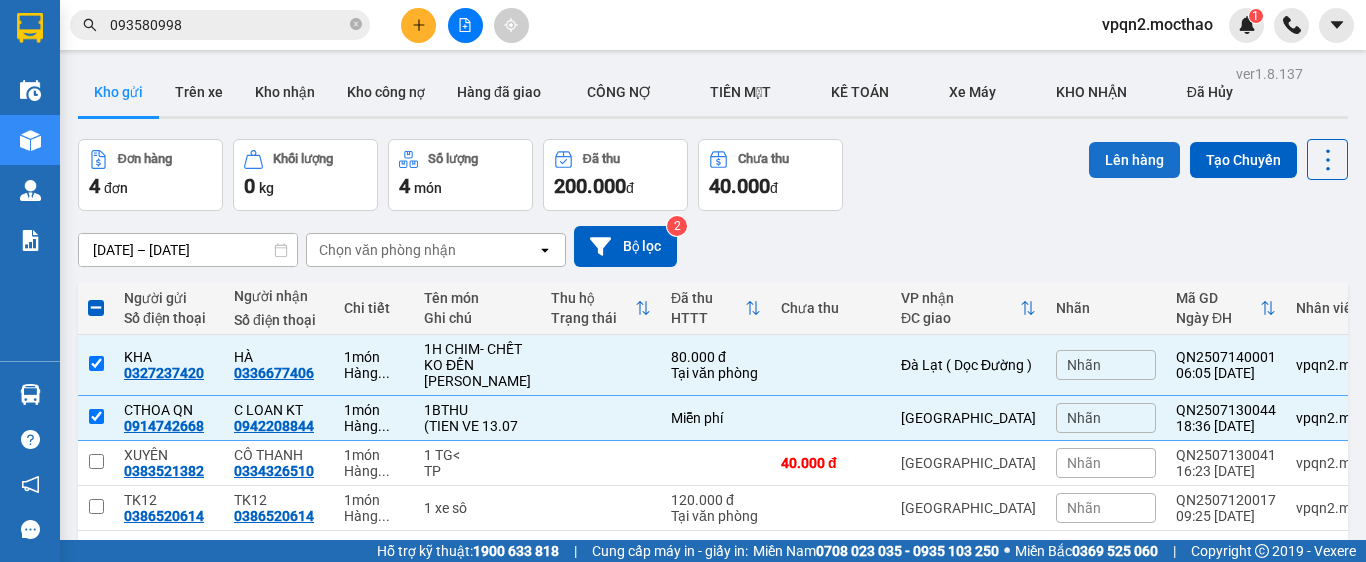 click on "Lên hàng" at bounding box center (1134, 160) 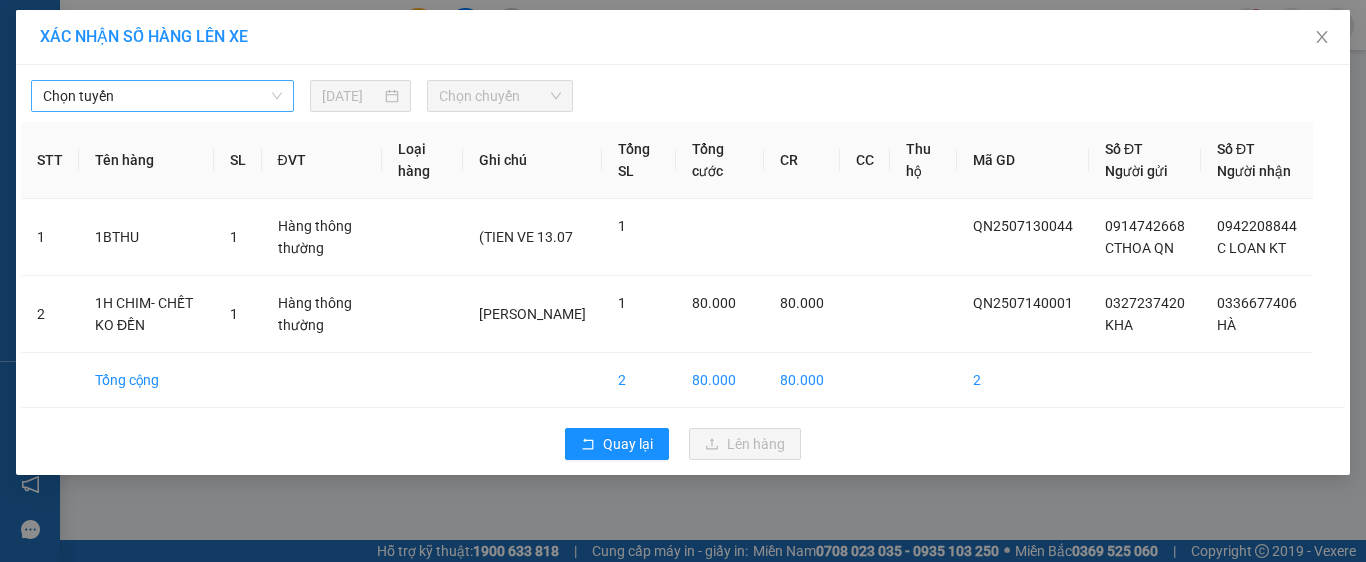 click on "Chọn tuyến" at bounding box center (162, 96) 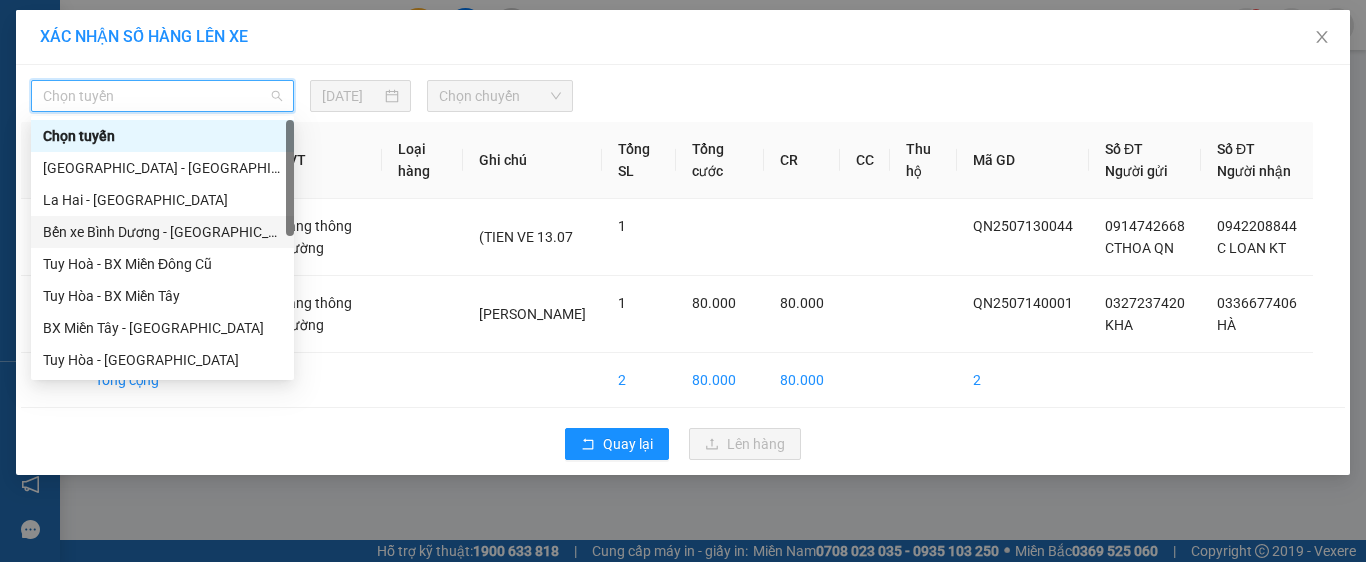 scroll, scrollTop: 300, scrollLeft: 0, axis: vertical 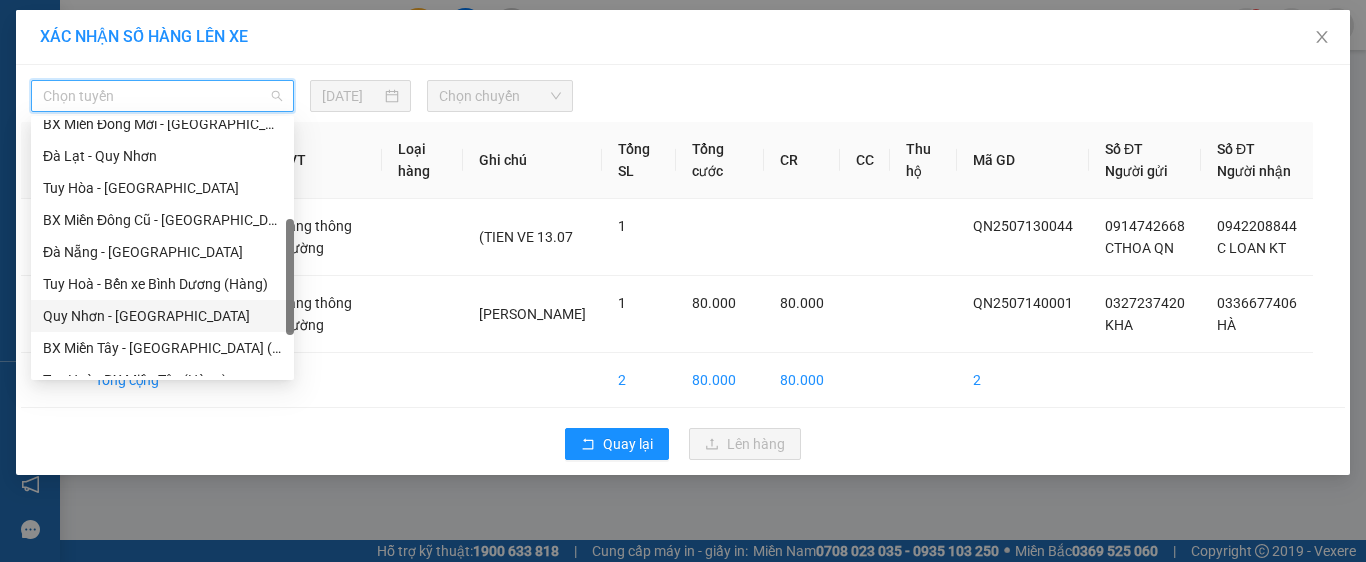 click on "Quy Nhơn - [GEOGRAPHIC_DATA]" at bounding box center (162, 316) 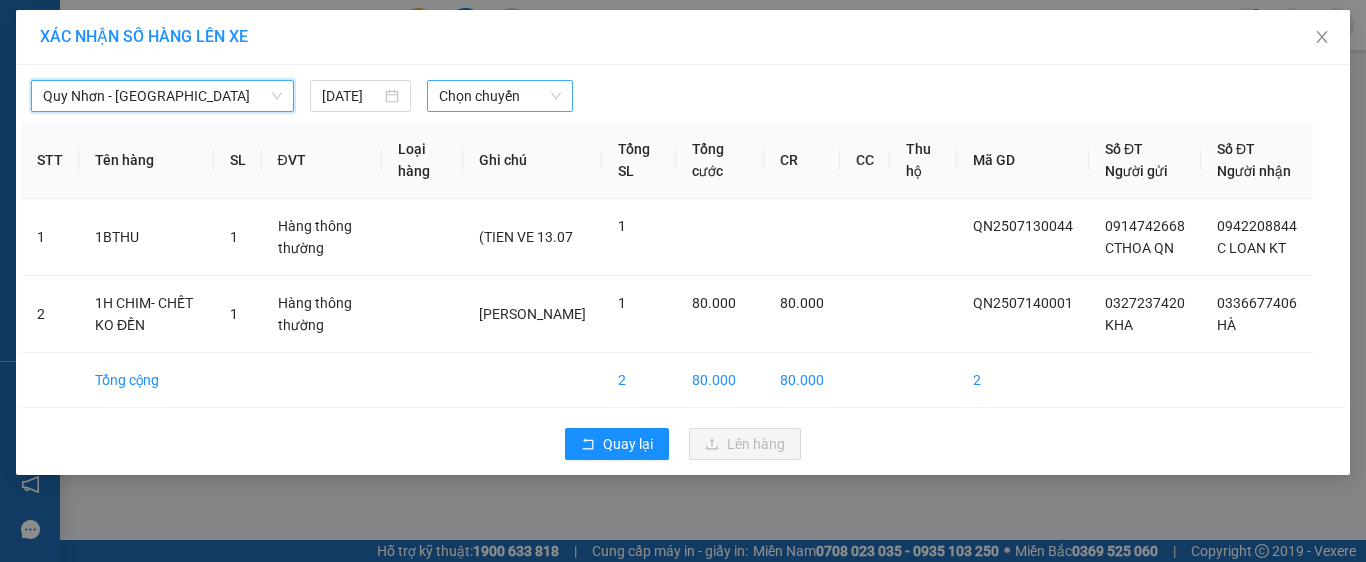 click on "Chọn chuyến" at bounding box center [500, 96] 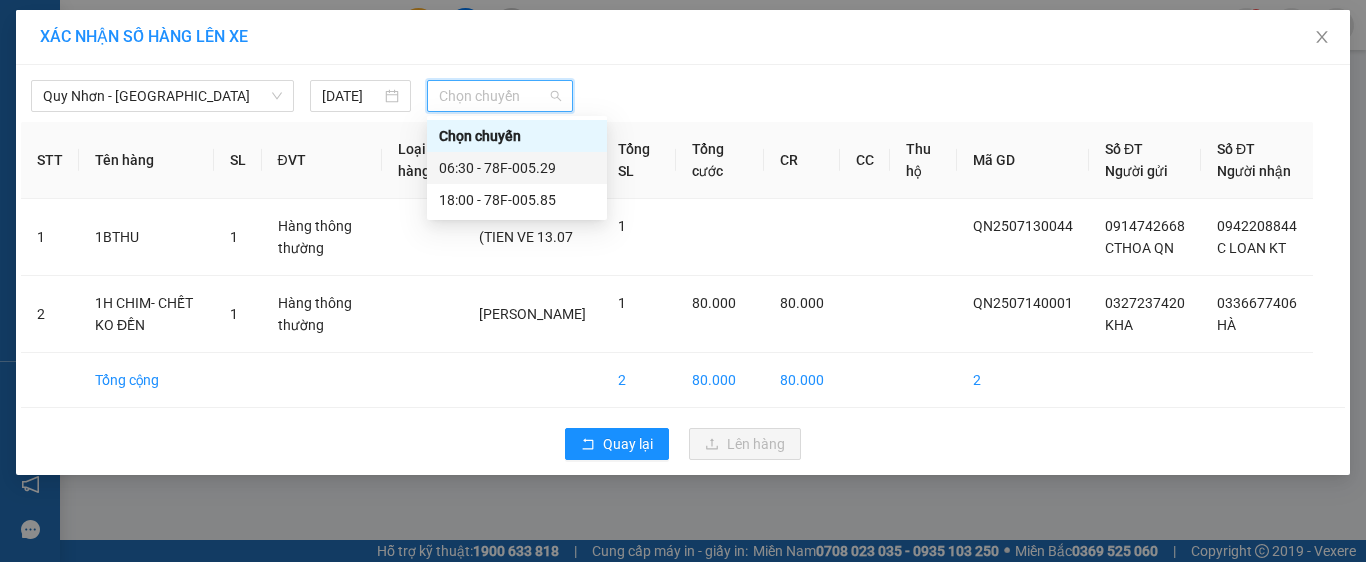 click on "06:30     - 78F-005.29" at bounding box center (517, 168) 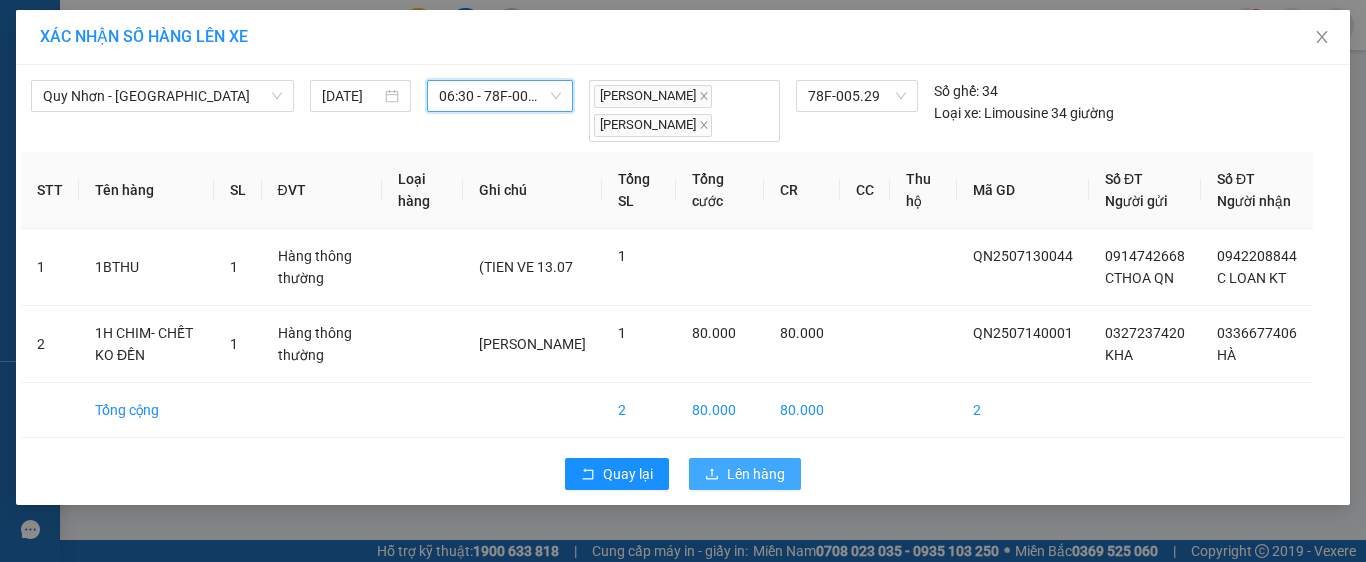 click on "Lên hàng" at bounding box center [756, 474] 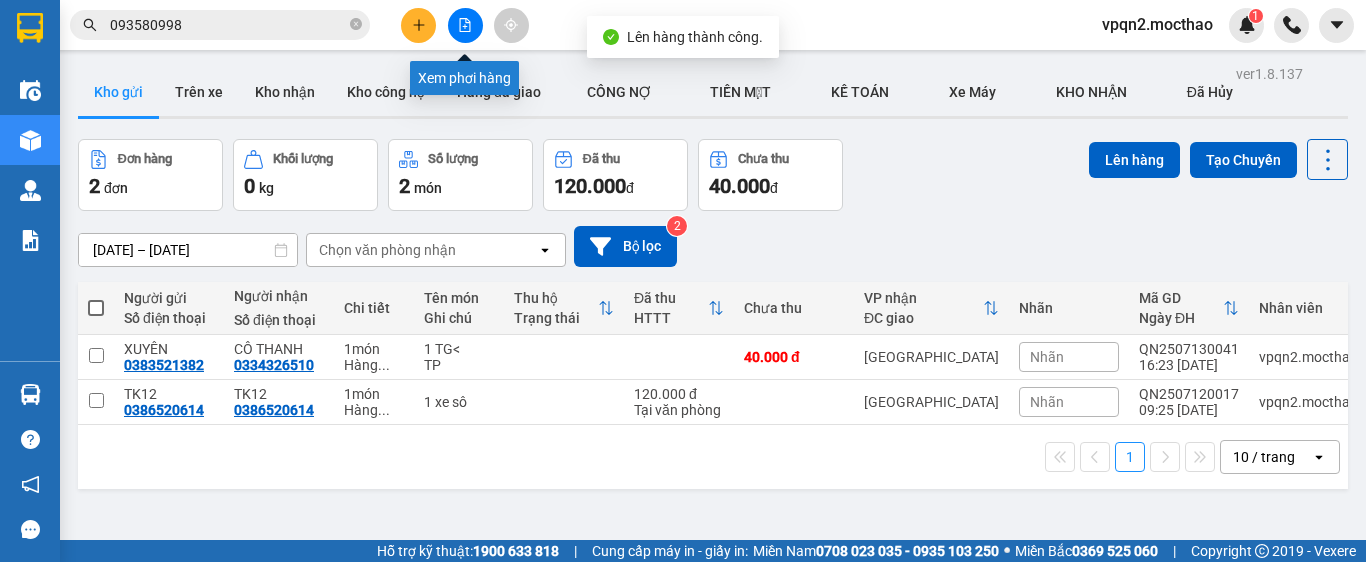 click 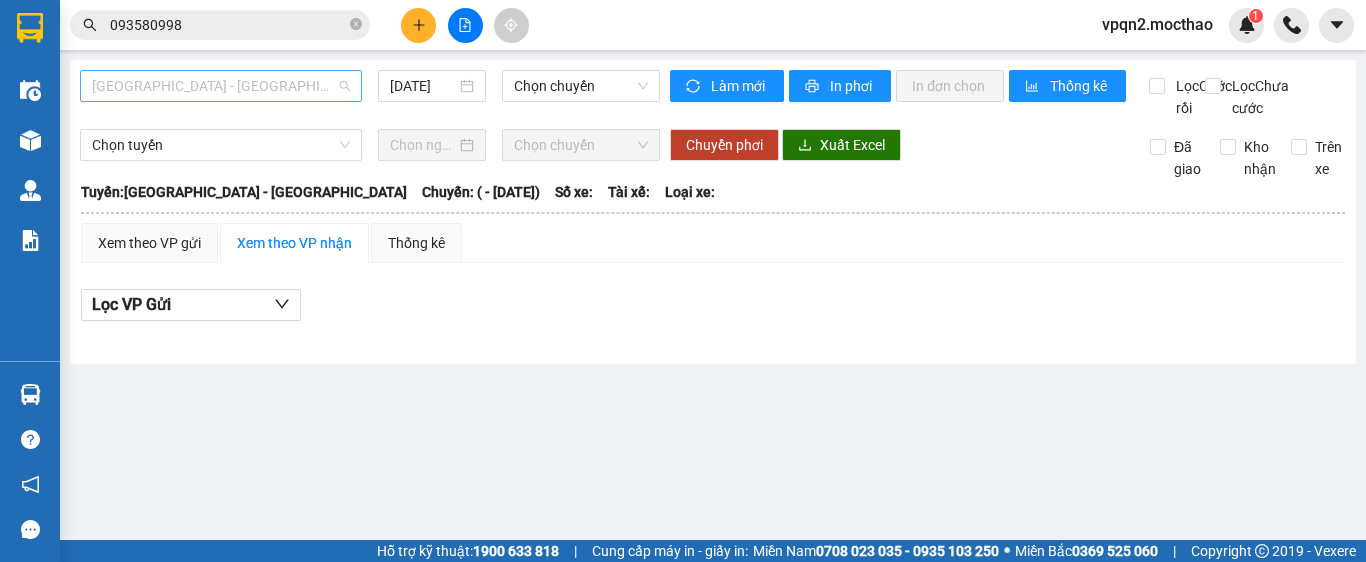click on "[GEOGRAPHIC_DATA] - [GEOGRAPHIC_DATA]" at bounding box center (221, 86) 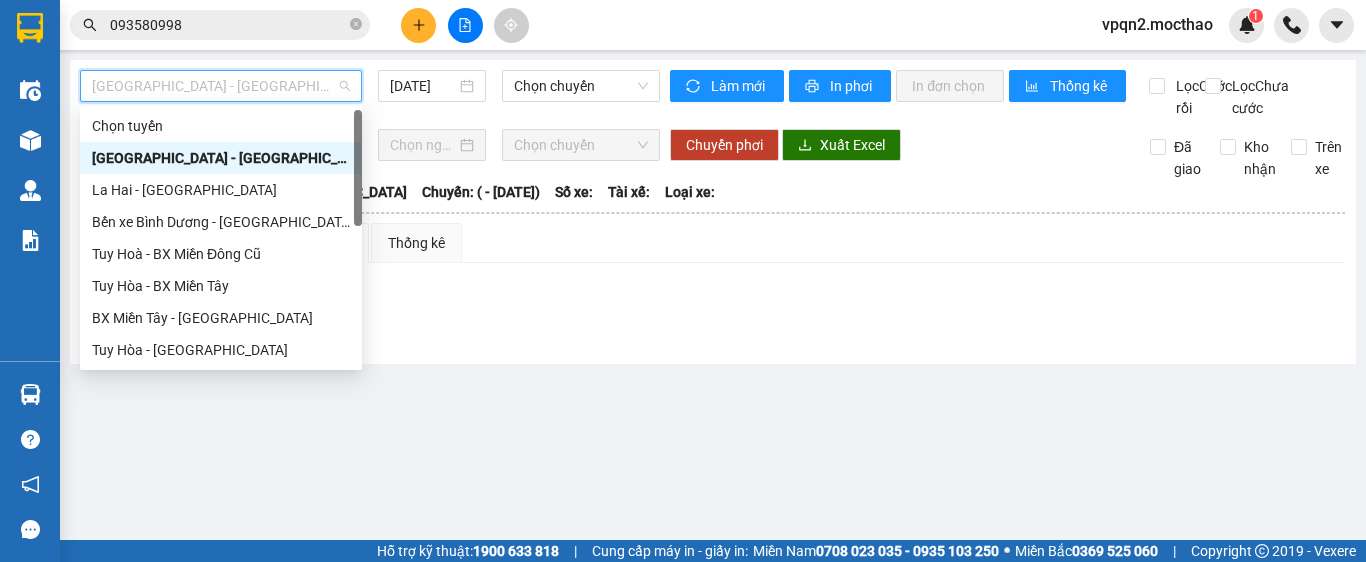 scroll, scrollTop: 300, scrollLeft: 0, axis: vertical 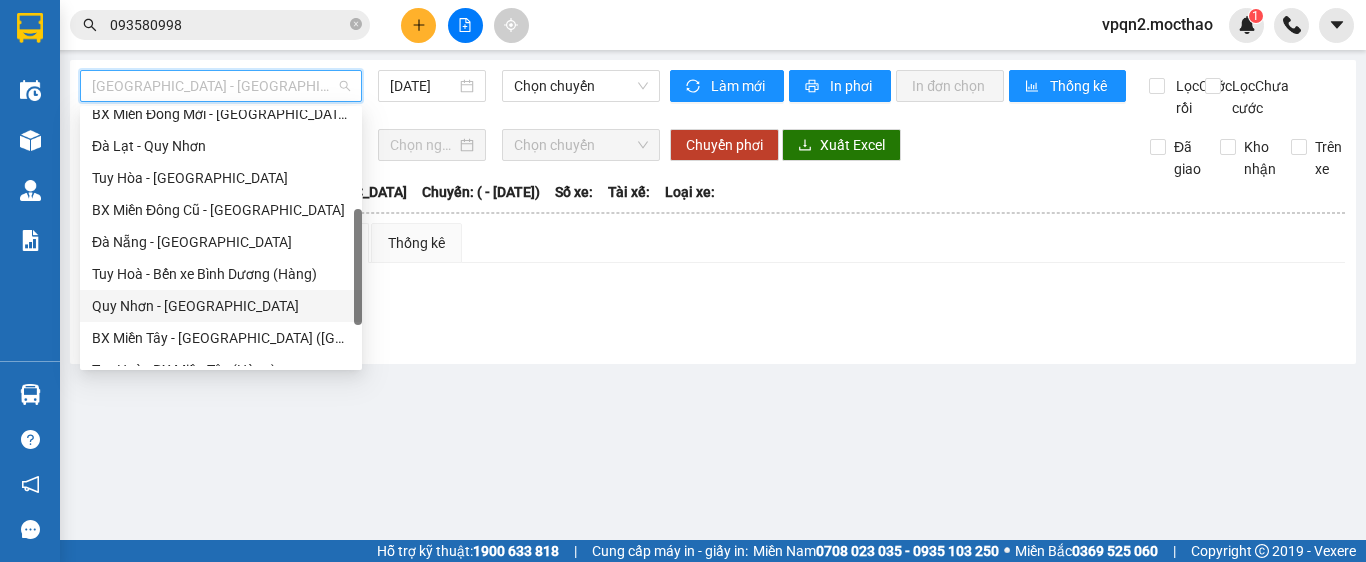 click on "Quy Nhơn - [GEOGRAPHIC_DATA]" at bounding box center (221, 306) 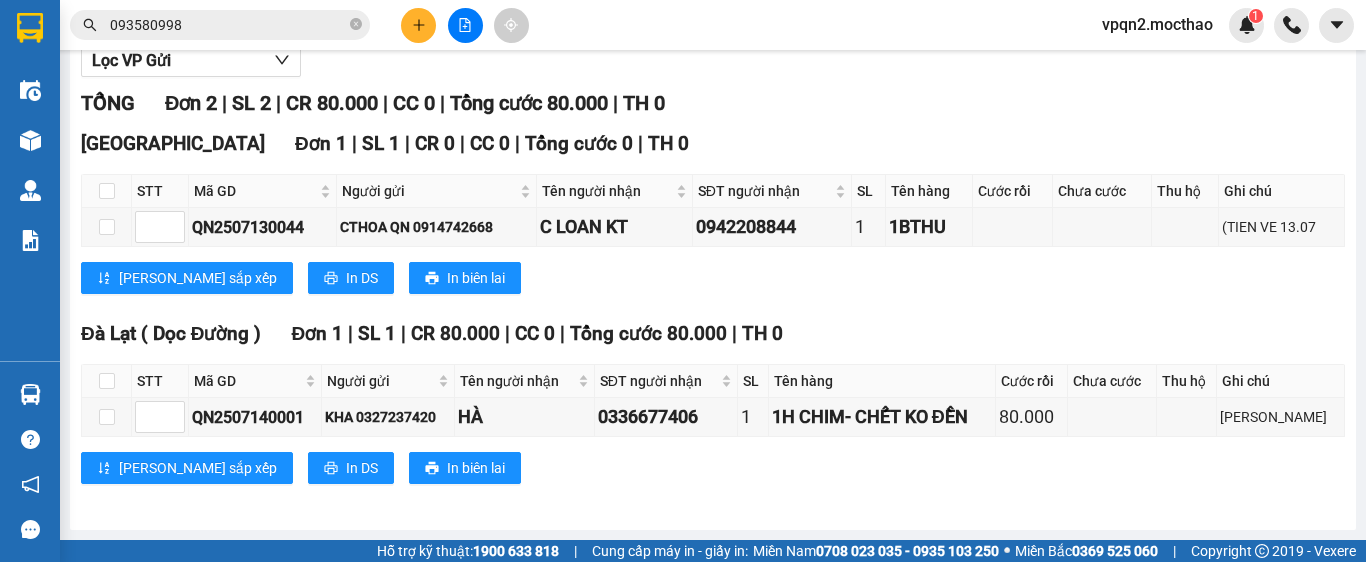 scroll, scrollTop: 0, scrollLeft: 0, axis: both 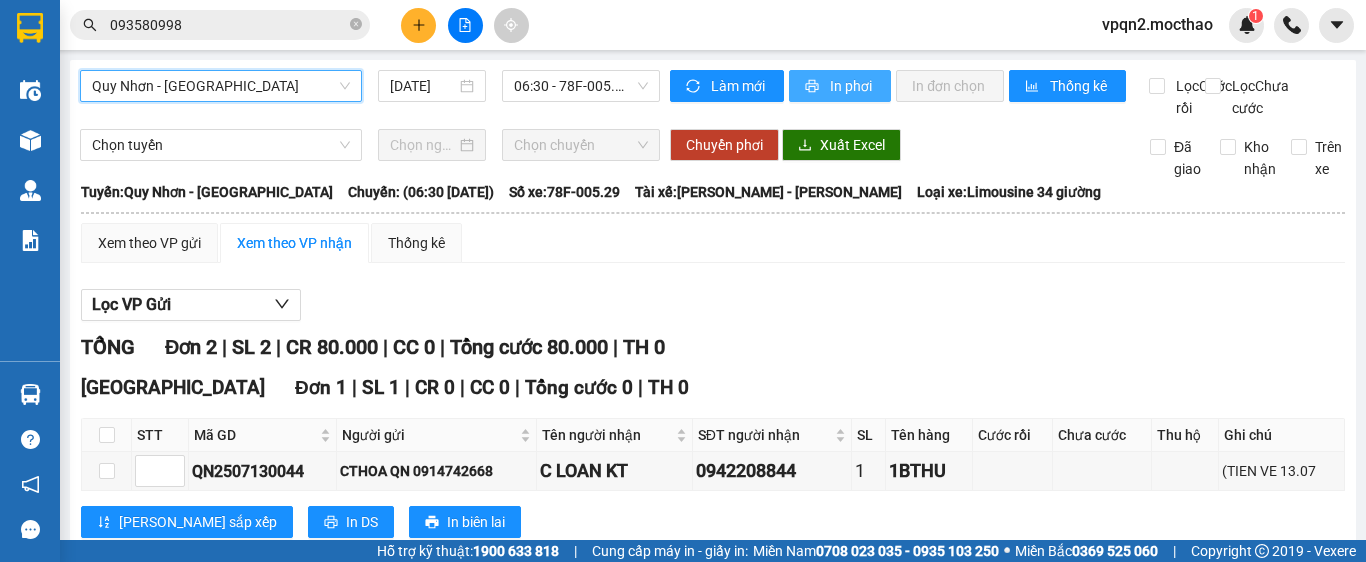 click on "In phơi" at bounding box center (852, 86) 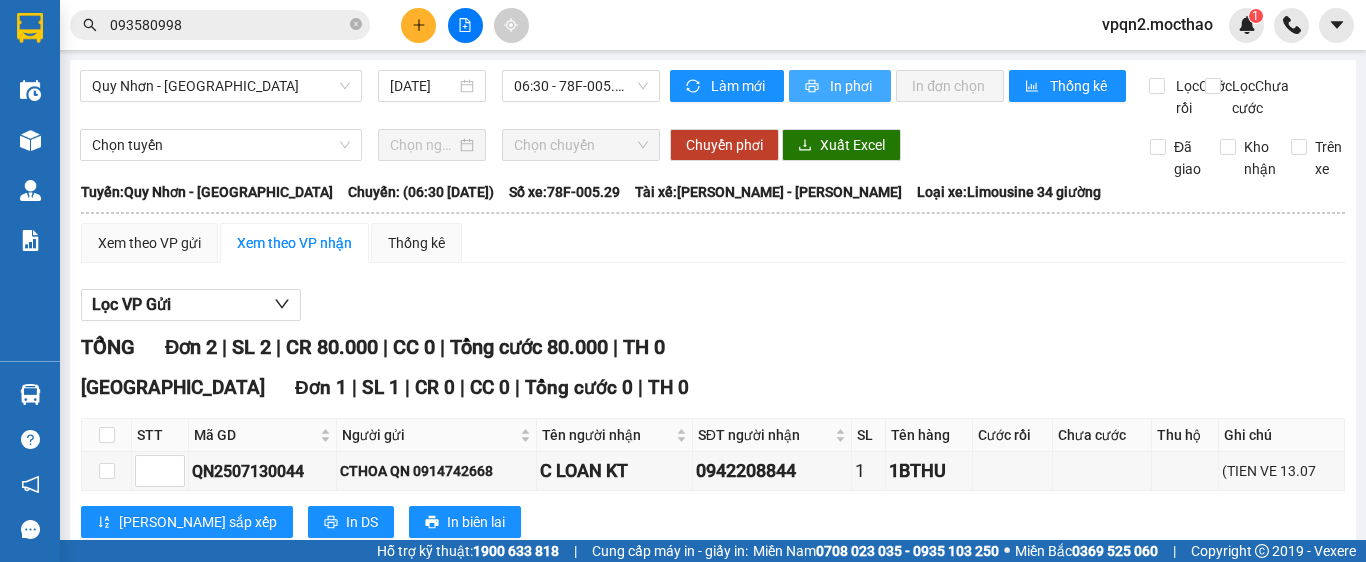 scroll, scrollTop: 0, scrollLeft: 0, axis: both 